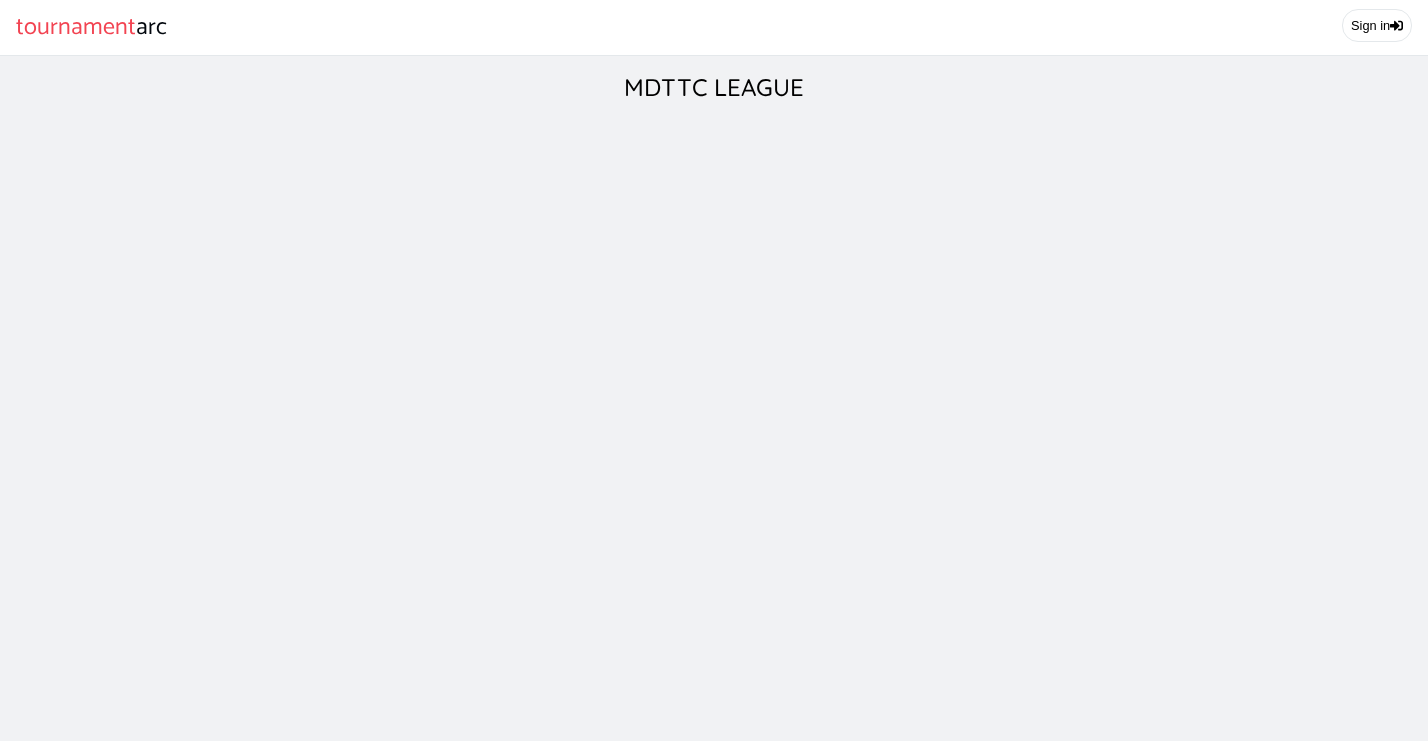 scroll, scrollTop: 0, scrollLeft: 0, axis: both 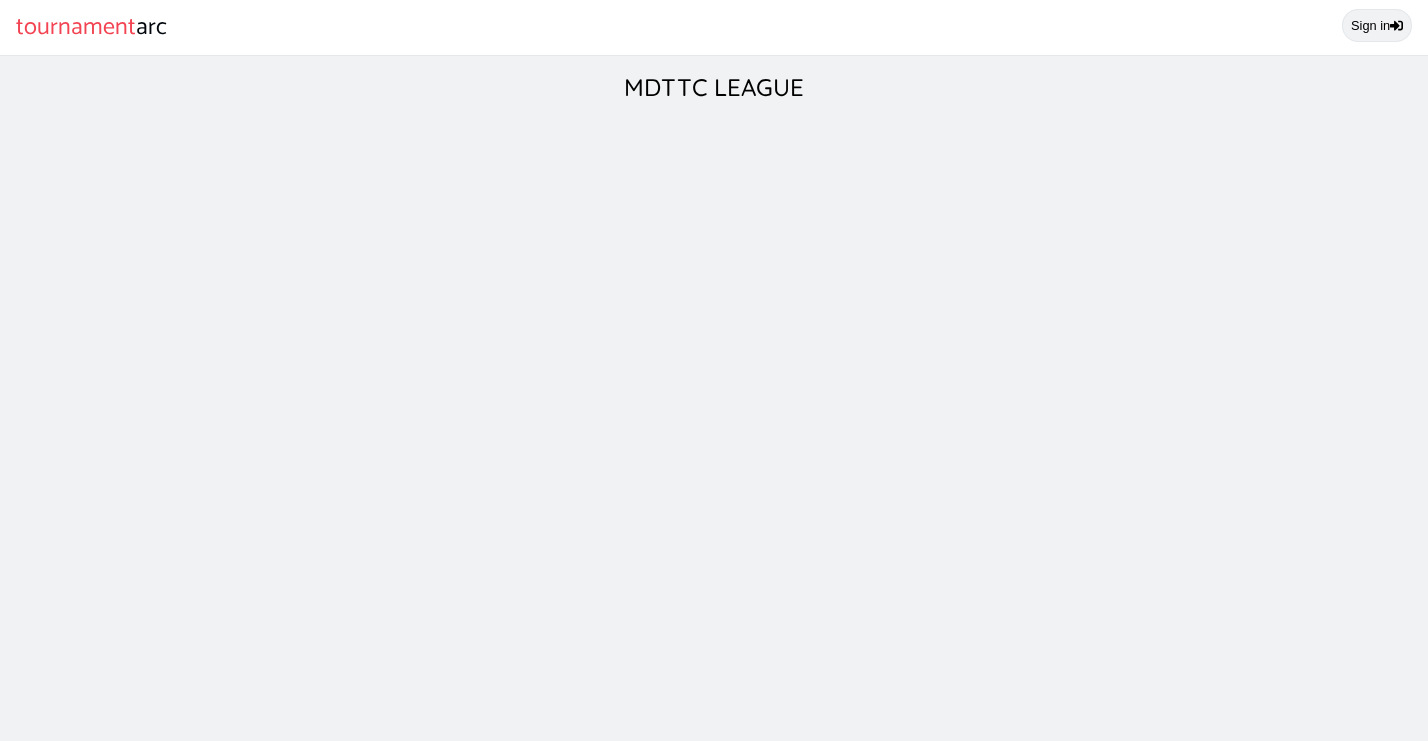 click on "Sign in" at bounding box center (1377, 25) 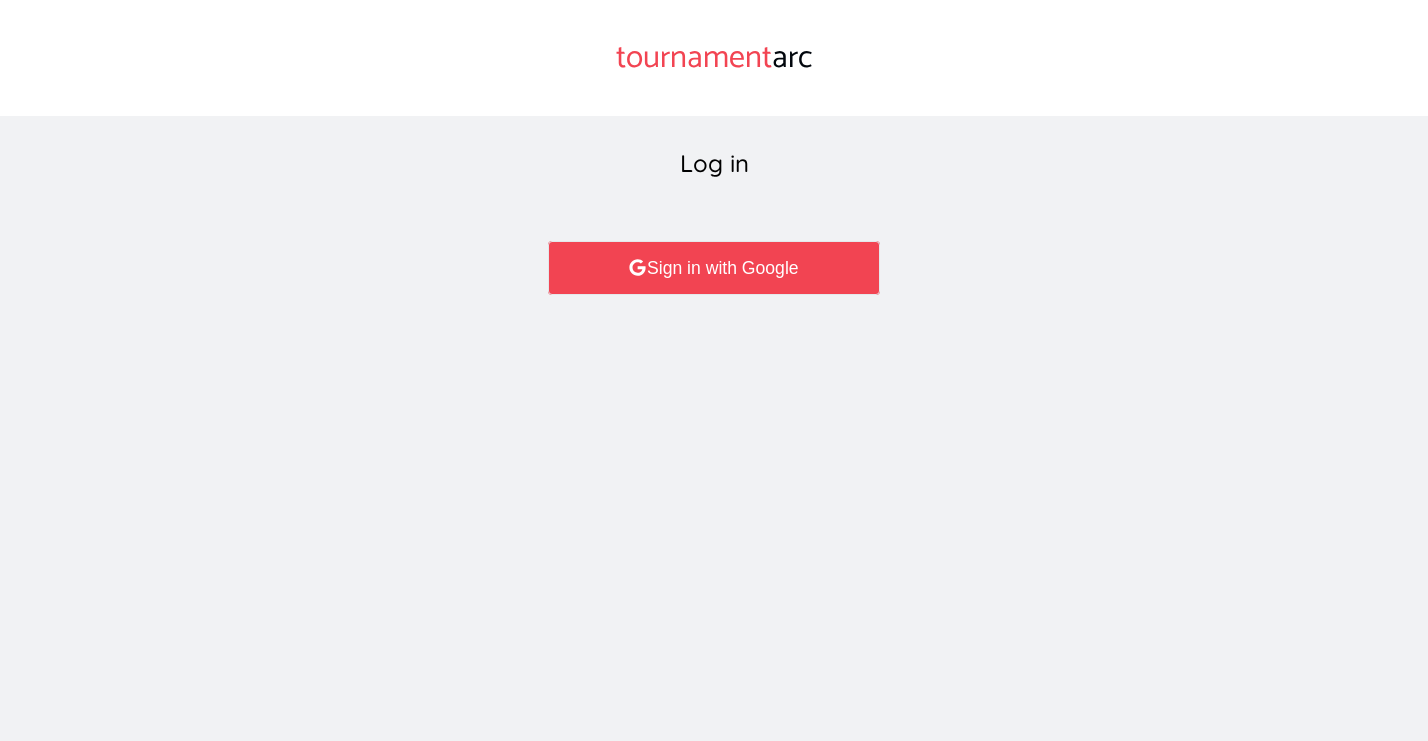 scroll, scrollTop: 0, scrollLeft: 0, axis: both 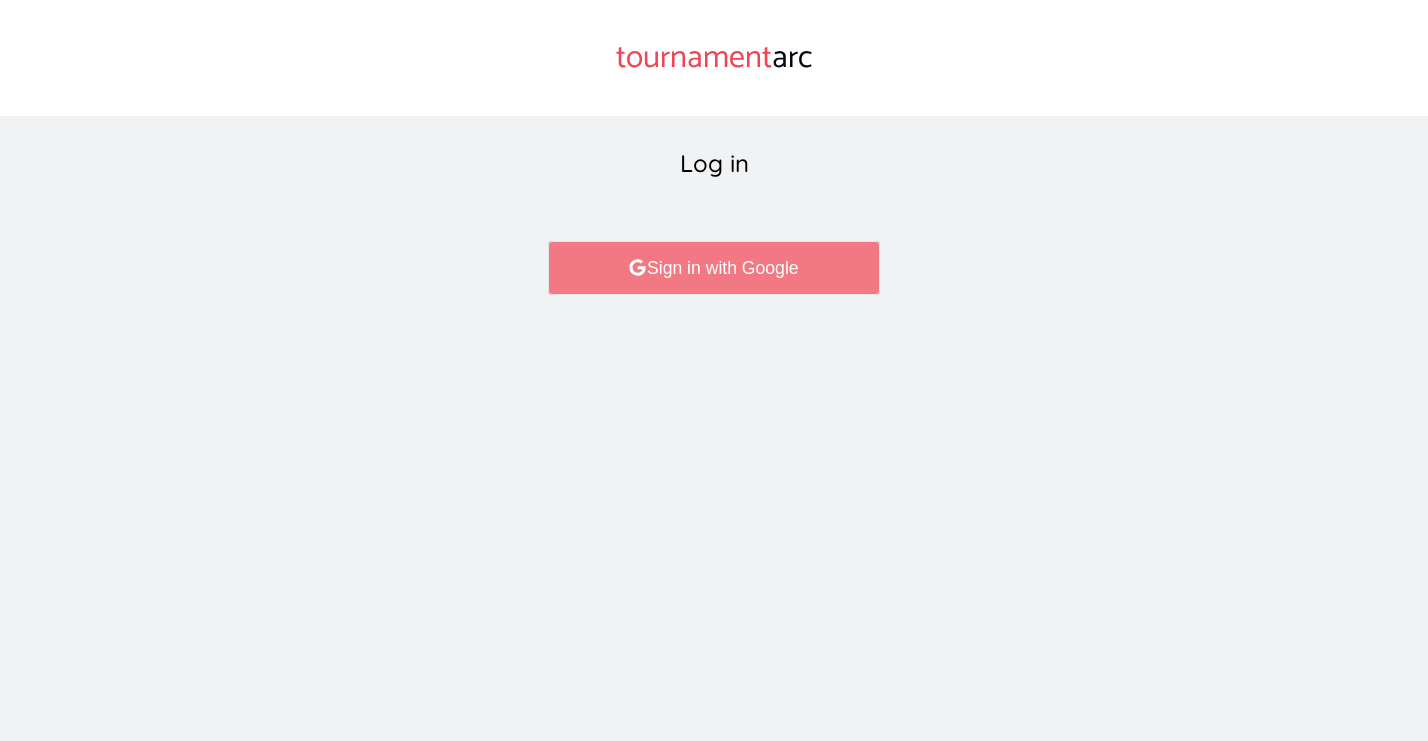 click on "Sign in with Google" at bounding box center (713, 268) 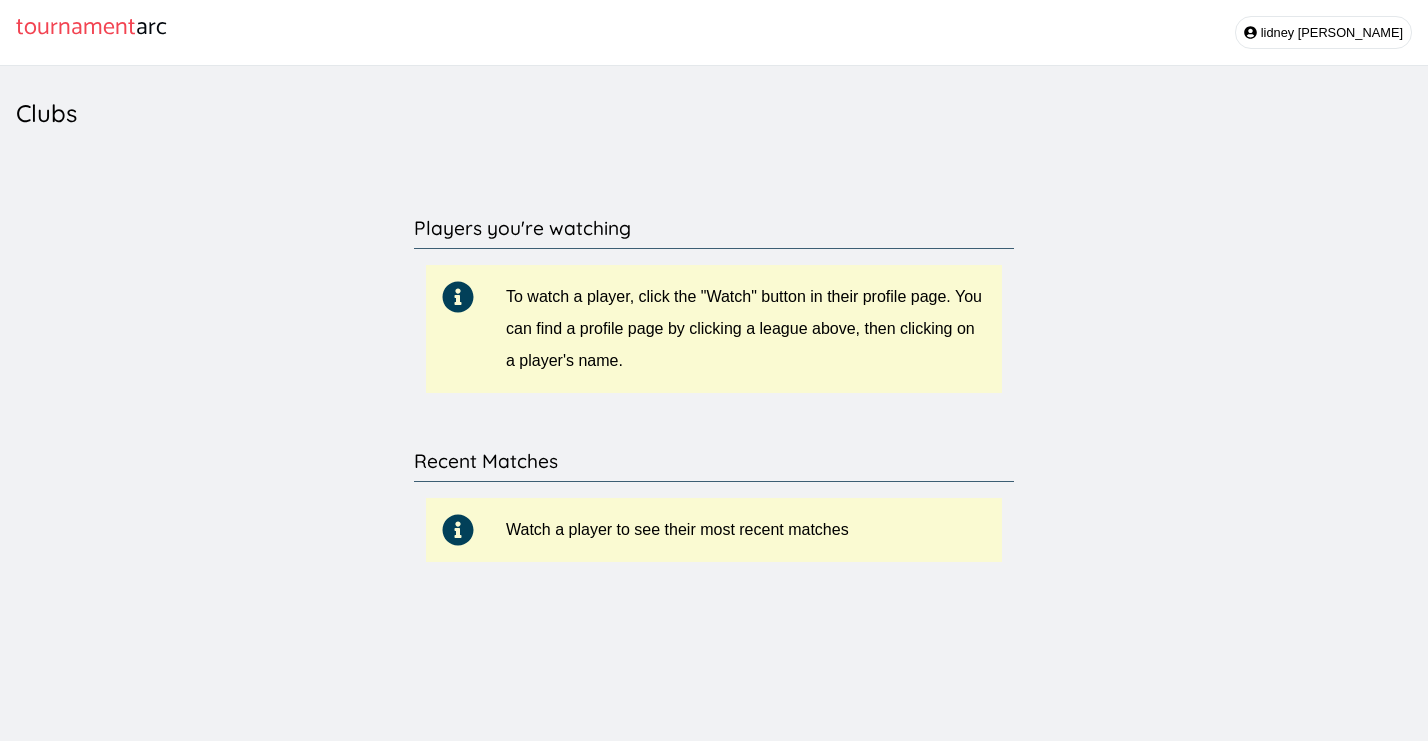 scroll, scrollTop: 0, scrollLeft: 0, axis: both 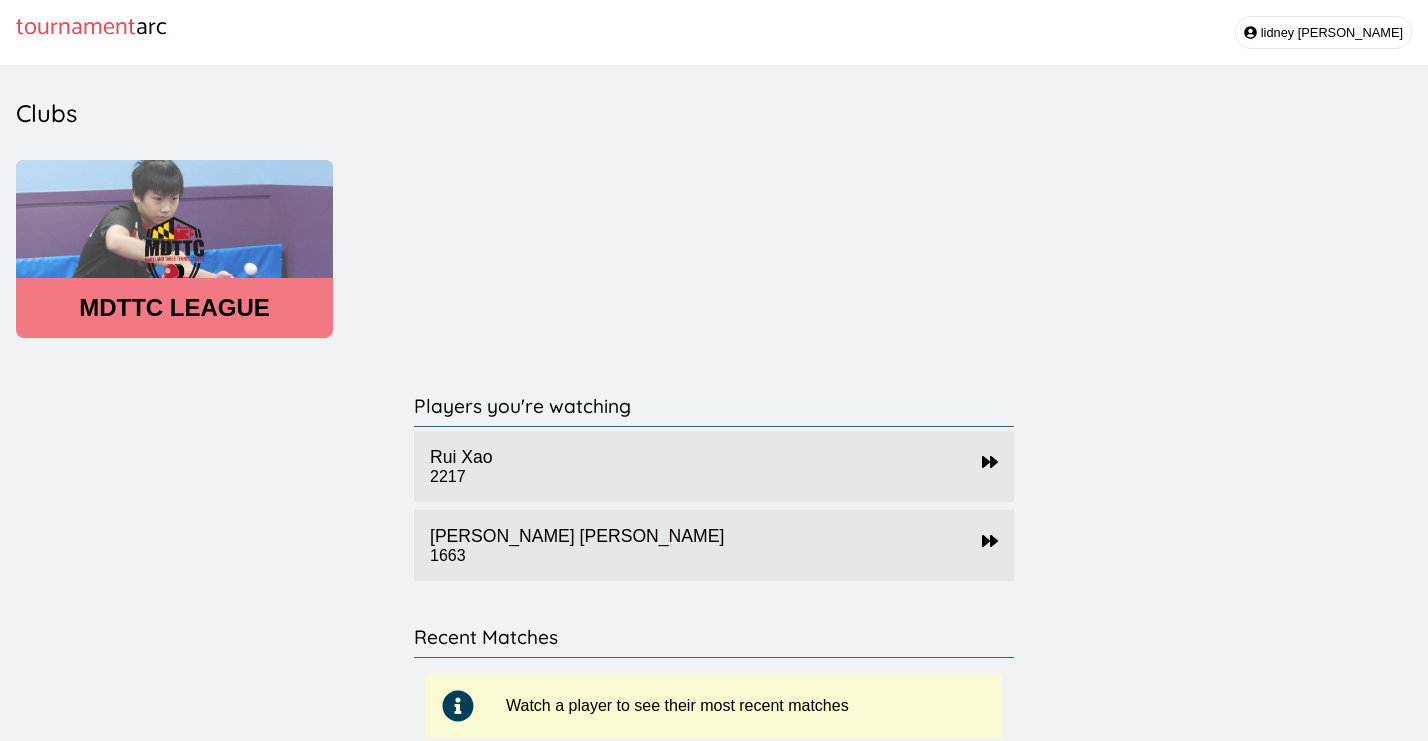 click on "MDTTC LEAGUE" at bounding box center [174, 308] 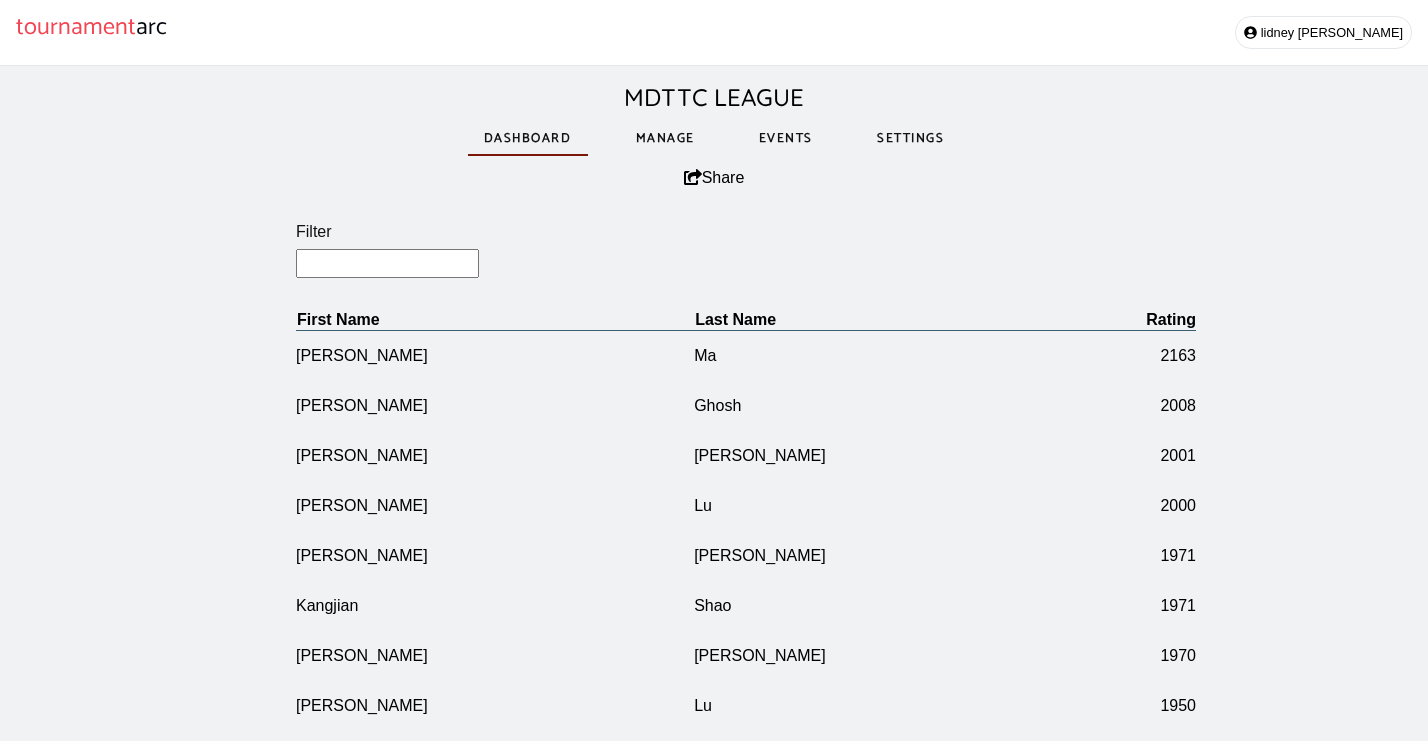 click on "Manage" at bounding box center (665, 138) 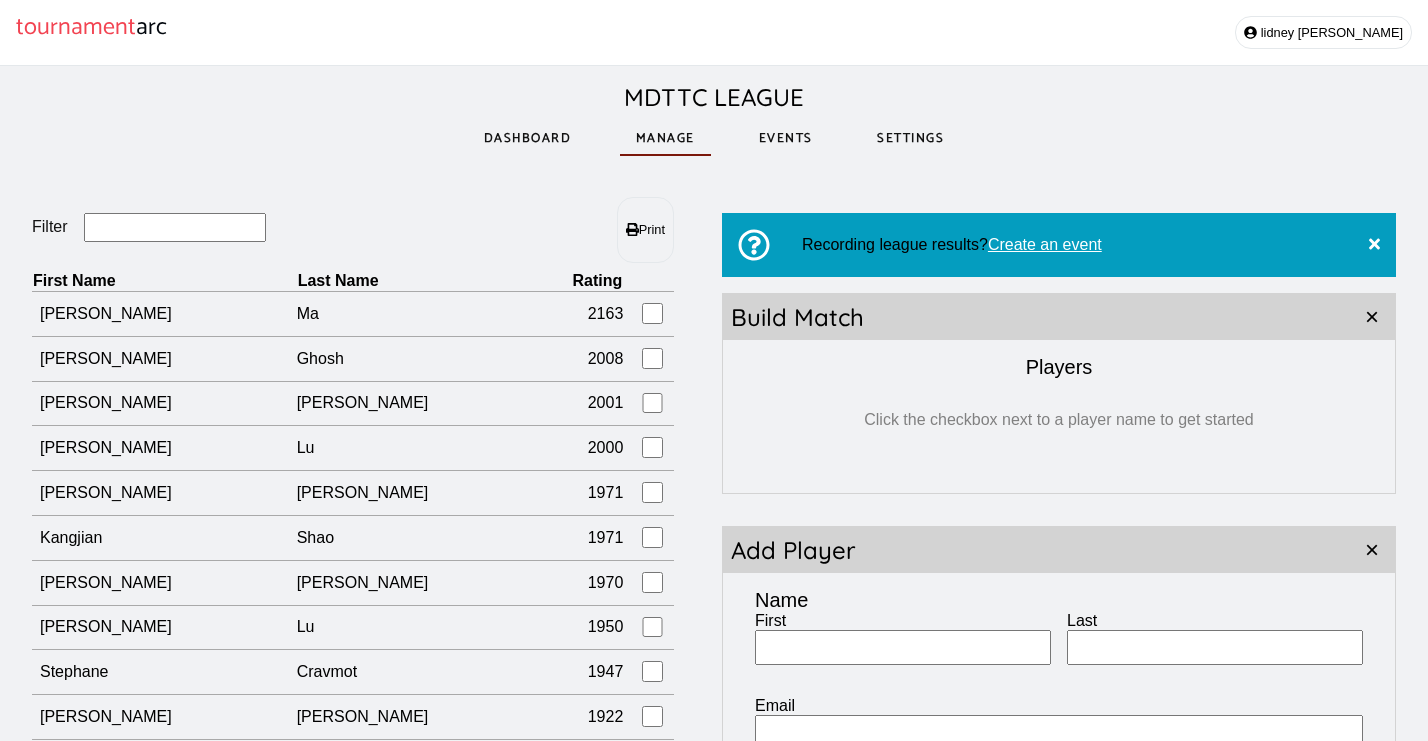 click on "Filter" at bounding box center (175, 227) 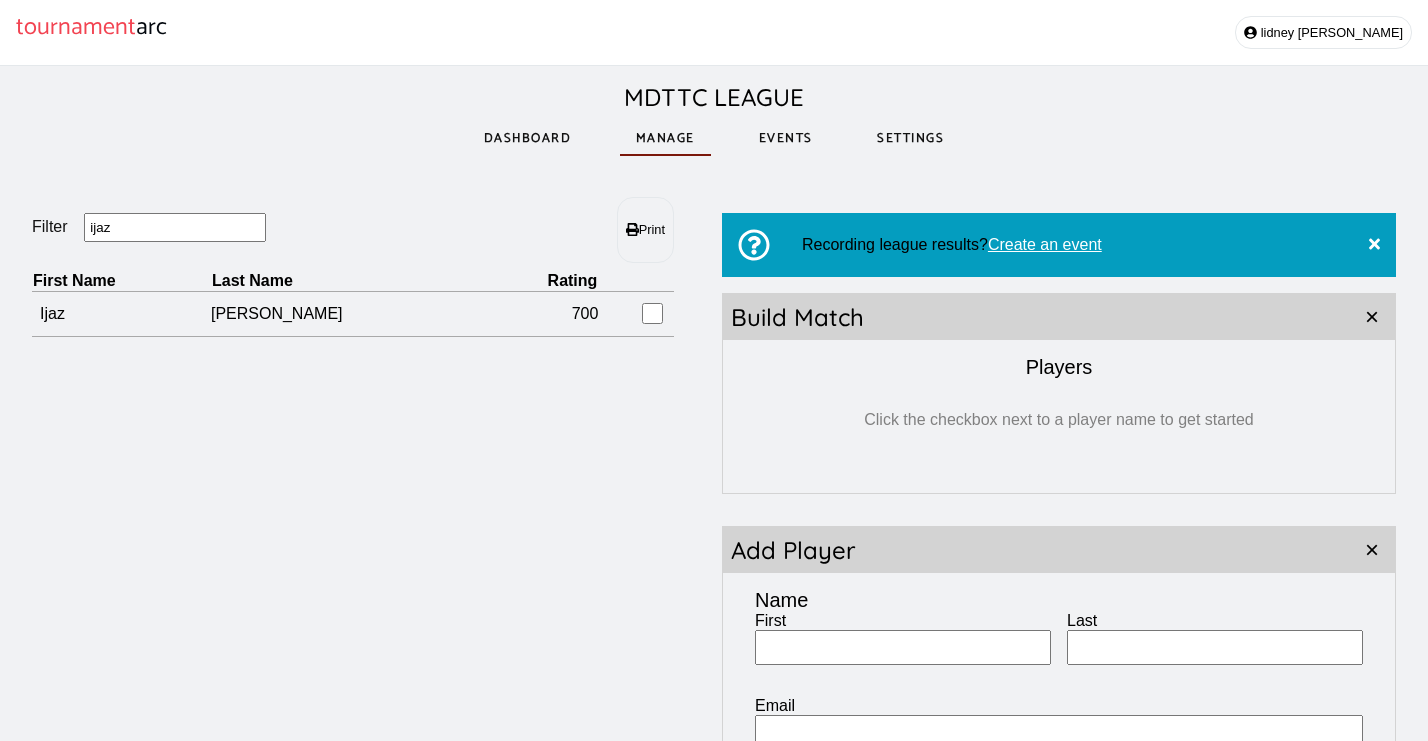 click on "First" at bounding box center [903, 647] 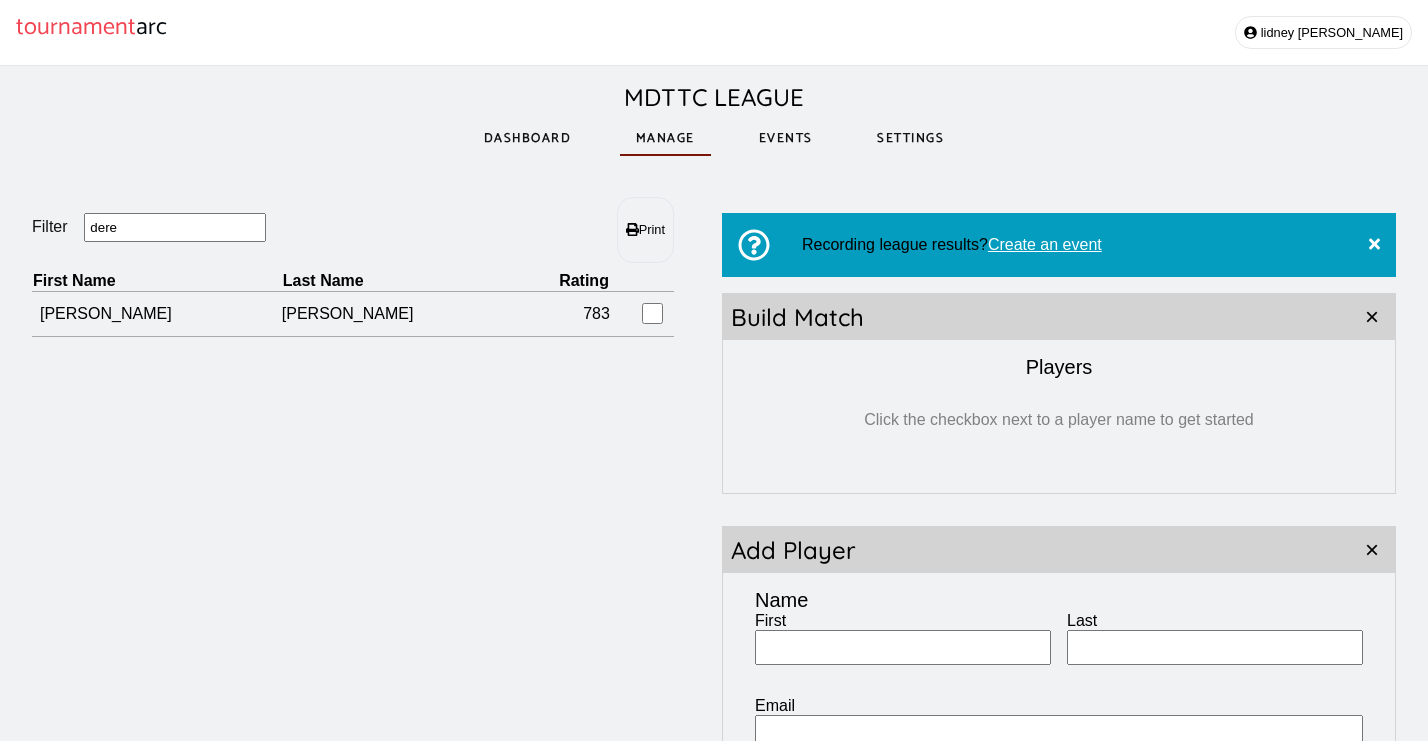 type on "dere" 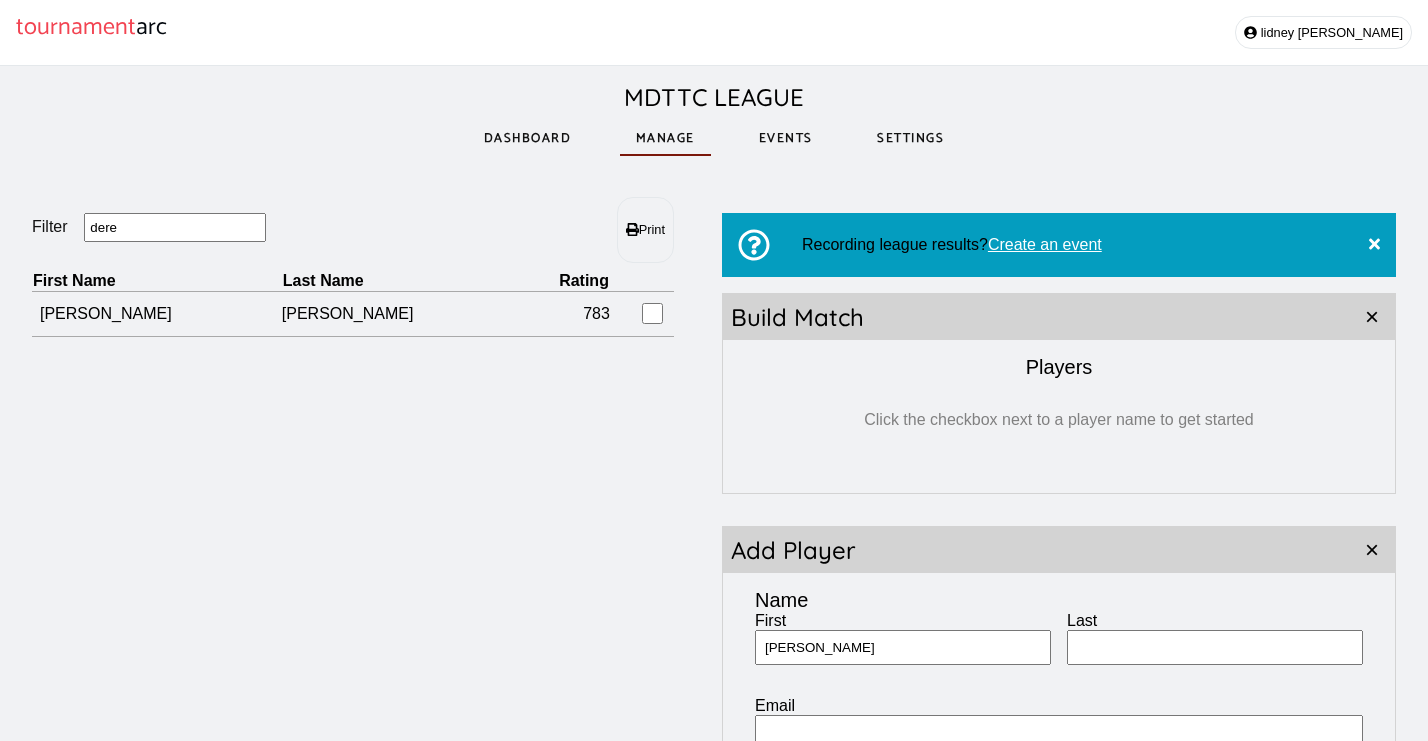 type on "Derek" 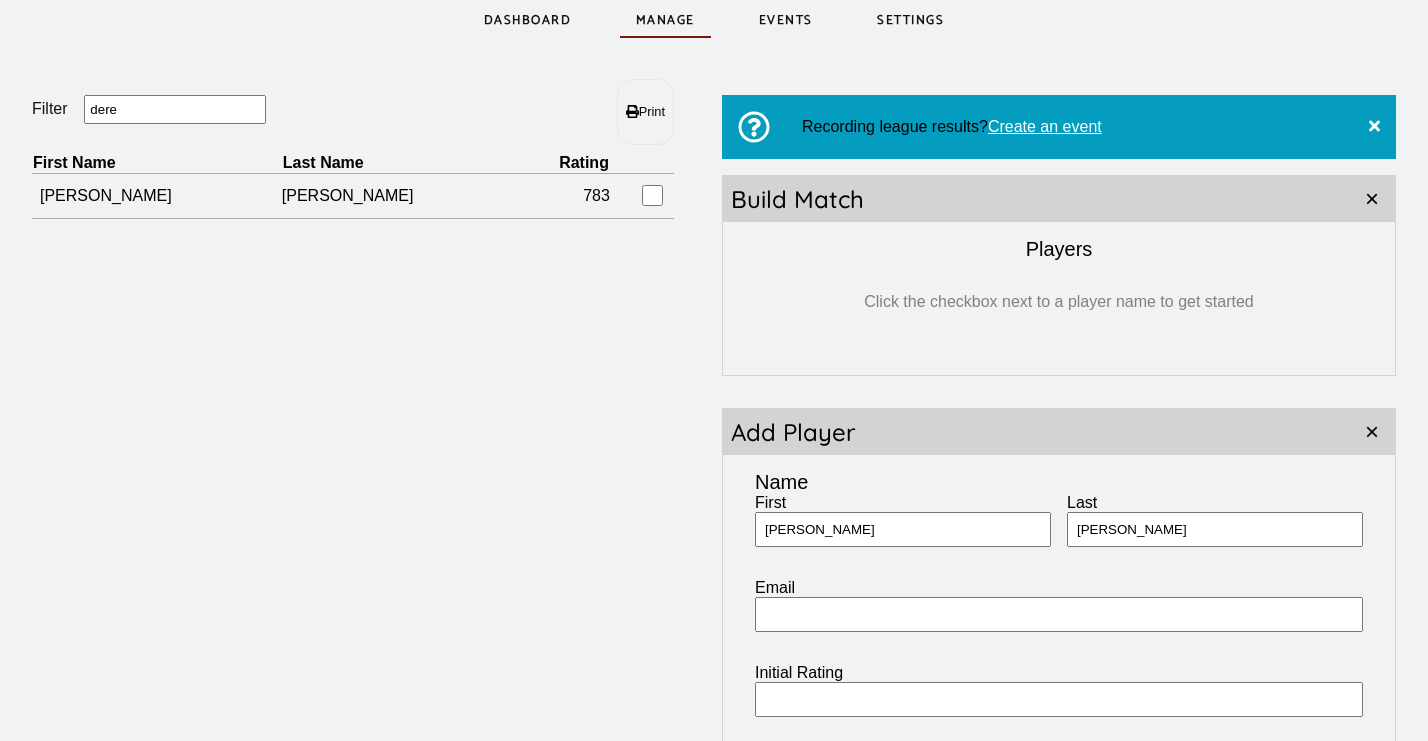 scroll, scrollTop: 151, scrollLeft: 0, axis: vertical 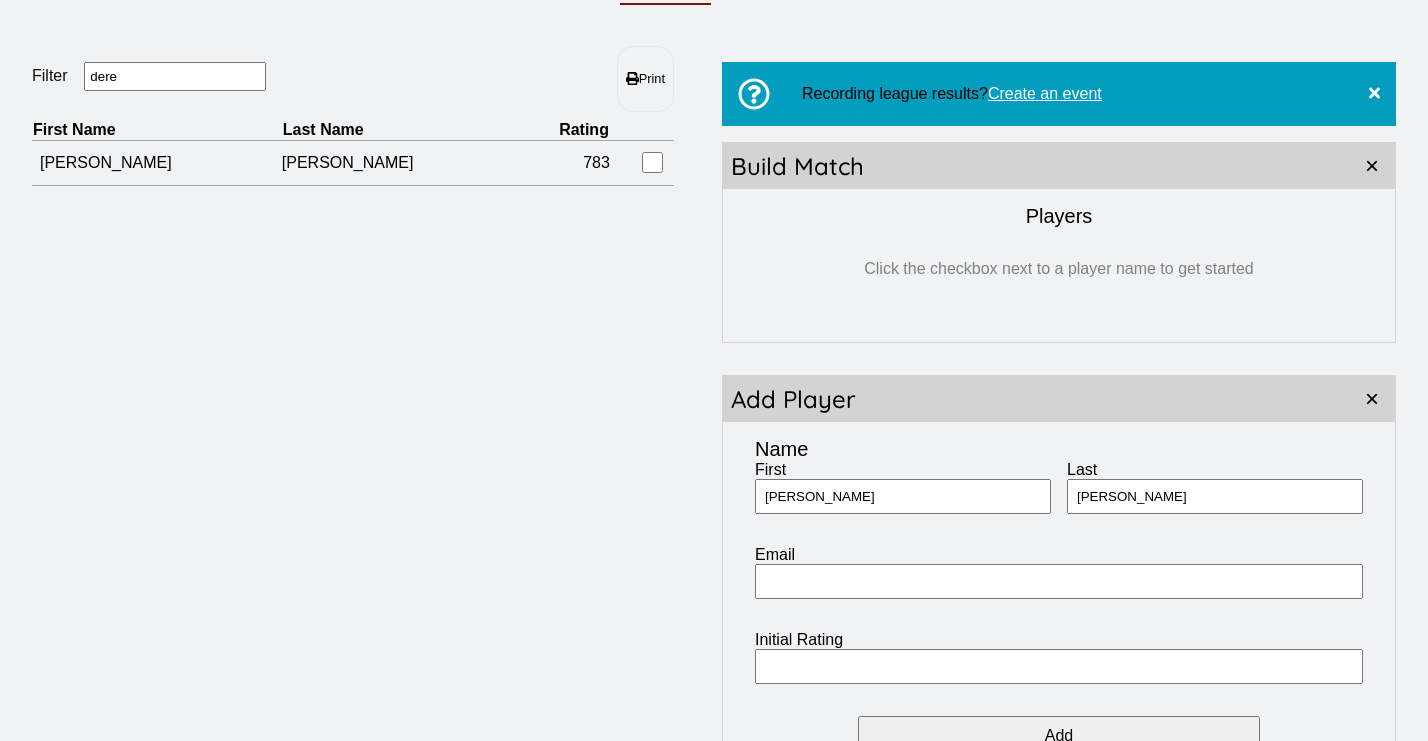 type on "Robinson" 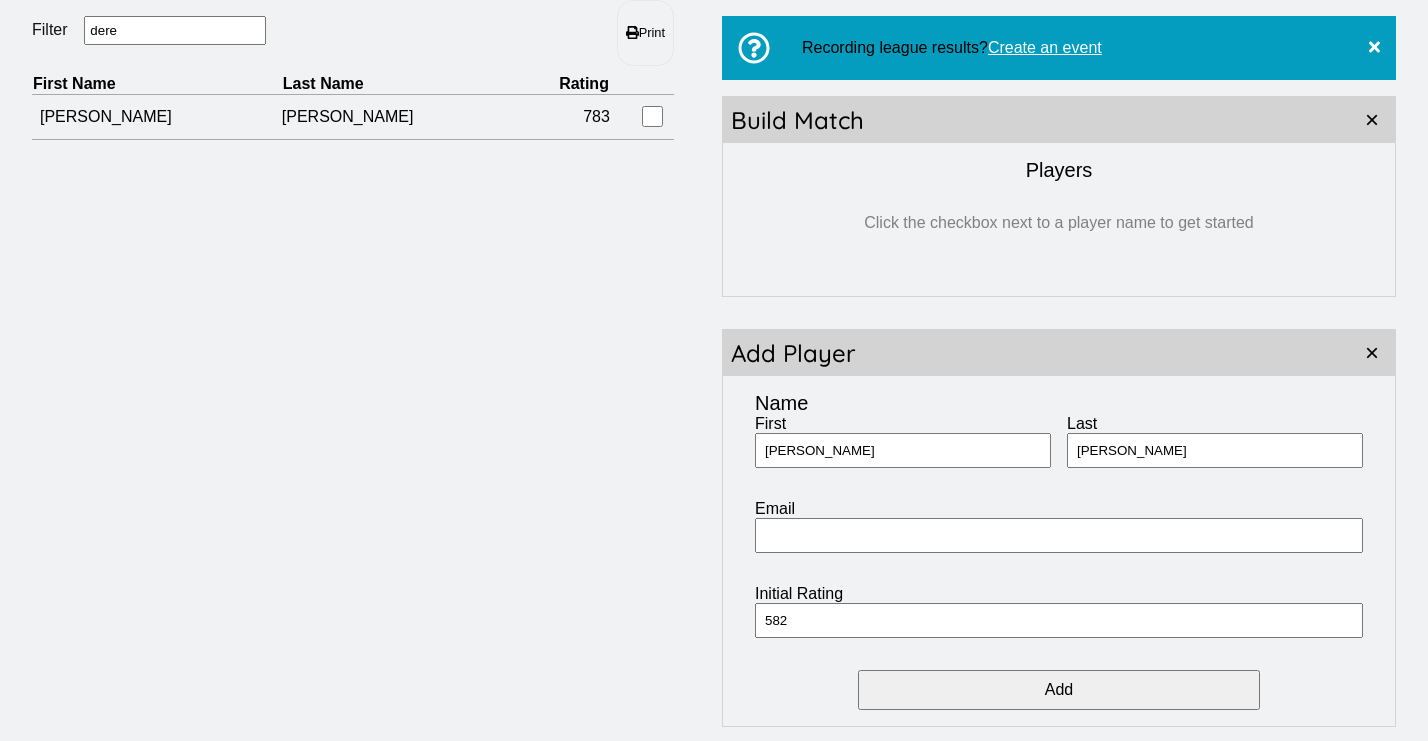 type on "581" 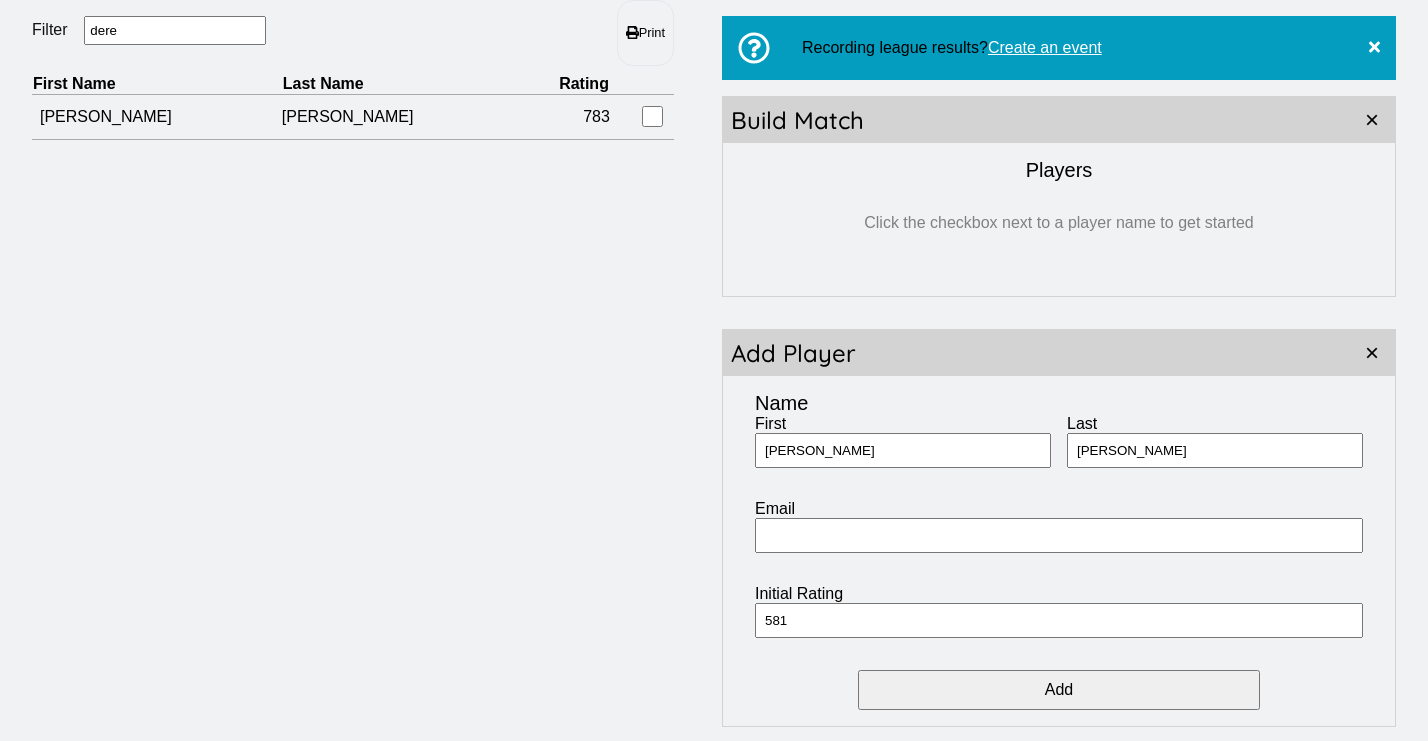 scroll, scrollTop: 198, scrollLeft: 0, axis: vertical 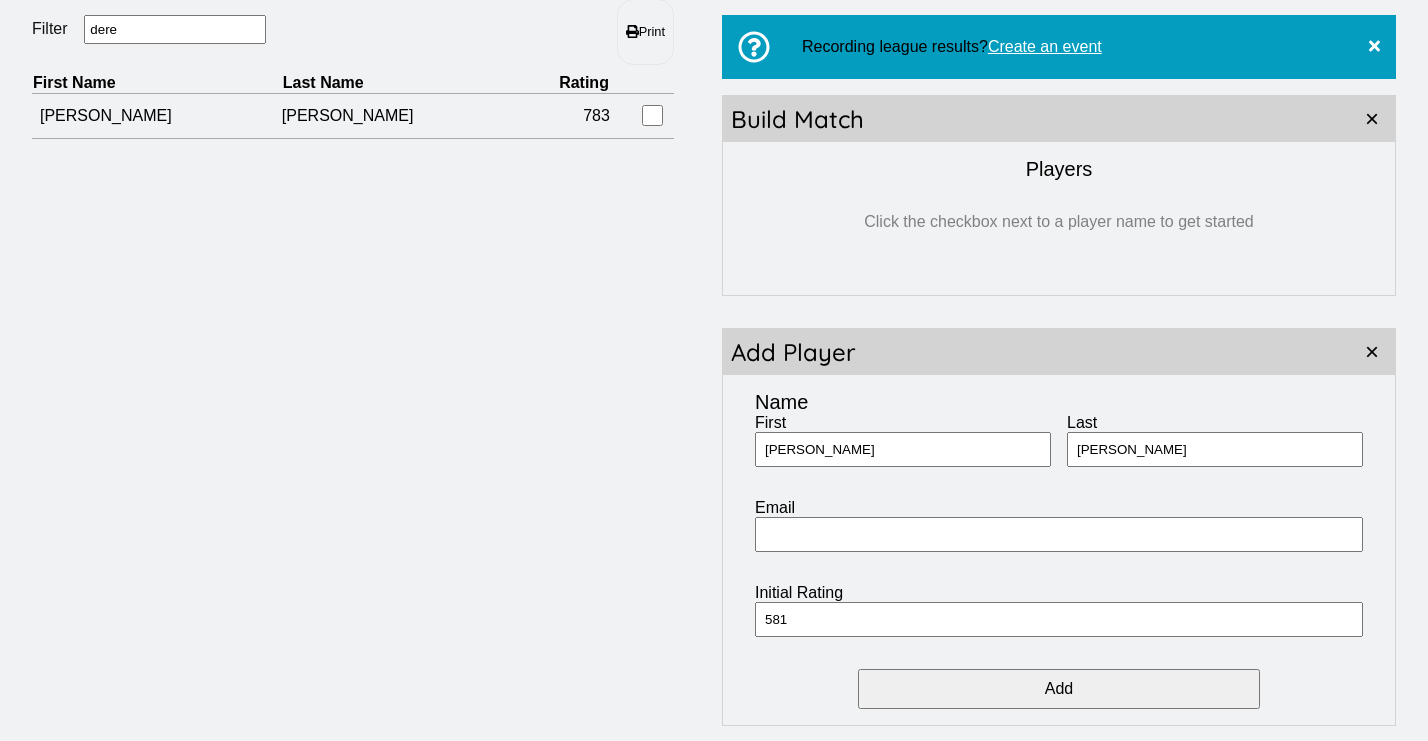 click on "Add" at bounding box center [1058, 689] 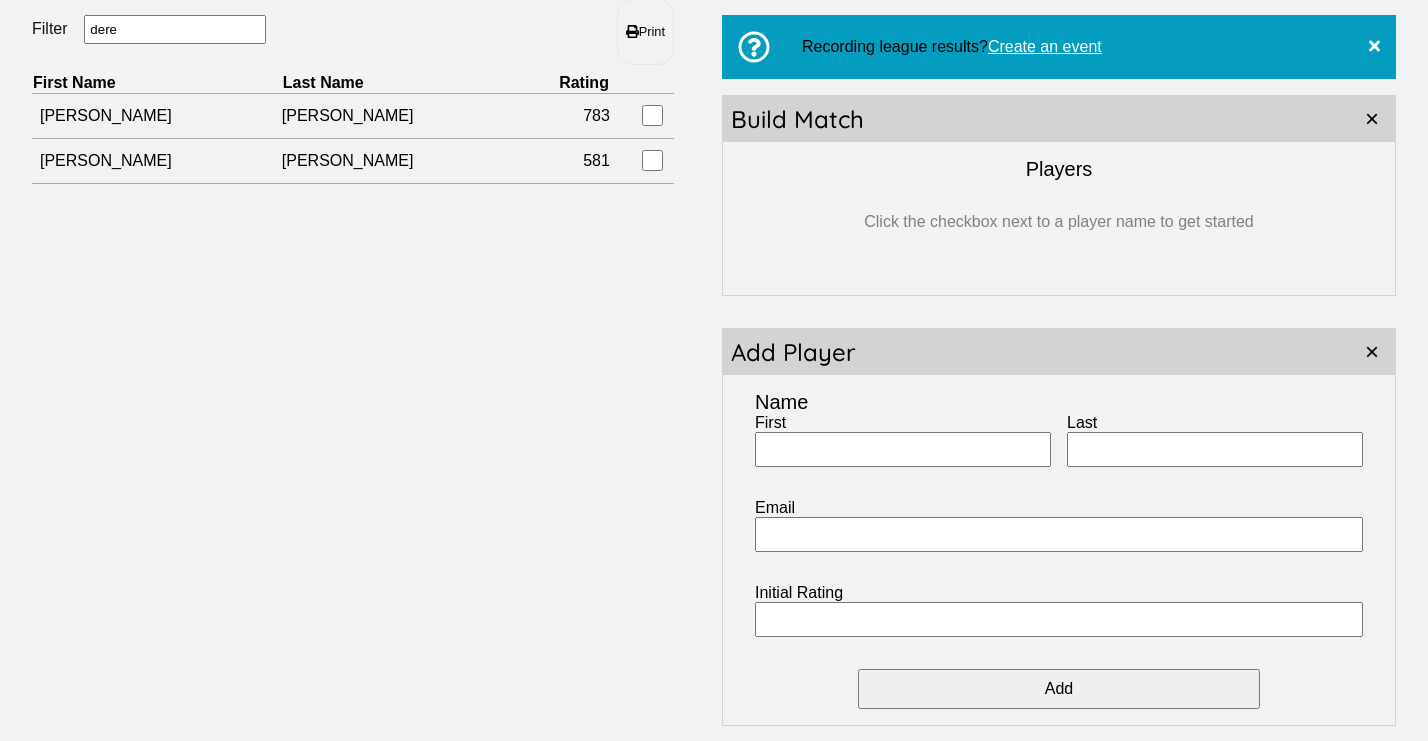 drag, startPoint x: 151, startPoint y: 26, endPoint x: 47, endPoint y: 25, distance: 104.00481 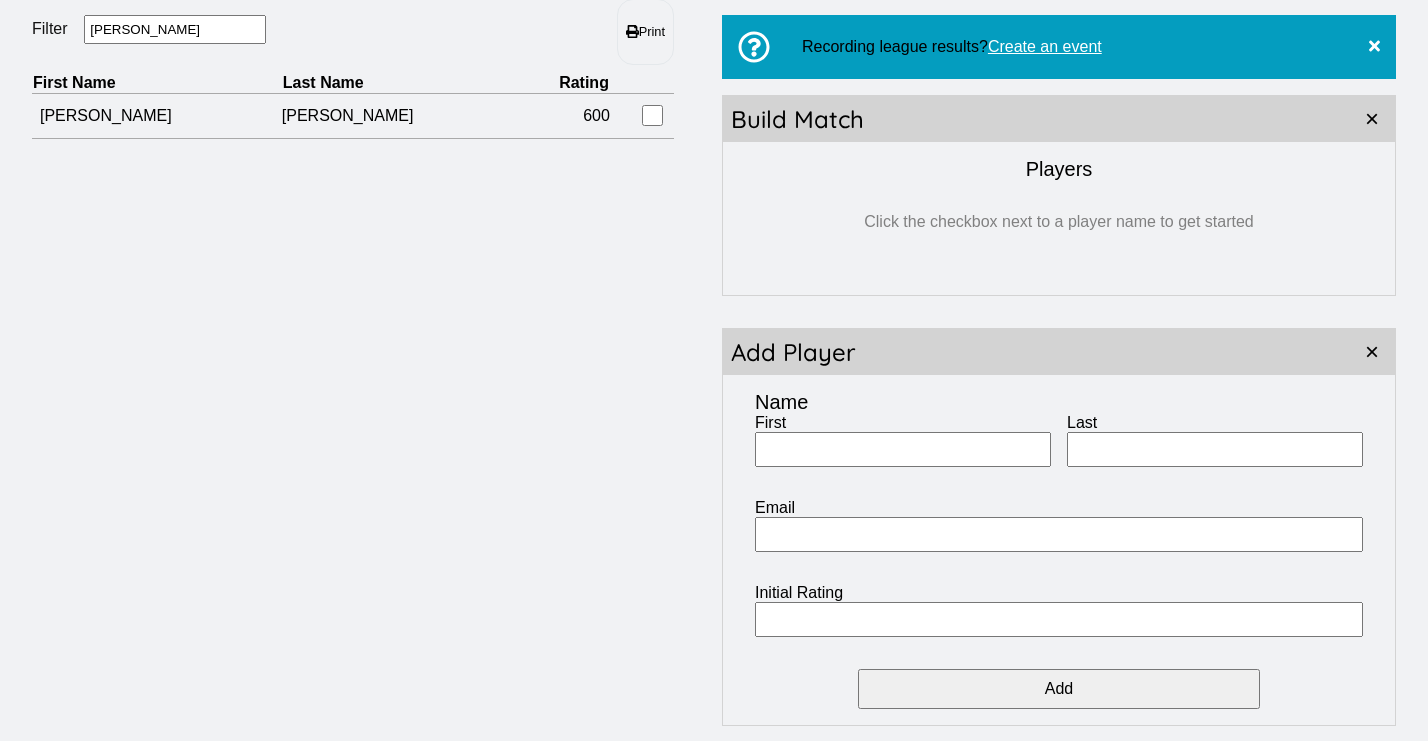 type on "Judith" 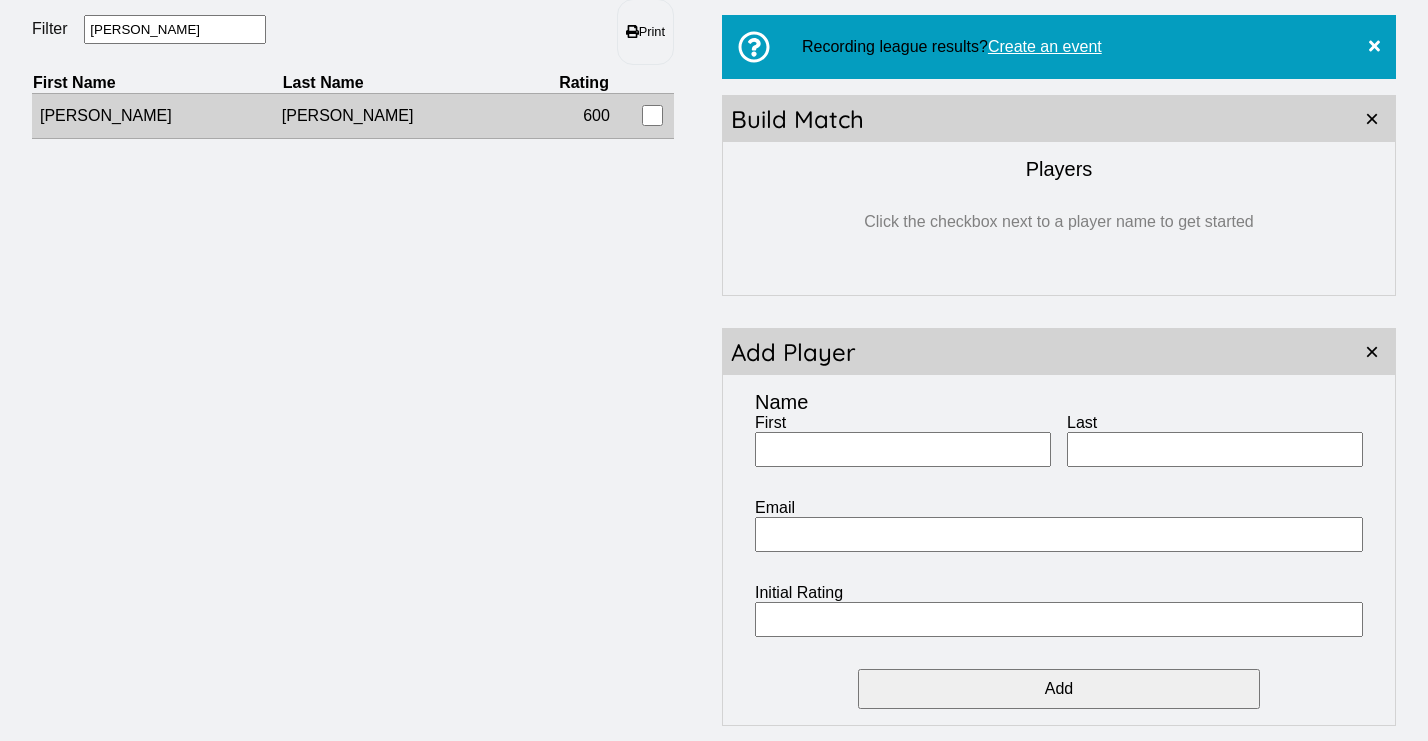 drag, startPoint x: 167, startPoint y: 53, endPoint x: 322, endPoint y: 118, distance: 168.07736 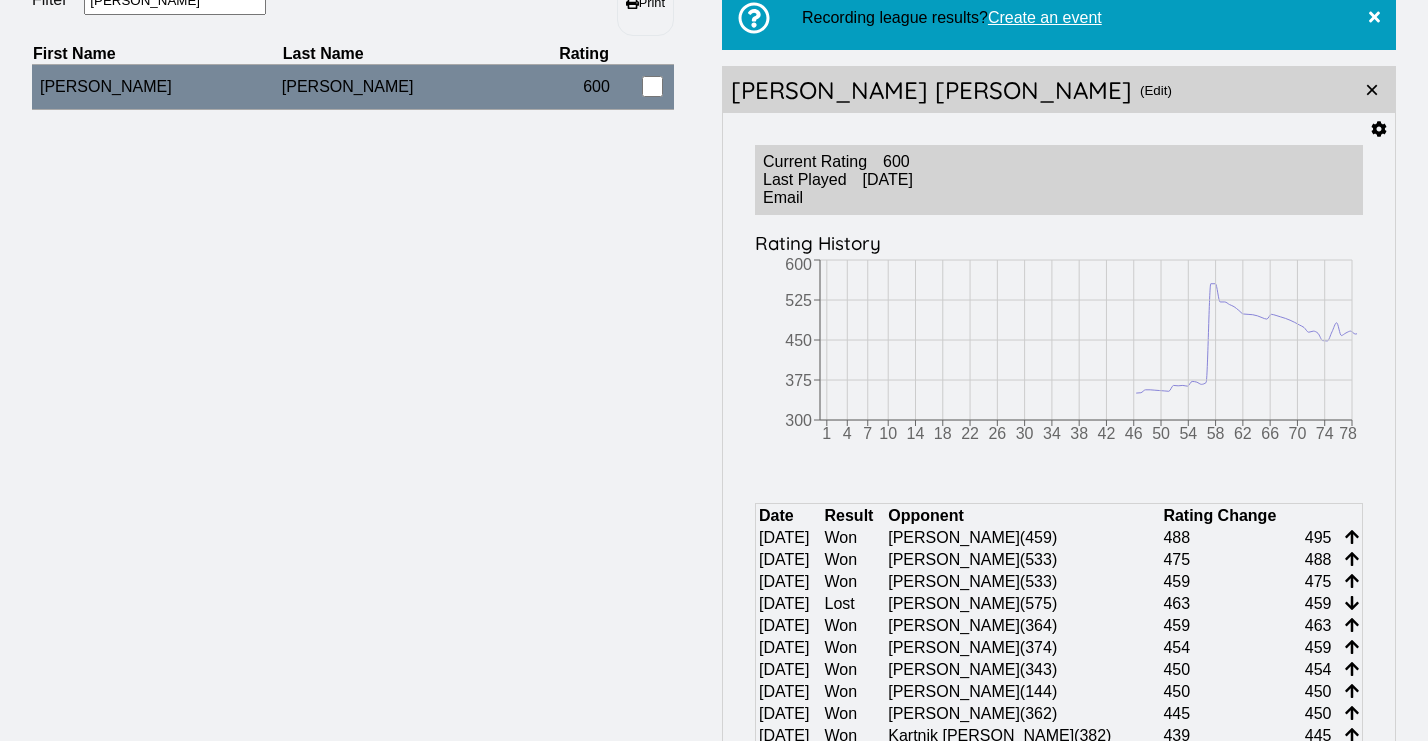 scroll, scrollTop: 189, scrollLeft: 0, axis: vertical 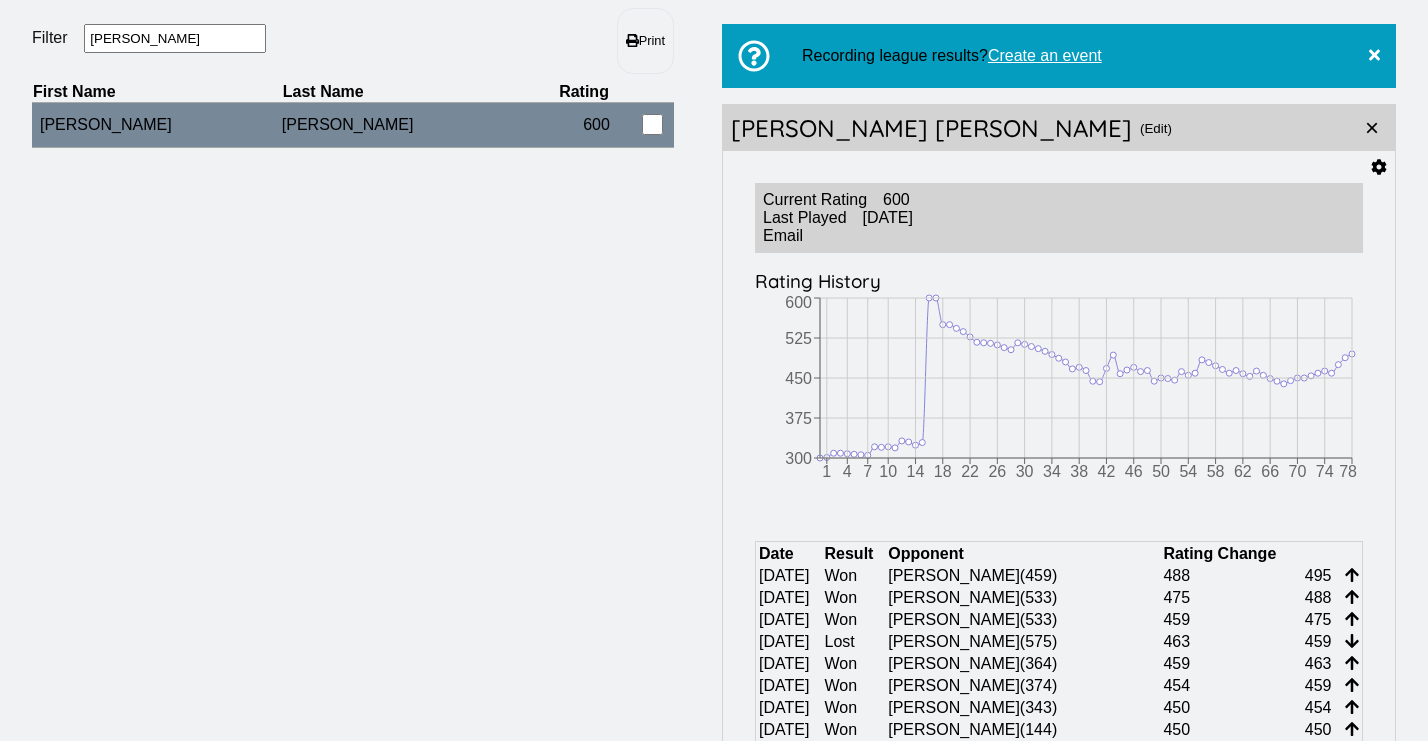 click 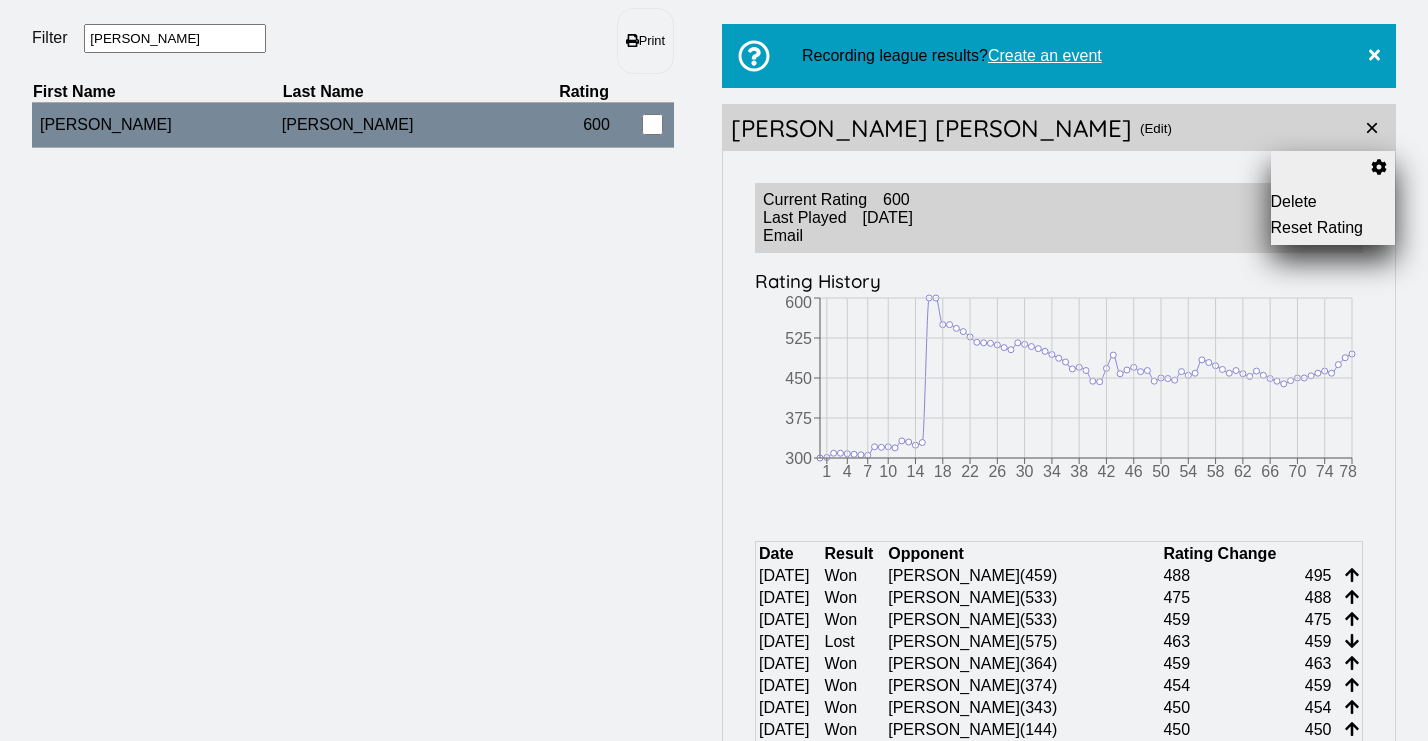 click on "Reset Rating" at bounding box center (1333, 228) 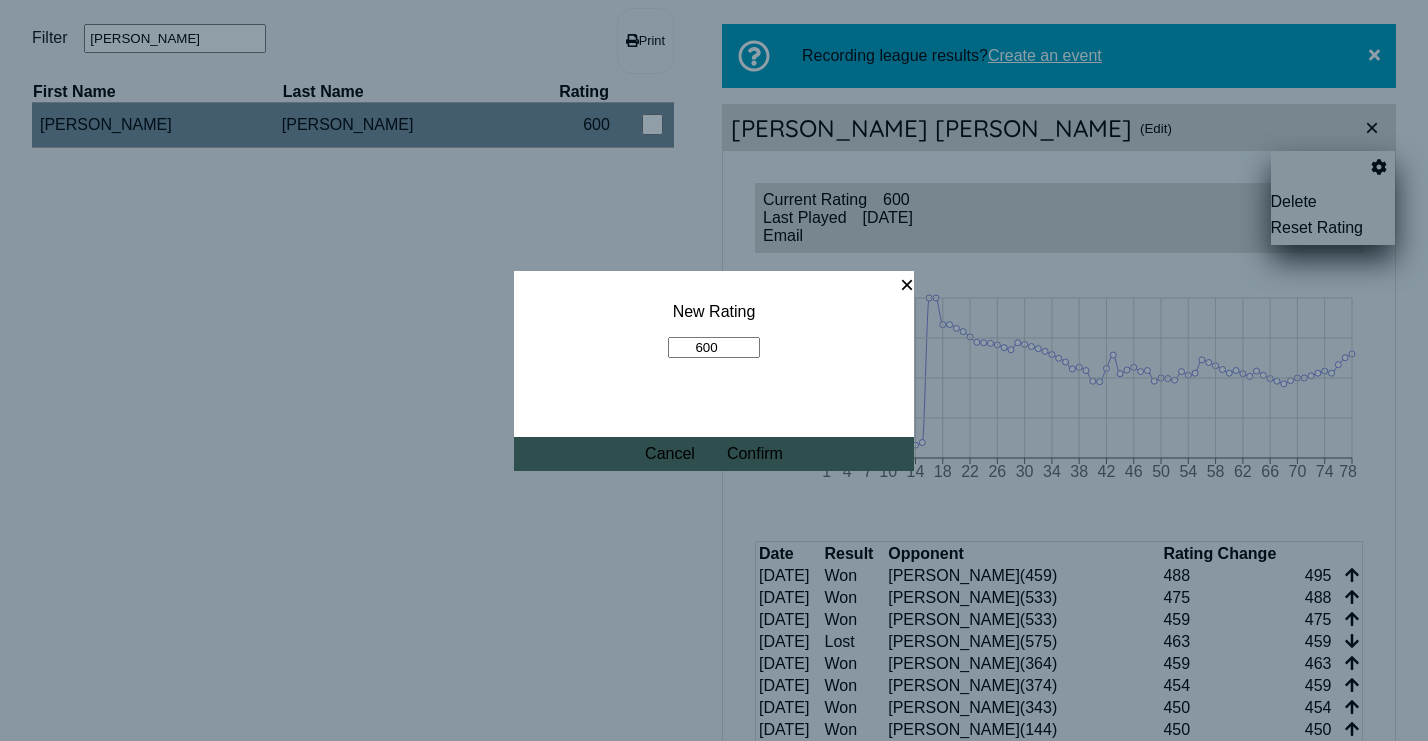 drag, startPoint x: 726, startPoint y: 346, endPoint x: 690, endPoint y: 346, distance: 36 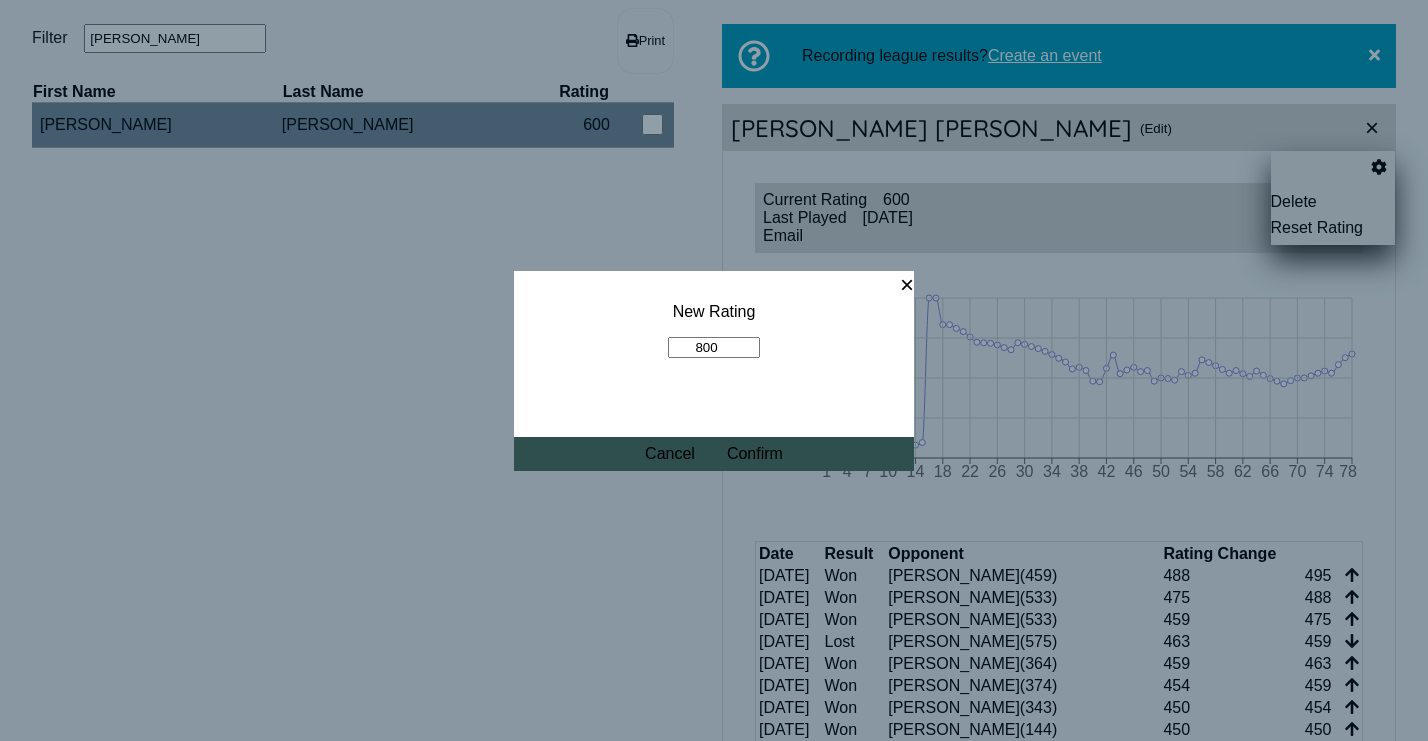 type on "800" 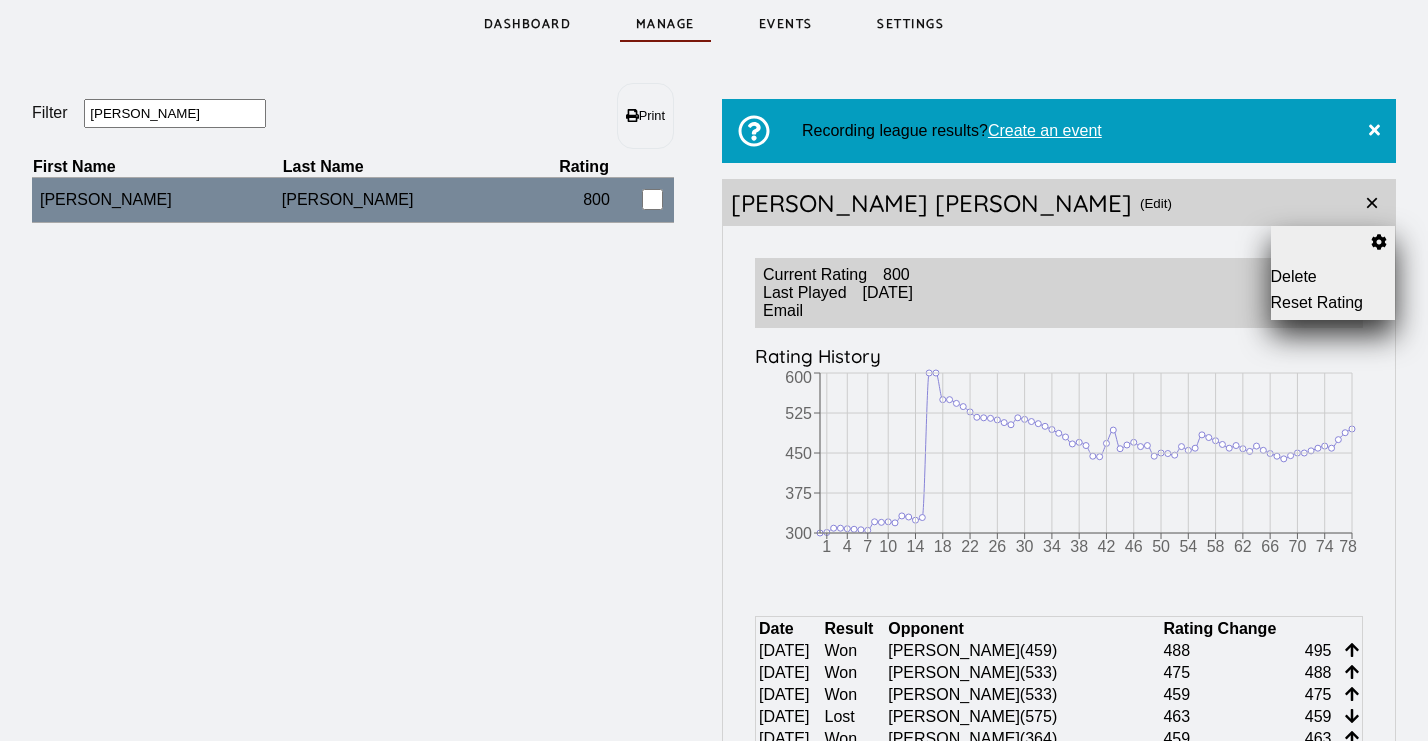 scroll, scrollTop: 59, scrollLeft: 0, axis: vertical 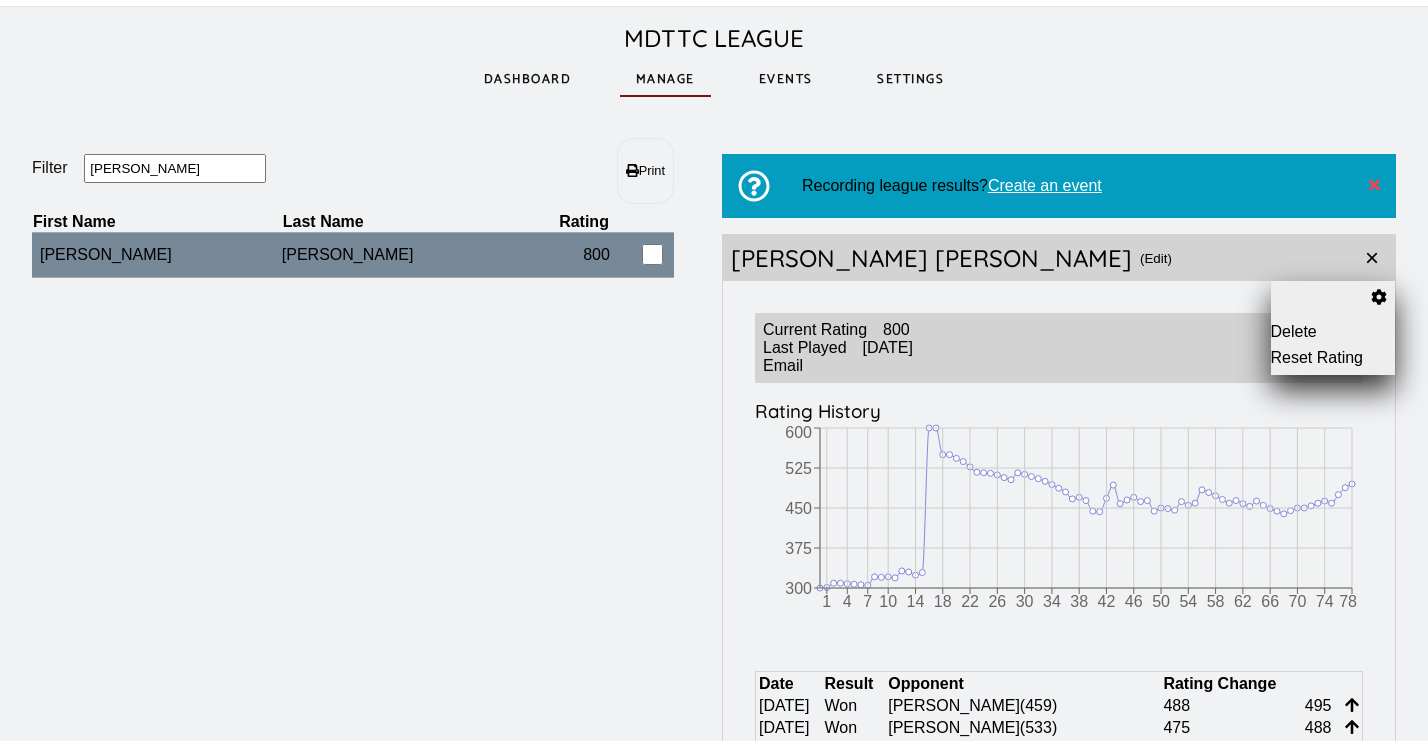 click 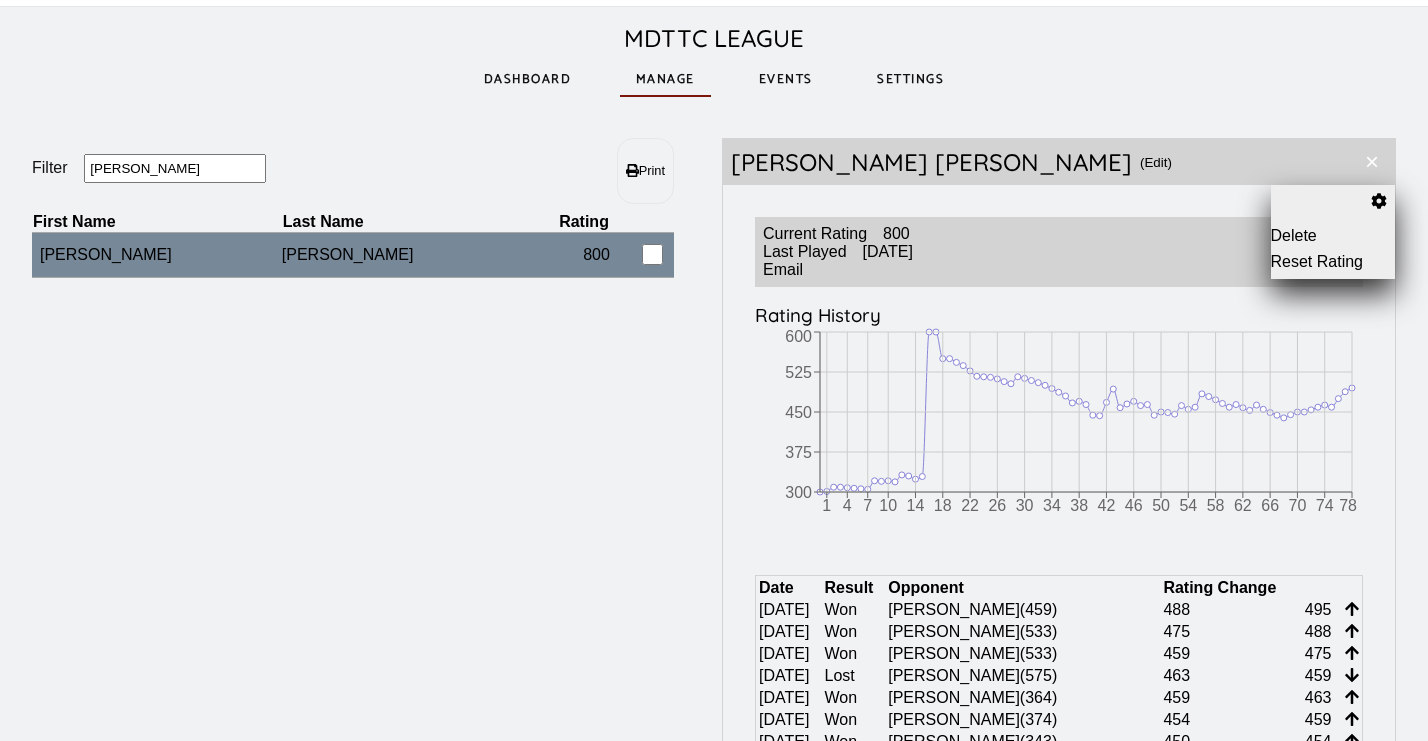 click on "×" at bounding box center (1372, 162) 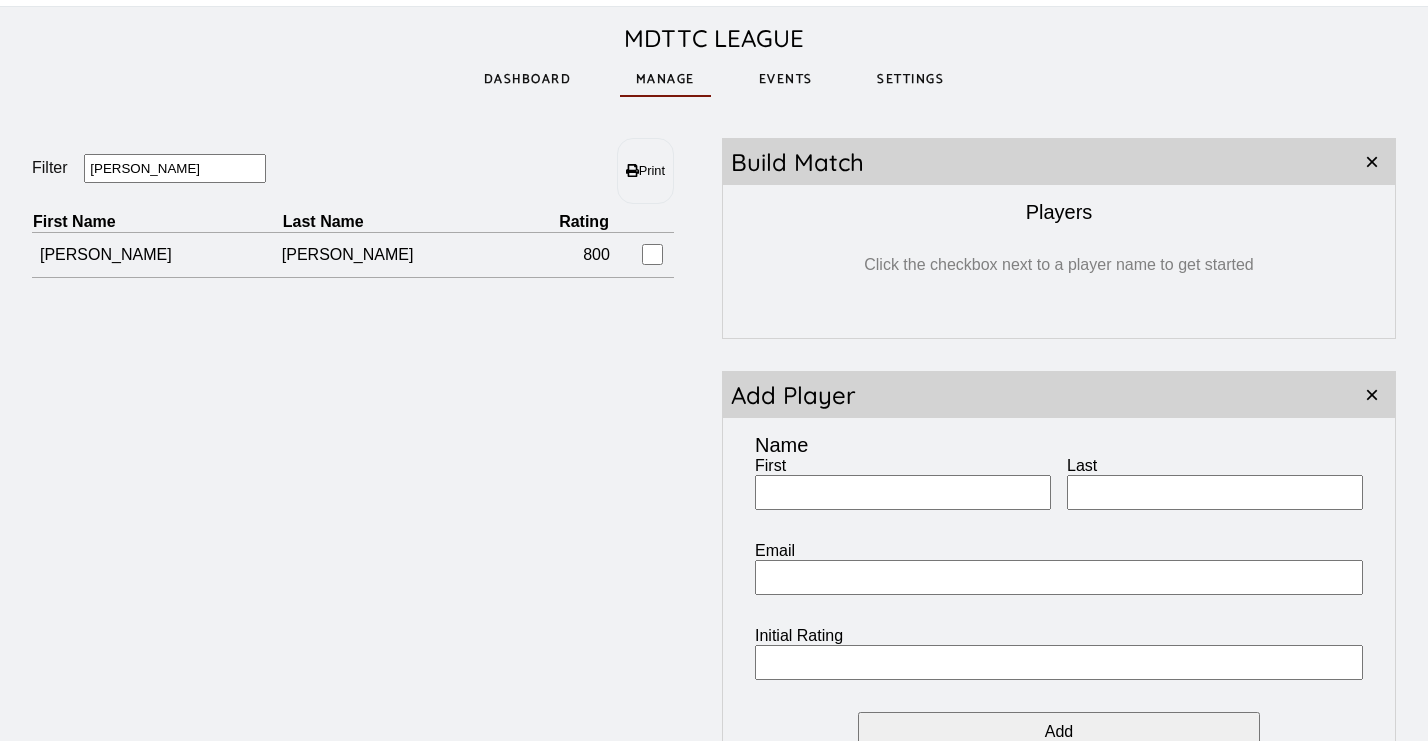 click on "First" at bounding box center (903, 492) 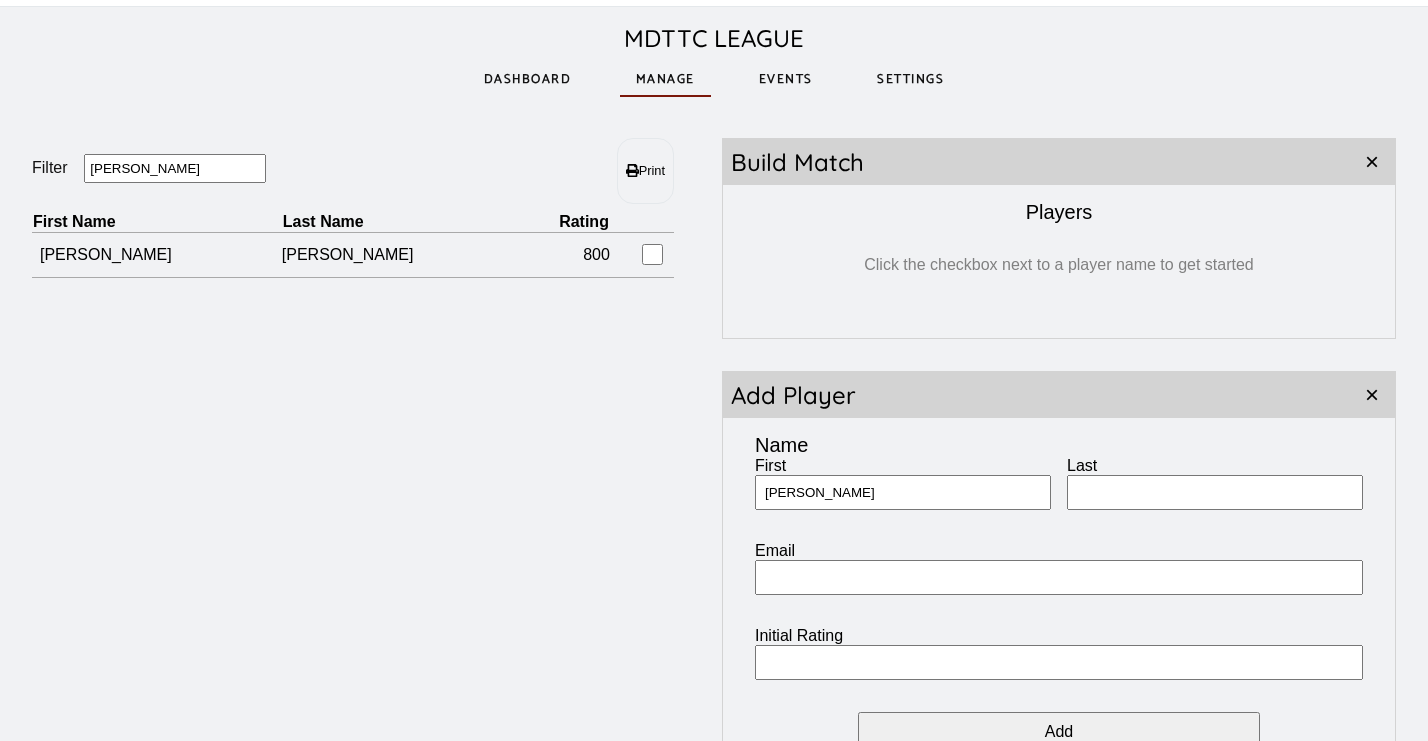 type on "[PERSON_NAME]" 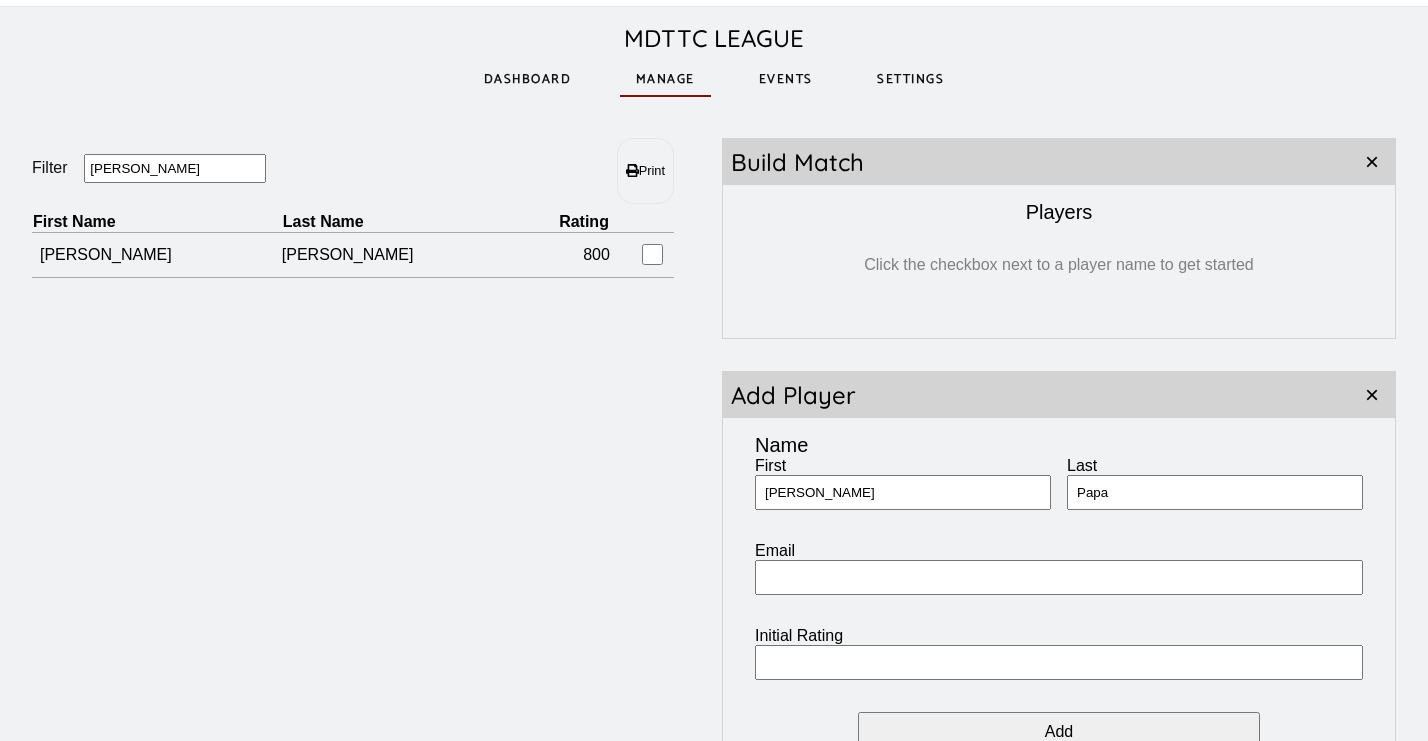type on "Papa" 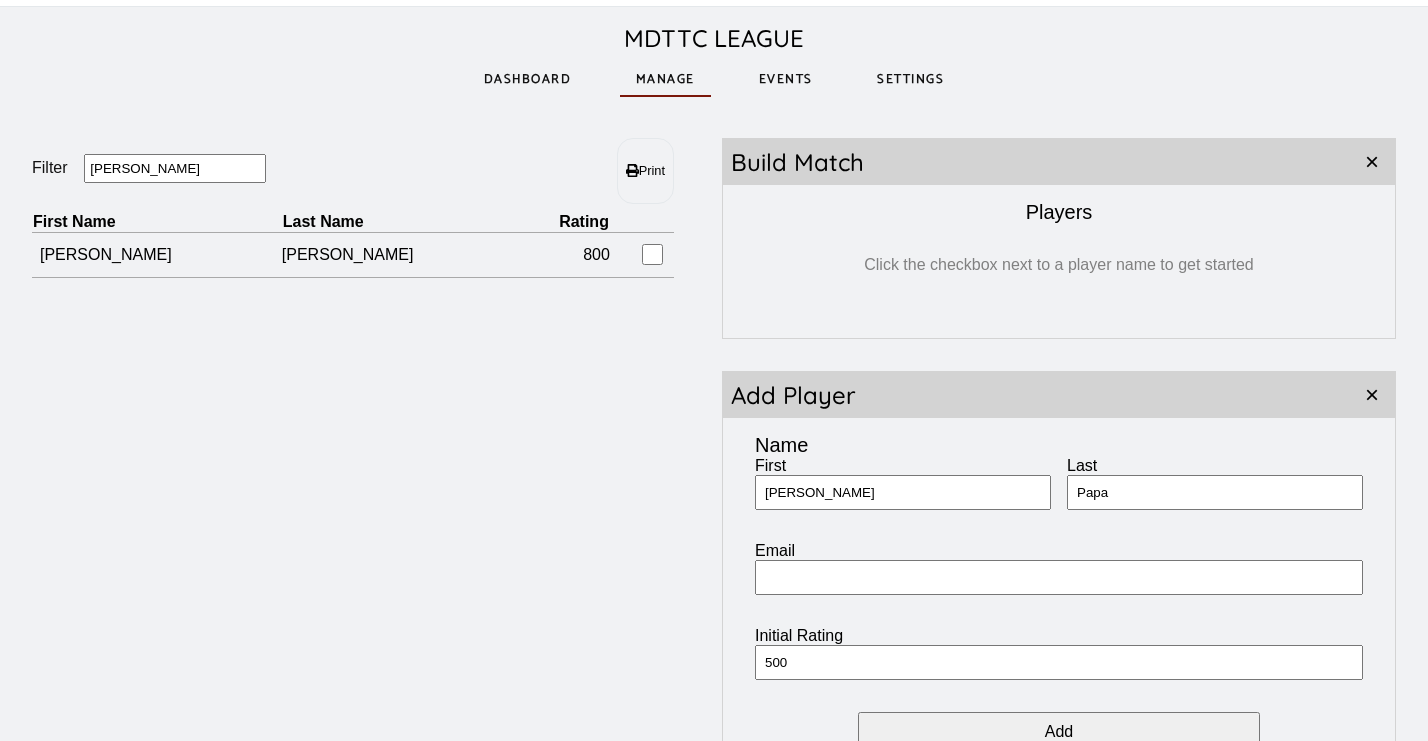 type on "500" 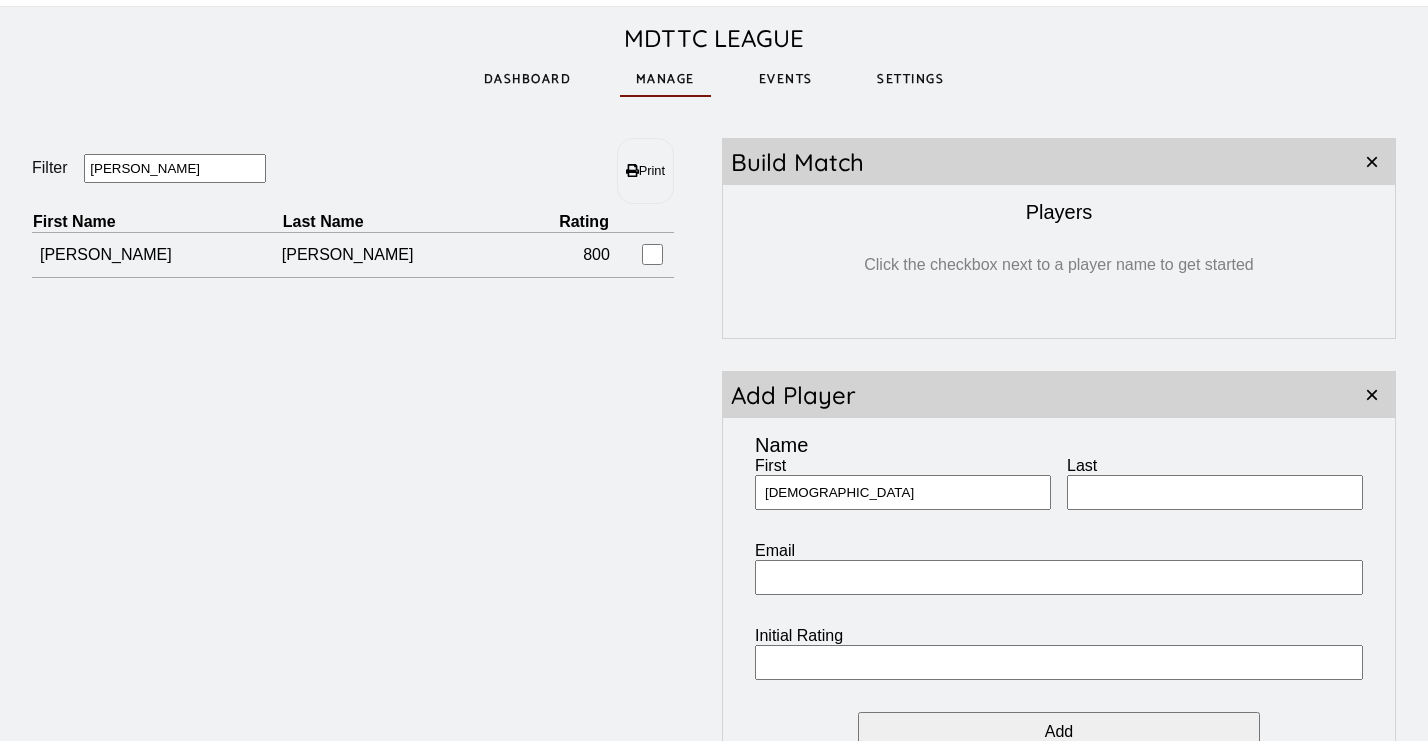 type on "[DEMOGRAPHIC_DATA]" 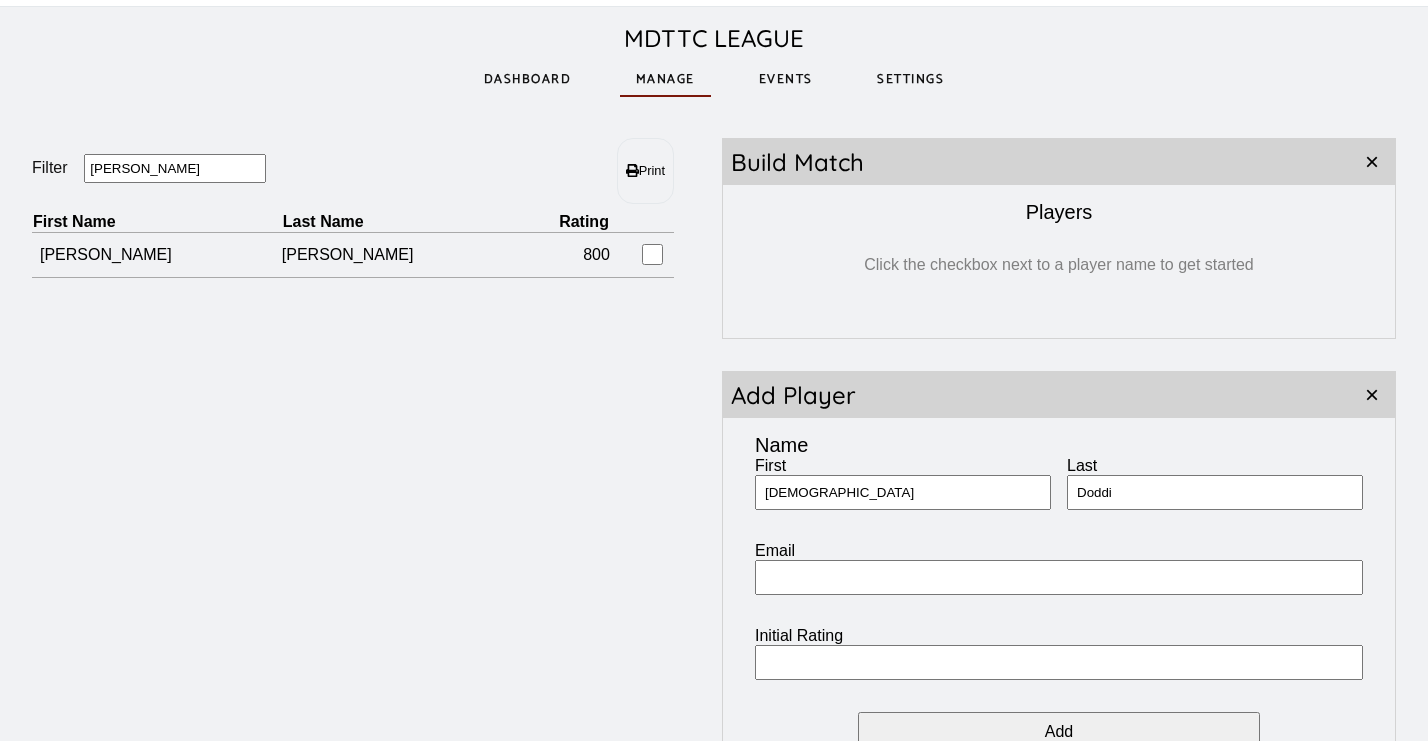 type on "Doddi" 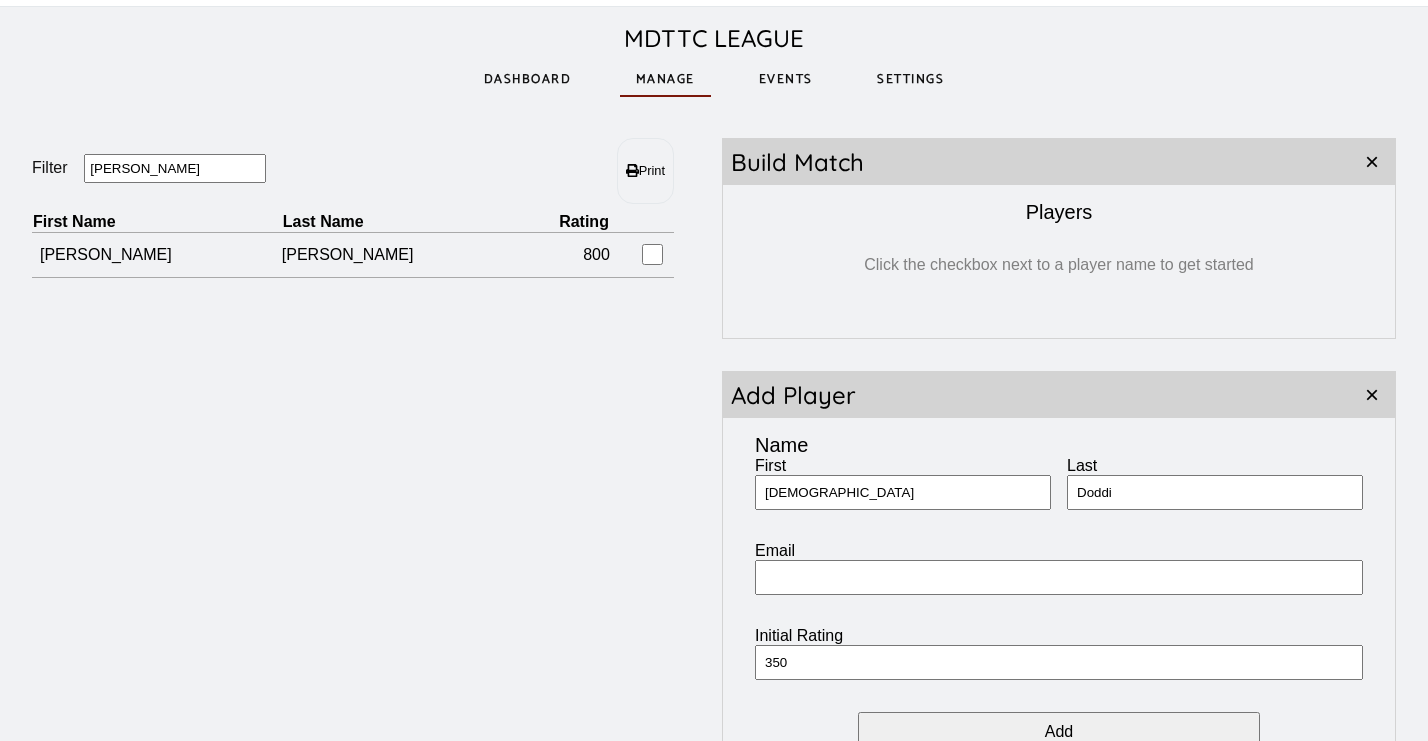 type on "350" 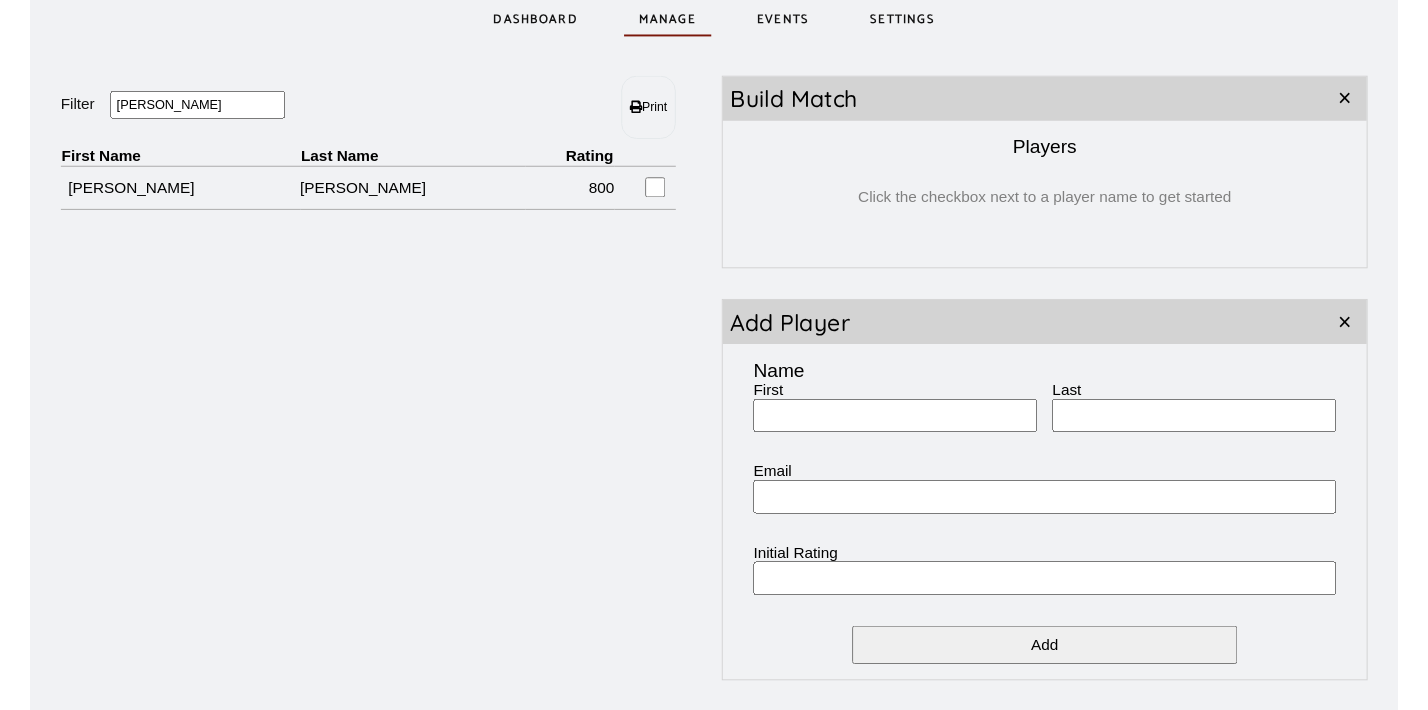 scroll, scrollTop: 118, scrollLeft: 0, axis: vertical 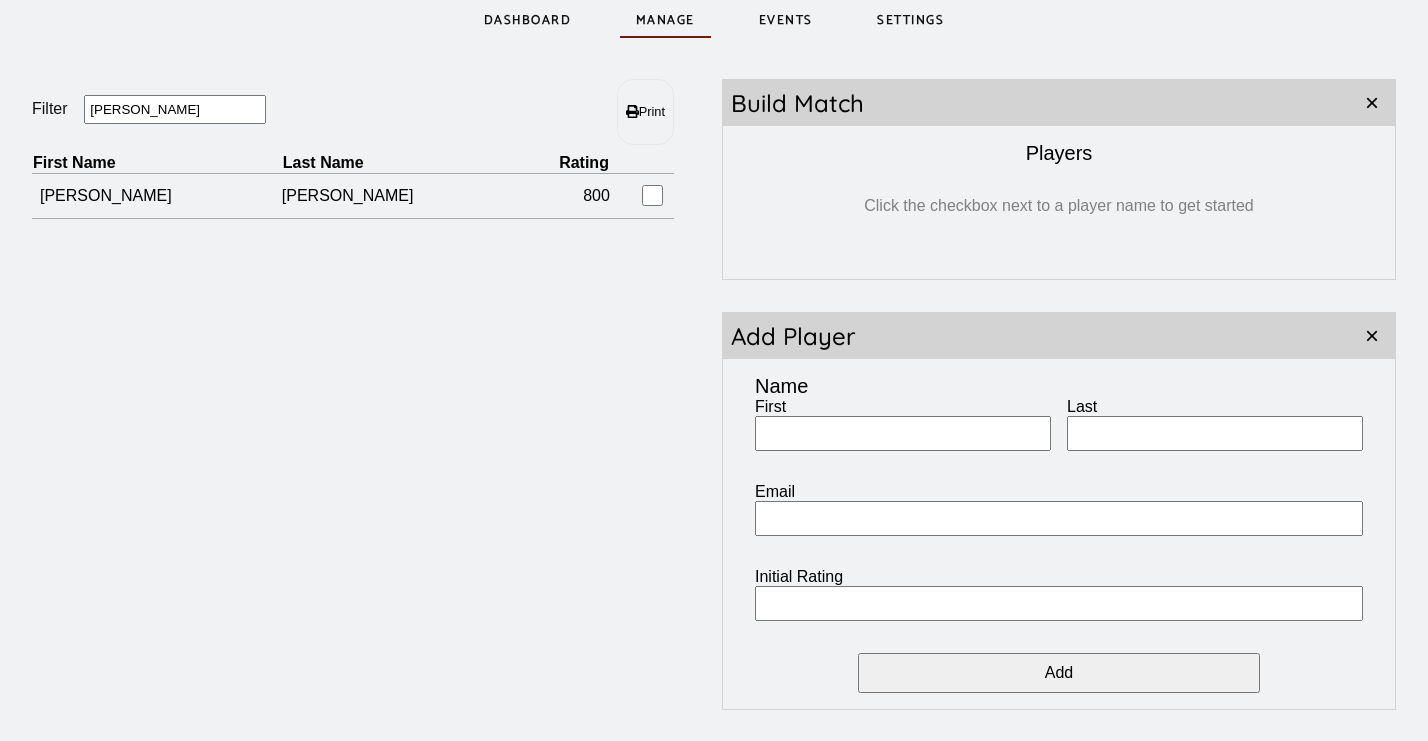 click on "Events" at bounding box center (786, 20) 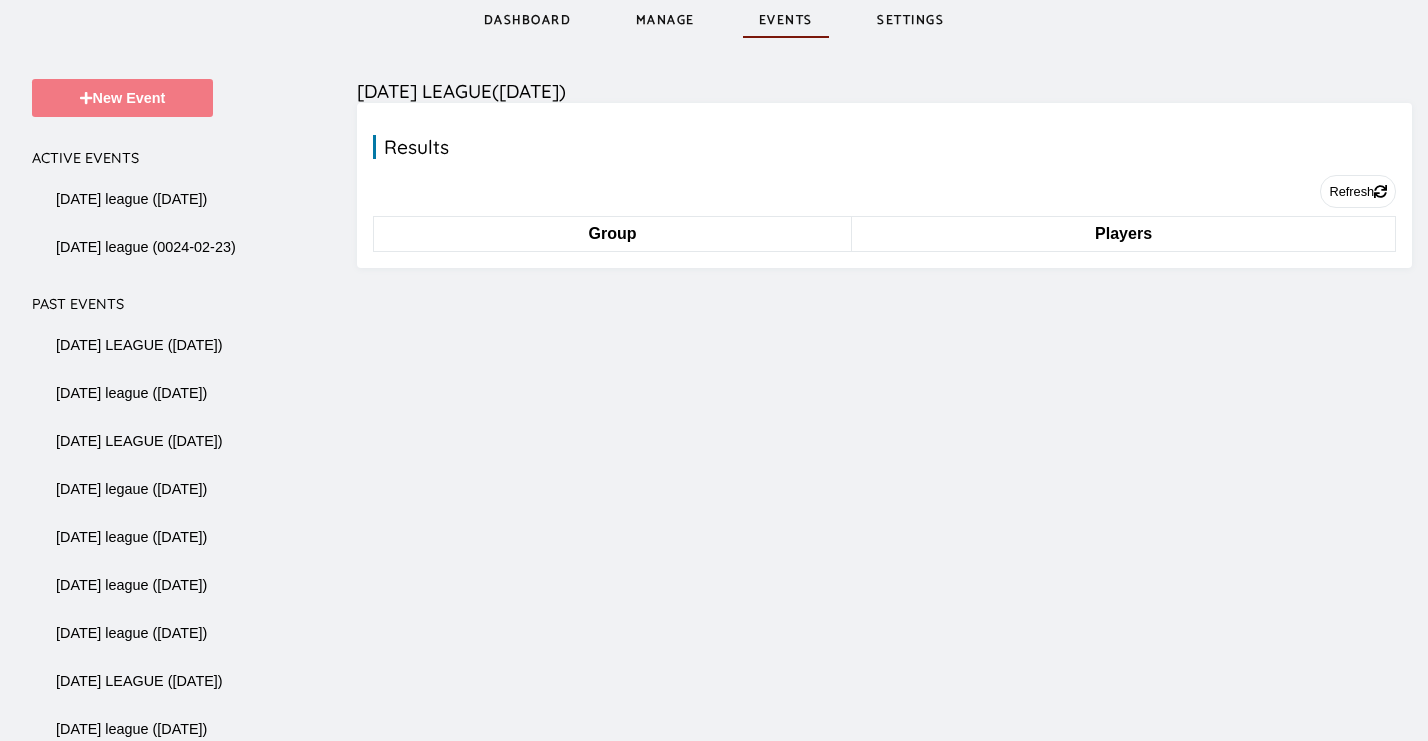 click on "New Event" at bounding box center [122, 98] 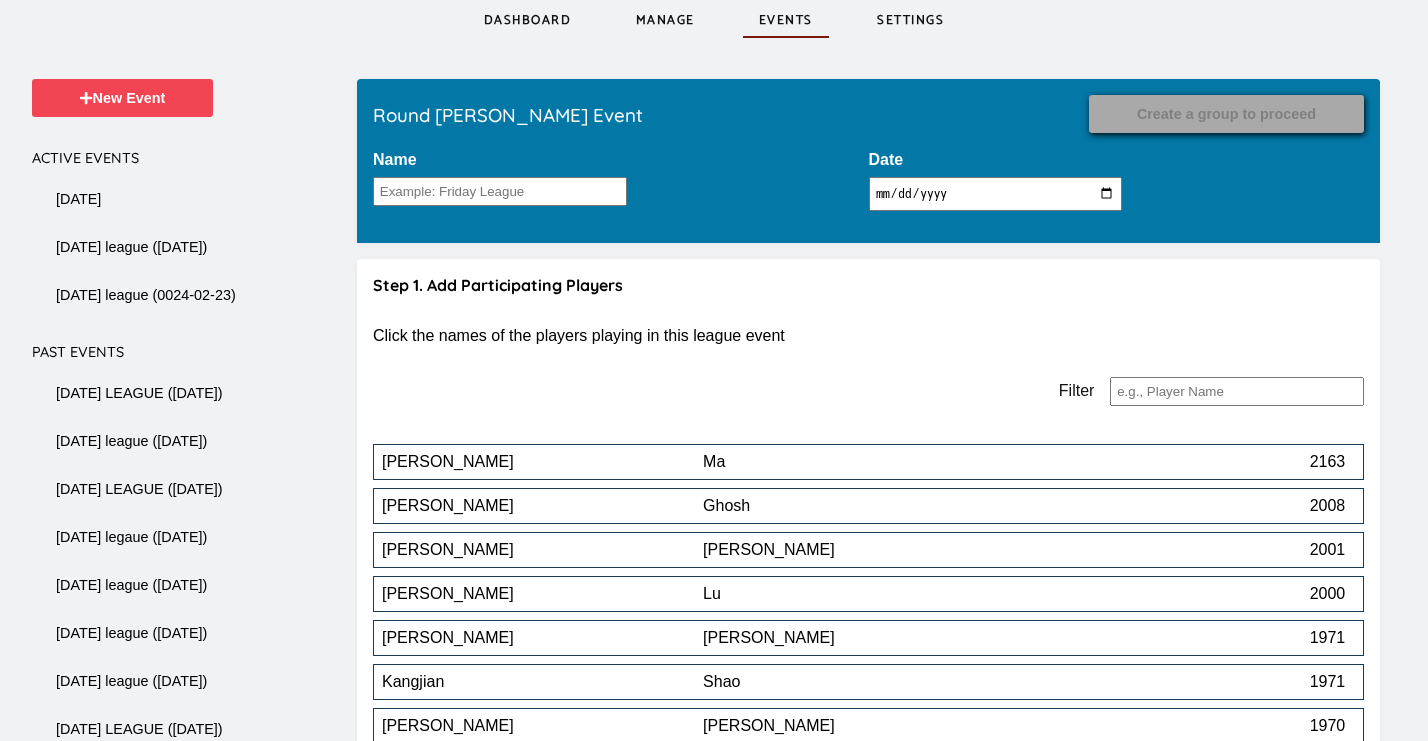 click on "Name" at bounding box center (500, 191) 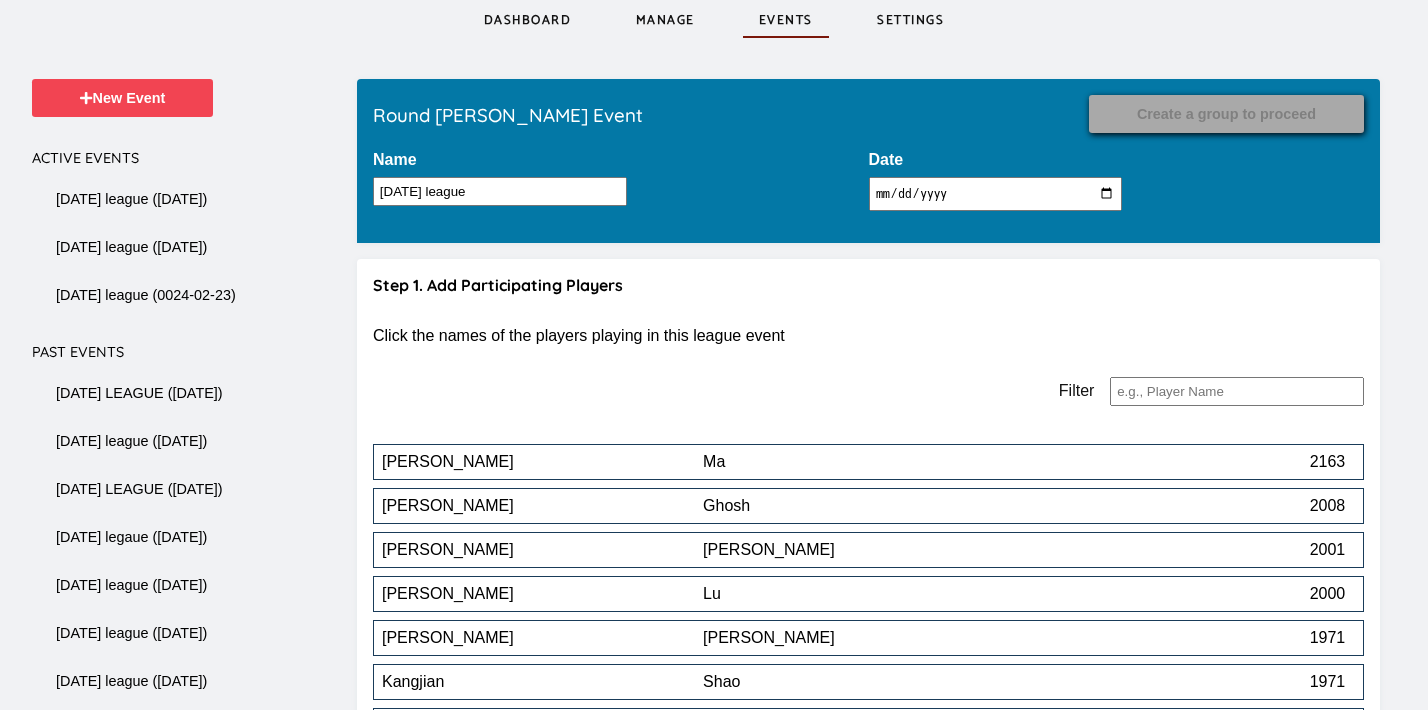 type on "[DATE] league" 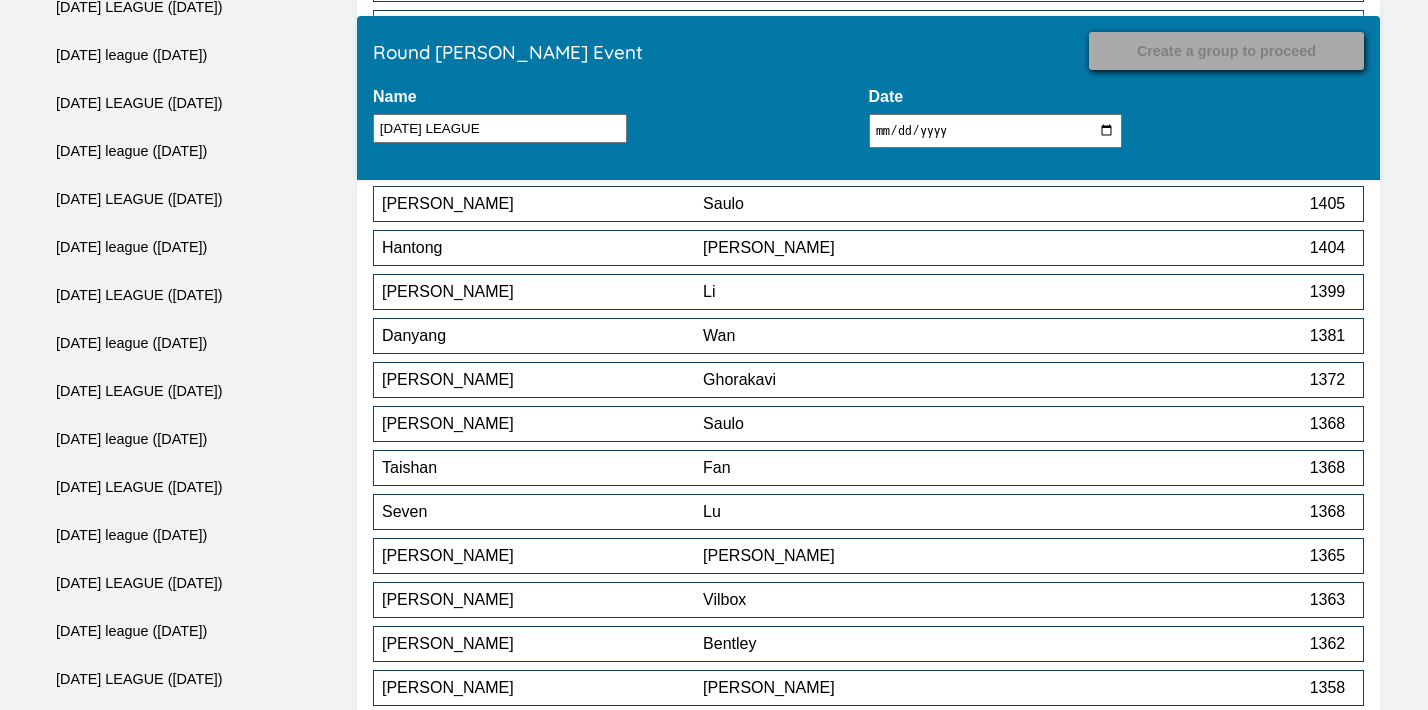 scroll, scrollTop: 4251, scrollLeft: 0, axis: vertical 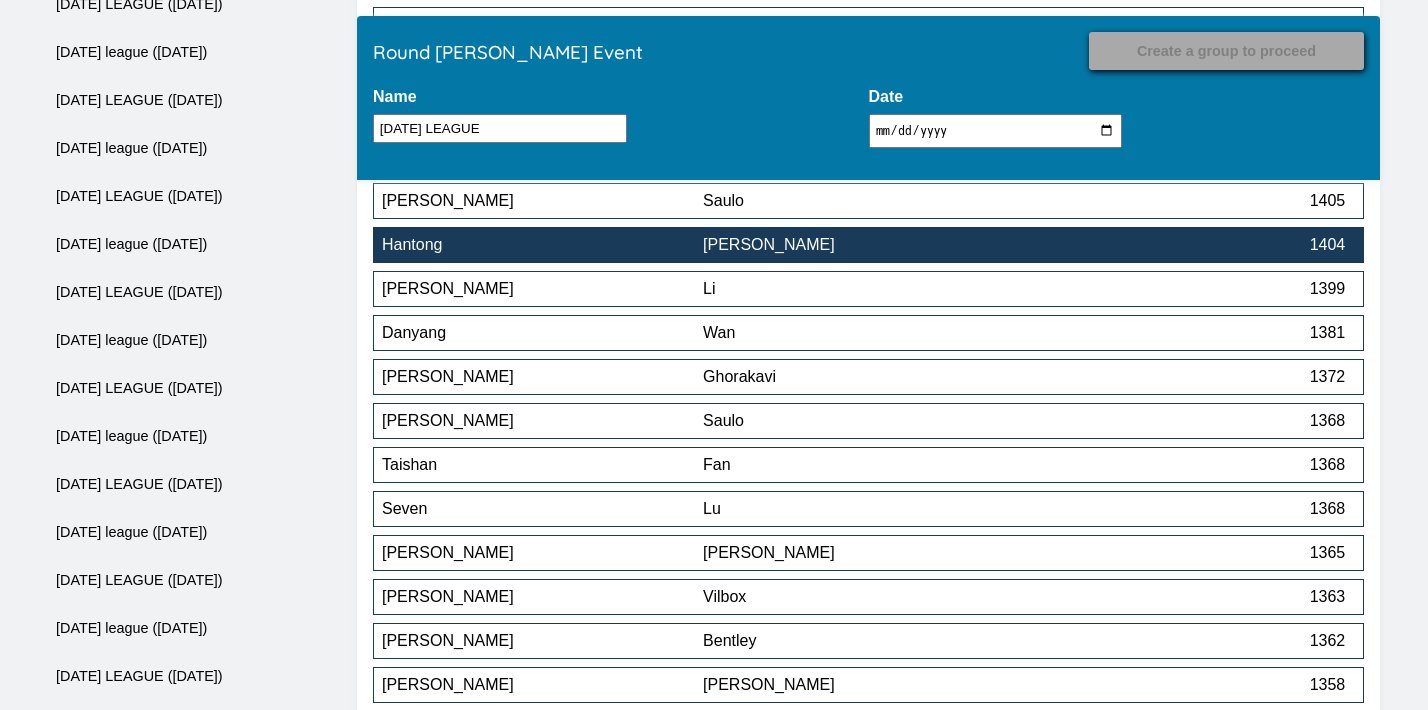 type on "TUESDAY LEAGUE" 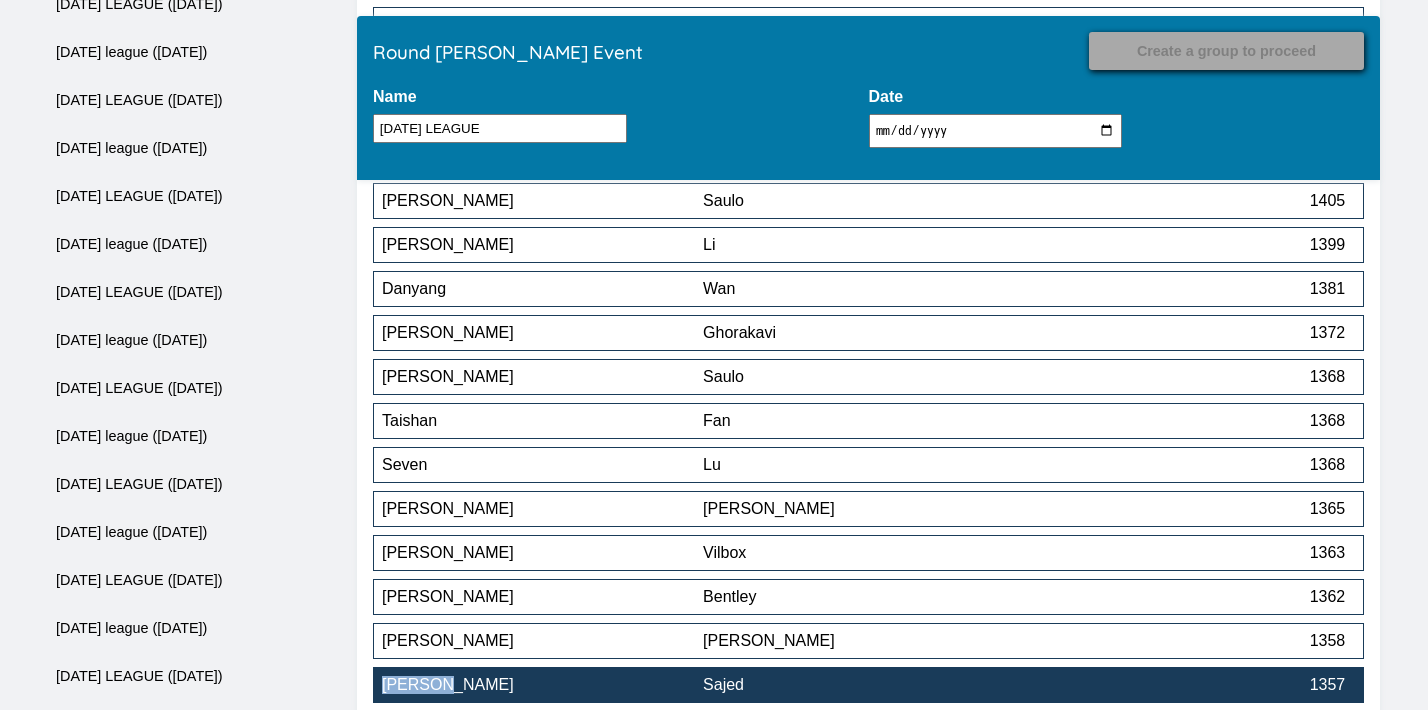 click on "Sajed" at bounding box center [863, 685] 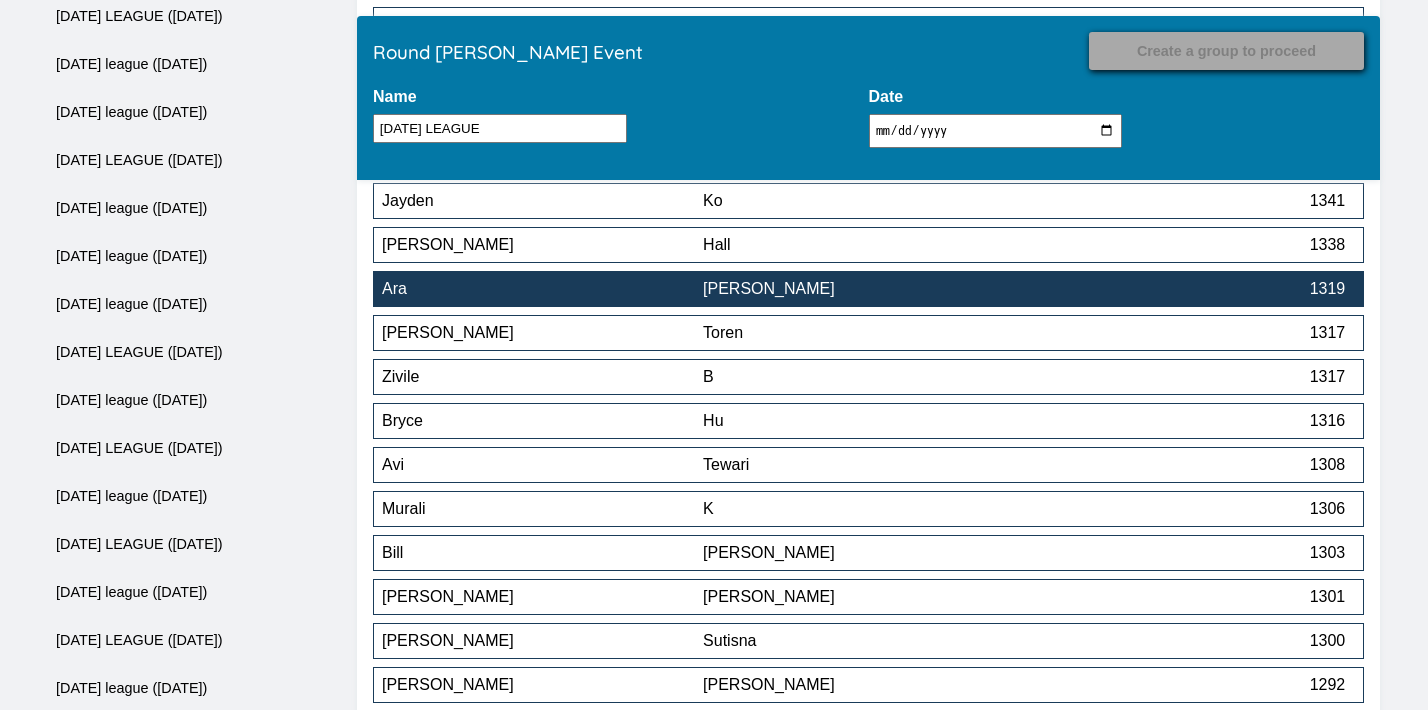 scroll, scrollTop: 4912, scrollLeft: 0, axis: vertical 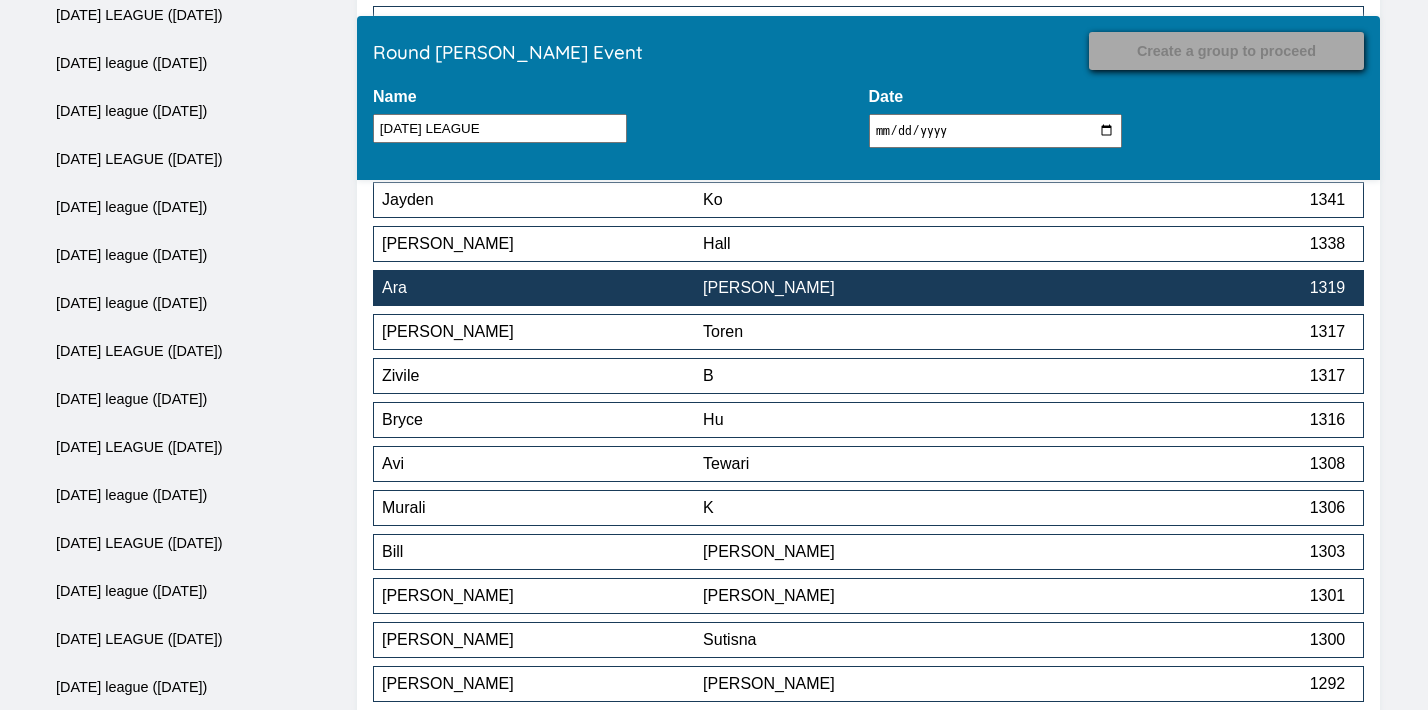 click on "[PERSON_NAME]" at bounding box center [863, 288] 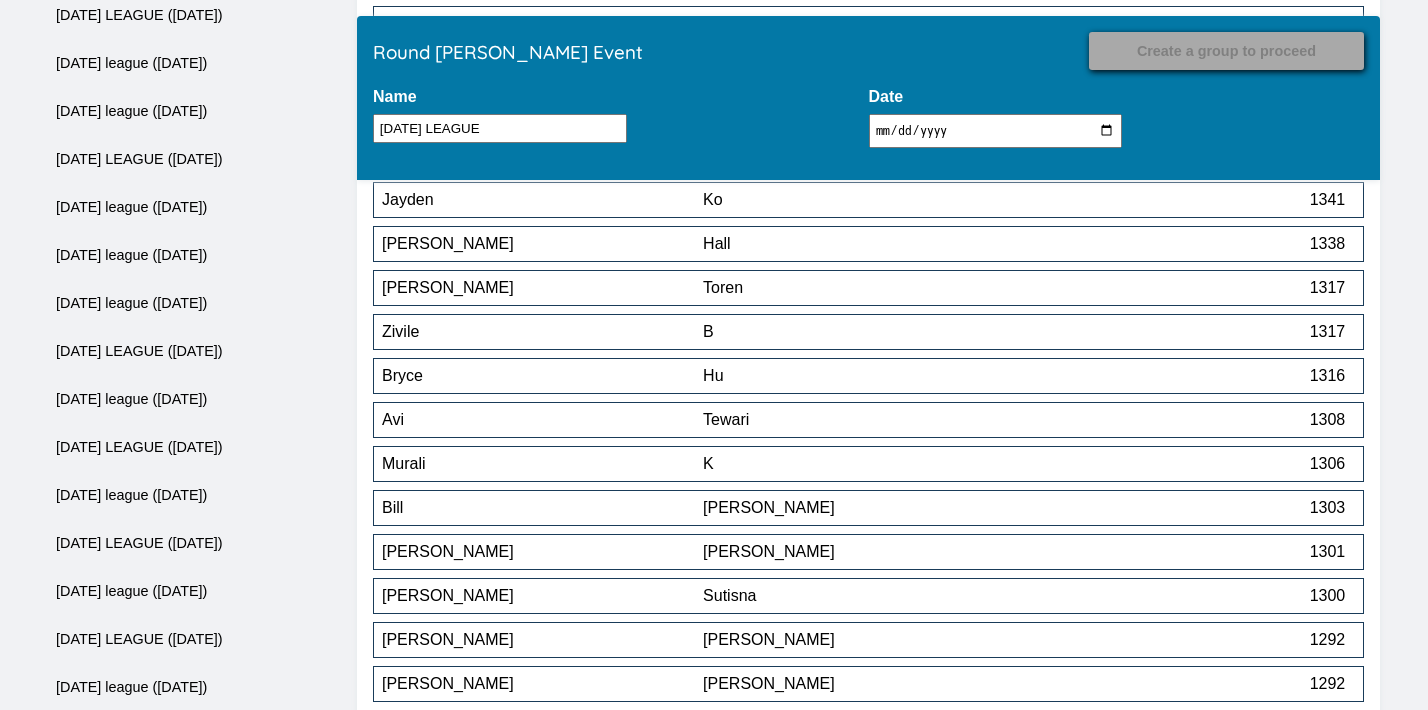 click on "tournament arc   lidney   castro MDTTC LEAGUE Dashboard Manage Events Settings  New Event Active Events TUESDAY LEAGUE (2025-07-15) friday league (2024-11-08) friday league (0024-02-23) Past Events TUESDAY LEAGUE (2025-07-08) friday league (2025-07-04) TUESDAY LEAGUE (2025-07-01) friday legaue (2025-06-27) friday league (2025-06-27) Tuesday league (2025-06-17) friday league (2025-06-13) TUESDAY LEAGUE (2025-06-10) friday league (2025-06-06) TUESDAY LEAGUE (2025-06-03) friday league (2025-05-30) TUESDAY LEAGUE (2025-05-27) friday league (2025-05-23) TUESDAY LEAGUE (2025-05-20) friday league (2025-05-16) . (2025-05-15) TUESDAY LEAGUE (2025-05-13) friday league (2025-05-09) TUESDAY LEAGUE (2025-05-06) 2025-05-02 TUSDAY LEAGUE (2025-04-30) TUESDAY LEAGUE (2025-04-29) friday league (2025-04-25) Tuesday league (2025-04-22) friday league (2025-04-18) TUESDAY LEAGUE (2025-04-15) friday league (2025-04-11) TUESDAY LEAGUE (2025-04-08) friday league (2025-04-04) TUESDAY LEAGUE (2025-04-01) friday league (2025-03-28) Jon" at bounding box center [714, 5334] 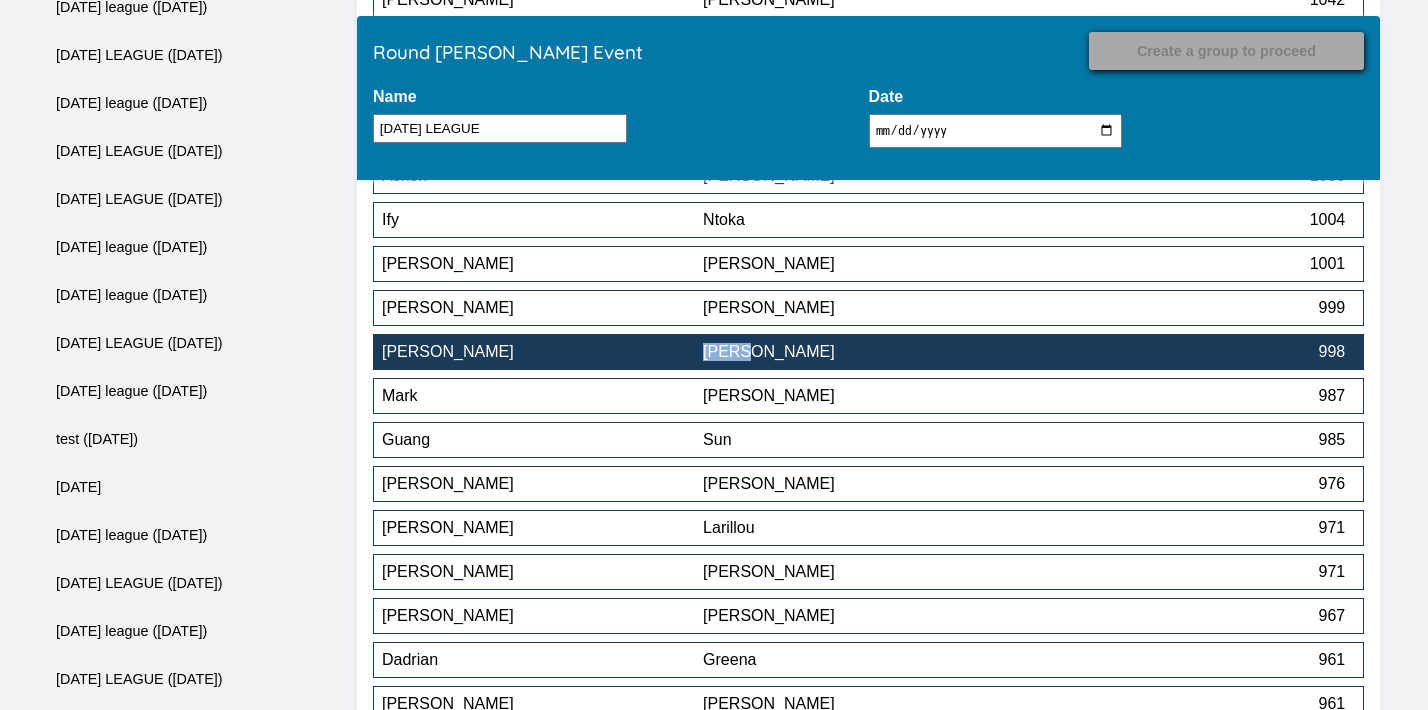 click on "[PERSON_NAME]" at bounding box center (542, 352) 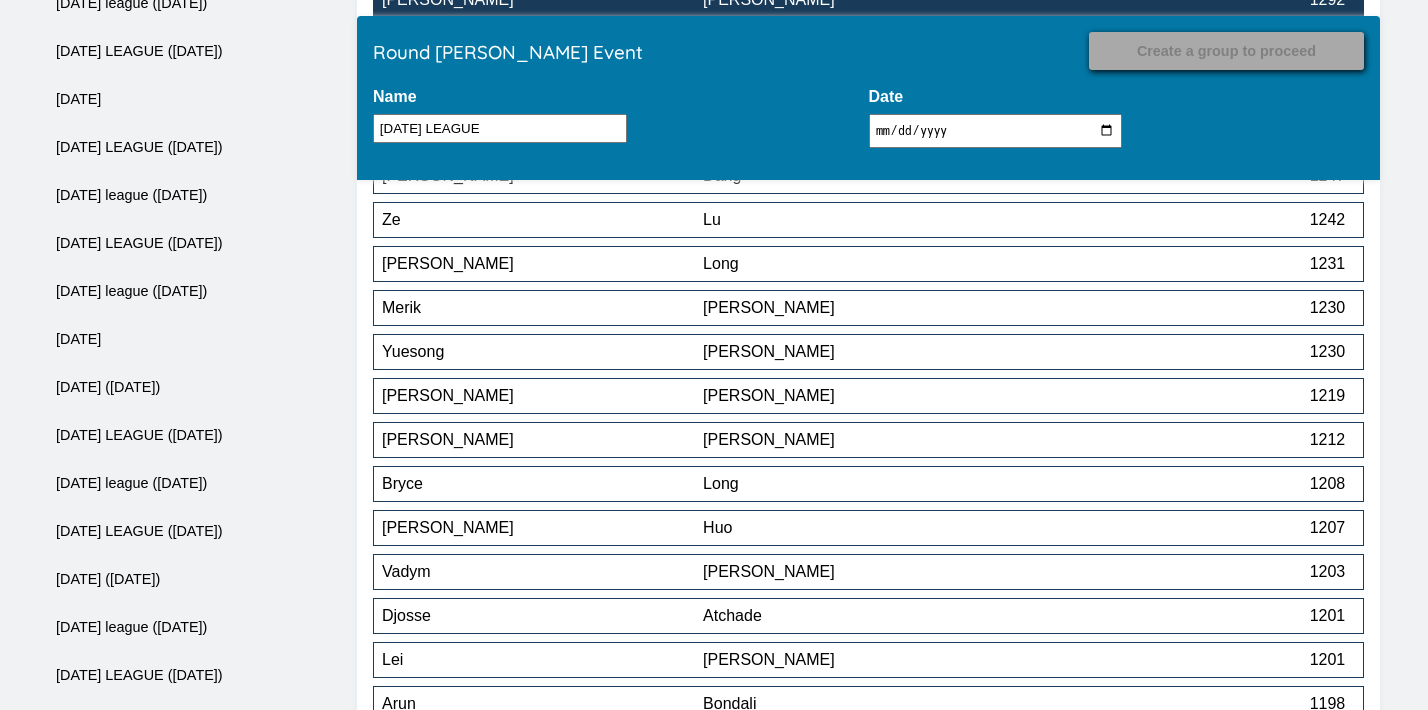 scroll, scrollTop: 7972, scrollLeft: 0, axis: vertical 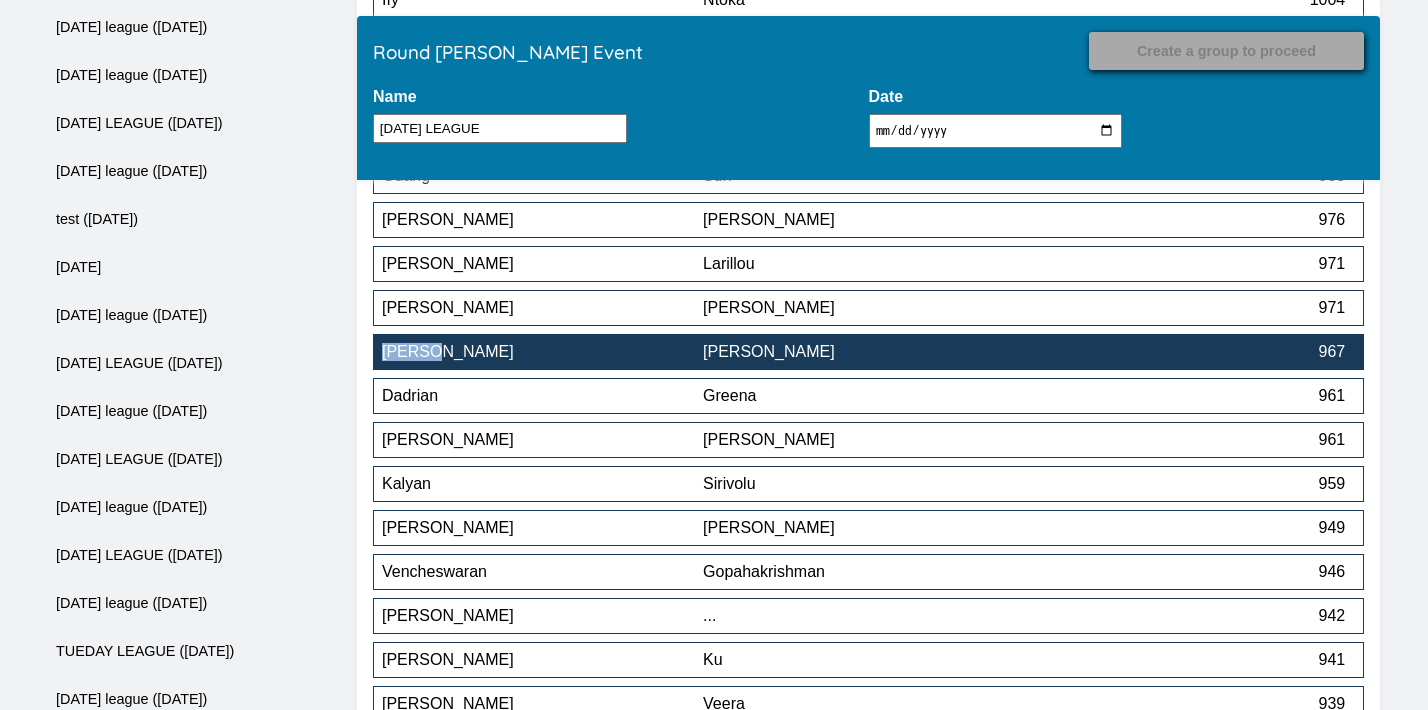 click on "[PERSON_NAME]" at bounding box center [863, 352] 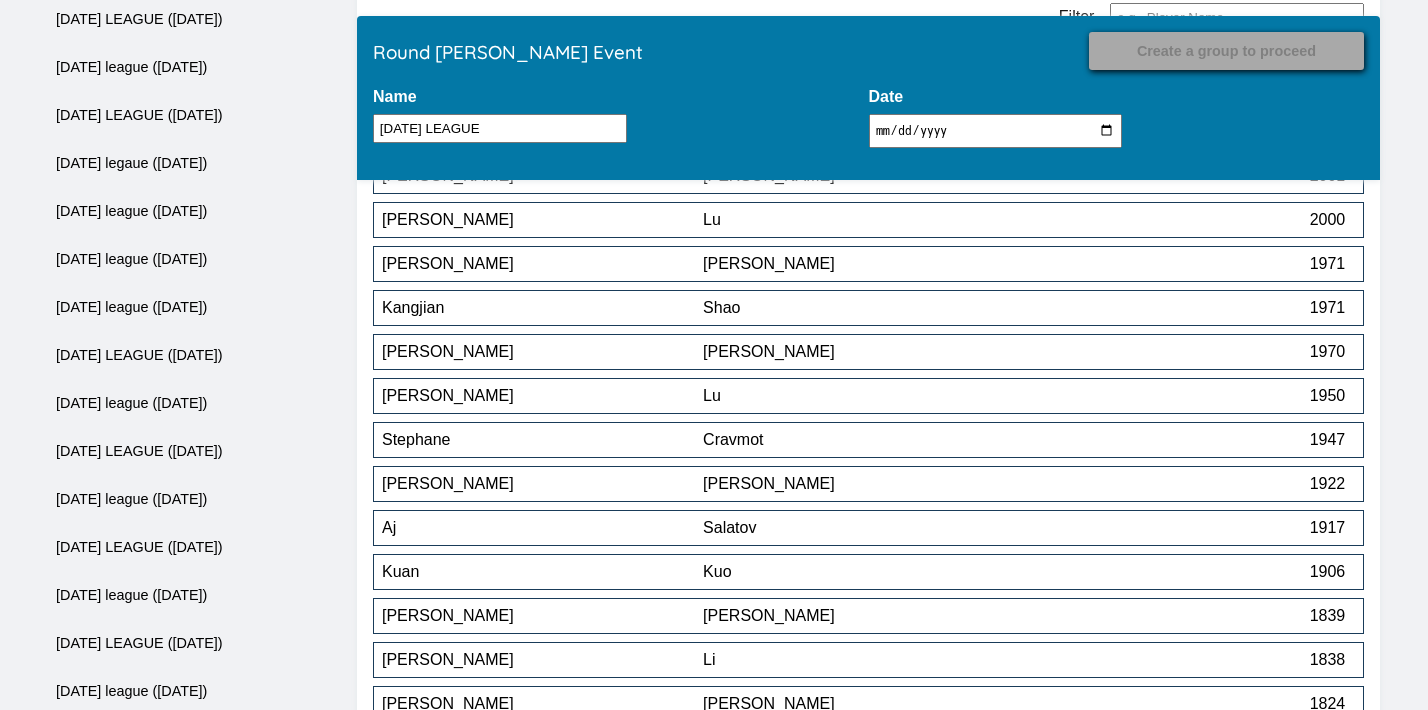 scroll, scrollTop: 4012, scrollLeft: 0, axis: vertical 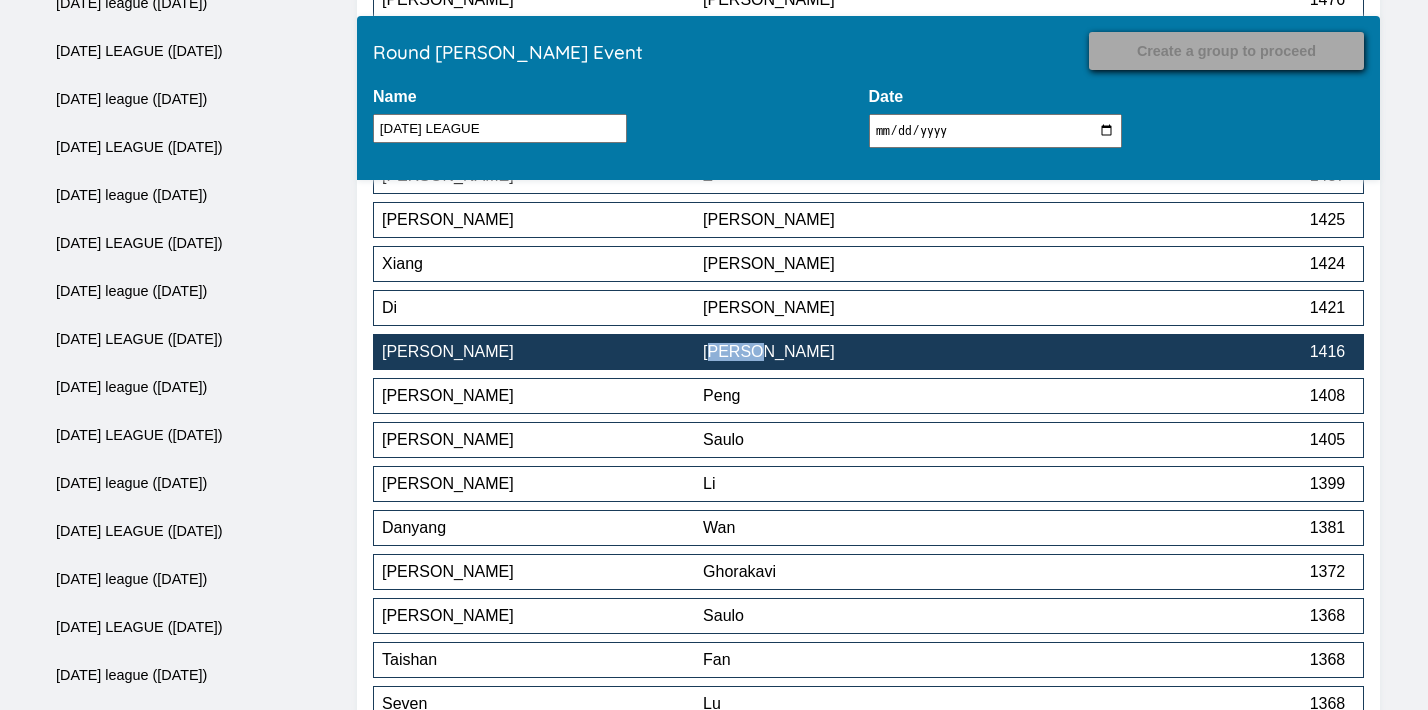 click on "[PERSON_NAME]" at bounding box center [863, 352] 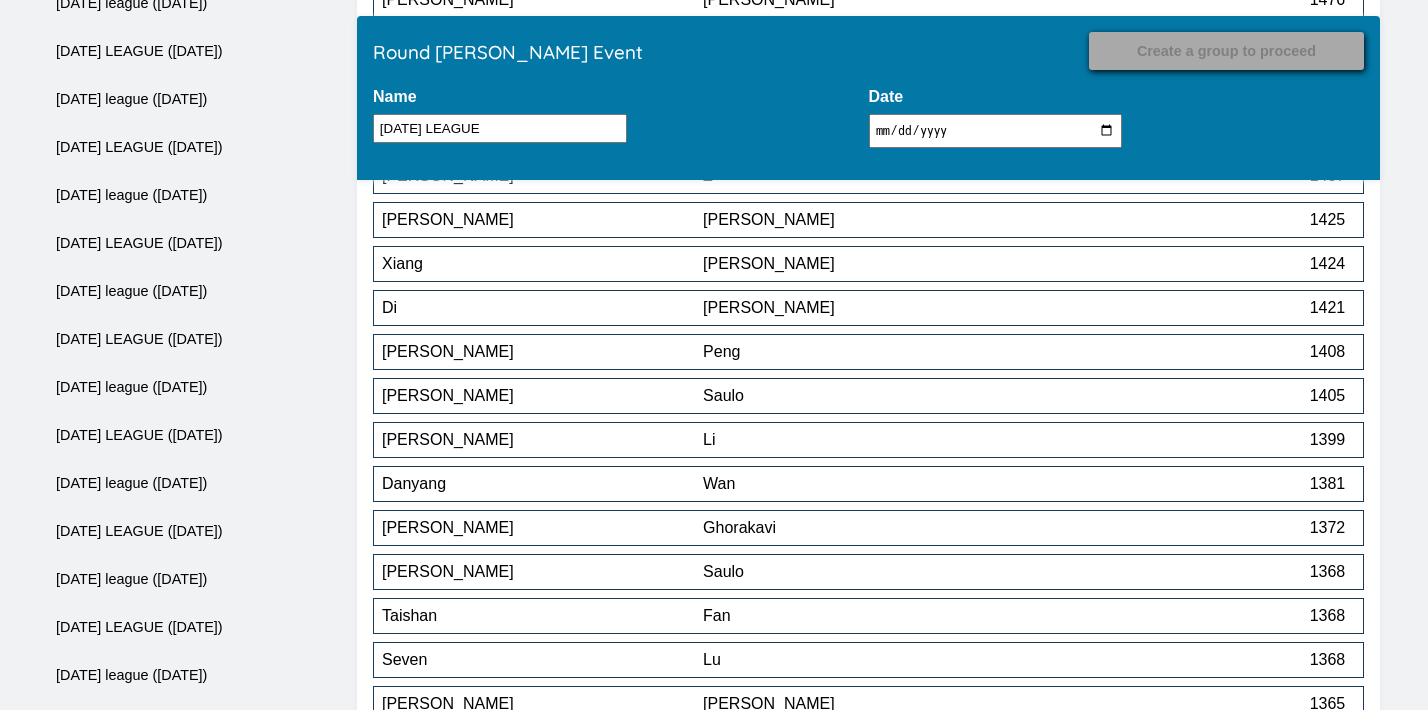 scroll, scrollTop: 9952, scrollLeft: 0, axis: vertical 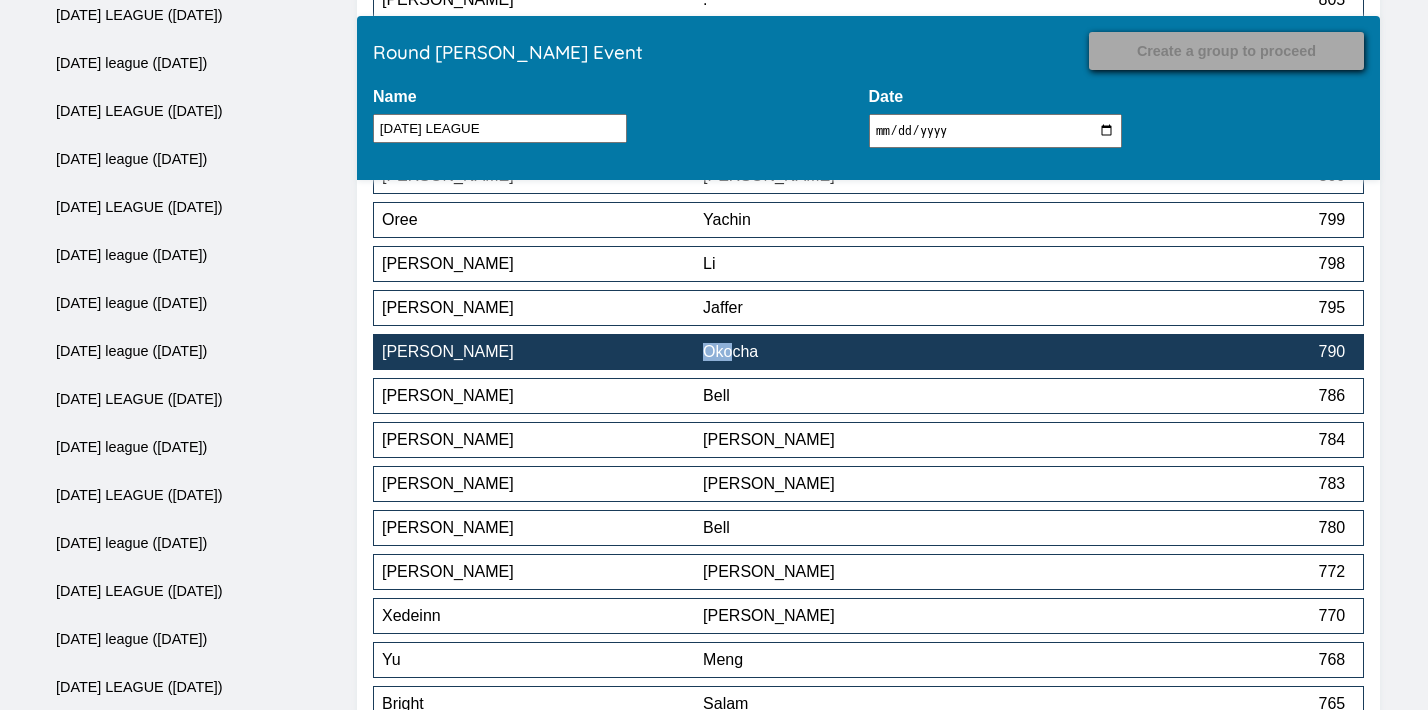 click on "790" at bounding box center [1184, 352] 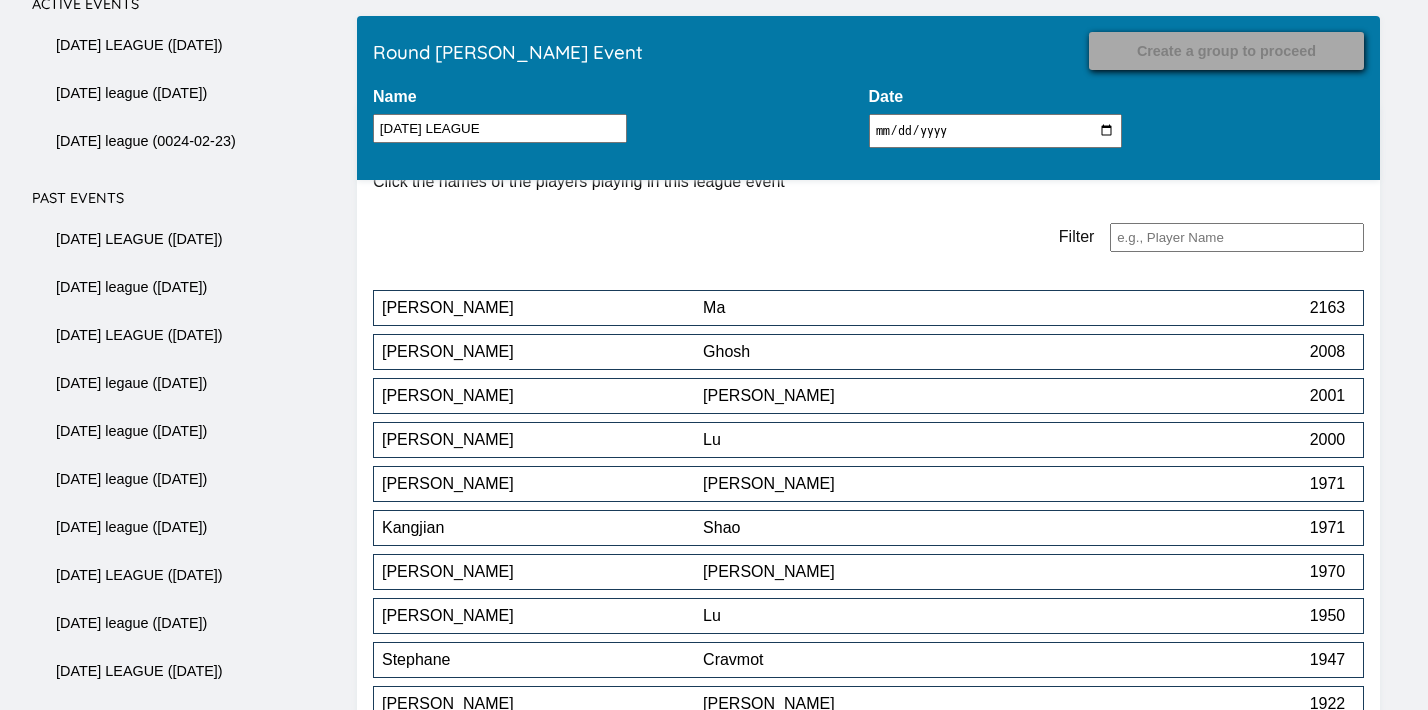 scroll, scrollTop: 10832, scrollLeft: 0, axis: vertical 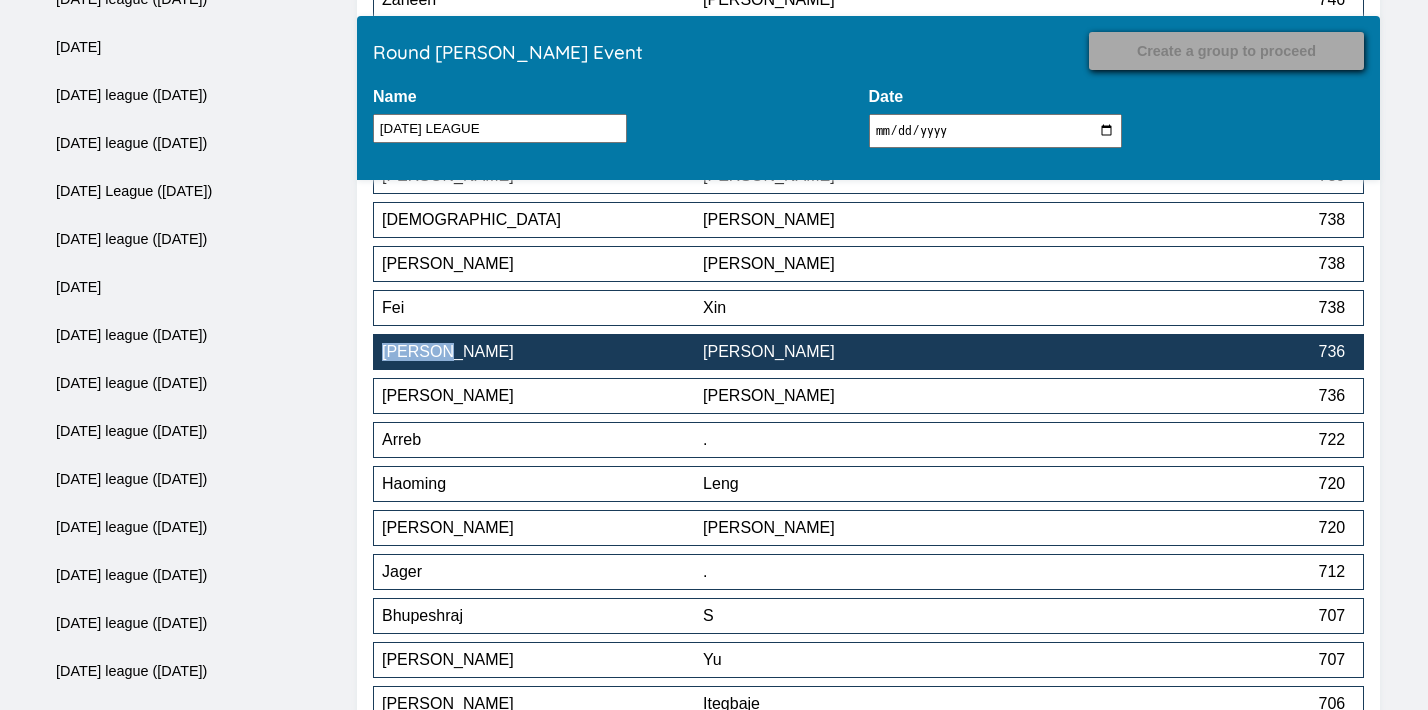 click on "[PERSON_NAME]" at bounding box center (542, 352) 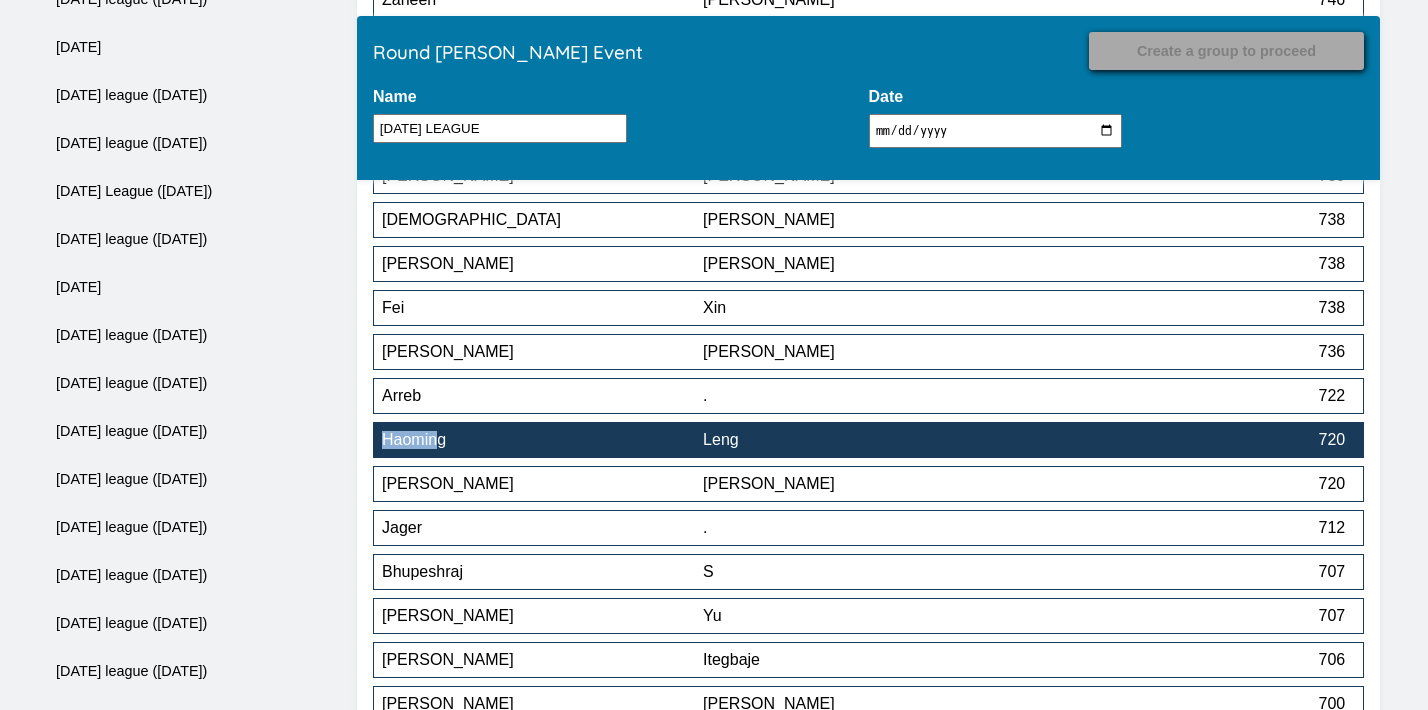 click on "Haoming" at bounding box center [542, 440] 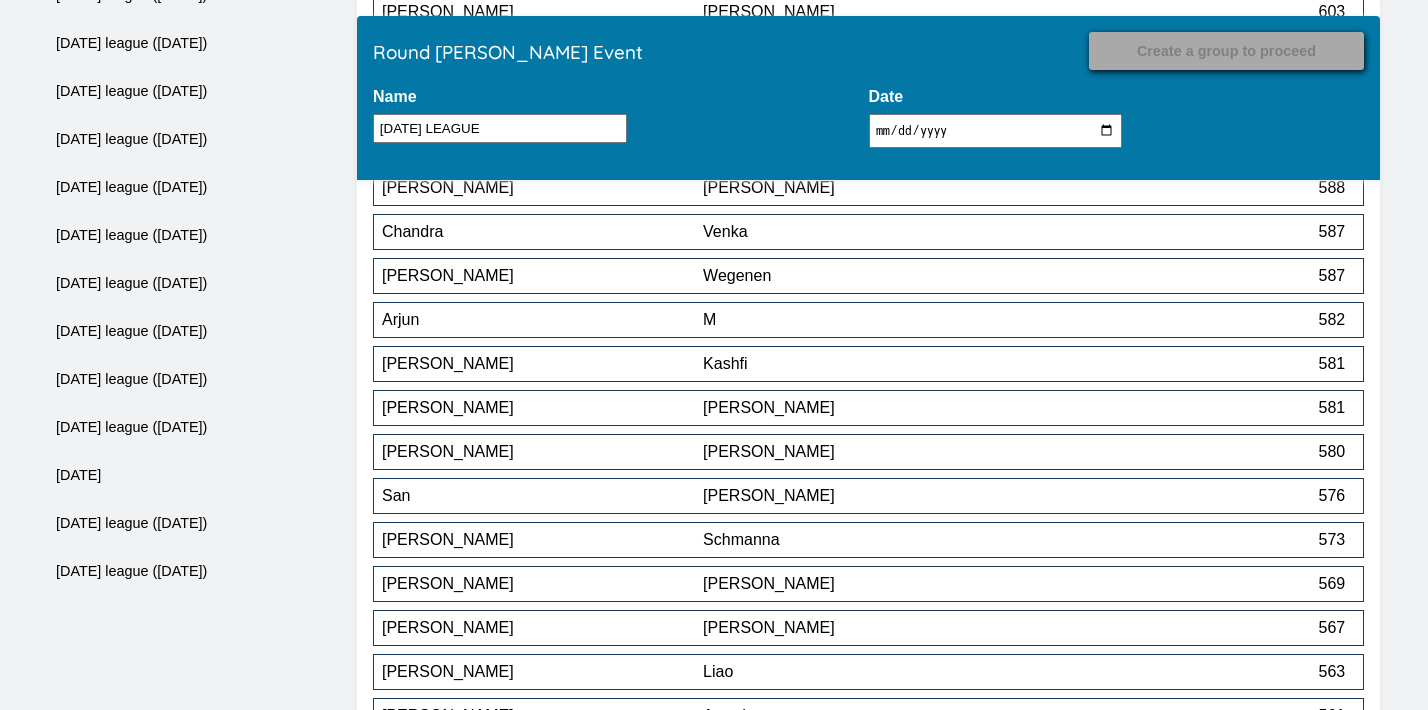 scroll, scrollTop: 13289, scrollLeft: 0, axis: vertical 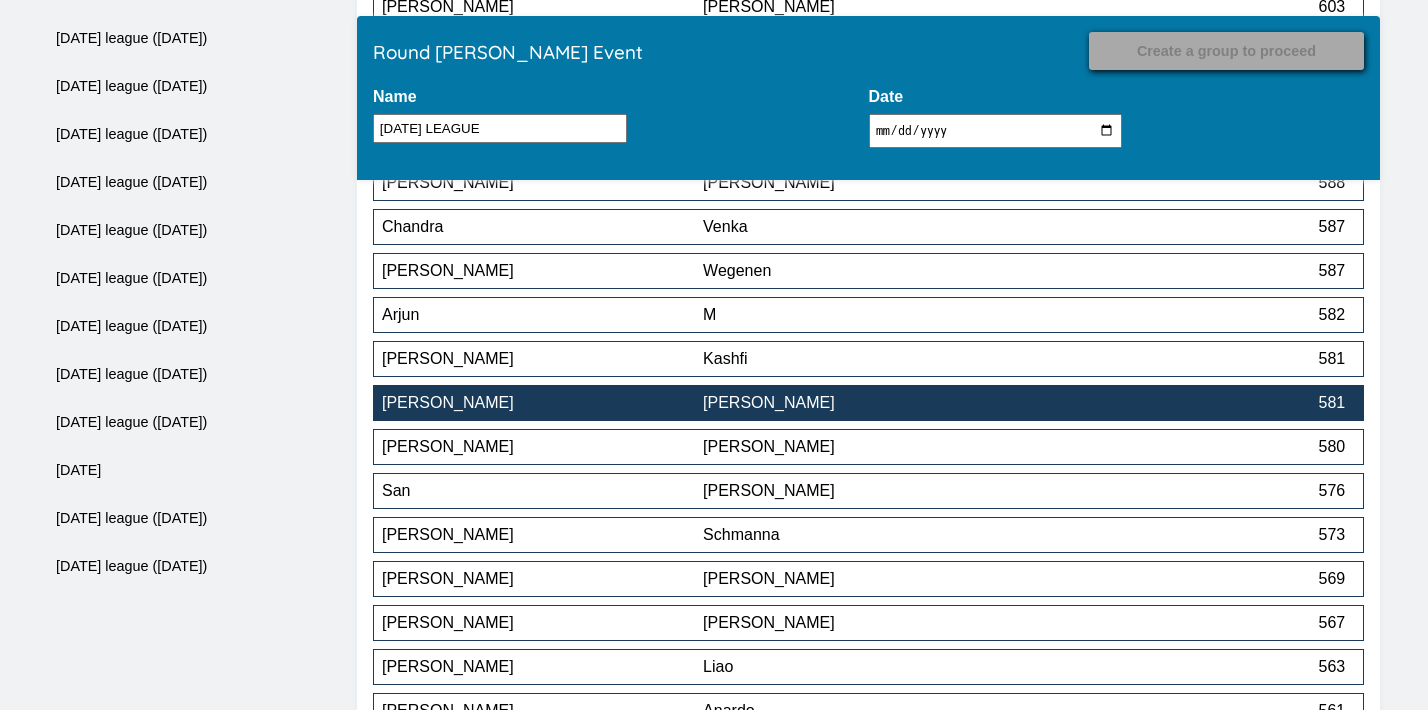 click on "[PERSON_NAME]" at bounding box center [863, 403] 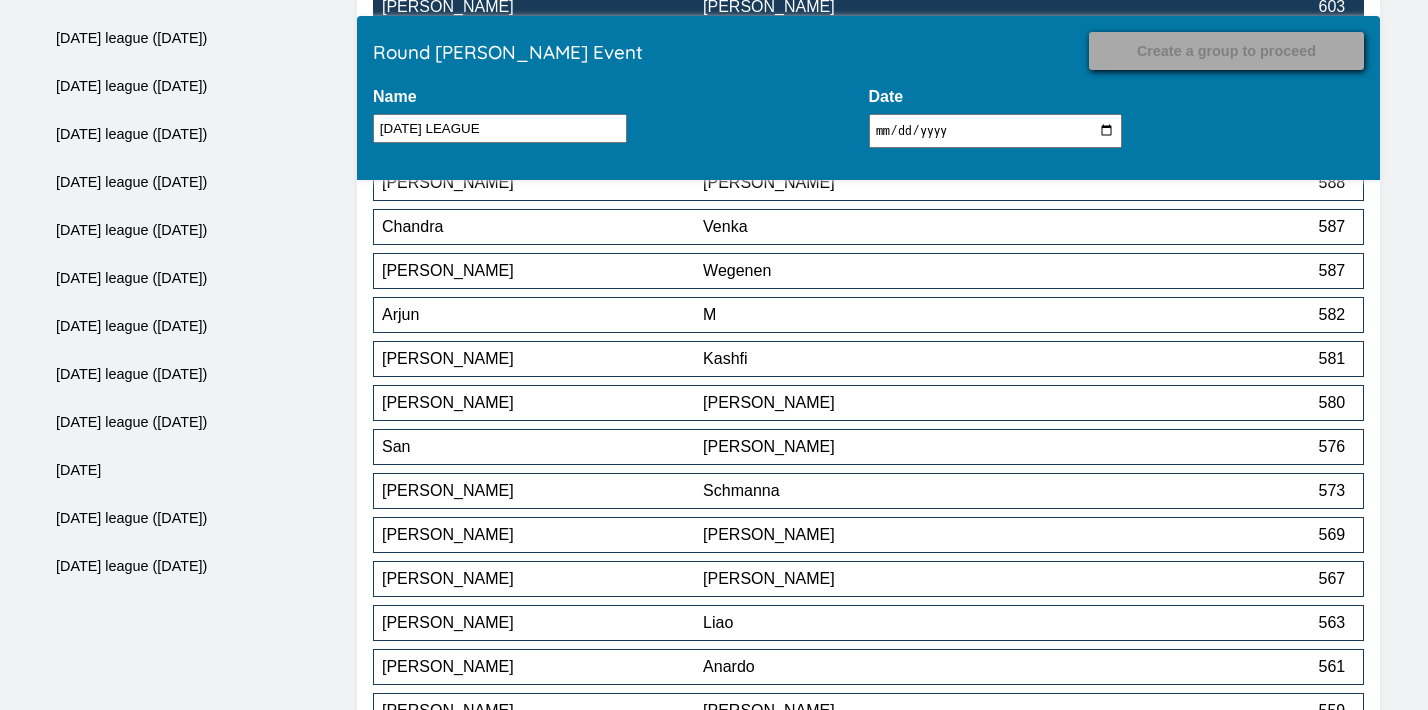 scroll, scrollTop: 11184, scrollLeft: 0, axis: vertical 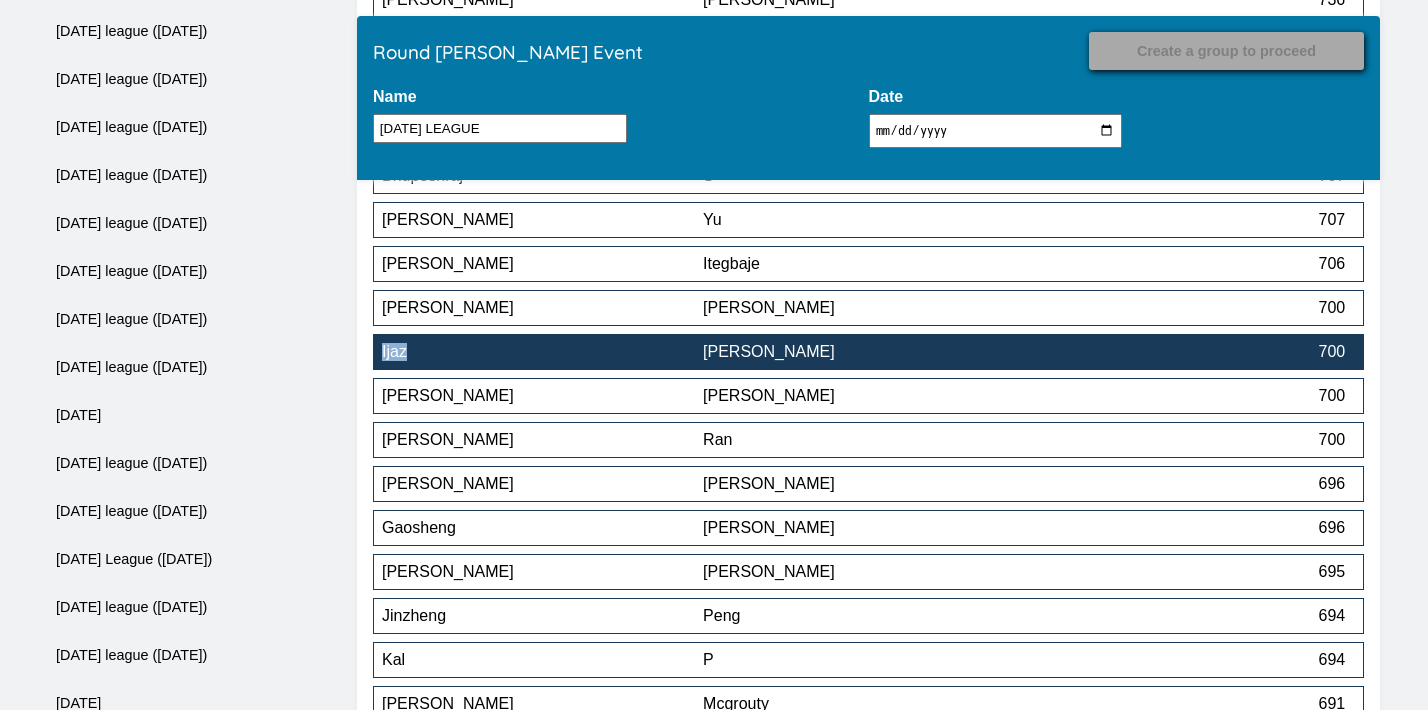 click on "[PERSON_NAME]" at bounding box center [863, 352] 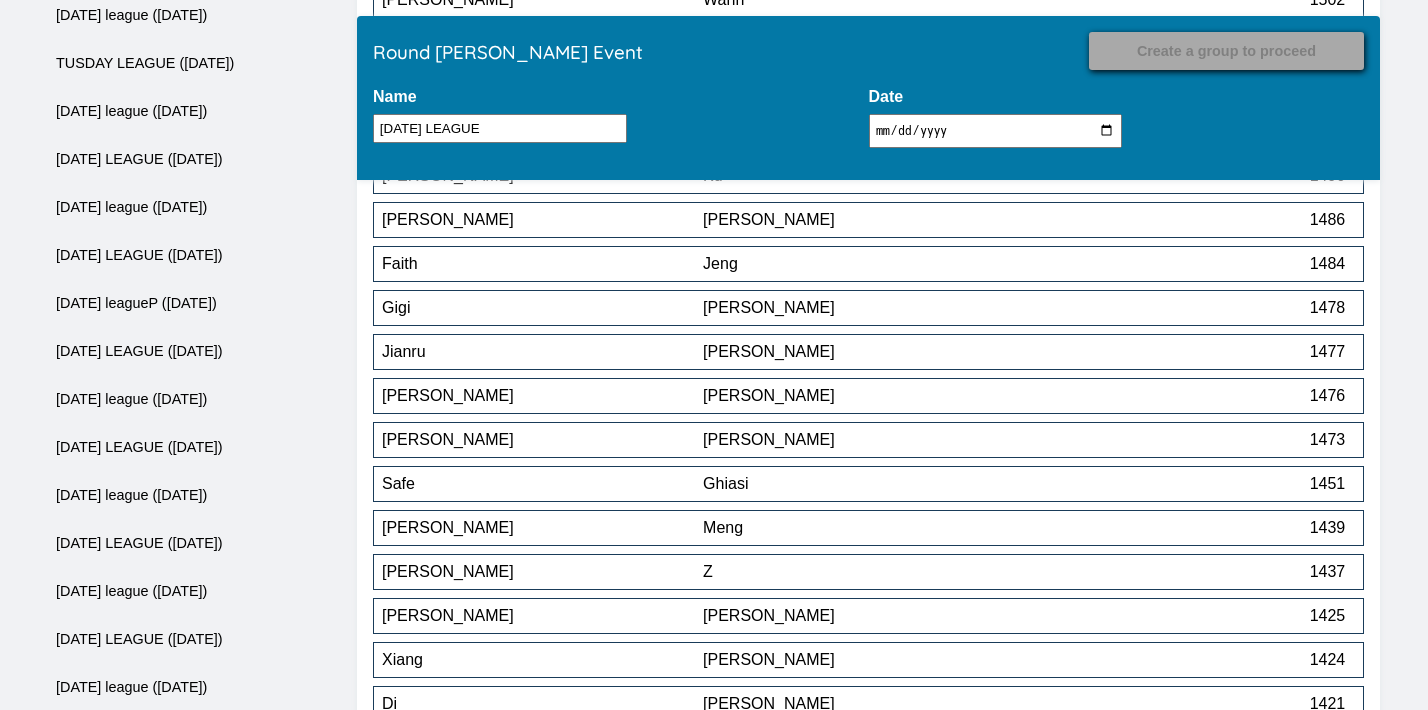 scroll, scrollTop: 12064, scrollLeft: 0, axis: vertical 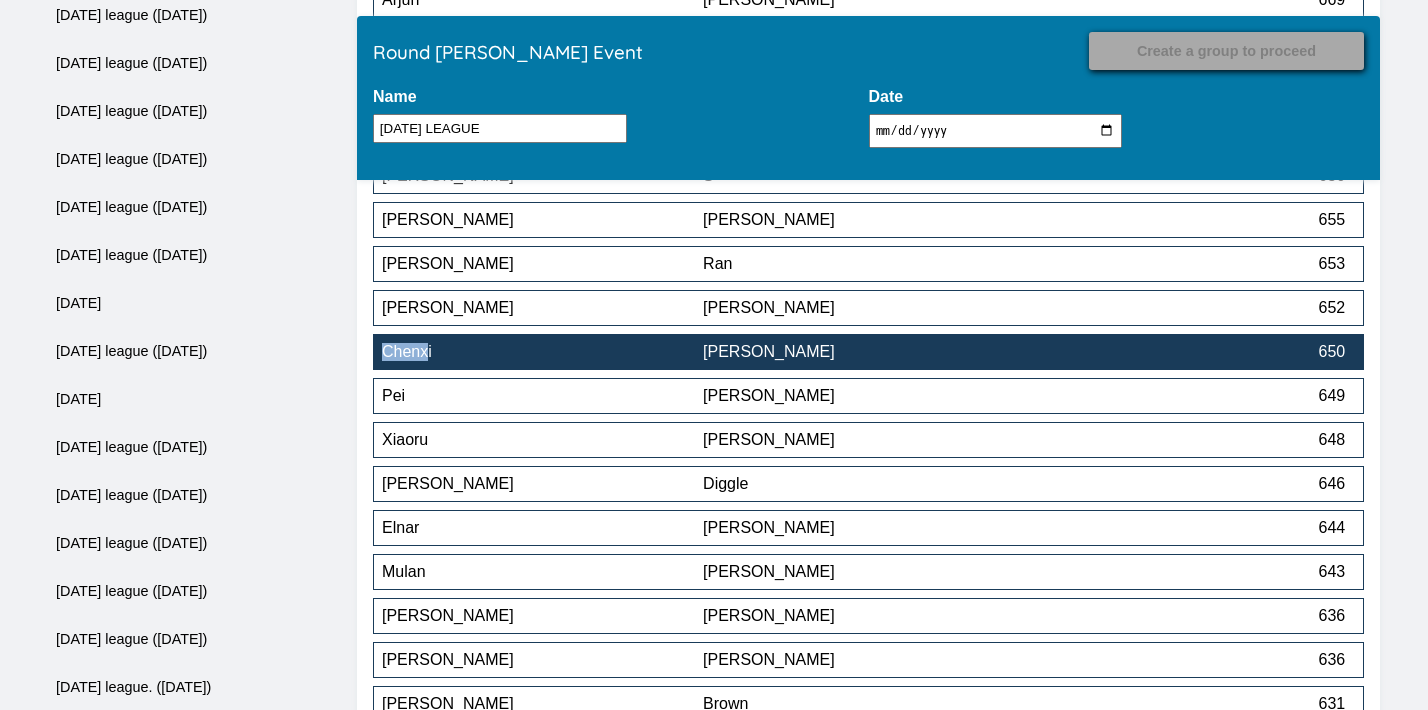 click on "[PERSON_NAME]" at bounding box center [863, 352] 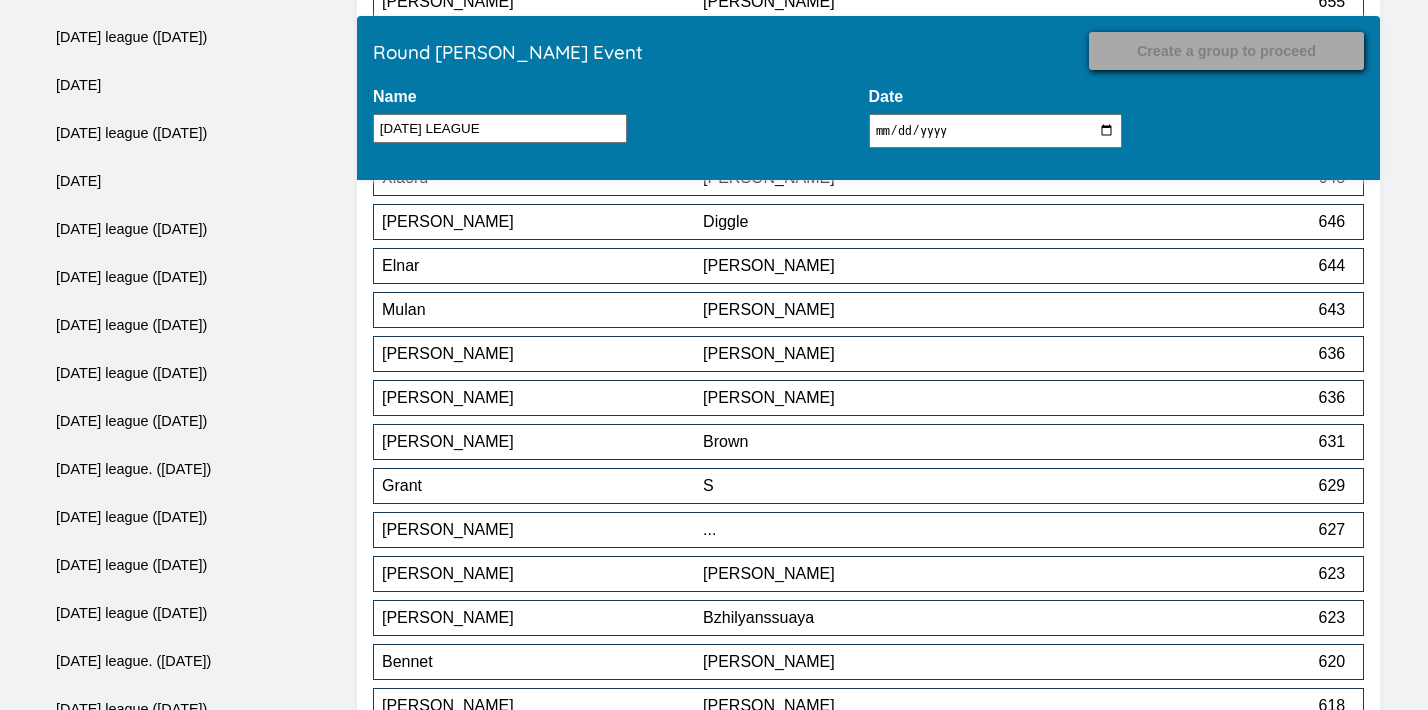 scroll, scrollTop: 12246, scrollLeft: 0, axis: vertical 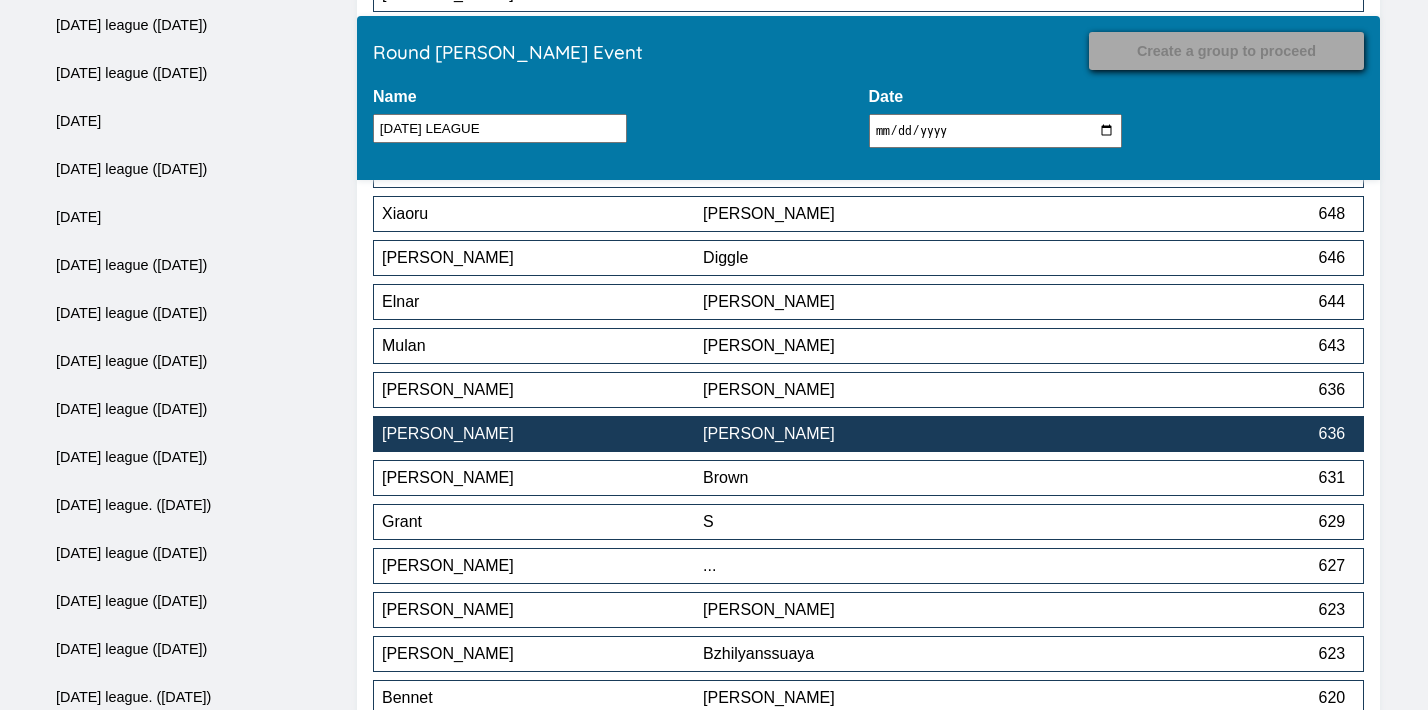 click on "[PERSON_NAME]" at bounding box center [863, 434] 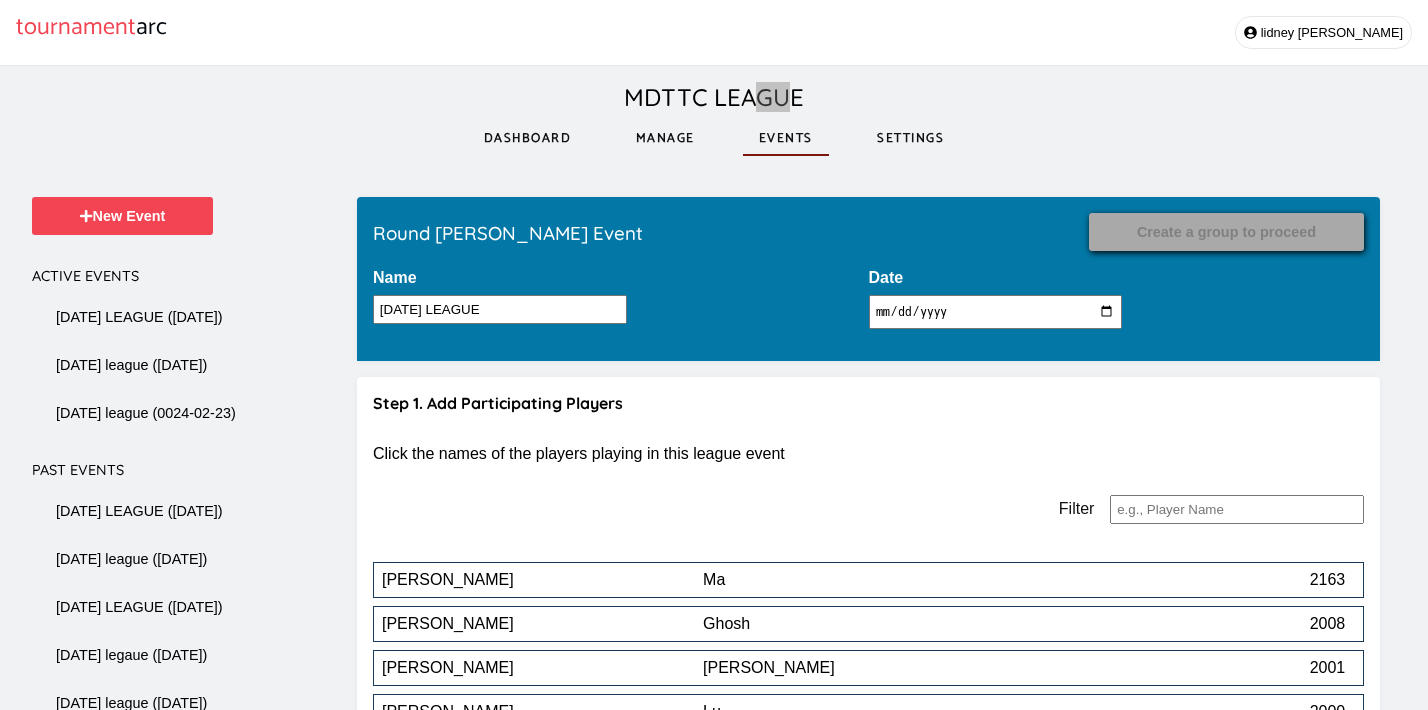 scroll, scrollTop: 12944, scrollLeft: 0, axis: vertical 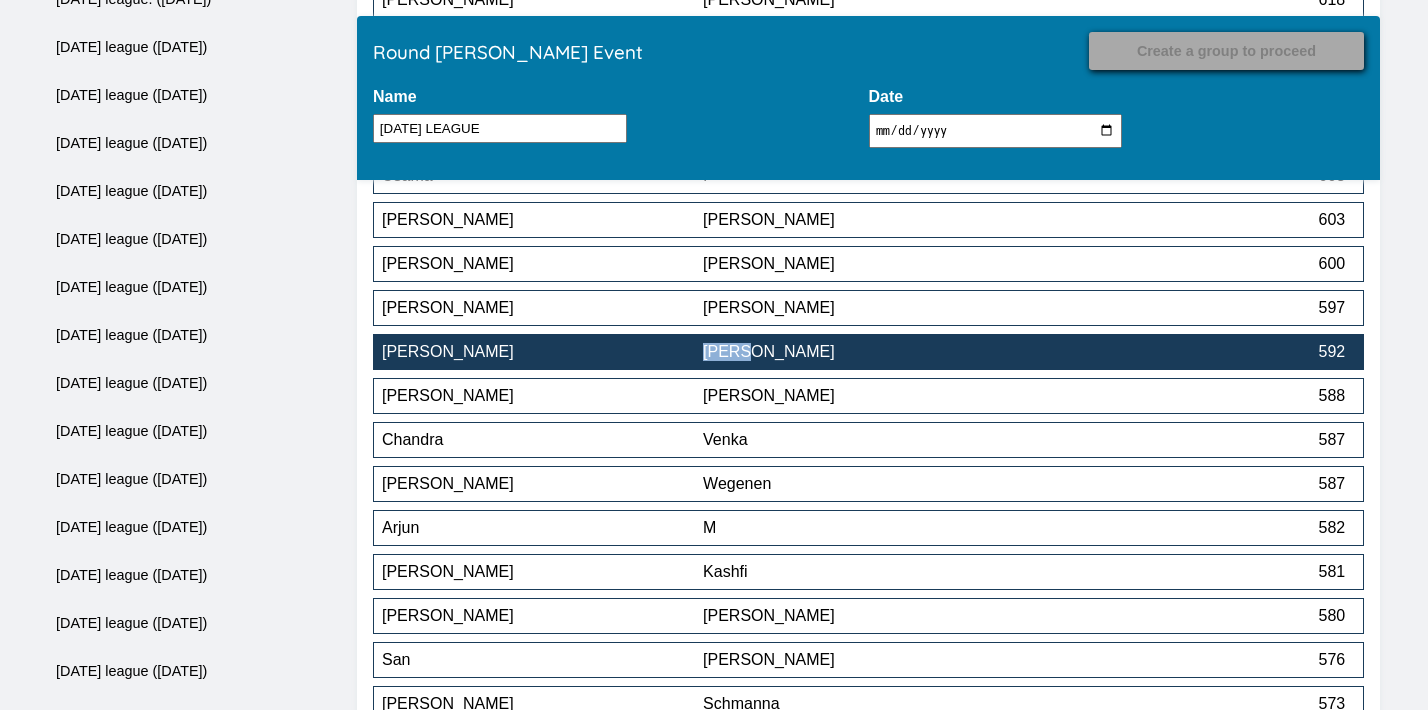 click on "[PERSON_NAME]" at bounding box center [863, 352] 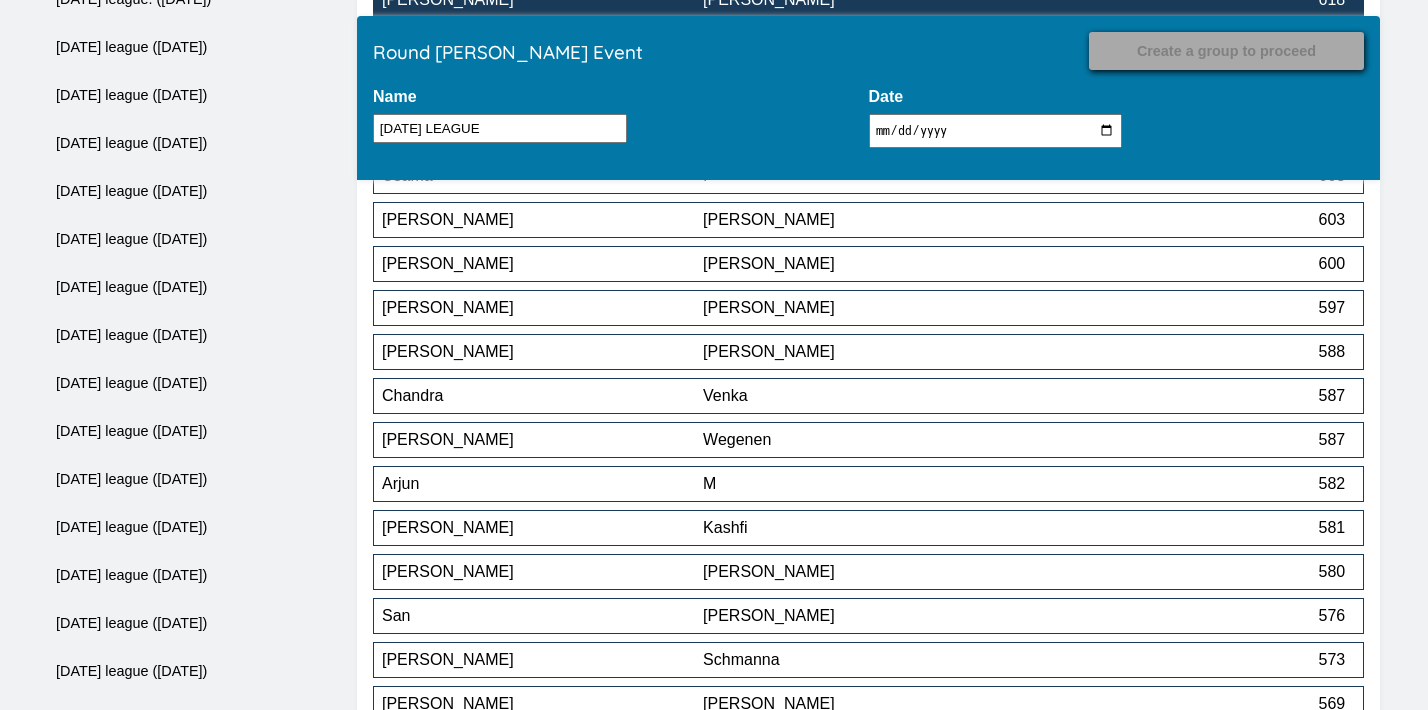 scroll, scrollTop: 15276, scrollLeft: 0, axis: vertical 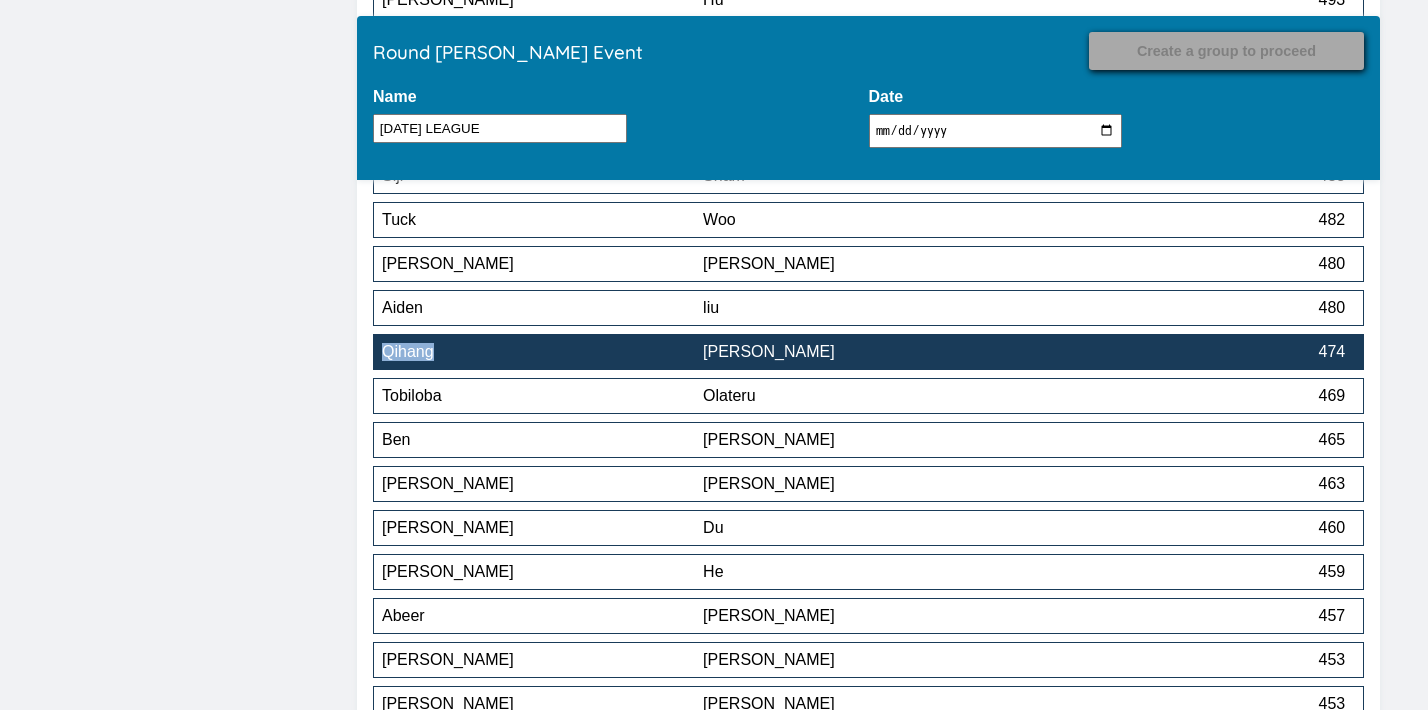 click on "[PERSON_NAME]" at bounding box center (863, 352) 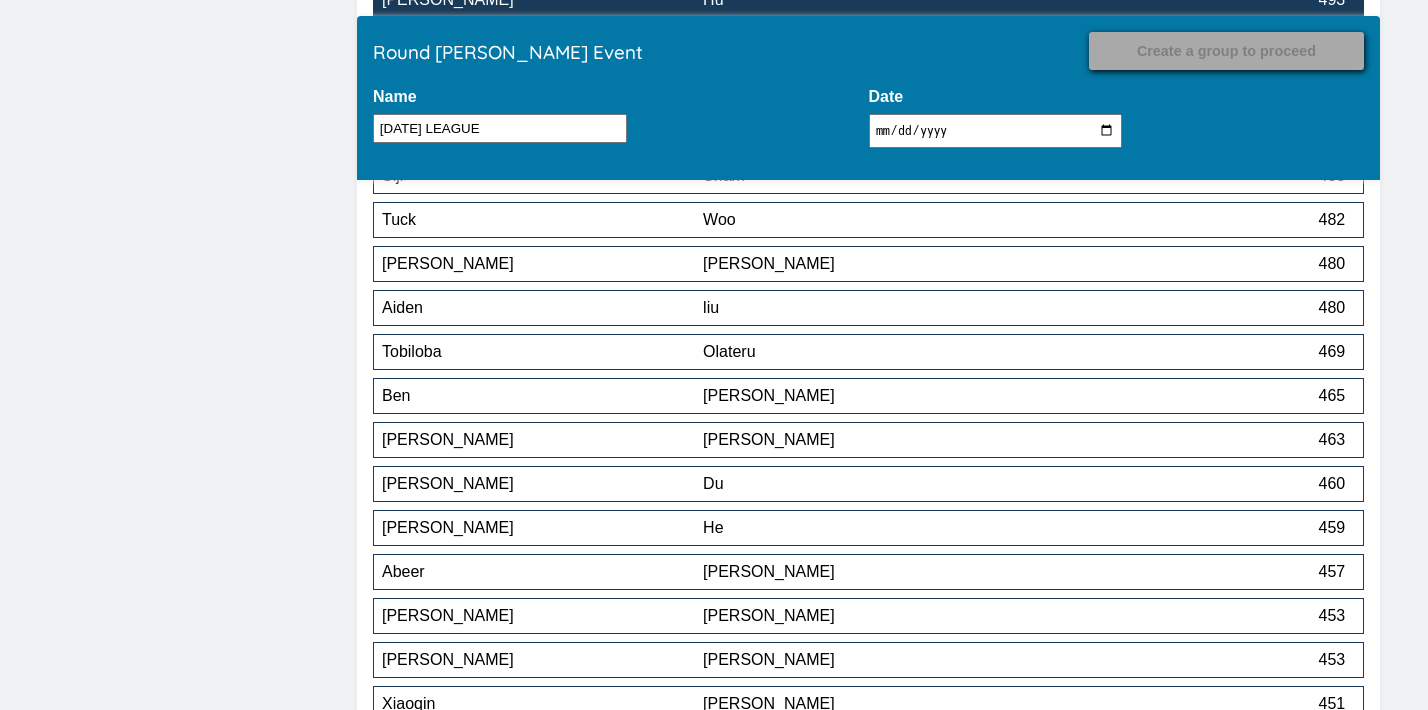 scroll, scrollTop: 16552, scrollLeft: 0, axis: vertical 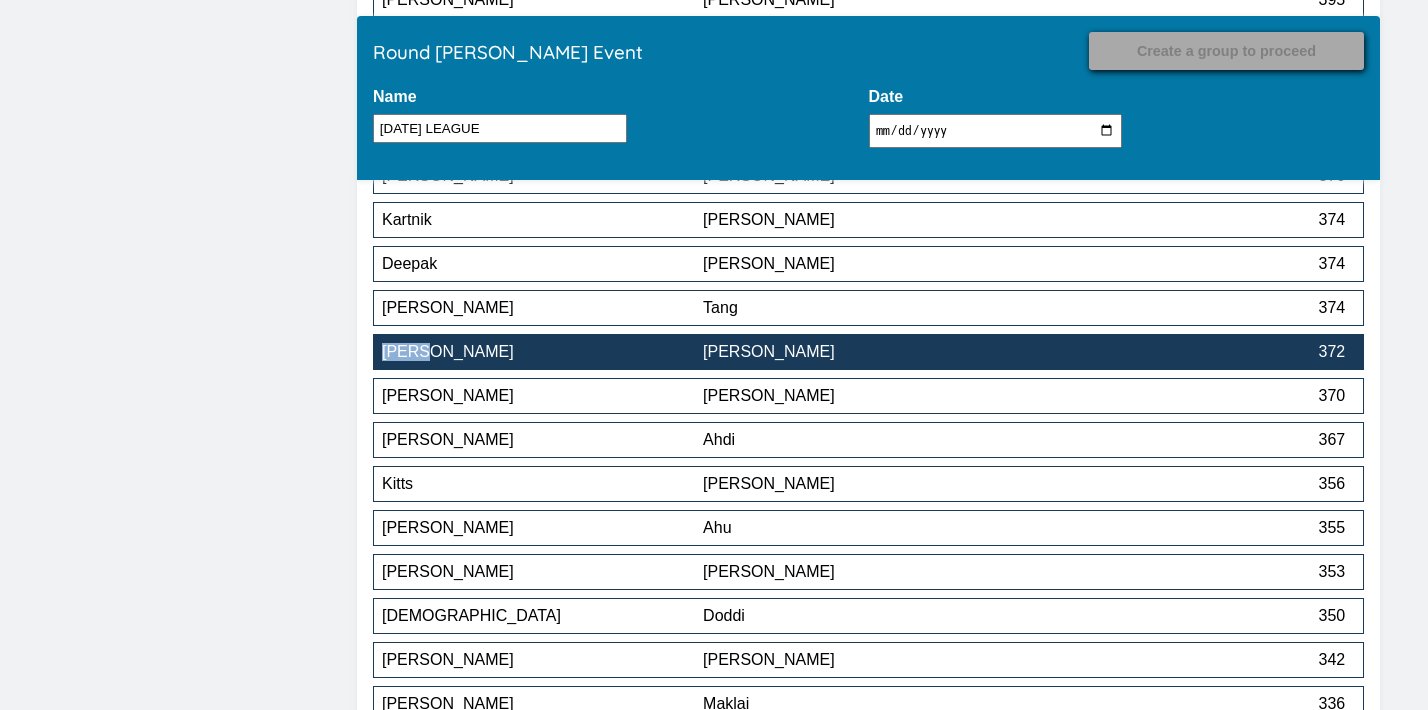 click on "[PERSON_NAME]" at bounding box center [863, 352] 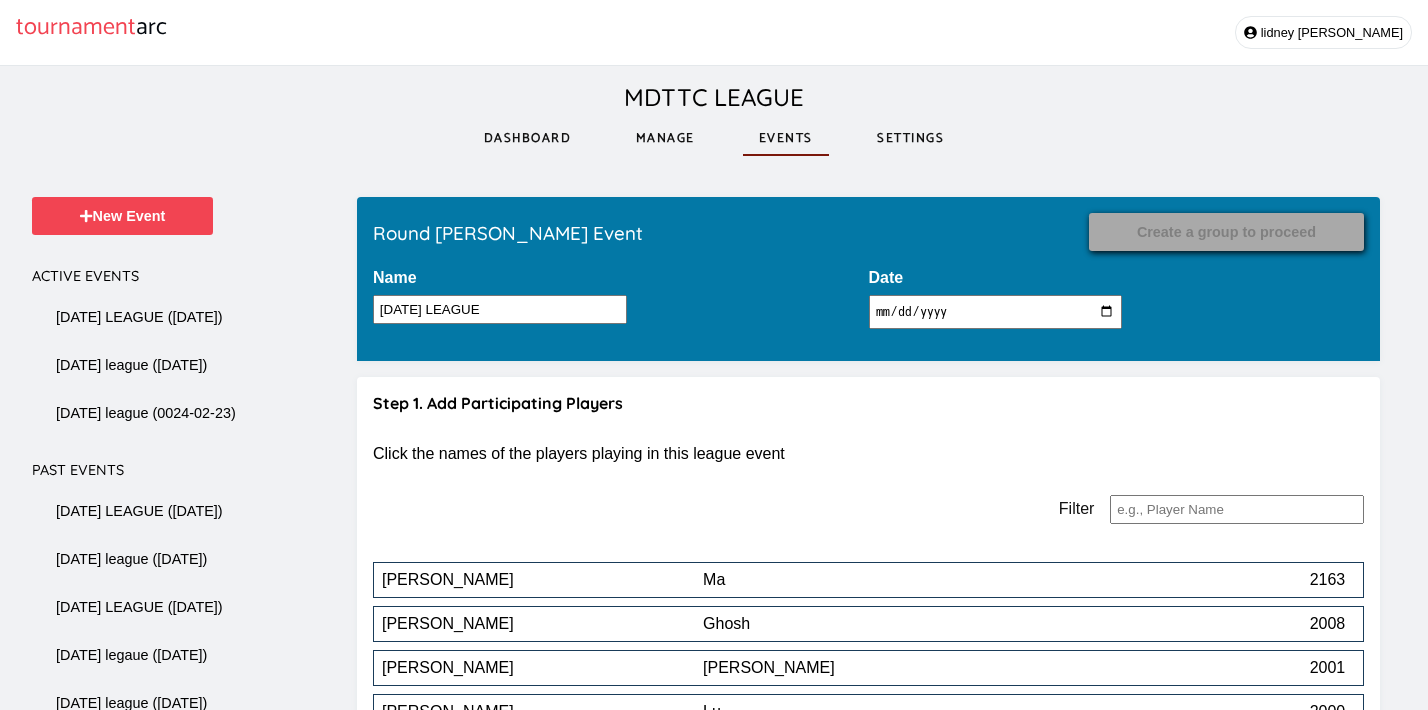 scroll, scrollTop: 16552, scrollLeft: 0, axis: vertical 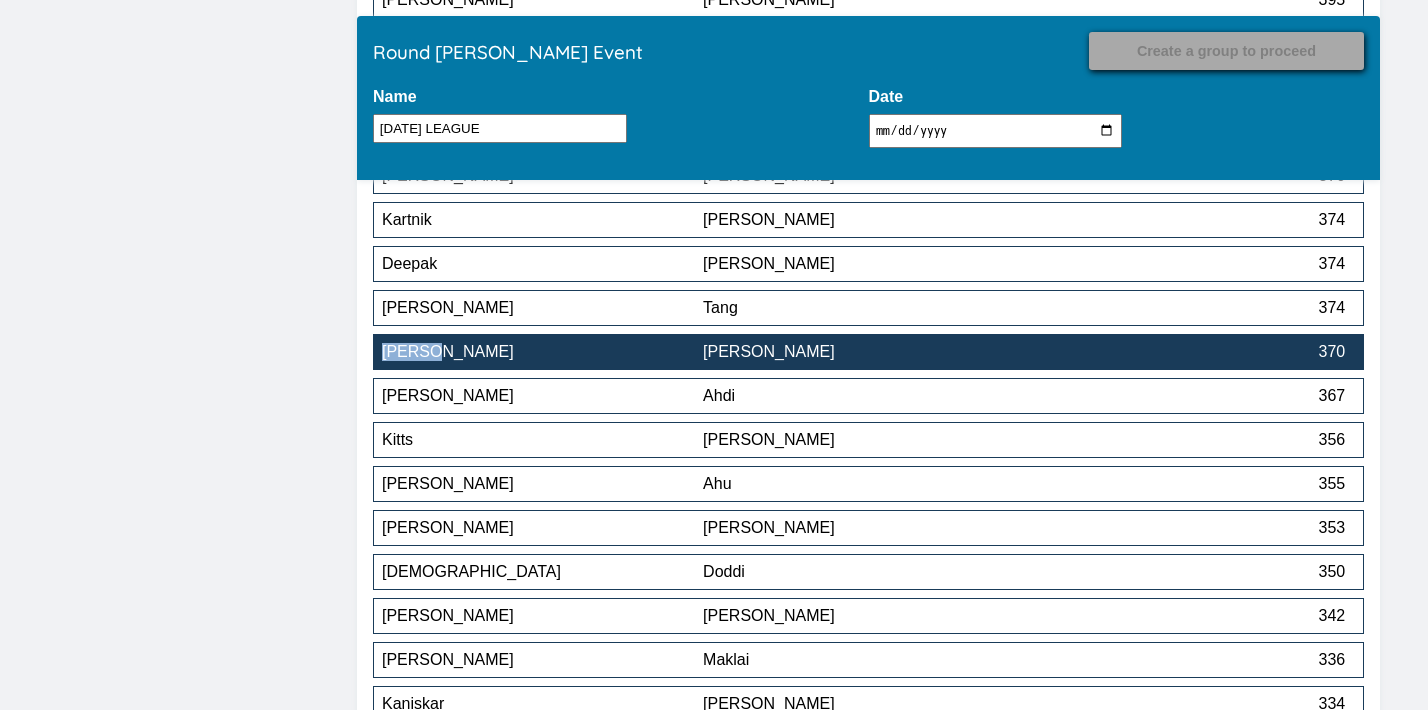 click on "[PERSON_NAME]" at bounding box center (863, 352) 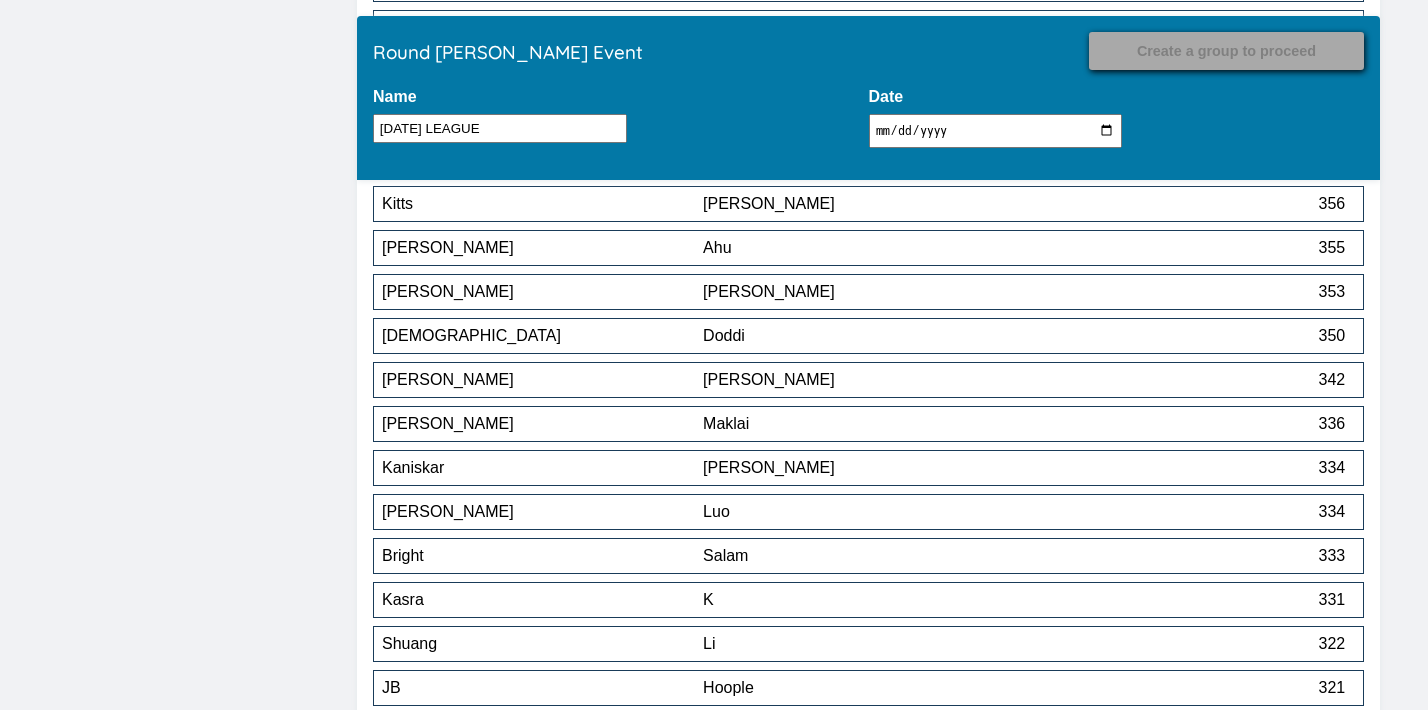 scroll, scrollTop: 16746, scrollLeft: 0, axis: vertical 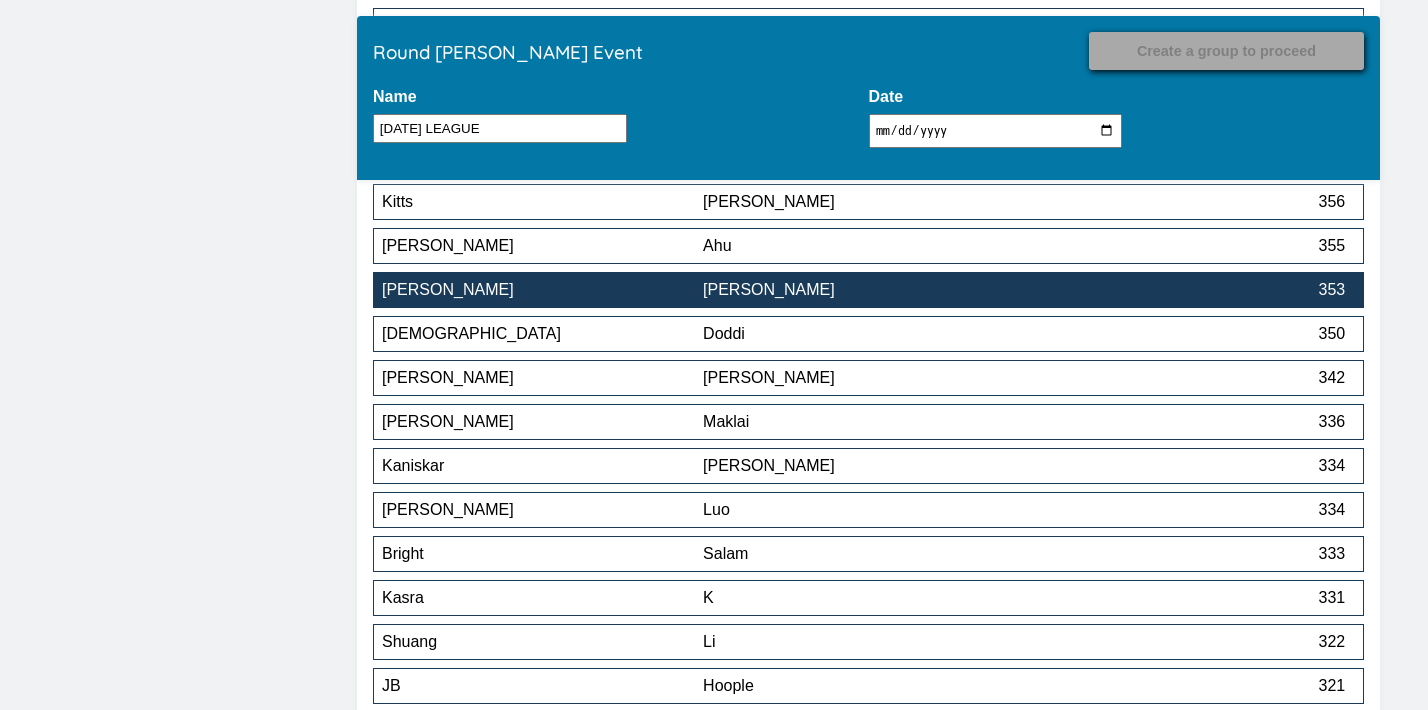 click on "[PERSON_NAME]" at bounding box center [863, 290] 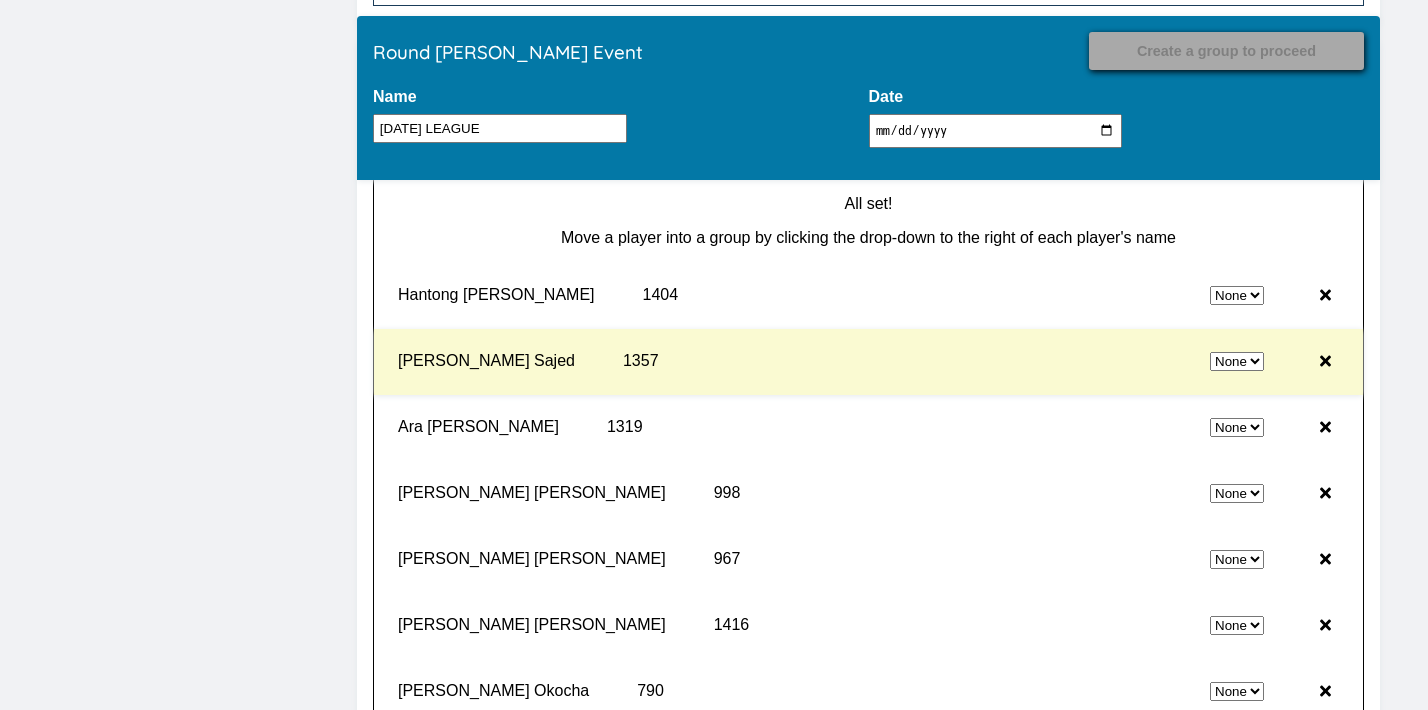 scroll, scrollTop: 18768, scrollLeft: 0, axis: vertical 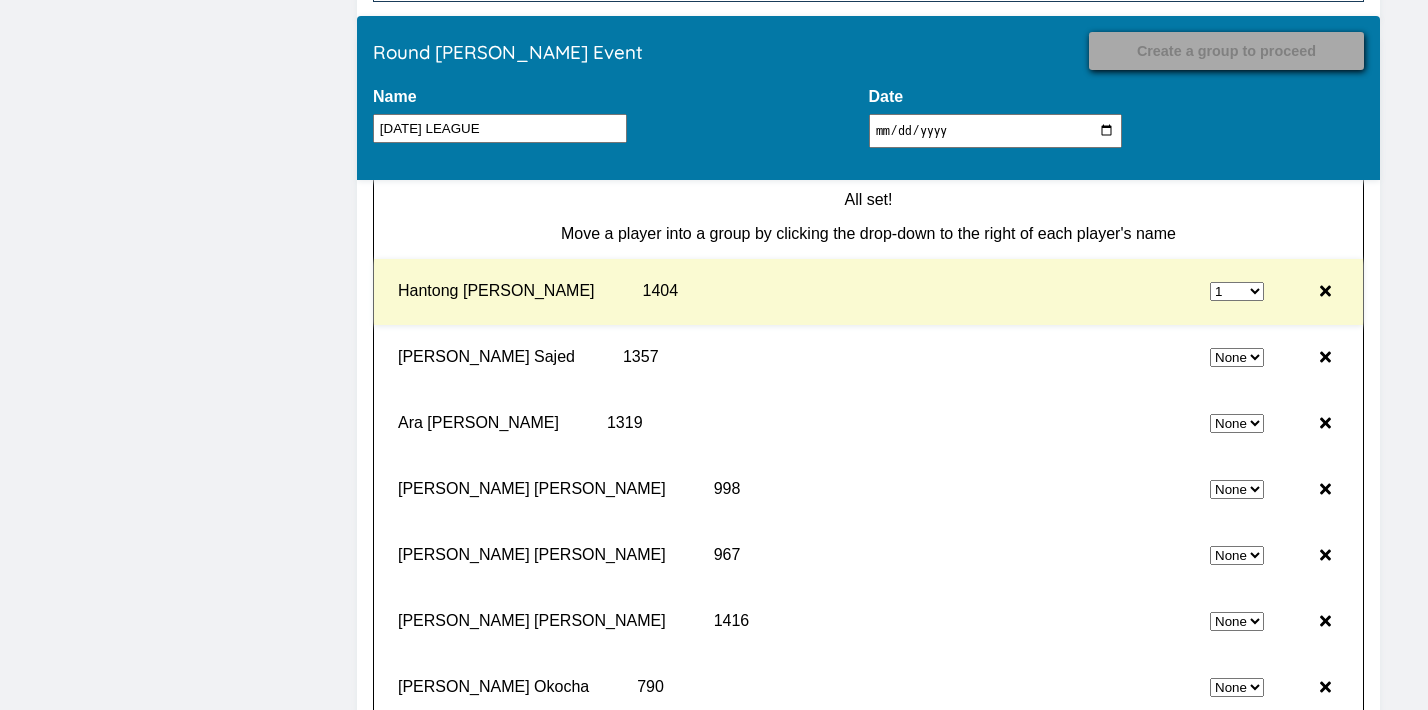 select on "0" 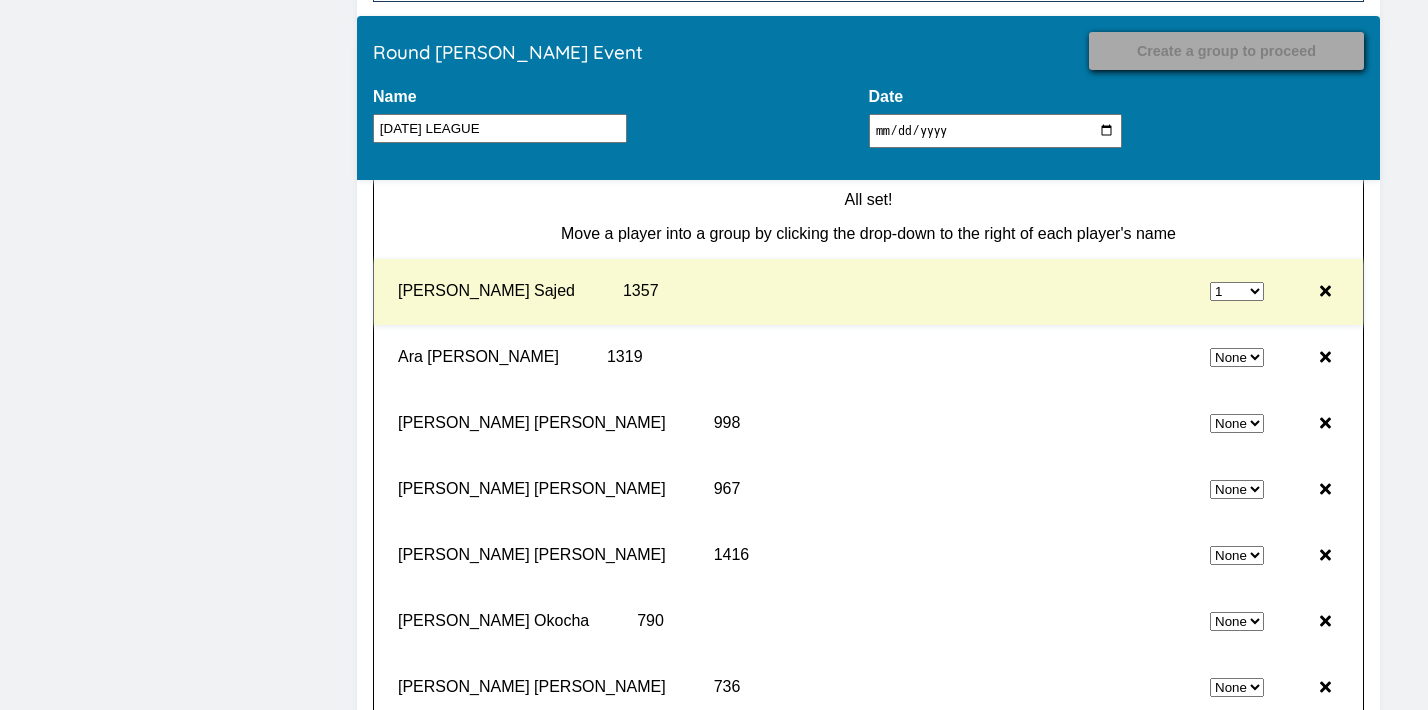 select on "0" 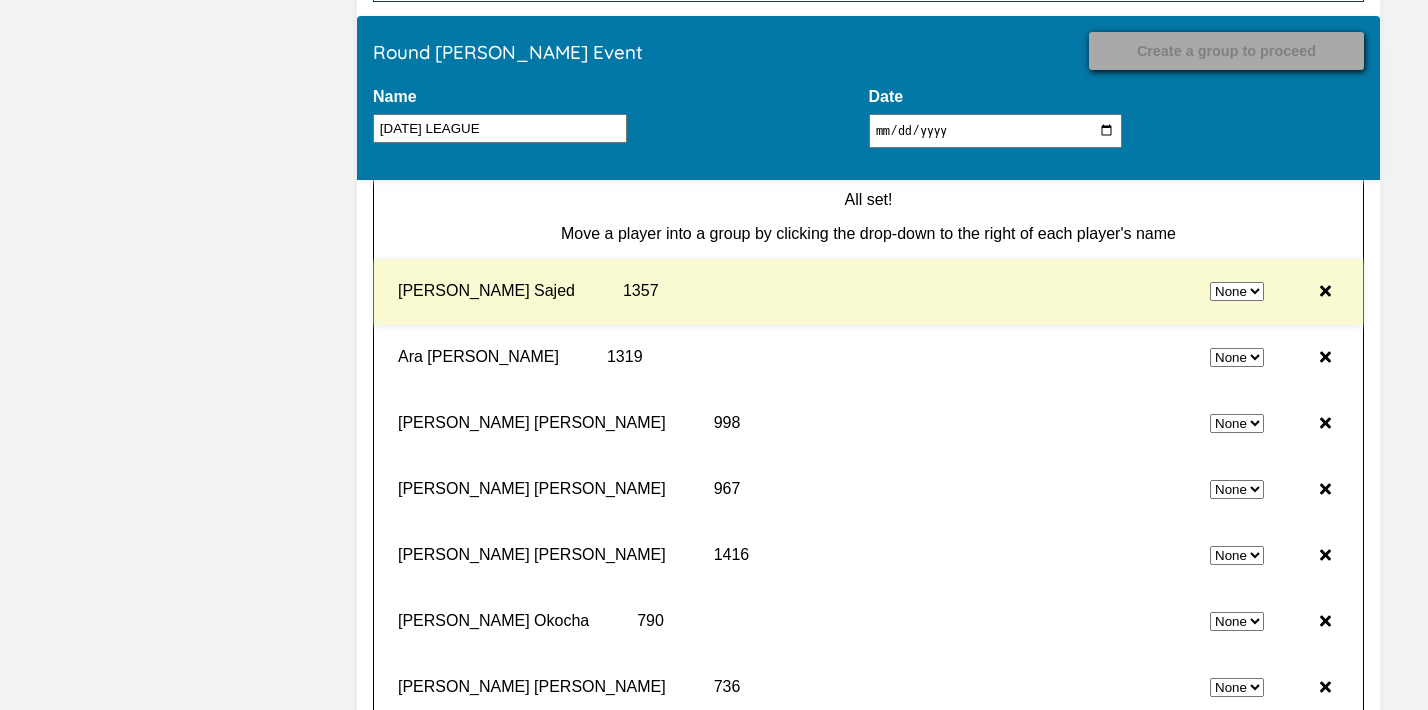 select on "1" 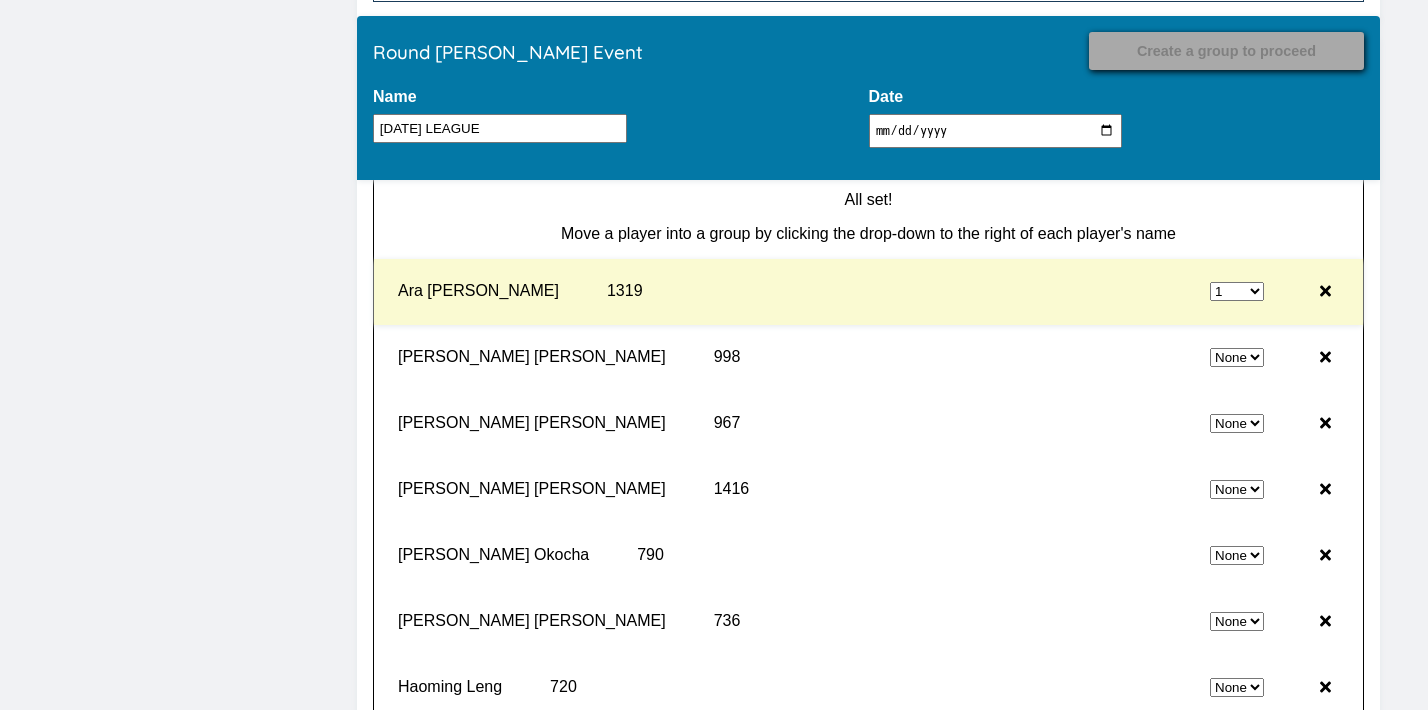 select on "0" 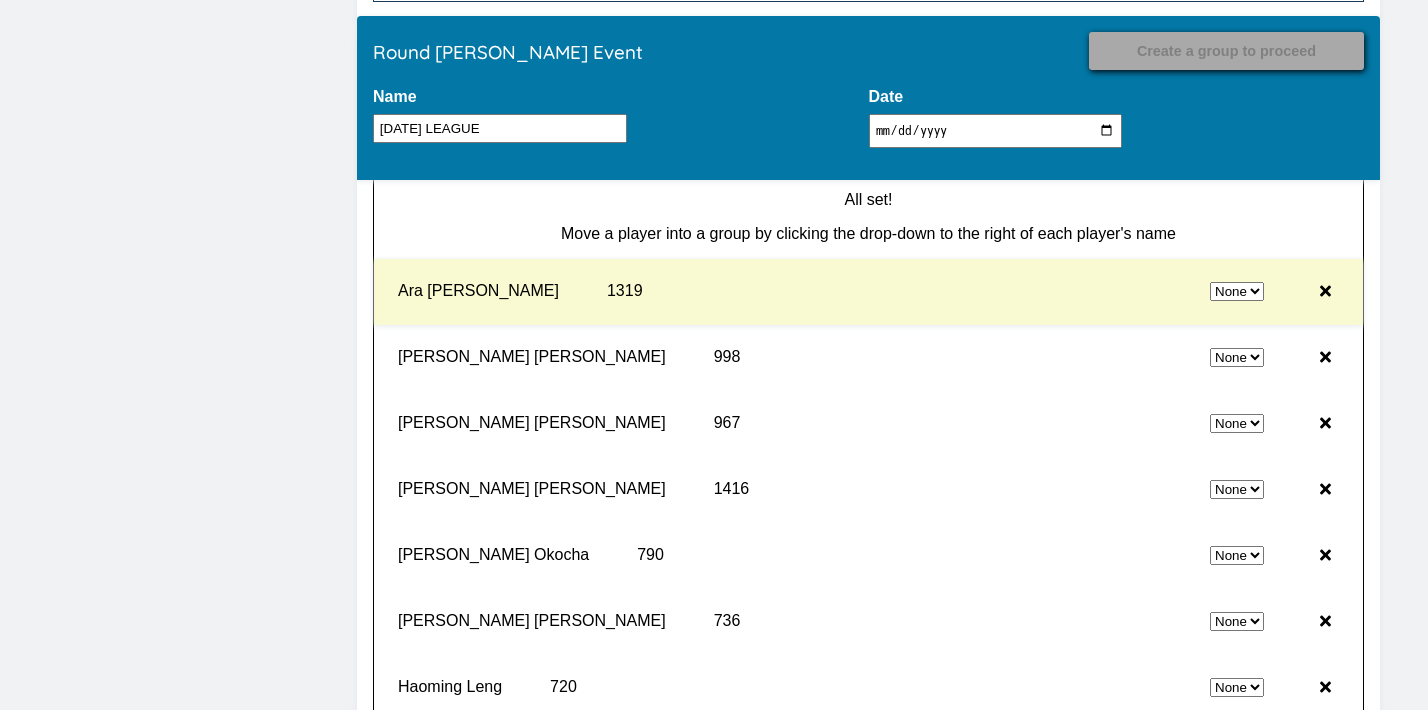 select on "1" 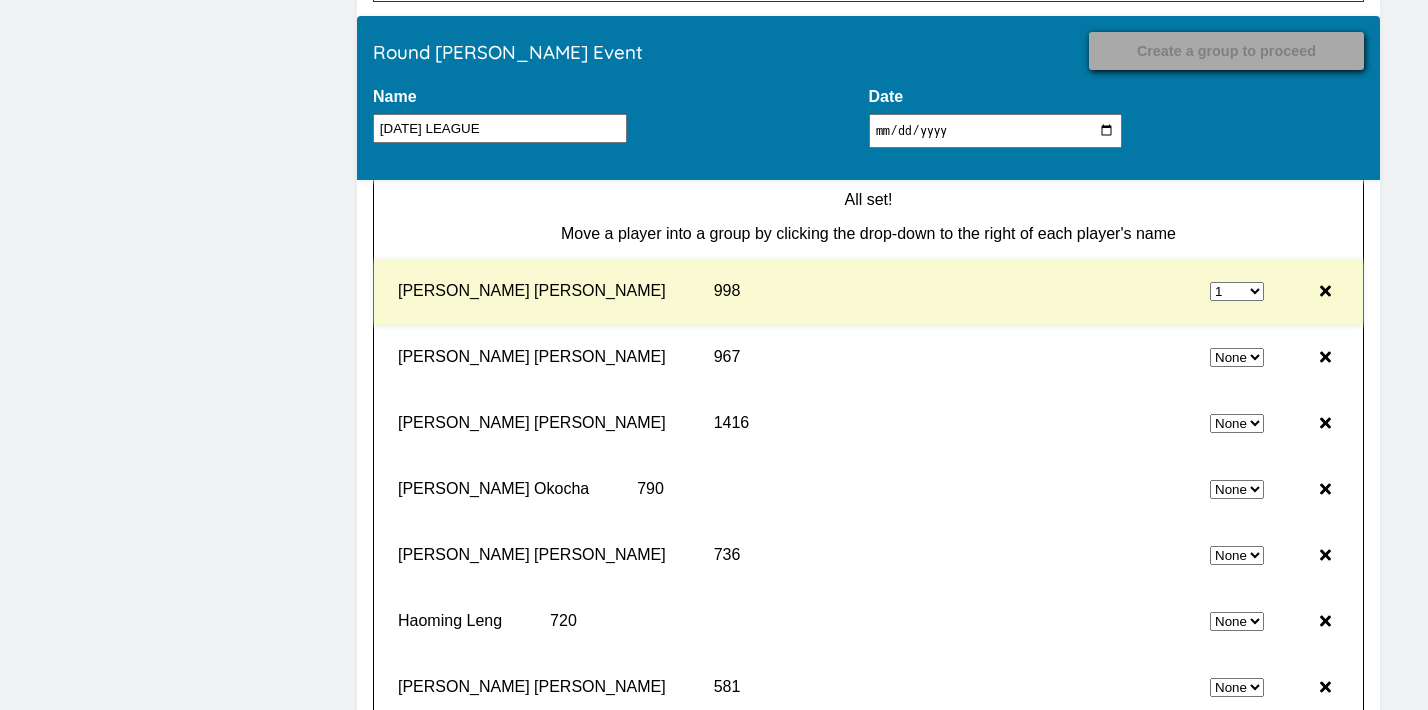 select on "0" 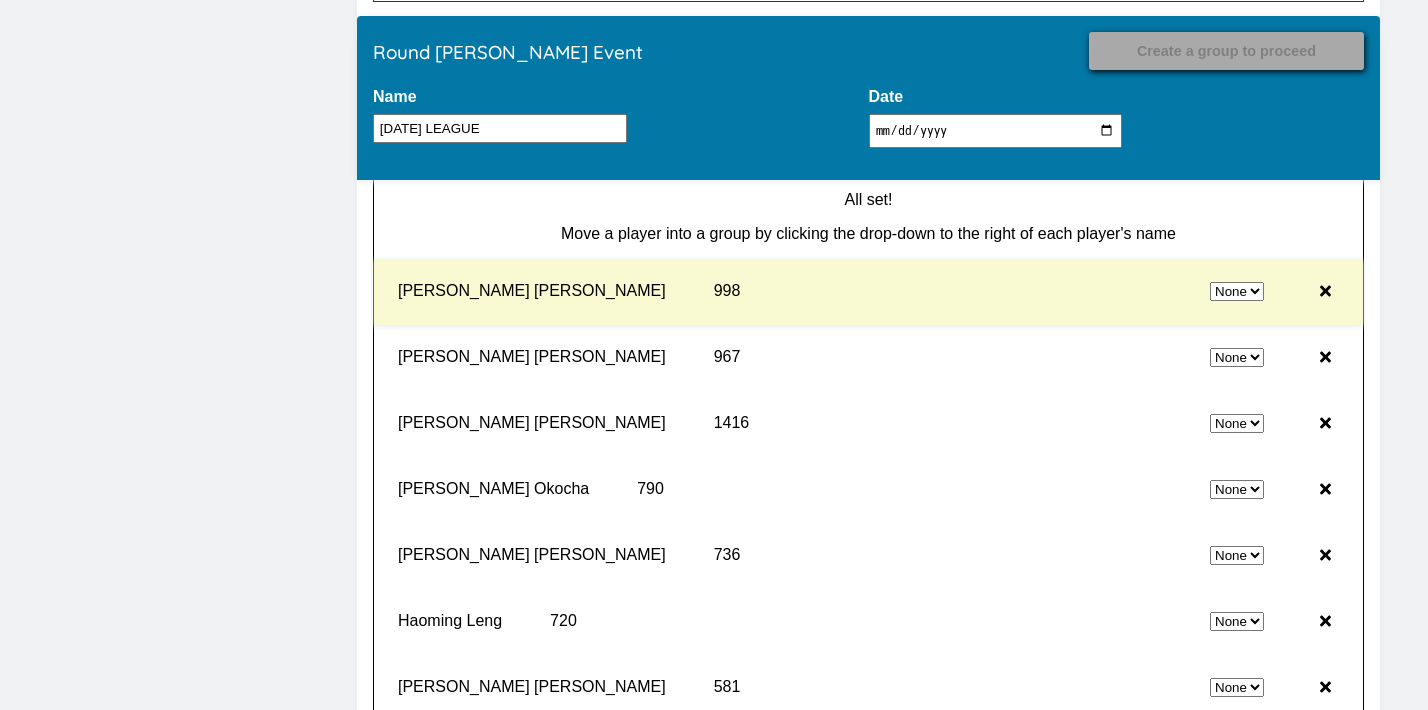 select on "1" 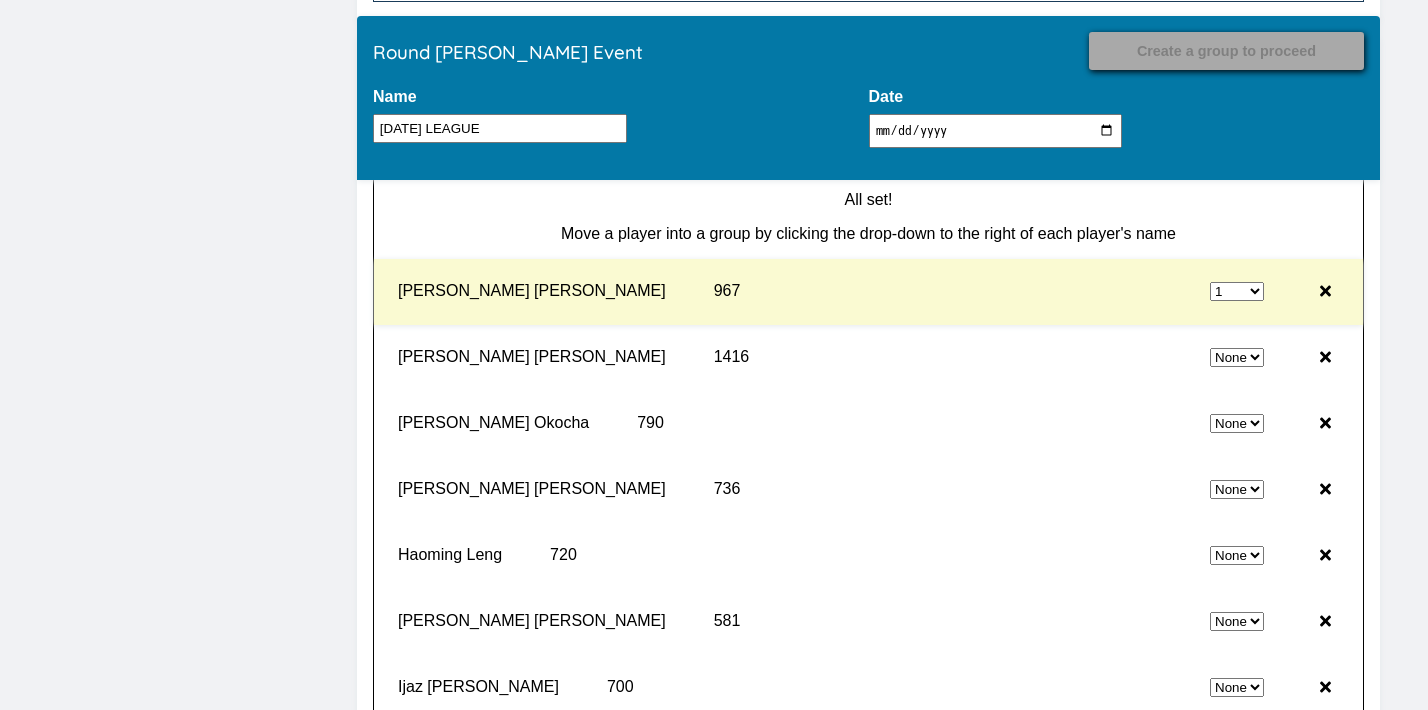 select on "0" 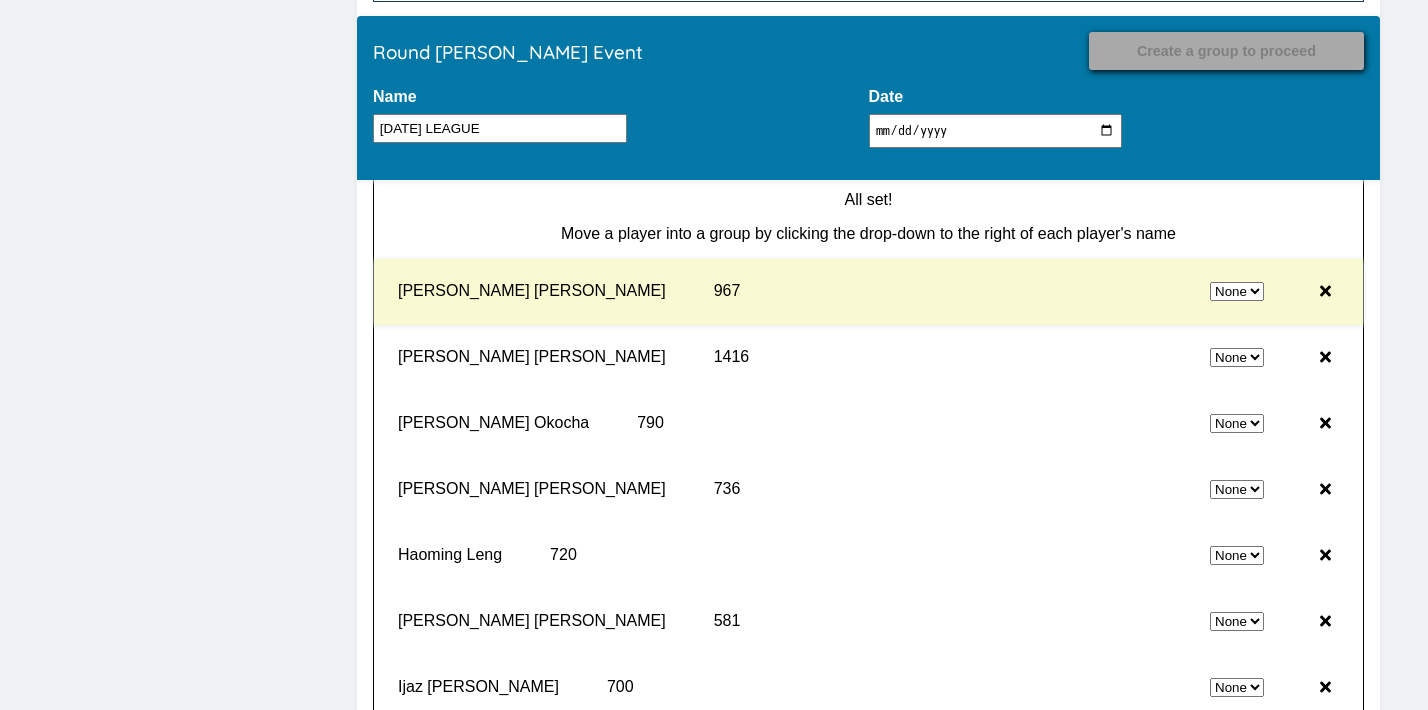 select on "1" 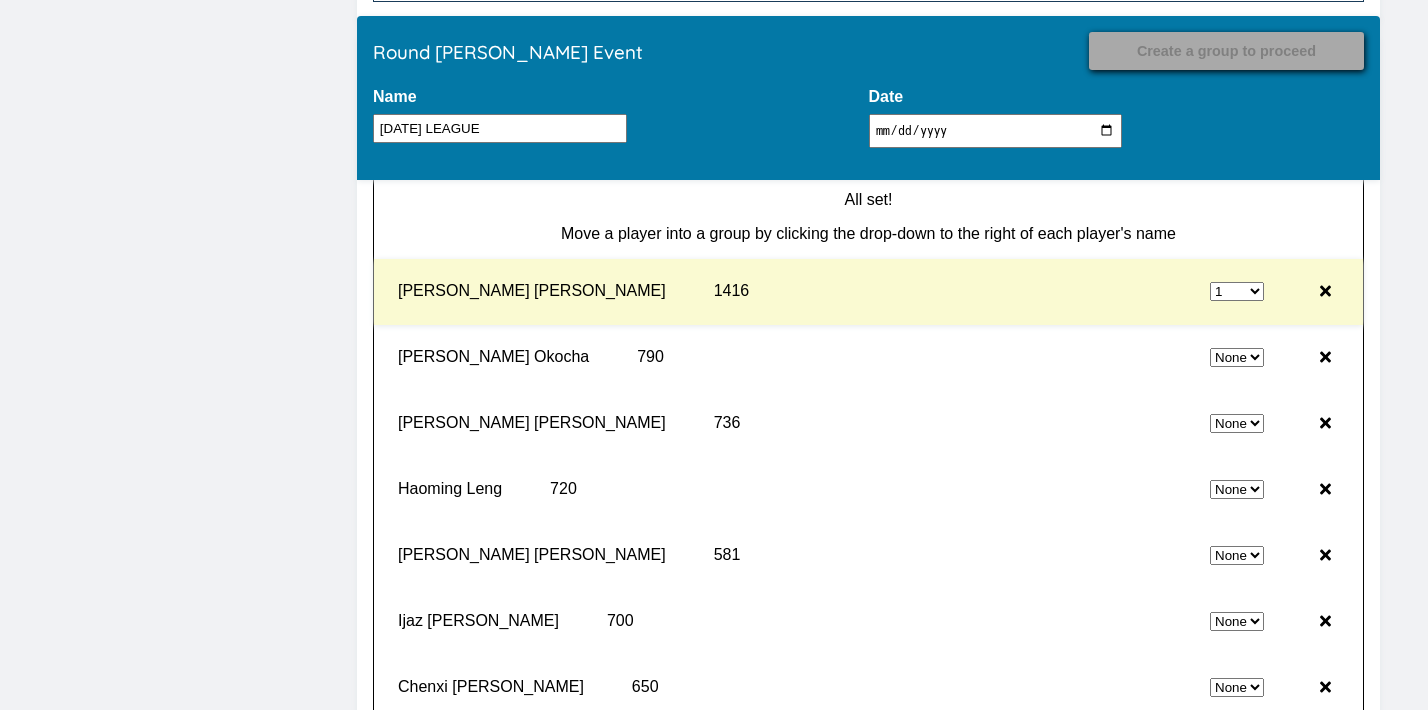 select on "0" 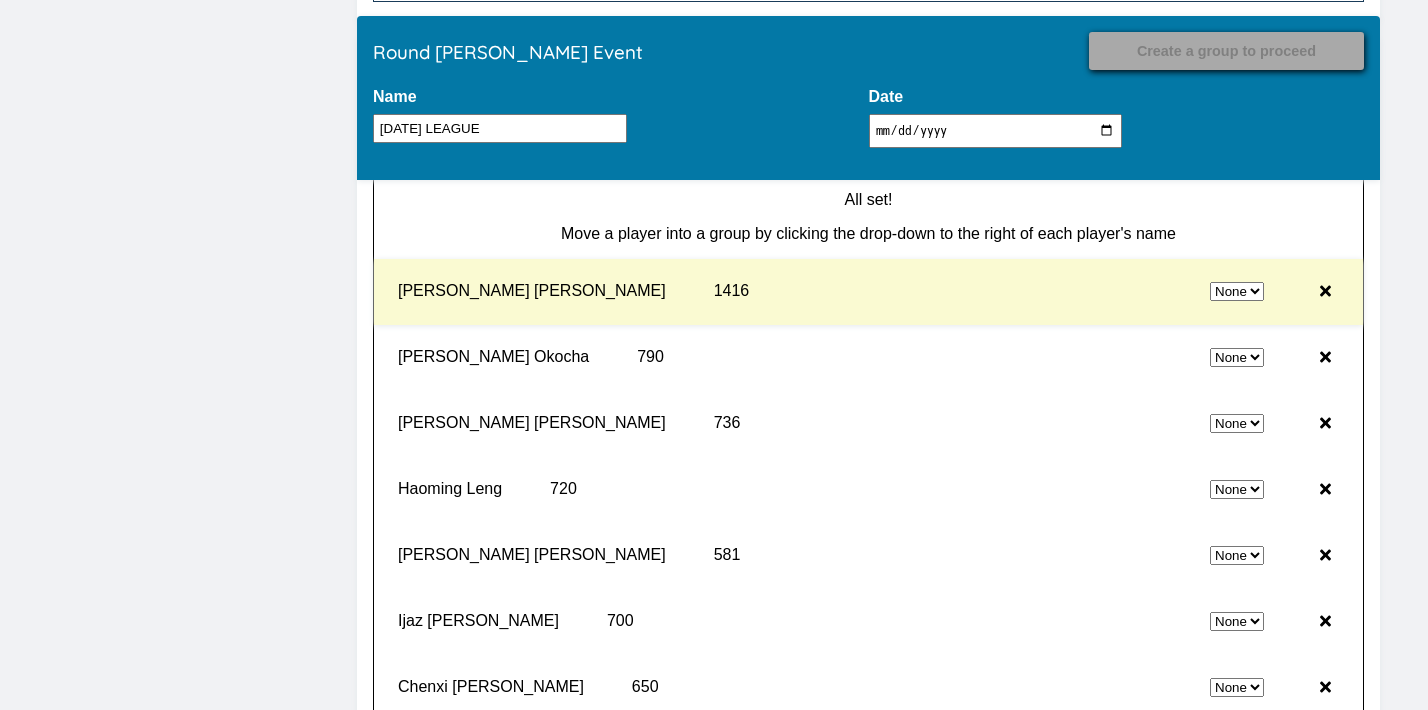 select on "1" 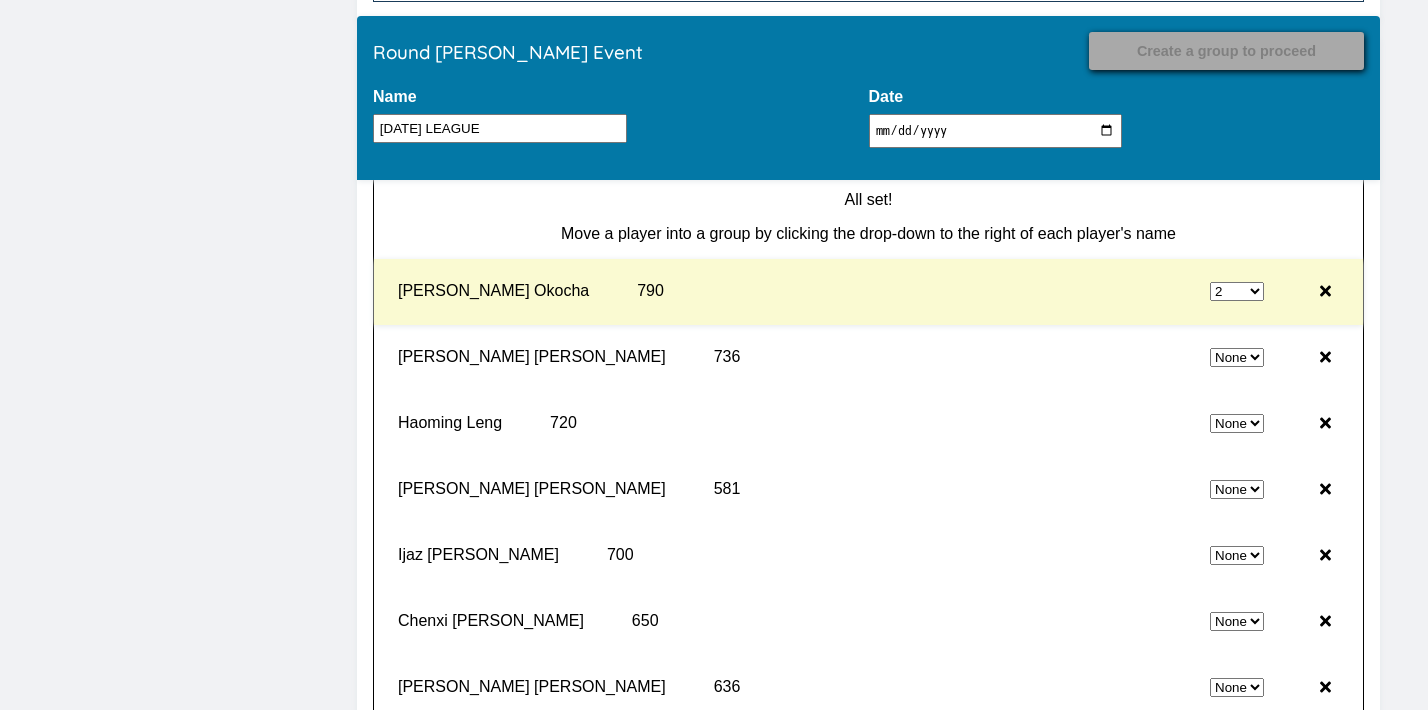 select on "0" 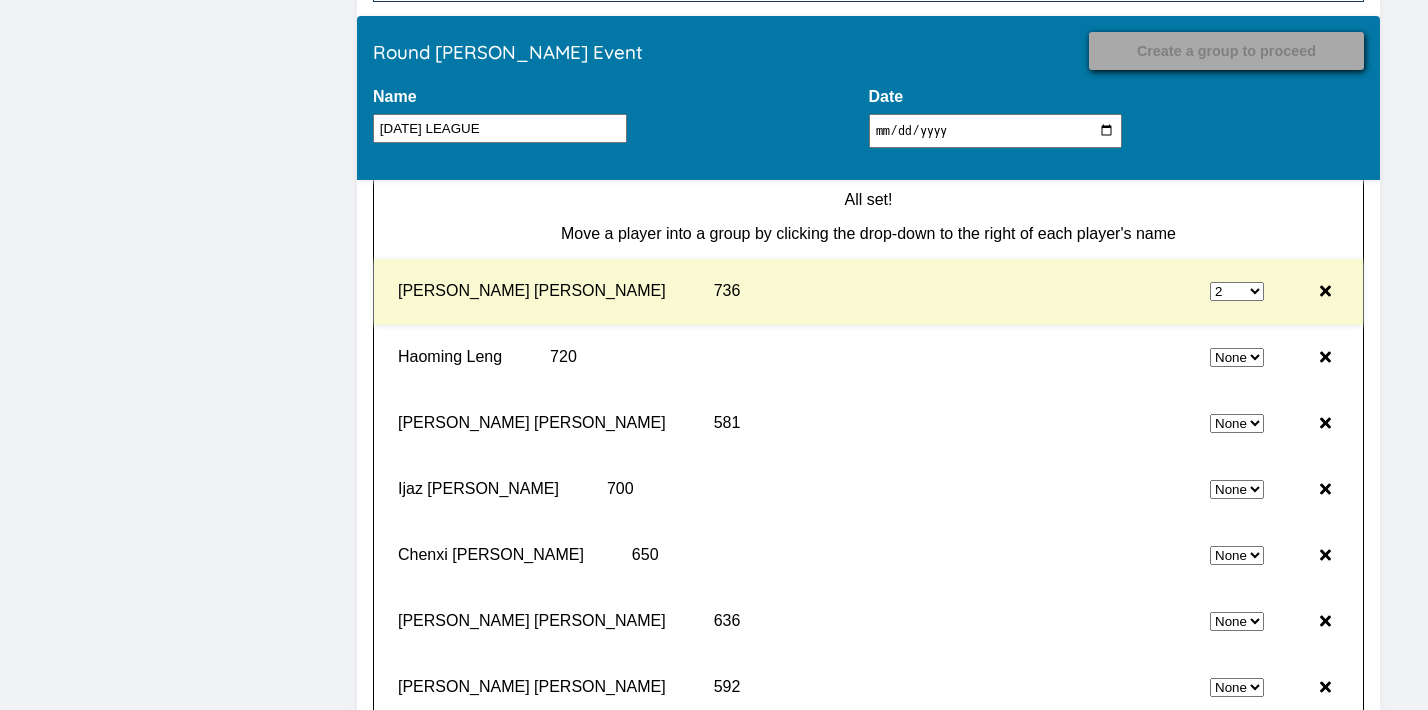 select on "0" 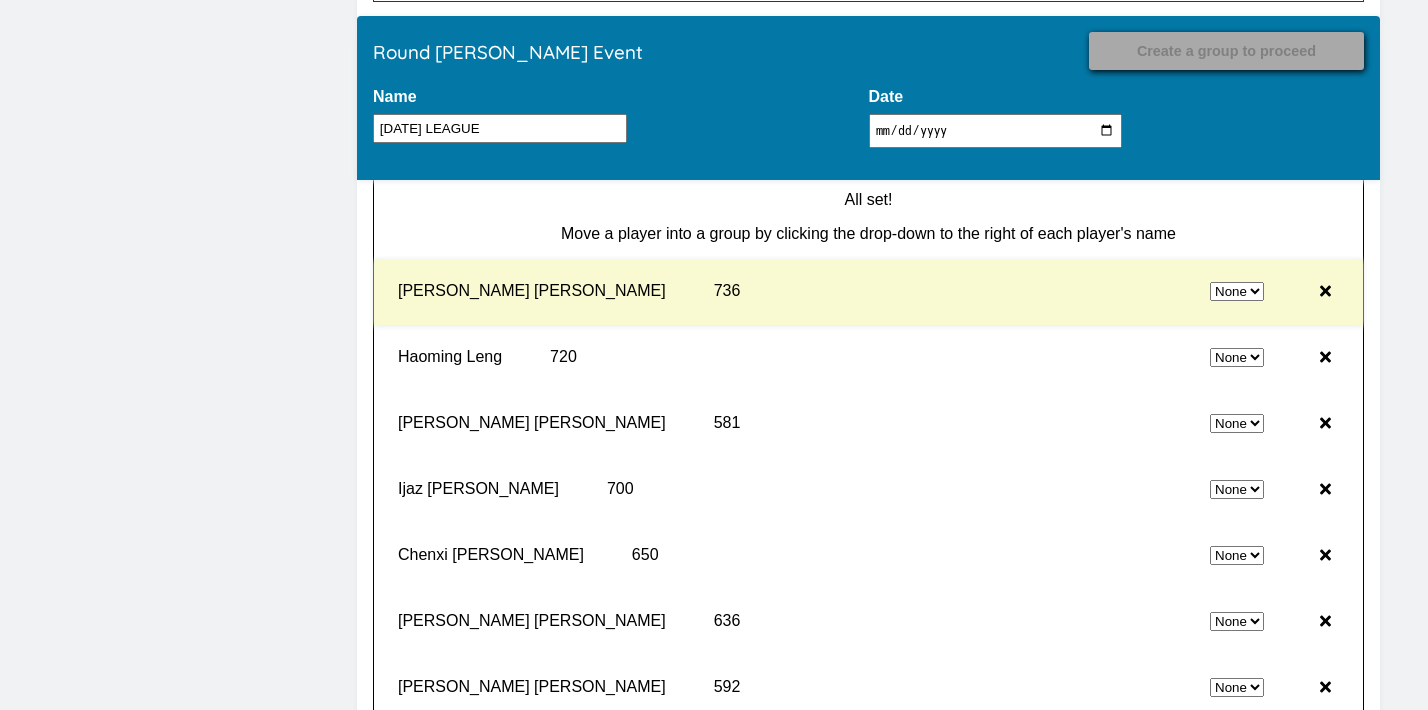 select on "2" 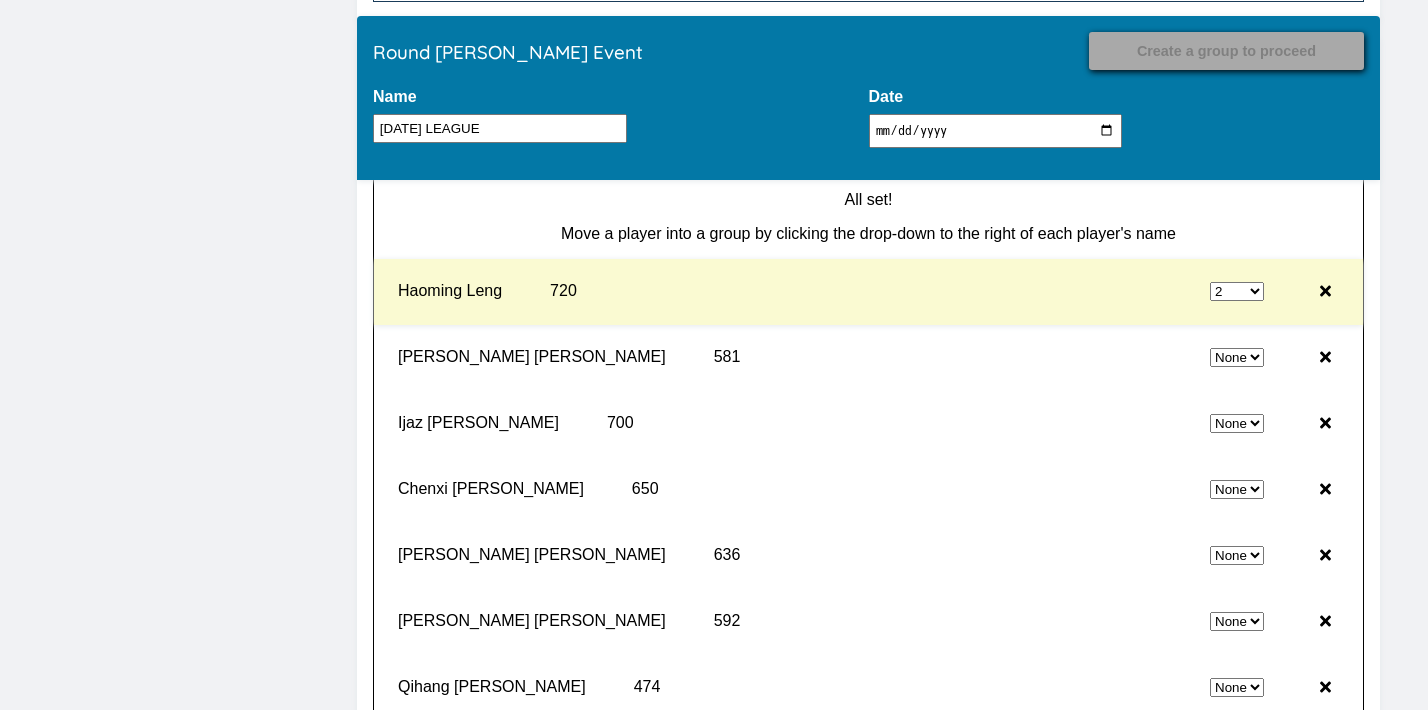select on "0" 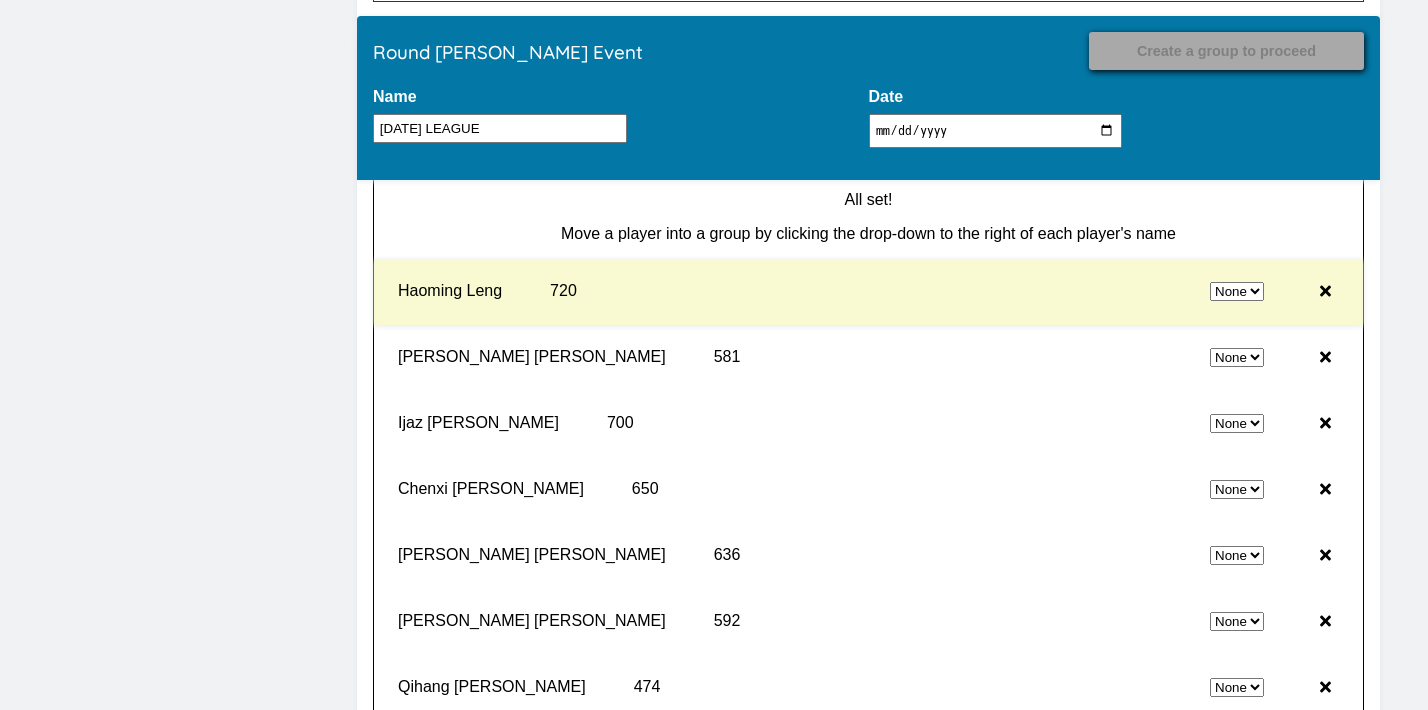 select on "2" 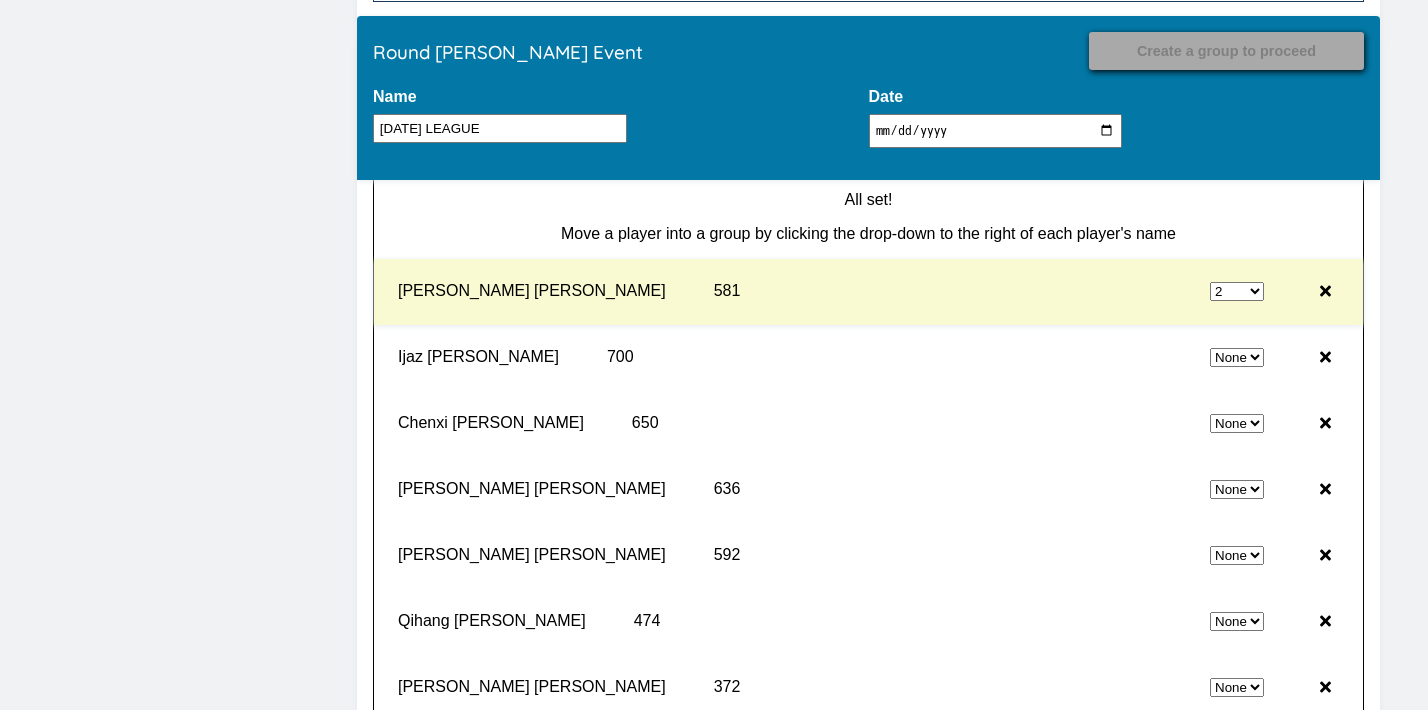 select on "0" 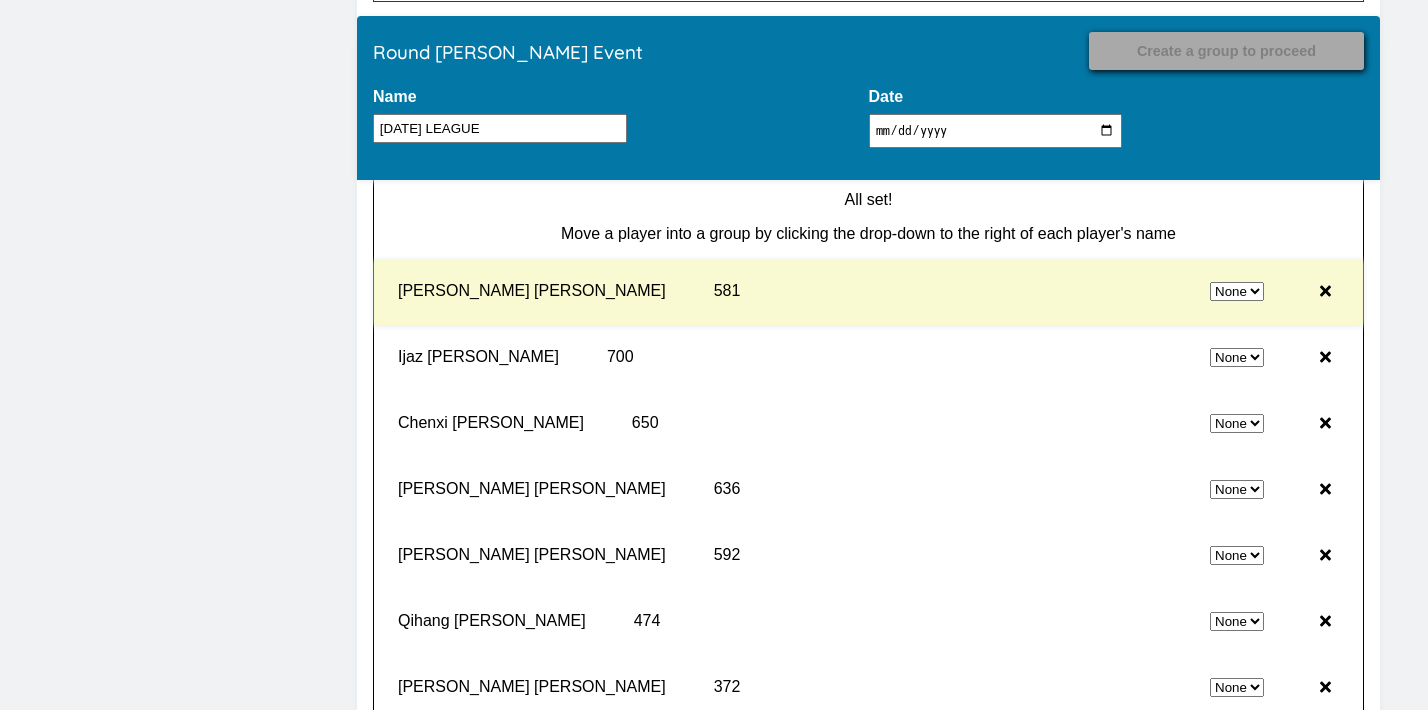 select on "2" 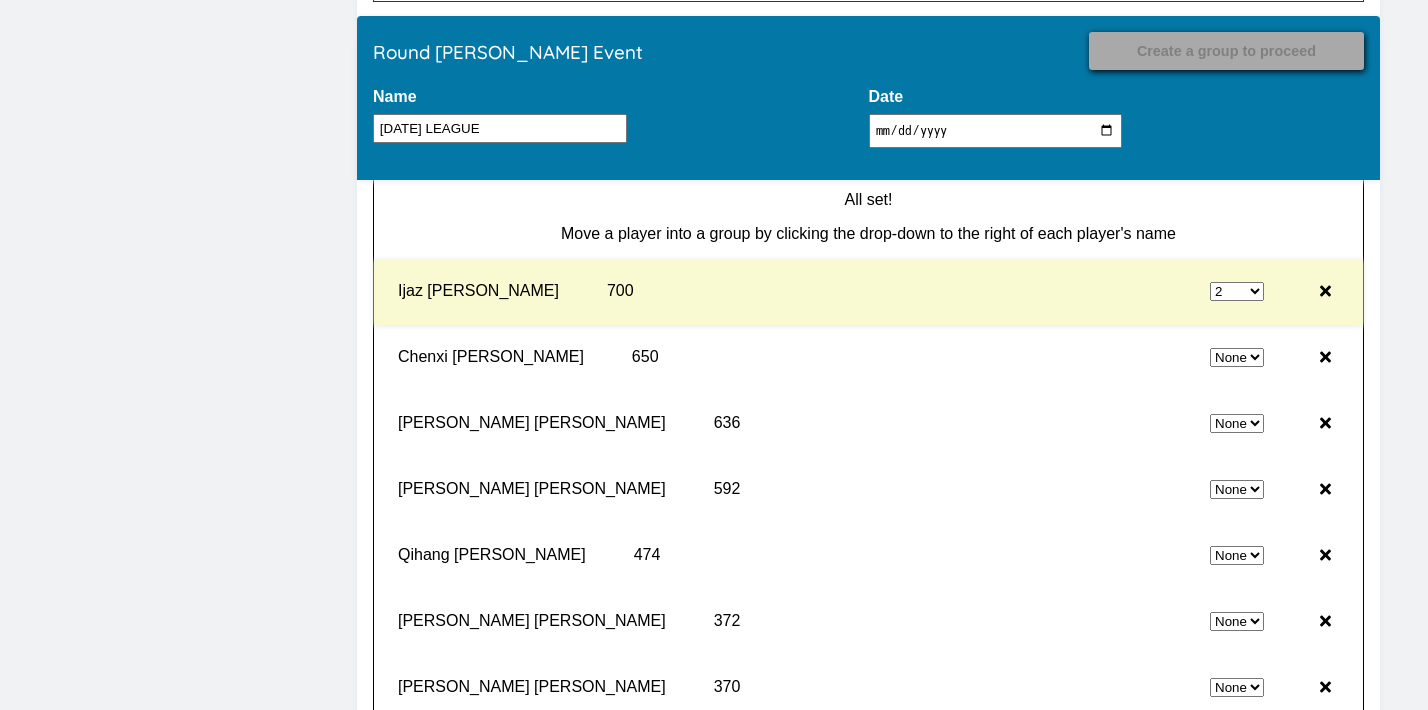 select on "0" 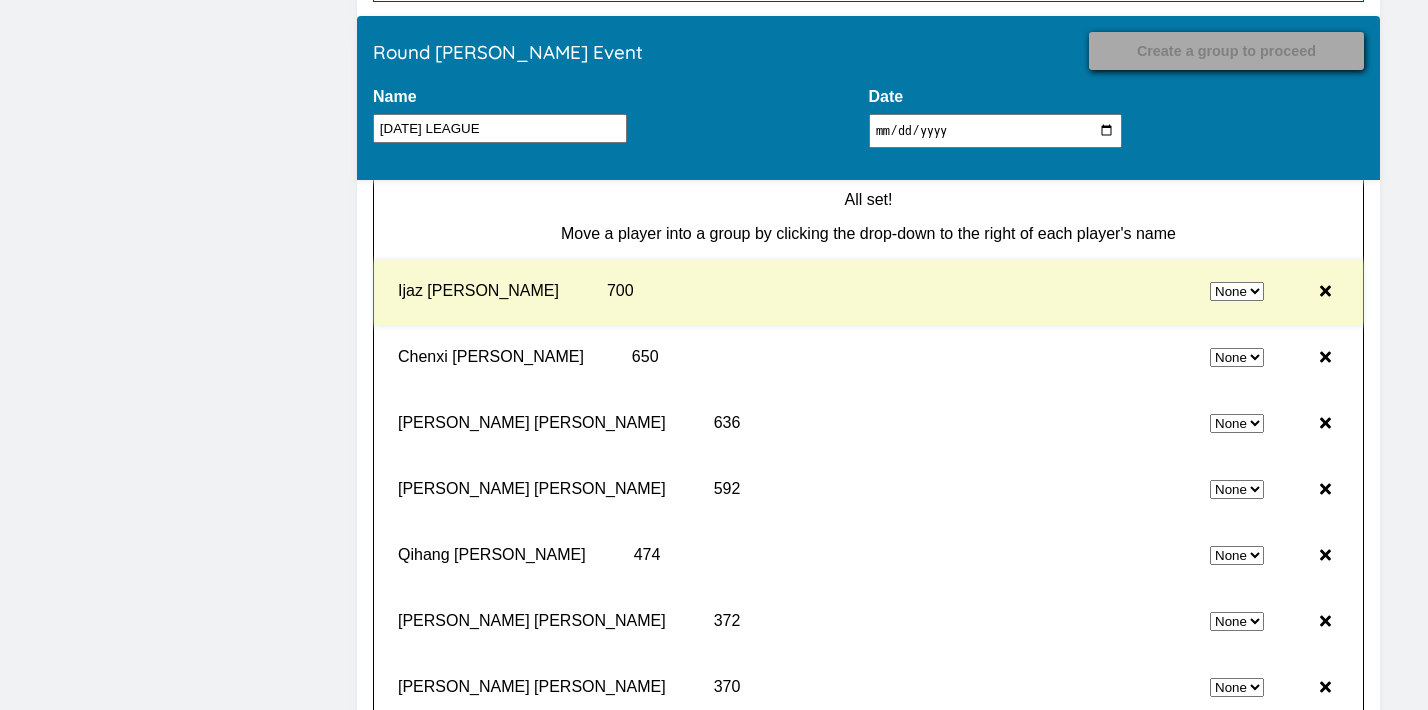select on "2" 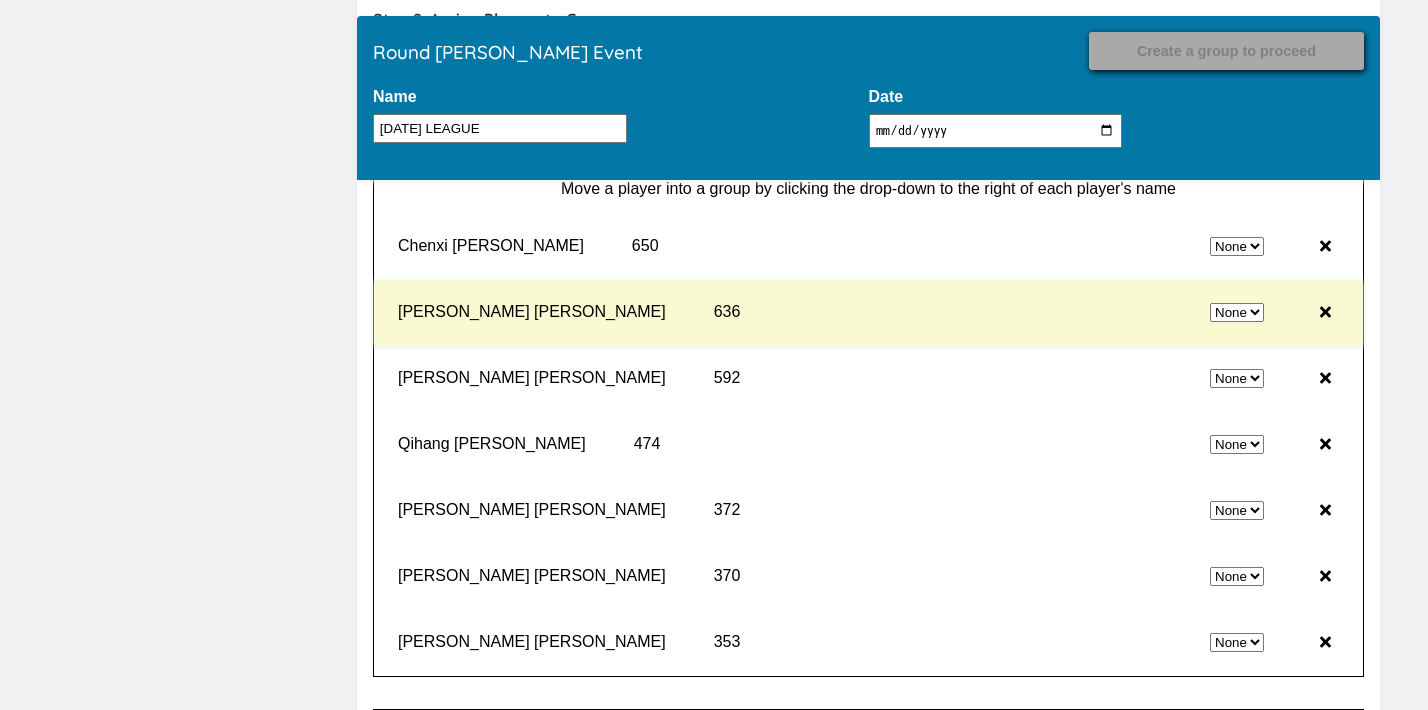 scroll, scrollTop: 18817, scrollLeft: 0, axis: vertical 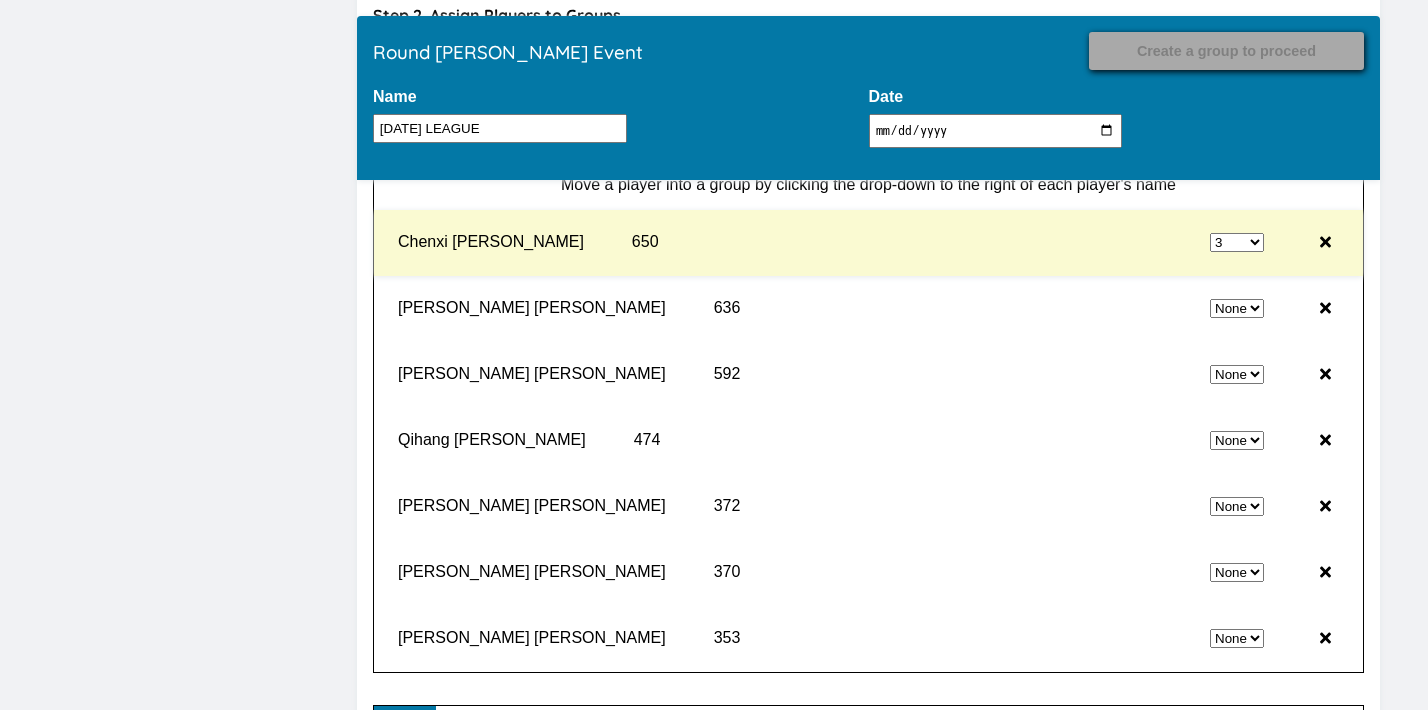 select on "0" 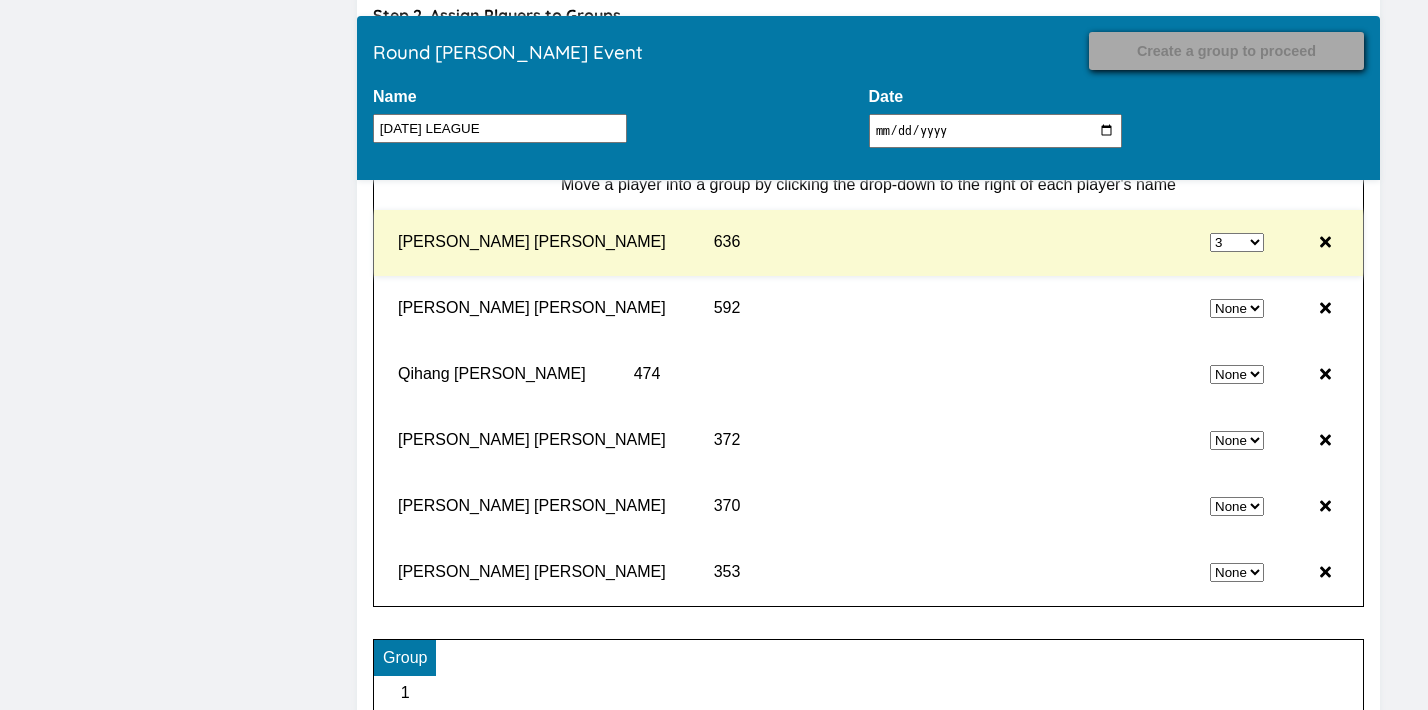 select on "0" 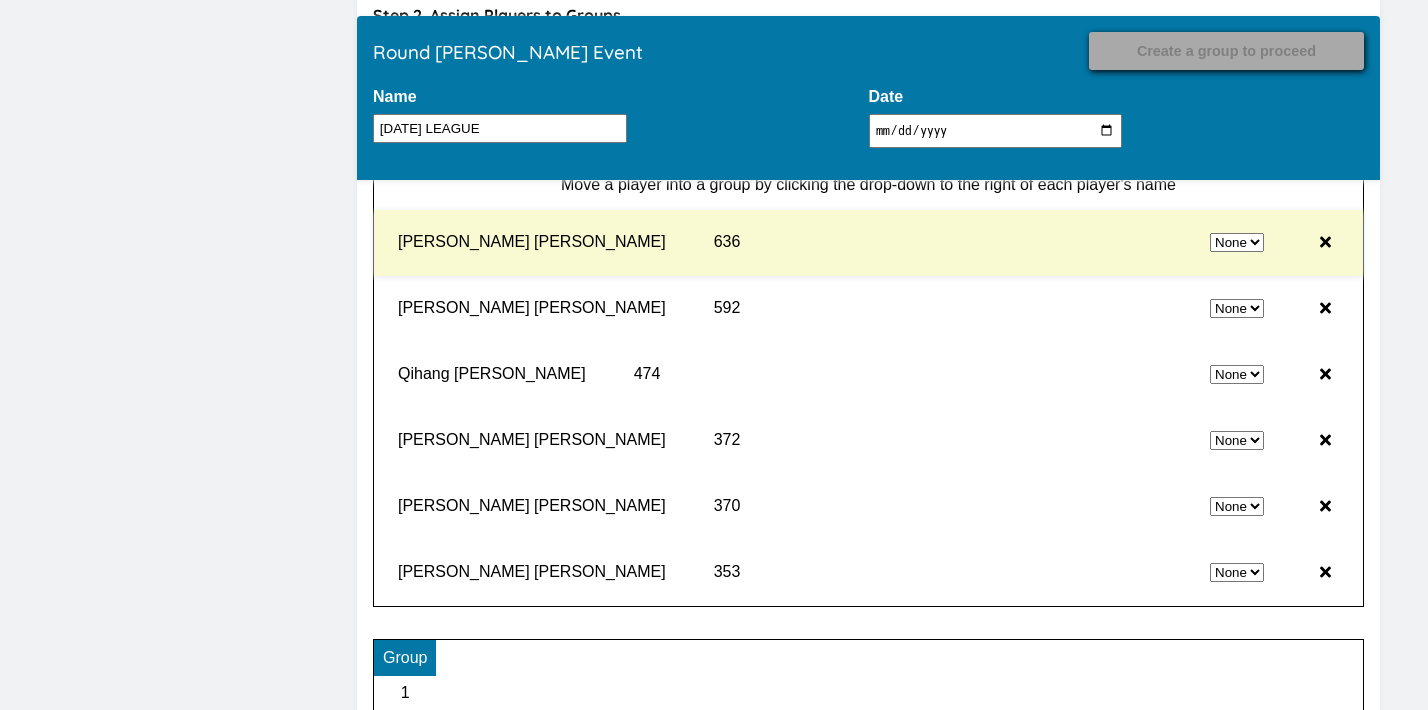 select on "3" 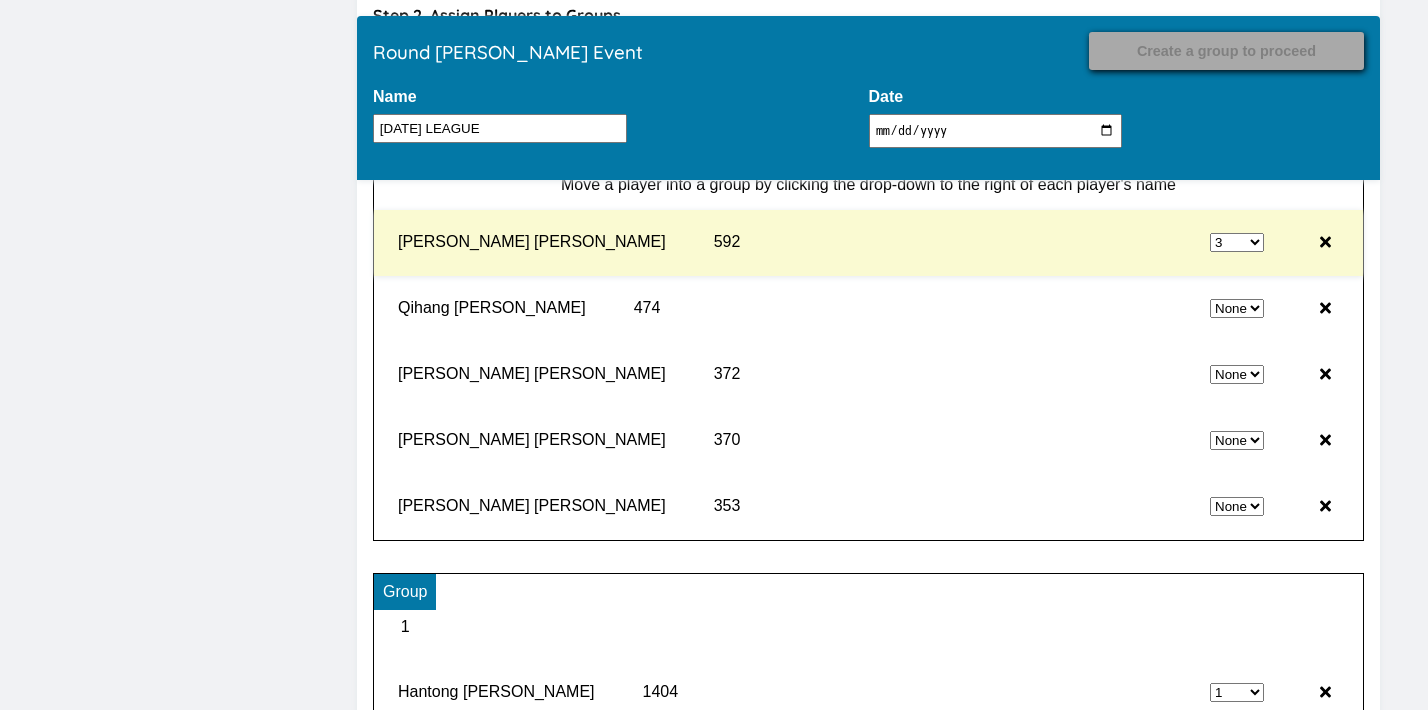 select on "0" 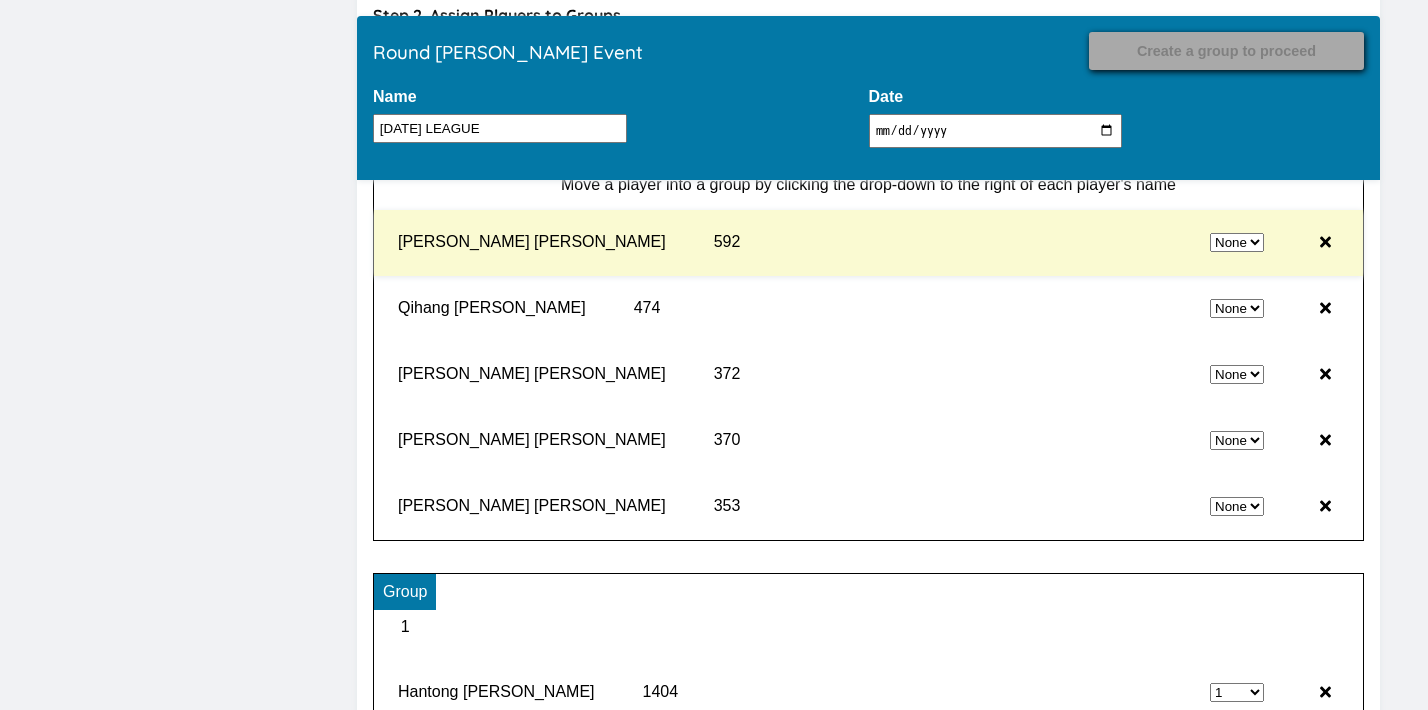 select on "3" 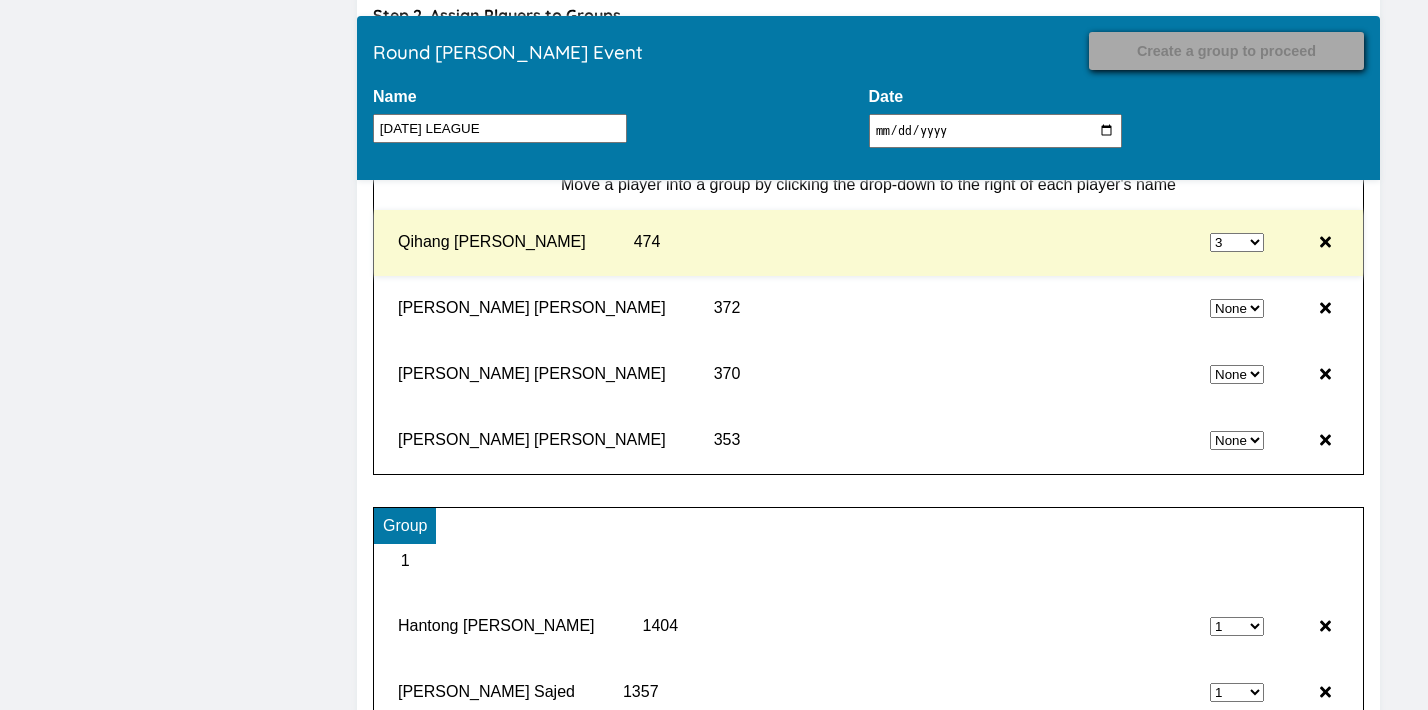 select on "0" 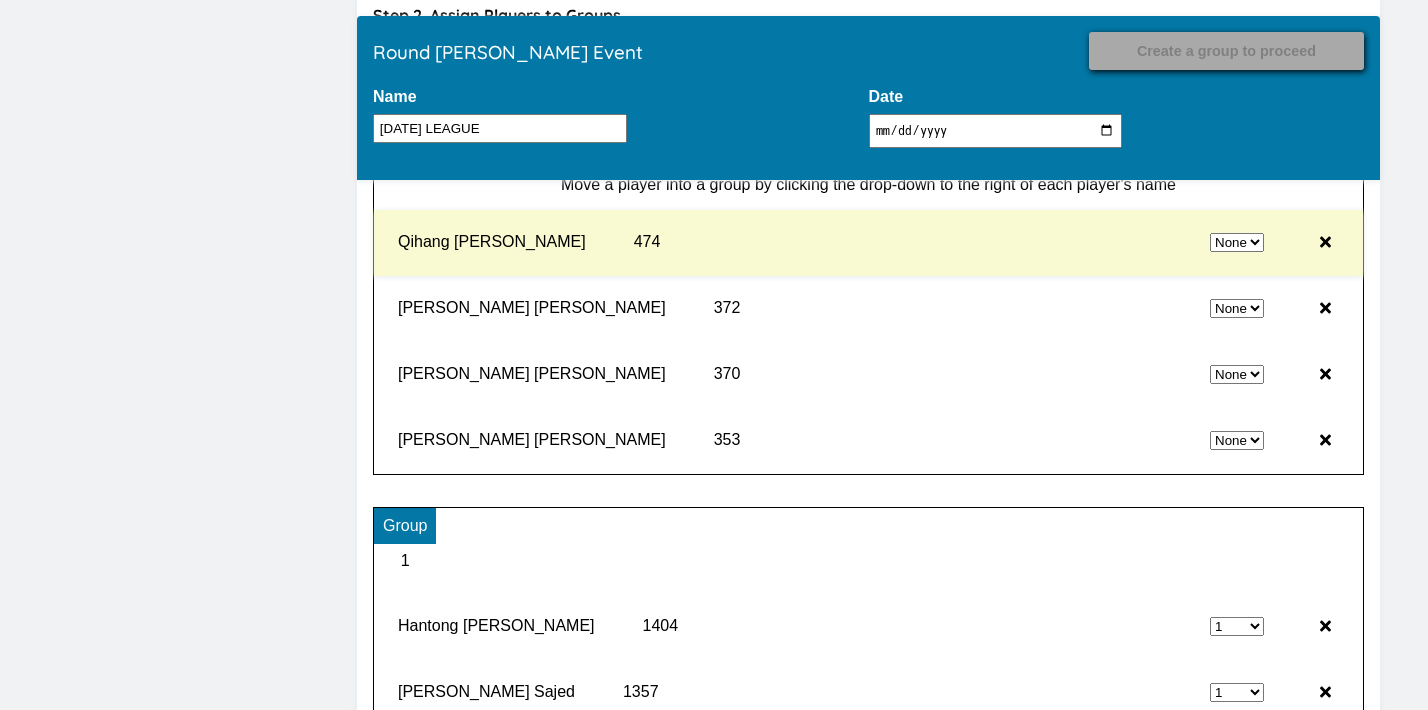 select on "3" 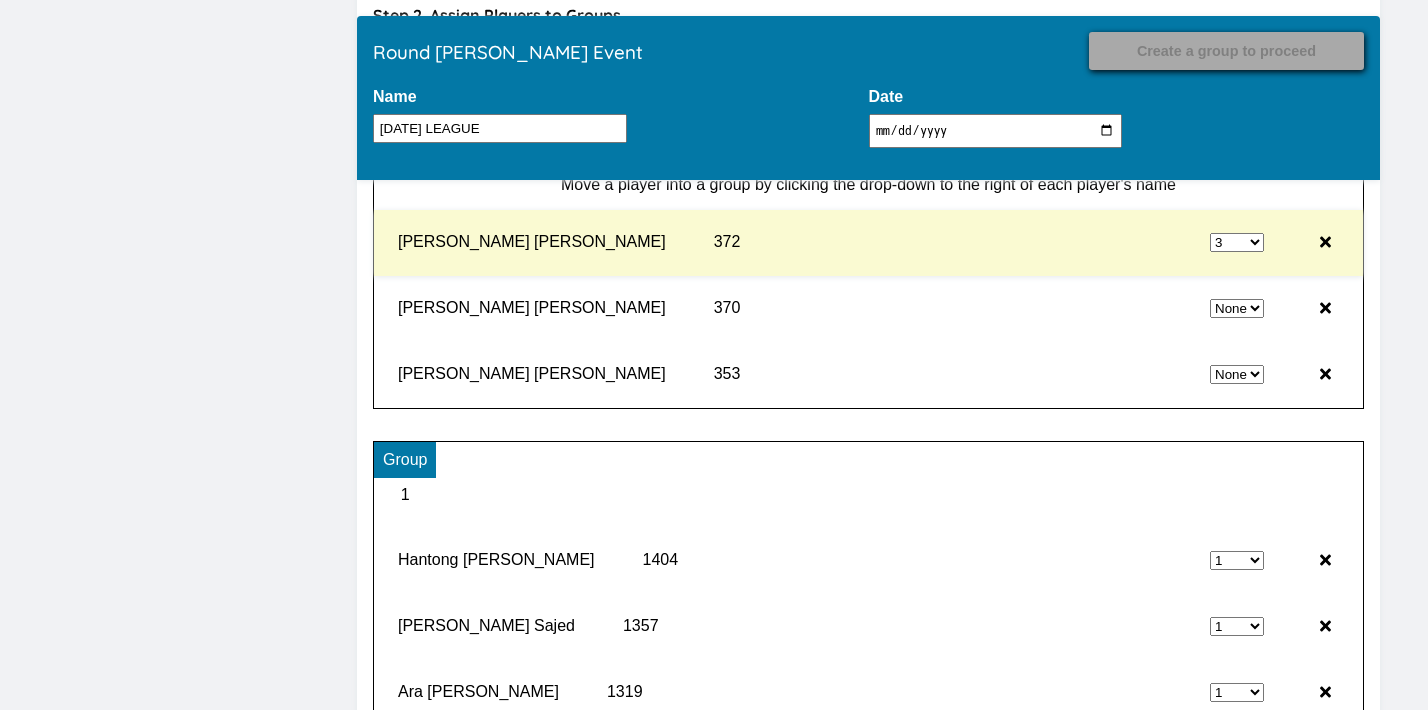 select on "0" 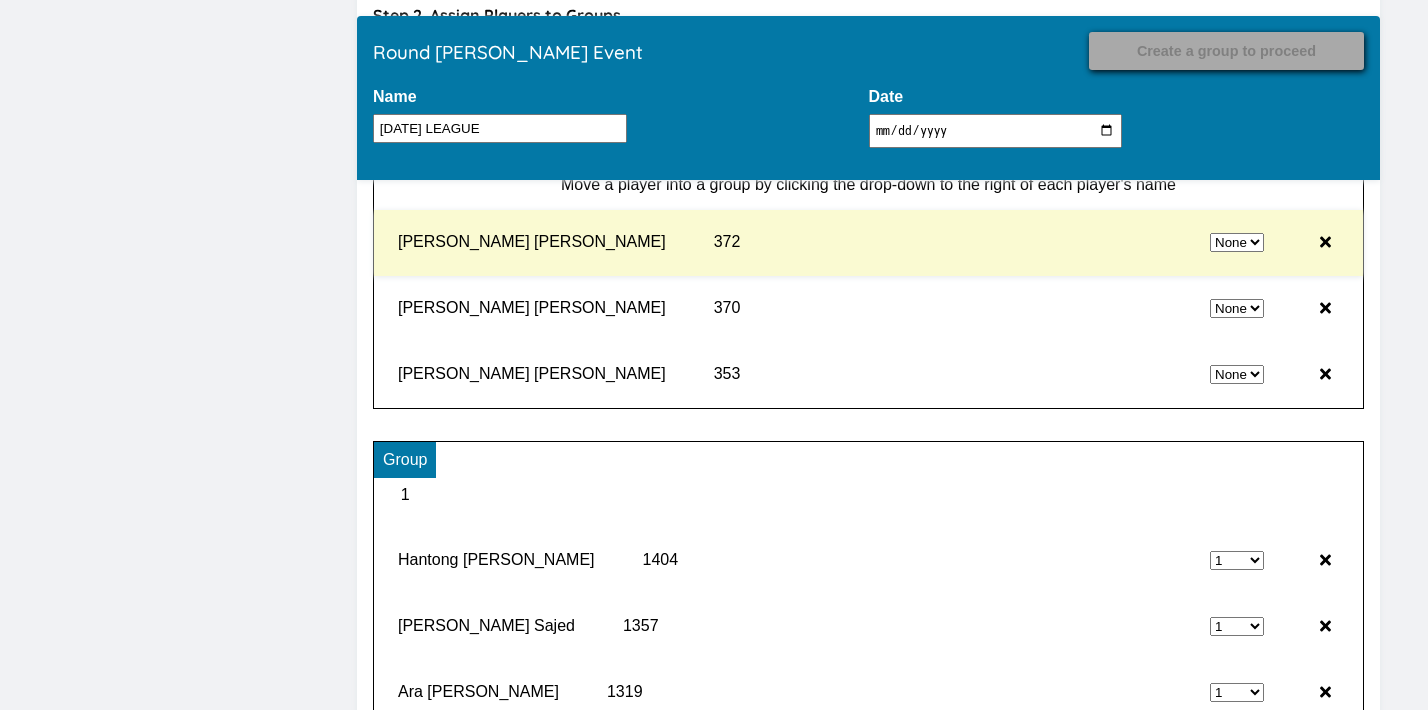 select on "3" 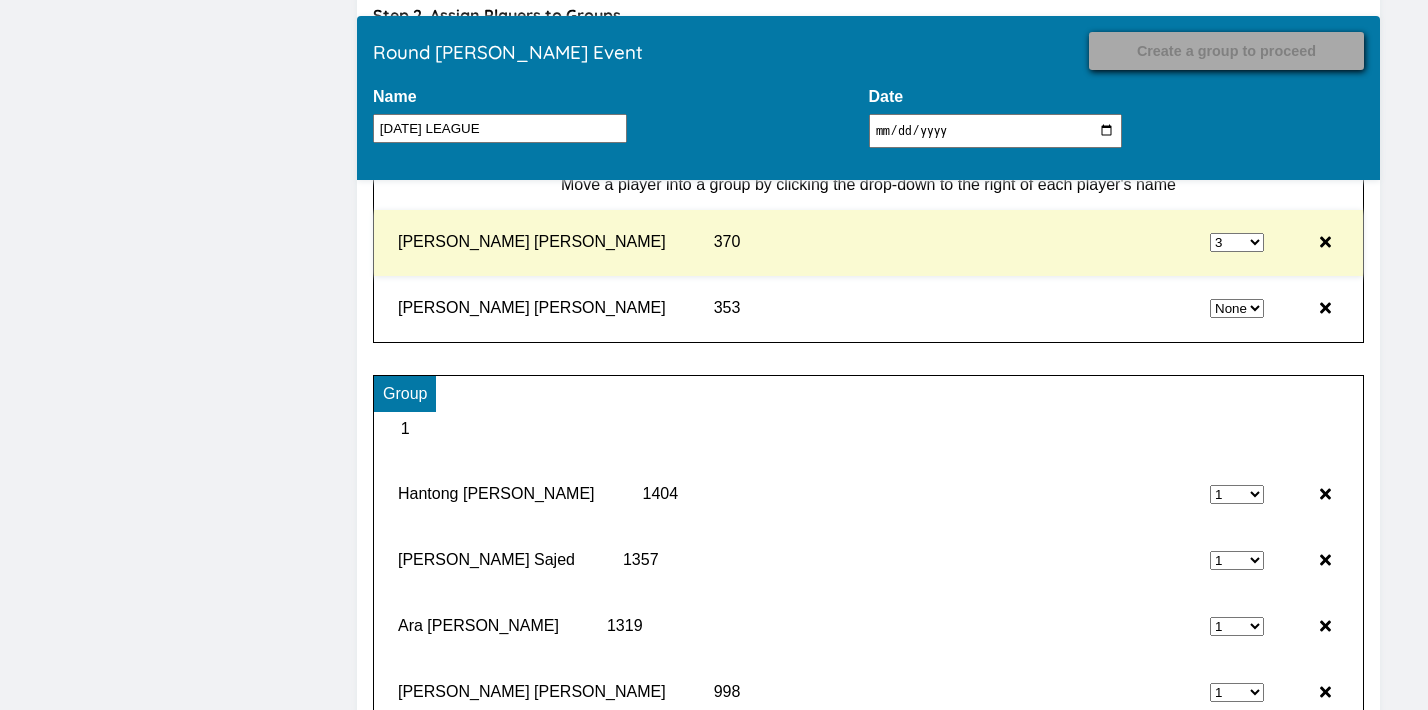 select on "0" 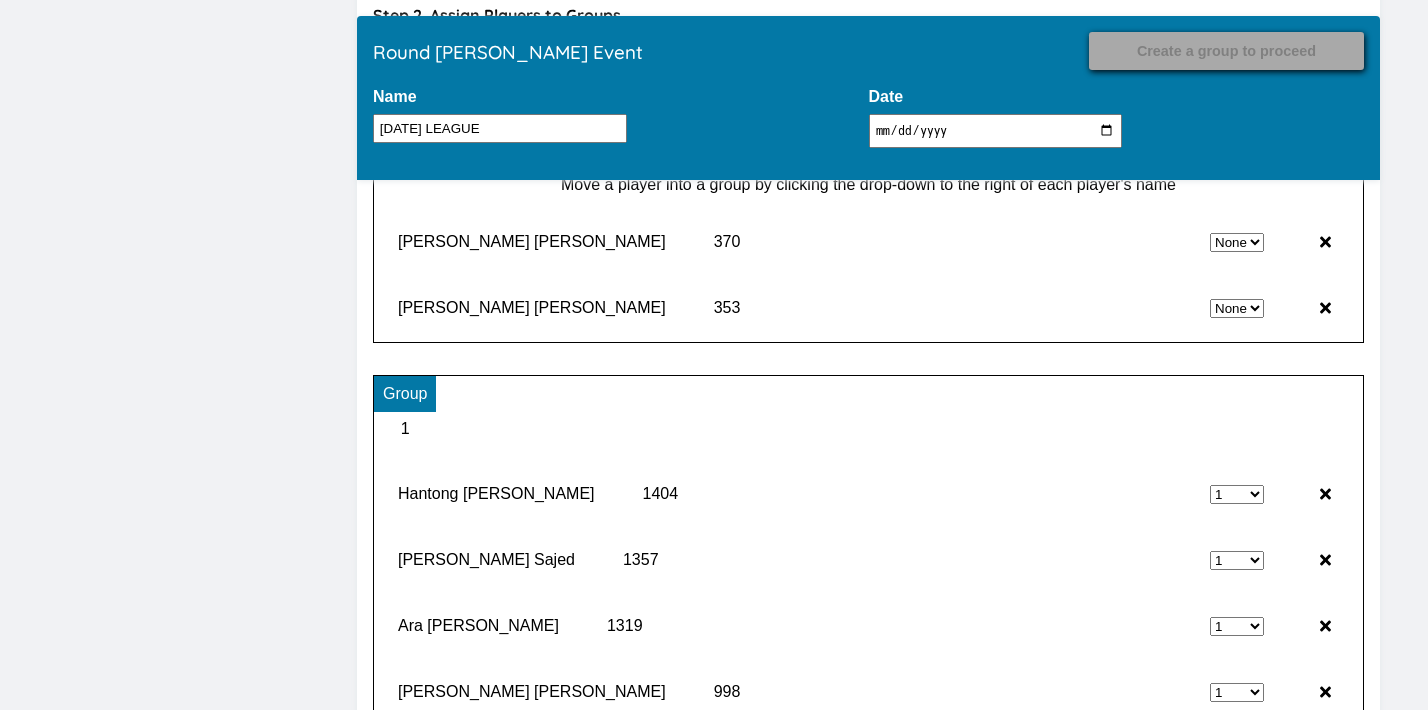 select on "3" 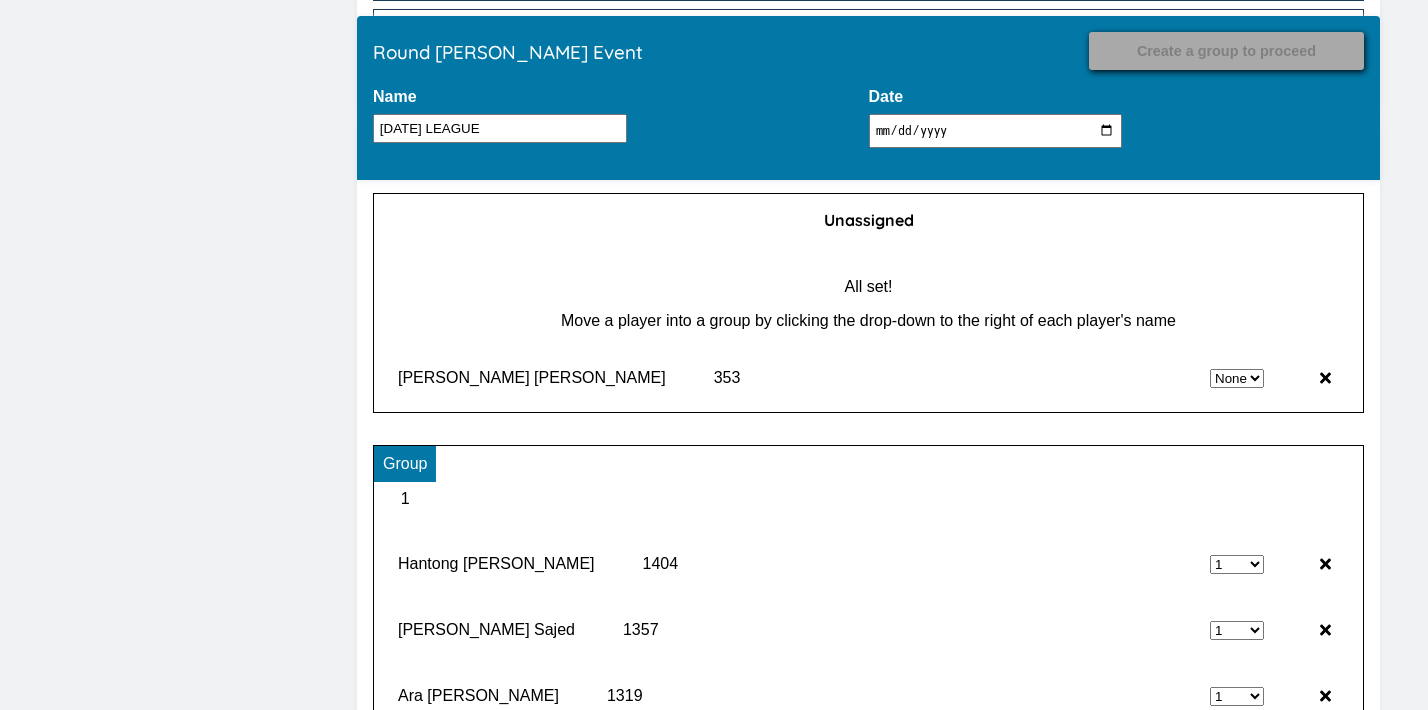 scroll, scrollTop: 18685, scrollLeft: 0, axis: vertical 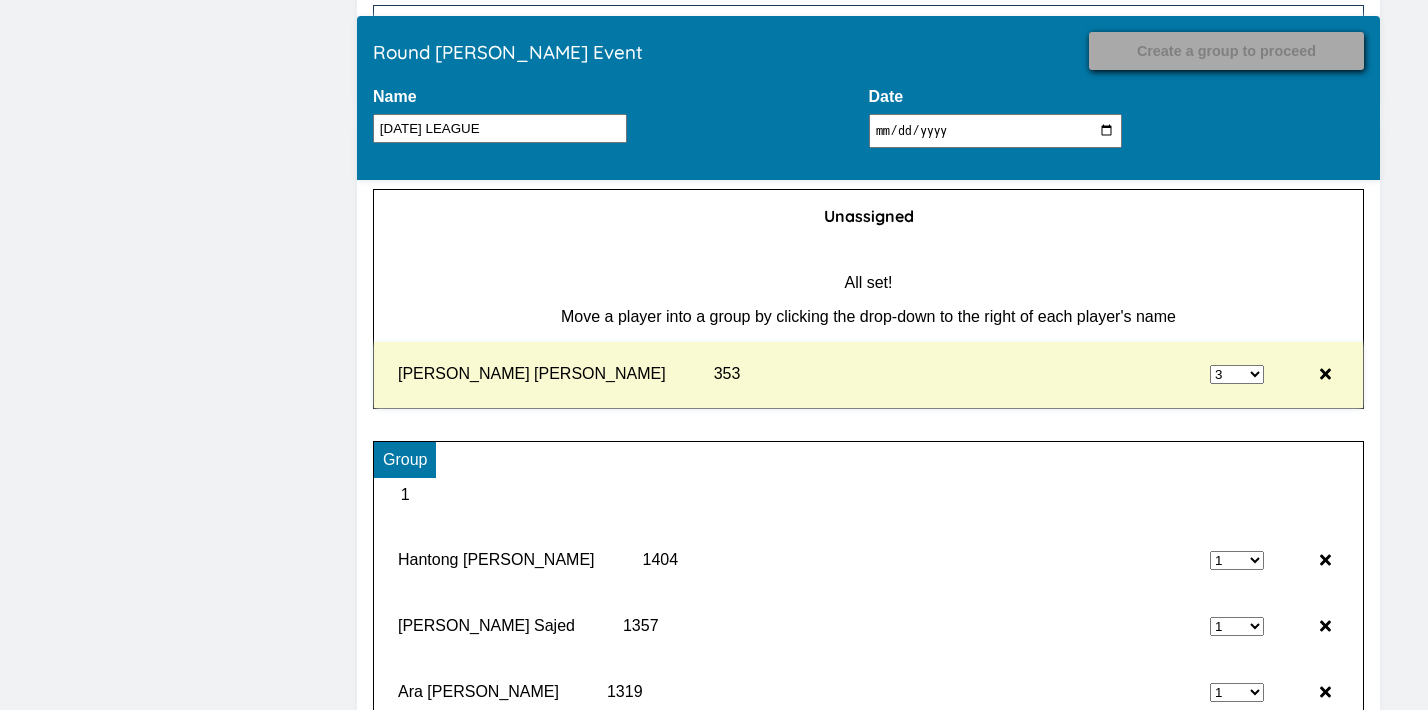 type on "Record Results" 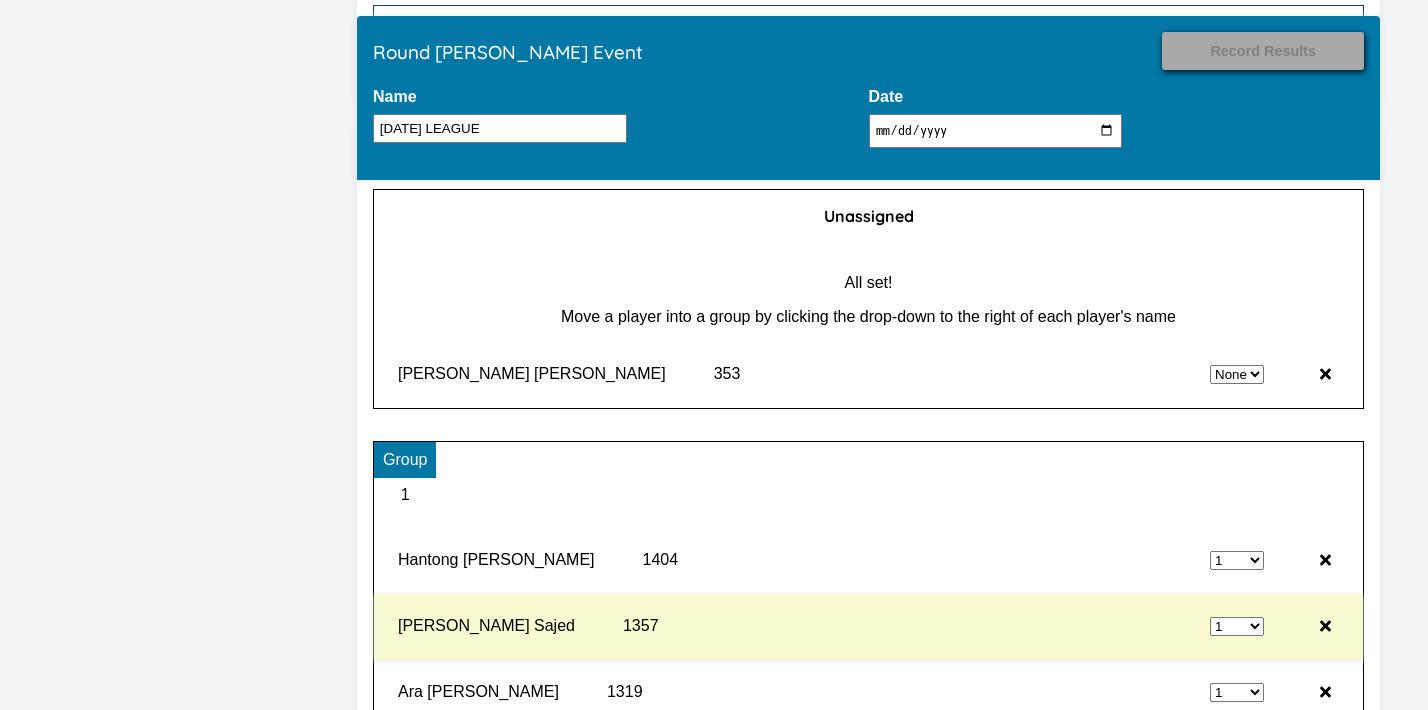 select on "3" 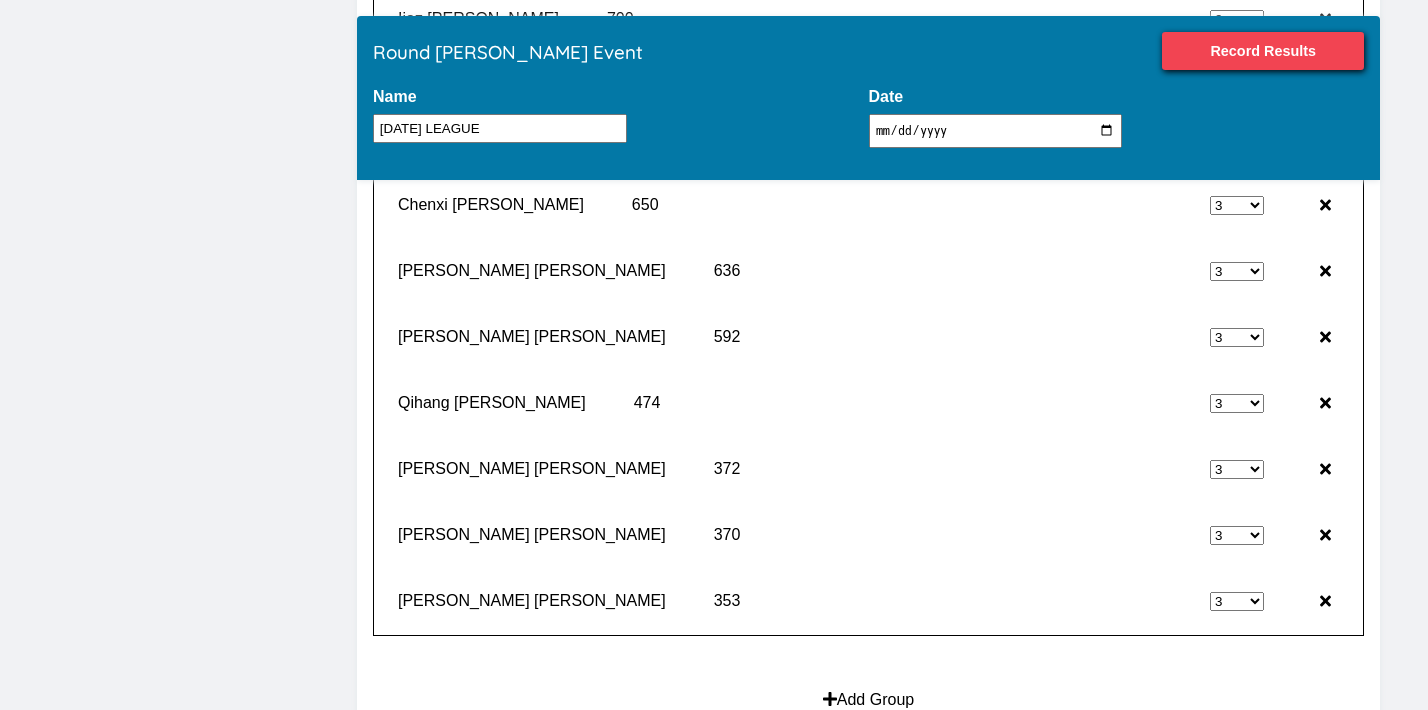 scroll, scrollTop: 19930, scrollLeft: 0, axis: vertical 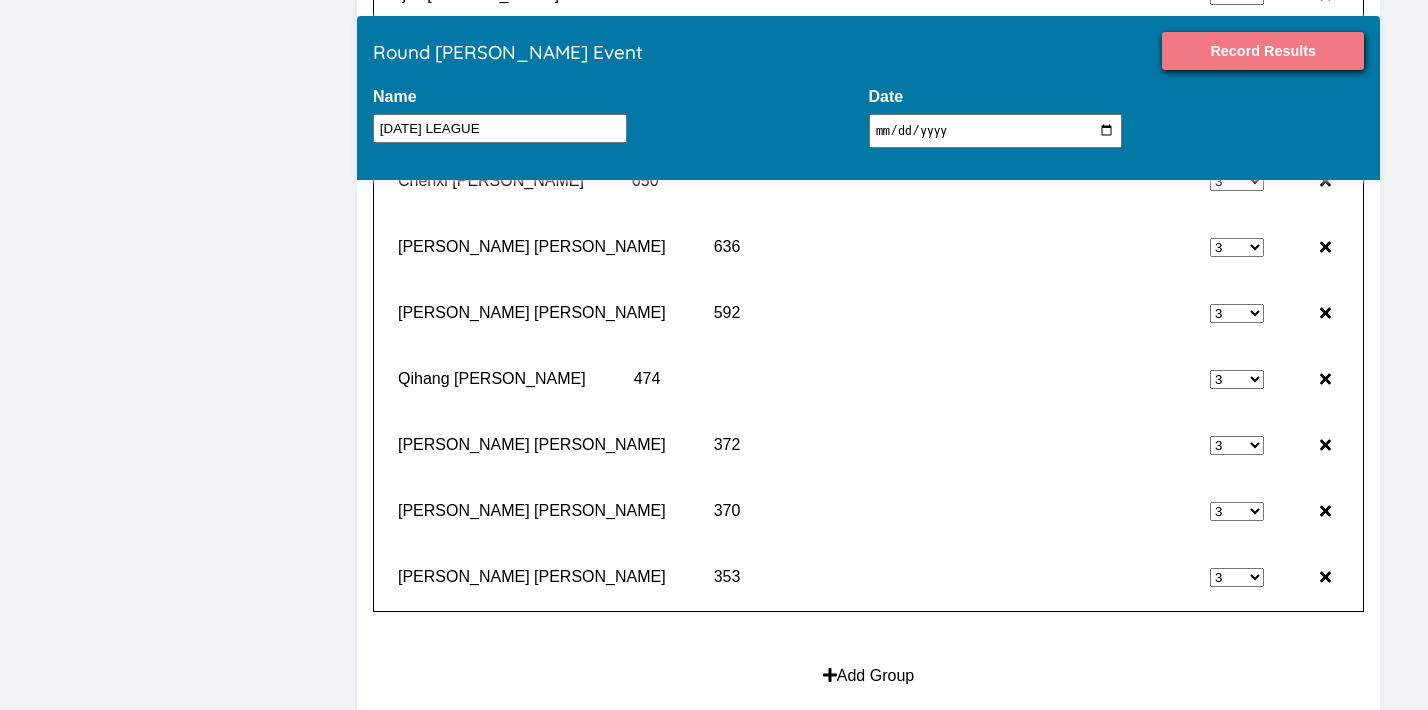 click on "Record Results" at bounding box center (1263, 51) 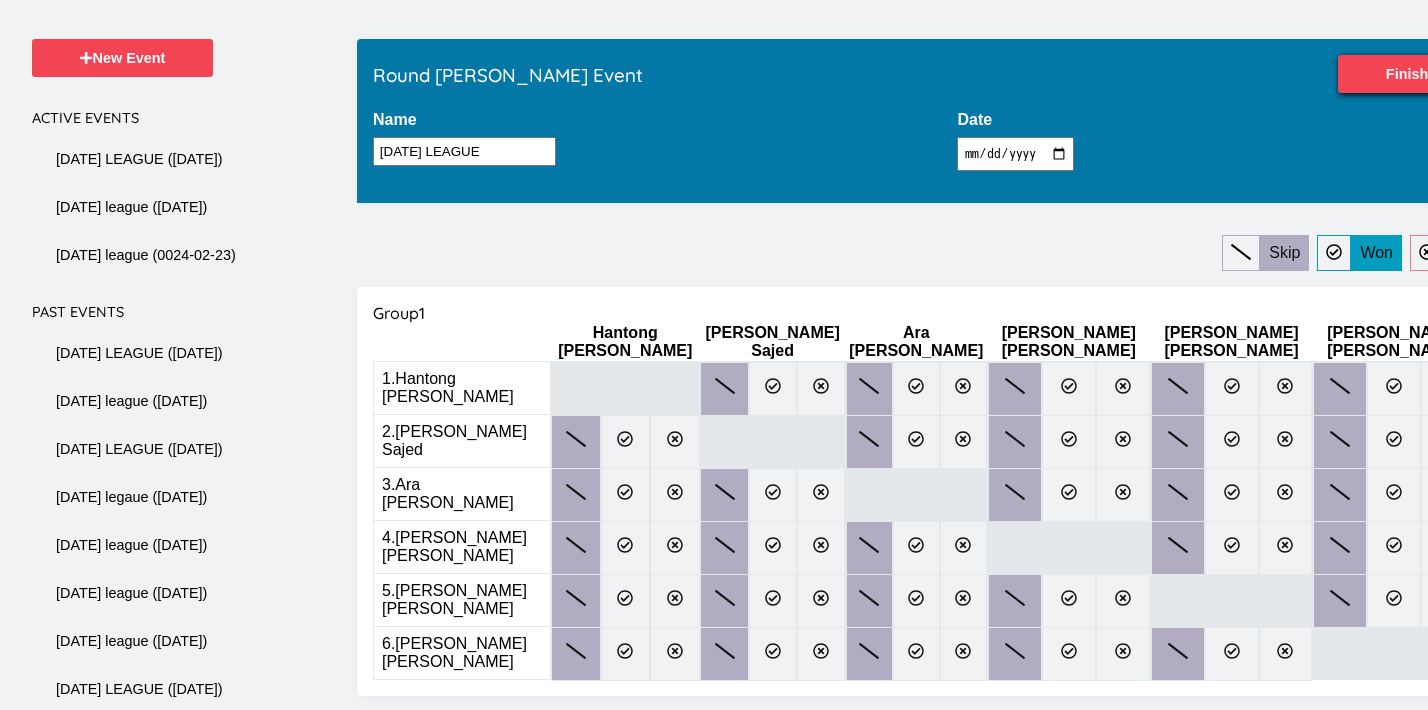 scroll, scrollTop: 201, scrollLeft: 0, axis: vertical 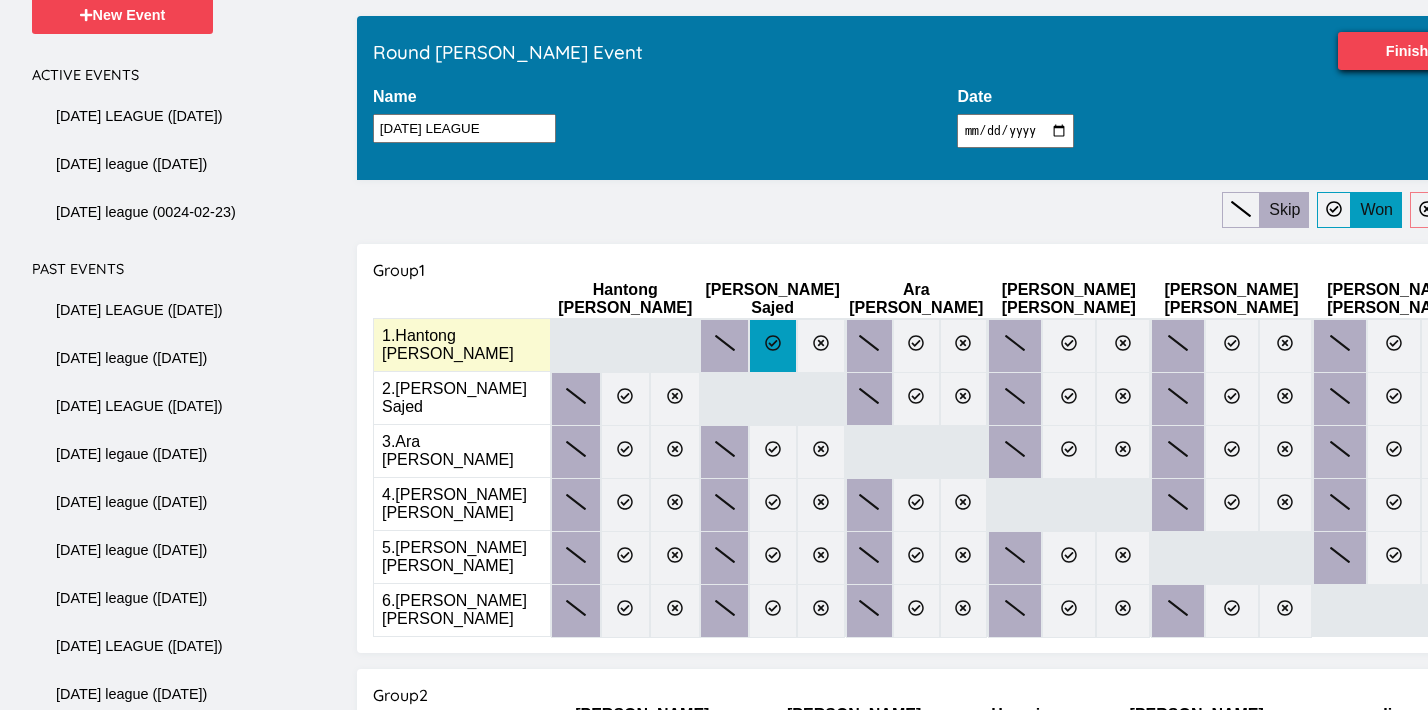 click 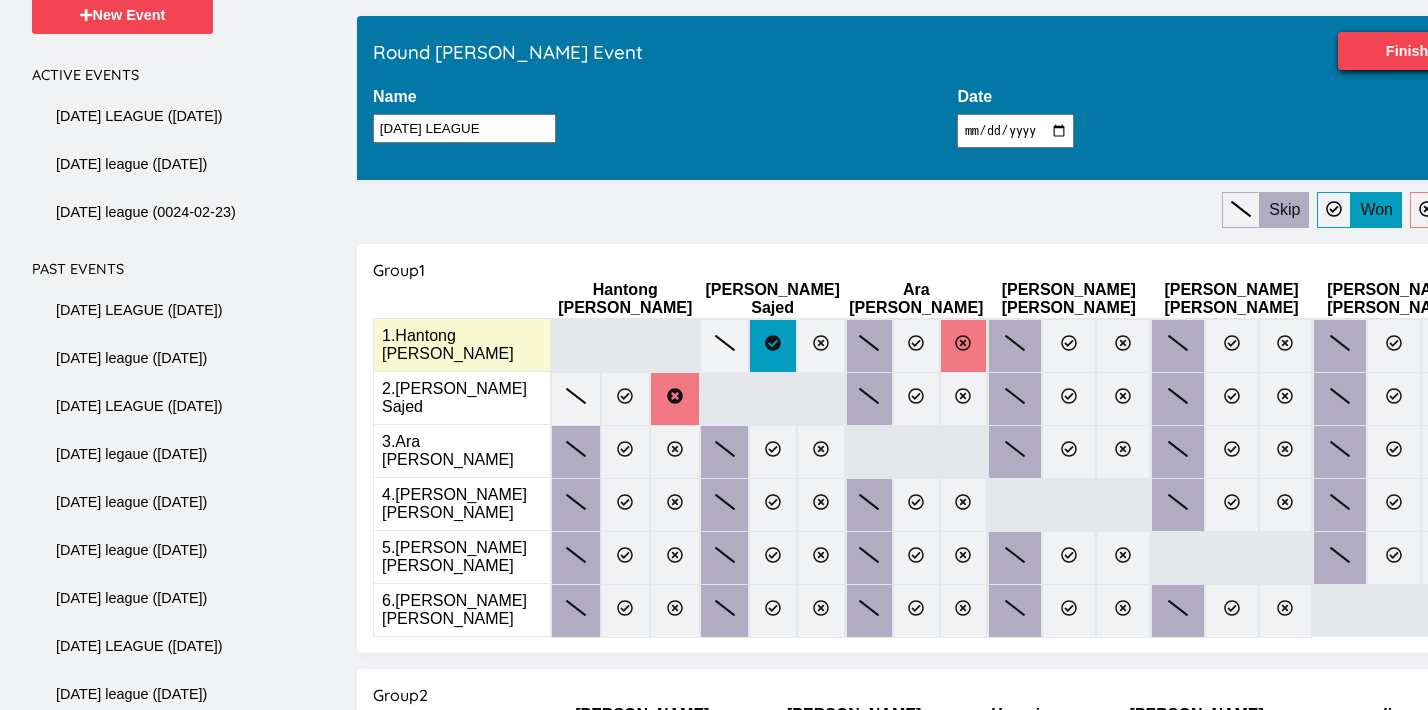 click at bounding box center [963, 346] 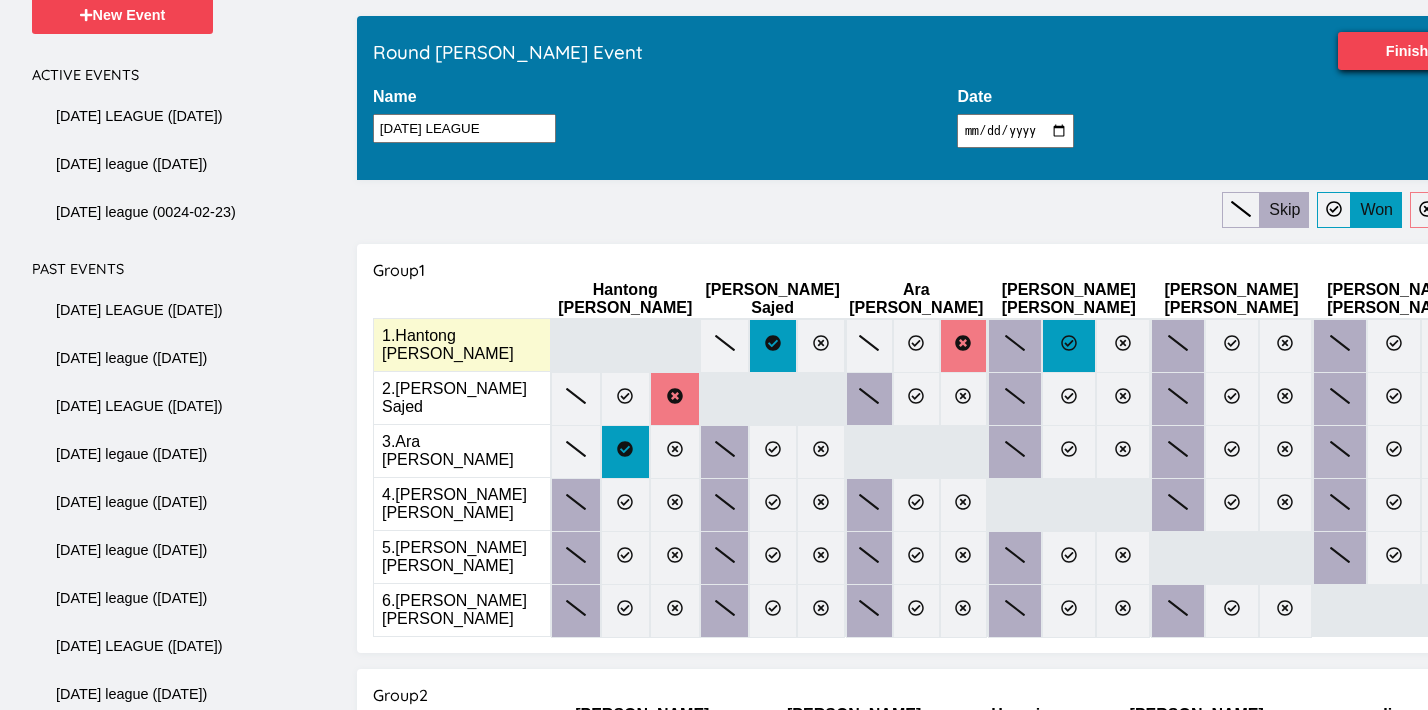 click at bounding box center [1069, 346] 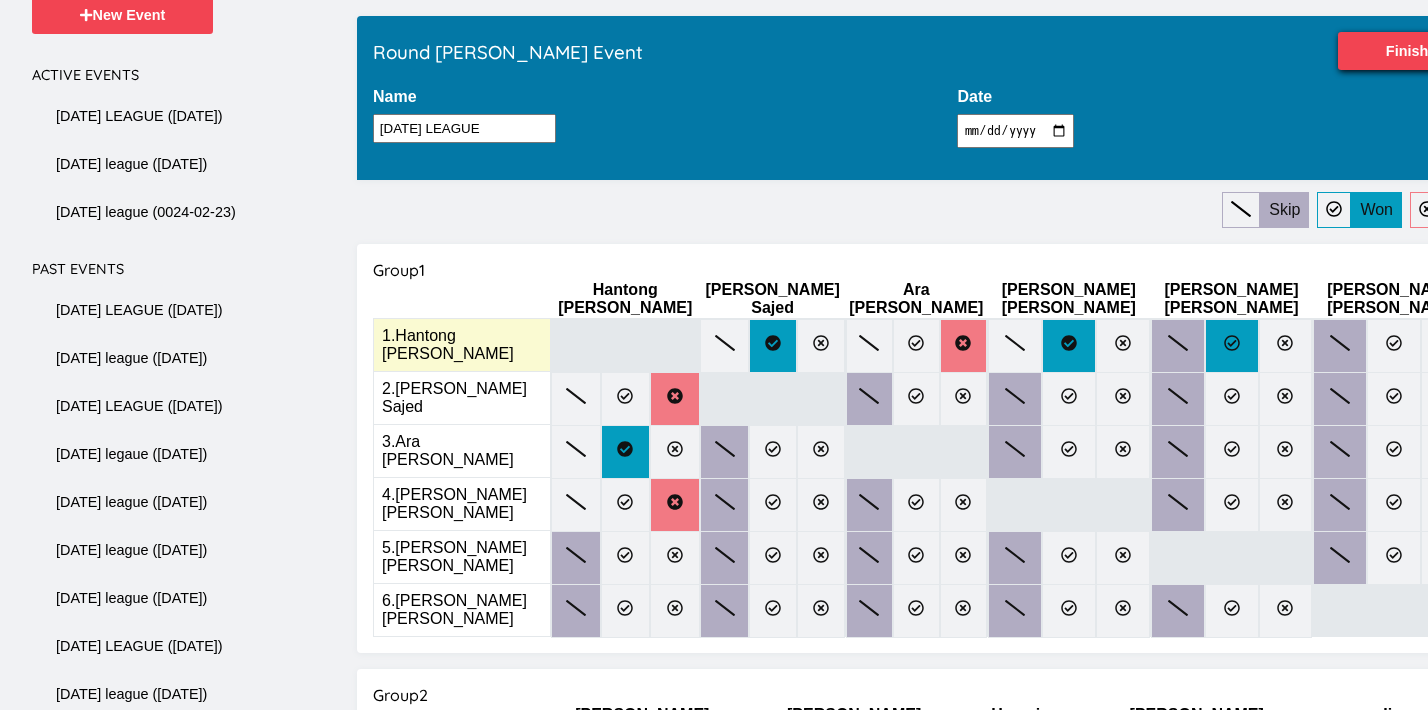 click 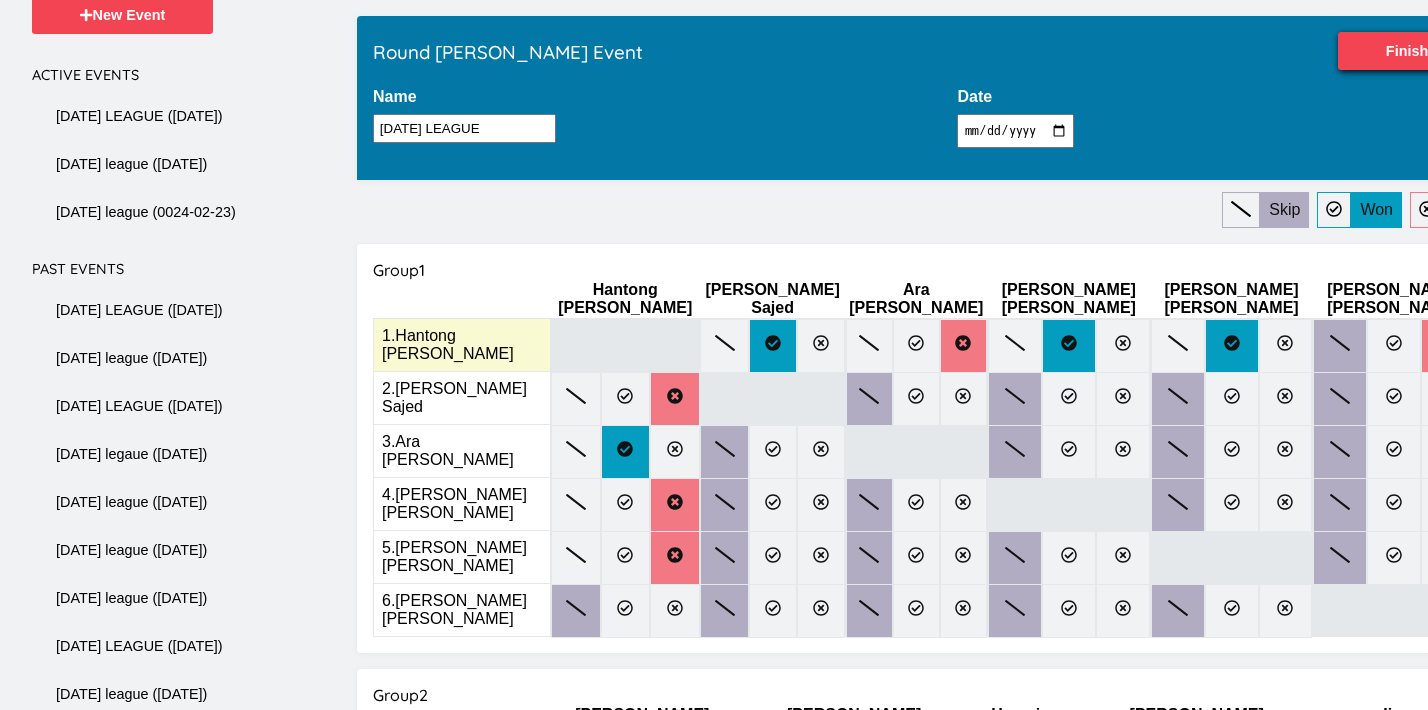click 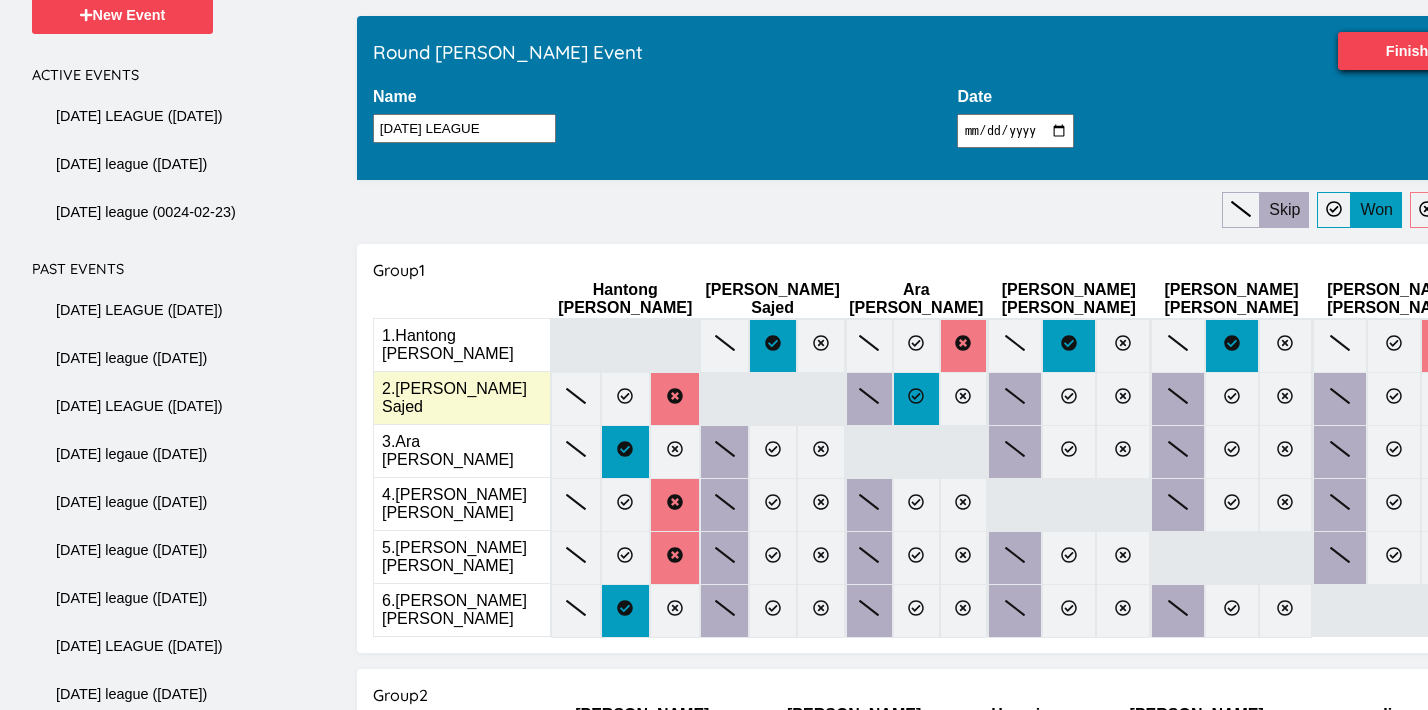 click at bounding box center [916, 399] 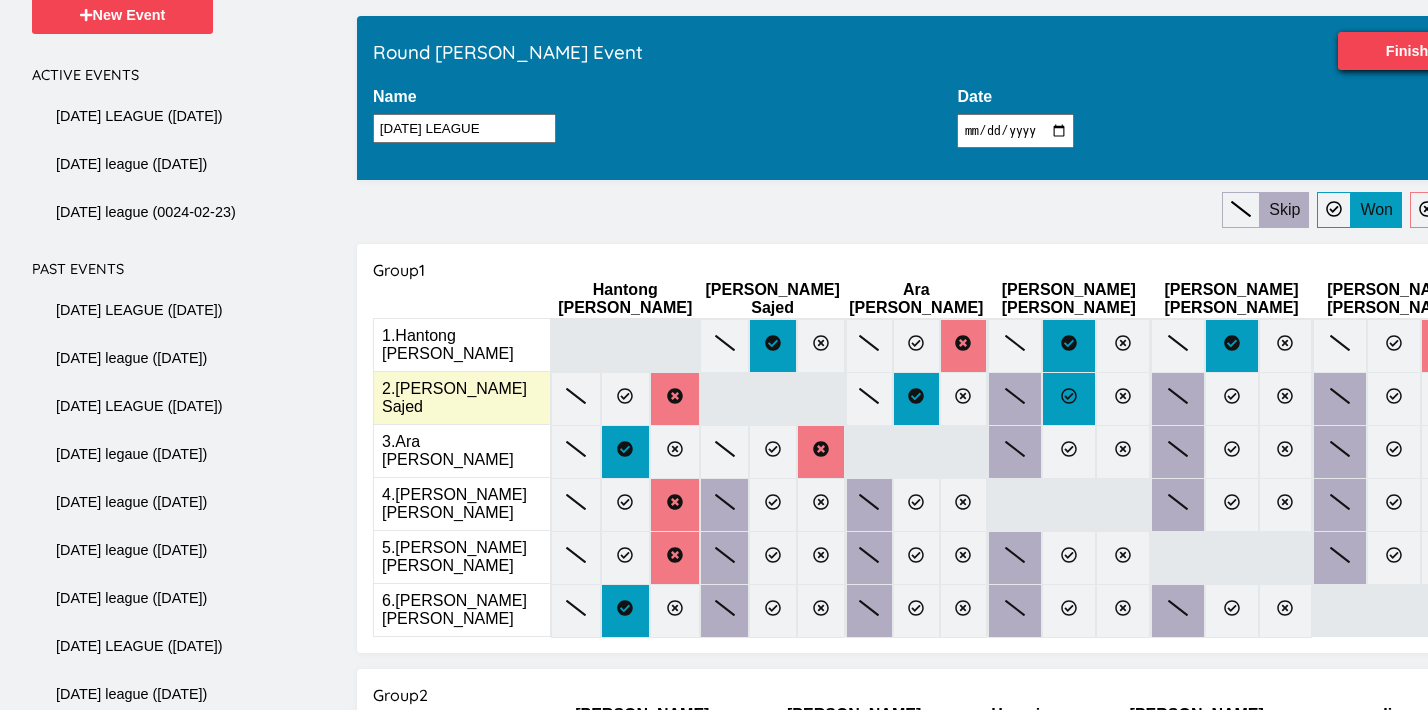 click at bounding box center [1069, 399] 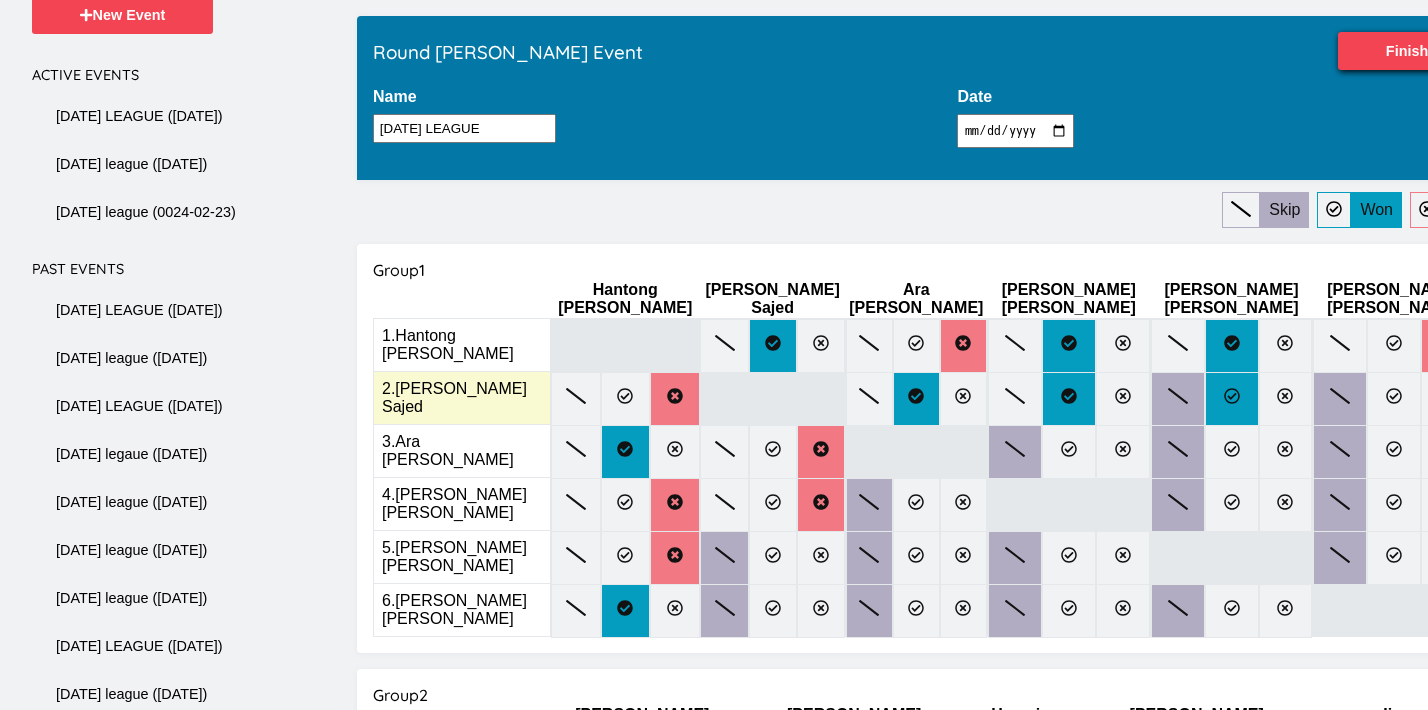 click at bounding box center (1232, 399) 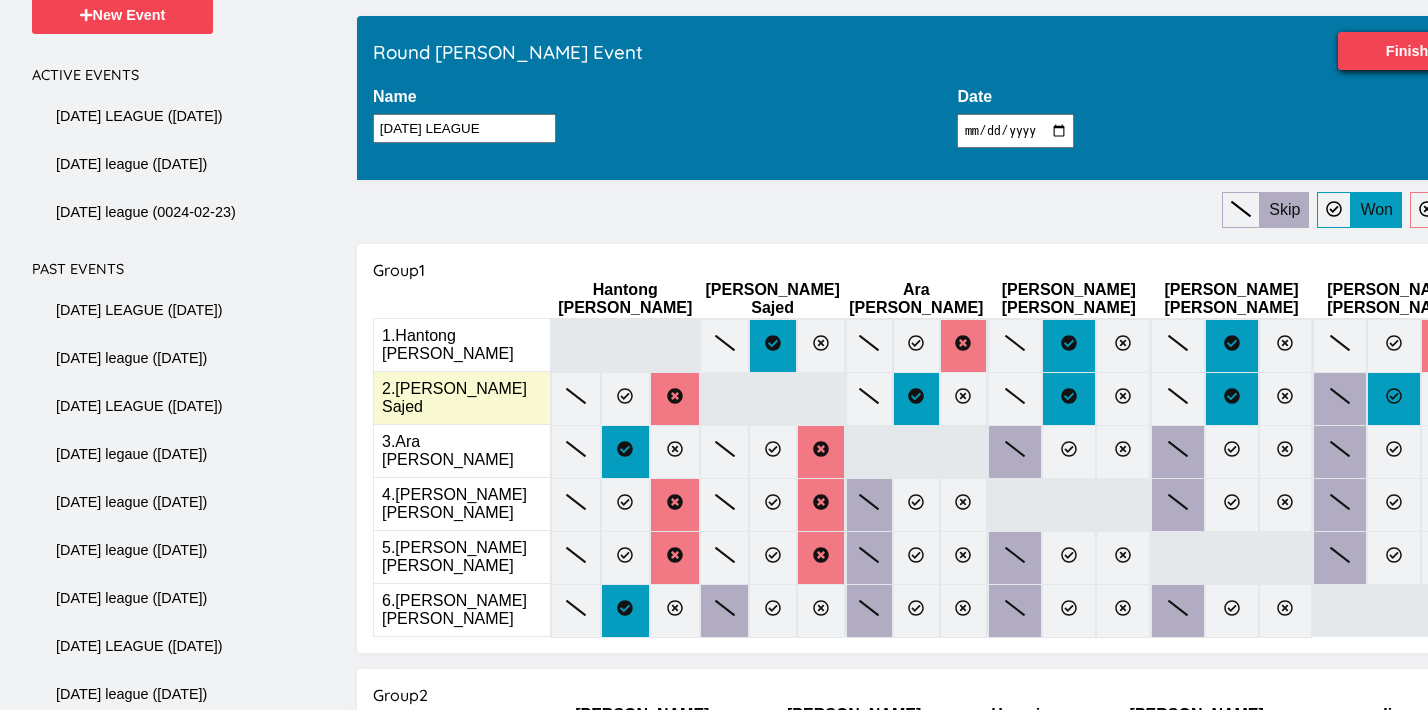 click at bounding box center [1394, 399] 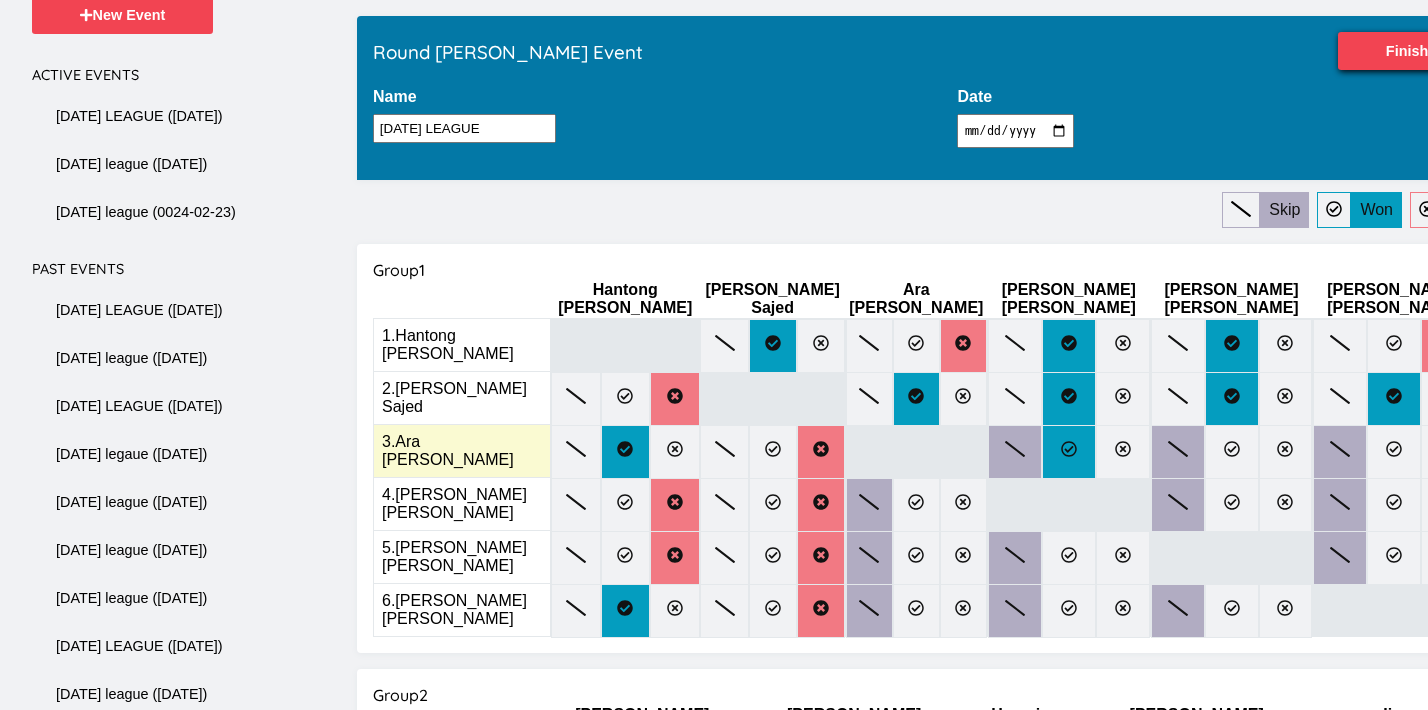 click at bounding box center [1069, 452] 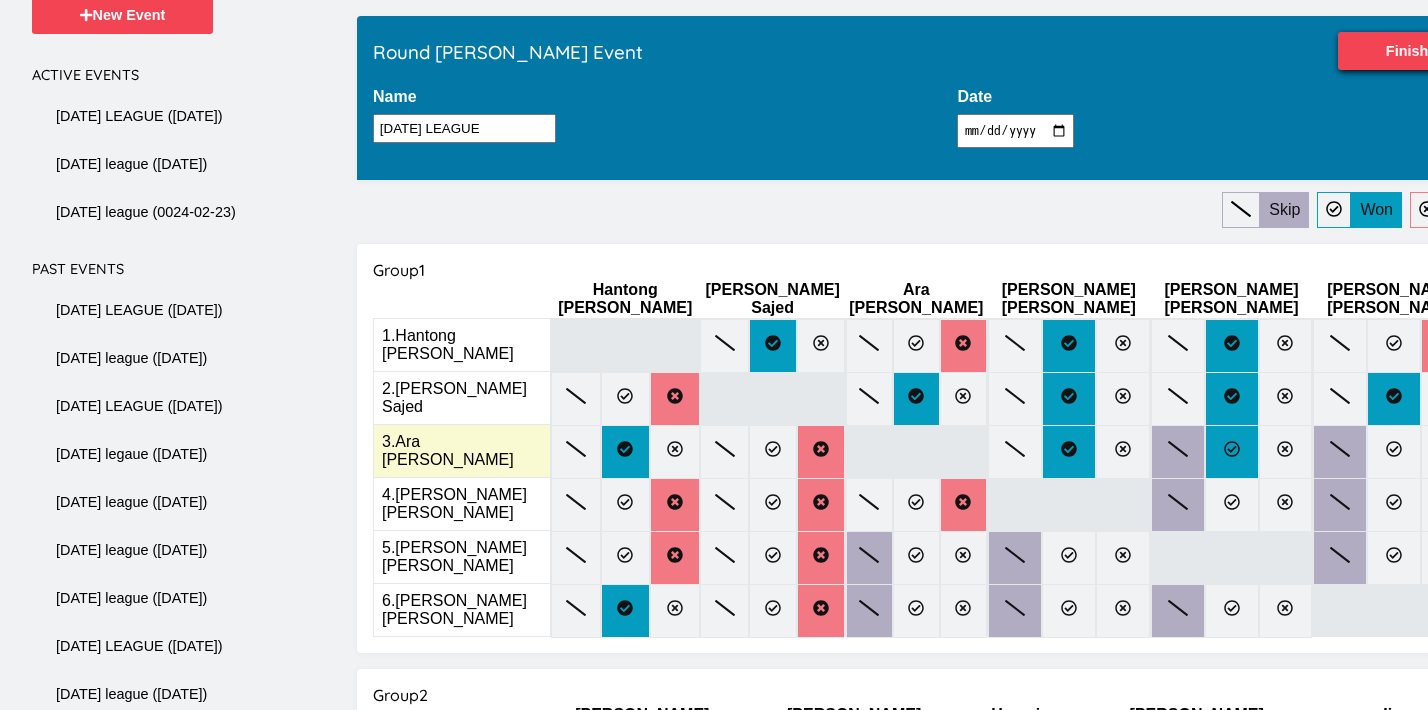 click at bounding box center [1232, 452] 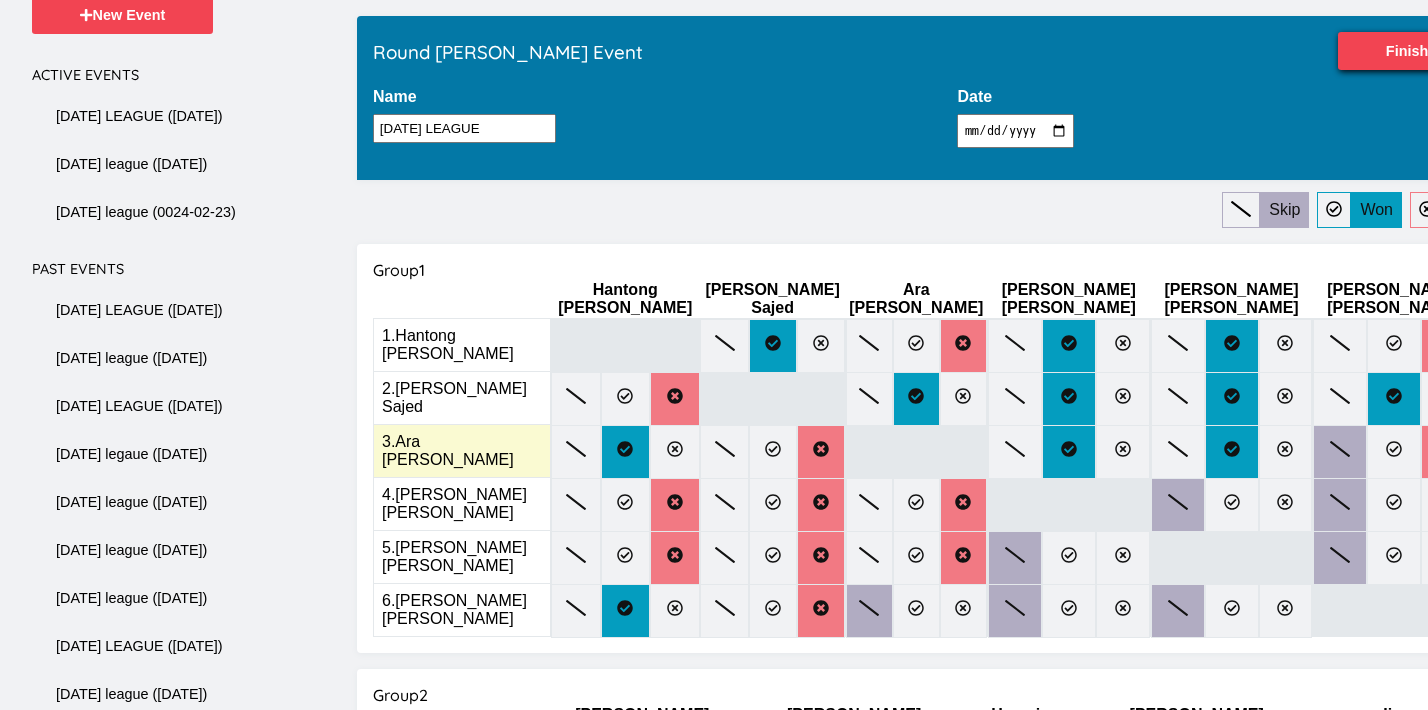 click 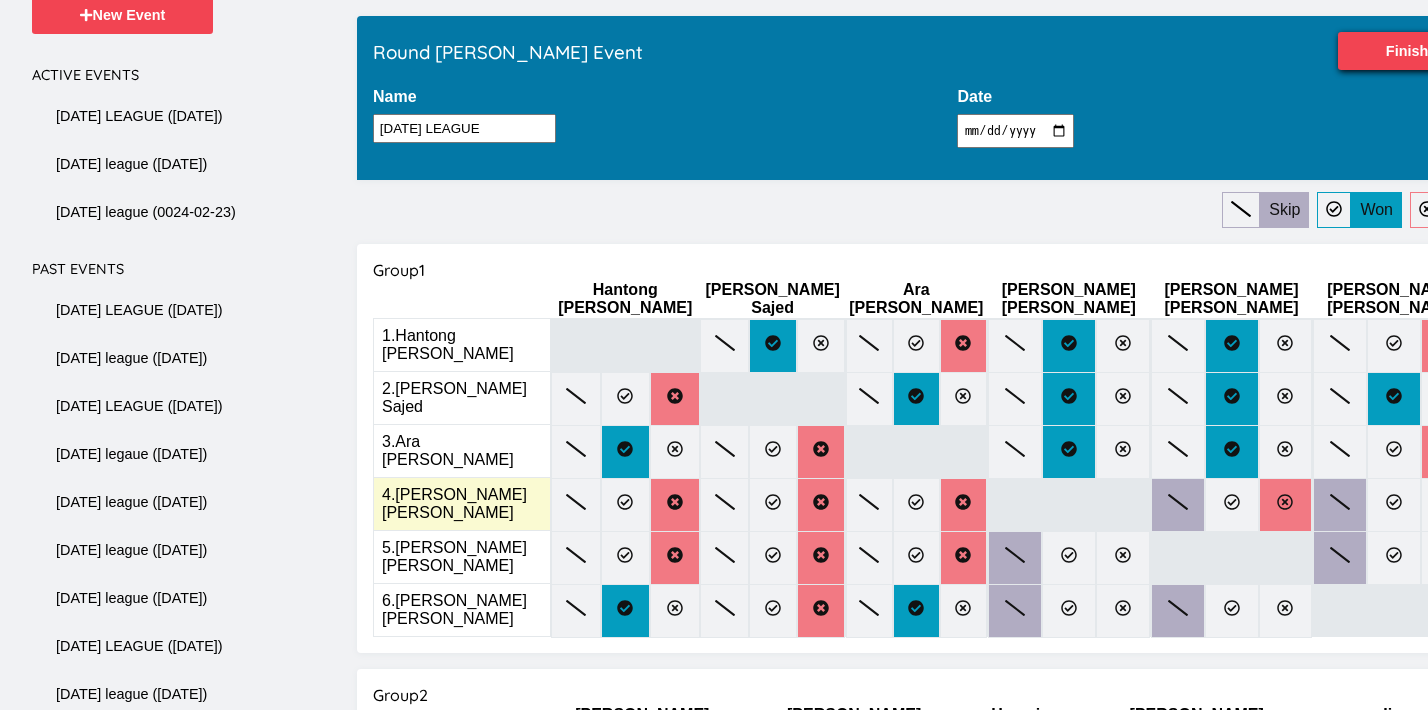 click at bounding box center [1286, 505] 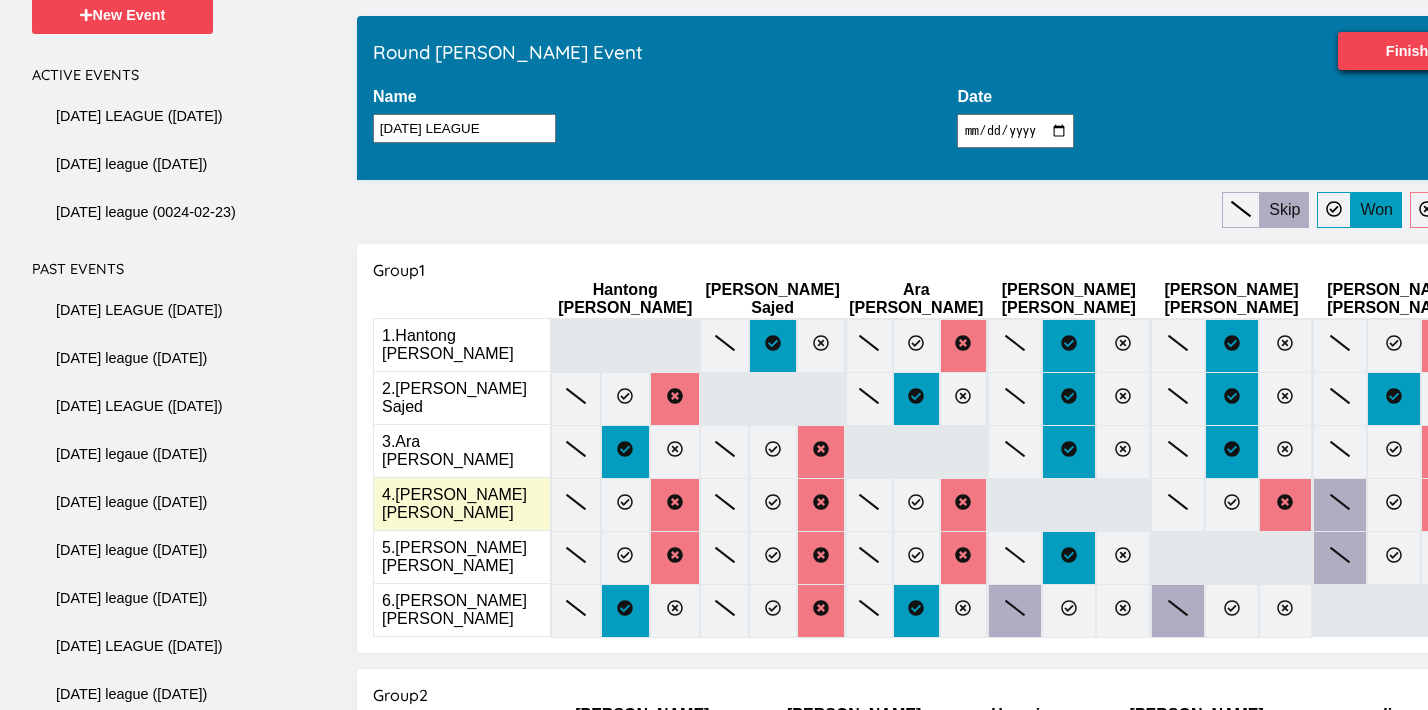 click 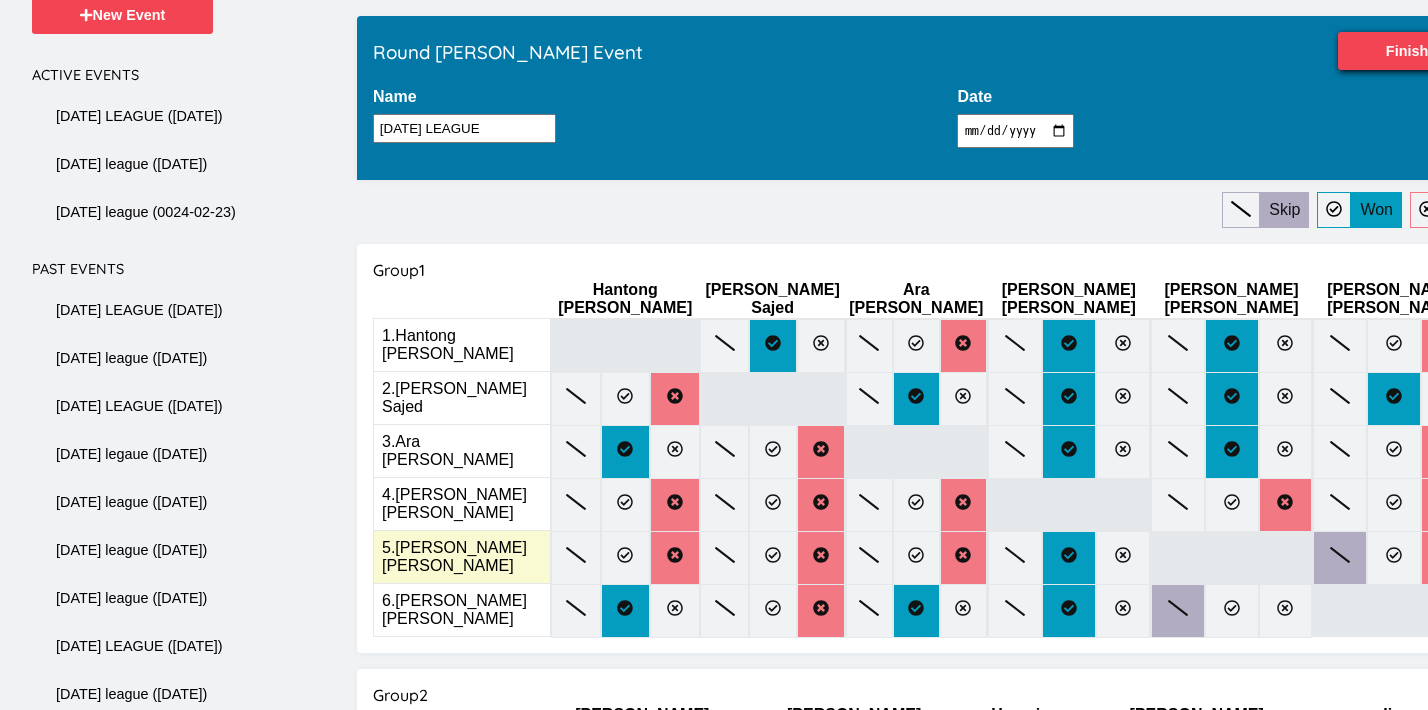 click at bounding box center (1448, 558) 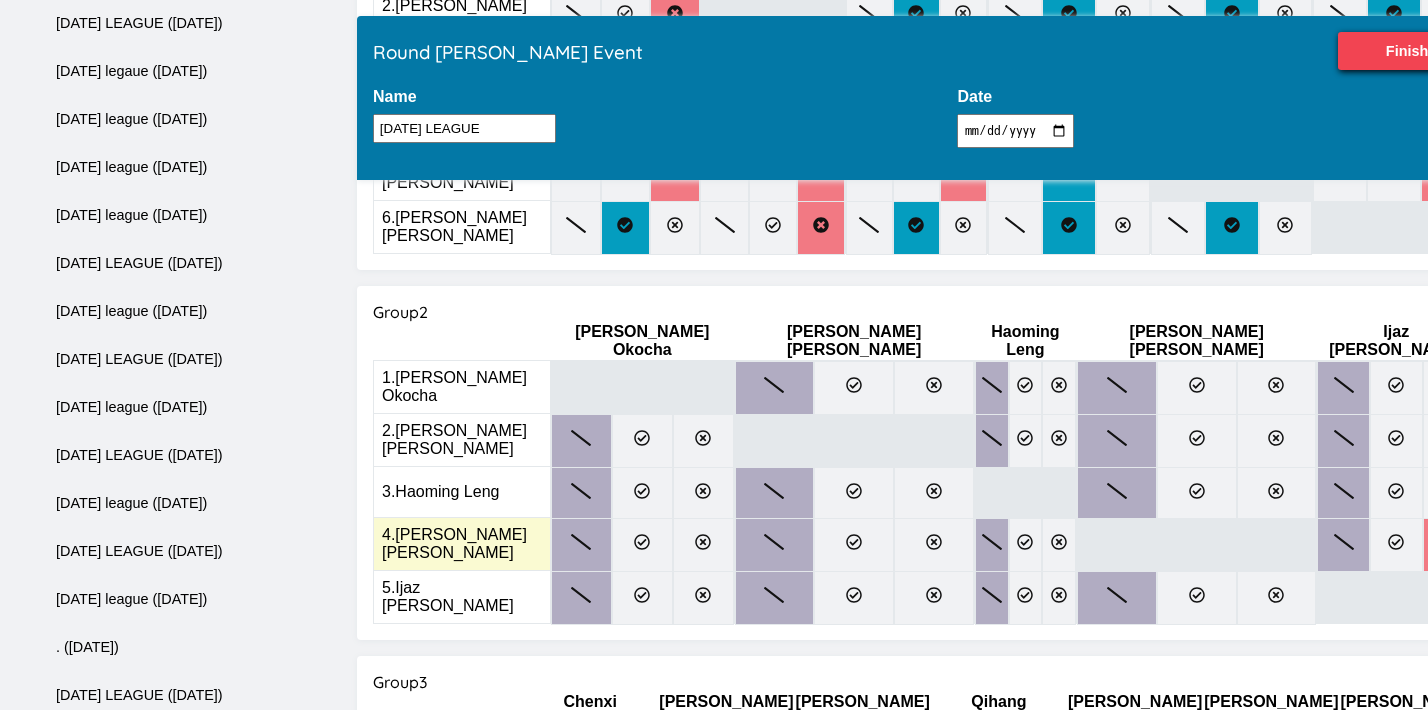scroll, scrollTop: 570, scrollLeft: 0, axis: vertical 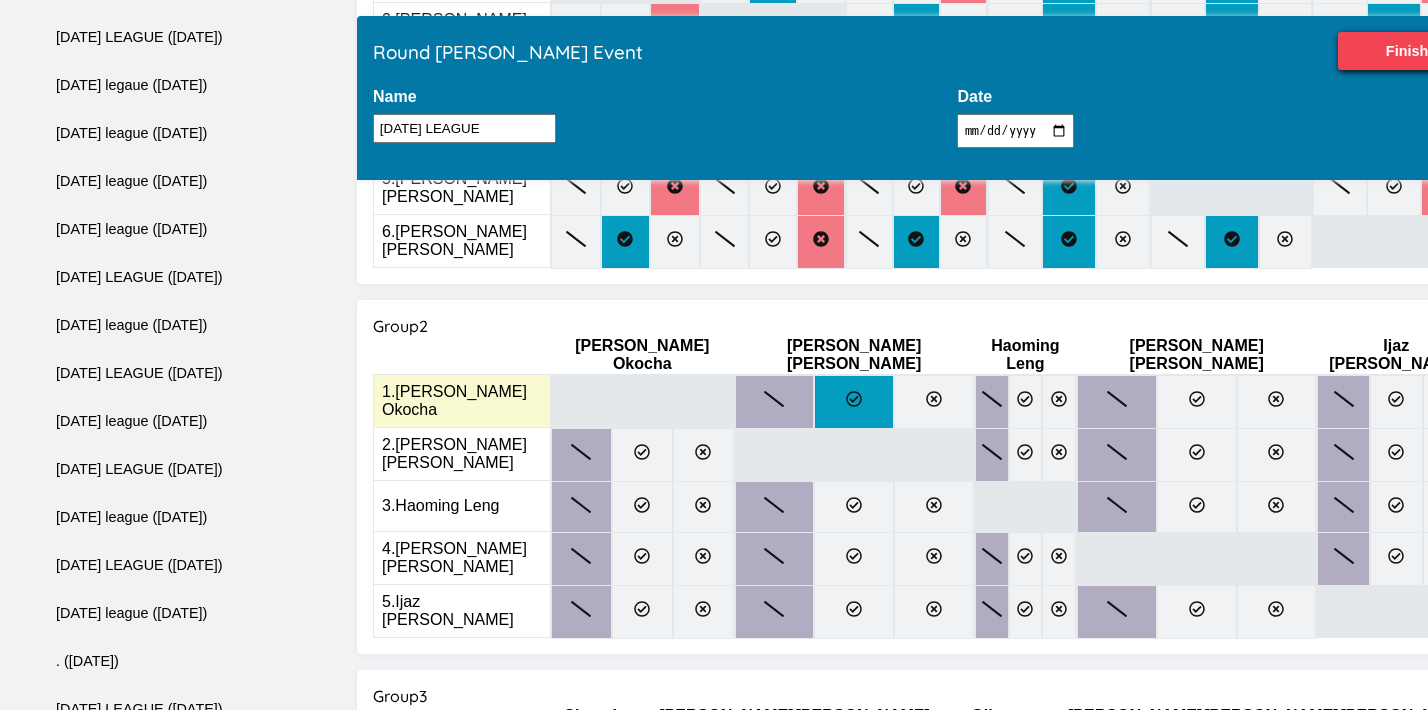 click at bounding box center (854, 402) 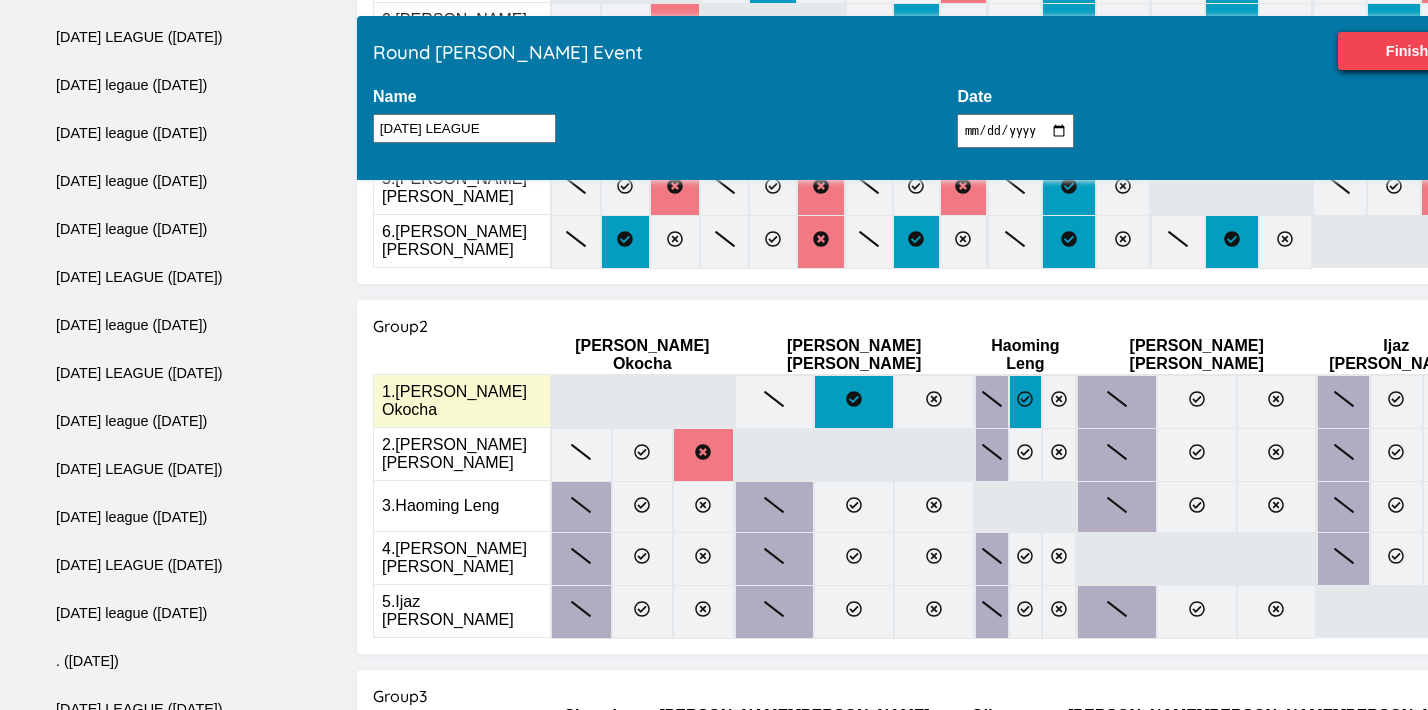 click at bounding box center [1026, 402] 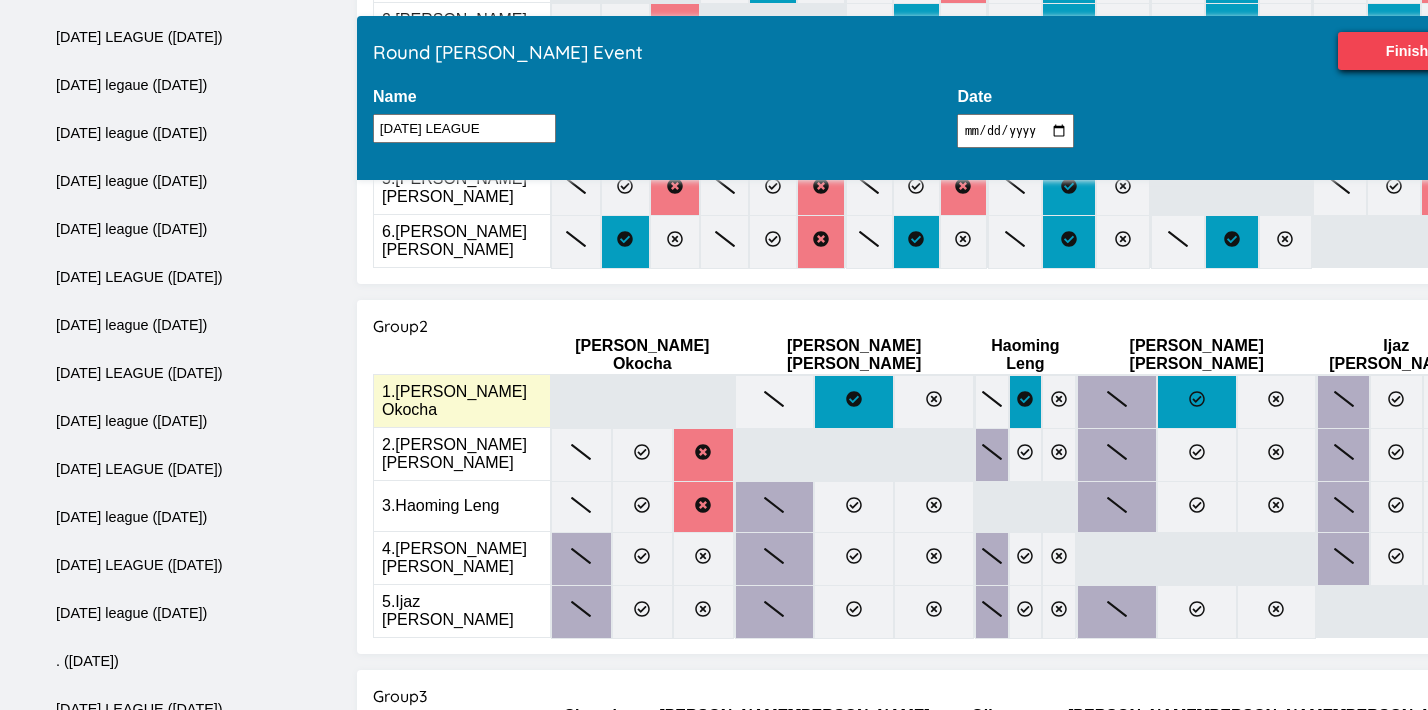 click at bounding box center (1197, 402) 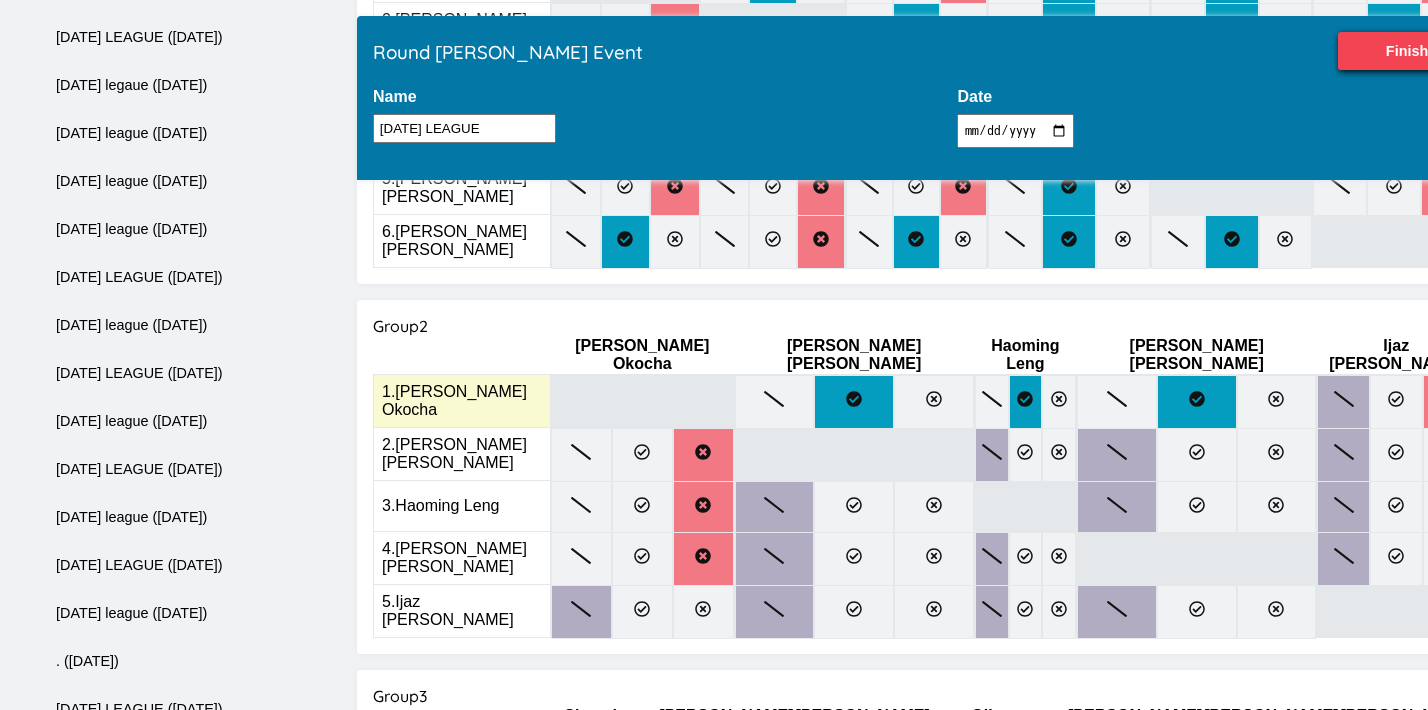 click at bounding box center [1449, 402] 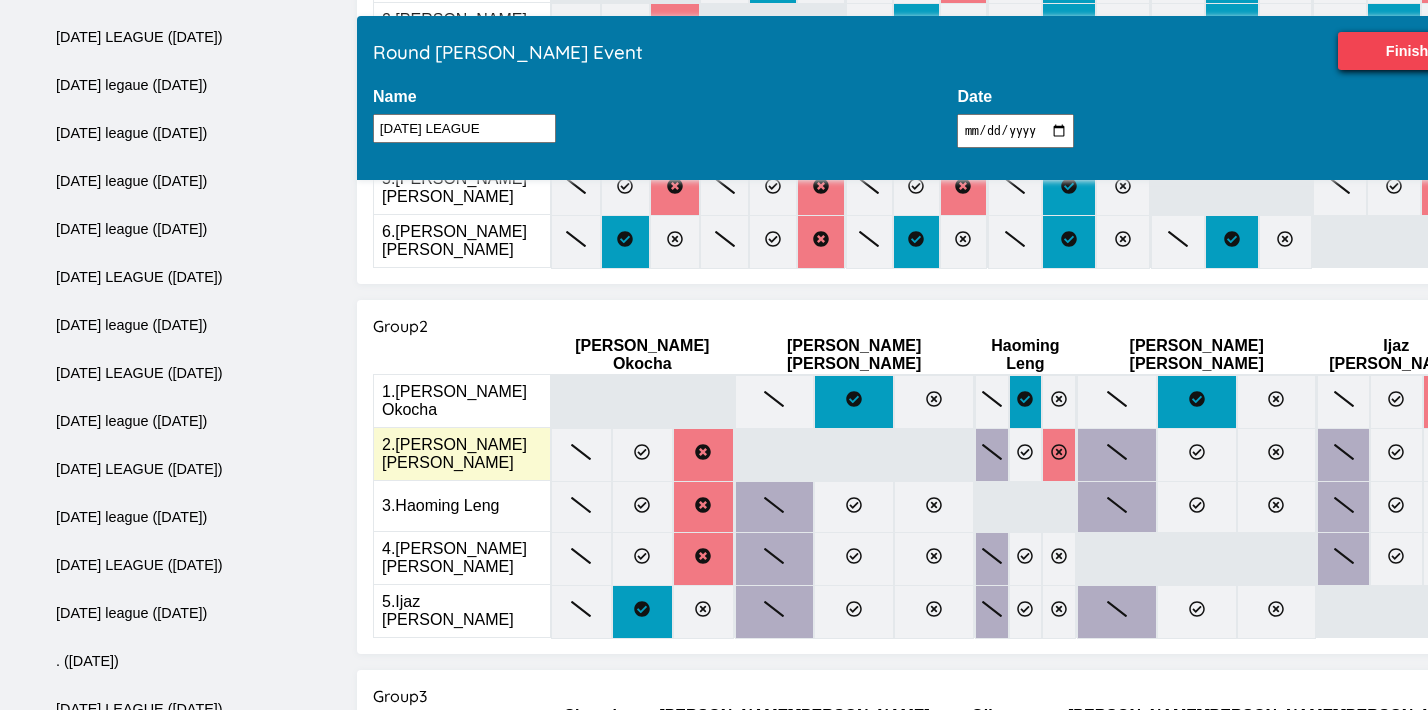 click at bounding box center [1059, 455] 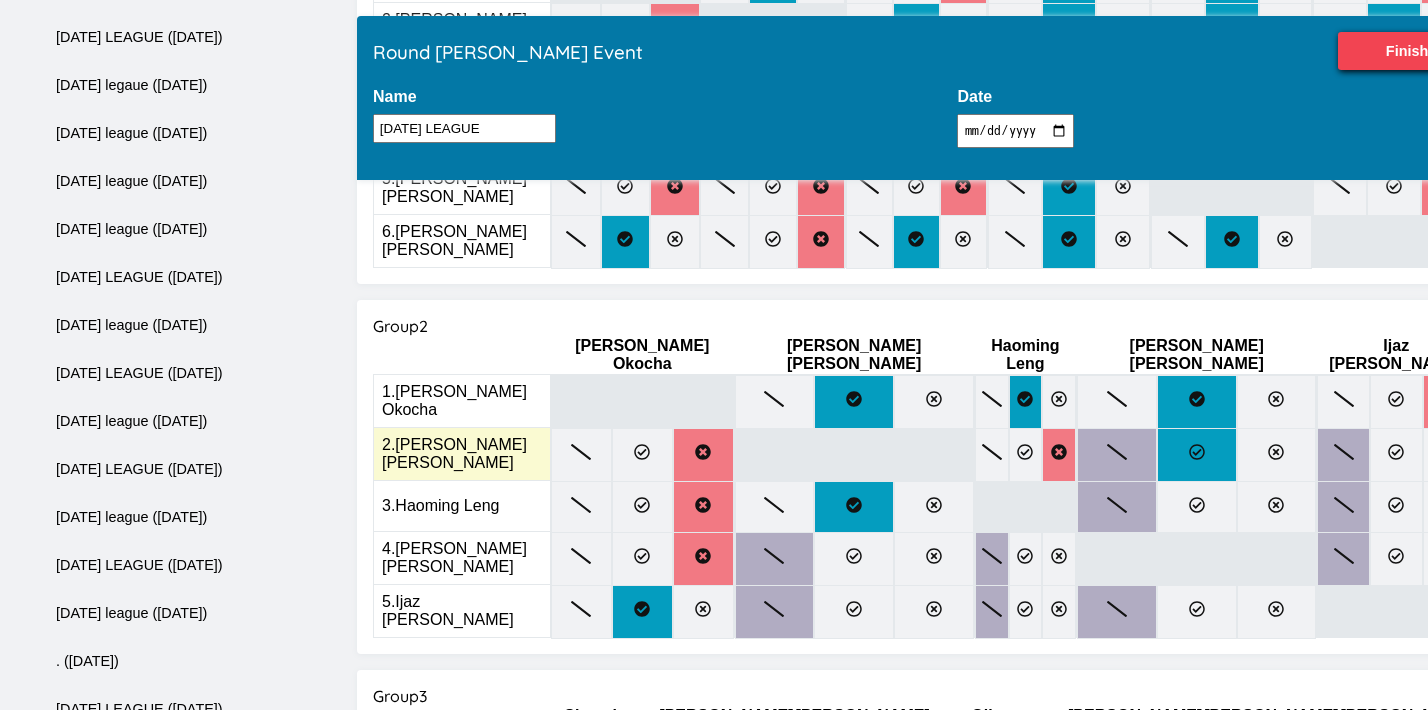 click at bounding box center [1197, 455] 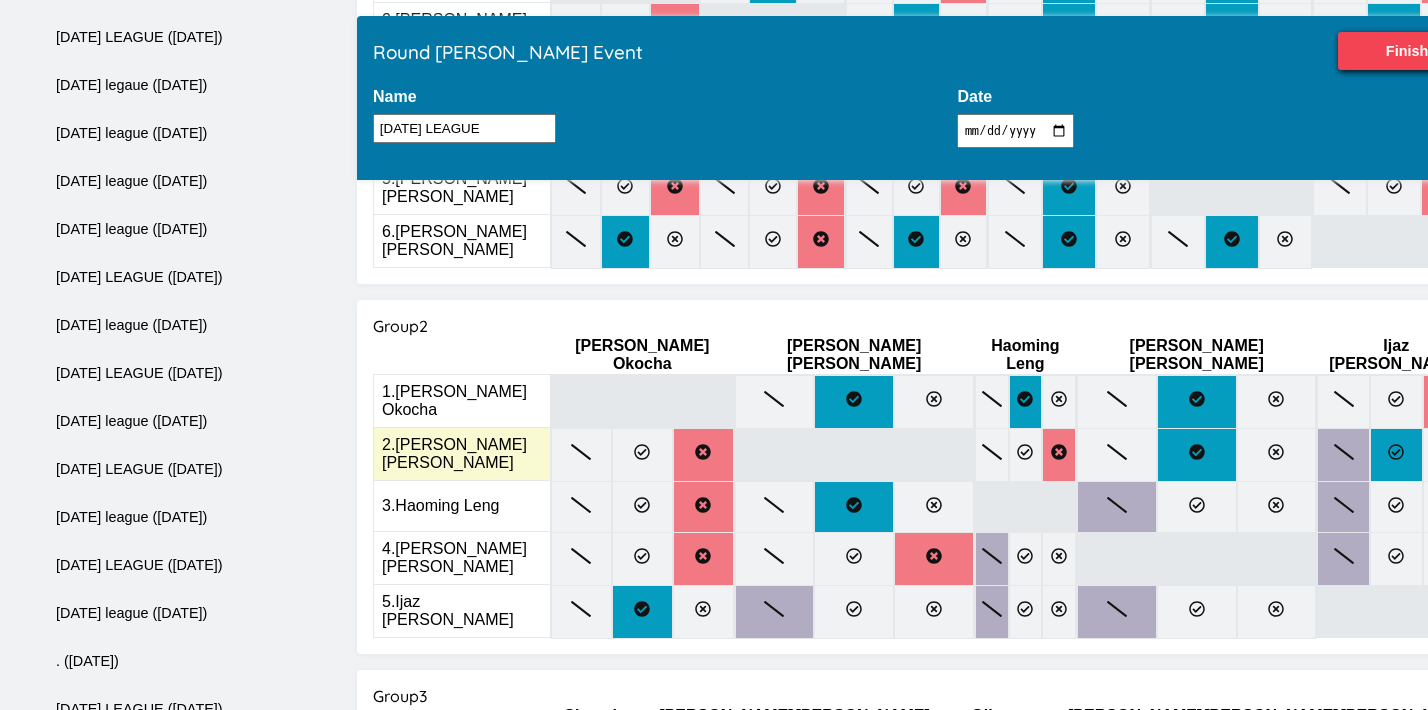 click 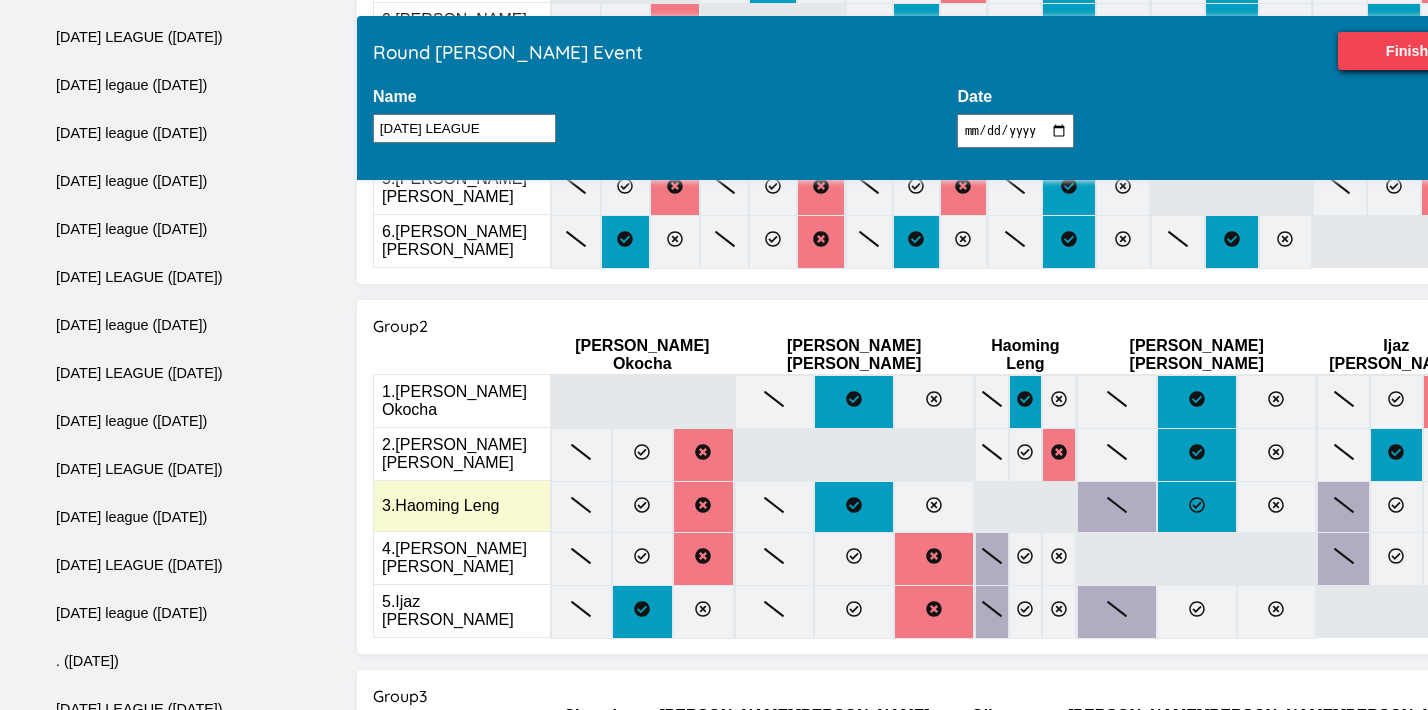 click 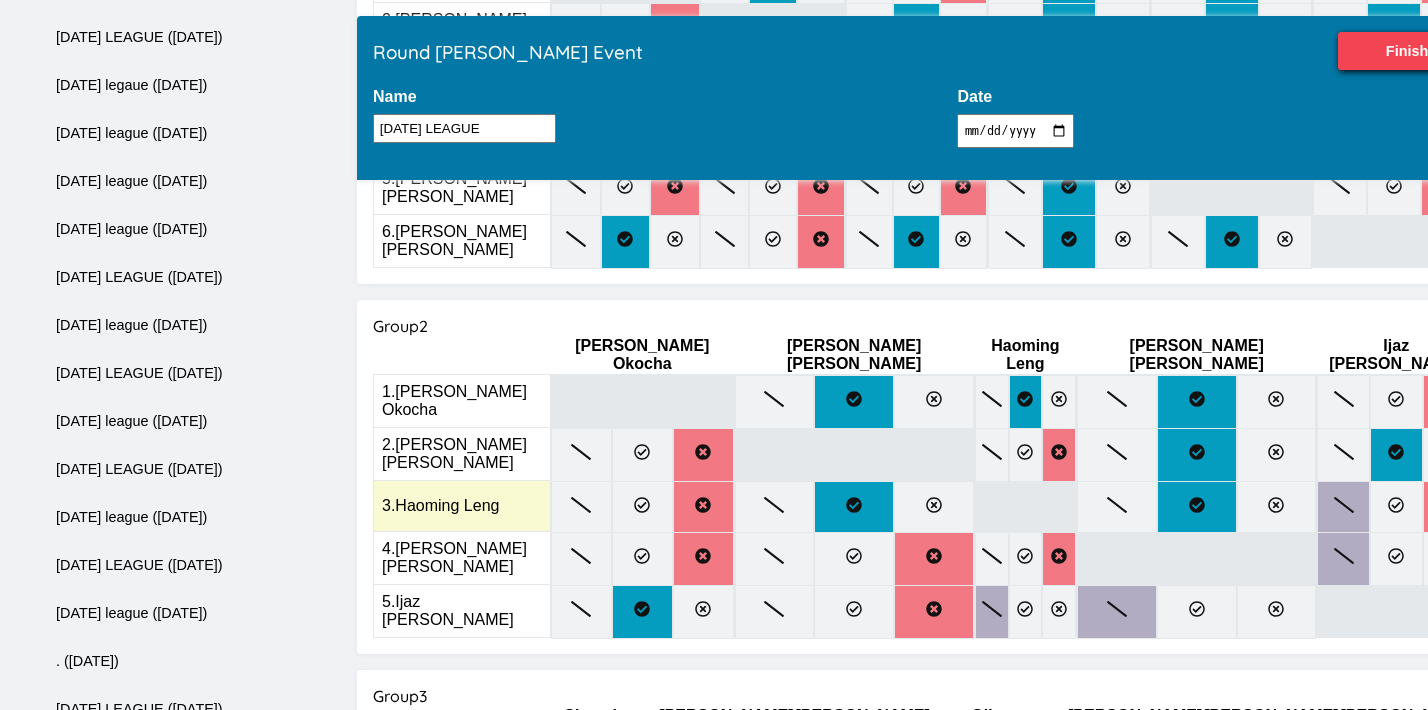 click 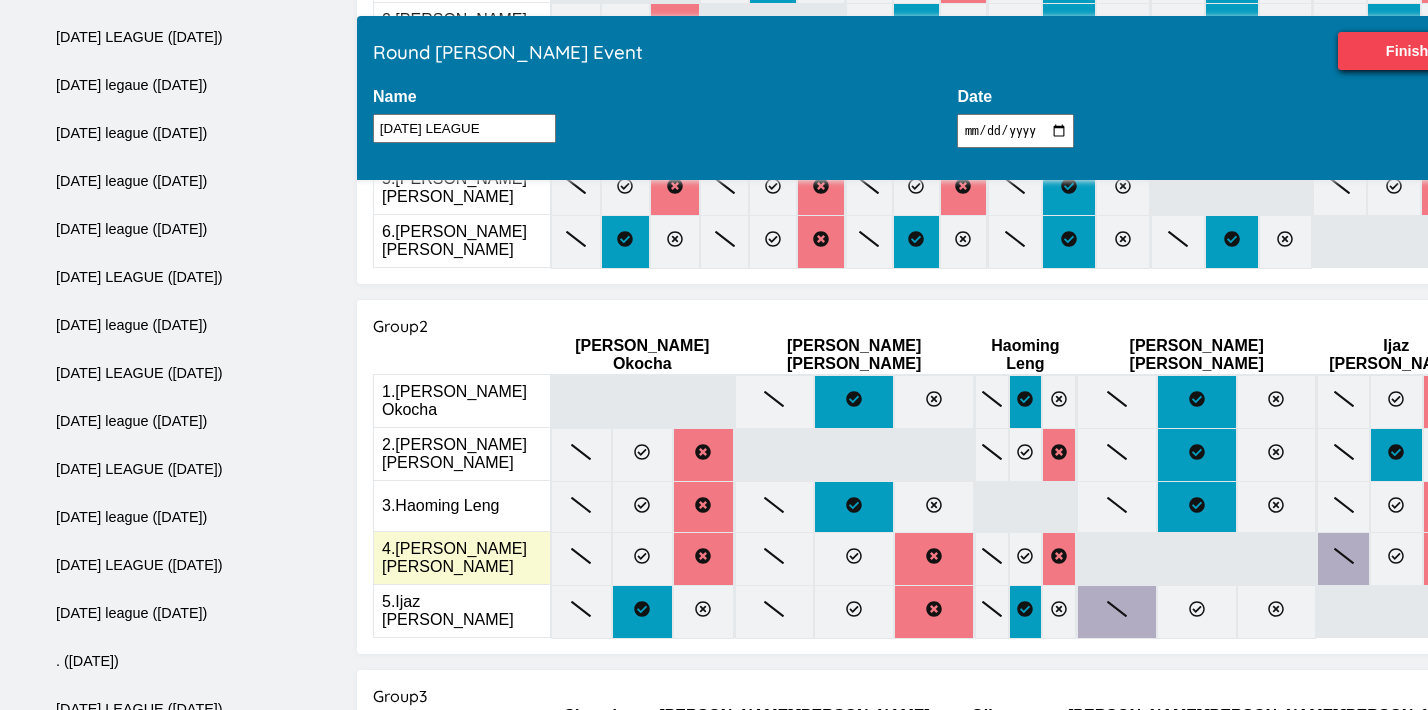 click 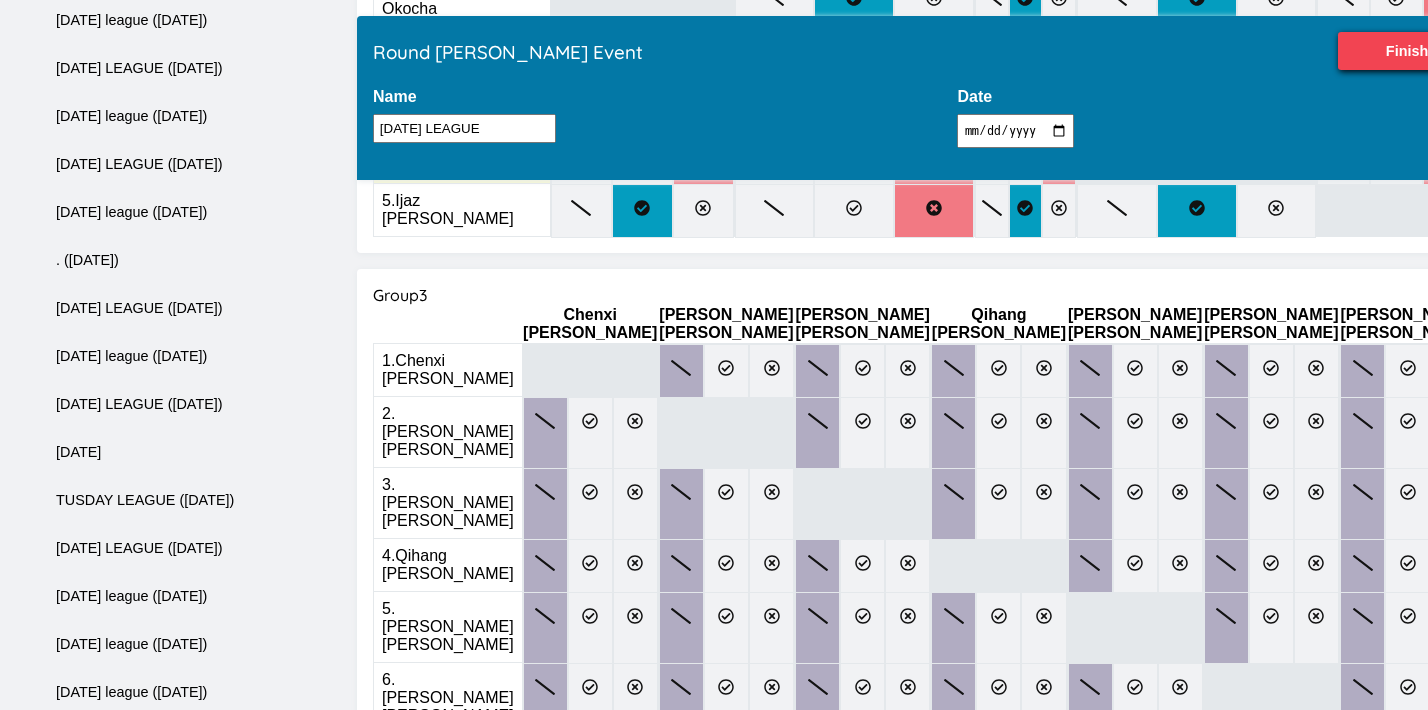 scroll, scrollTop: 973, scrollLeft: 0, axis: vertical 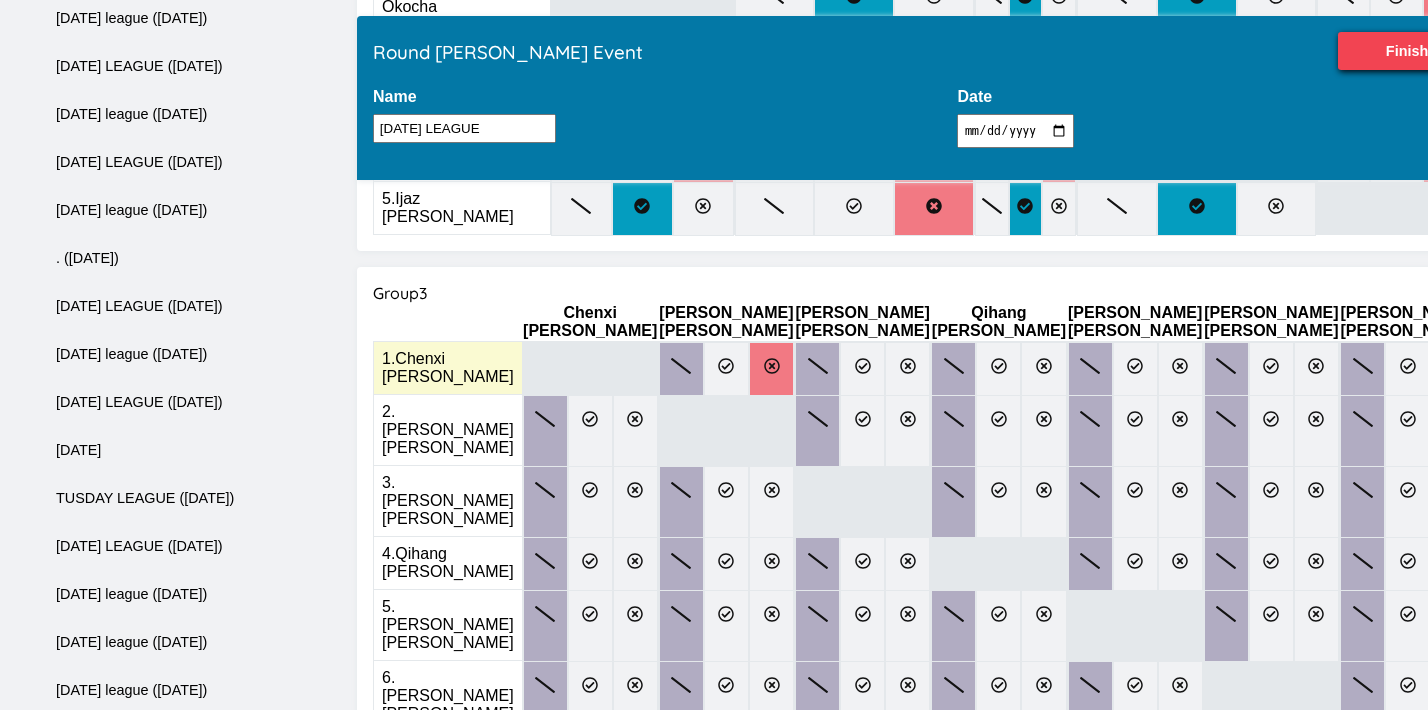 click 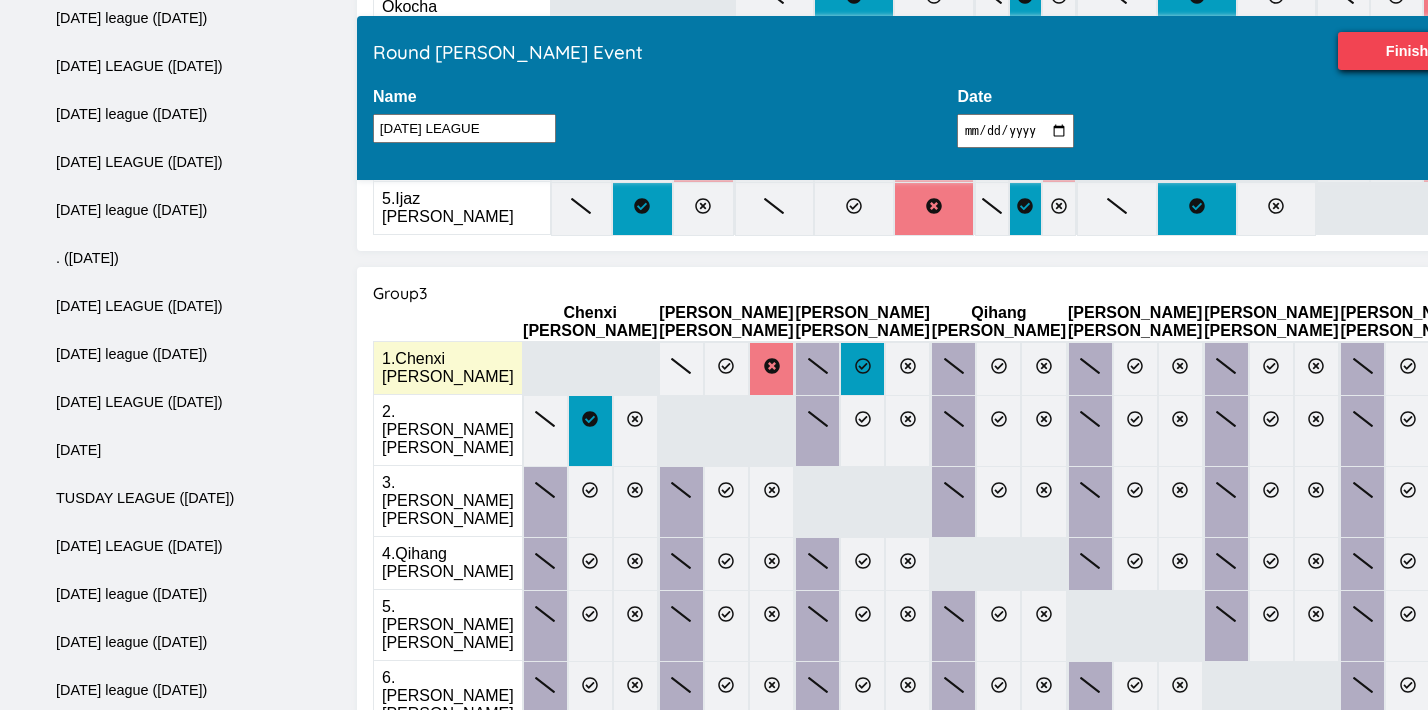 click 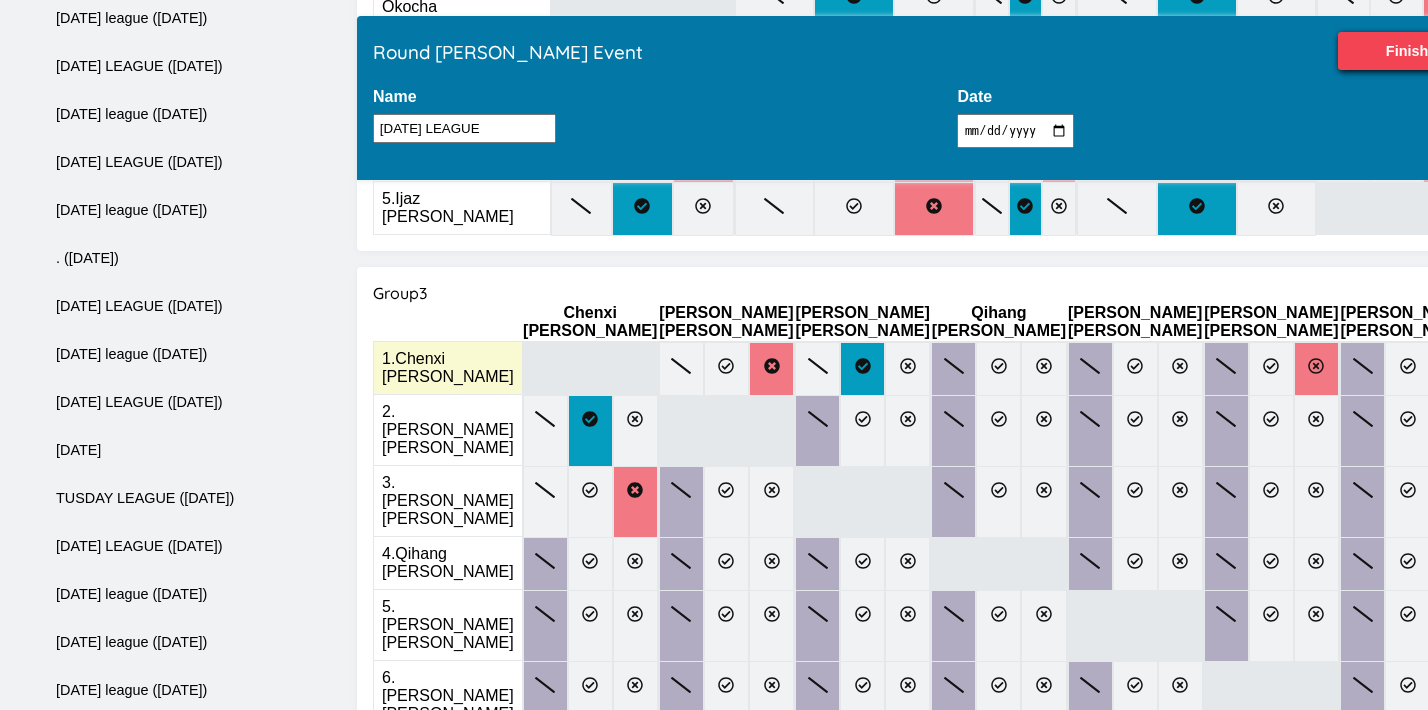 click 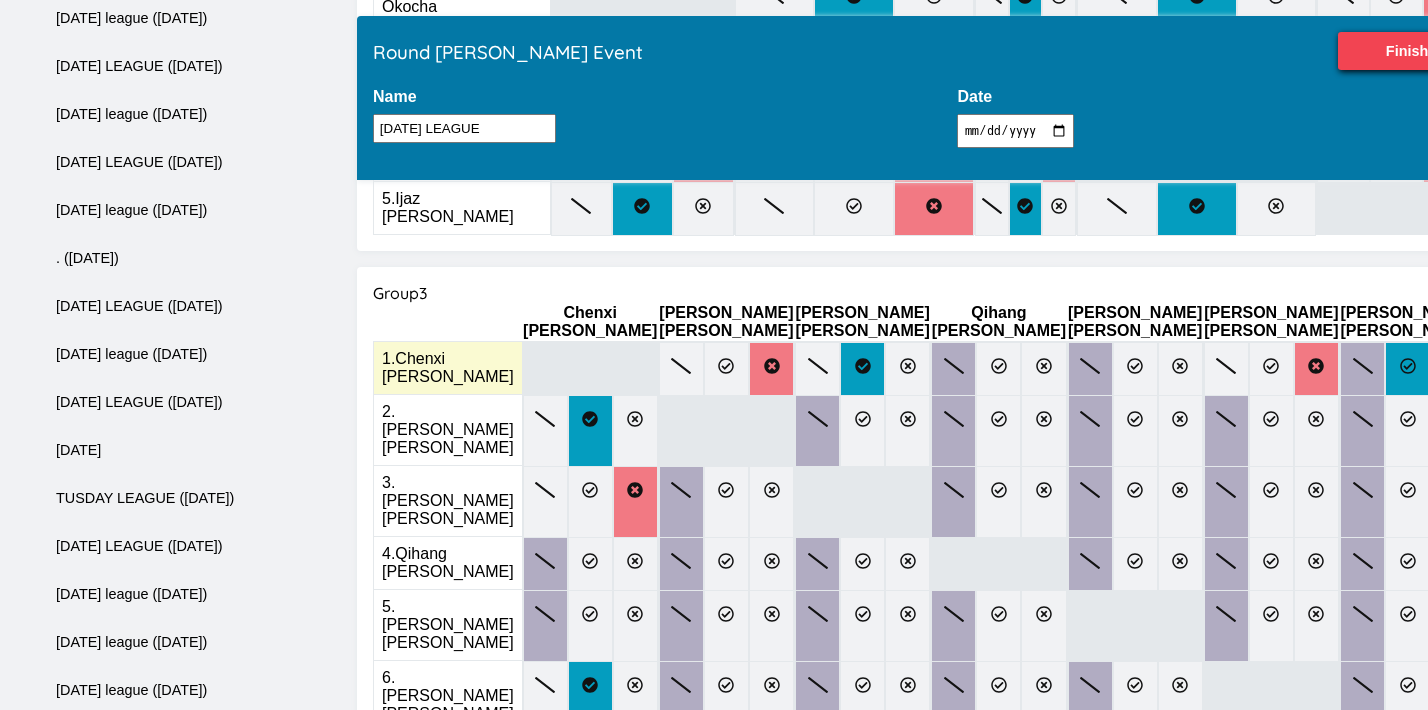 click at bounding box center (1407, 369) 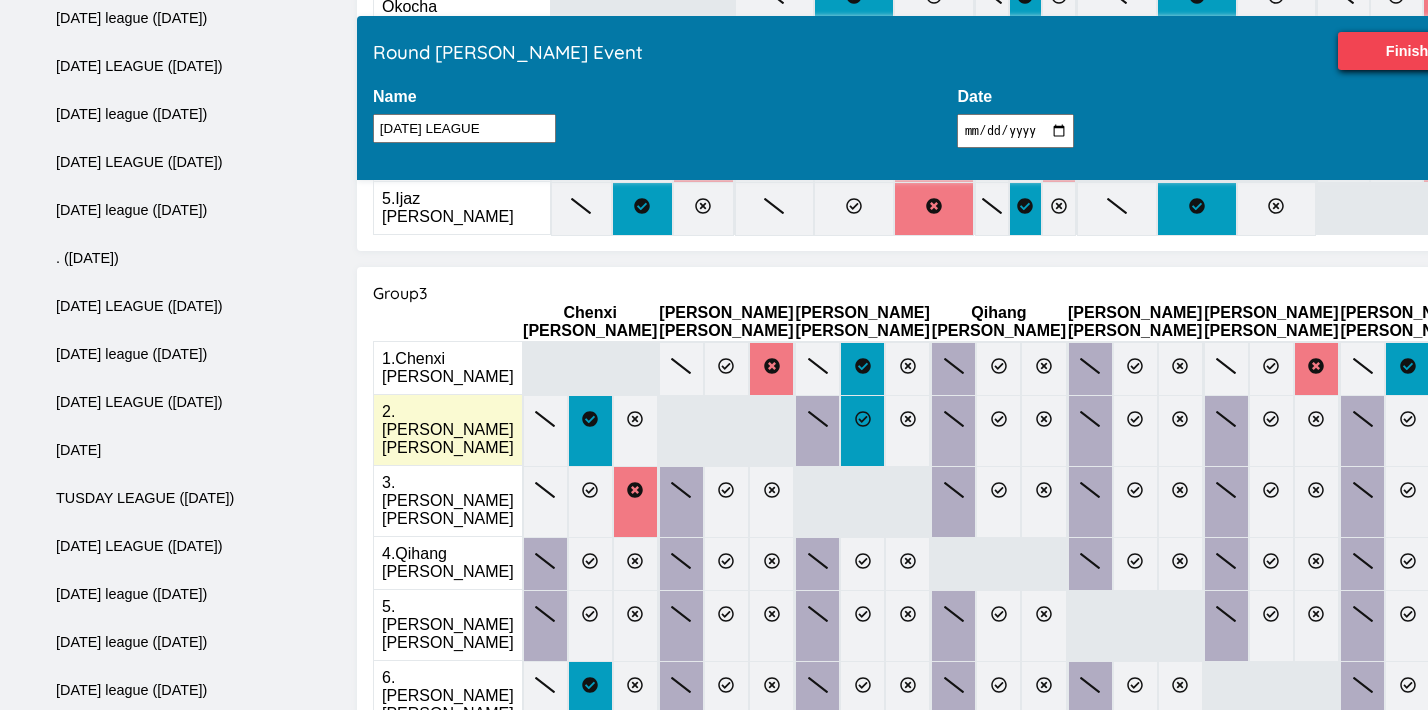 click at bounding box center [862, 431] 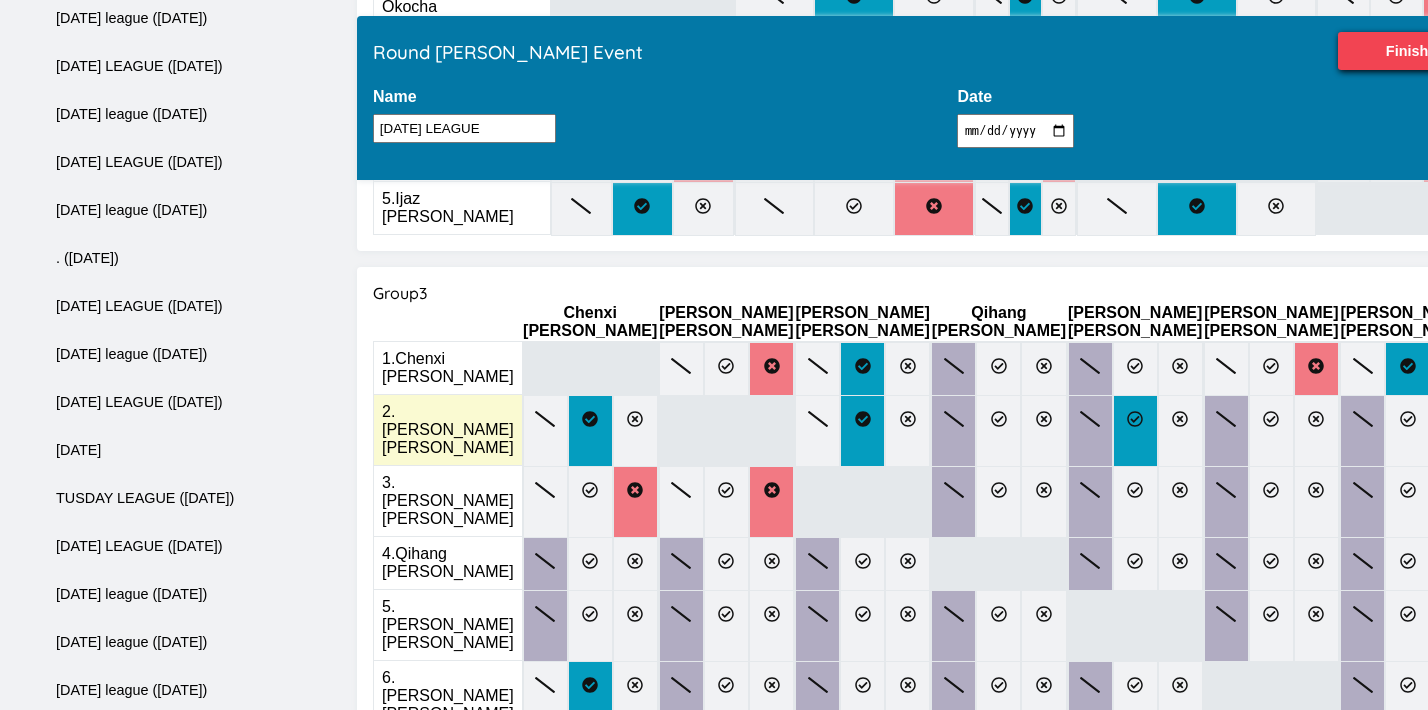 click at bounding box center [1135, 431] 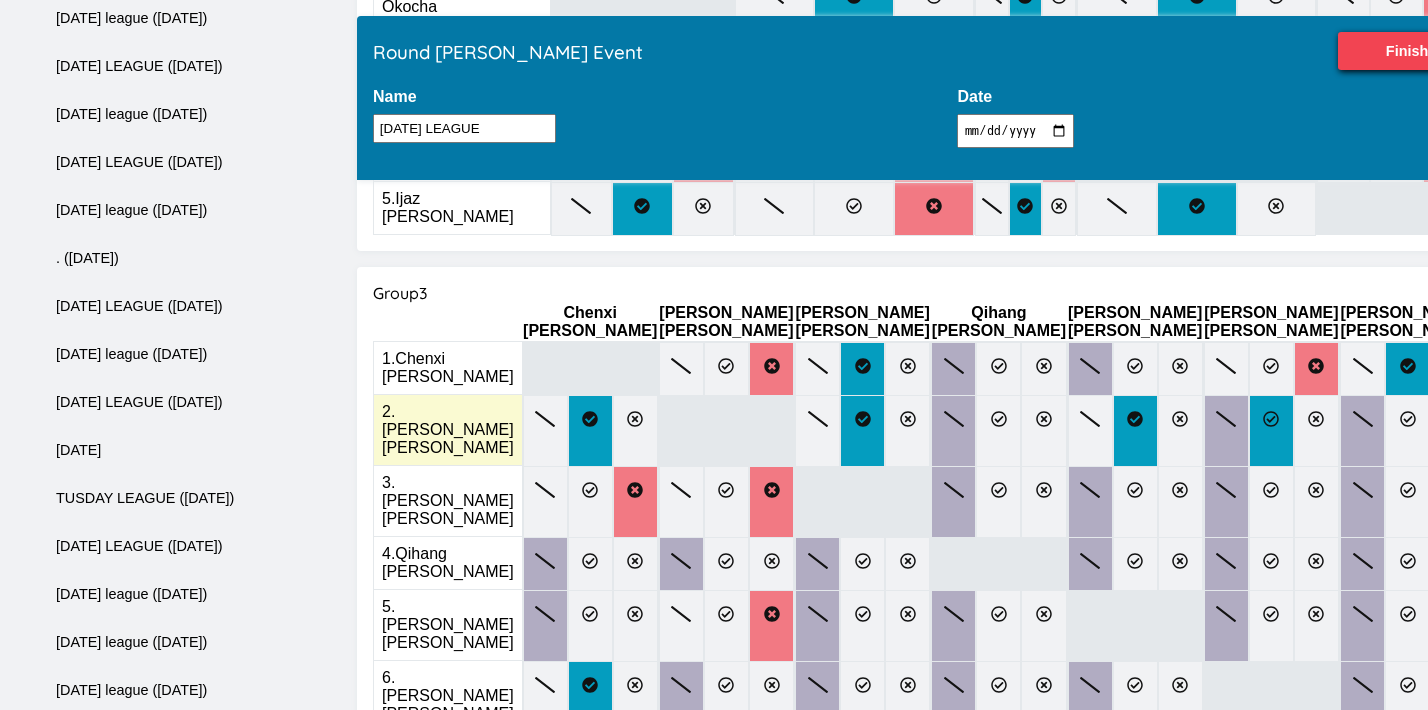 click 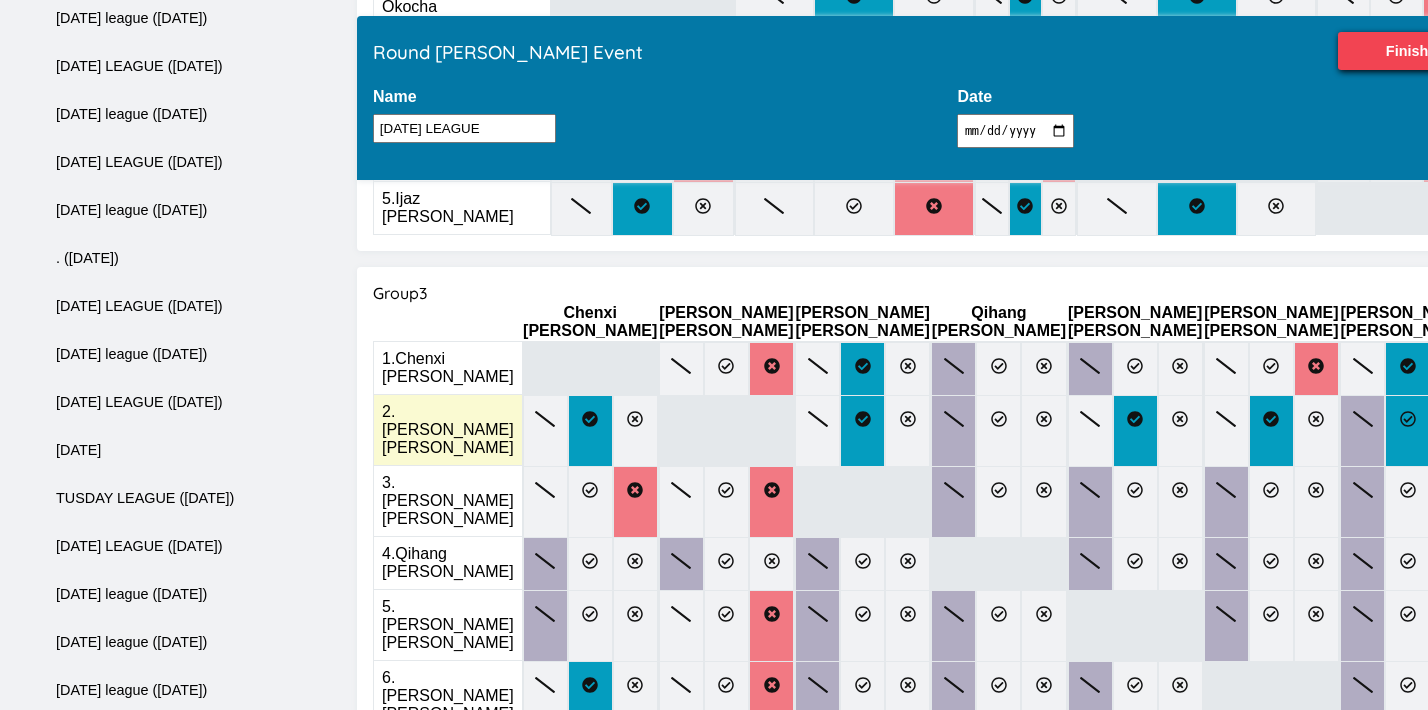 click at bounding box center [1407, 431] 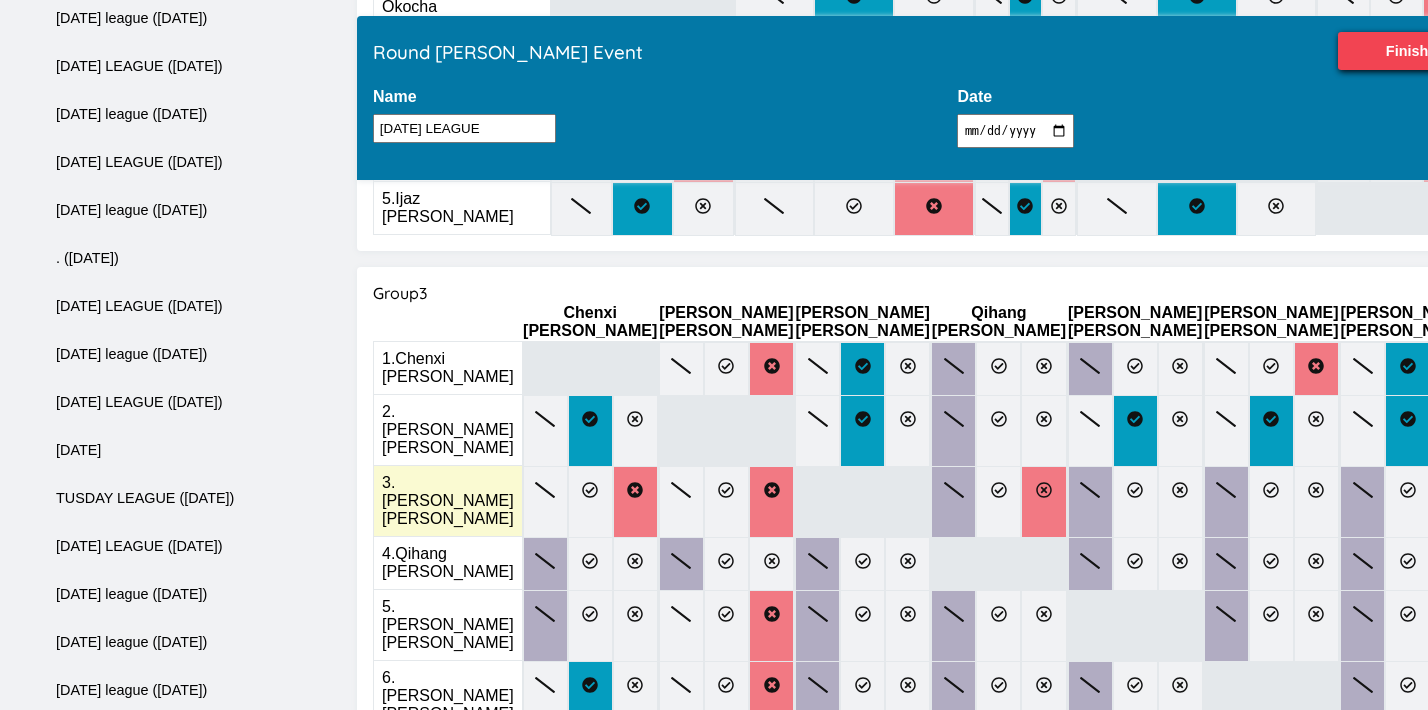 click at bounding box center [1043, 502] 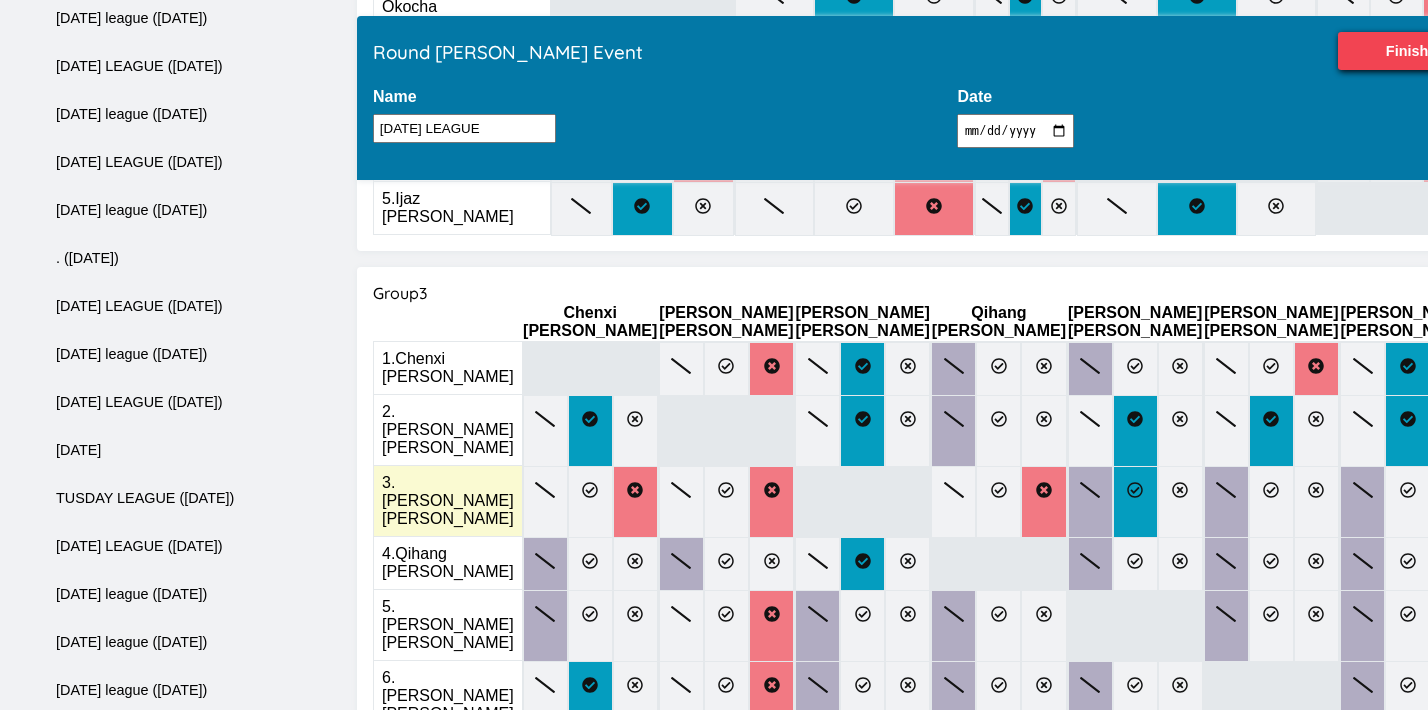 click 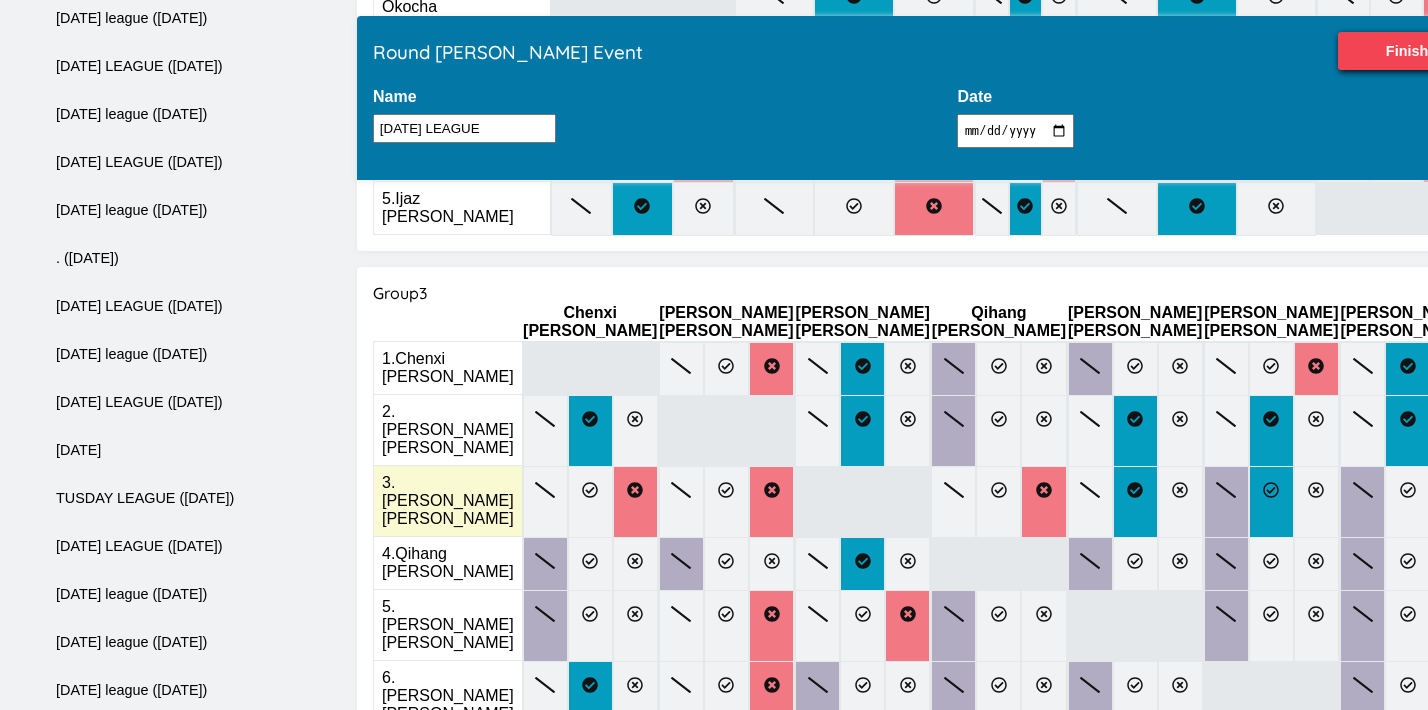 click at bounding box center [1271, 502] 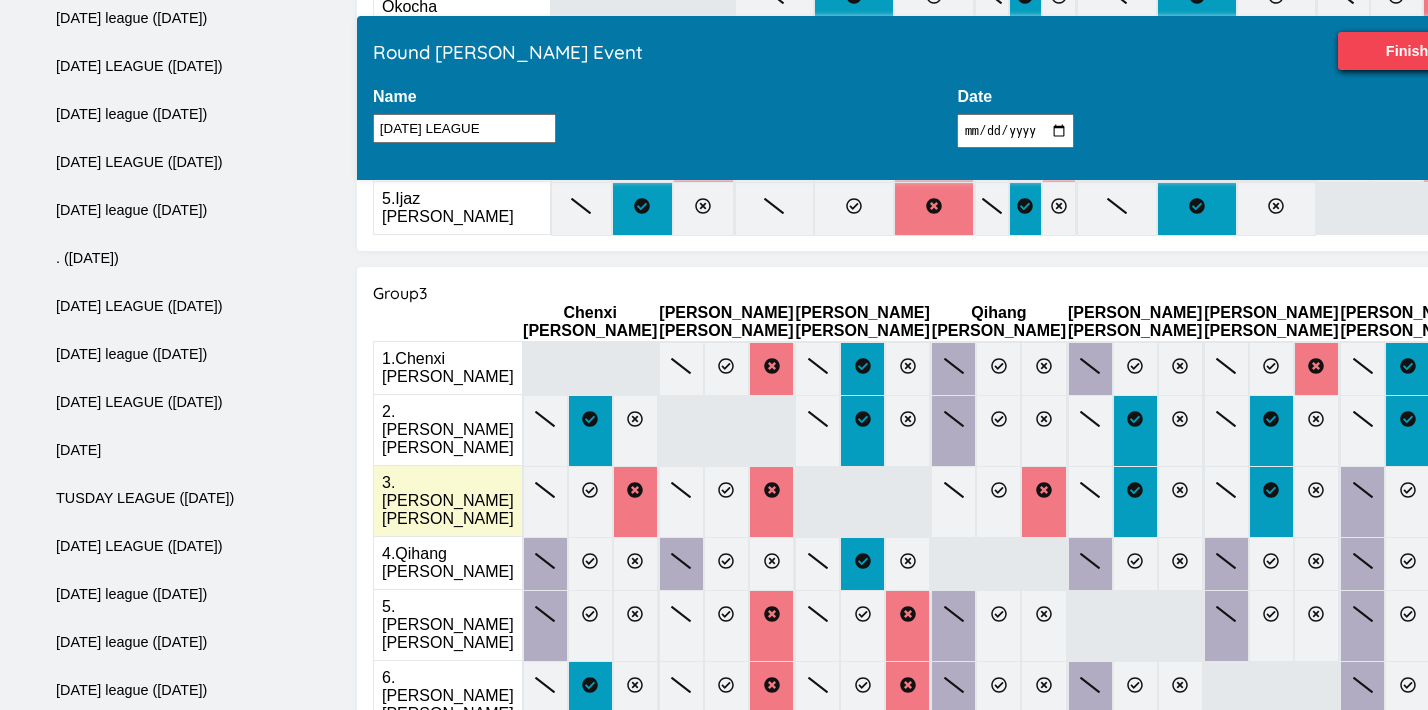 click at bounding box center (1452, 502) 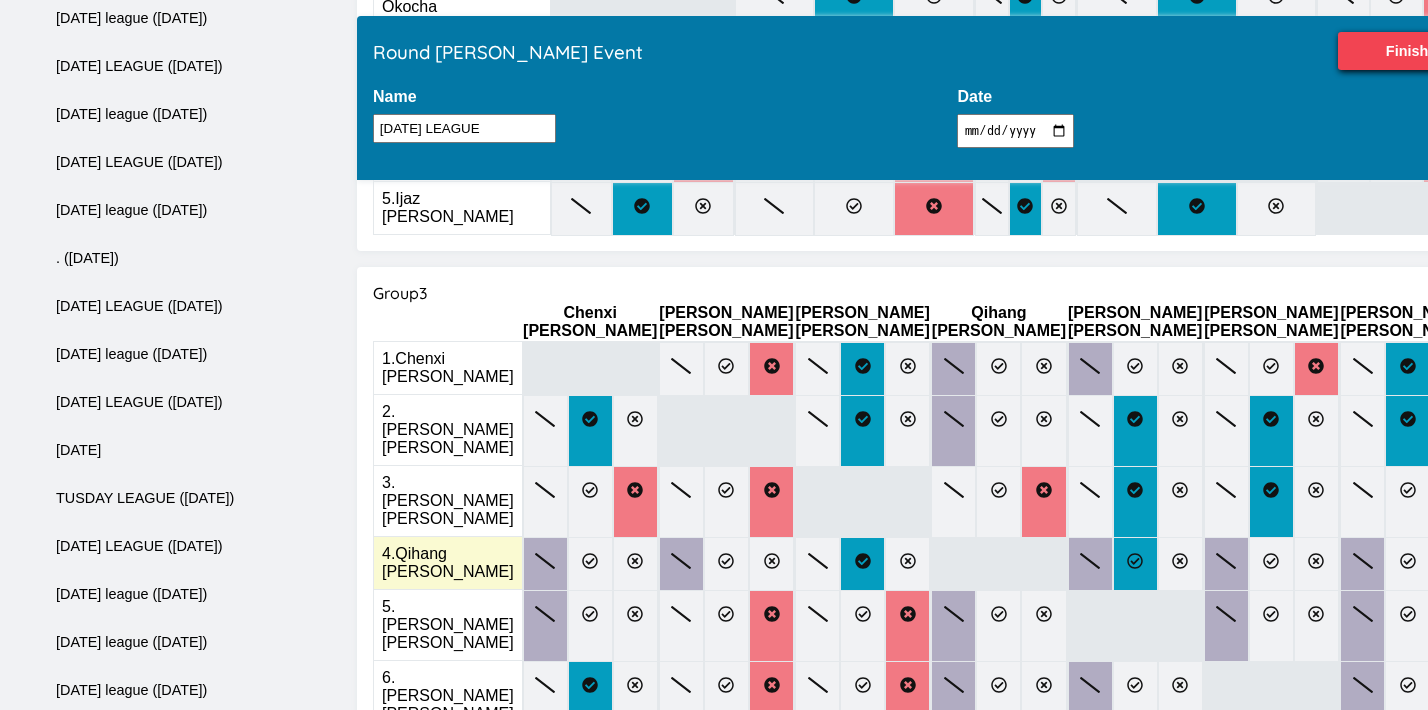 click at bounding box center (1135, 564) 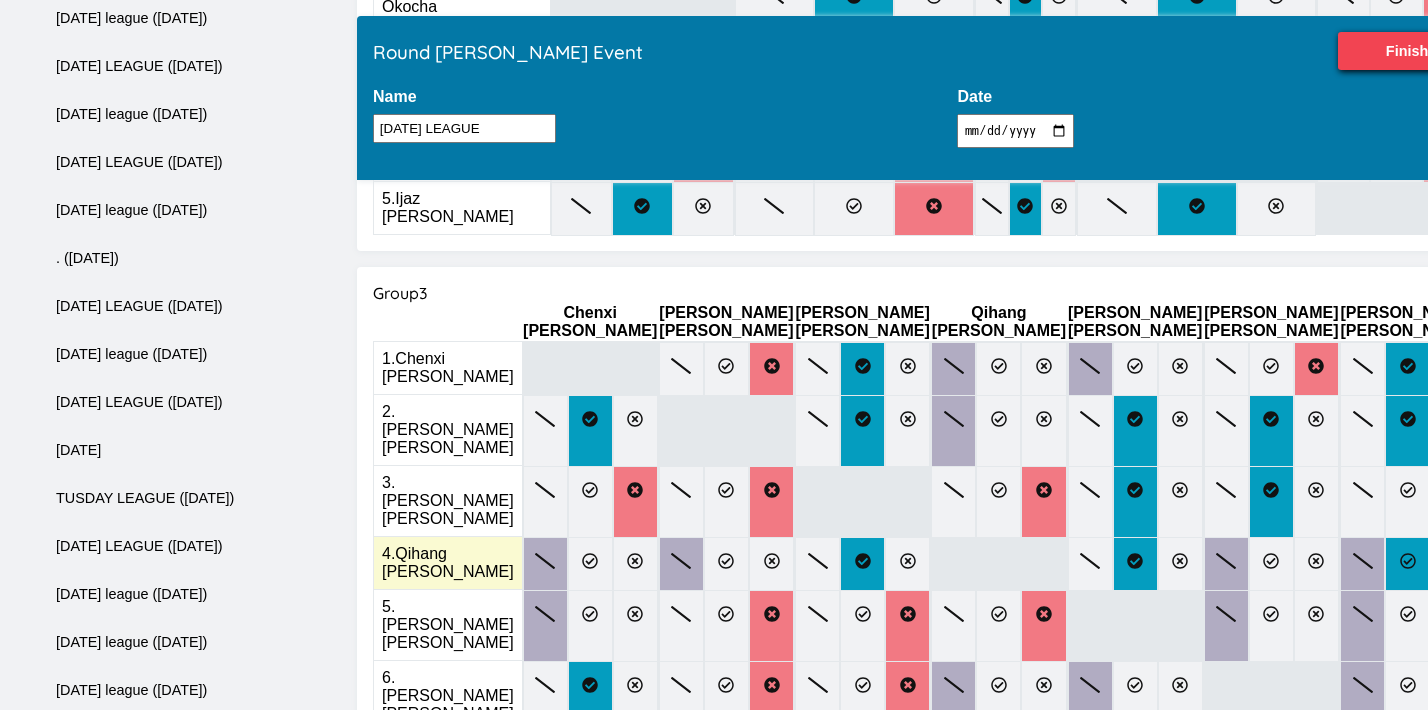 click 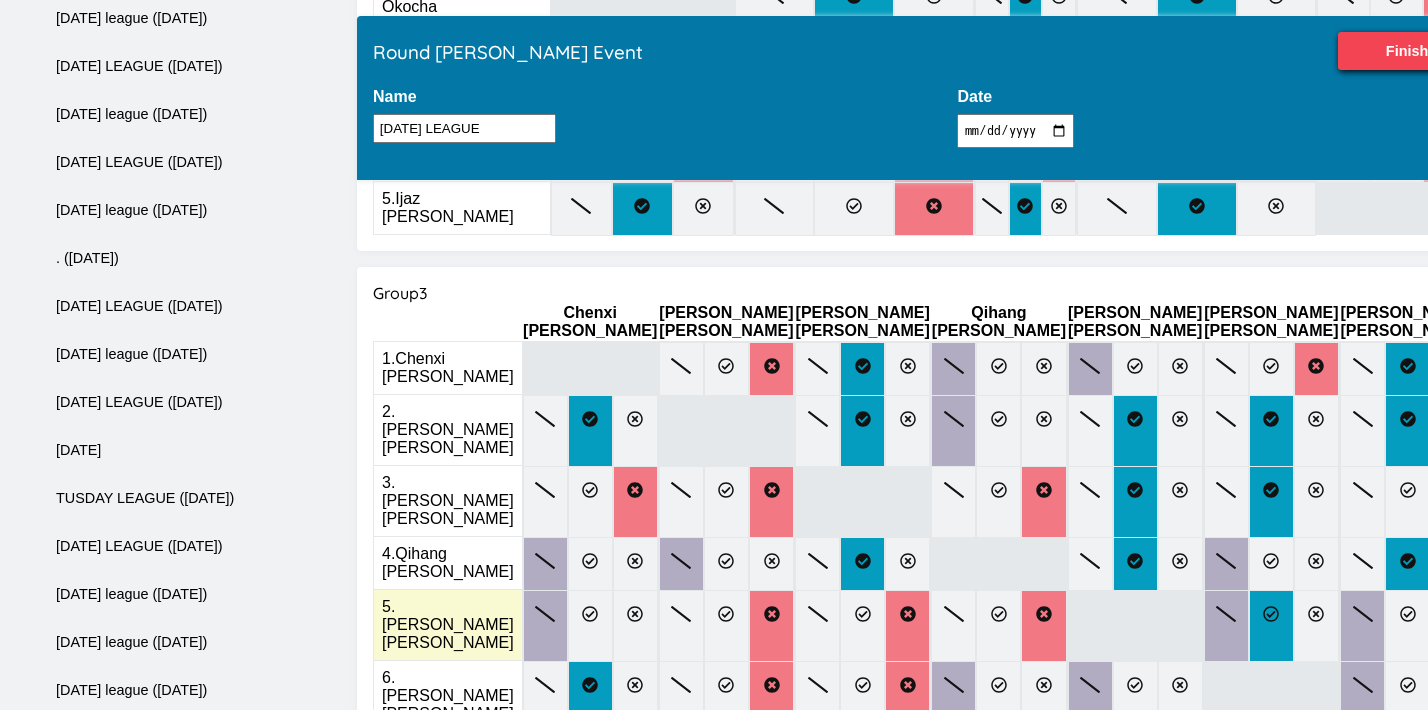 click 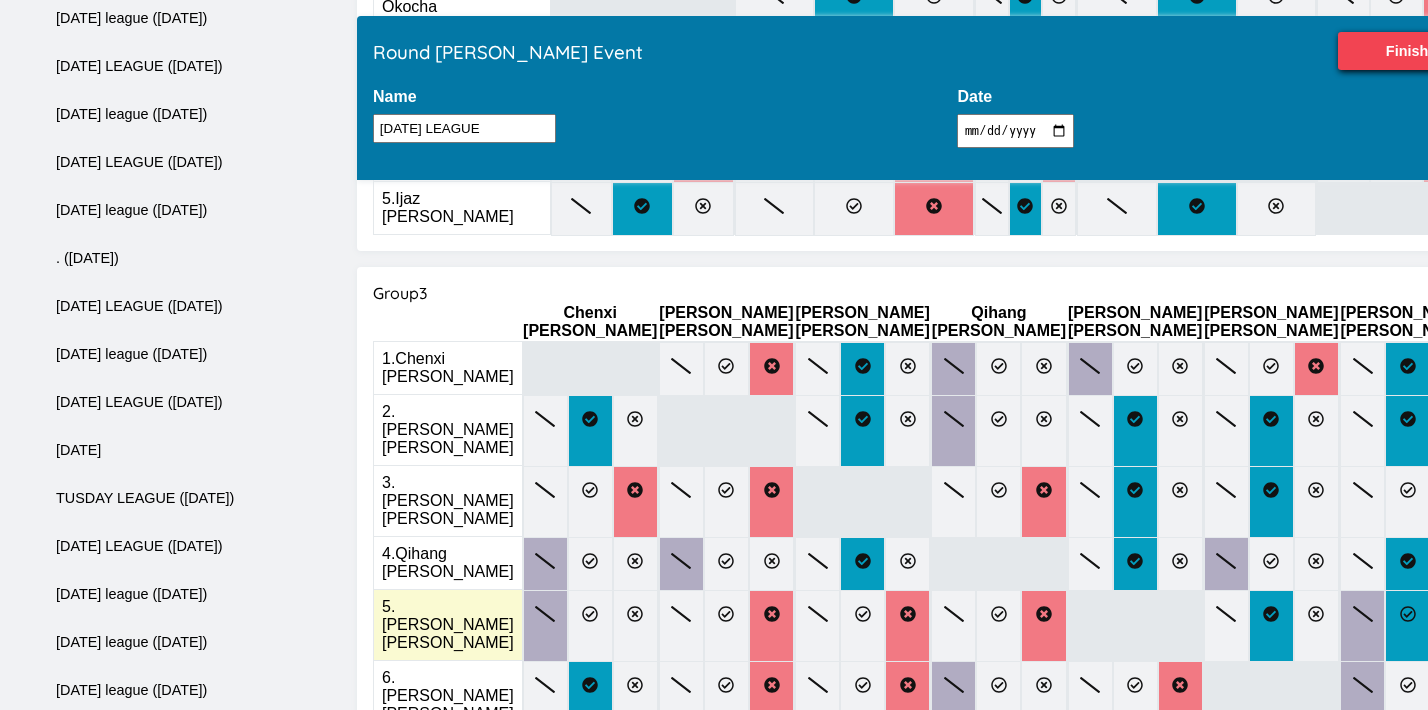 click at bounding box center (1407, 626) 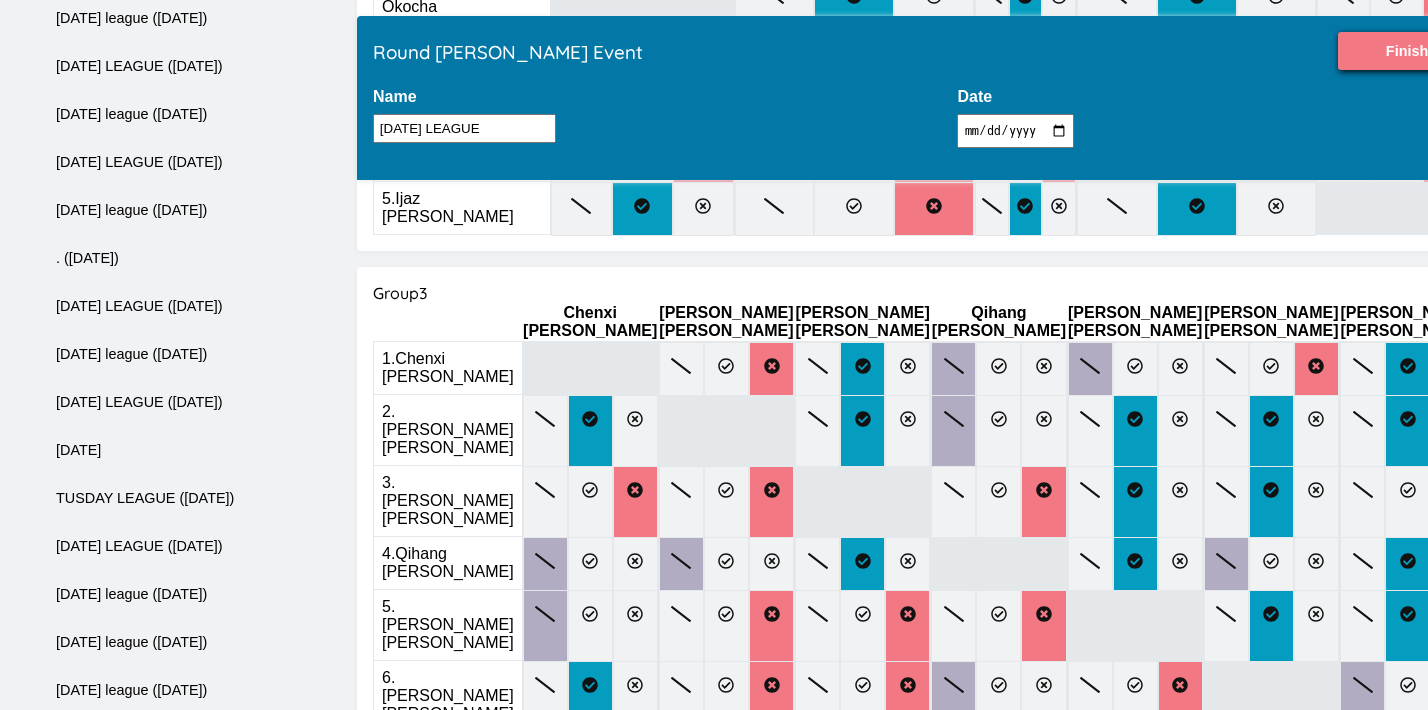 click on "Finish" at bounding box center (1407, 51) 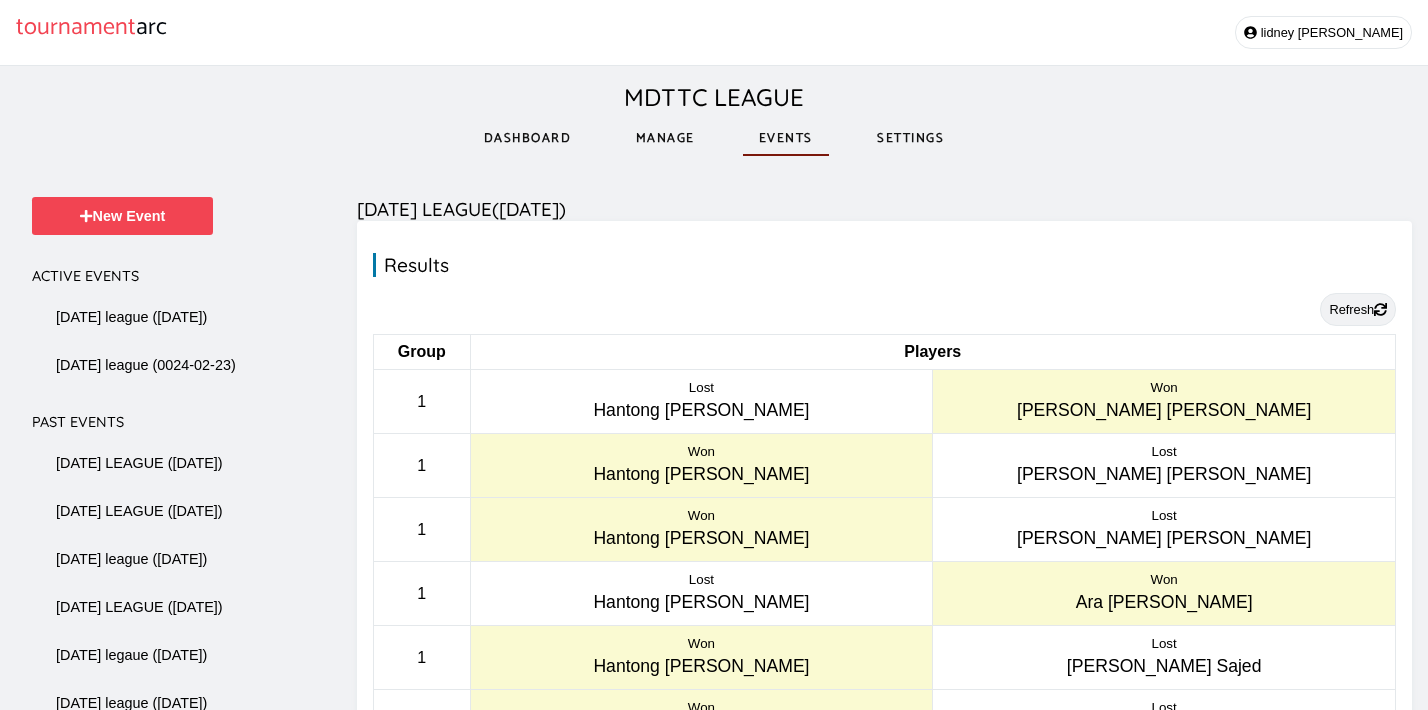 click on "Refresh" at bounding box center [1358, 309] 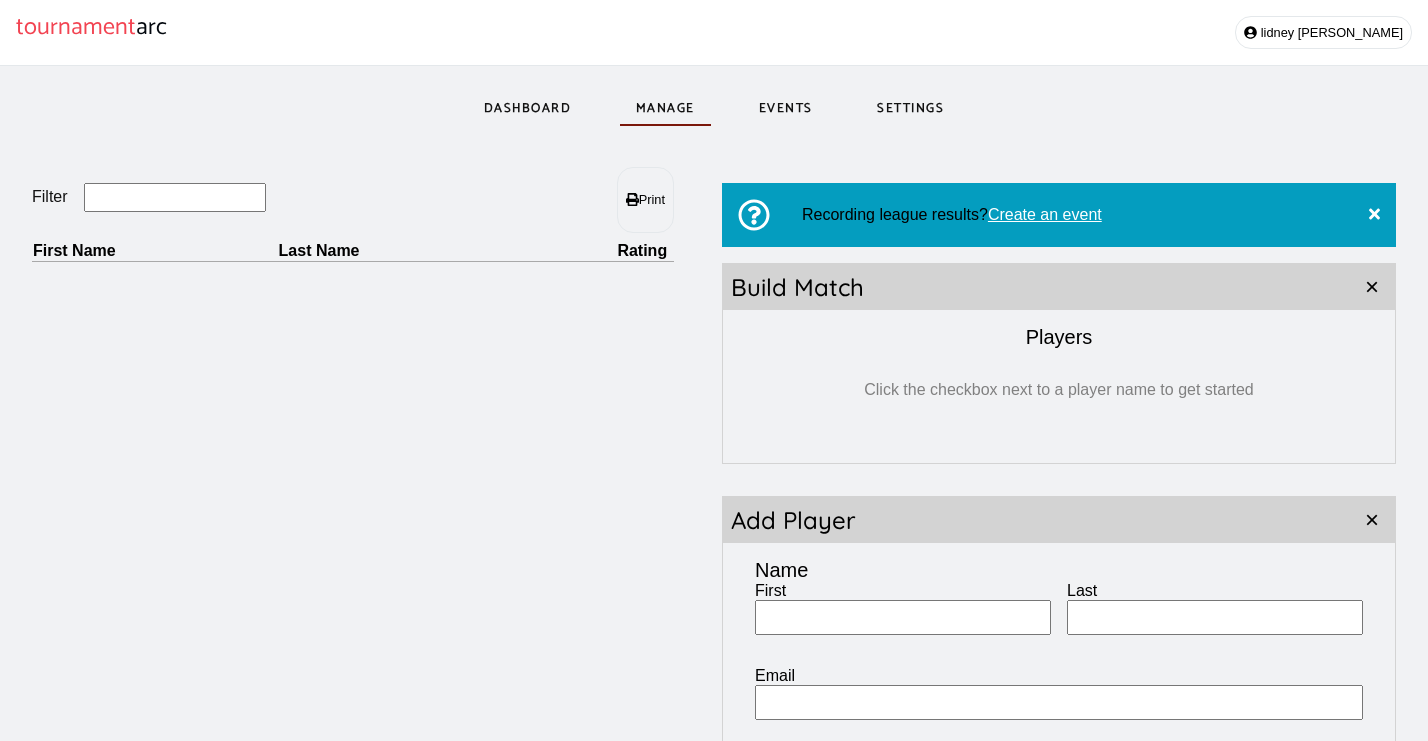 scroll, scrollTop: 0, scrollLeft: 0, axis: both 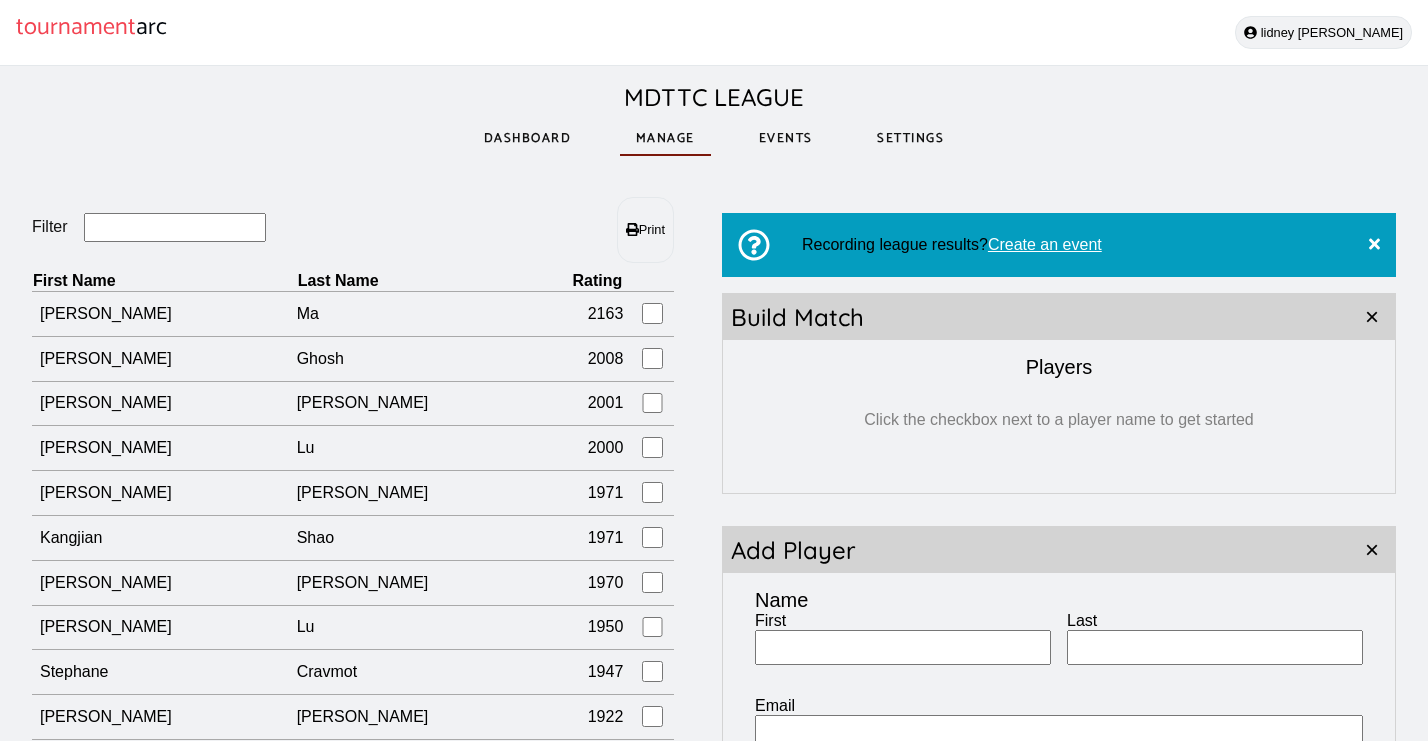 click on "lidney   castro" at bounding box center [1323, 32] 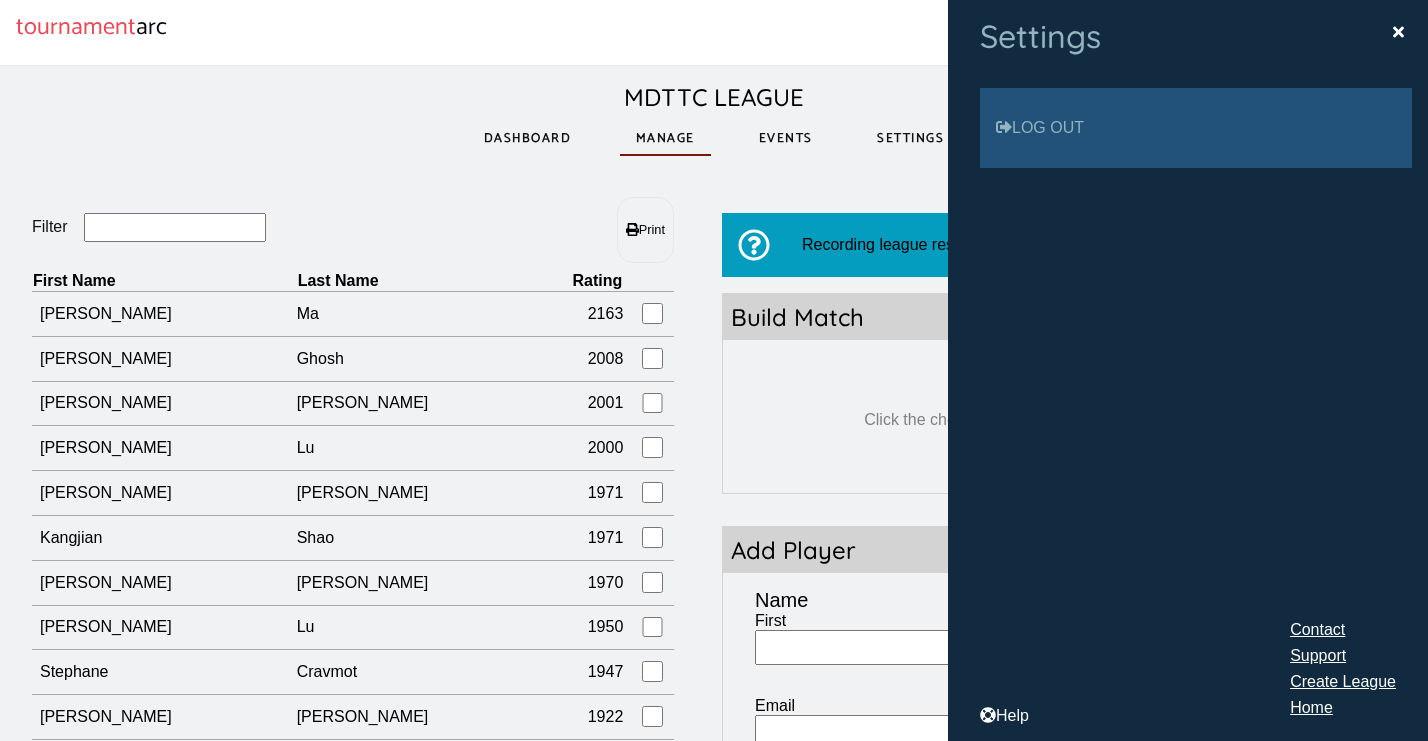 click on "Log out" at bounding box center [1196, 128] 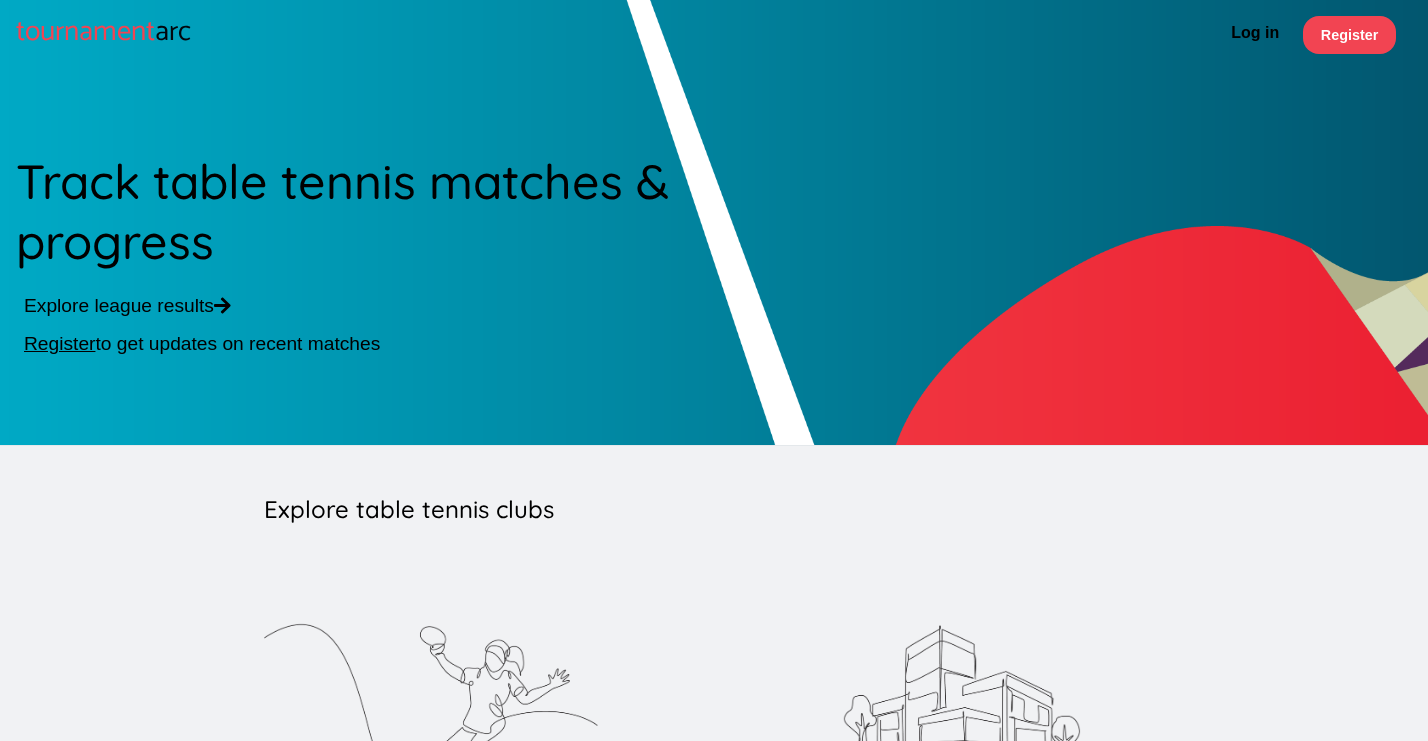 scroll, scrollTop: 0, scrollLeft: 0, axis: both 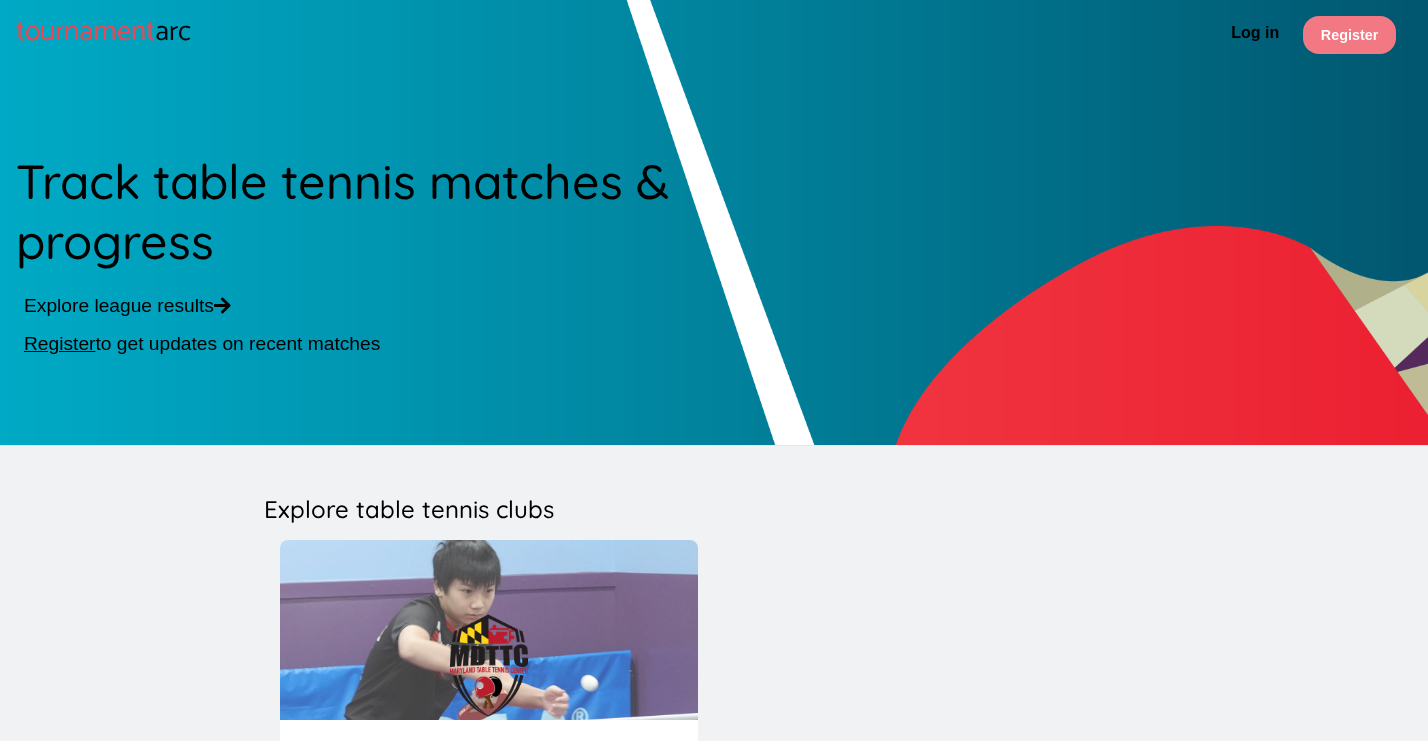 click on "Register" at bounding box center [1349, 35] 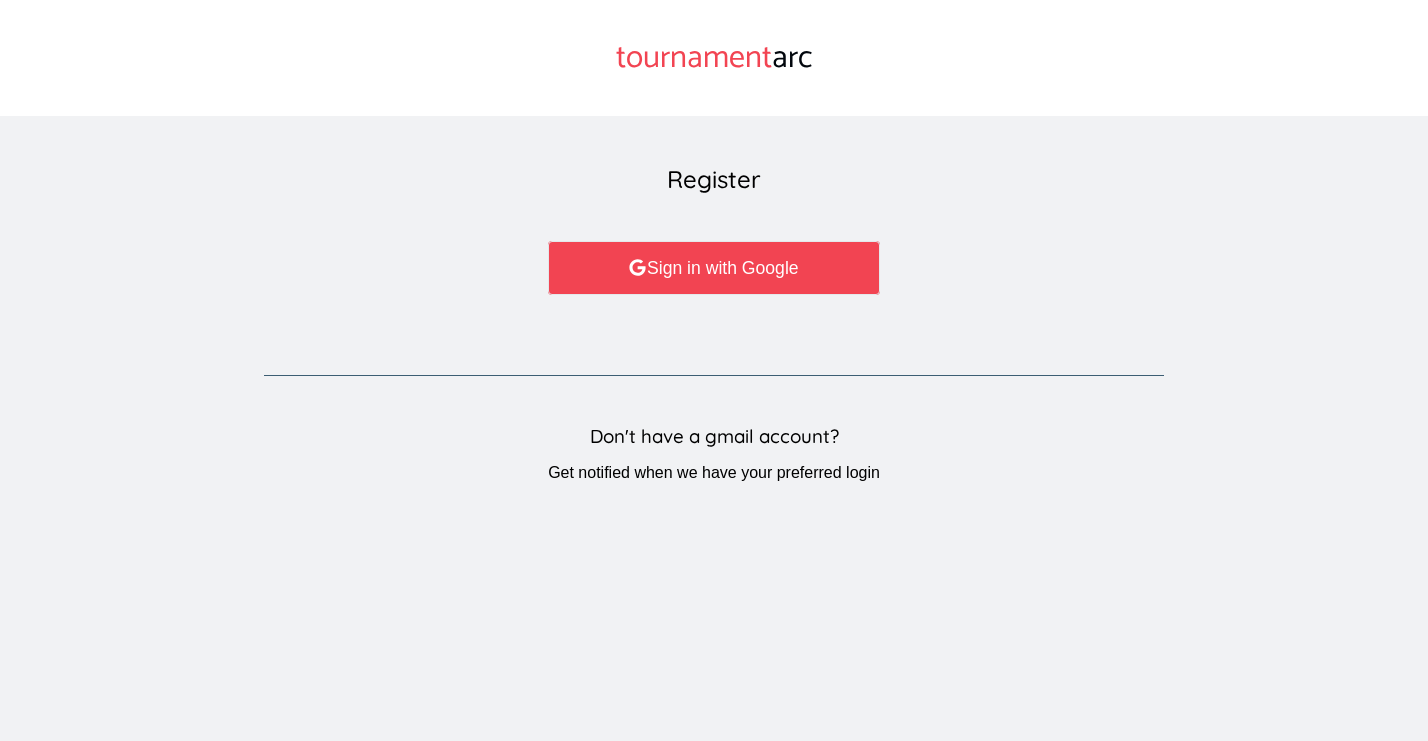 scroll, scrollTop: 0, scrollLeft: 0, axis: both 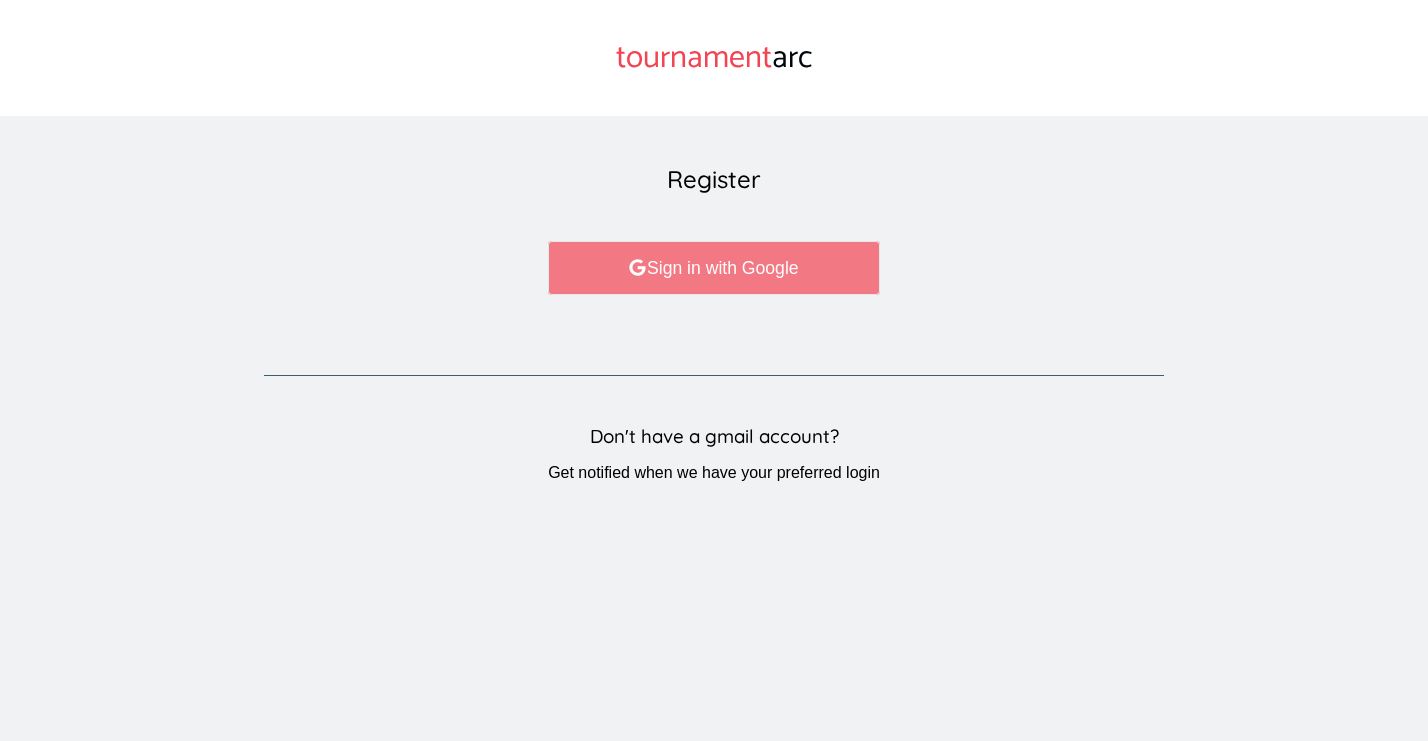 click on "Sign in with Google" at bounding box center [713, 268] 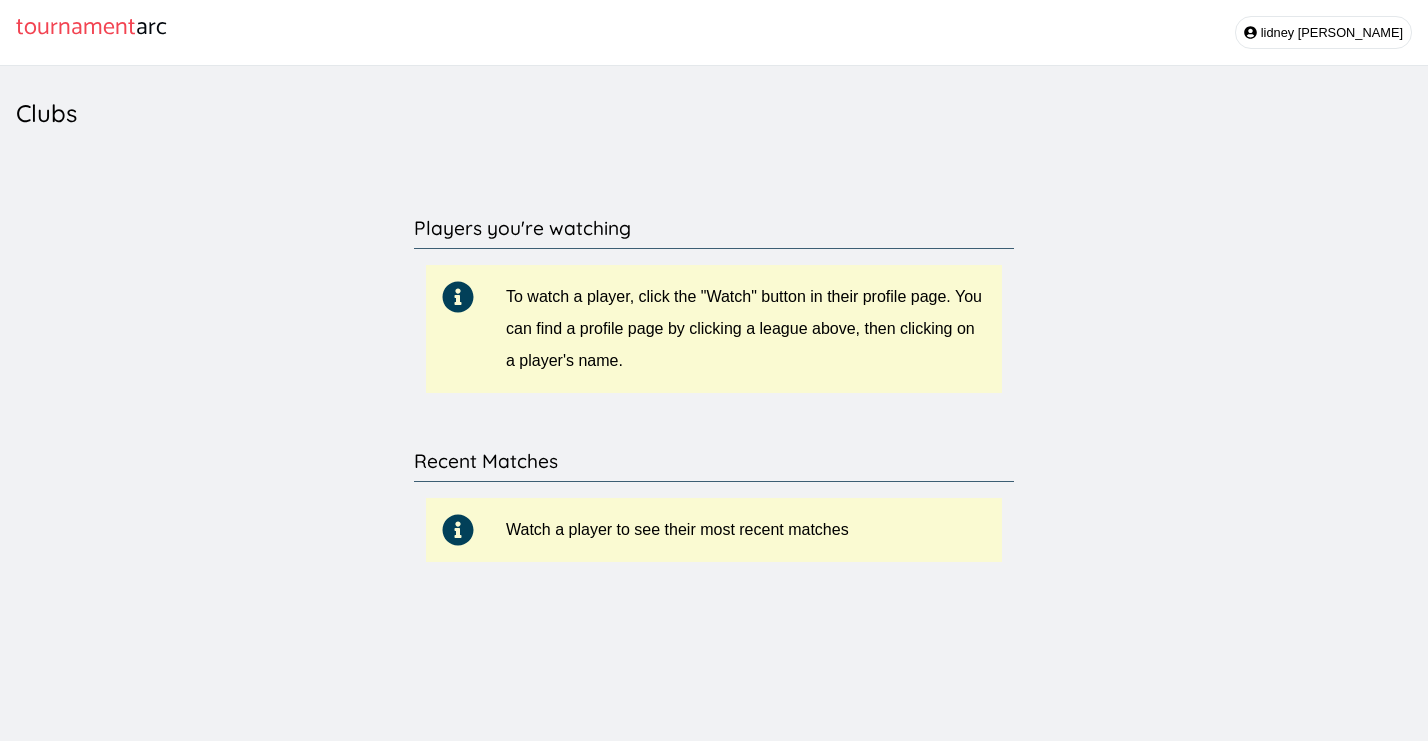 scroll, scrollTop: 0, scrollLeft: 0, axis: both 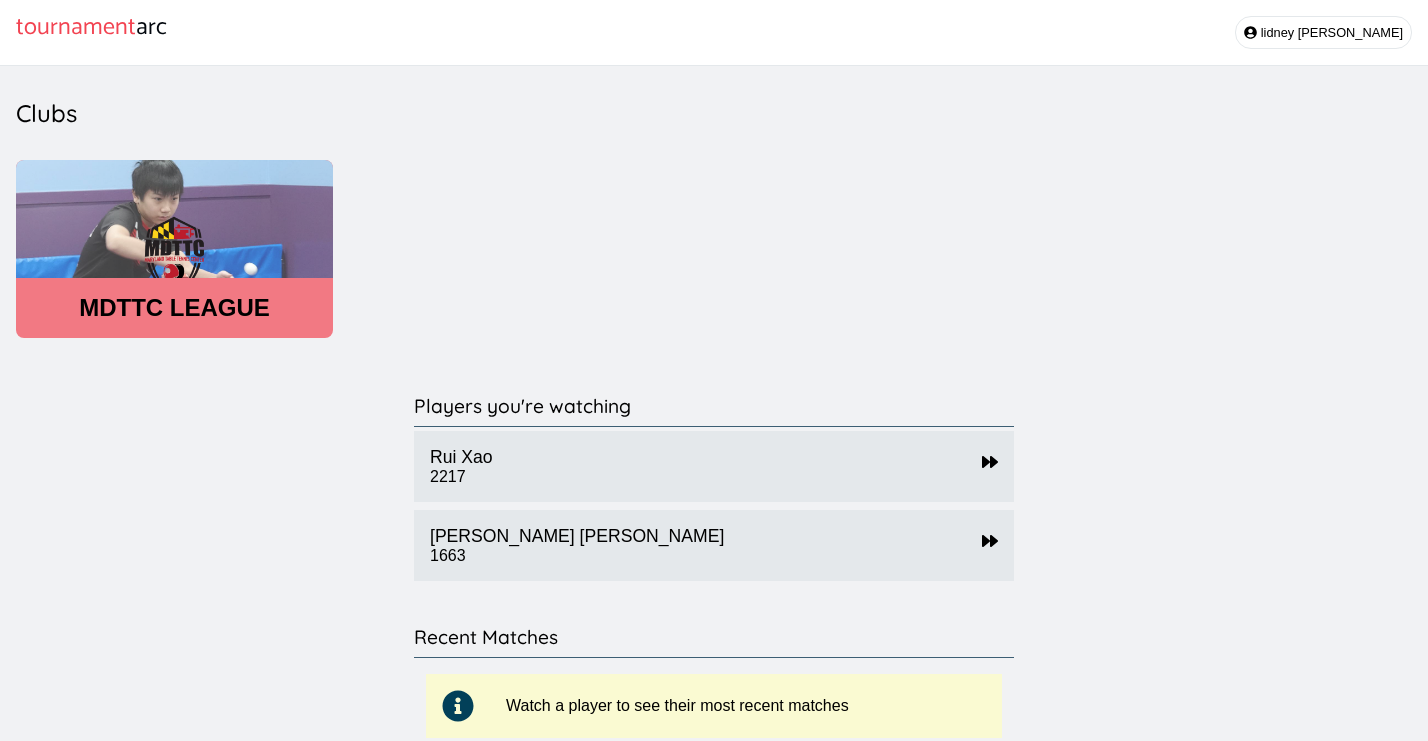 click on "MDTTC LEAGUE" at bounding box center (174, 308) 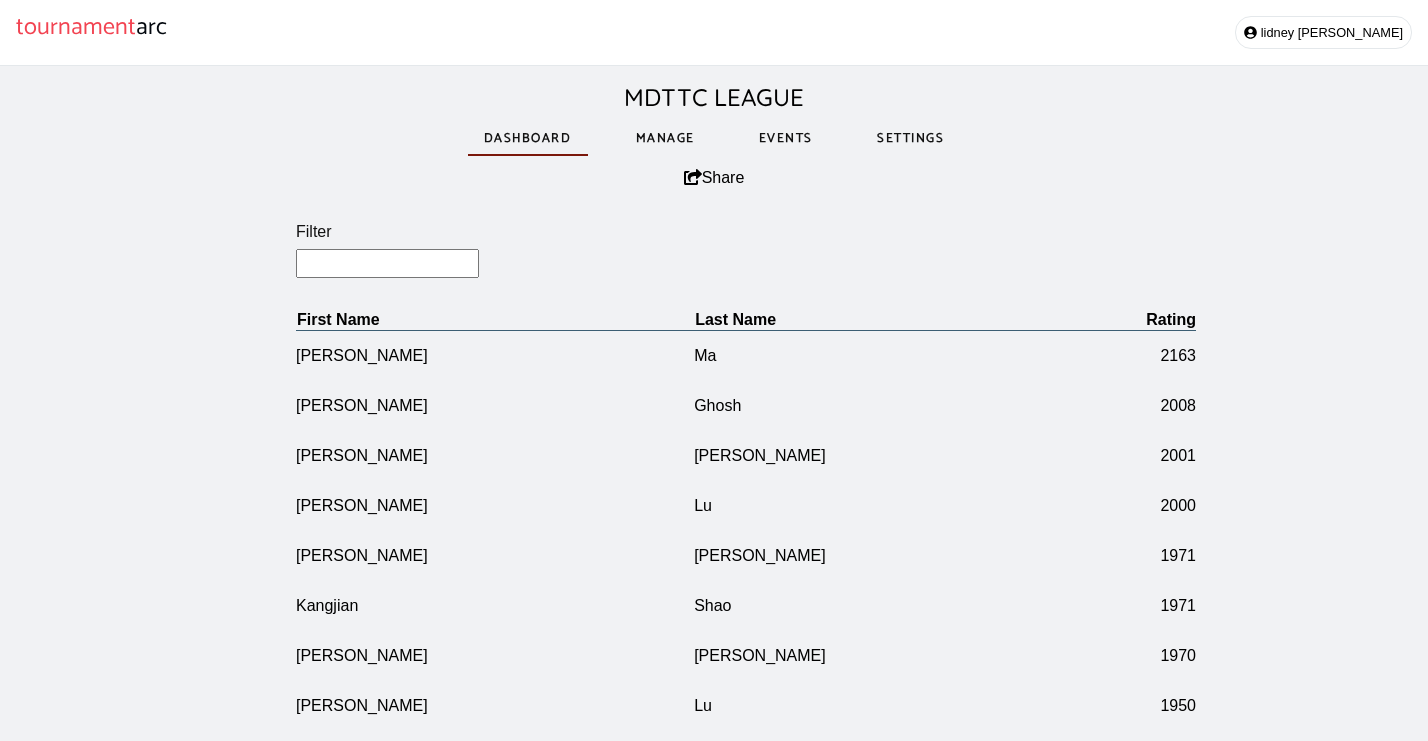 click on "Manage" at bounding box center (665, 138) 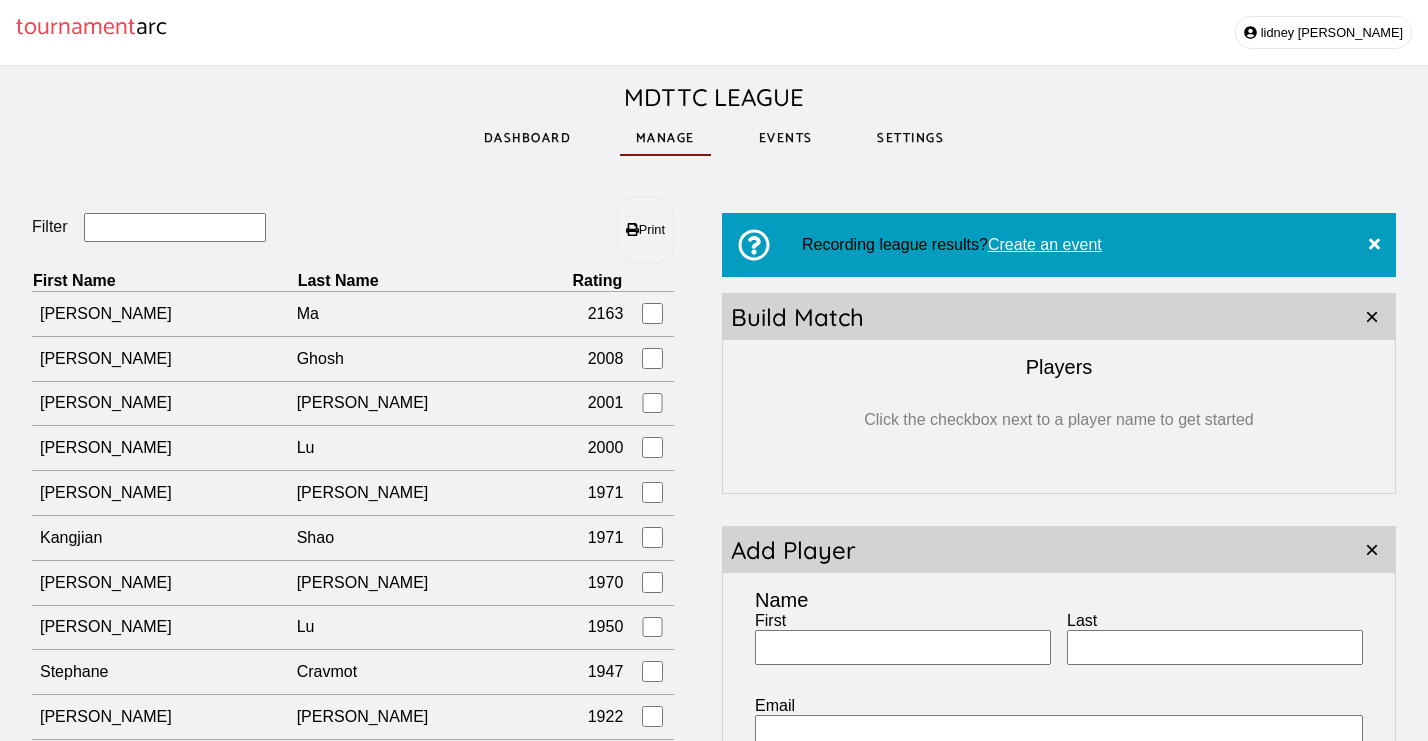 click on "Events" at bounding box center [786, 138] 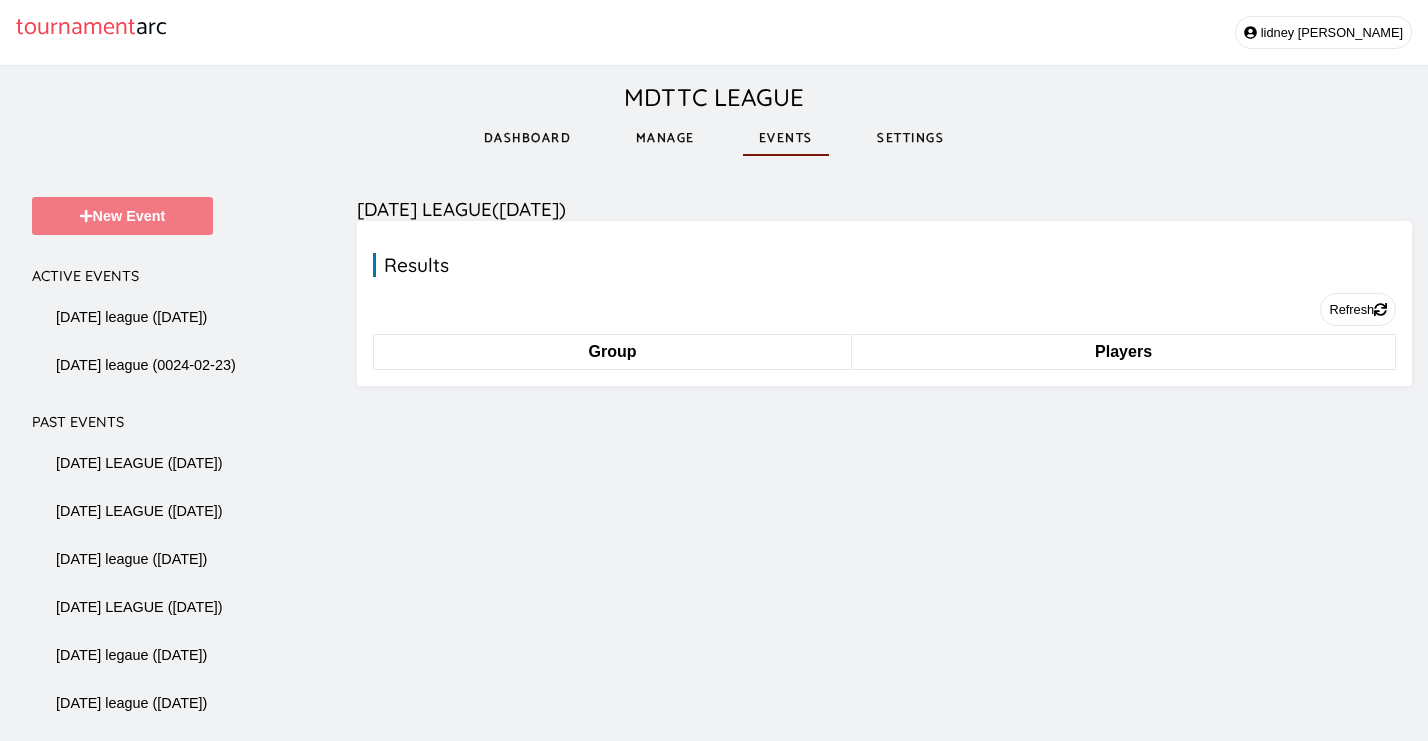 click on "New Event" at bounding box center (122, 216) 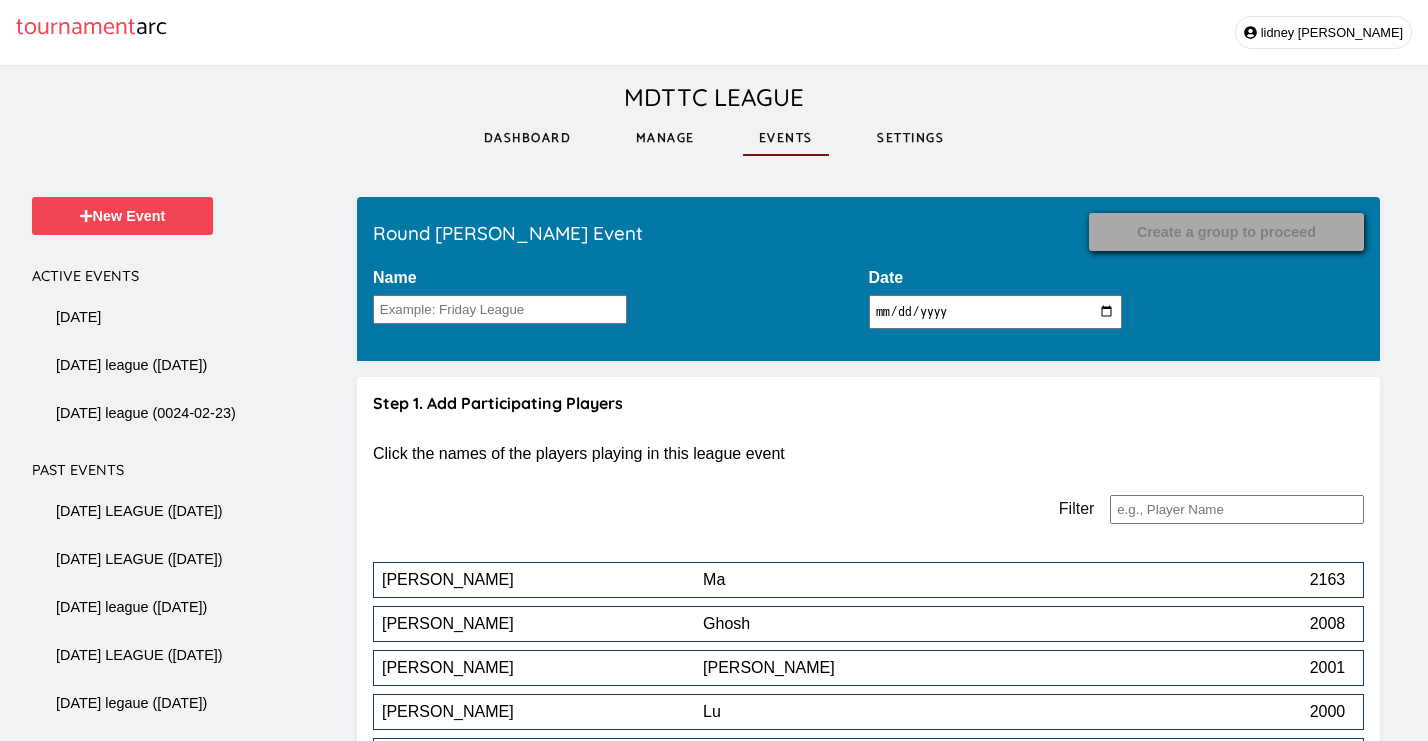 click on "Name" at bounding box center (500, 309) 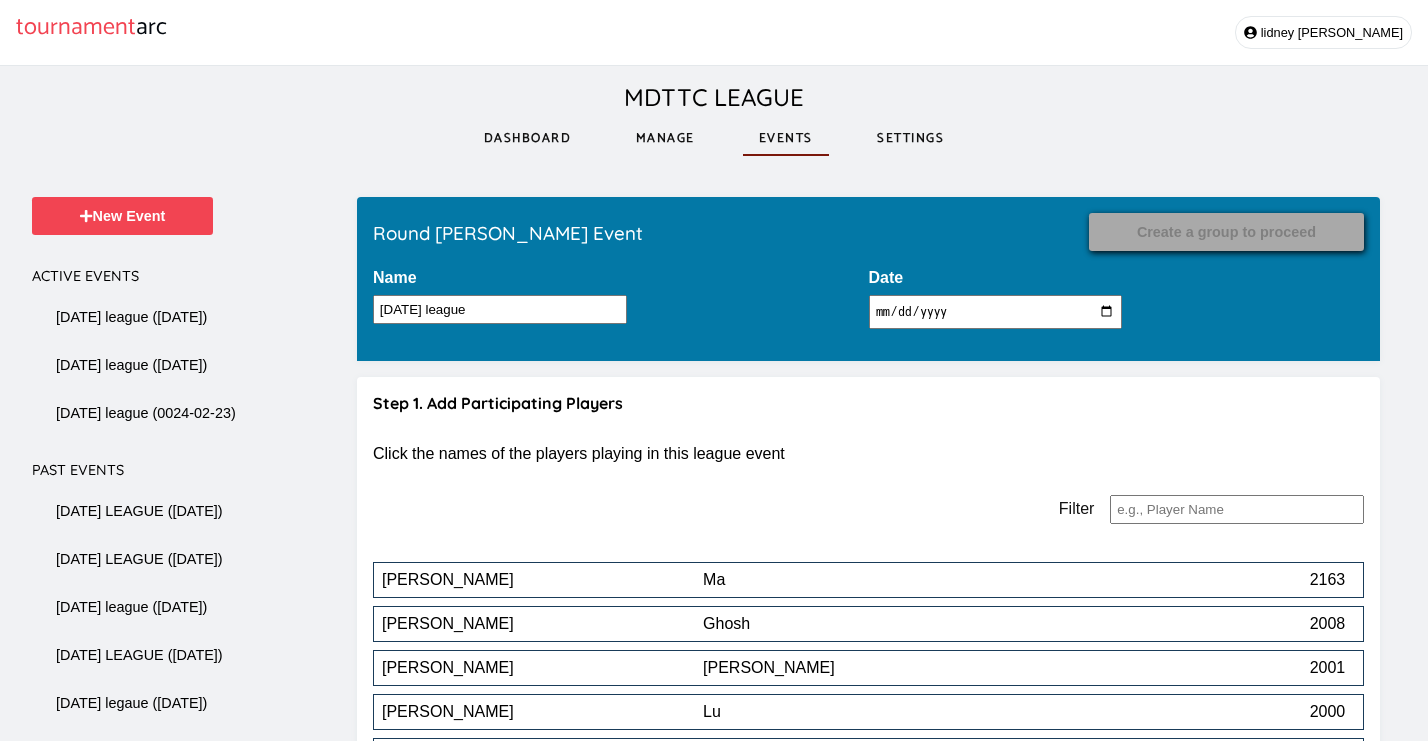 click on "friday league" at bounding box center (500, 309) 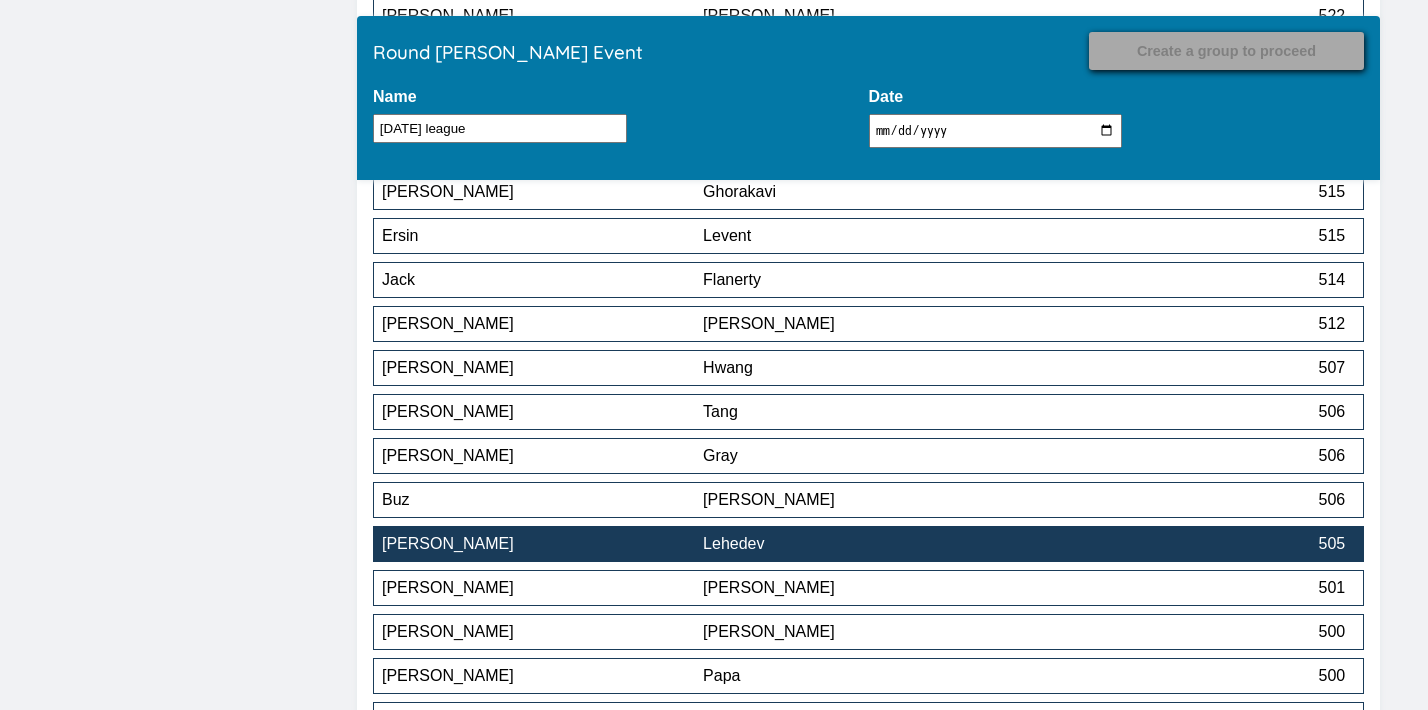 scroll, scrollTop: 1900, scrollLeft: 0, axis: vertical 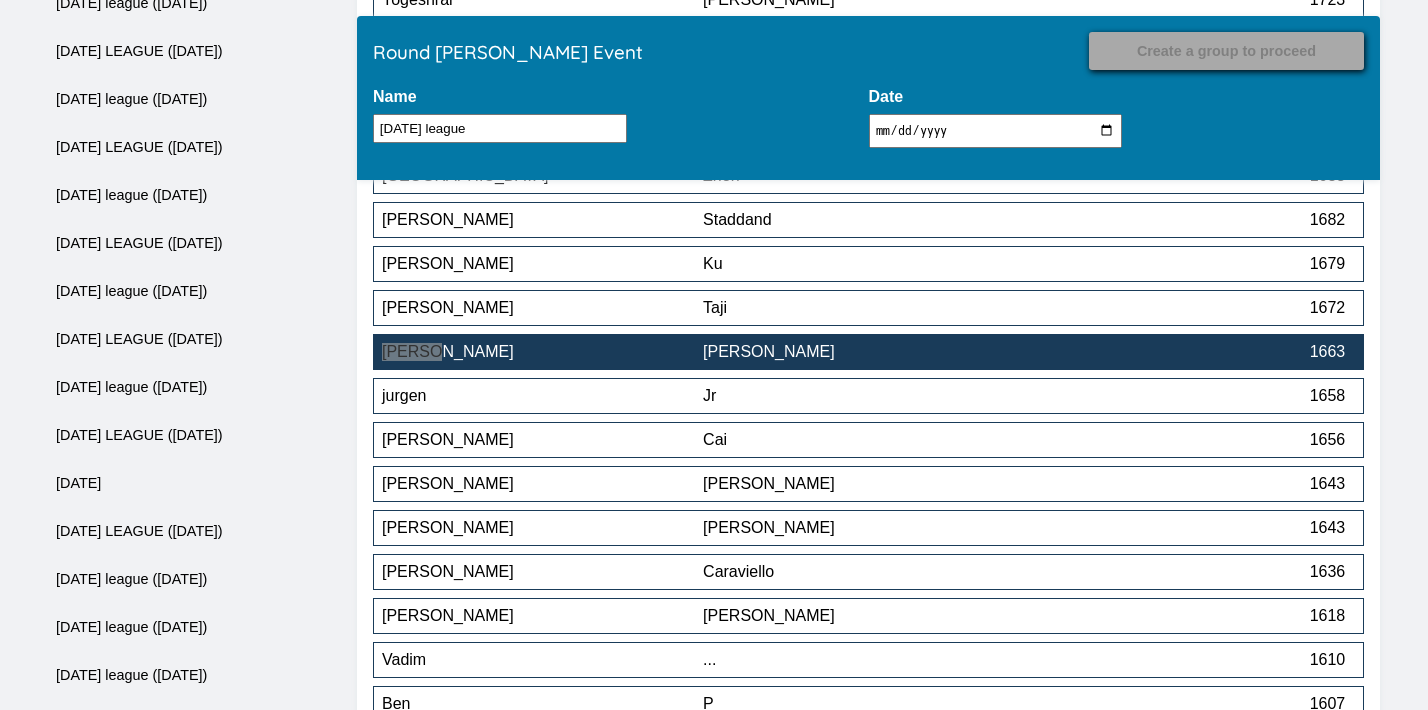 type on "friday league" 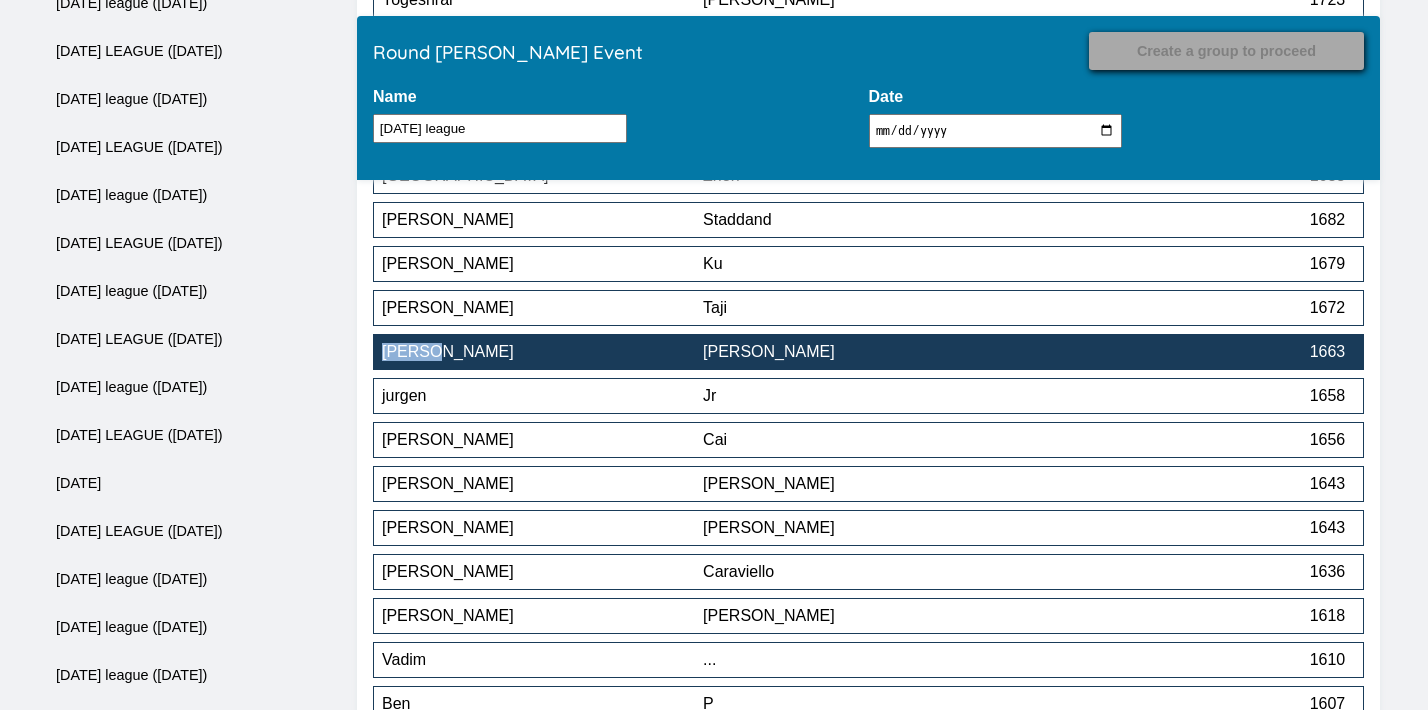 click on "Thomas" at bounding box center [542, 352] 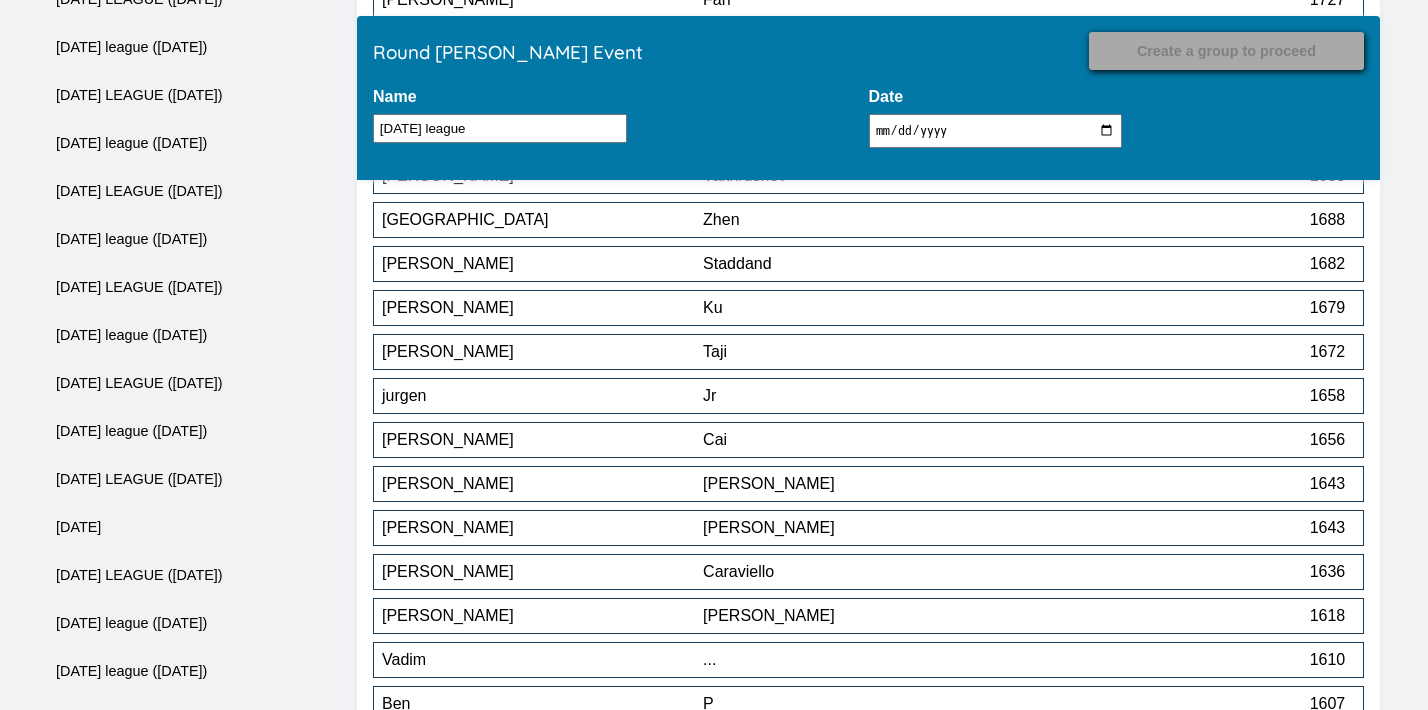 scroll, scrollTop: 2780, scrollLeft: 0, axis: vertical 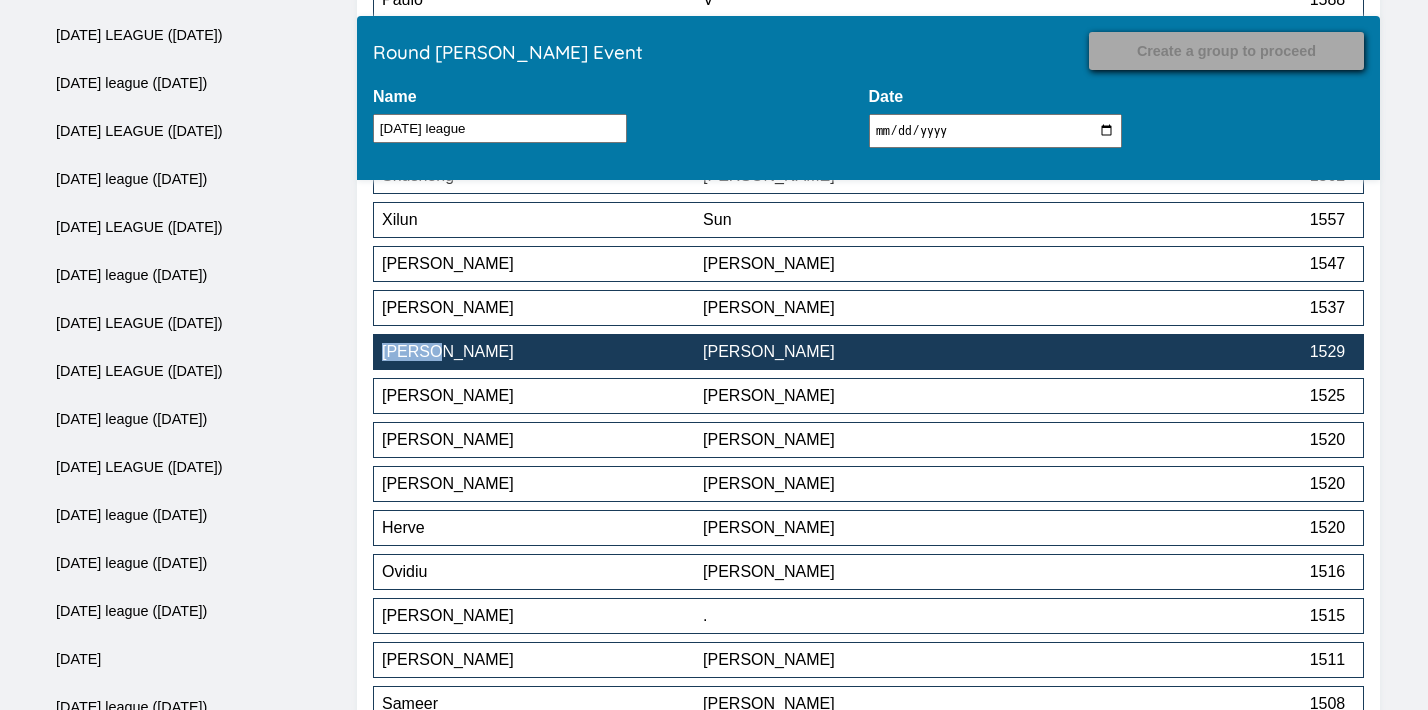 click on "Andrew Yuan 1529" at bounding box center (868, 352) 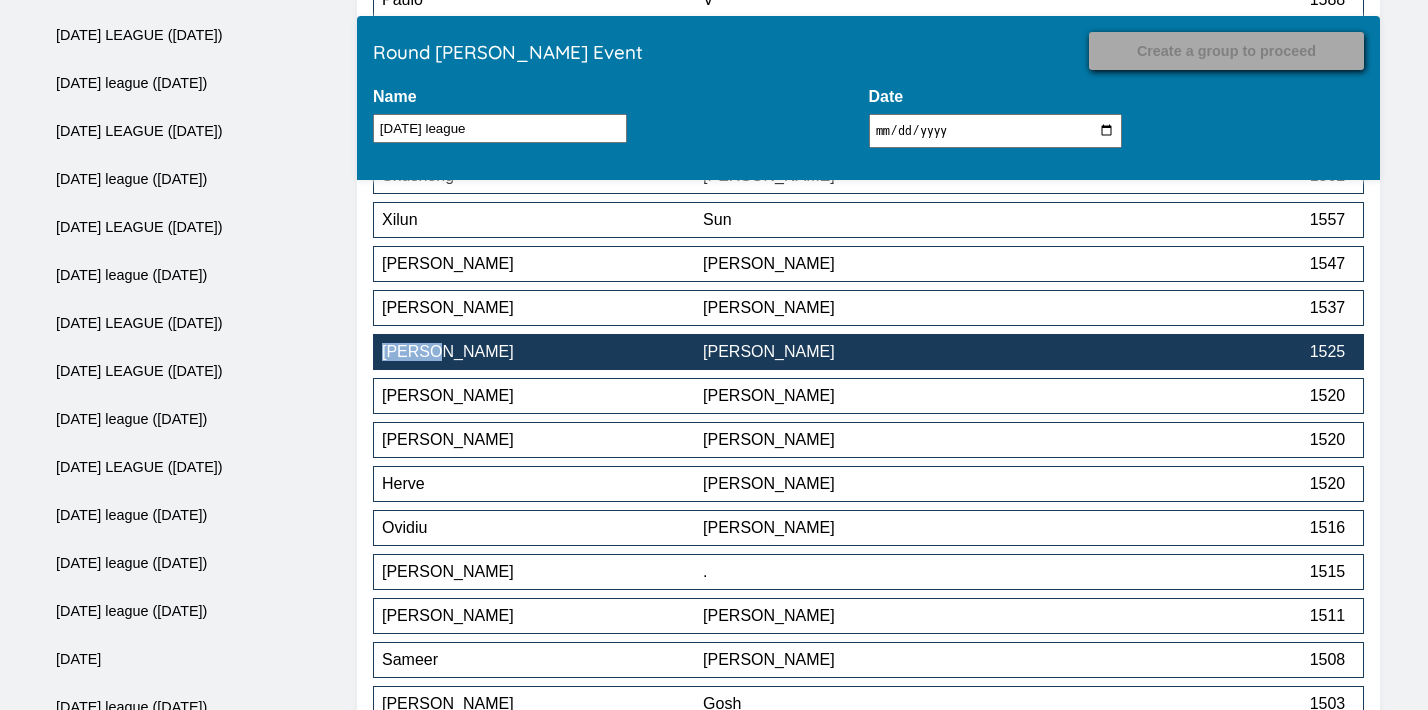 click on "[PERSON_NAME]" at bounding box center (863, 352) 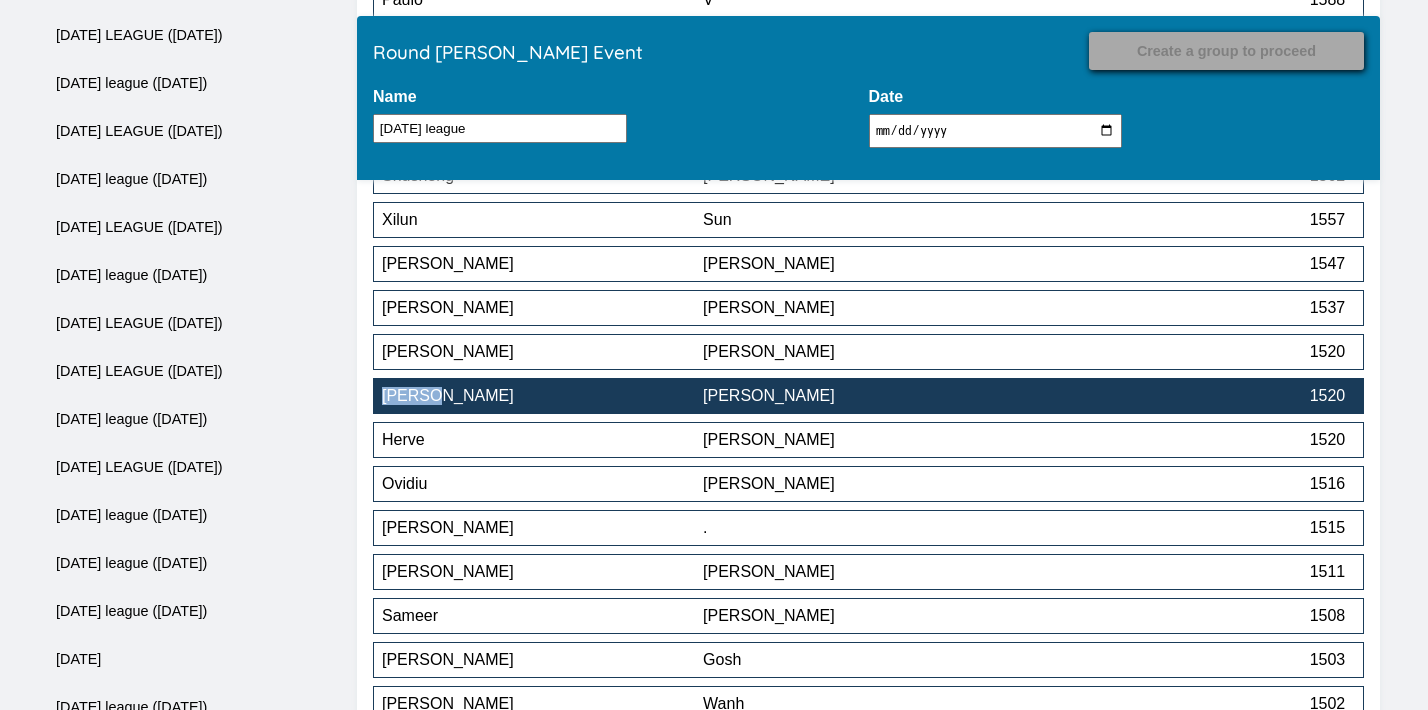 click on "Herren WU 1520" at bounding box center [868, 396] 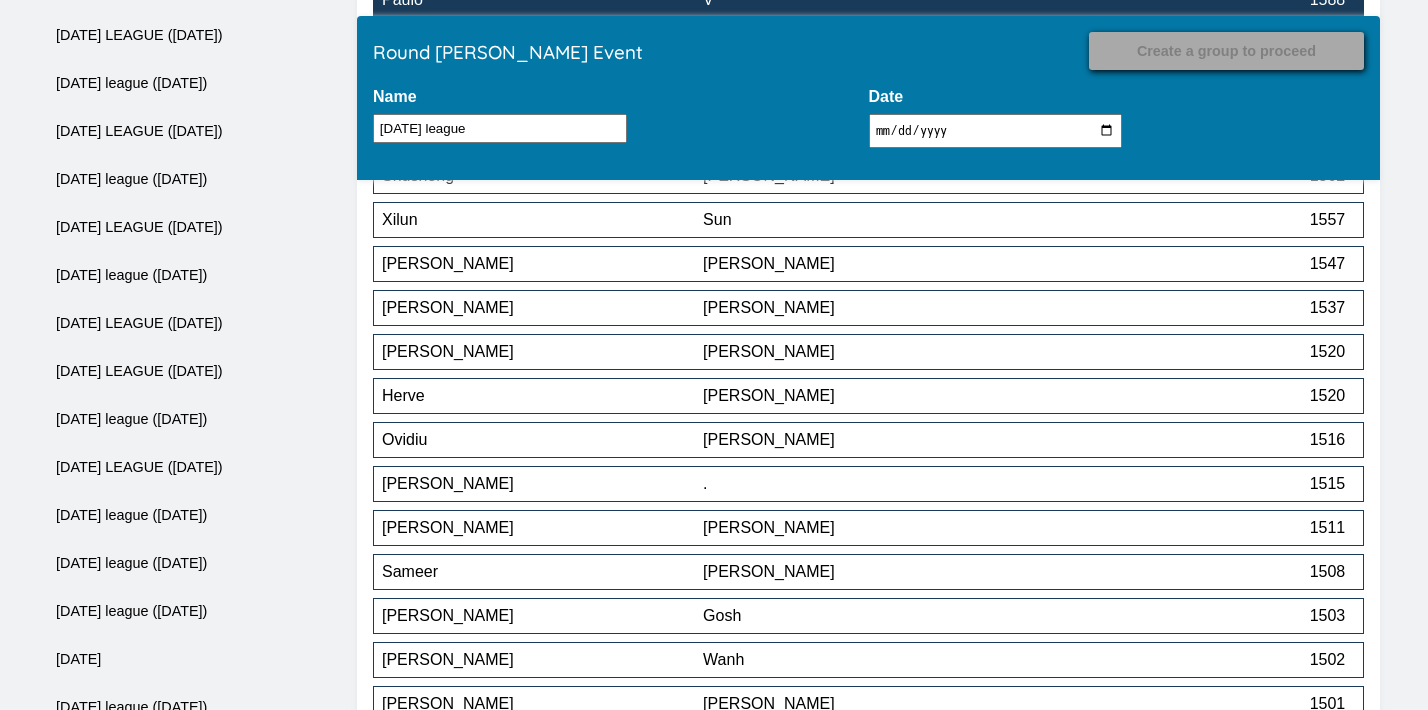 scroll, scrollTop: 3264, scrollLeft: 0, axis: vertical 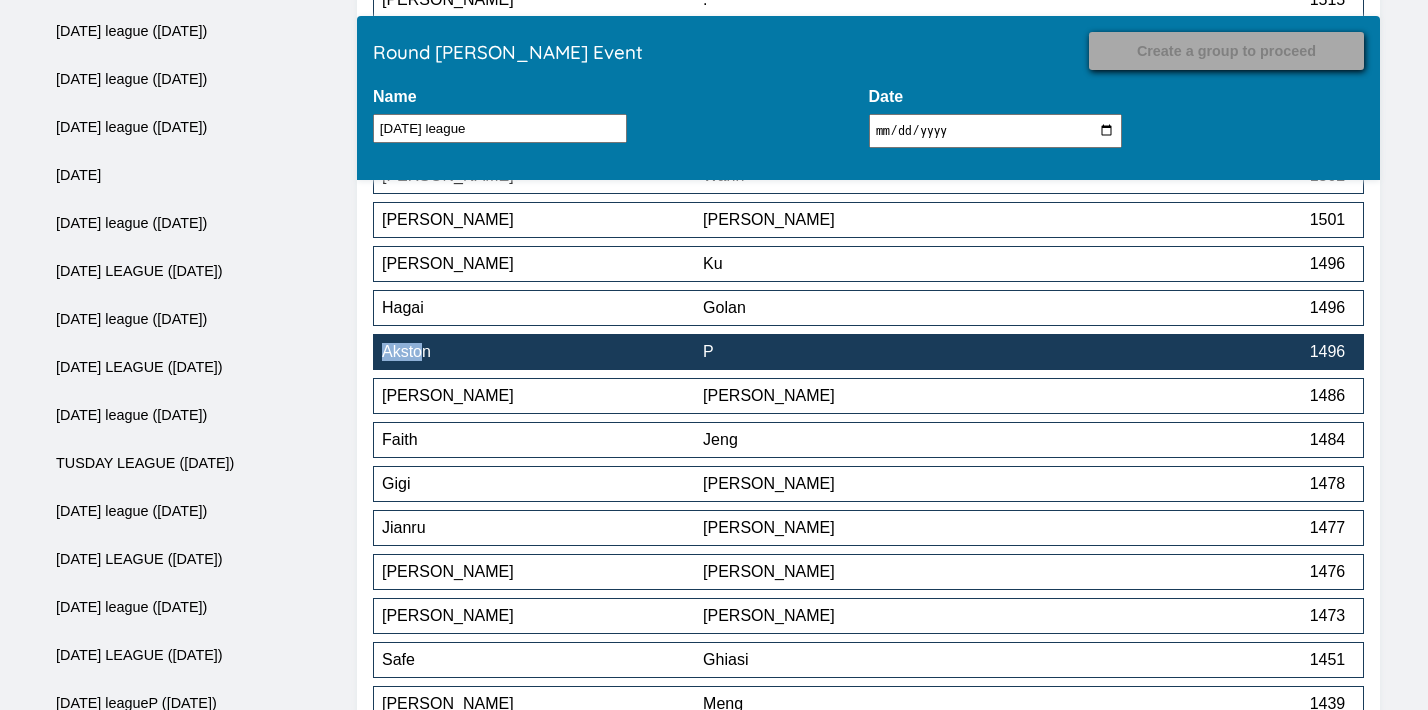 click on "P" at bounding box center [863, 352] 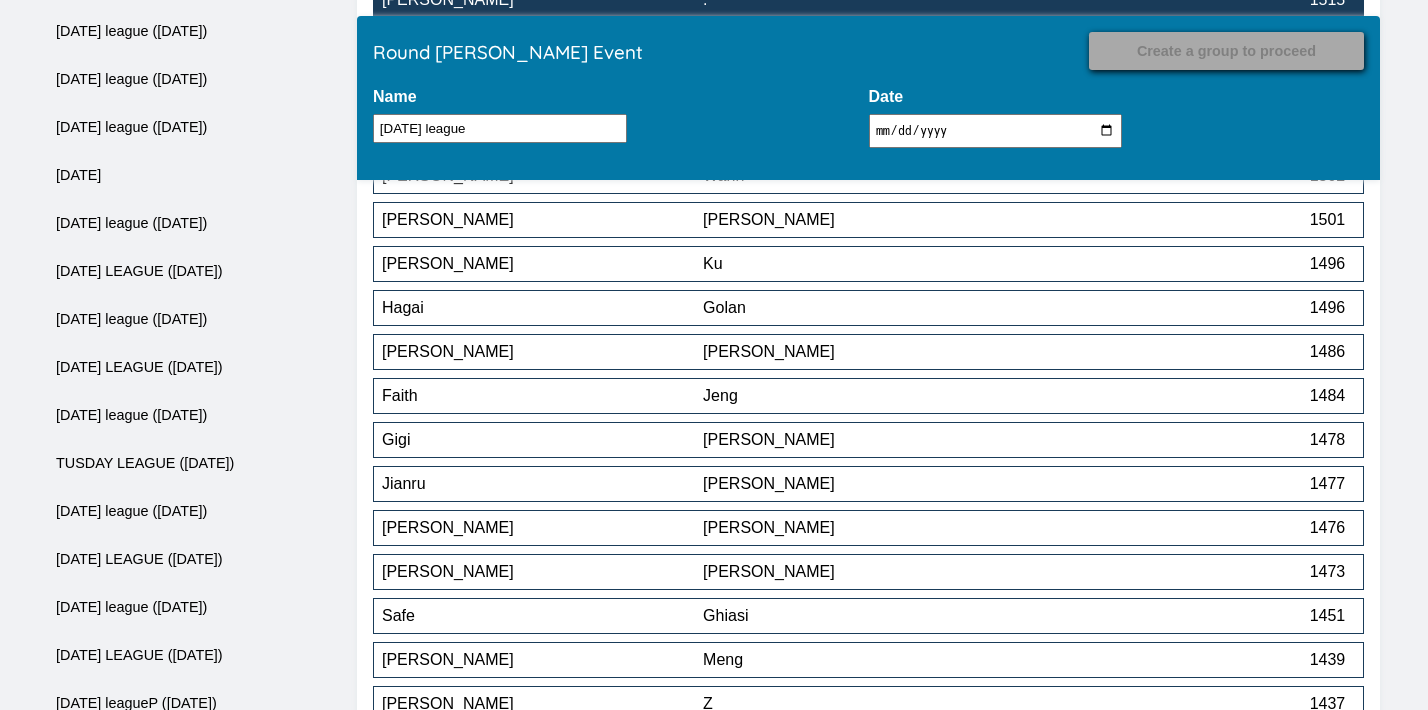 scroll, scrollTop: 3792, scrollLeft: 0, axis: vertical 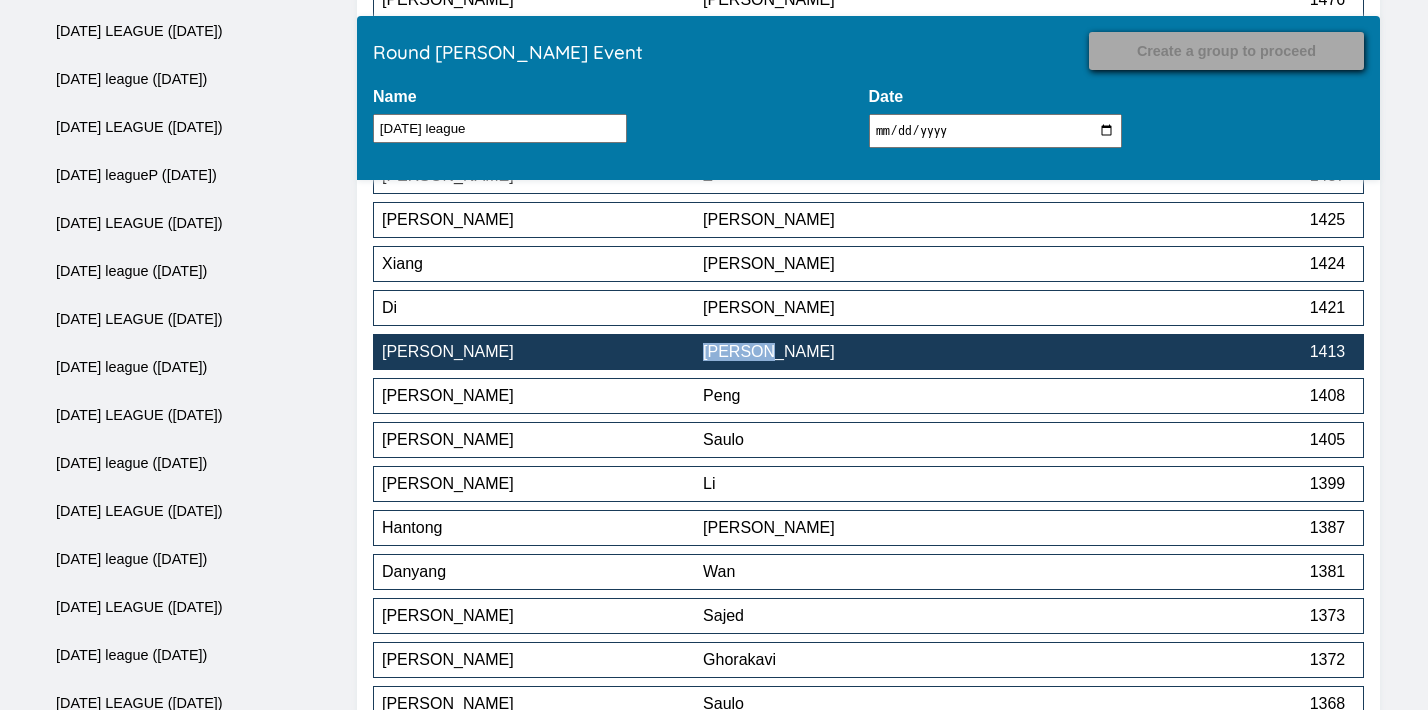 click on "[PERSON_NAME]" at bounding box center [863, 352] 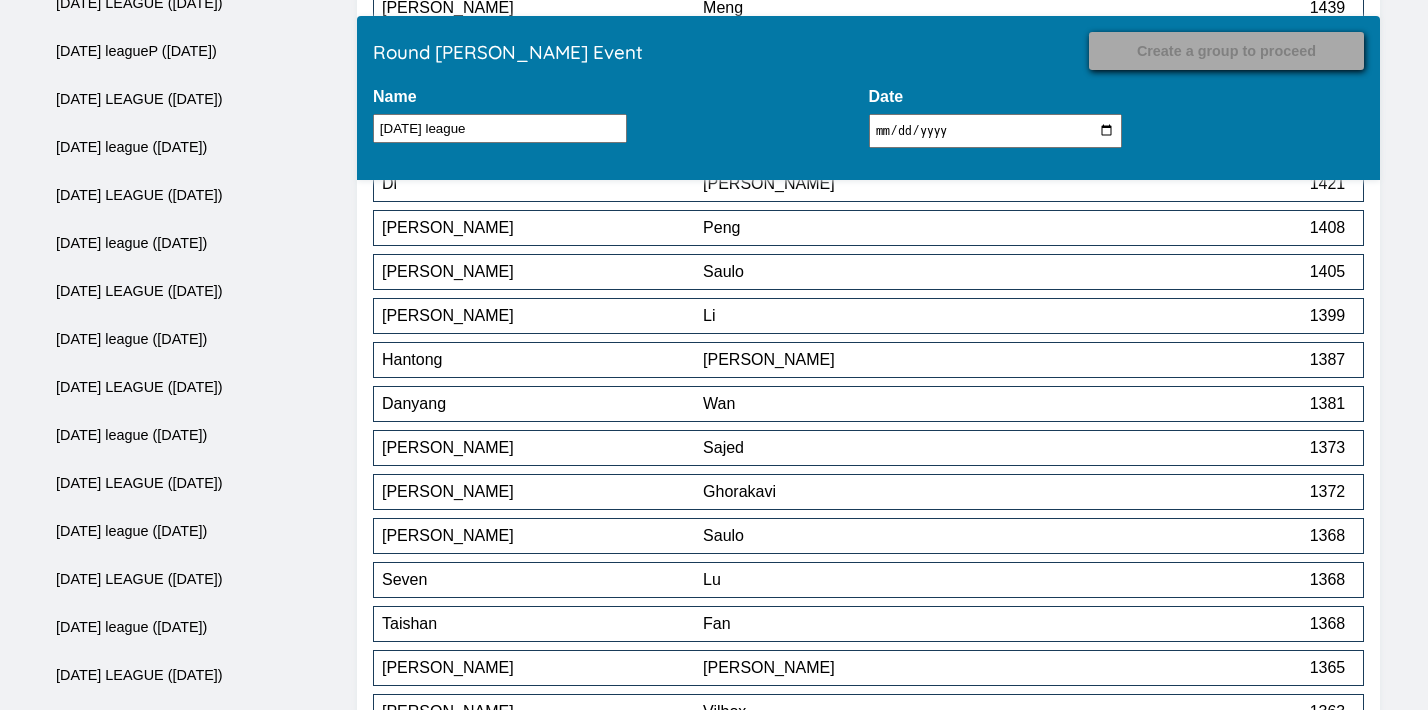scroll, scrollTop: 3918, scrollLeft: 0, axis: vertical 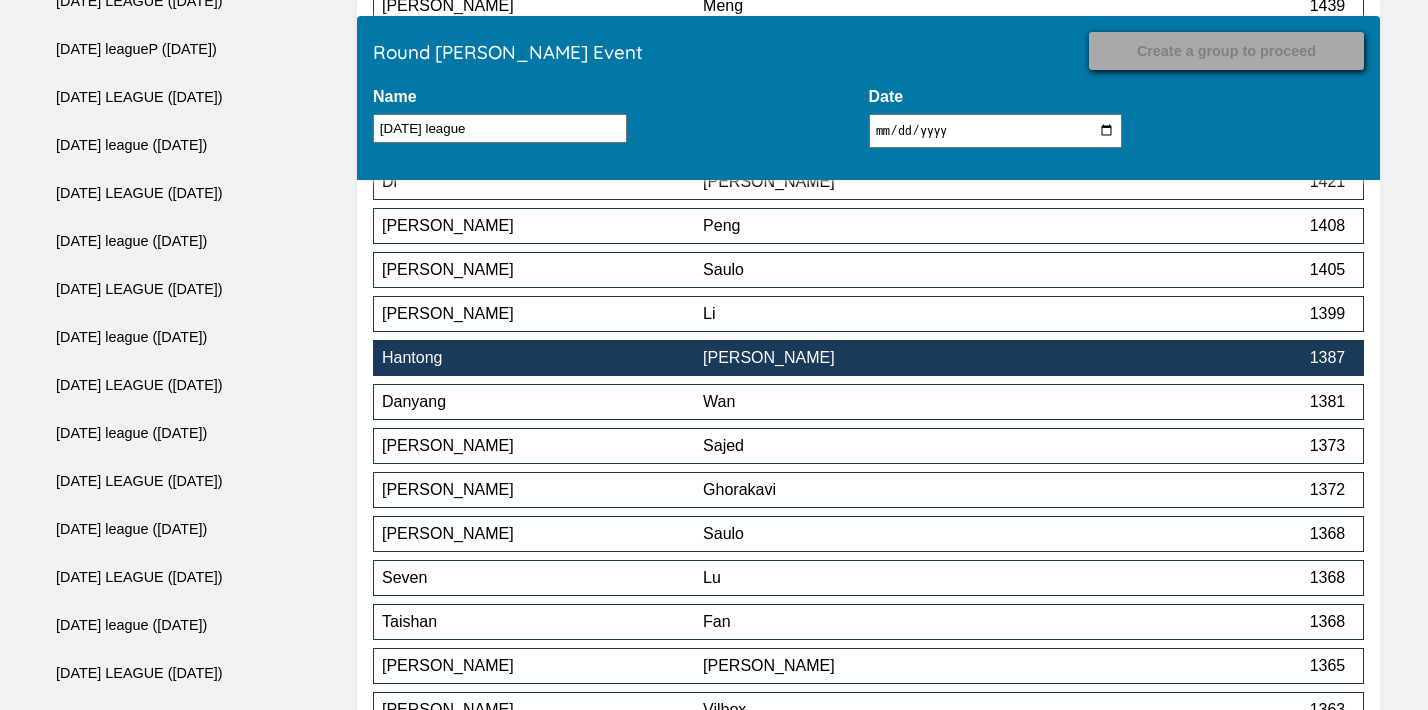 click on "Hantong Jin 1387" at bounding box center [868, 358] 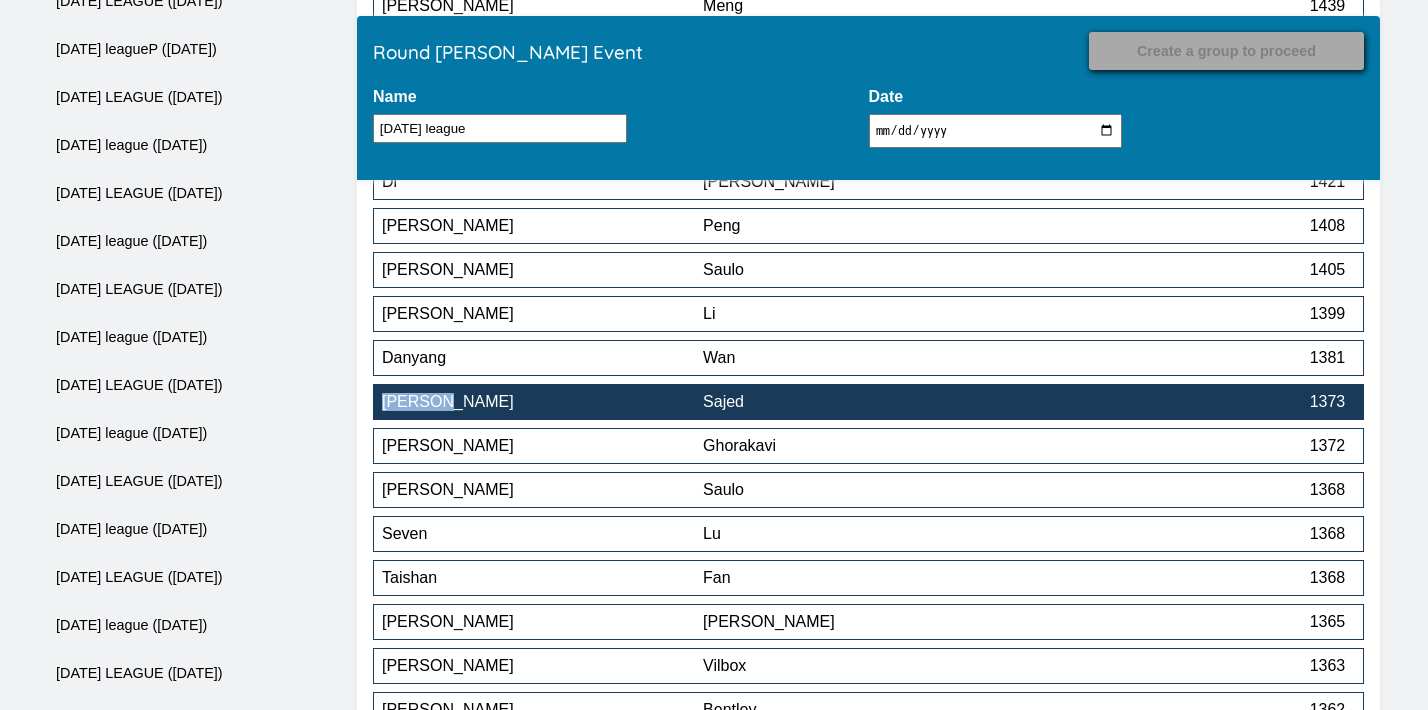 click on "1373" at bounding box center [1184, 402] 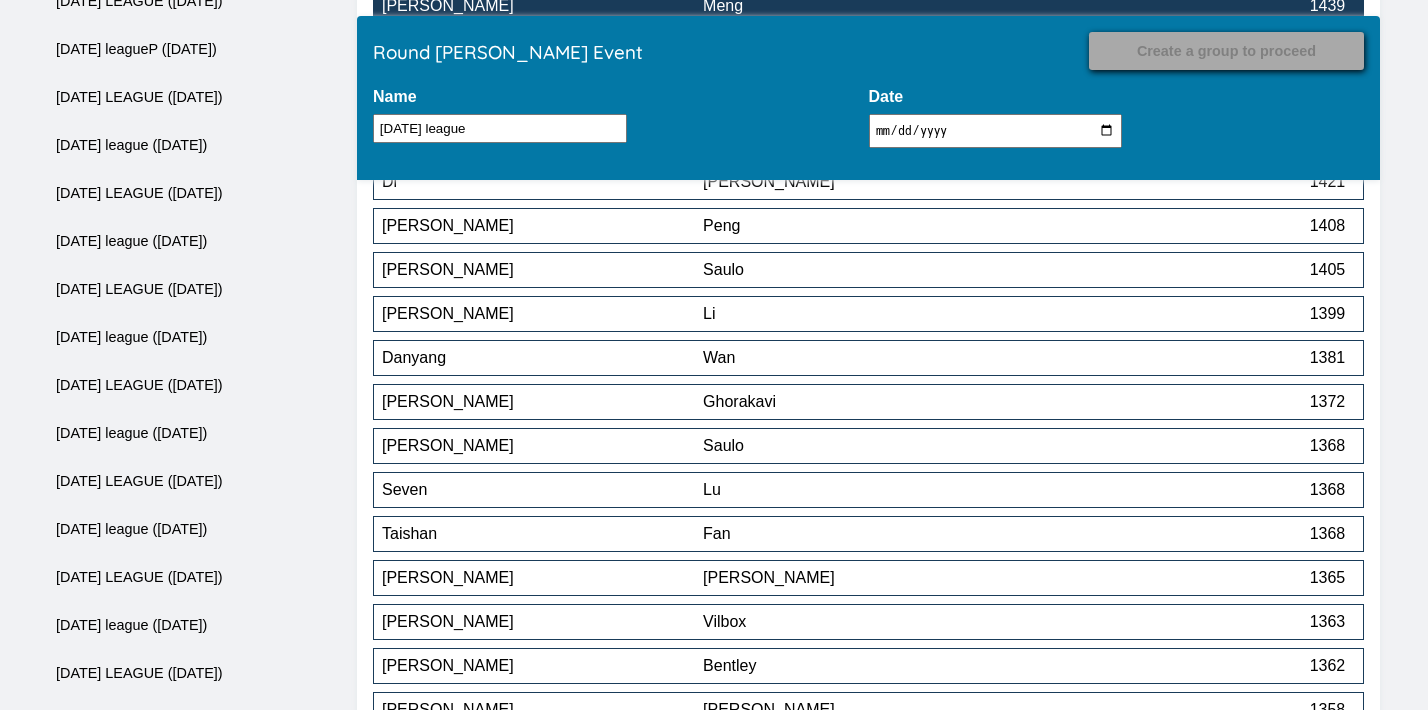 scroll, scrollTop: 4804, scrollLeft: 0, axis: vertical 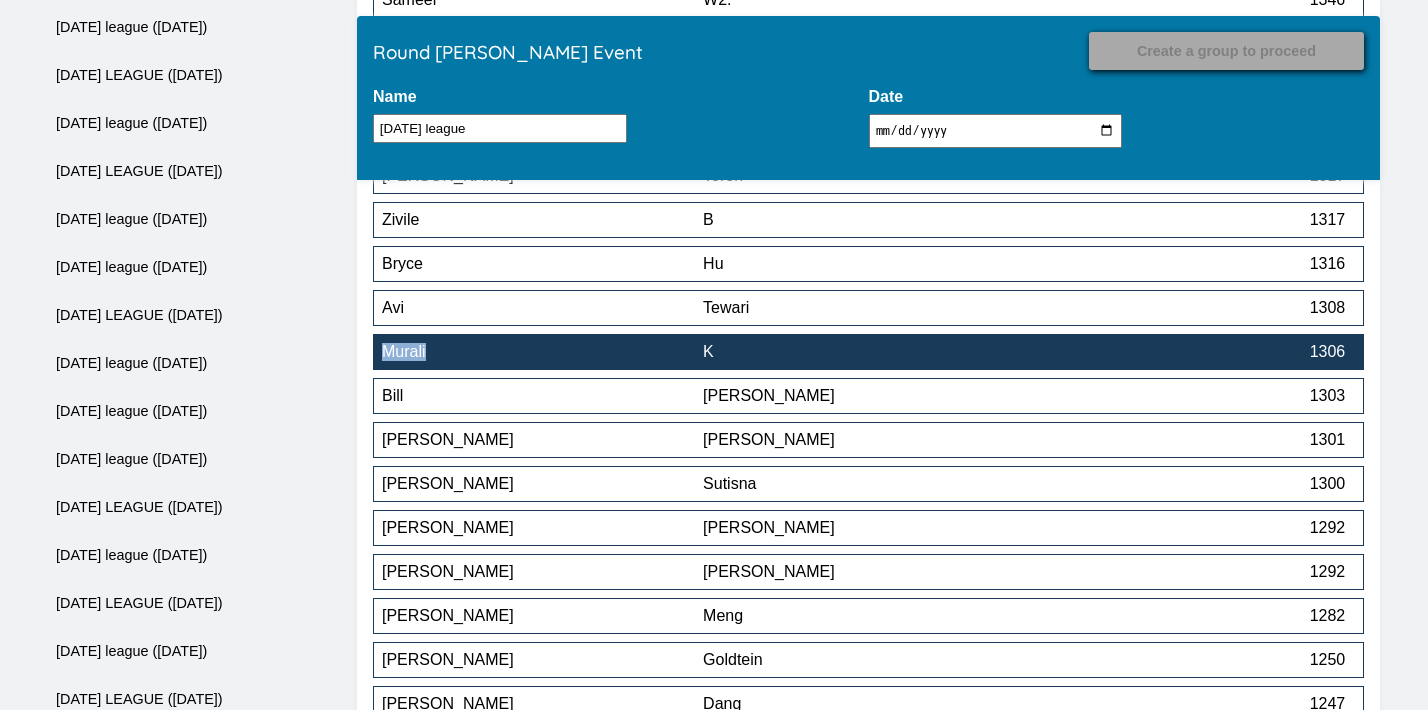 click on "K" at bounding box center [863, 352] 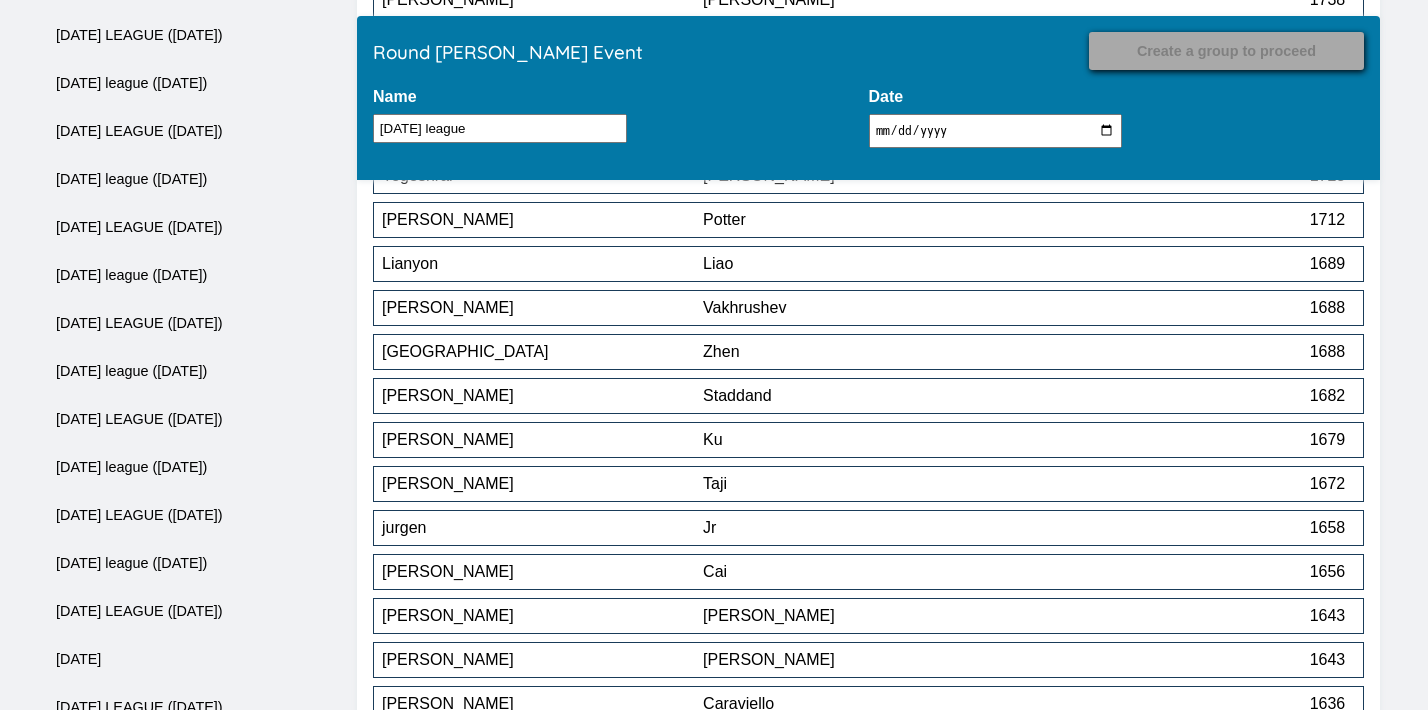 scroll, scrollTop: 5332, scrollLeft: 0, axis: vertical 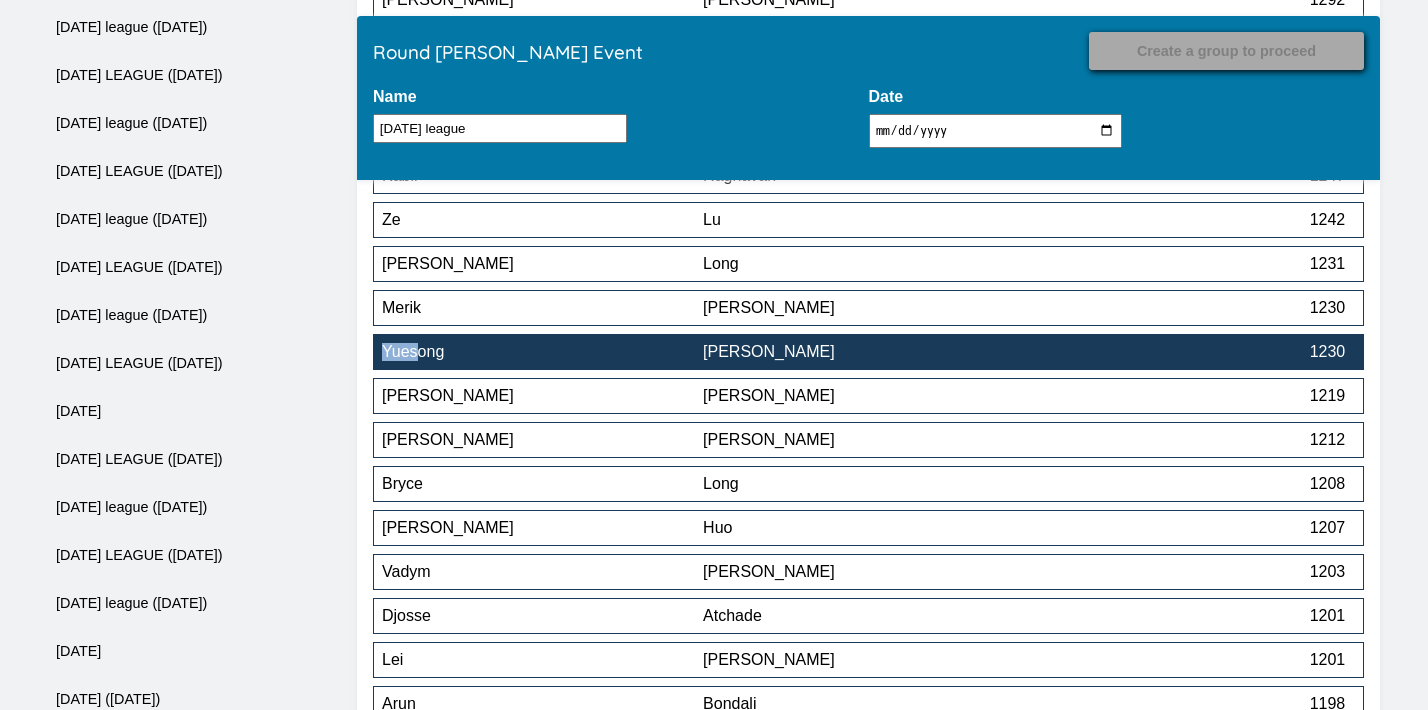 click on "1230" at bounding box center [1184, 352] 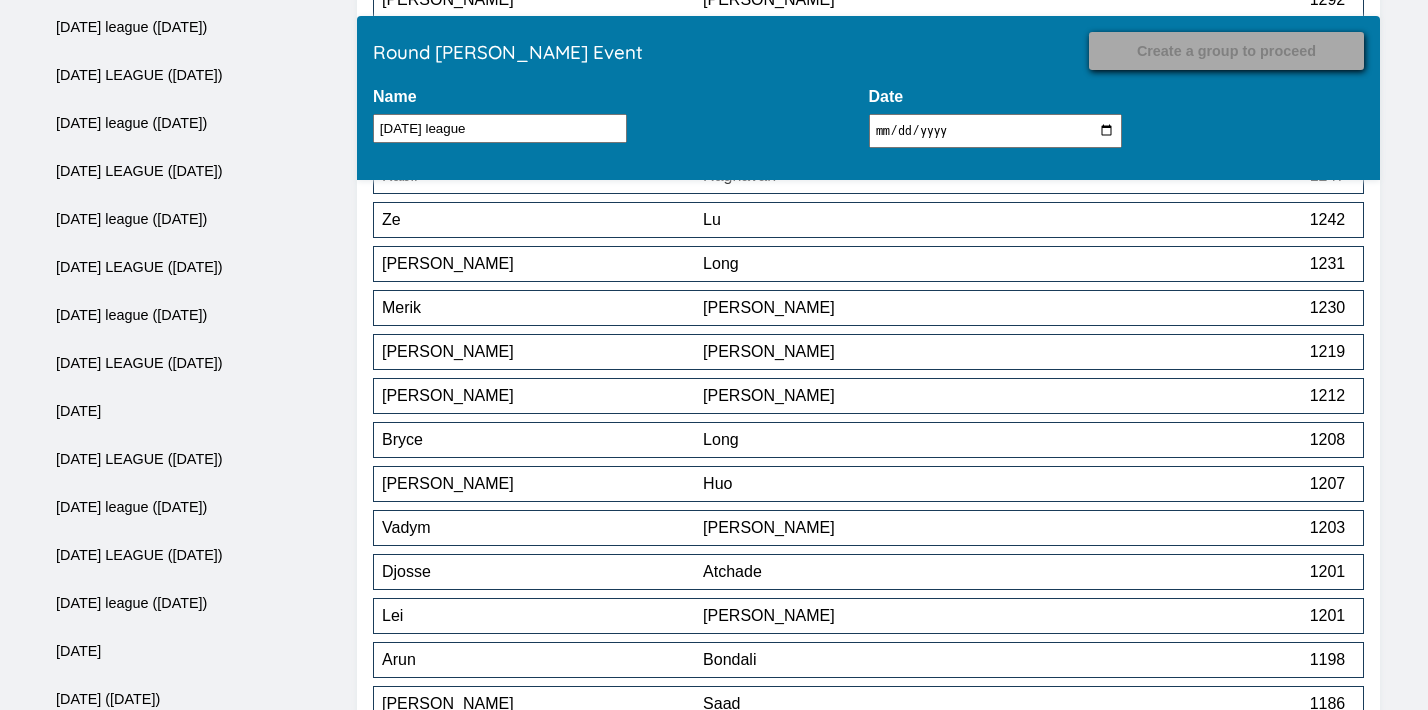 scroll, scrollTop: 6256, scrollLeft: 0, axis: vertical 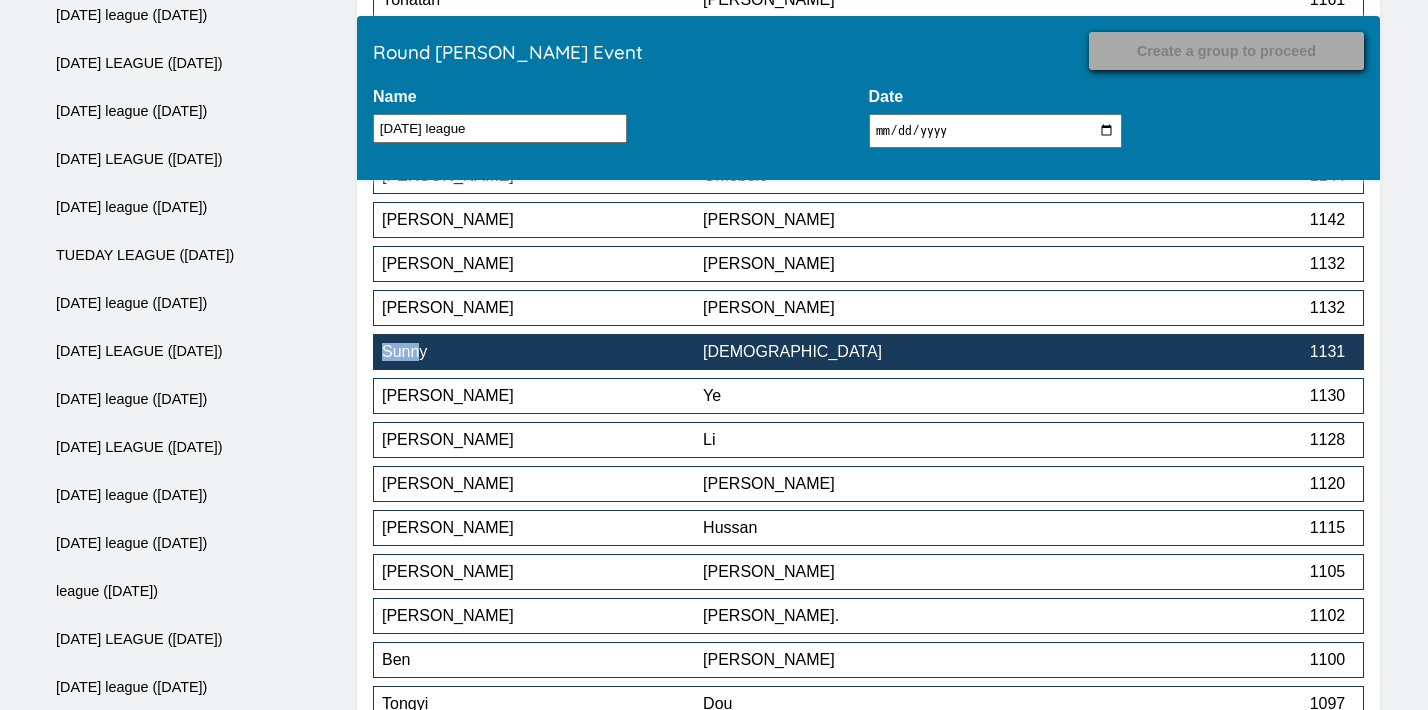 click on "[DEMOGRAPHIC_DATA]" at bounding box center (863, 352) 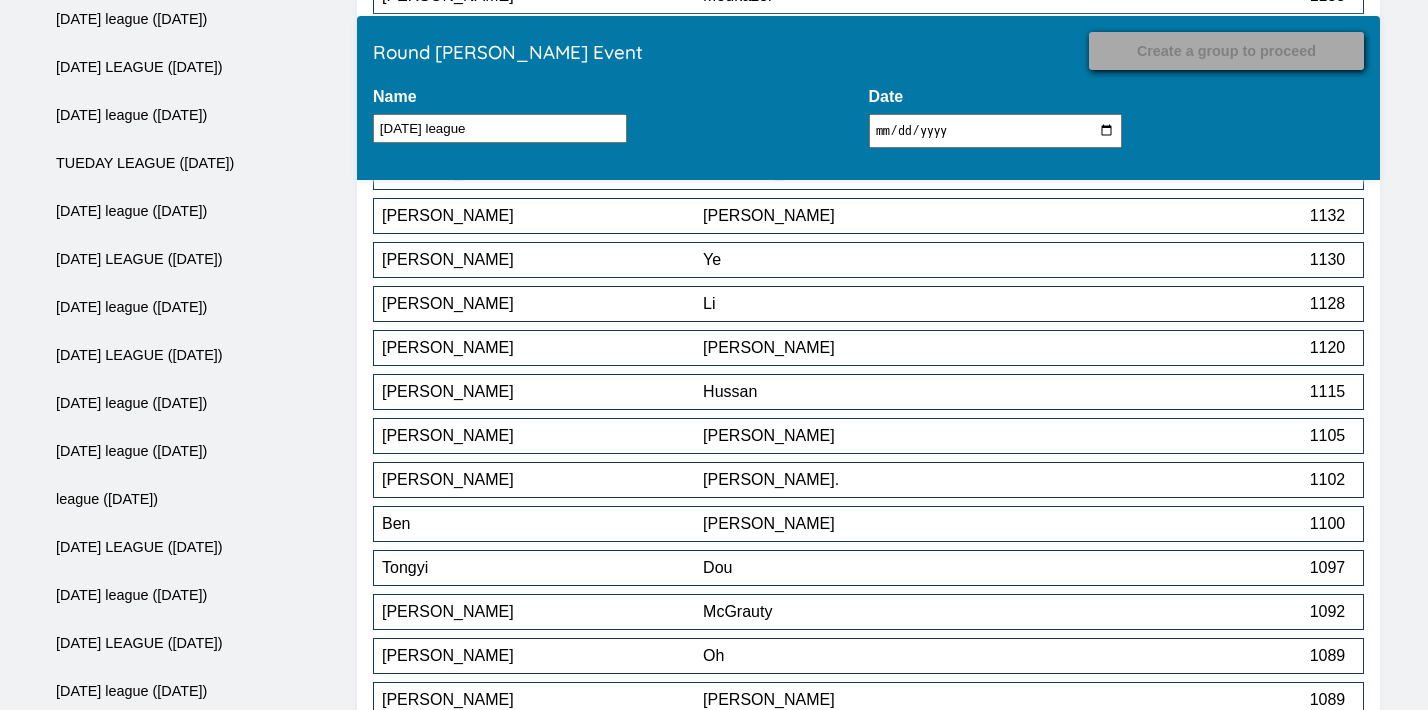 scroll, scrollTop: 6520, scrollLeft: 0, axis: vertical 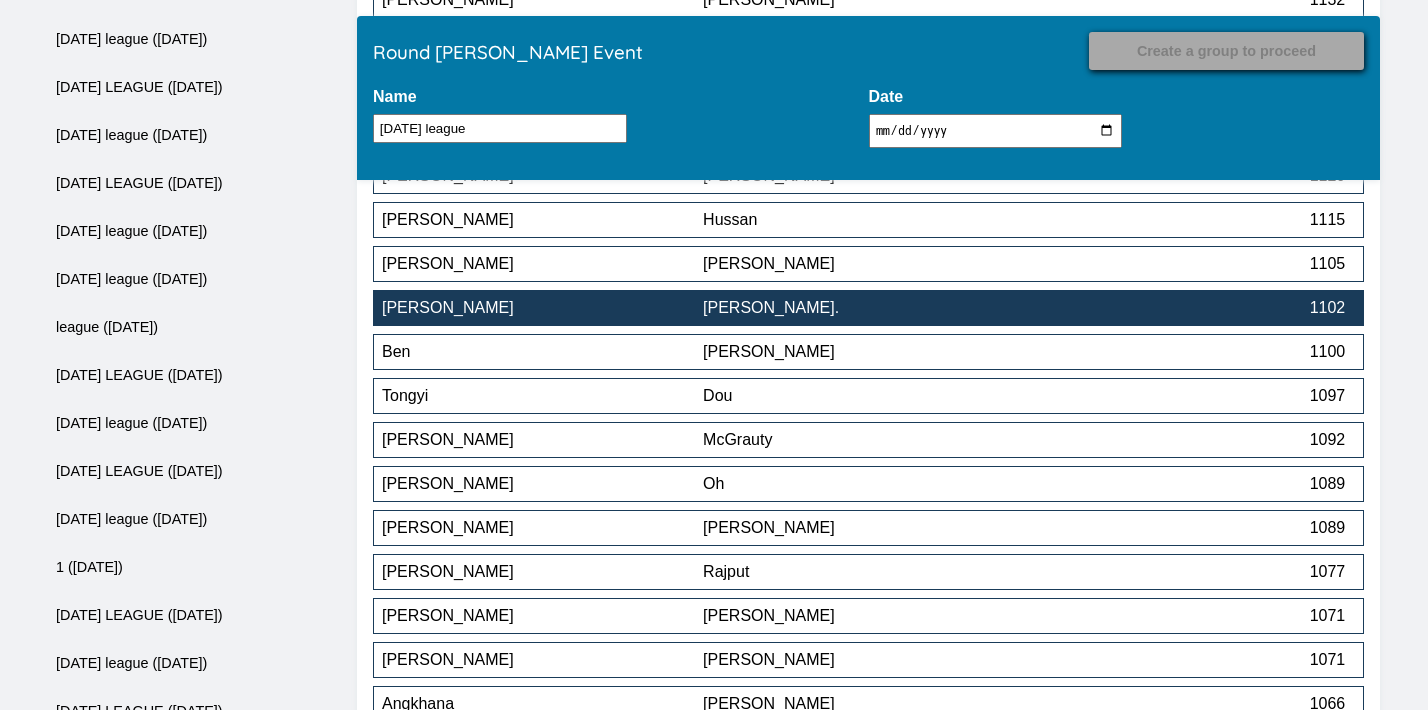 click on "Kai Liu. 1102" at bounding box center (868, 308) 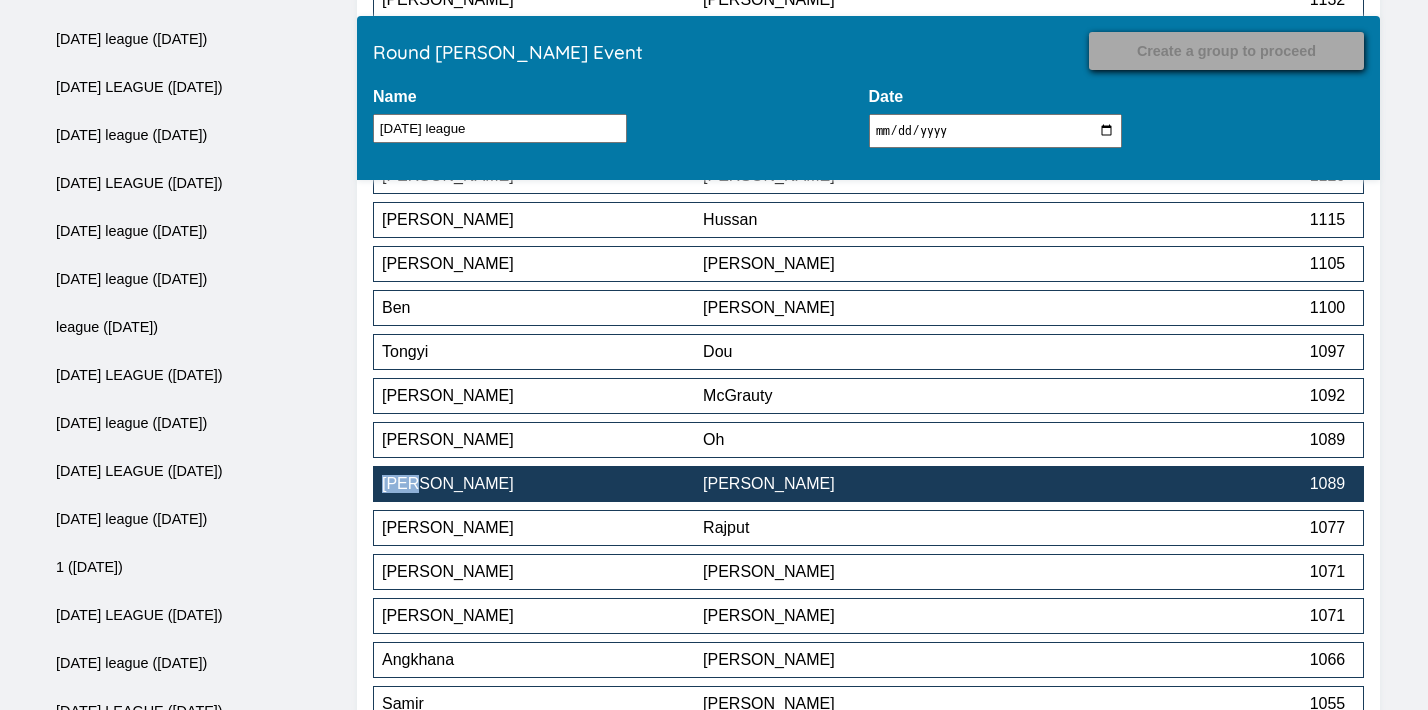 click on "[PERSON_NAME]" at bounding box center (863, 484) 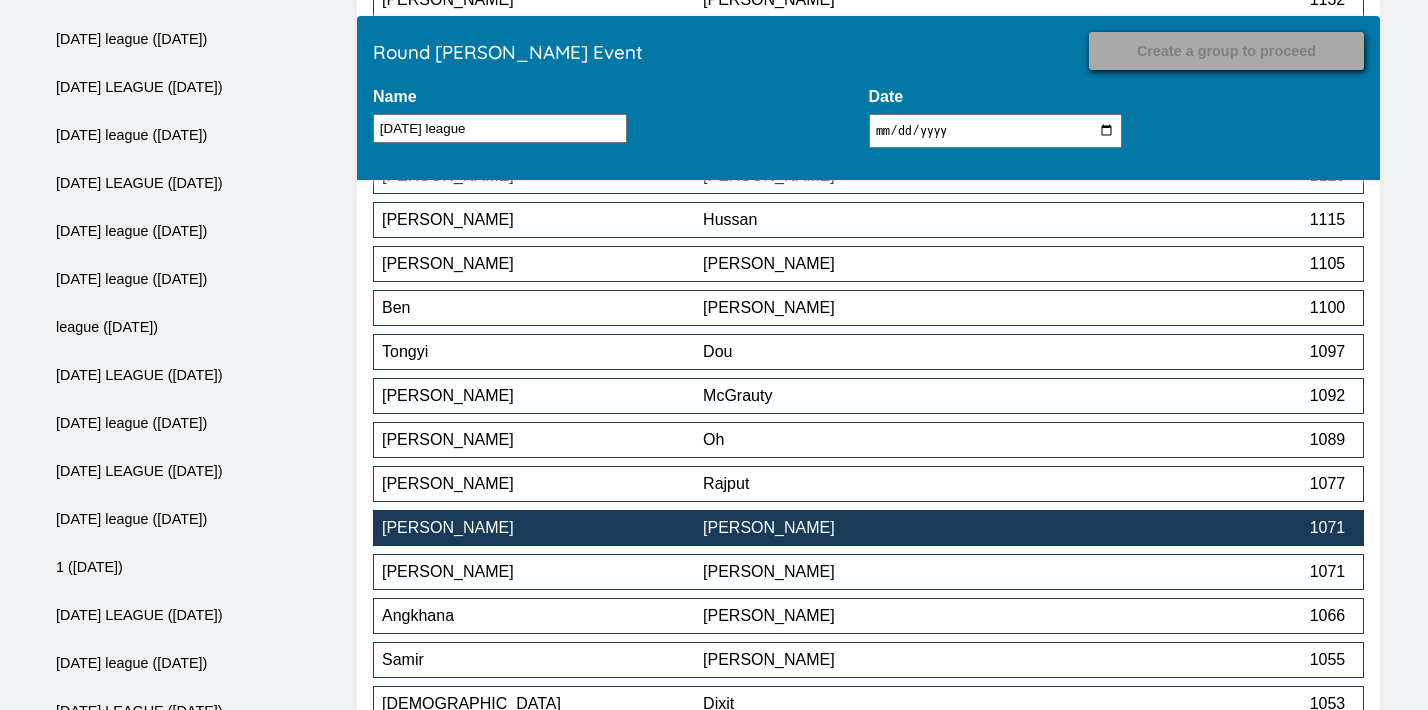 click on "[PERSON_NAME]" at bounding box center [863, 528] 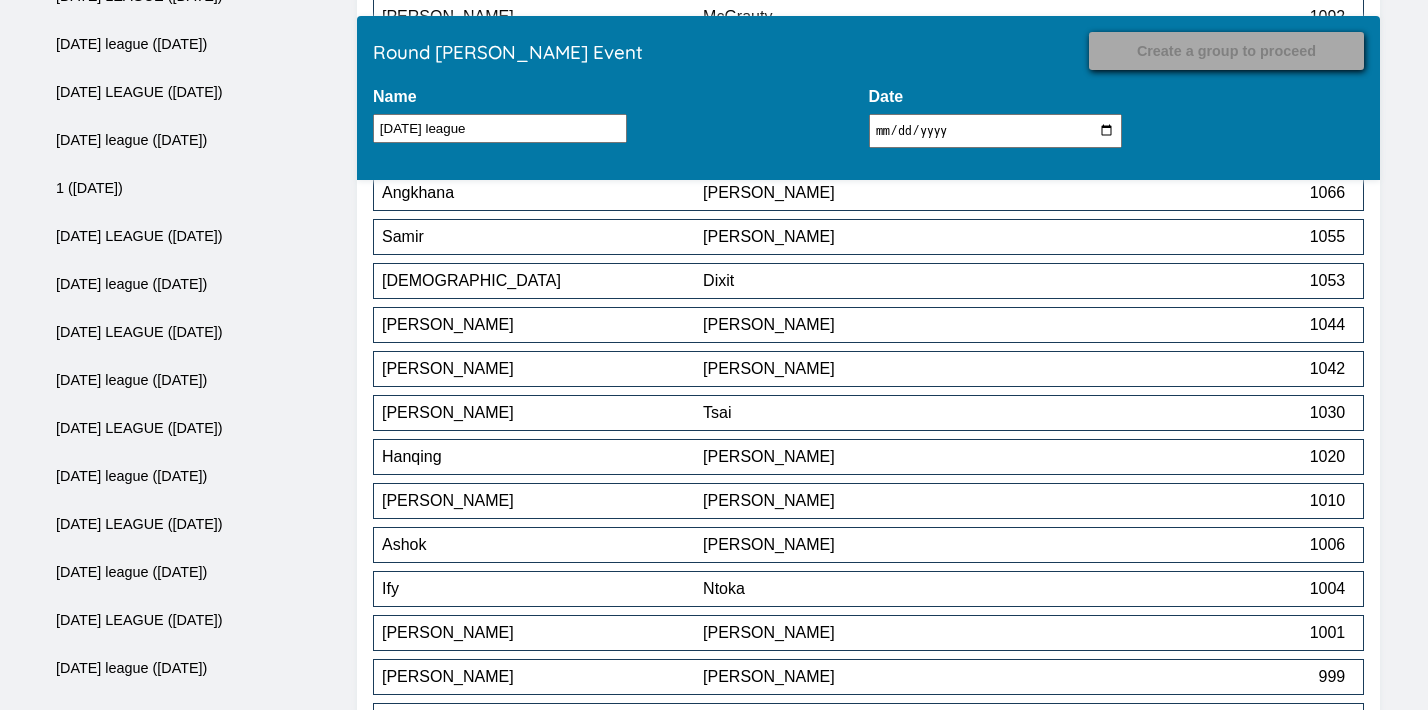 scroll, scrollTop: 6900, scrollLeft: 0, axis: vertical 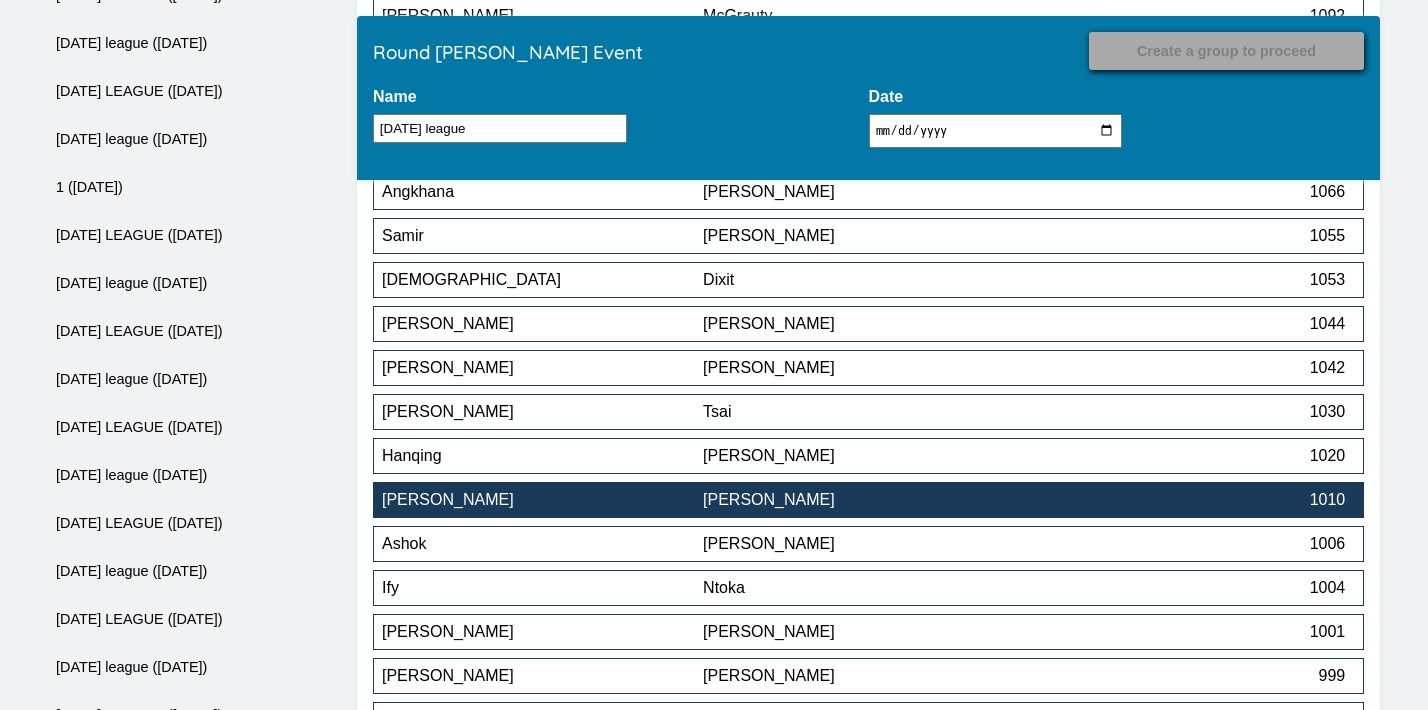 click on "[PERSON_NAME]" at bounding box center [542, 500] 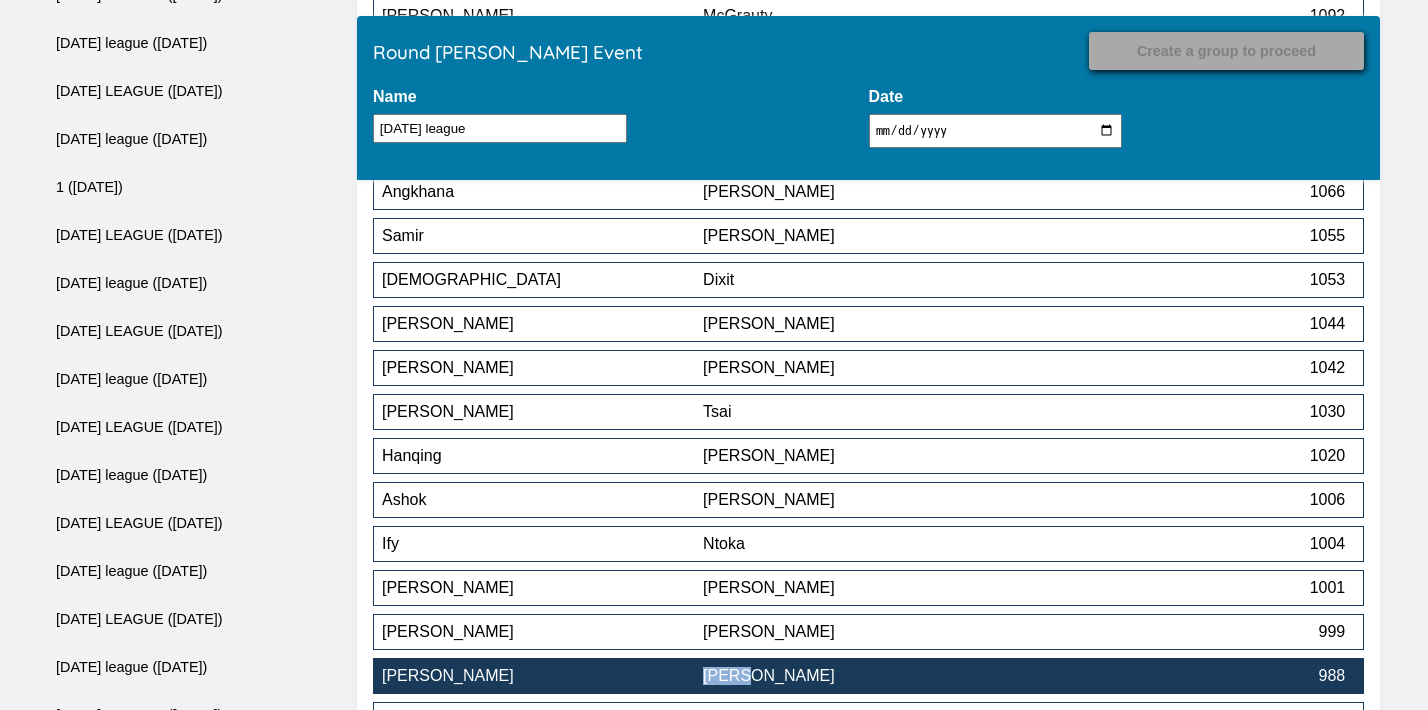 click on "[PERSON_NAME]" at bounding box center (542, 676) 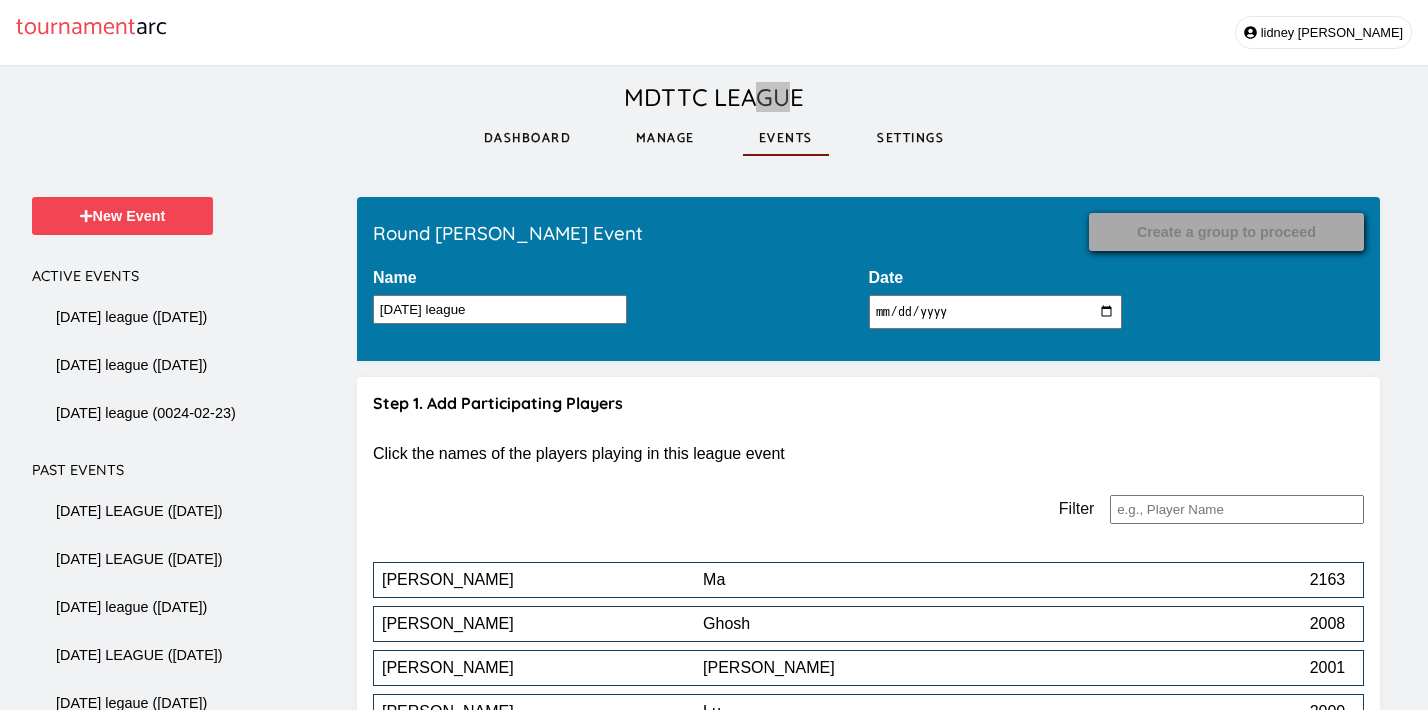 scroll, scrollTop: 7268, scrollLeft: 0, axis: vertical 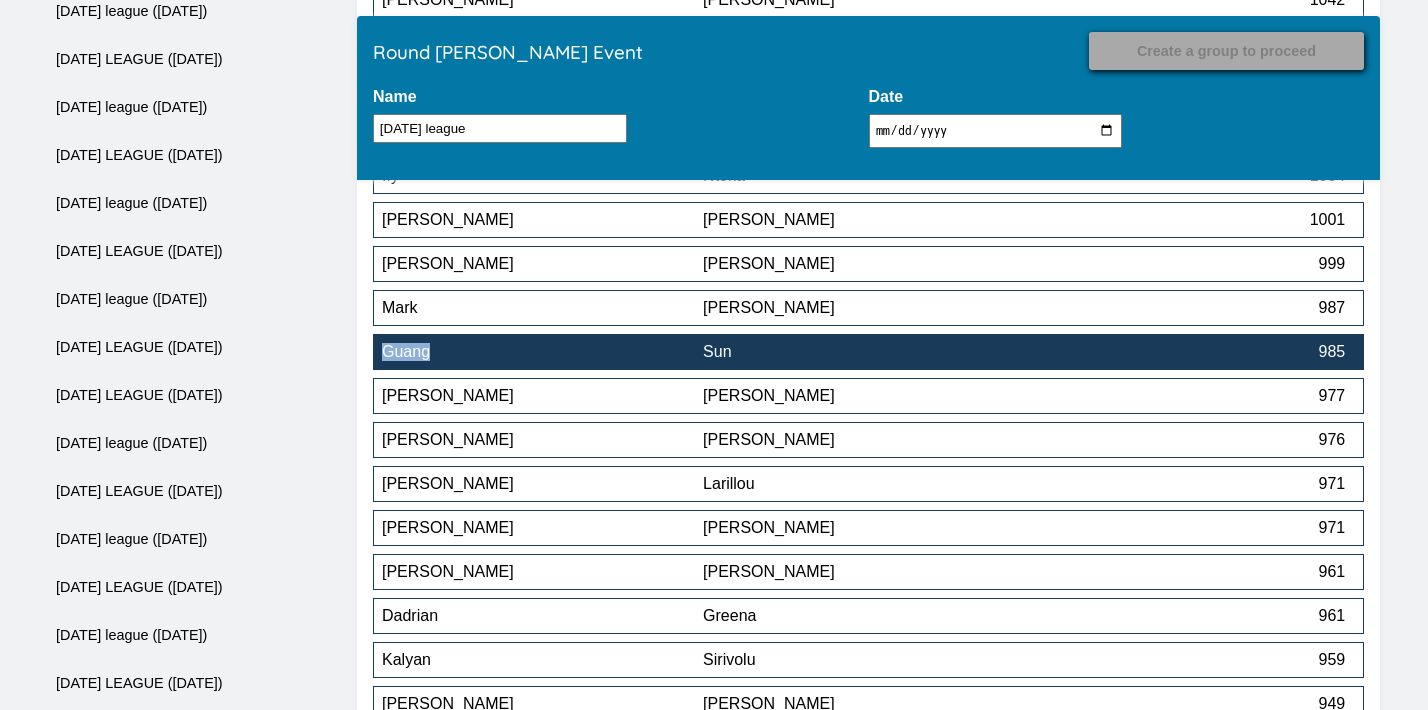 click on "Guang" at bounding box center (542, 352) 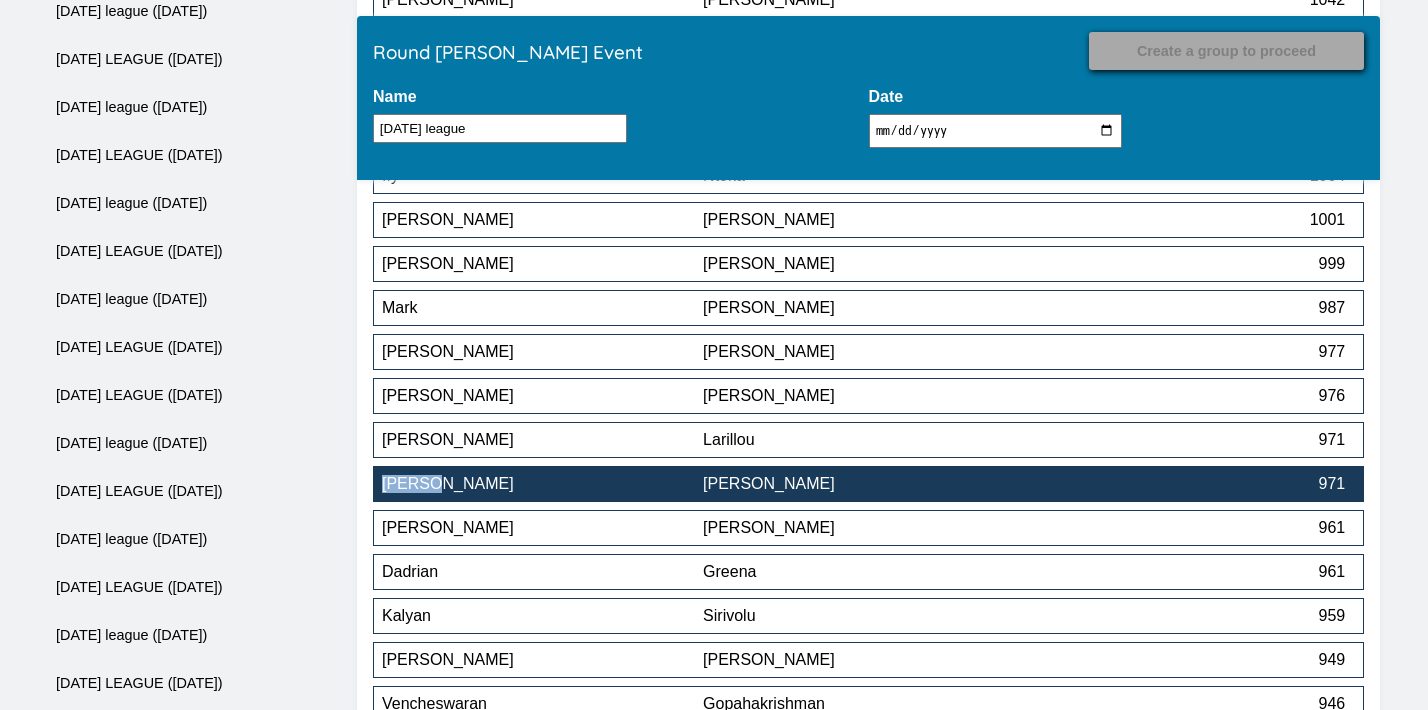 click on "[PERSON_NAME]" at bounding box center [542, 484] 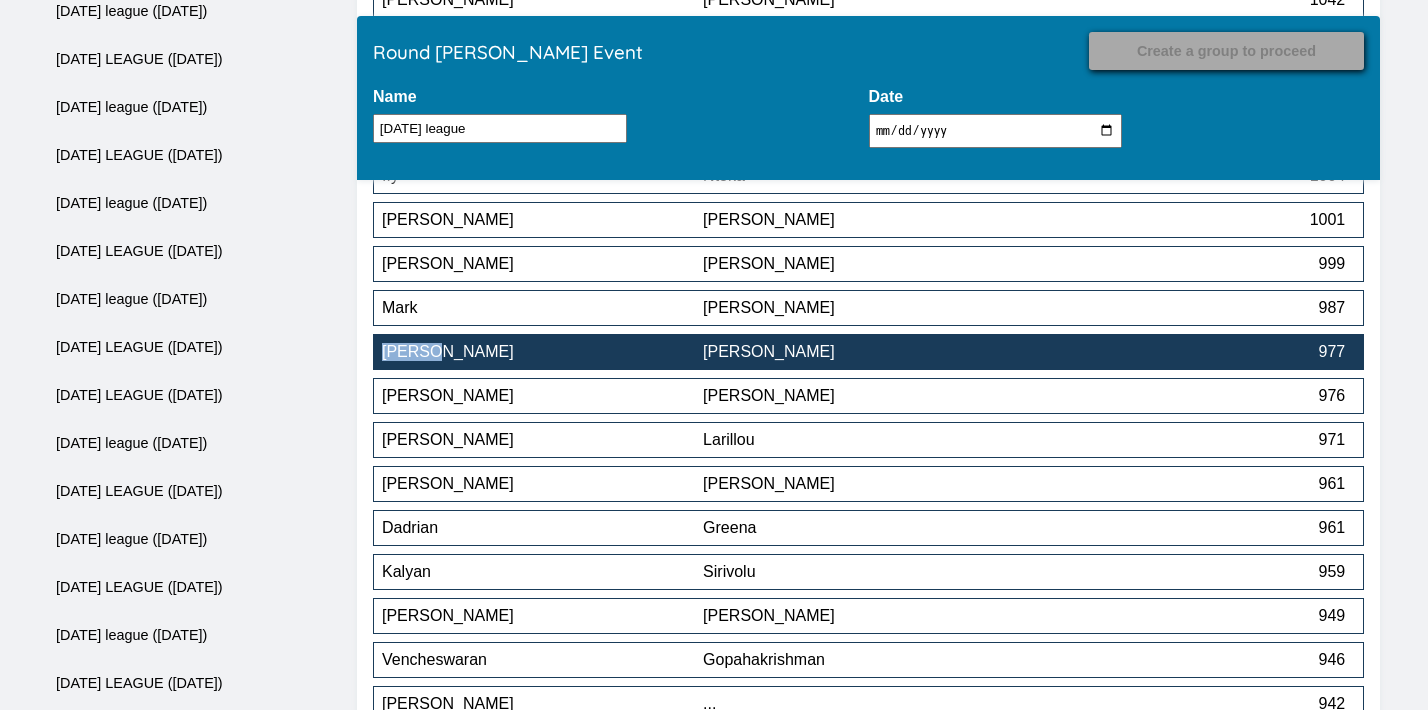 click on "[PERSON_NAME]" at bounding box center [863, 352] 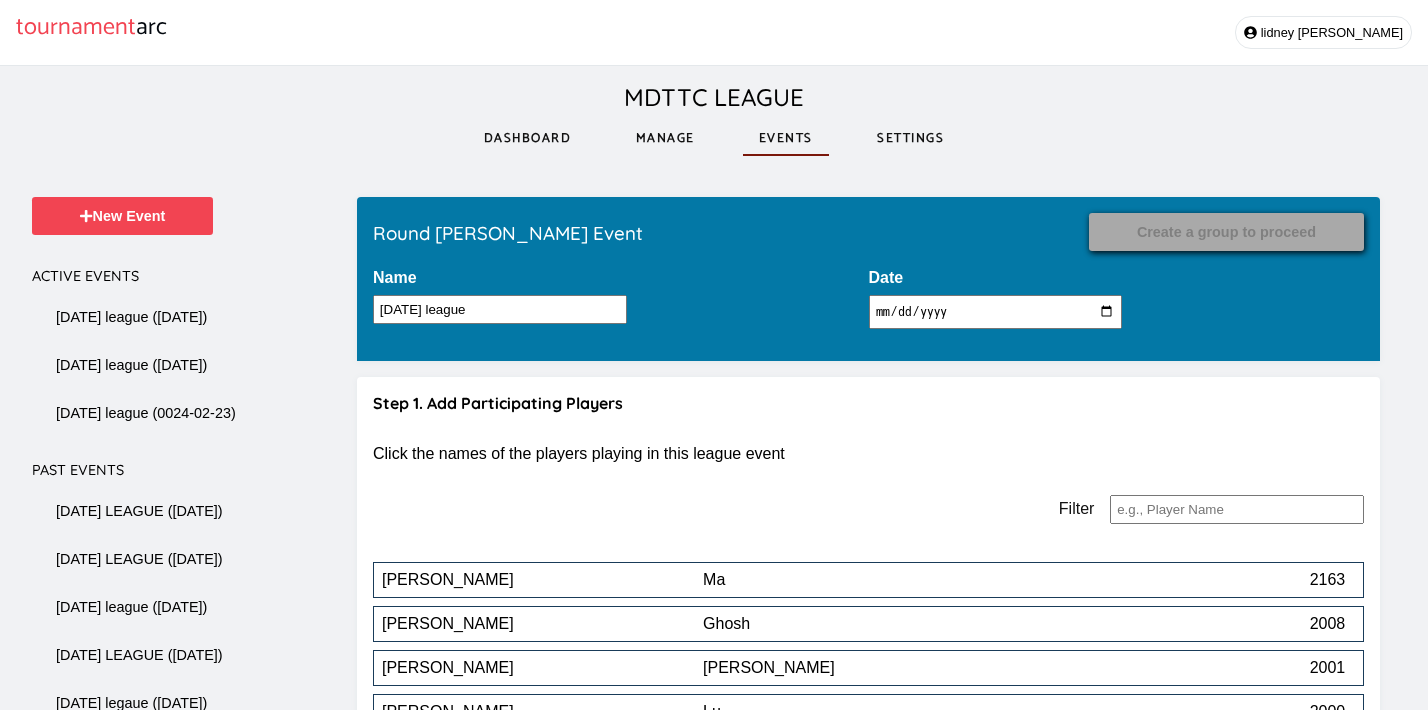 scroll, scrollTop: 7664, scrollLeft: 0, axis: vertical 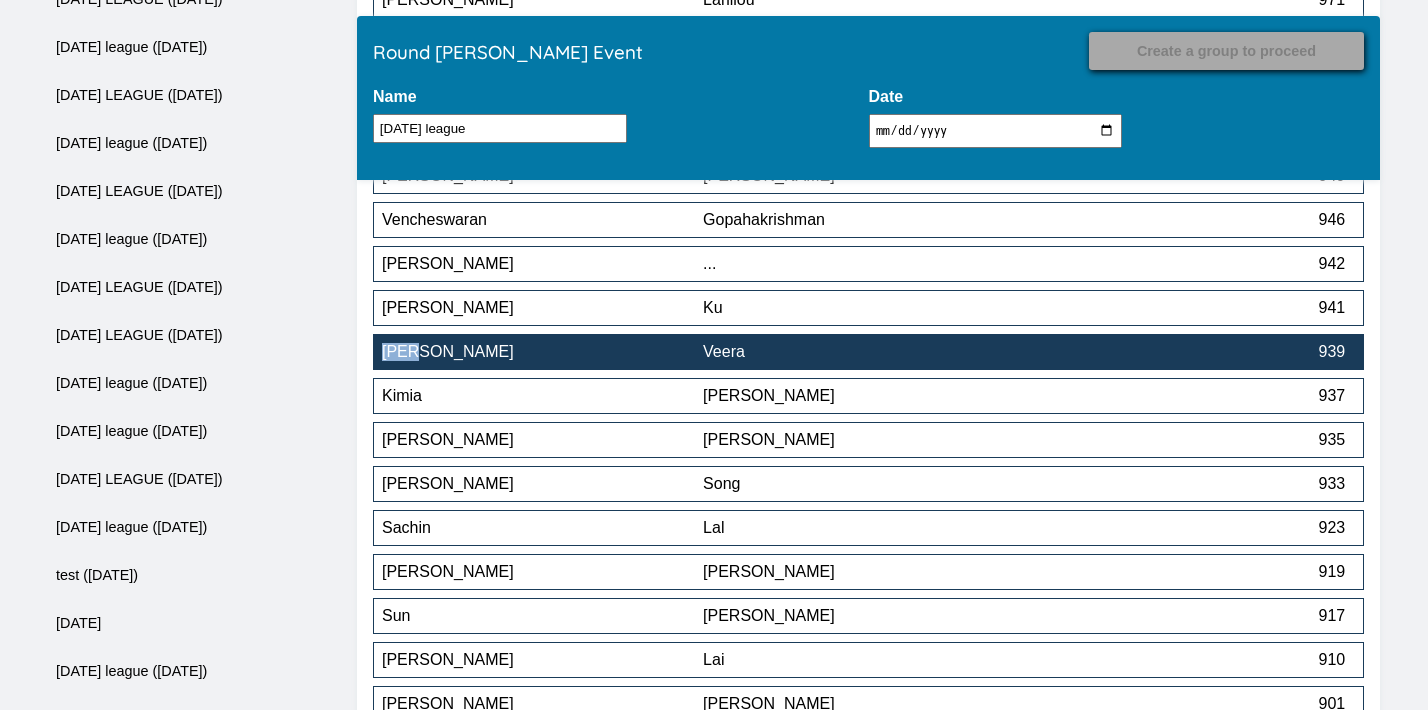 click on "Rajesh Veera 939" at bounding box center [868, 352] 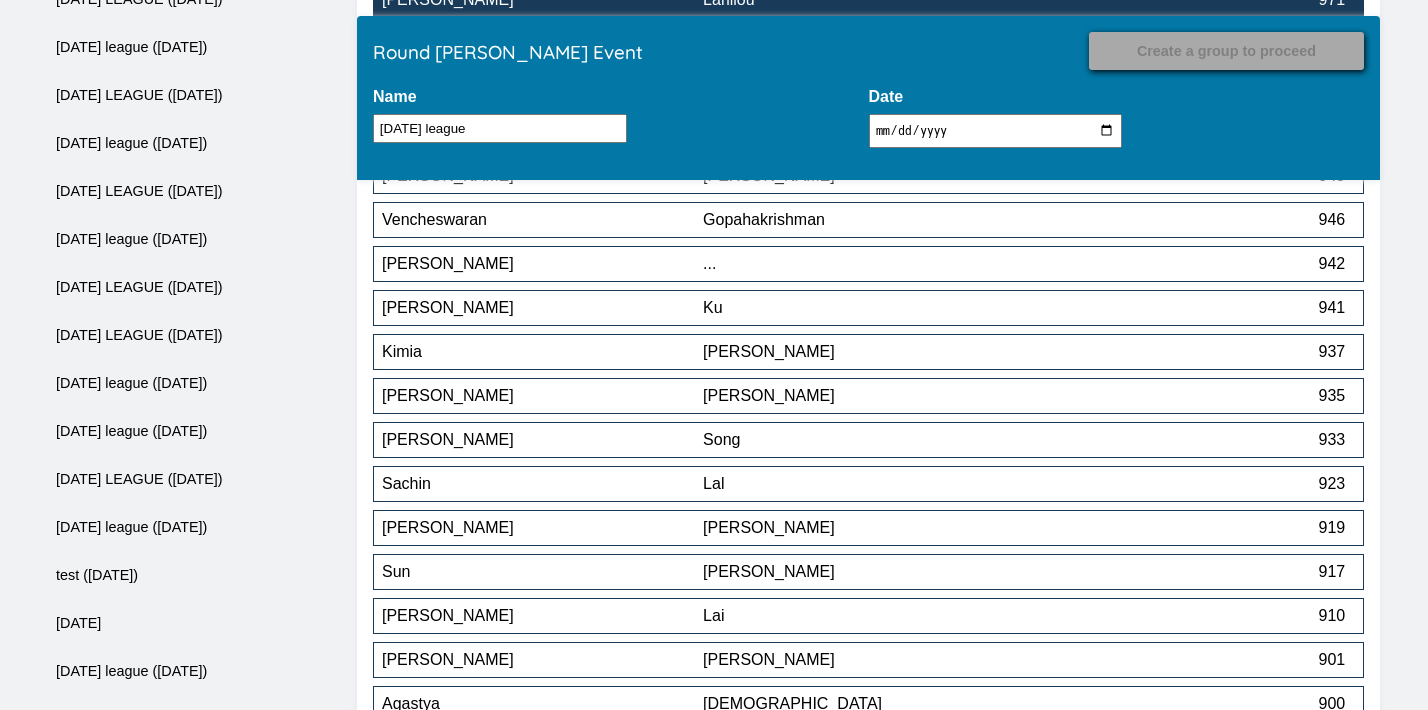 scroll, scrollTop: 8236, scrollLeft: 0, axis: vertical 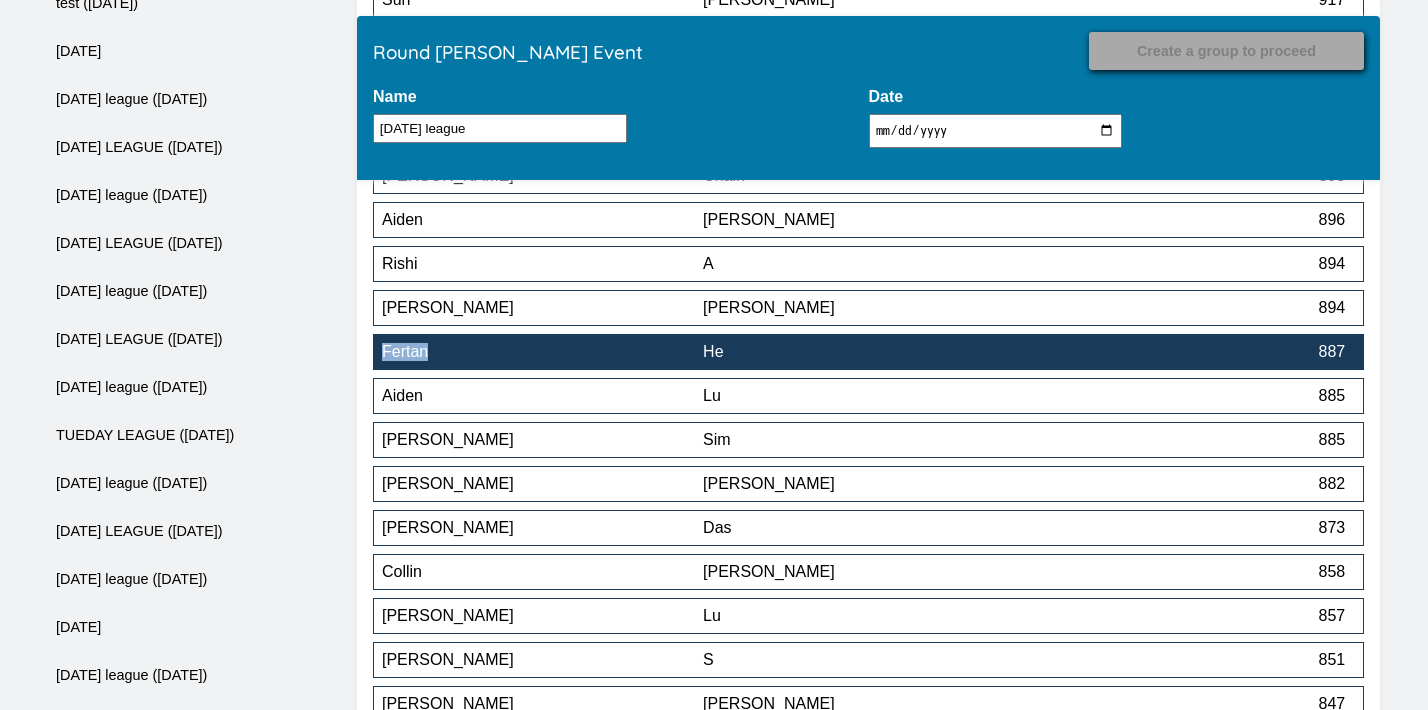 click on "He" at bounding box center [863, 352] 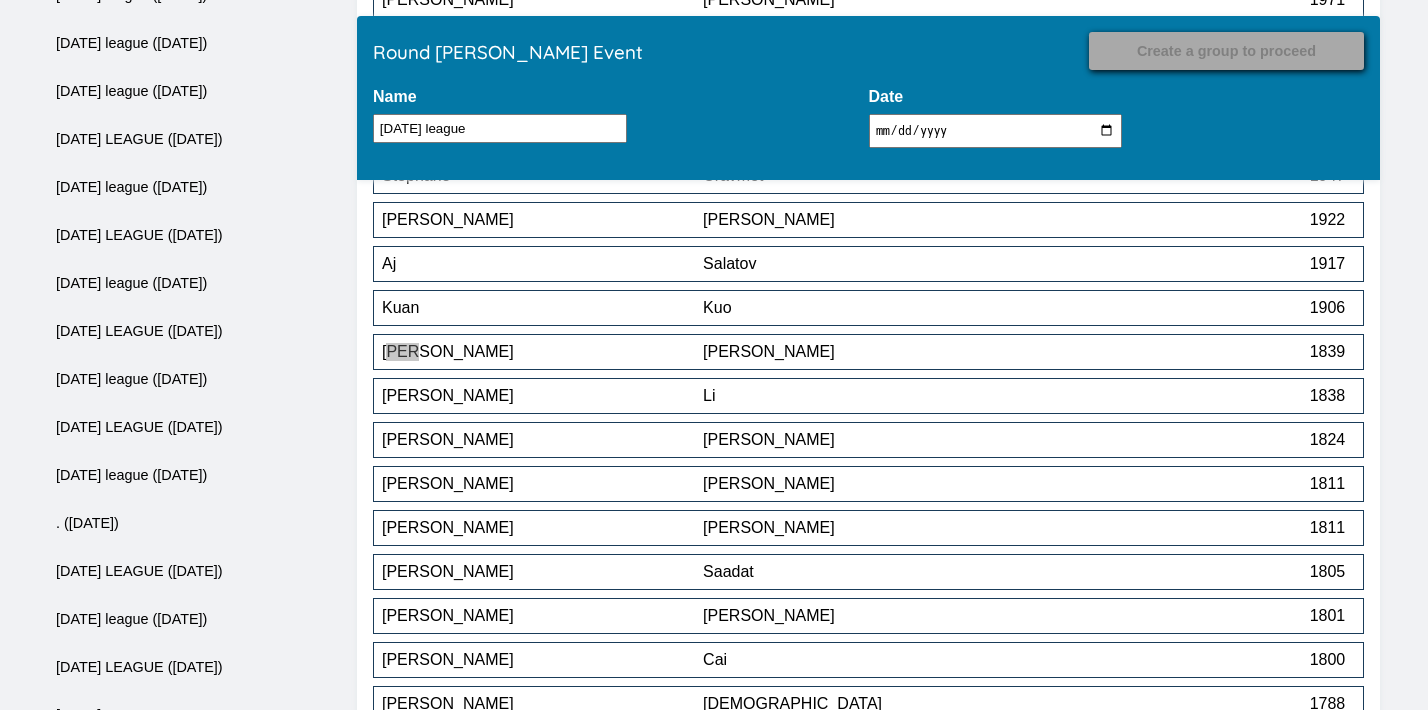 scroll, scrollTop: 8368, scrollLeft: 0, axis: vertical 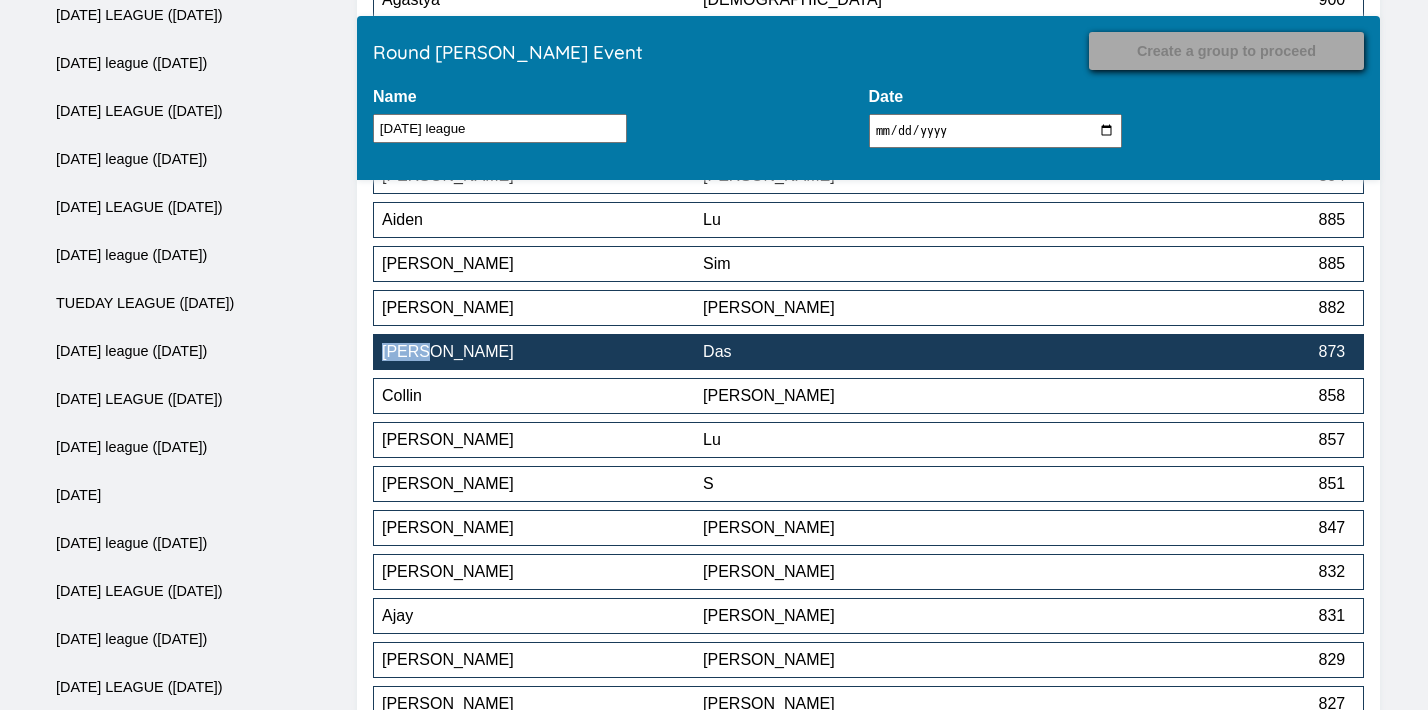click on "Das" at bounding box center [863, 352] 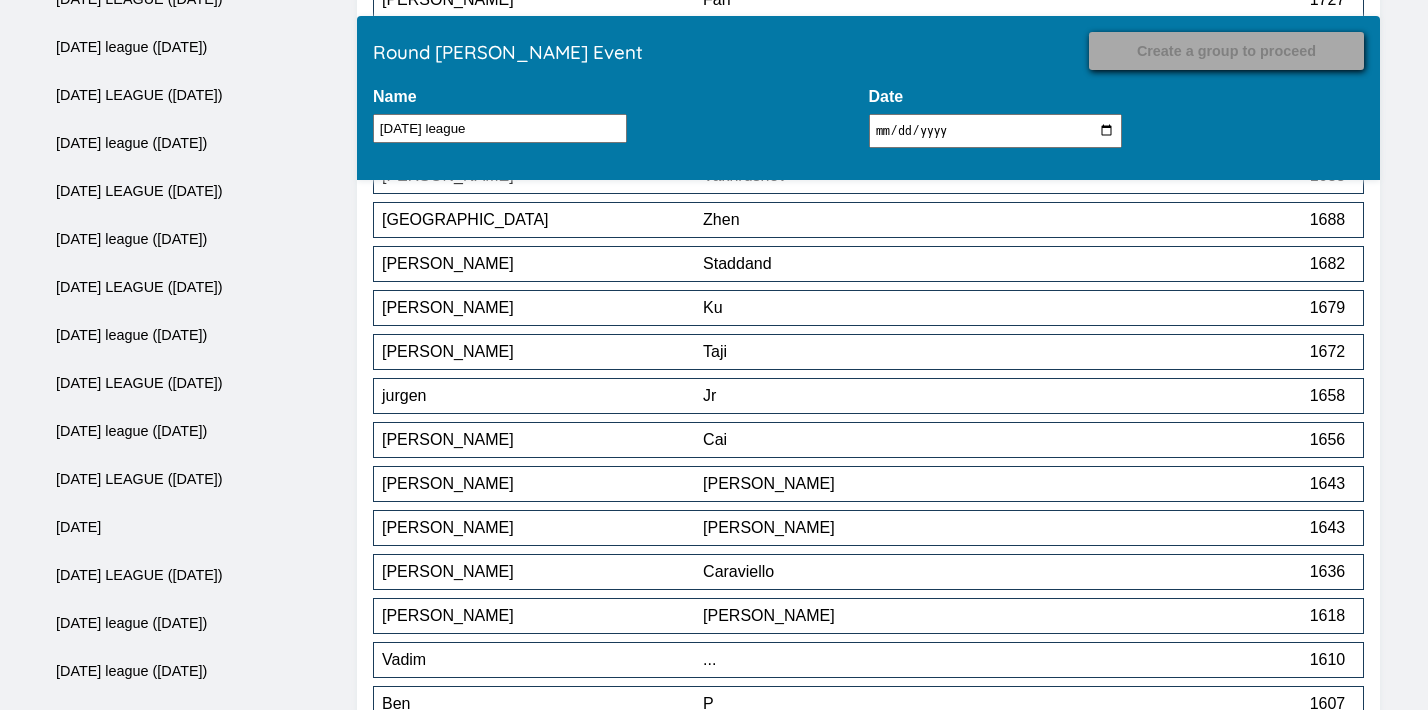 scroll, scrollTop: 9292, scrollLeft: 0, axis: vertical 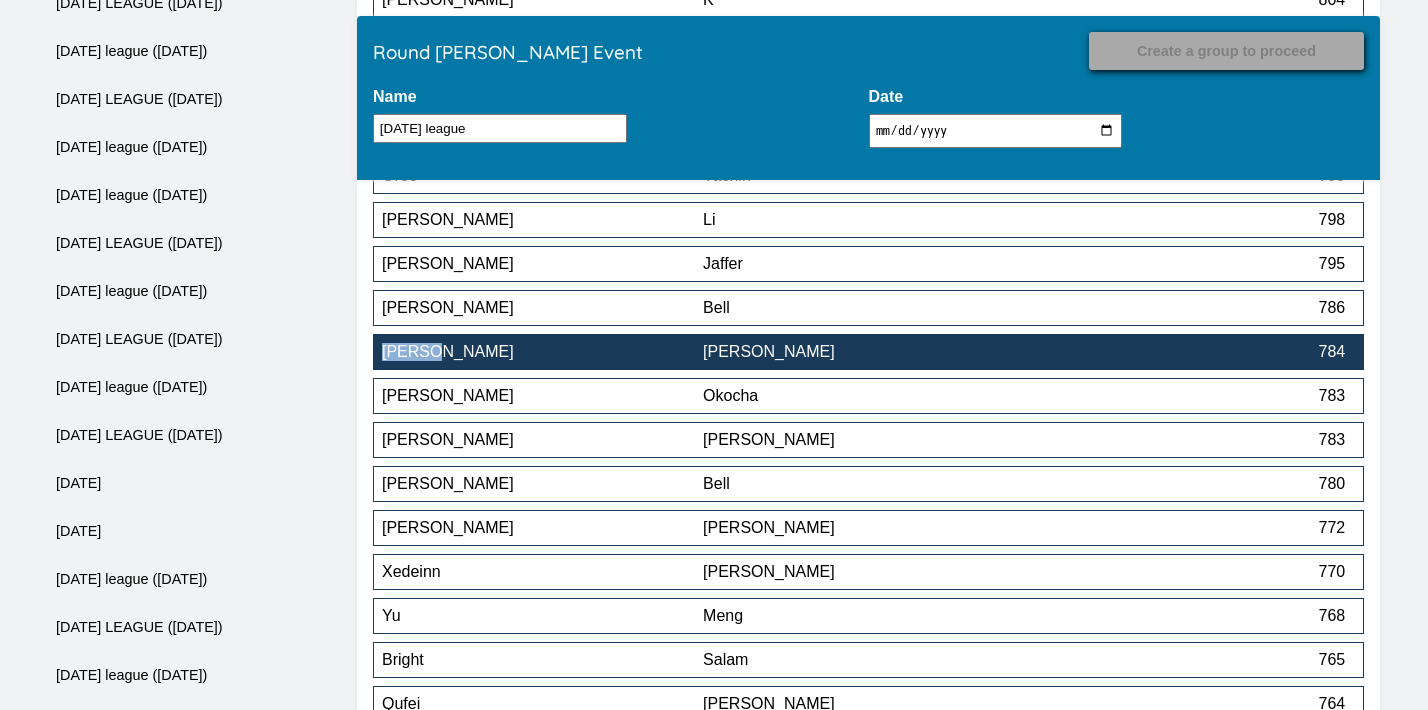 click on "[PERSON_NAME]" at bounding box center (863, 352) 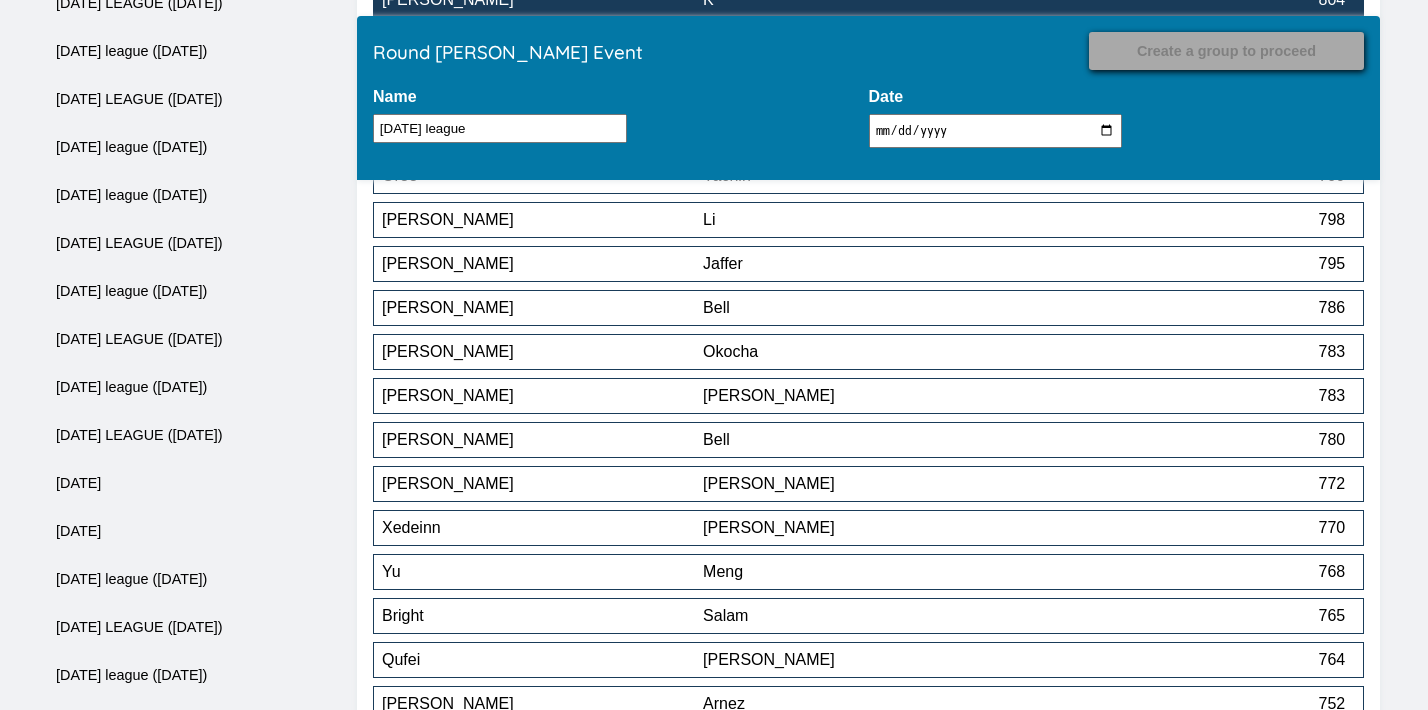 scroll, scrollTop: 10348, scrollLeft: 0, axis: vertical 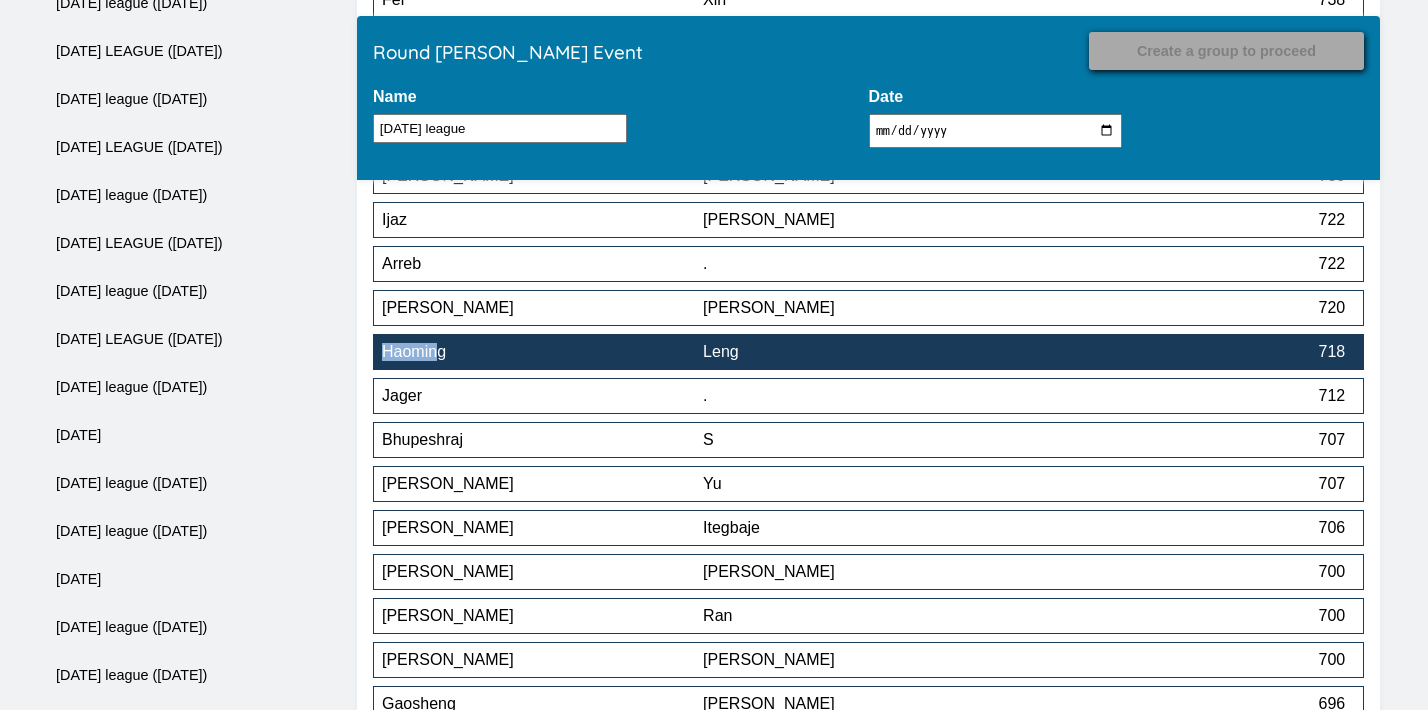 click on "Leng" at bounding box center [863, 352] 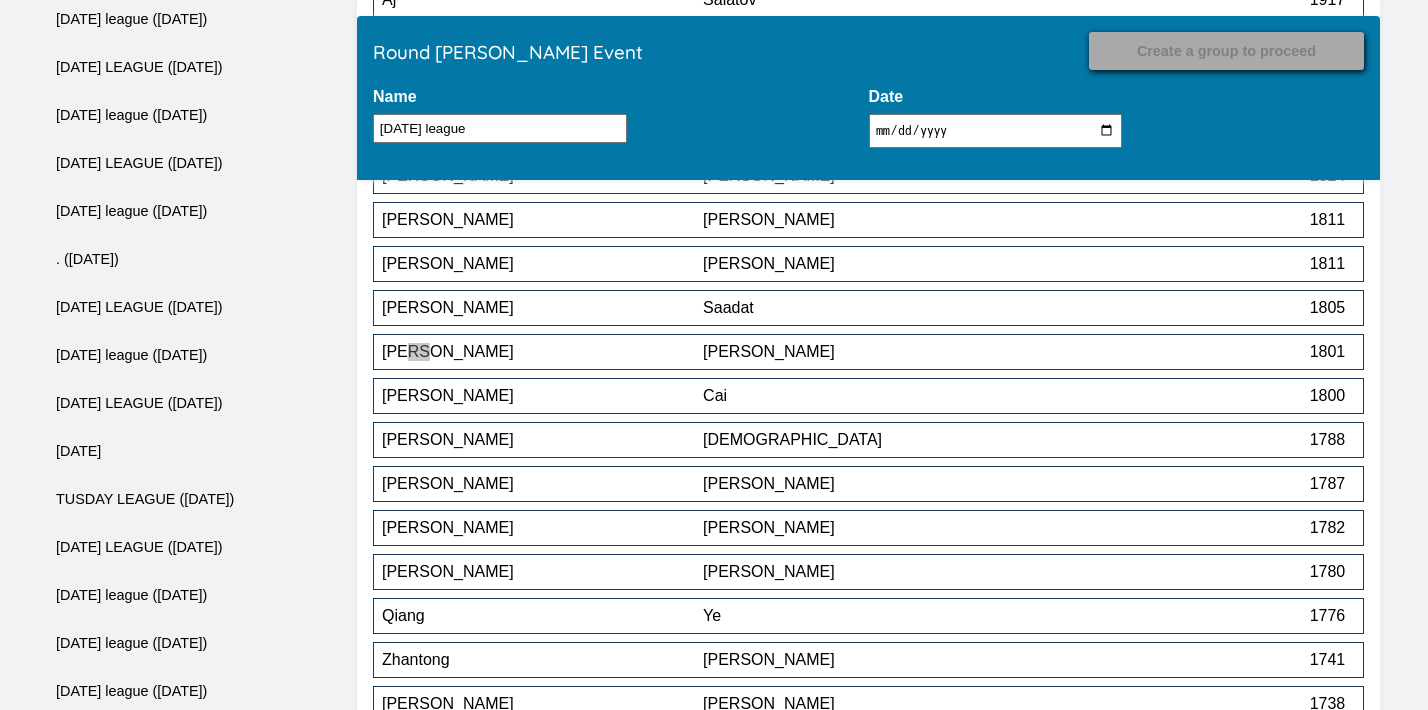 scroll, scrollTop: 10348, scrollLeft: 0, axis: vertical 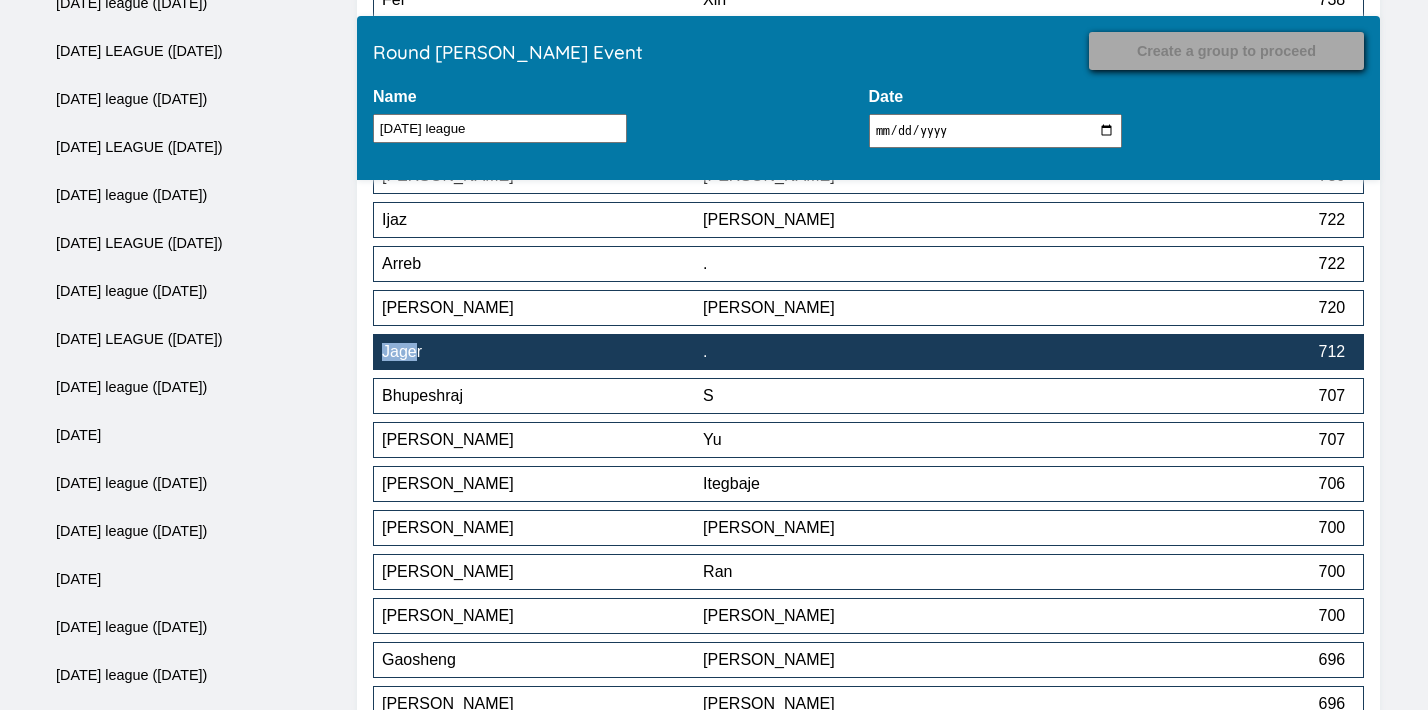 click on "Jager . 712" at bounding box center [868, 352] 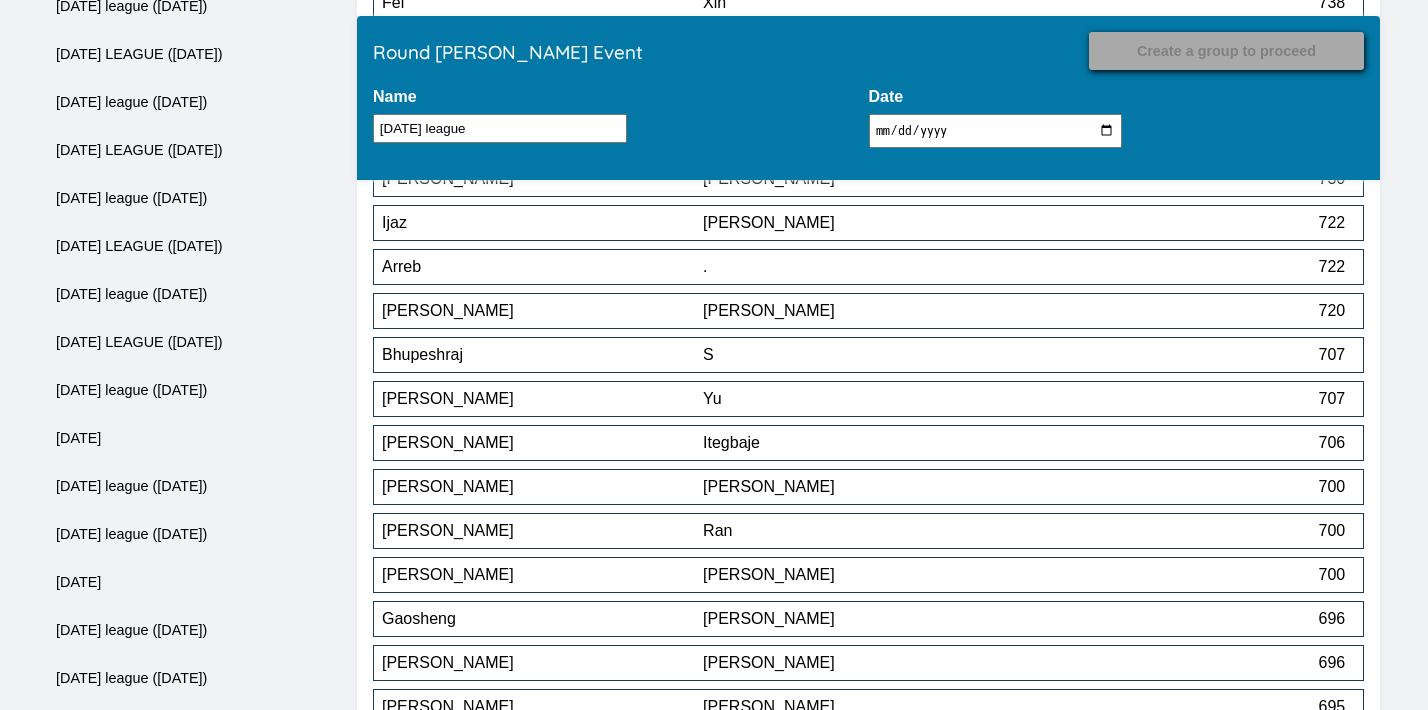 scroll, scrollTop: 10344, scrollLeft: 0, axis: vertical 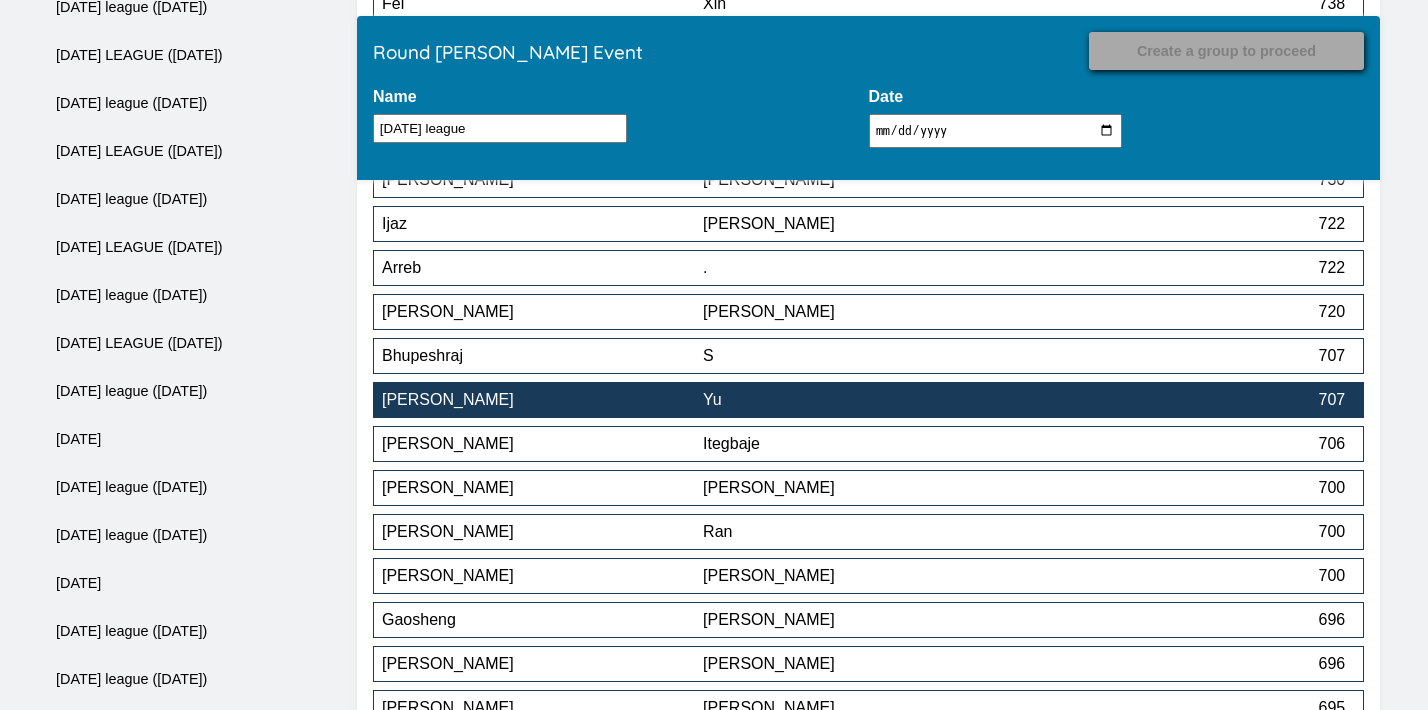 click on "Yu" at bounding box center [863, 400] 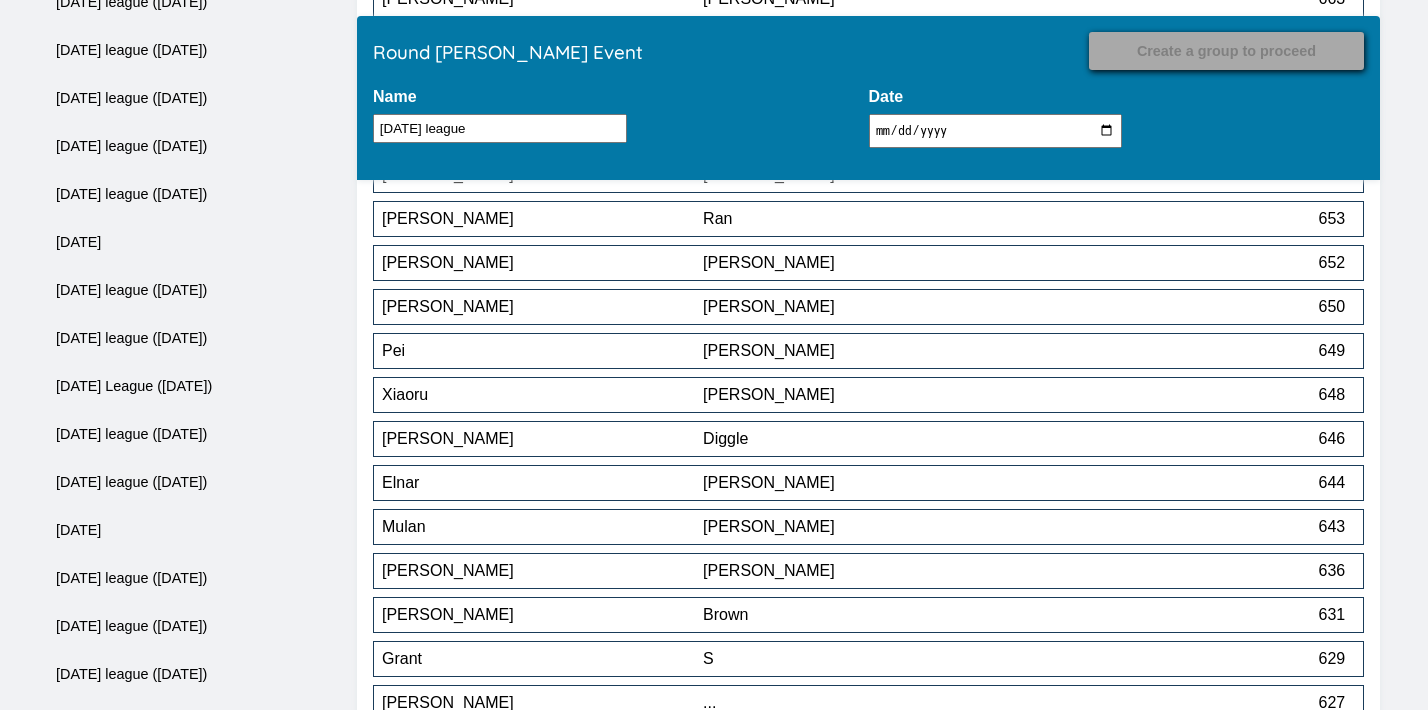 scroll, scrollTop: 11383, scrollLeft: 0, axis: vertical 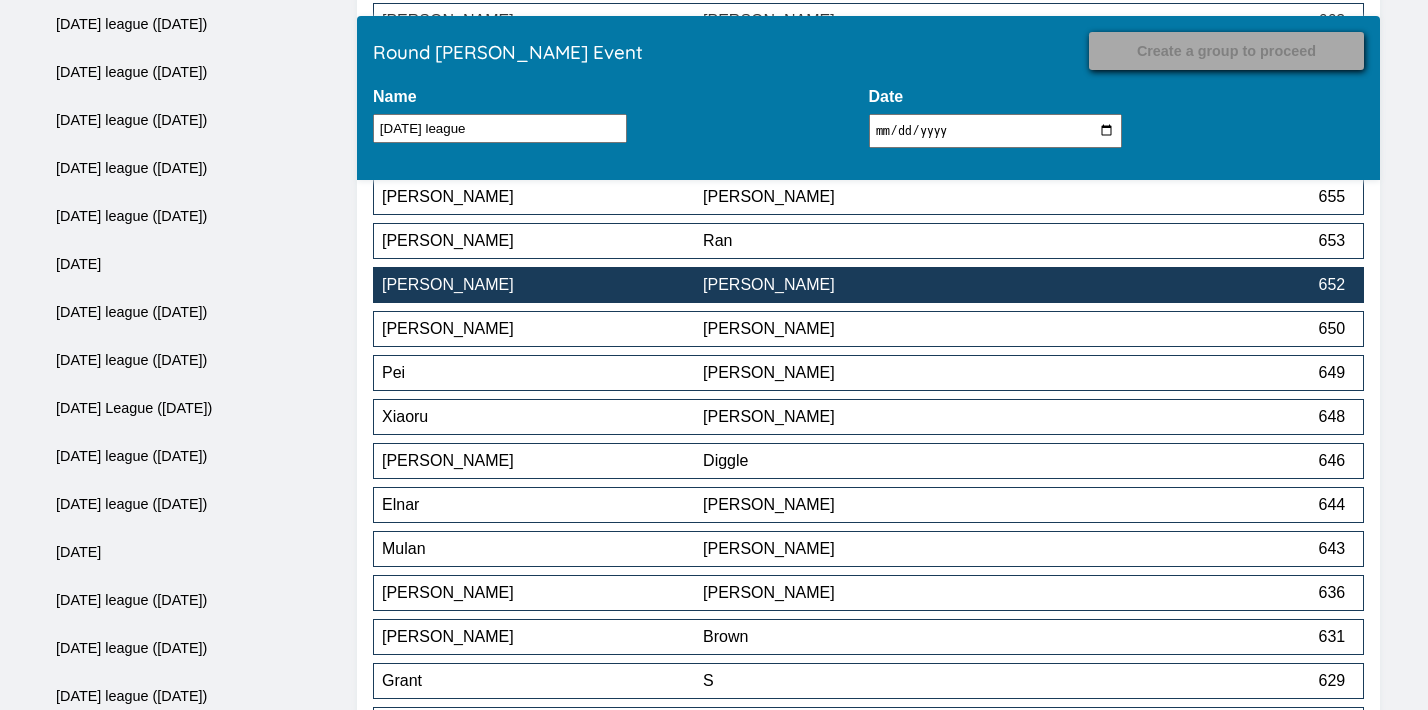 click on "[PERSON_NAME]" at bounding box center [863, 285] 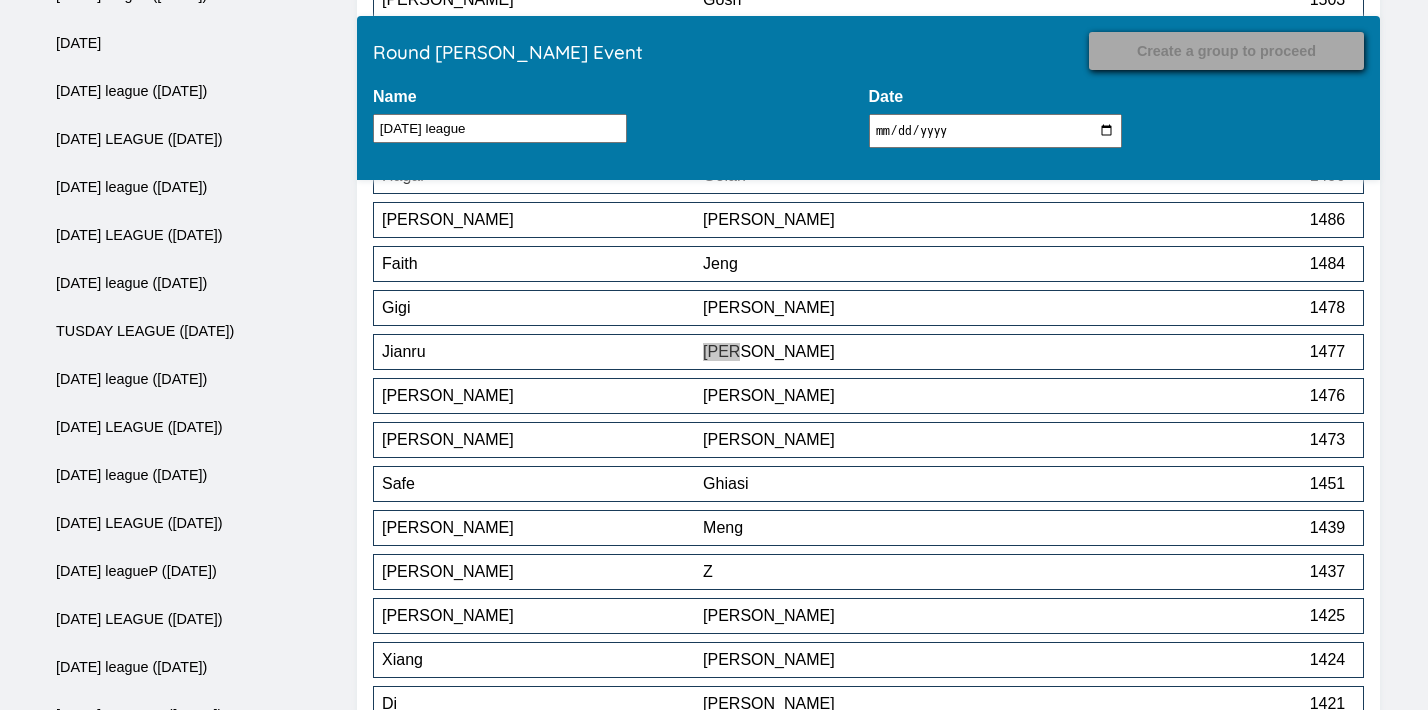 scroll, scrollTop: 12152, scrollLeft: 0, axis: vertical 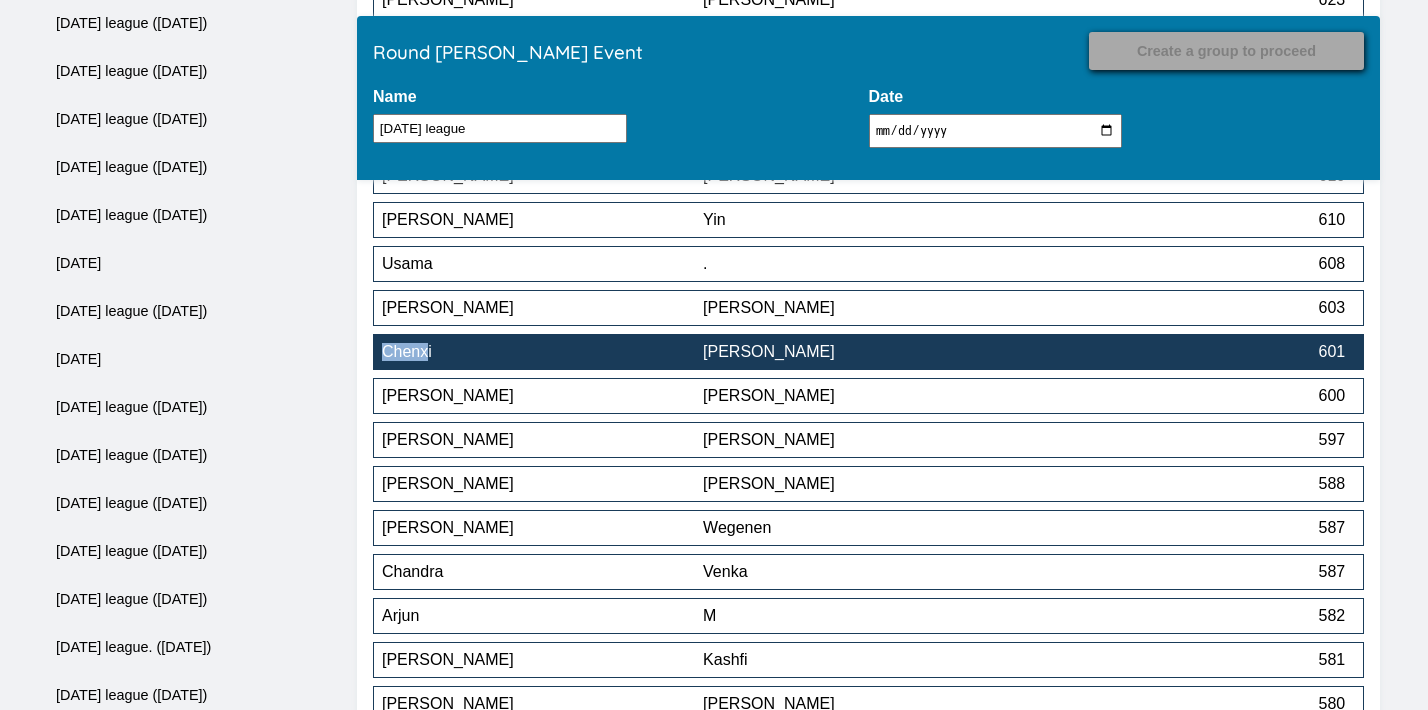 click on "[PERSON_NAME]" at bounding box center [863, 352] 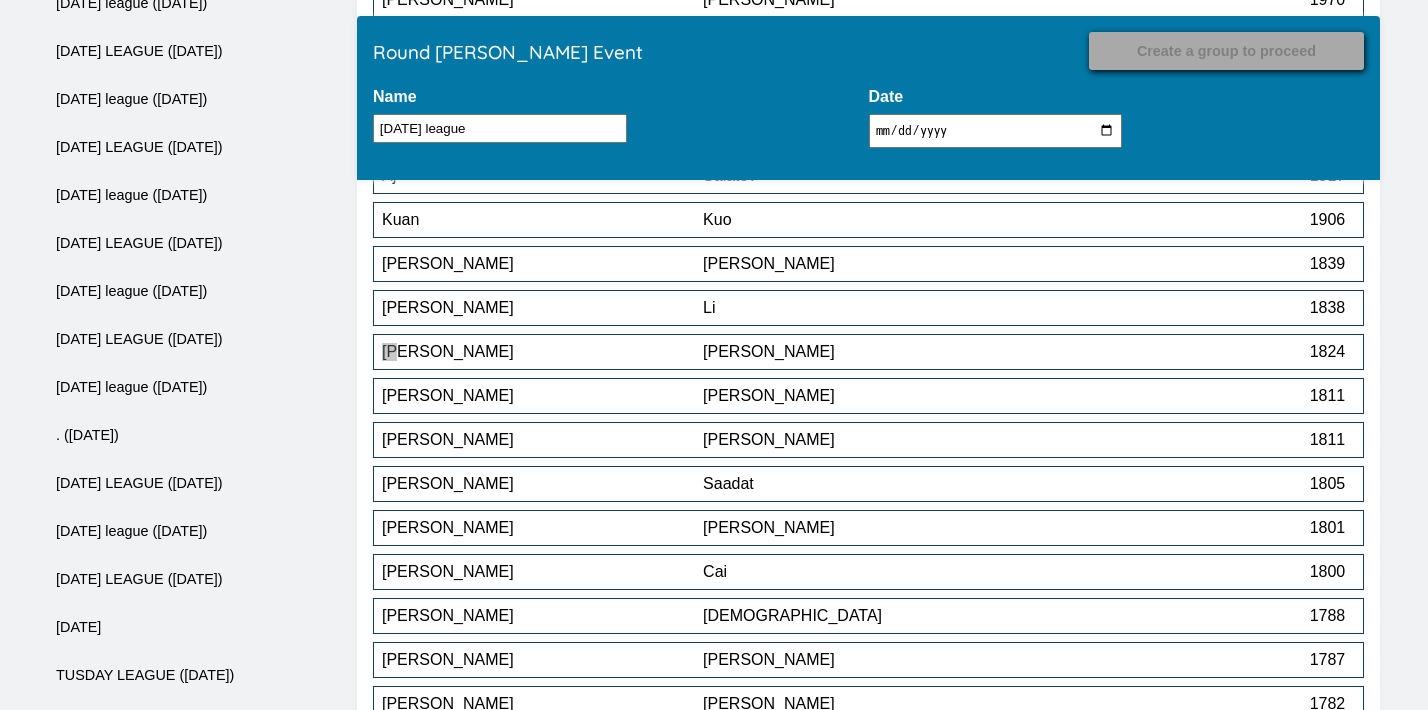 scroll, scrollTop: 9028, scrollLeft: 0, axis: vertical 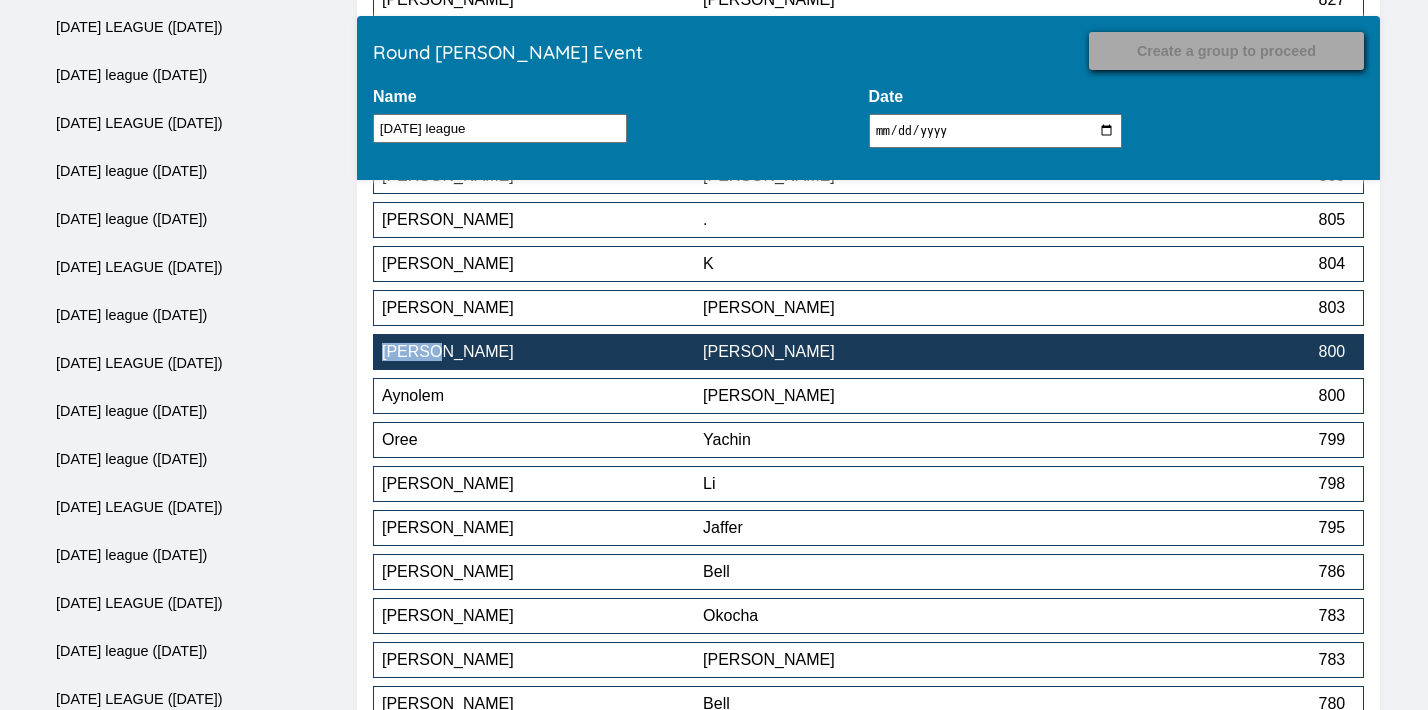 click on "[PERSON_NAME]" at bounding box center [863, 352] 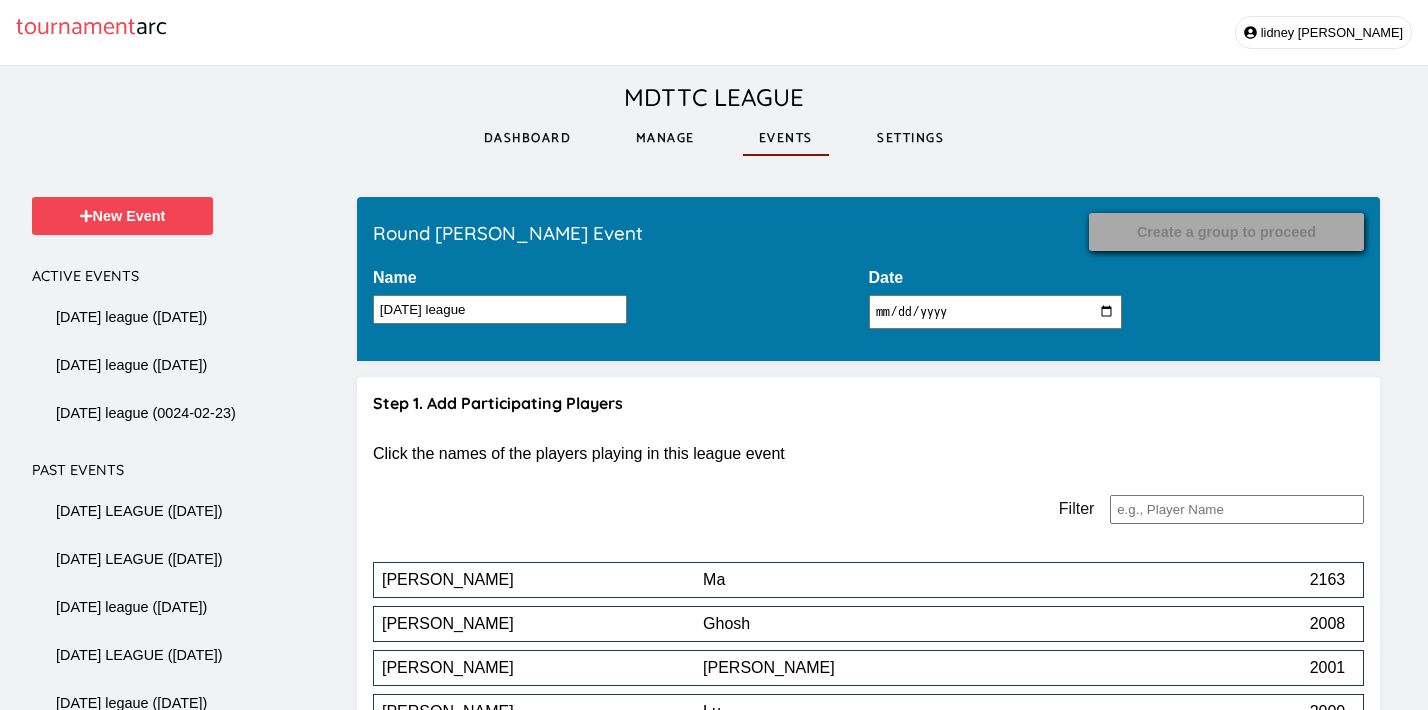 scroll, scrollTop: 13208, scrollLeft: 0, axis: vertical 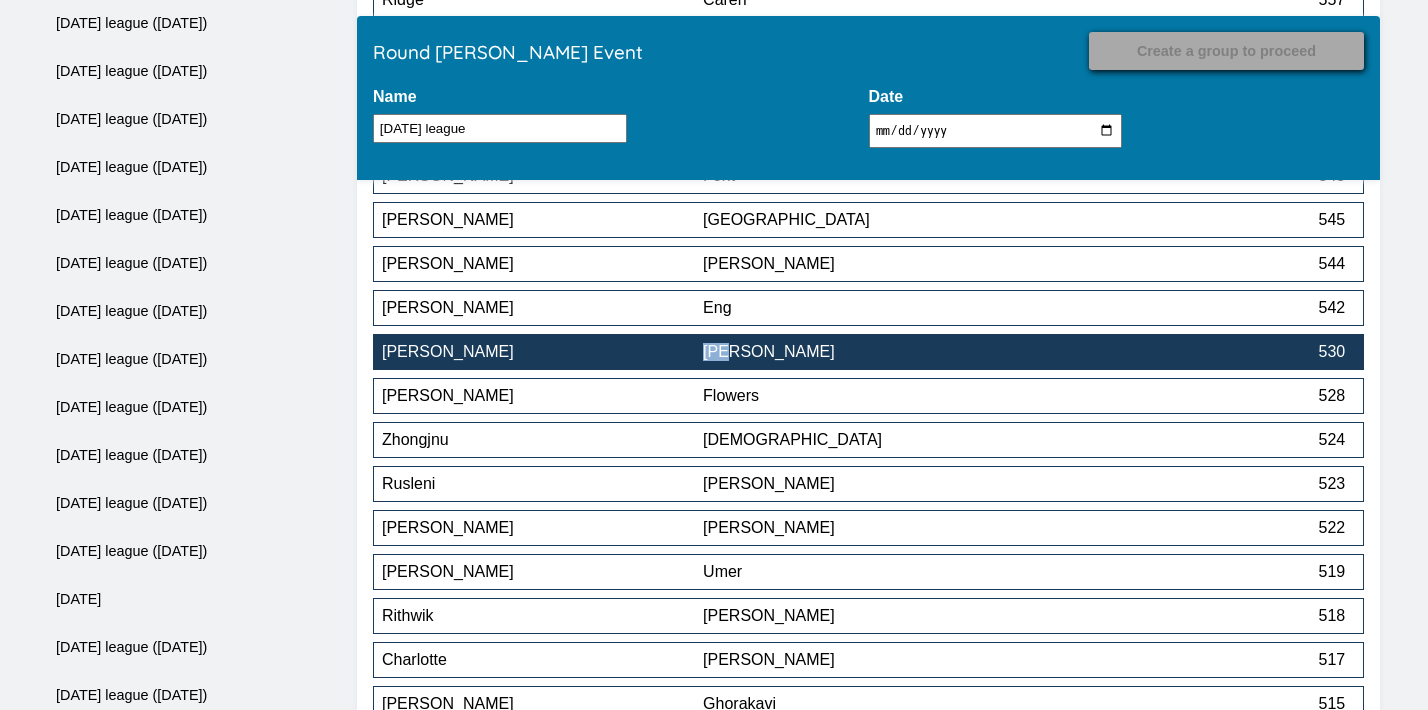 click on "[PERSON_NAME]" at bounding box center (863, 352) 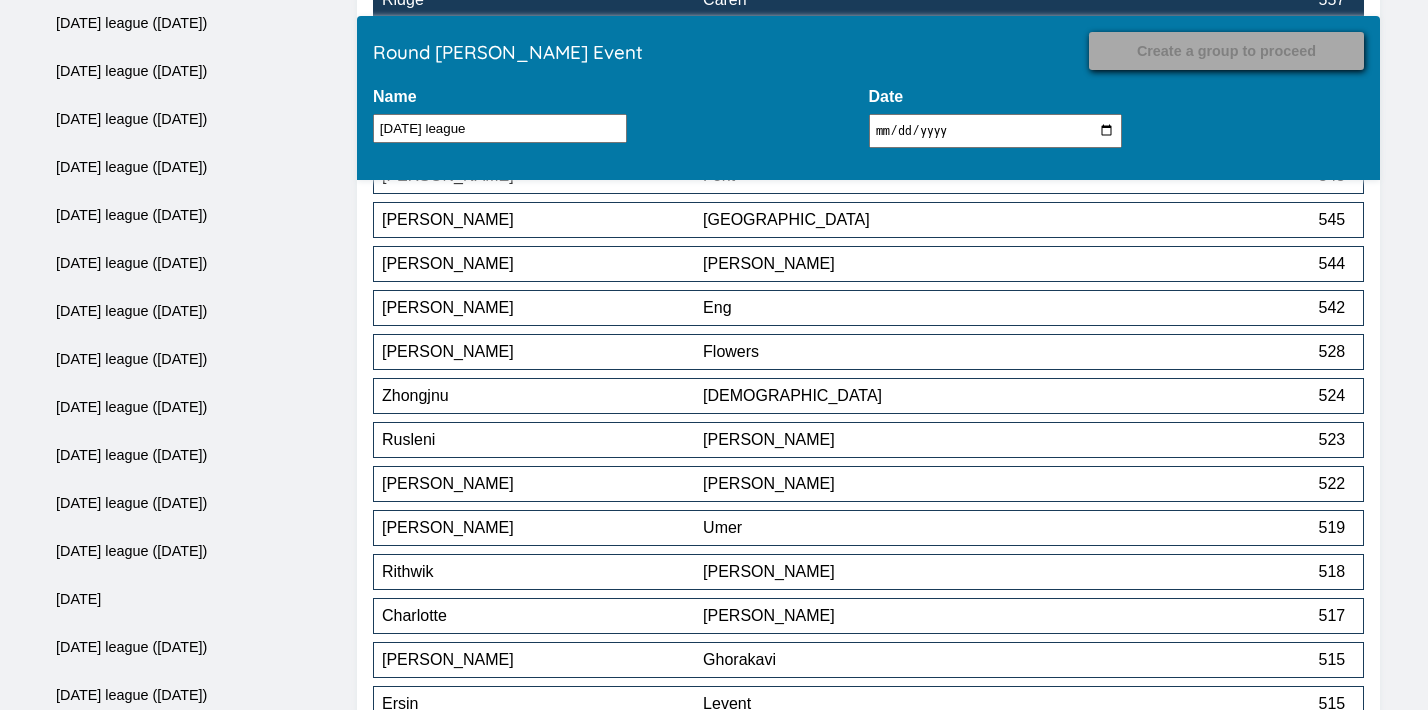 scroll, scrollTop: 15276, scrollLeft: 0, axis: vertical 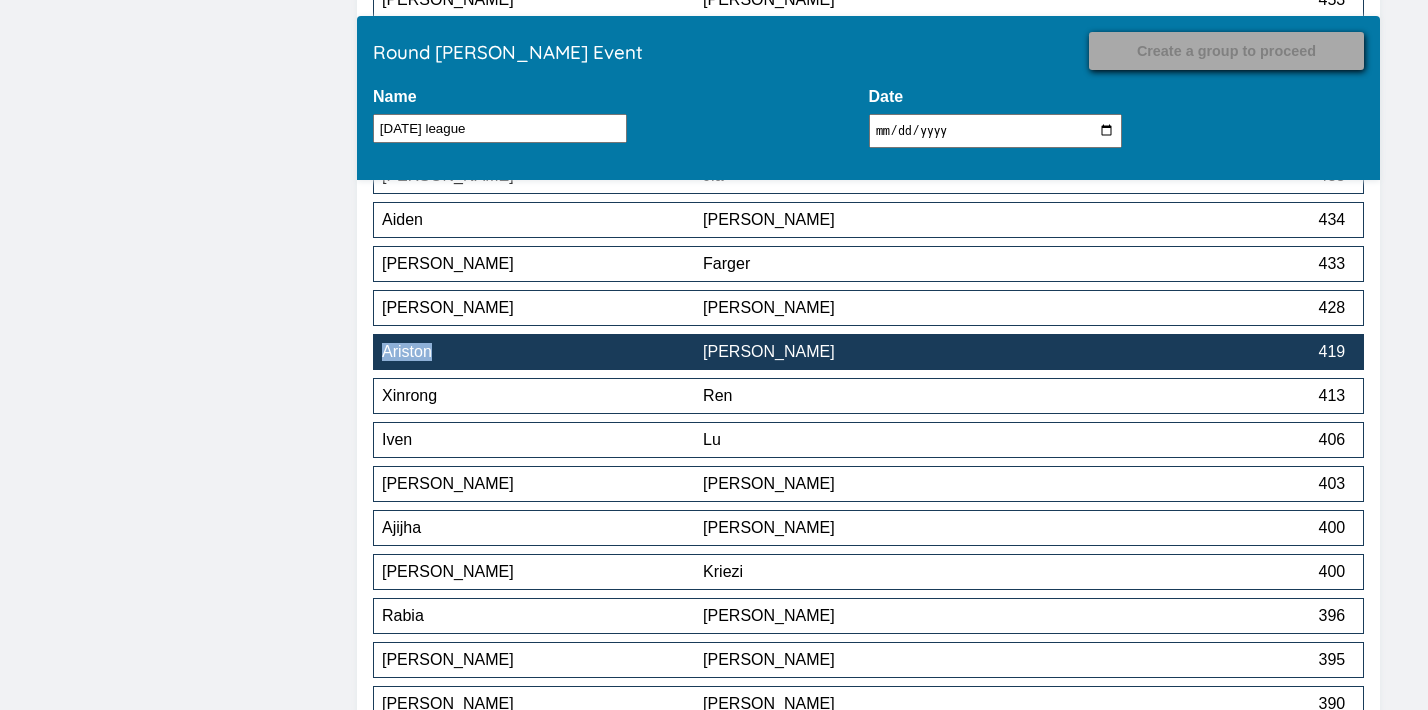 click on "[PERSON_NAME]" at bounding box center (863, 352) 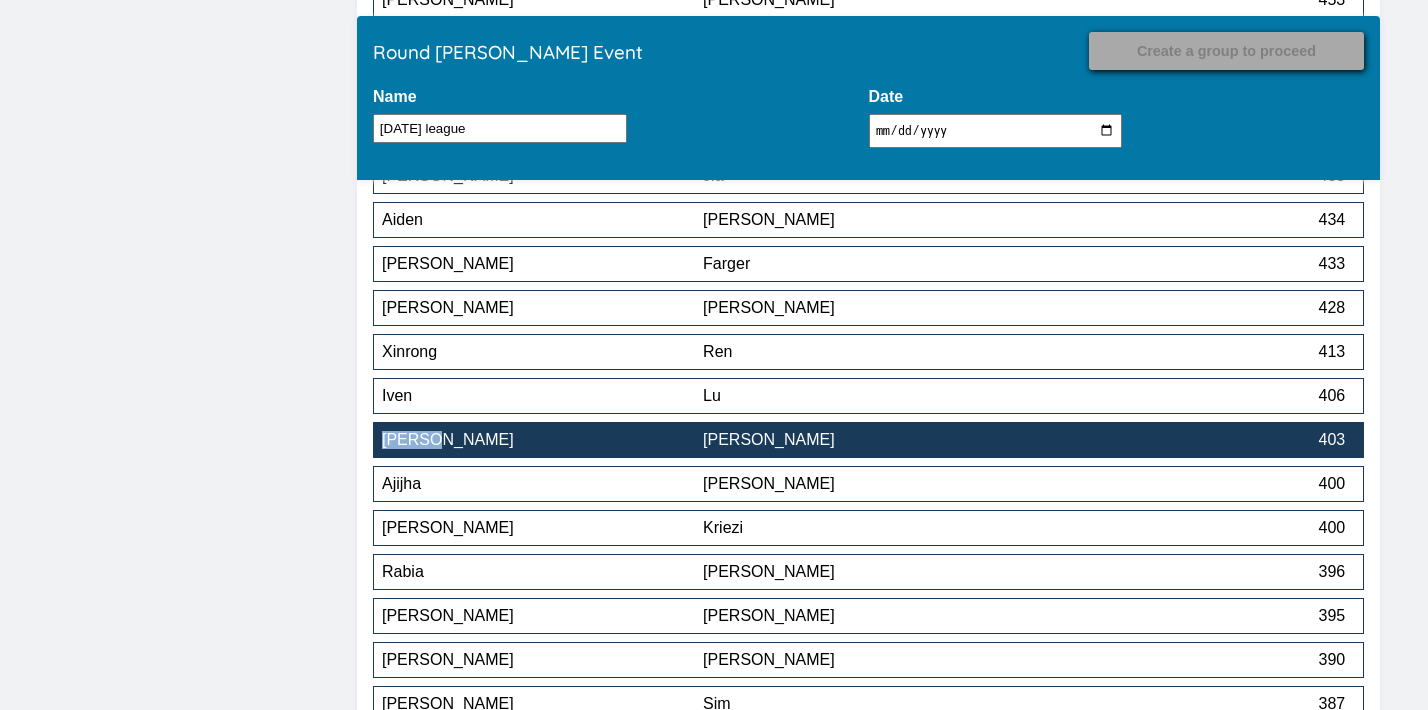 click on "[PERSON_NAME]" at bounding box center [863, 440] 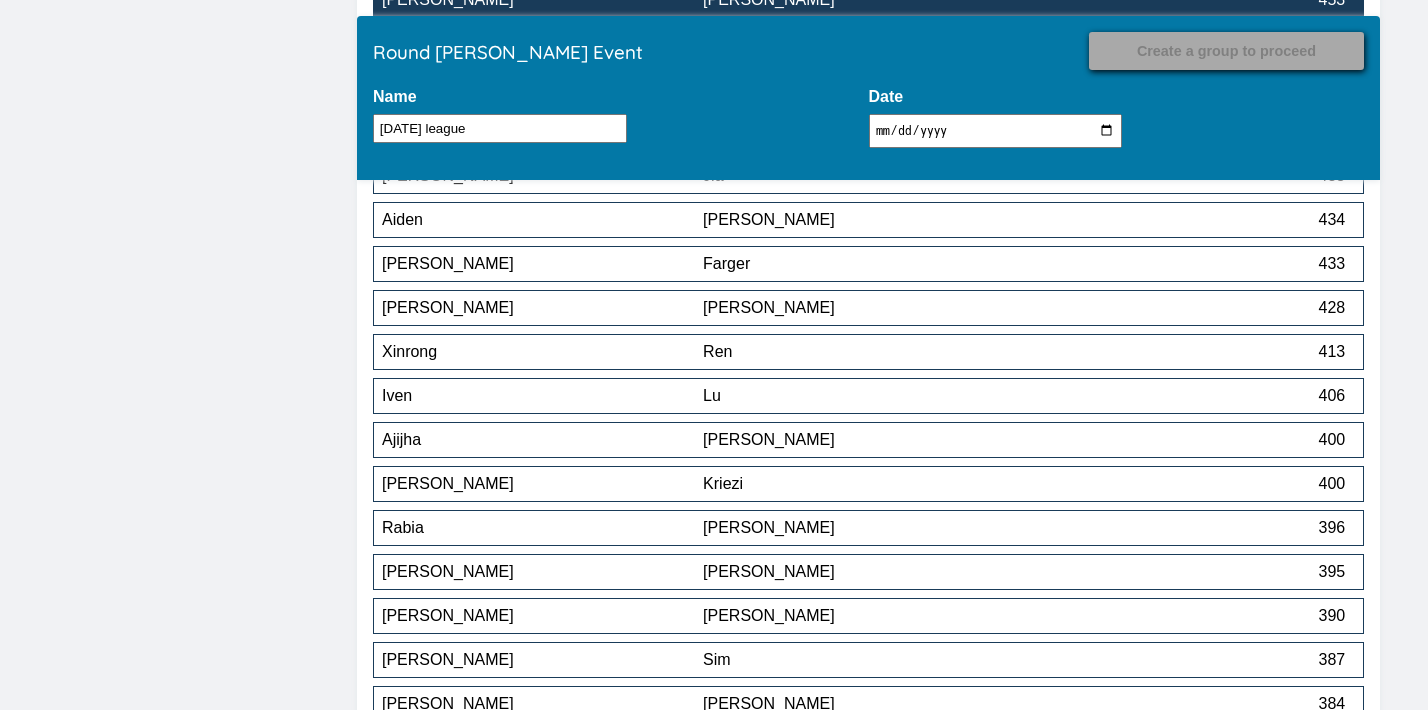 scroll, scrollTop: 16420, scrollLeft: 0, axis: vertical 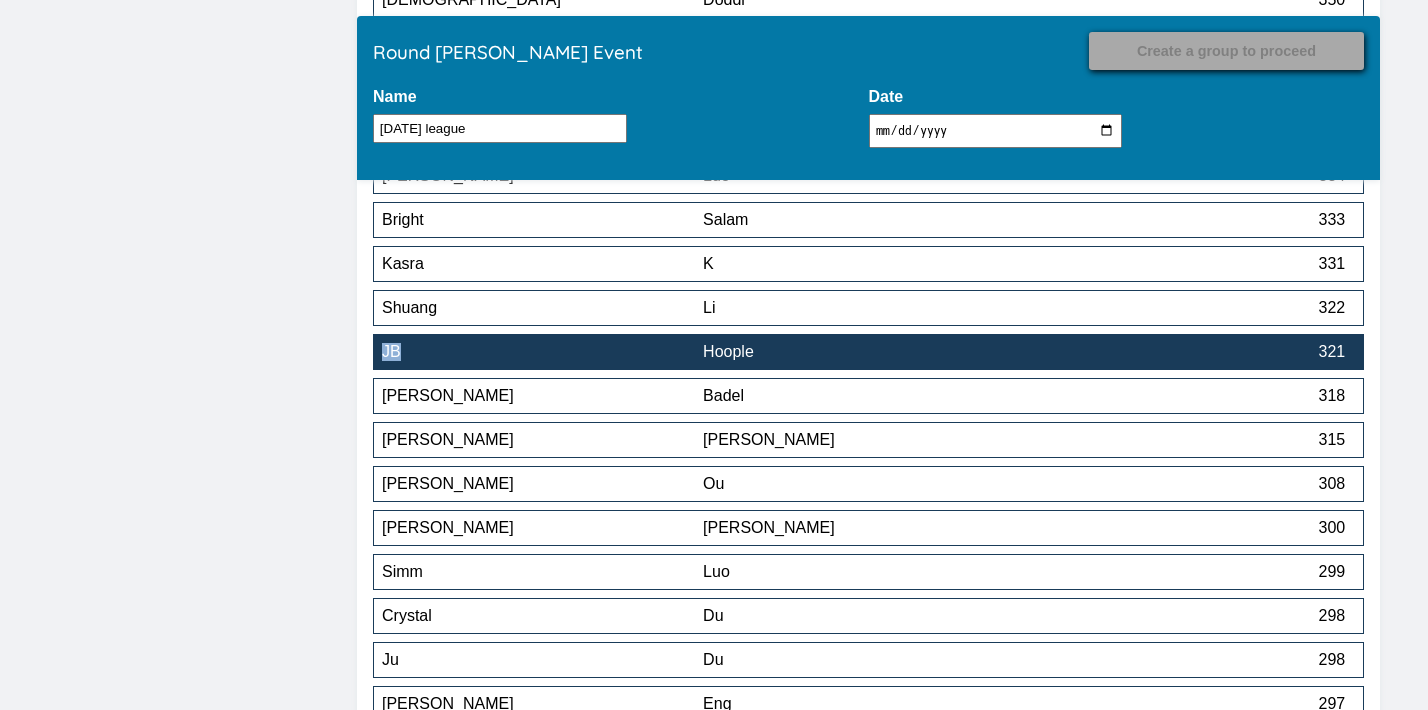 click on "JB Hoople 321" at bounding box center (868, 352) 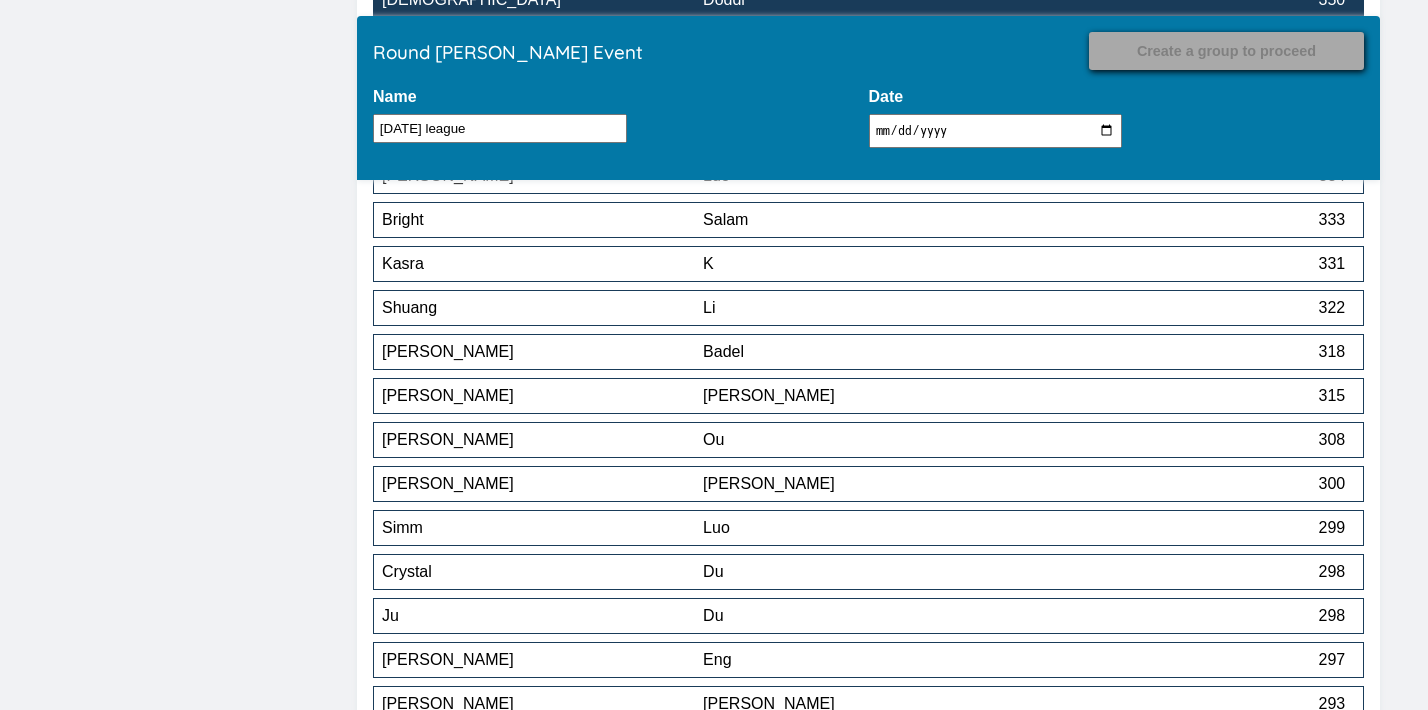 scroll, scrollTop: 17652, scrollLeft: 0, axis: vertical 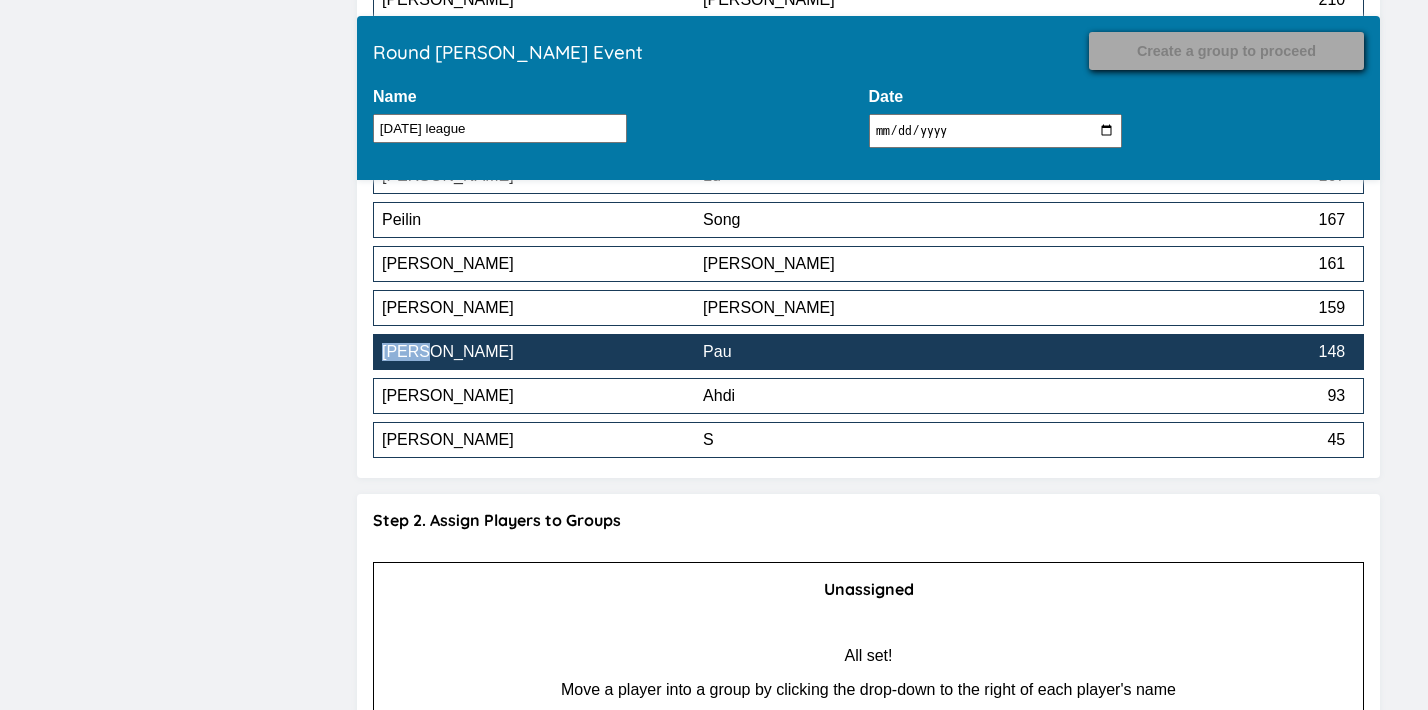 click on "Pau" at bounding box center (863, 352) 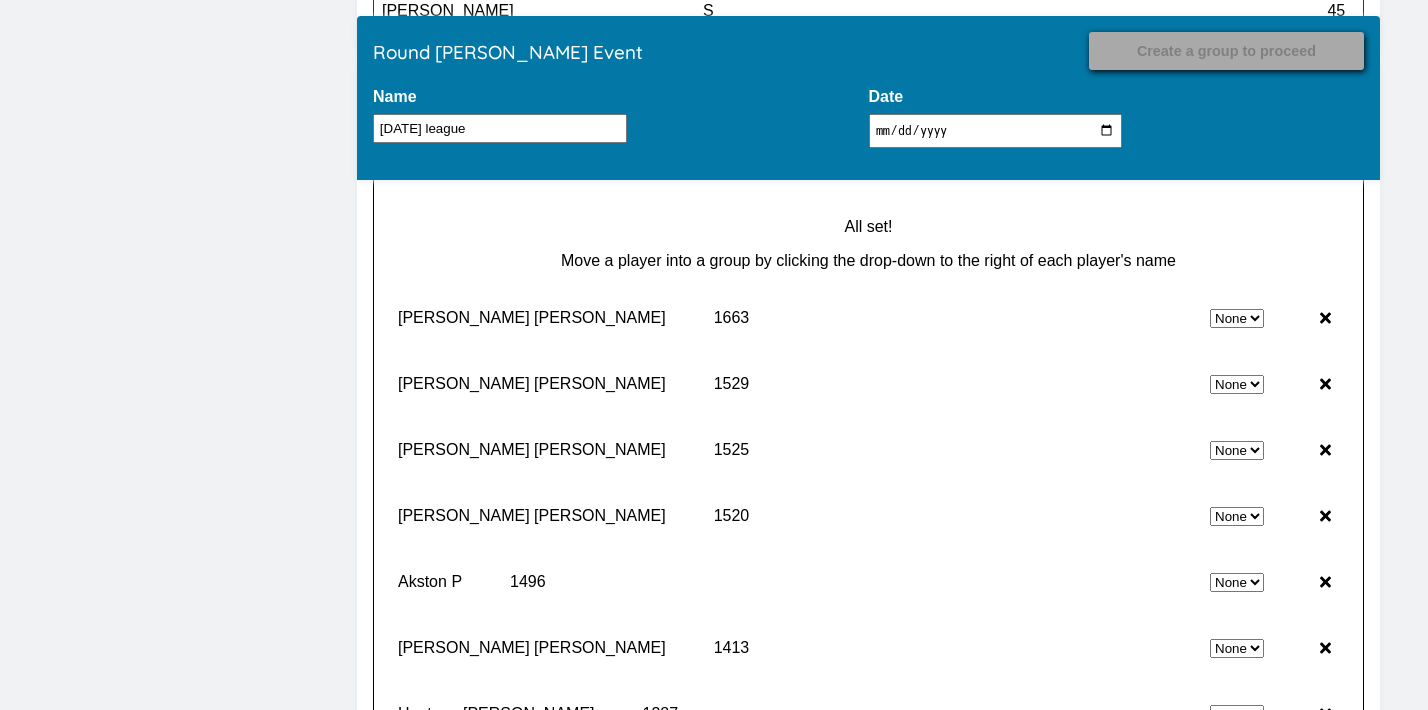scroll, scrollTop: 18041, scrollLeft: 0, axis: vertical 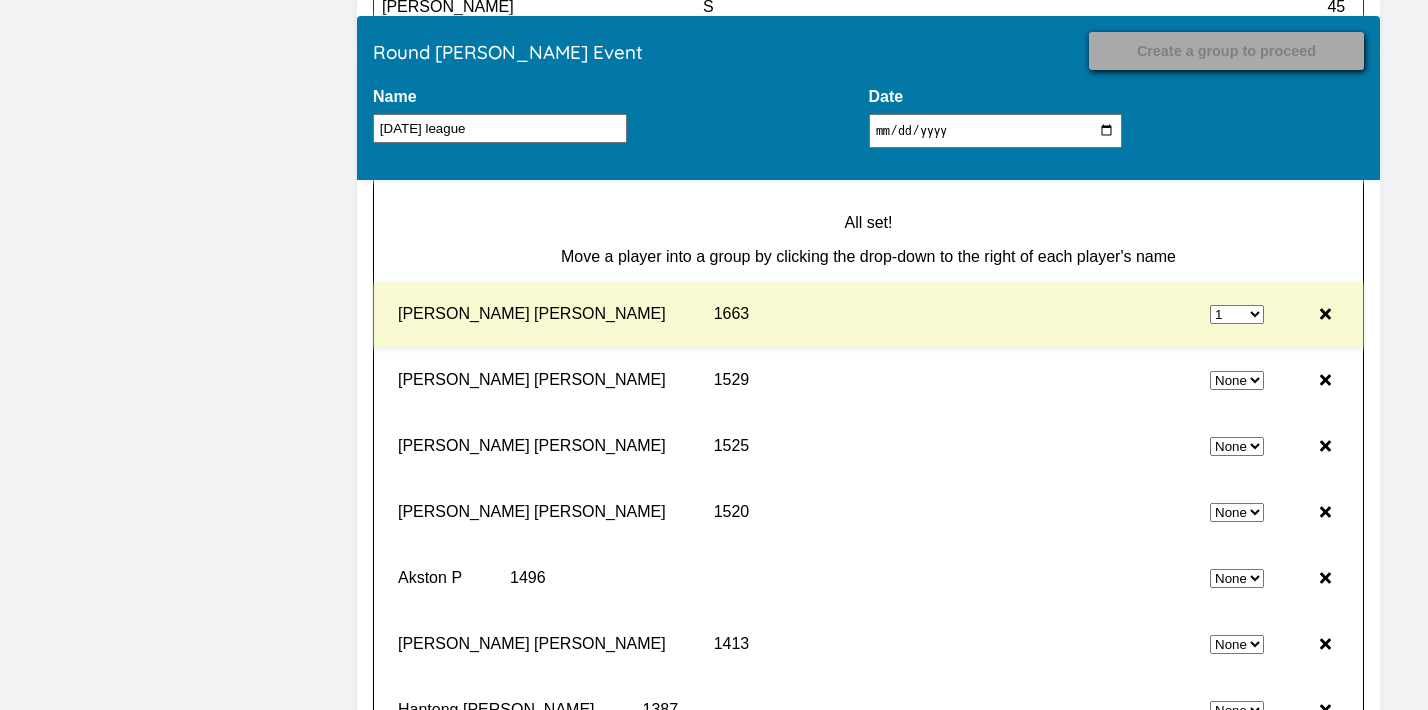 select on "0" 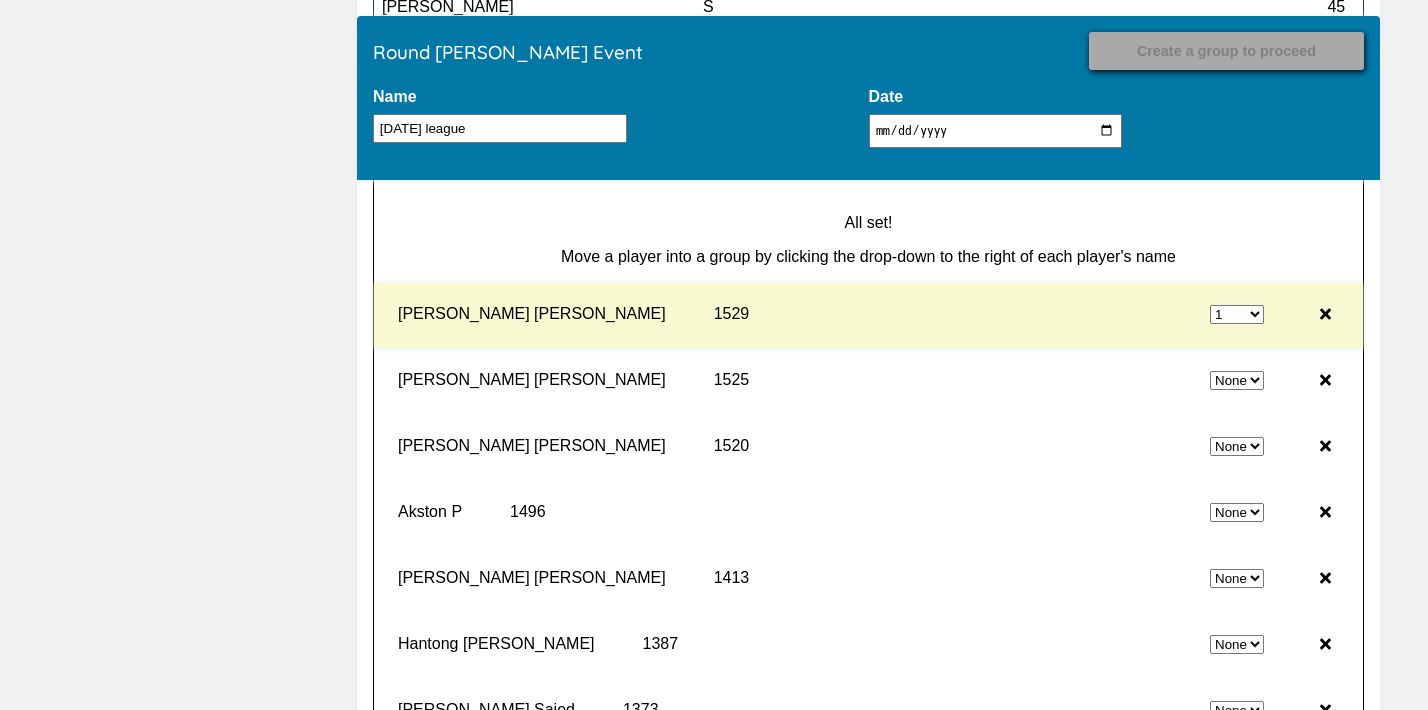 select on "0" 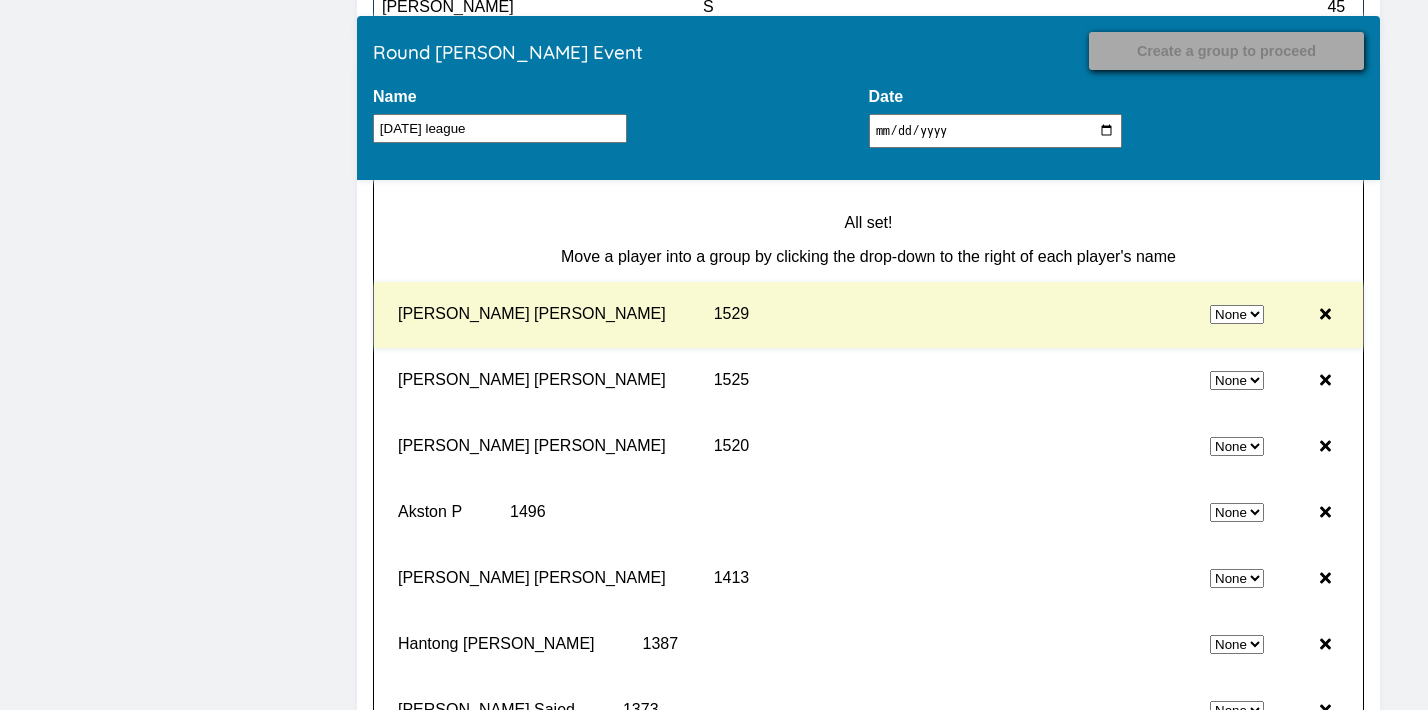 select on "1" 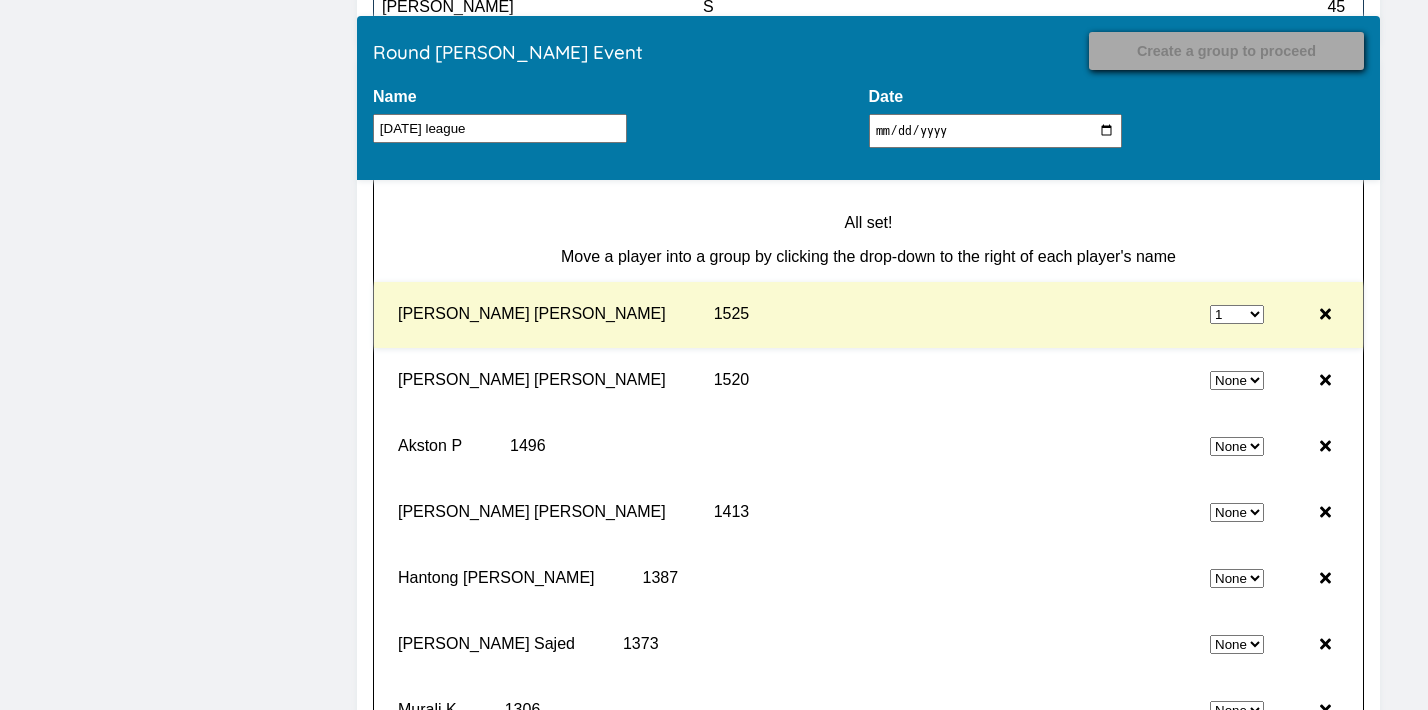 select on "0" 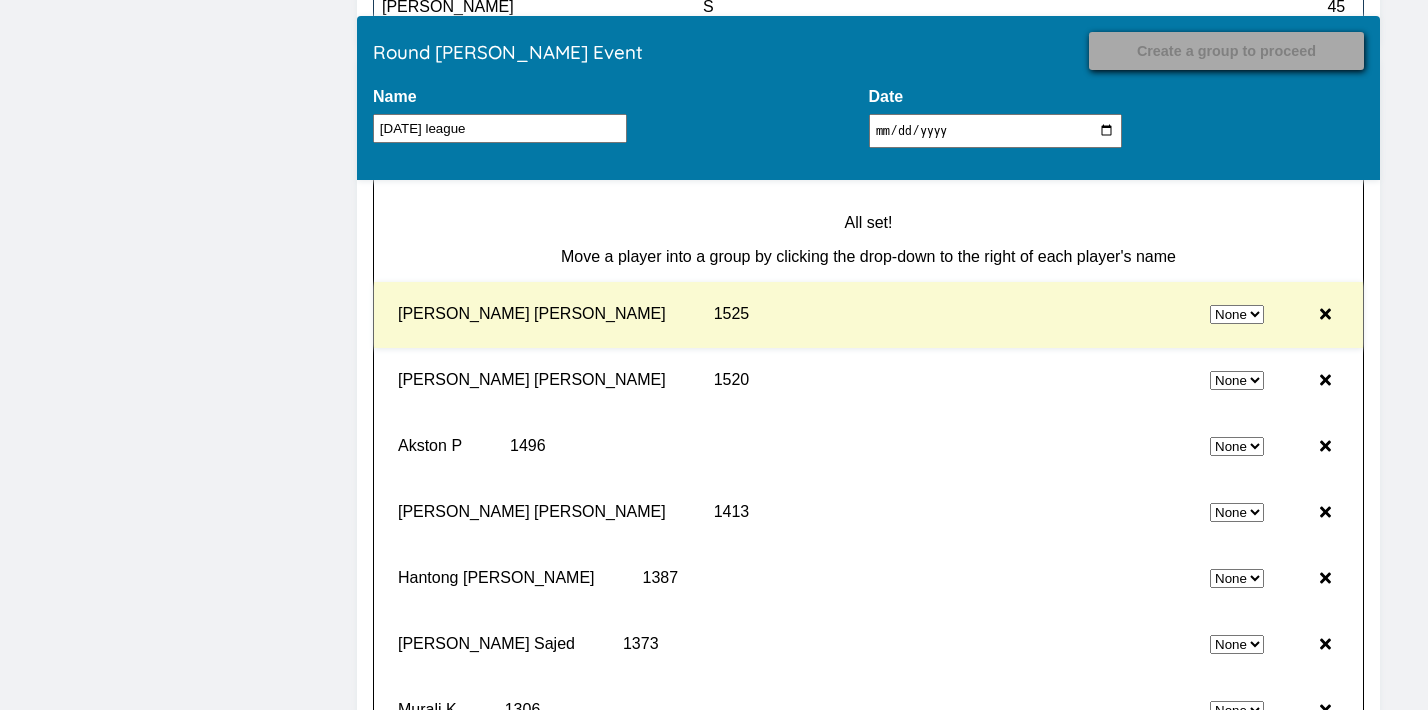 select on "1" 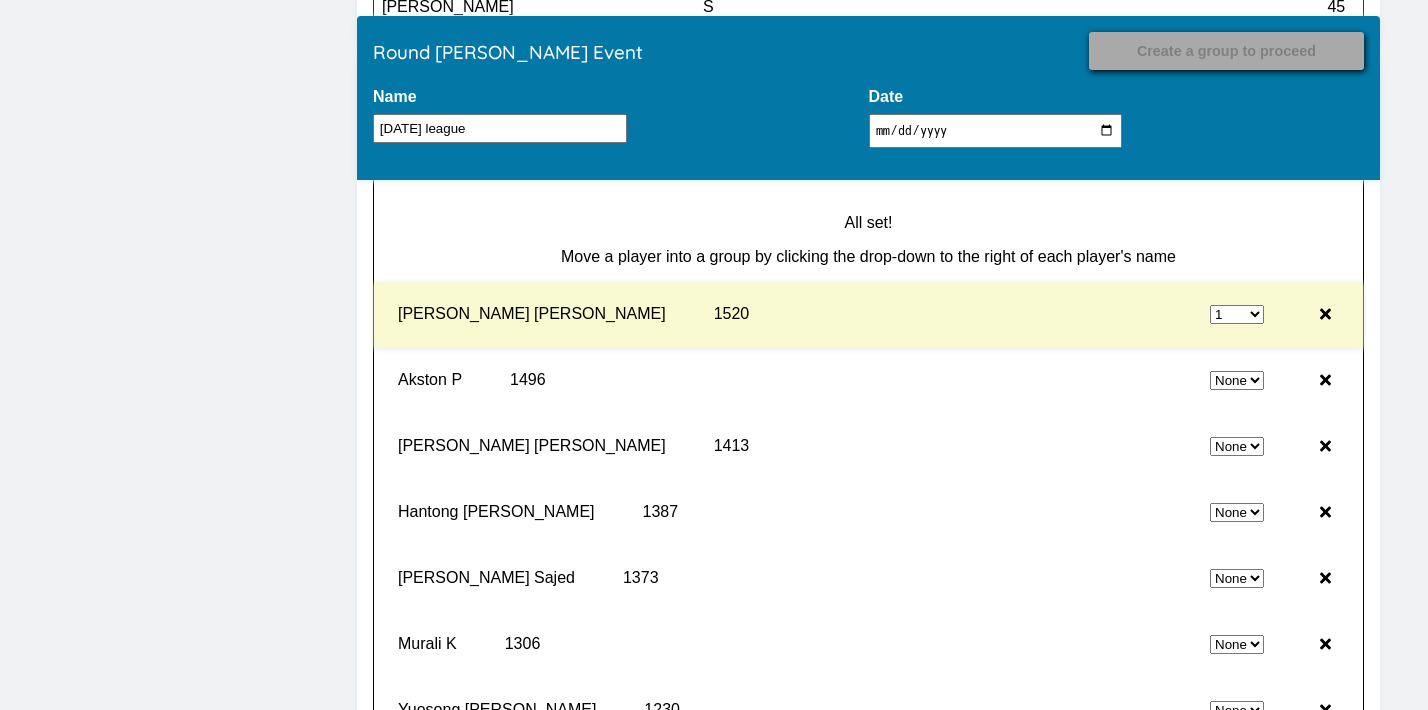 select on "0" 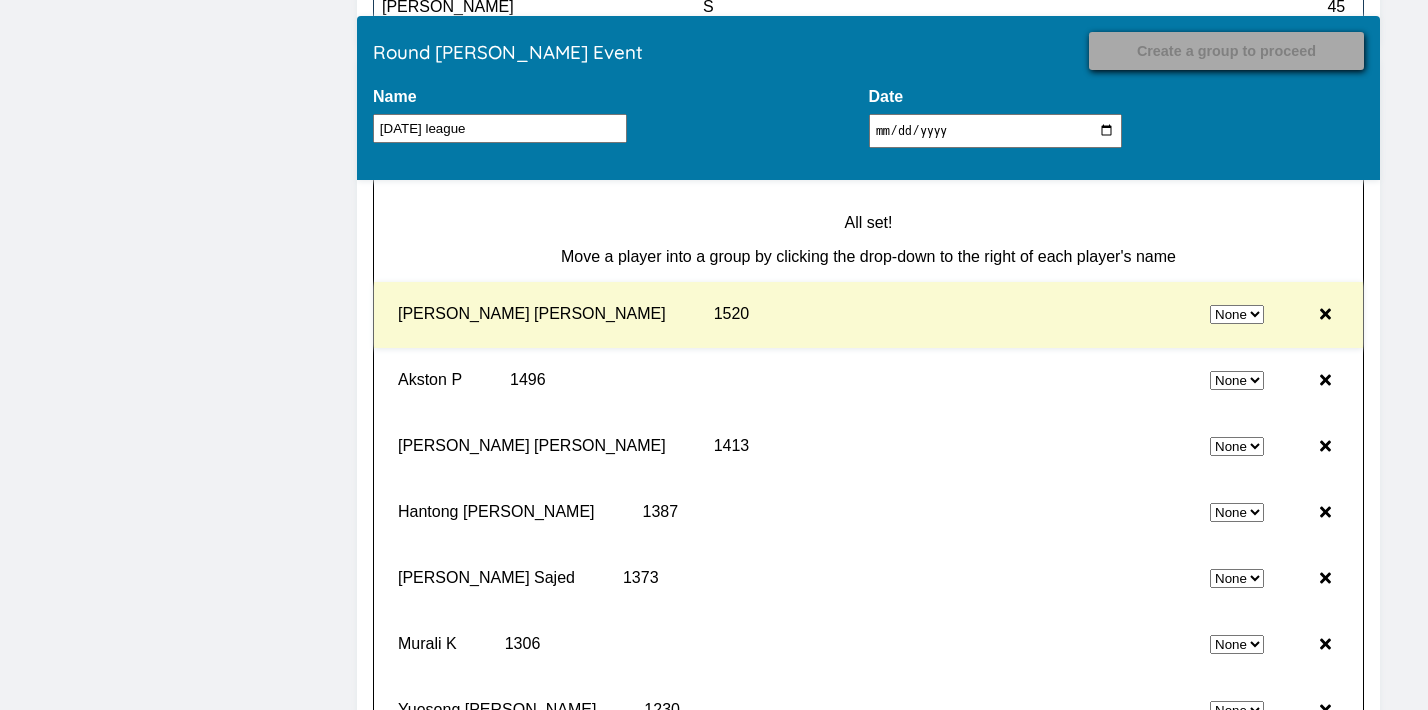 select on "1" 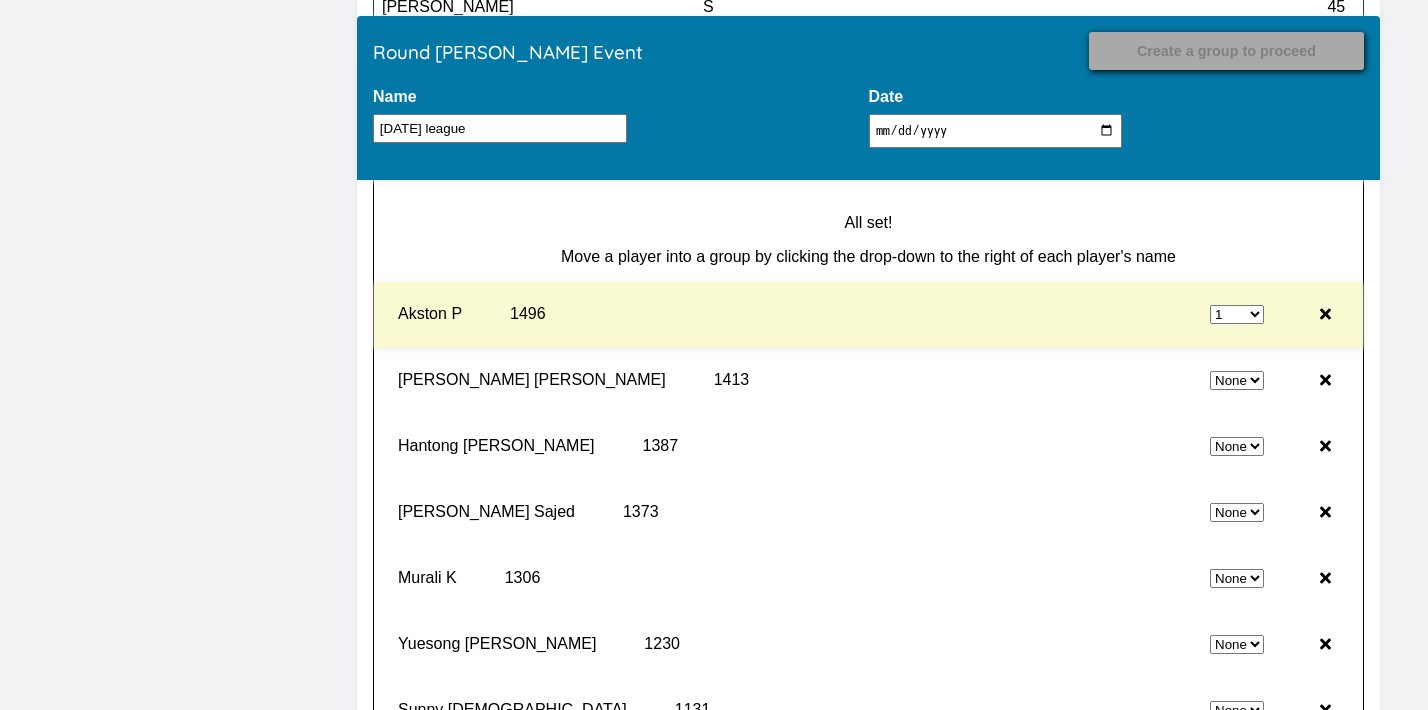 select on "0" 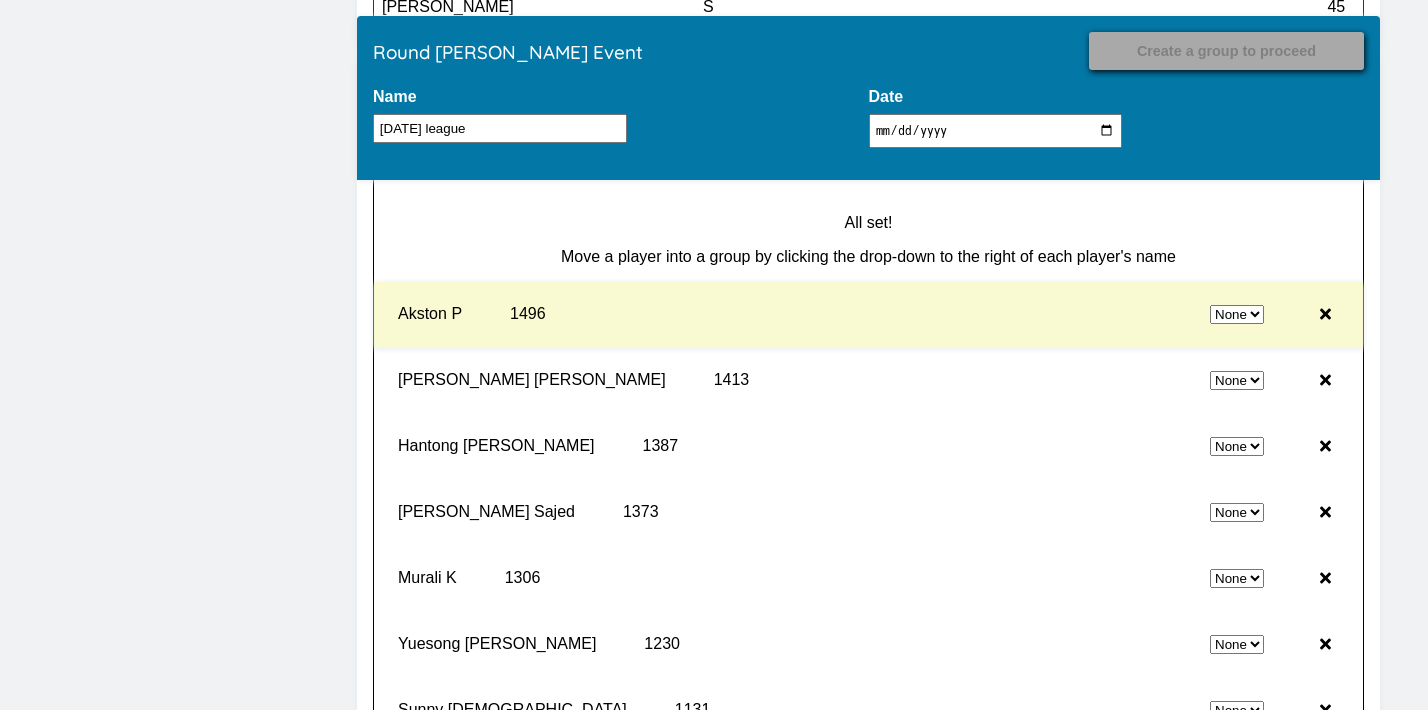 select on "1" 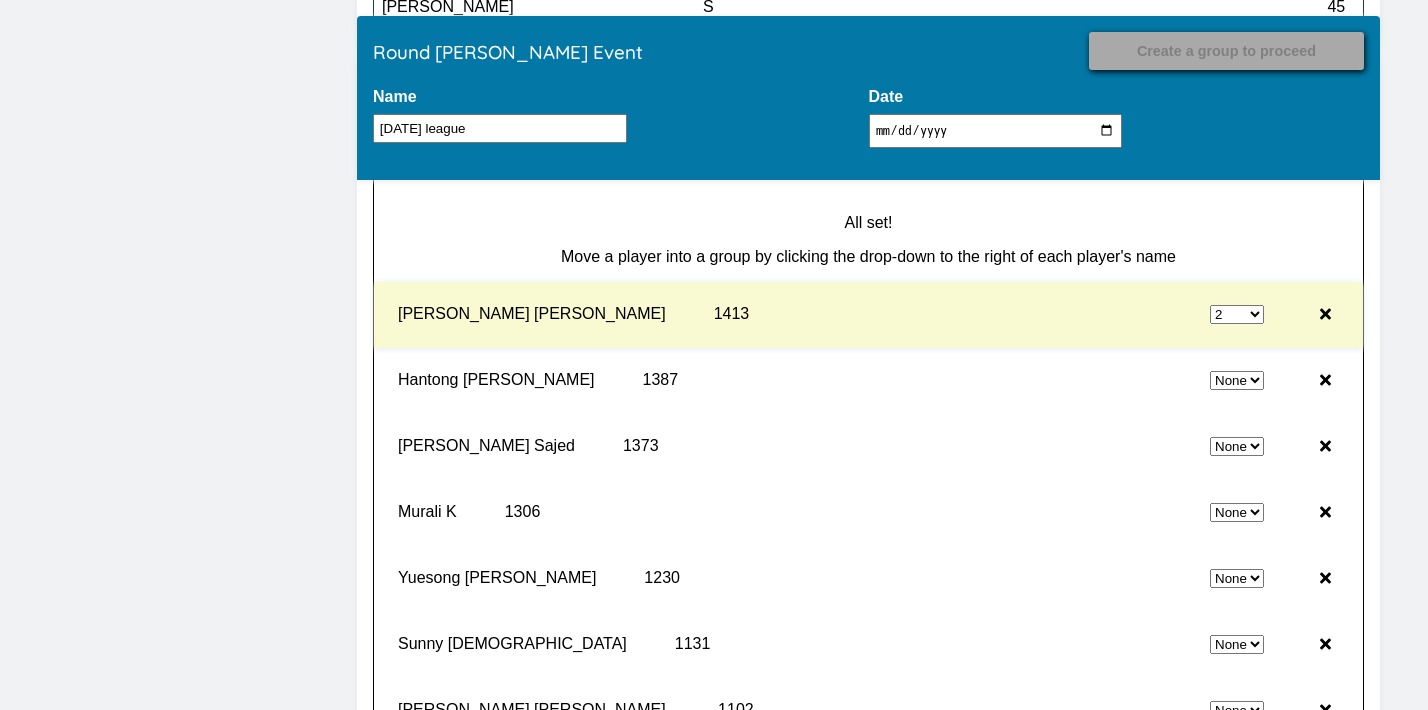 select on "0" 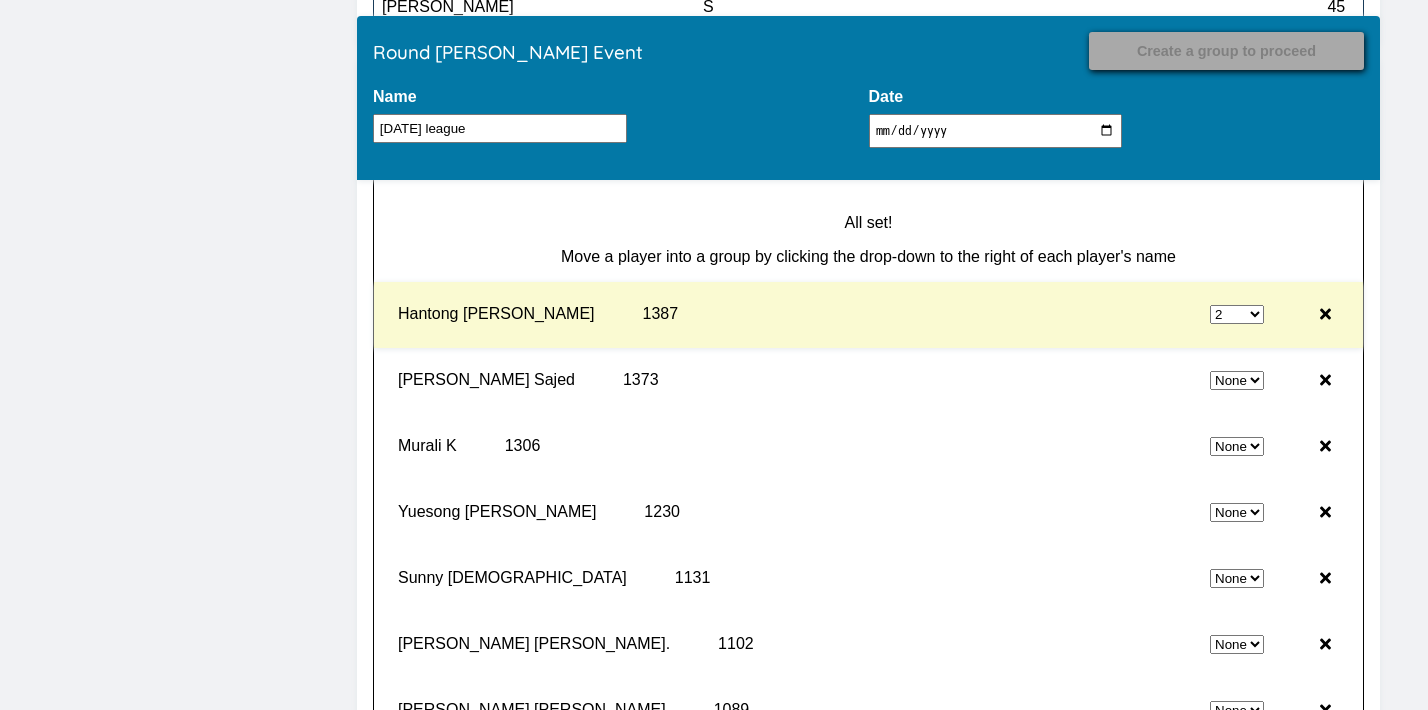 select on "0" 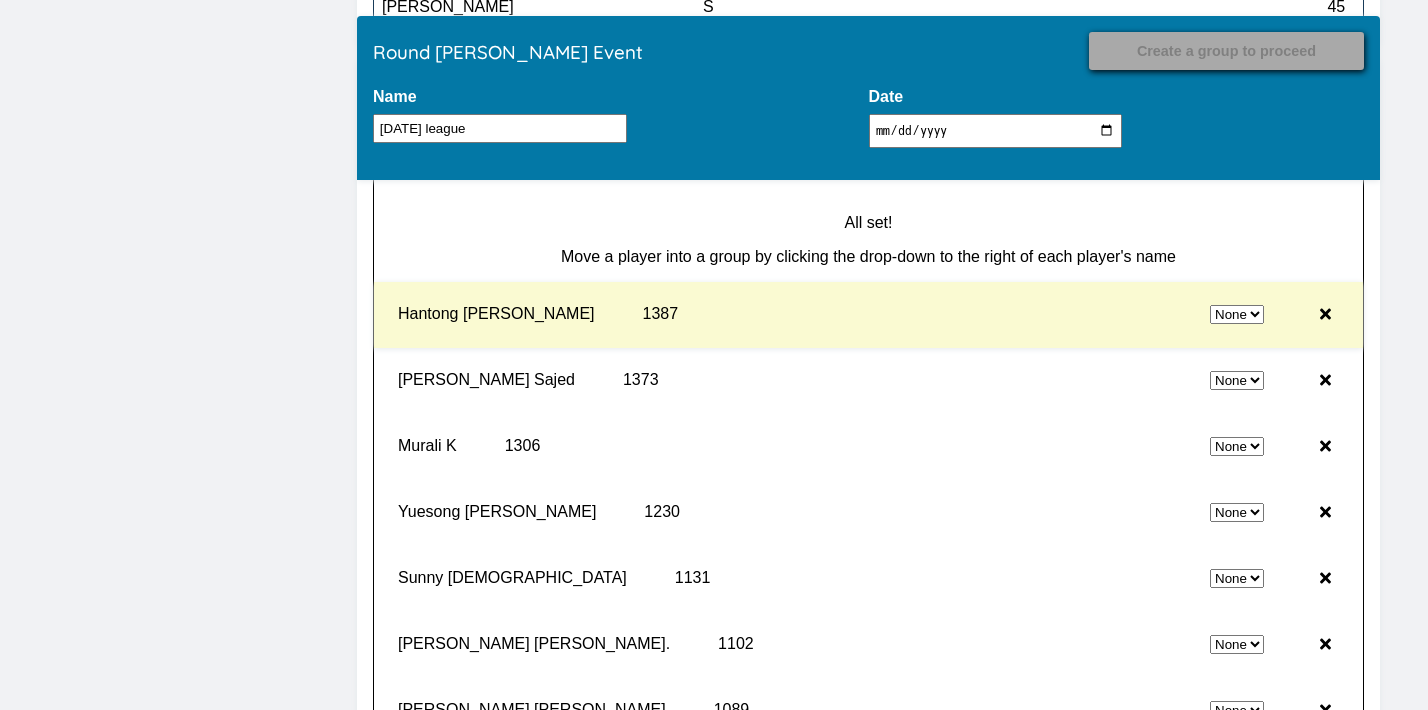 select on "2" 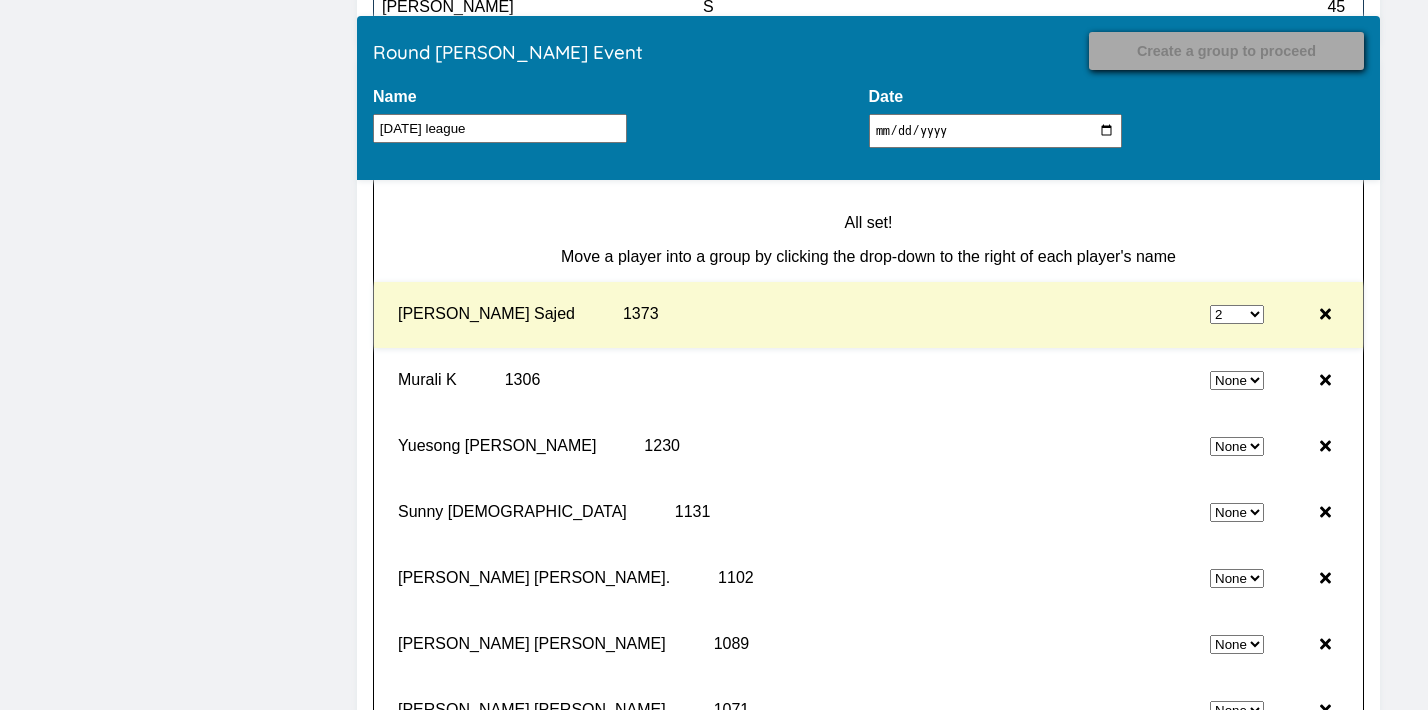 select on "0" 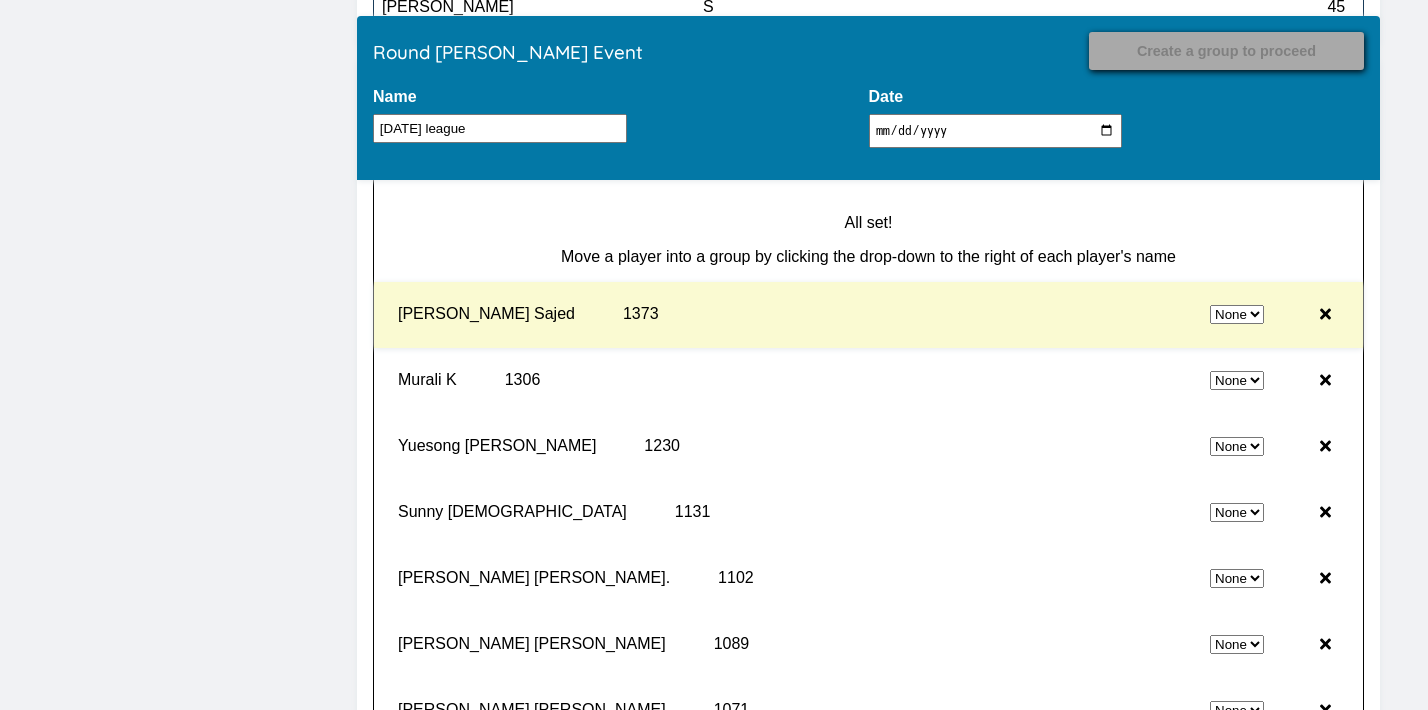 select on "2" 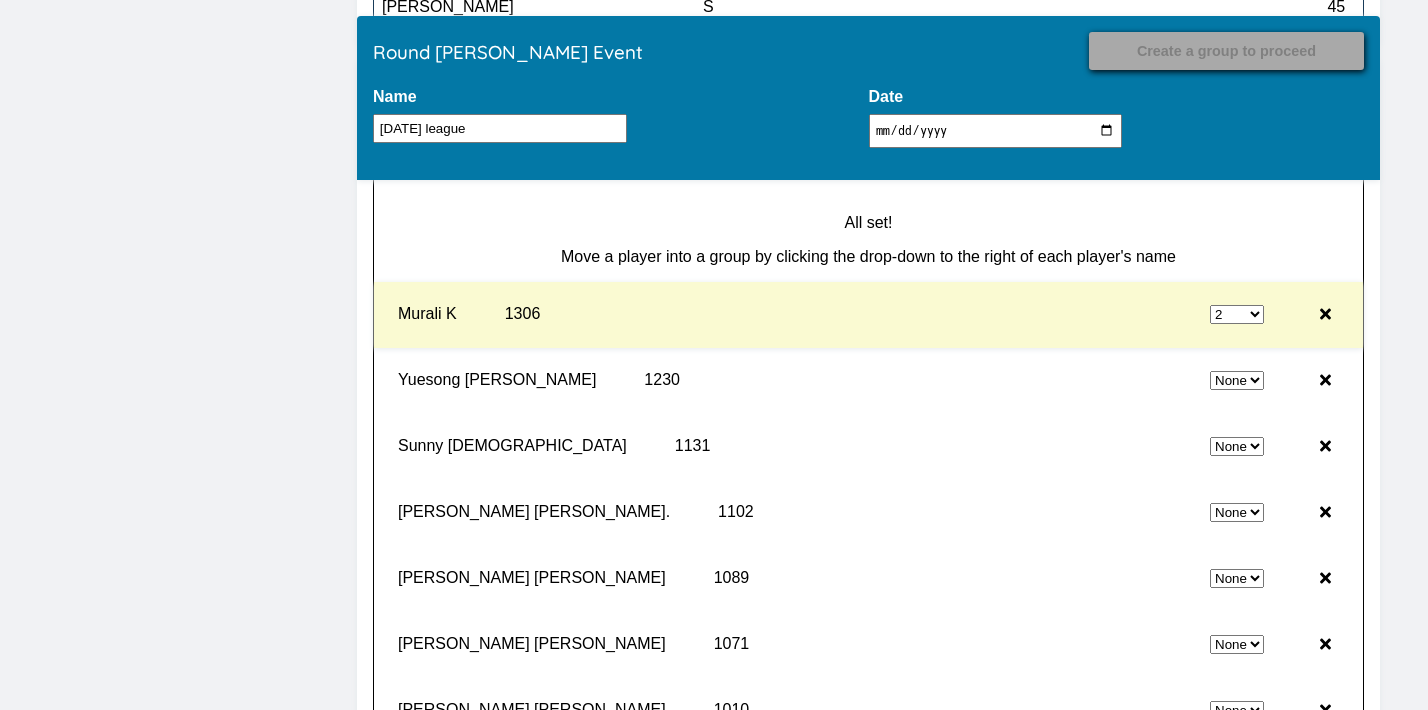select on "0" 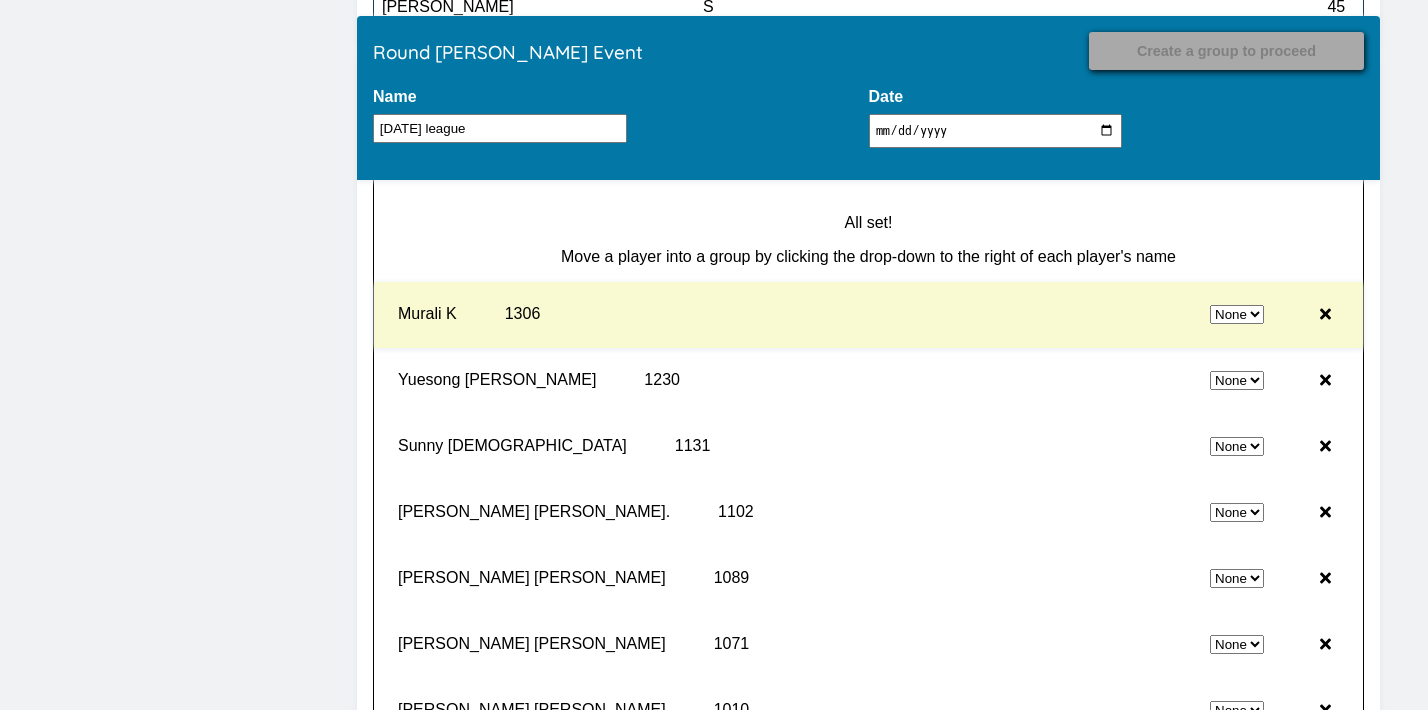 select on "2" 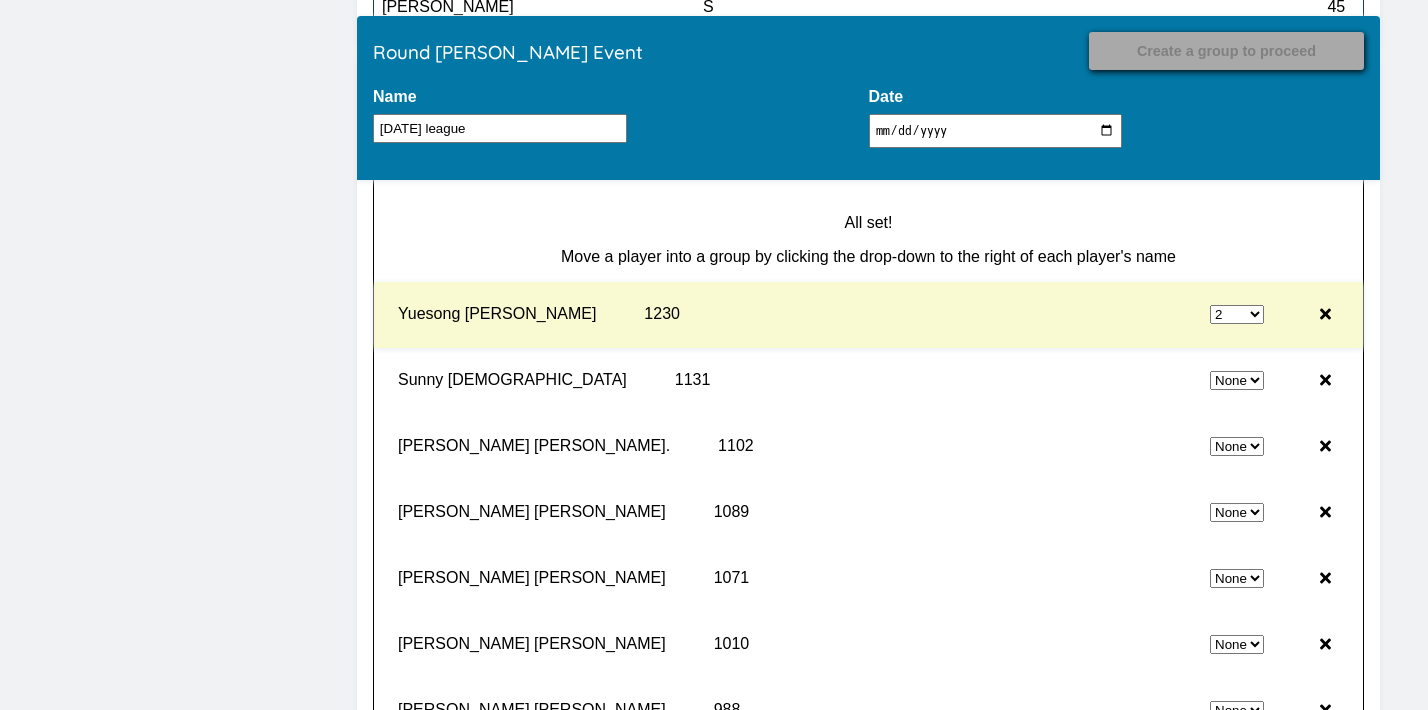 select on "0" 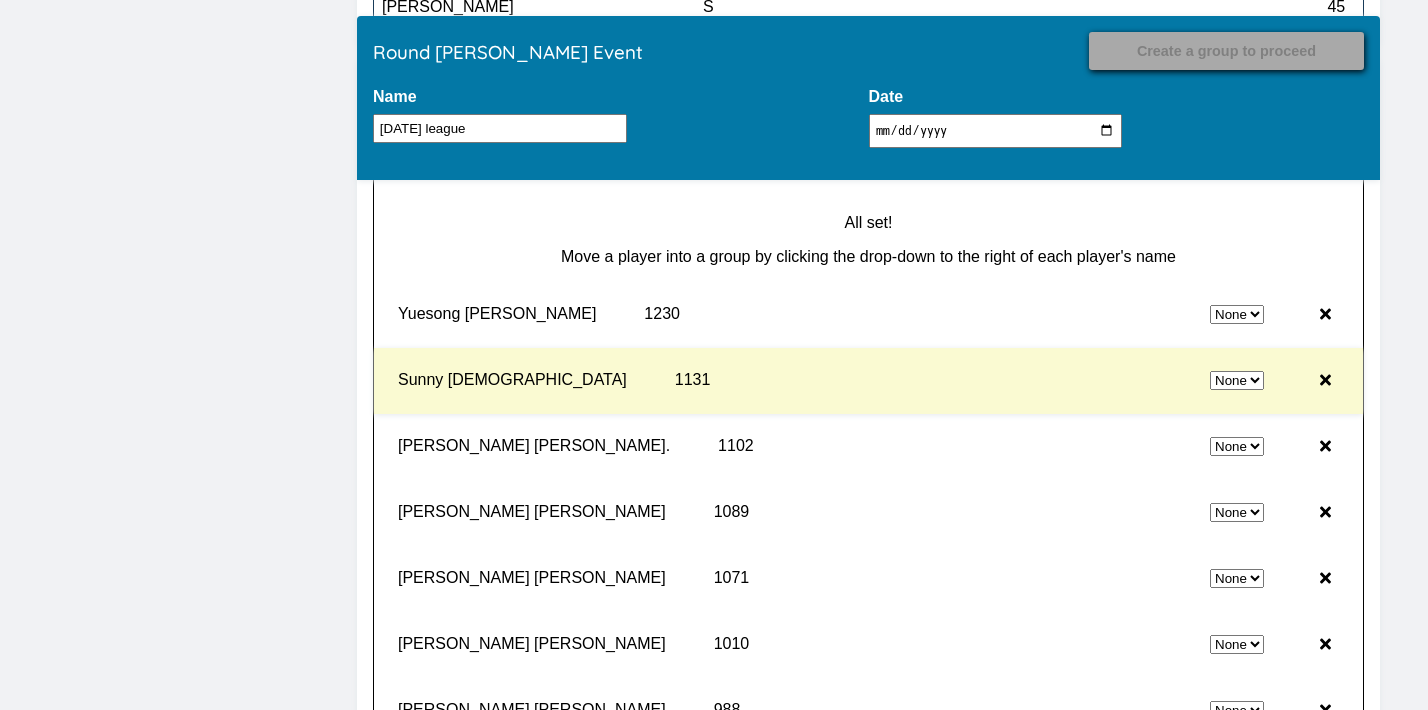 select on "2" 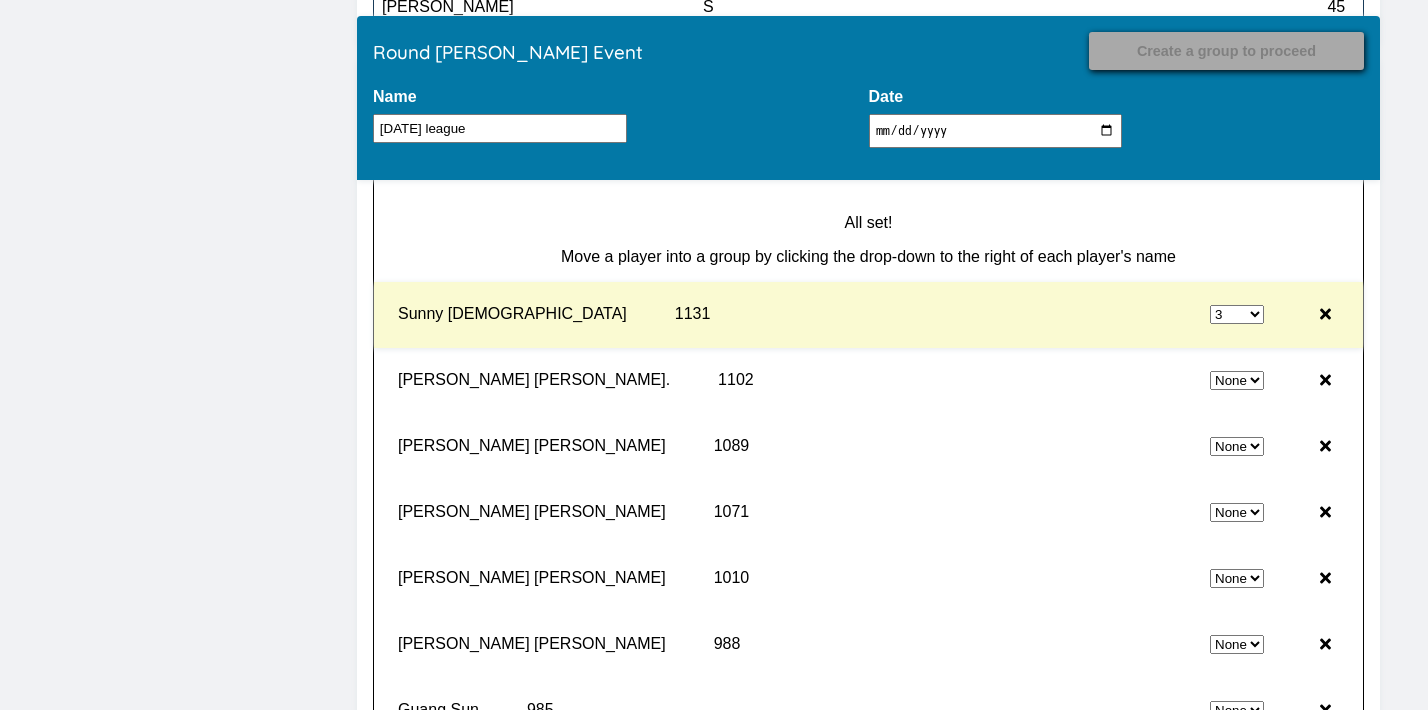 select on "0" 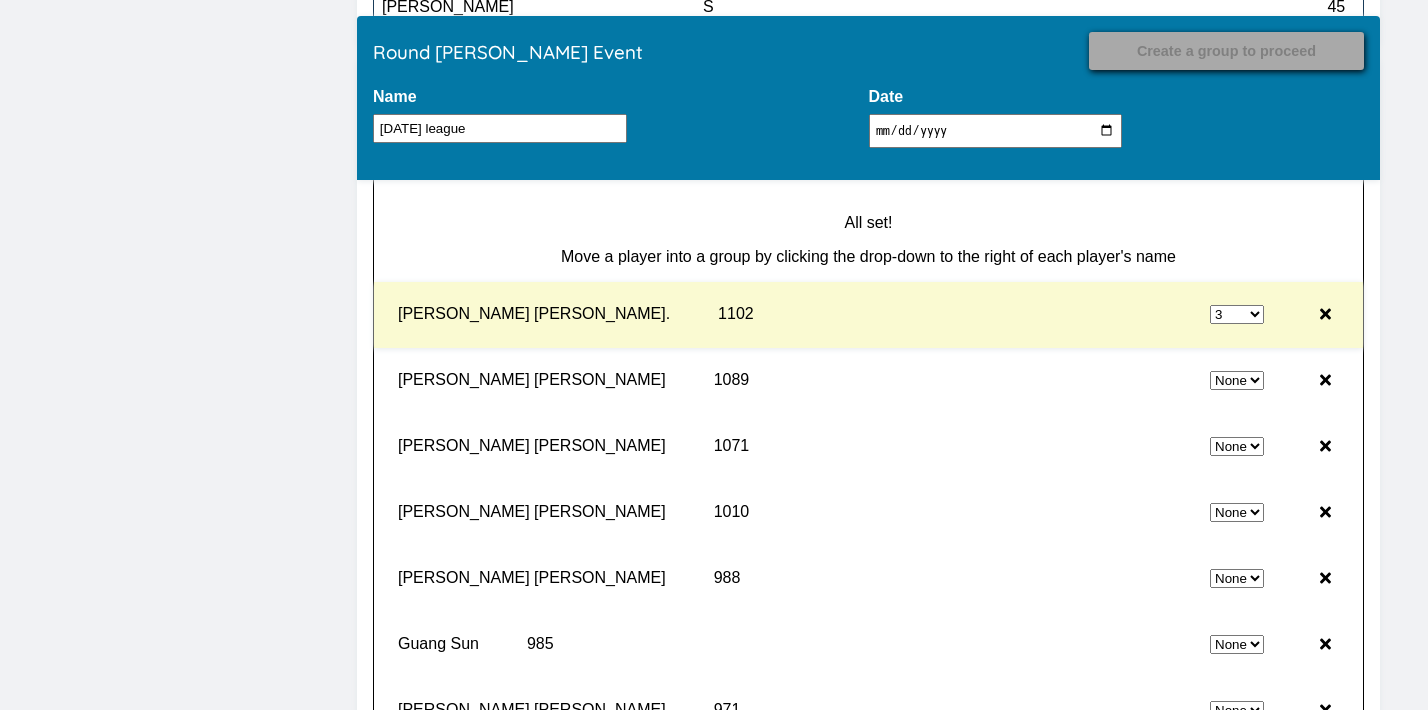 select on "0" 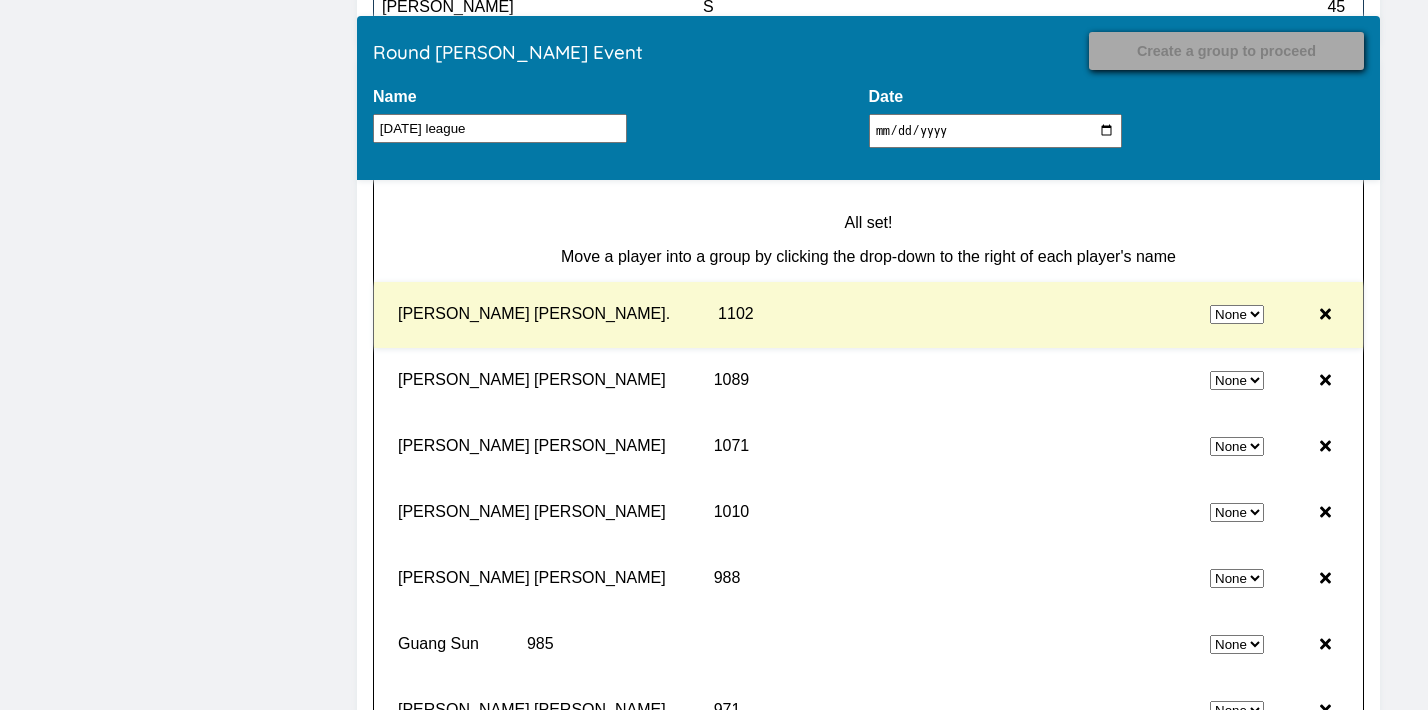 select on "3" 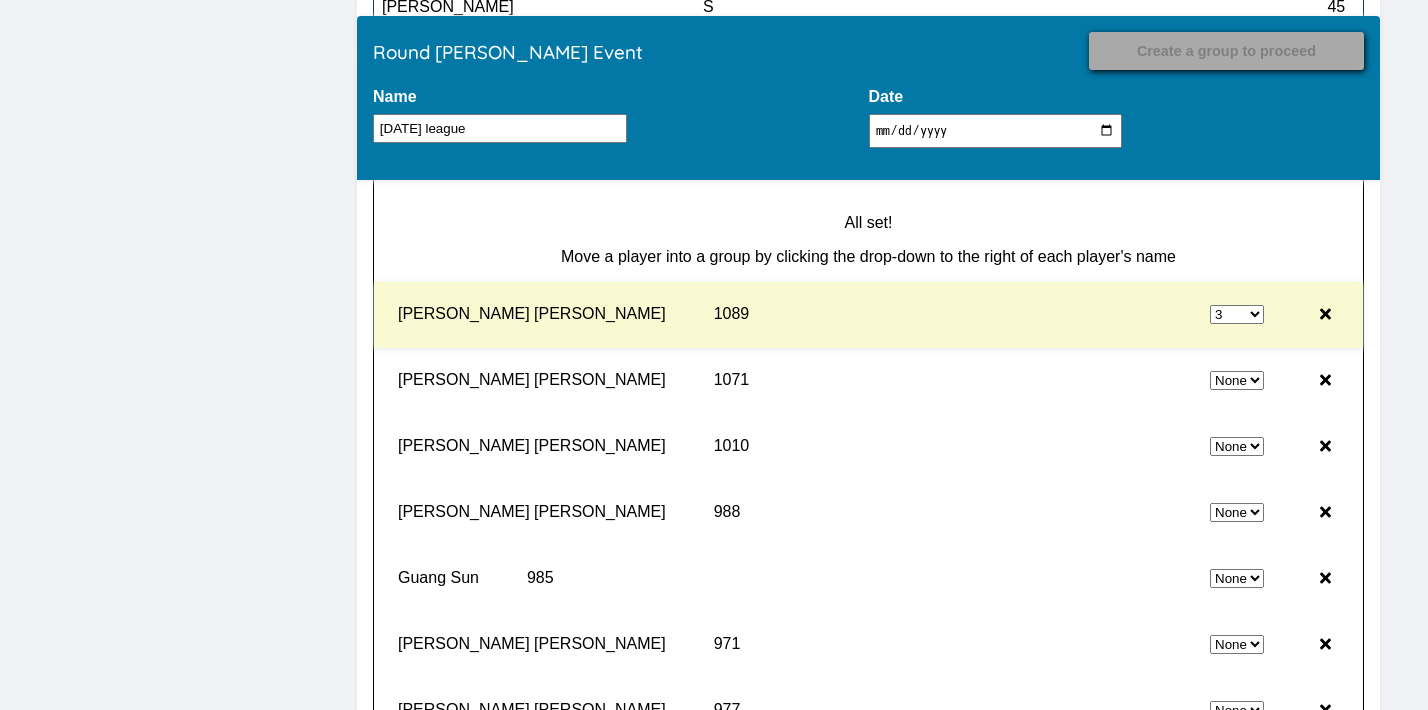 select on "0" 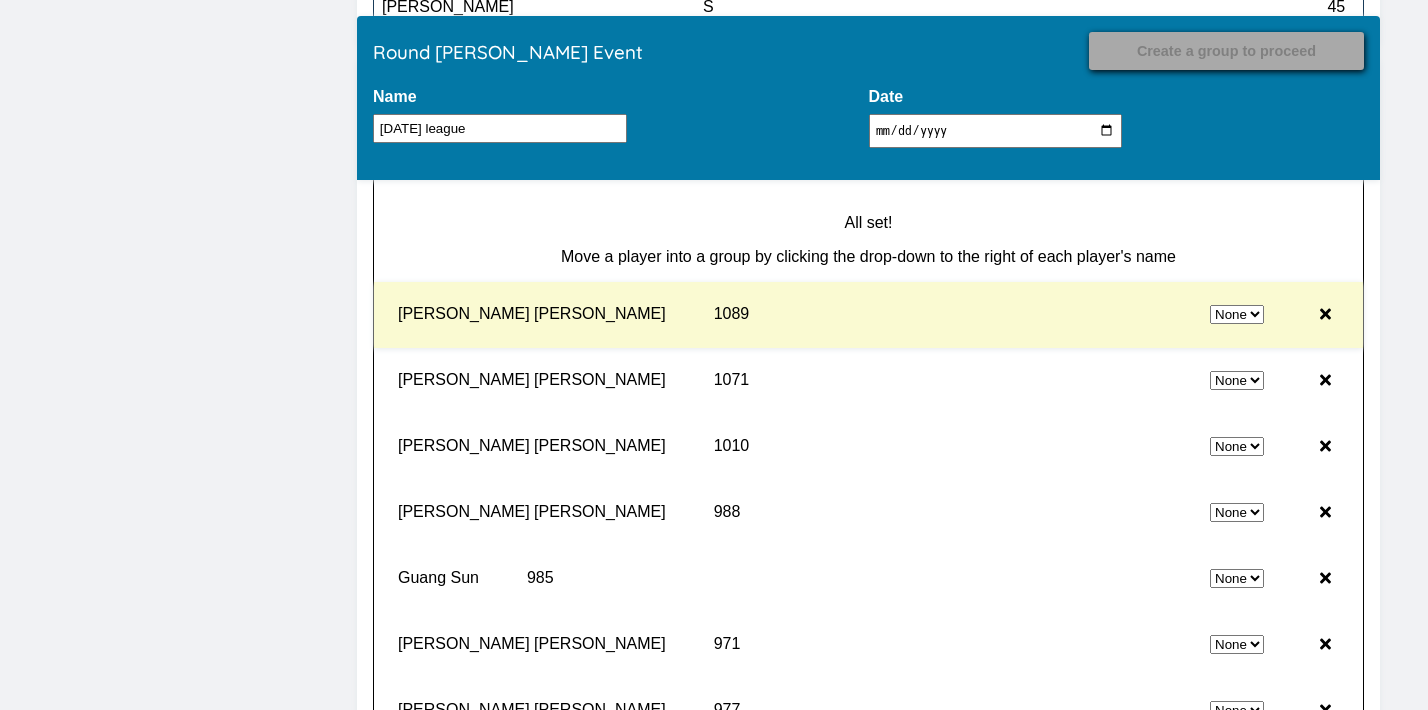 select on "3" 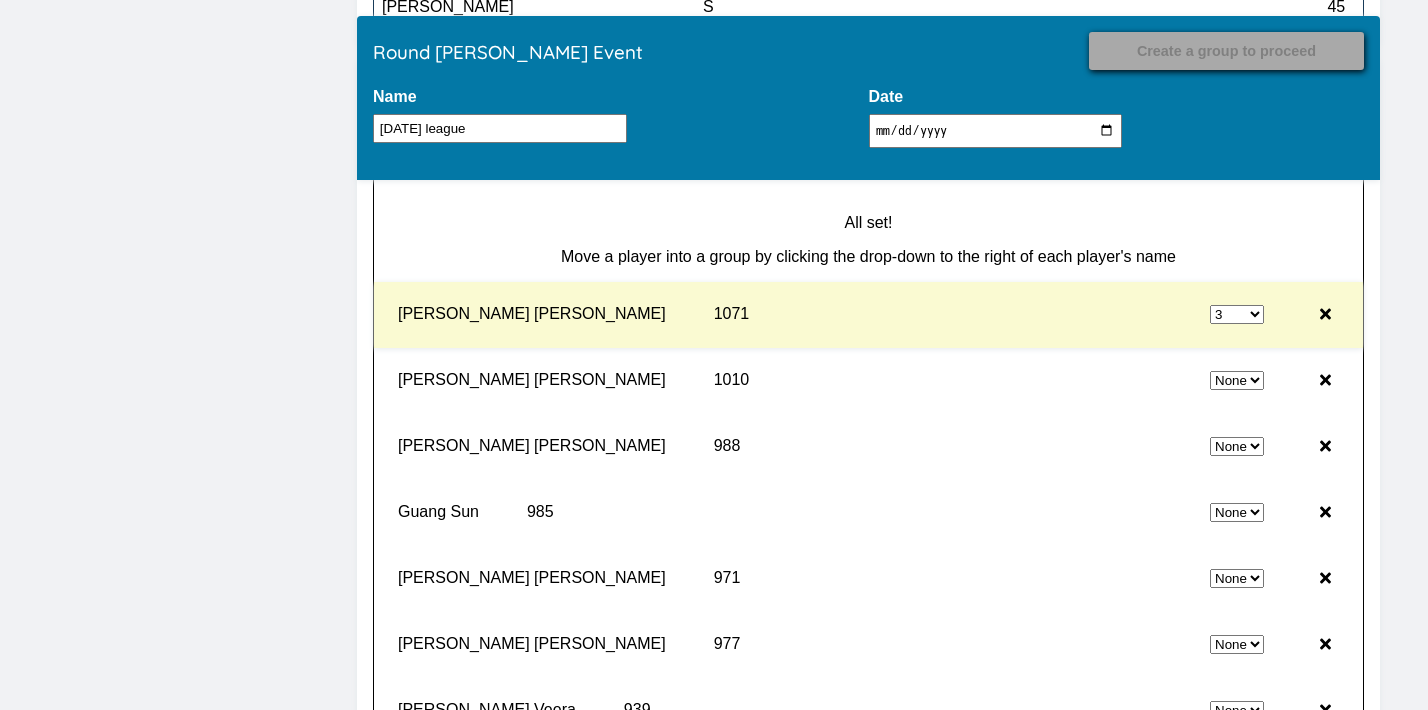 select on "0" 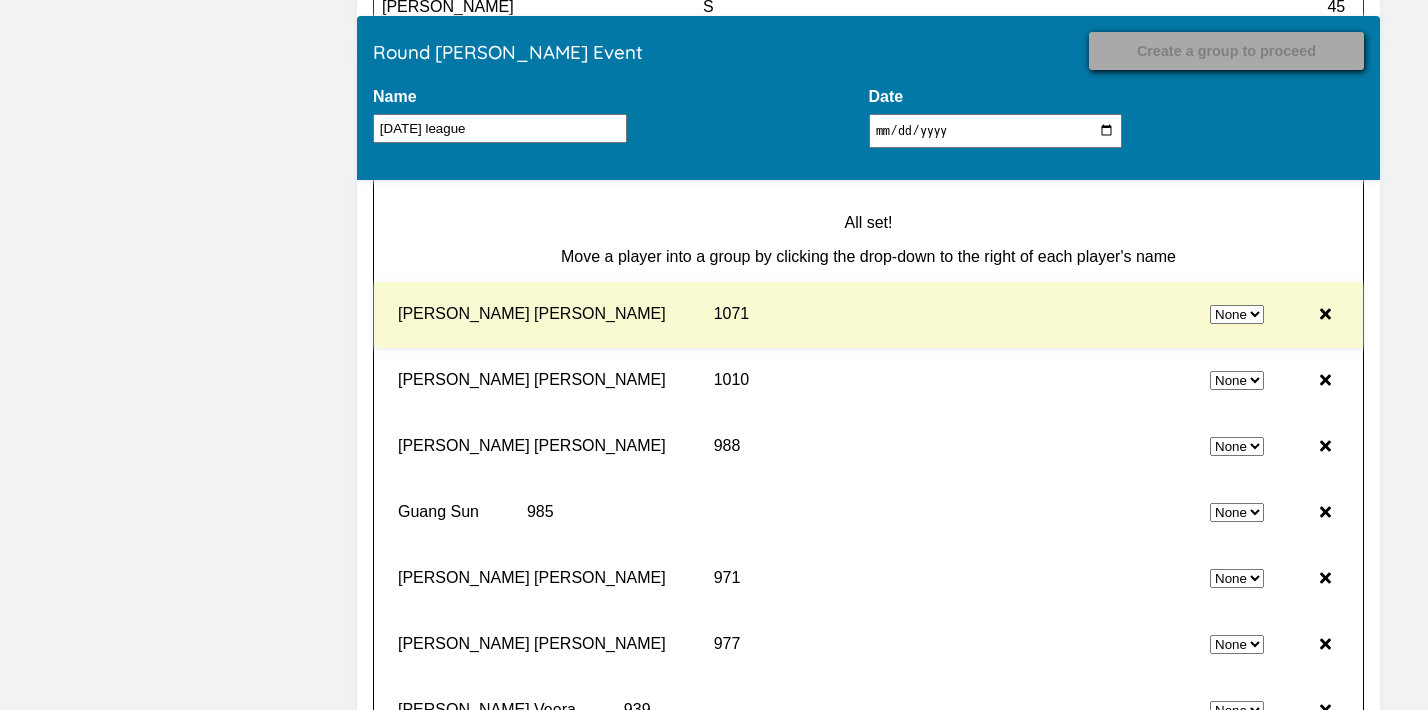 select on "3" 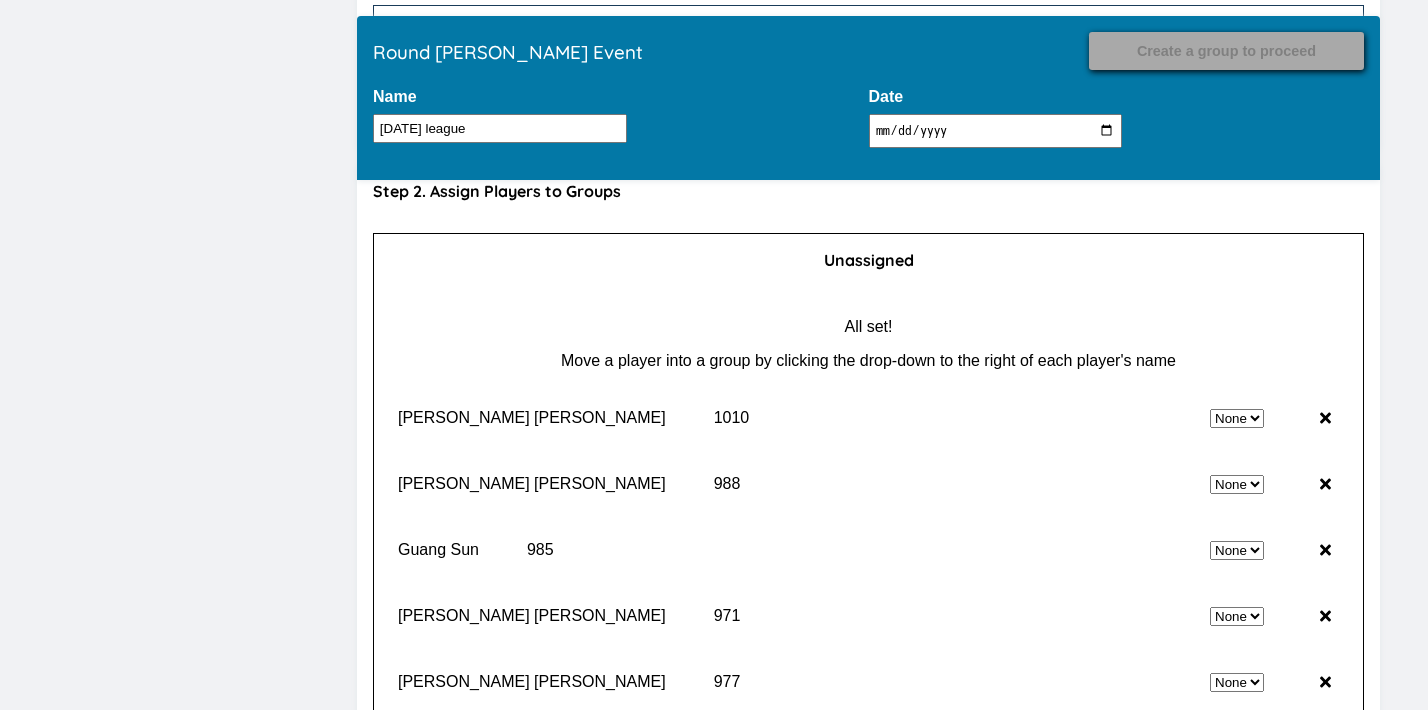 scroll, scrollTop: 17934, scrollLeft: 0, axis: vertical 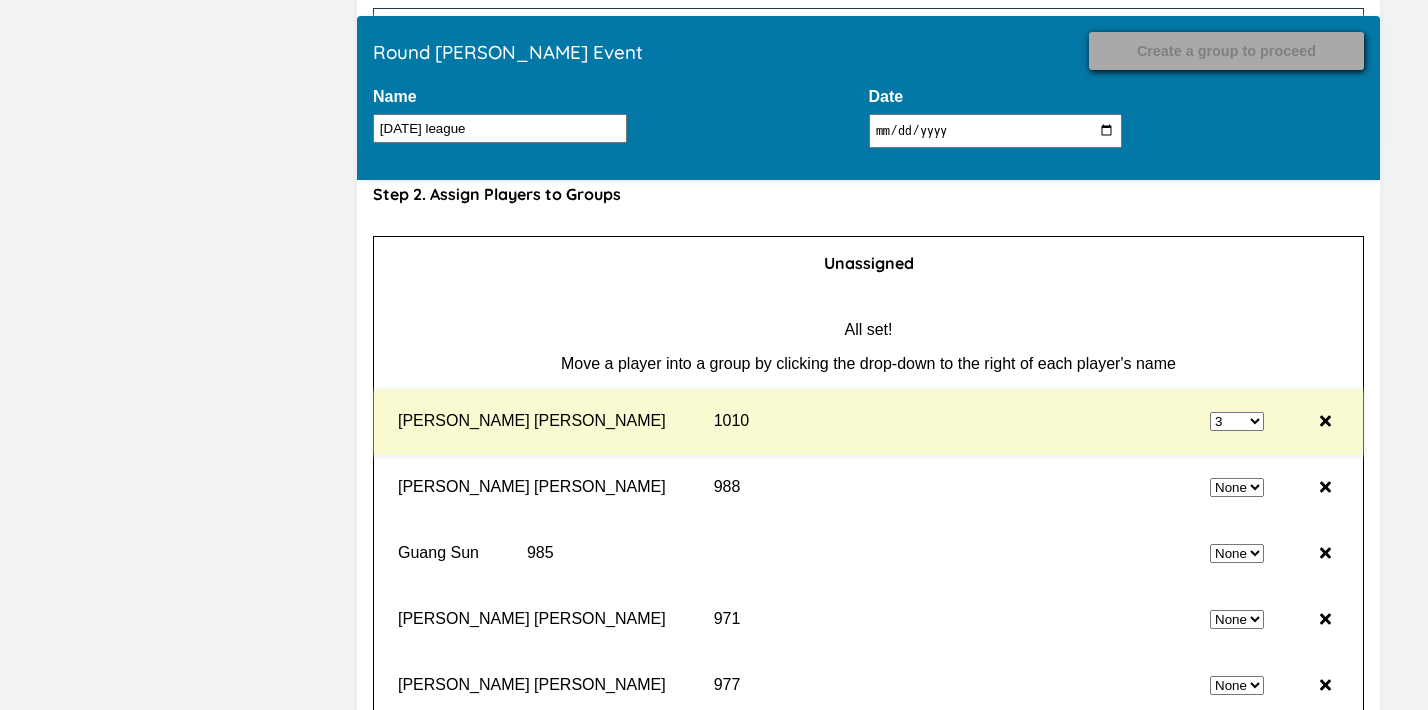 select on "0" 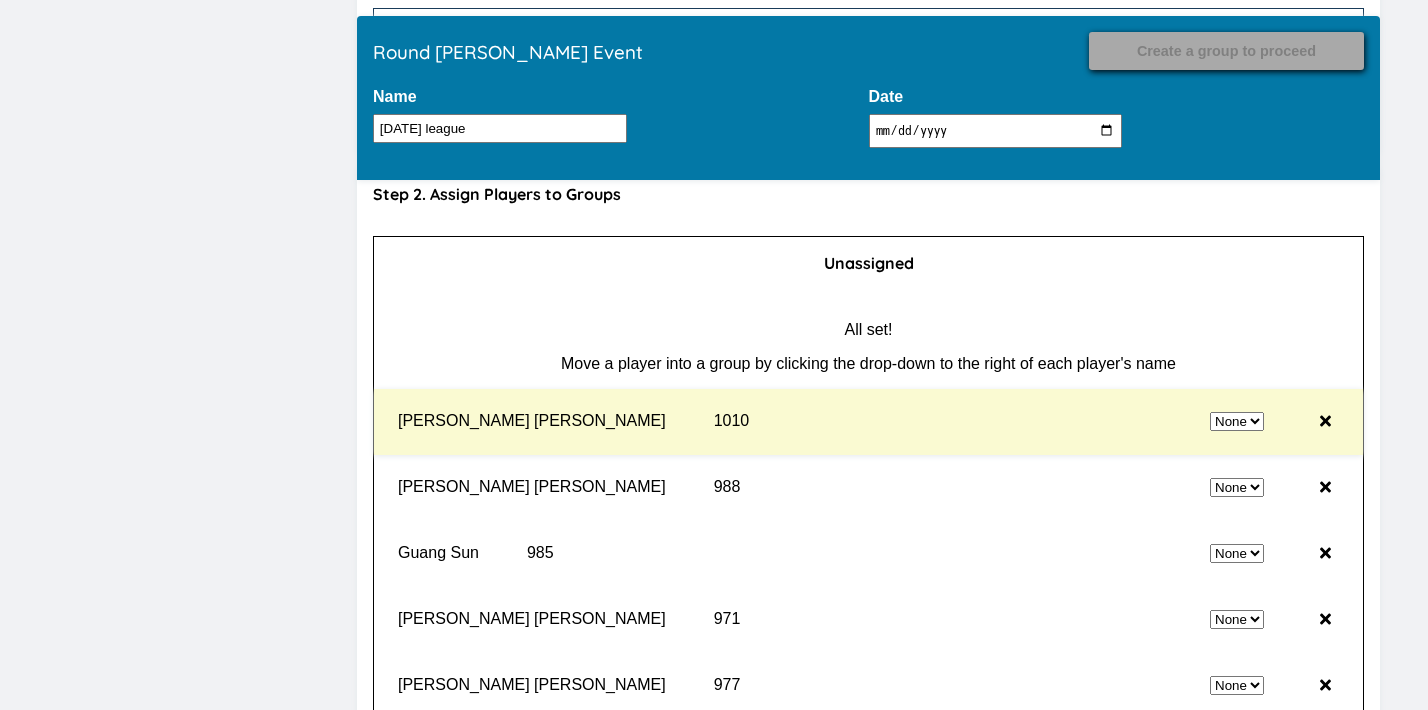 select on "3" 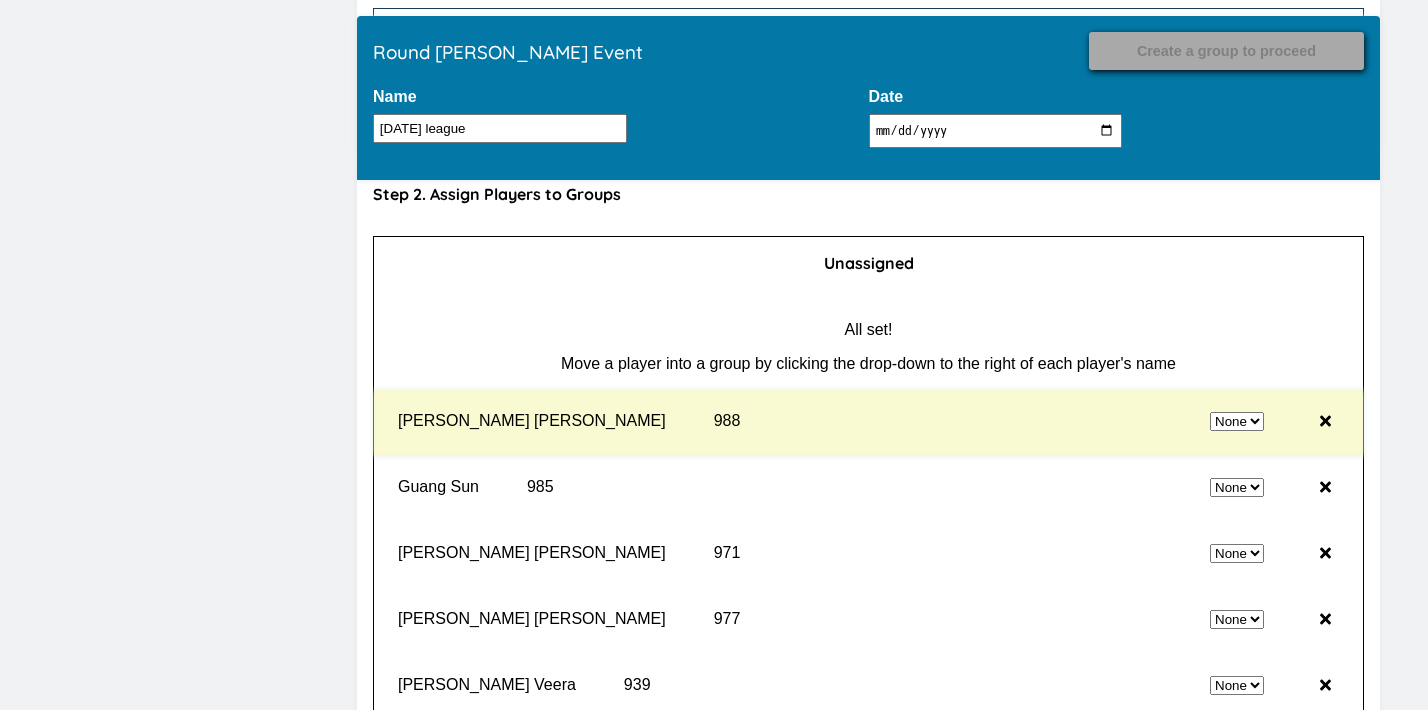 click on "None 1 2 3 4" at bounding box center (1026, 422) 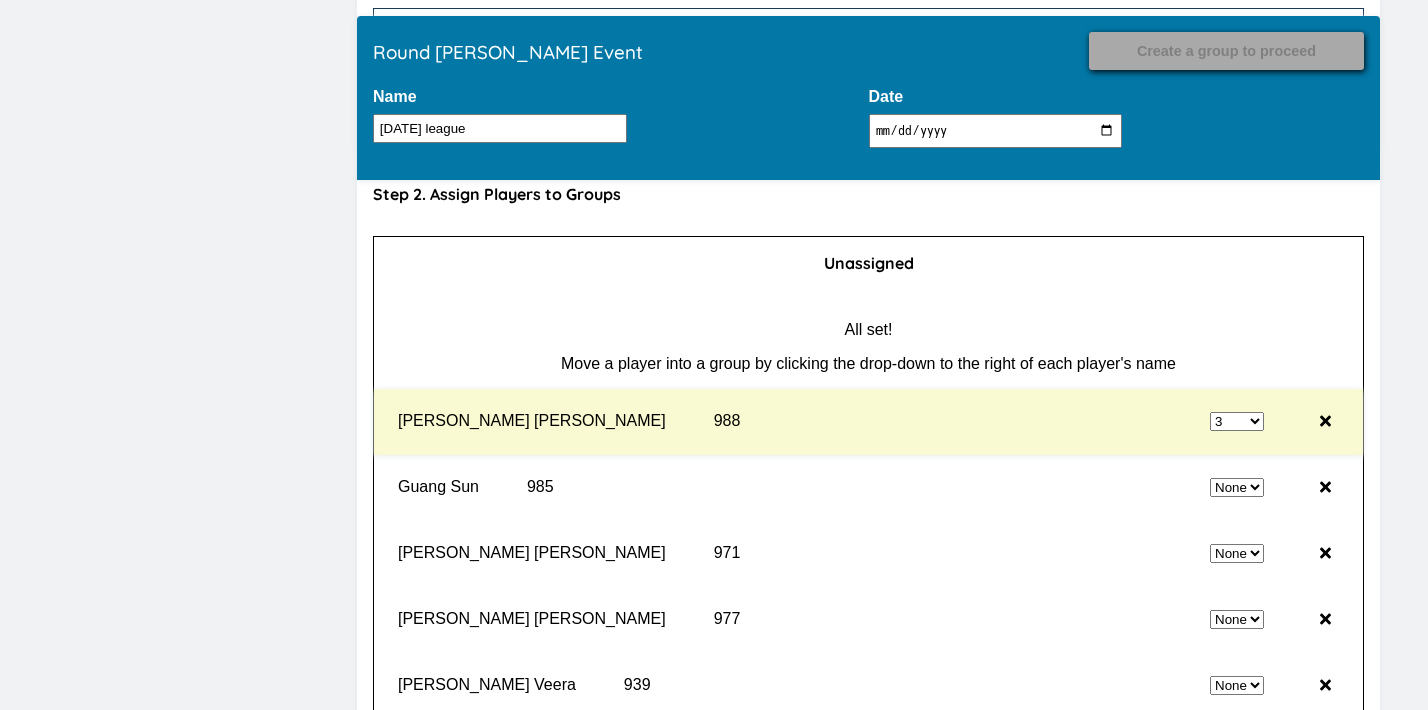 select on "0" 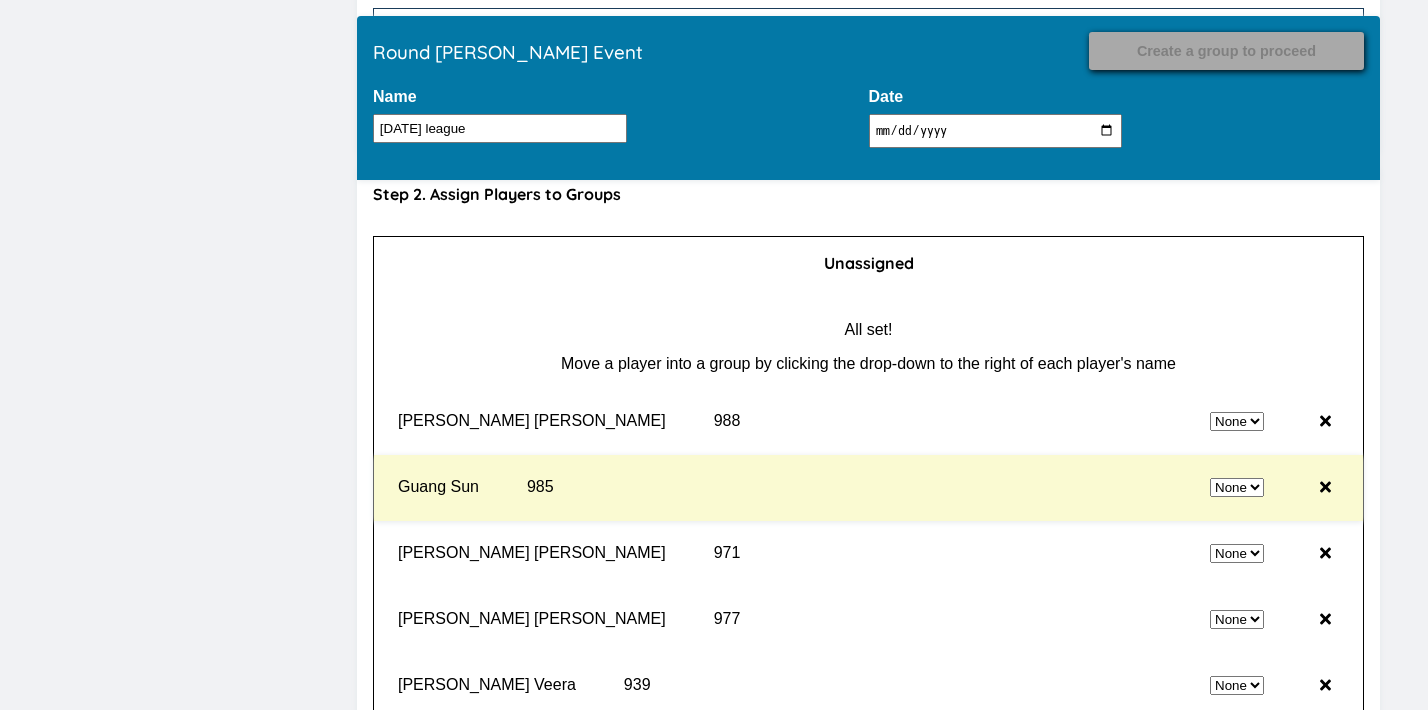 select on "3" 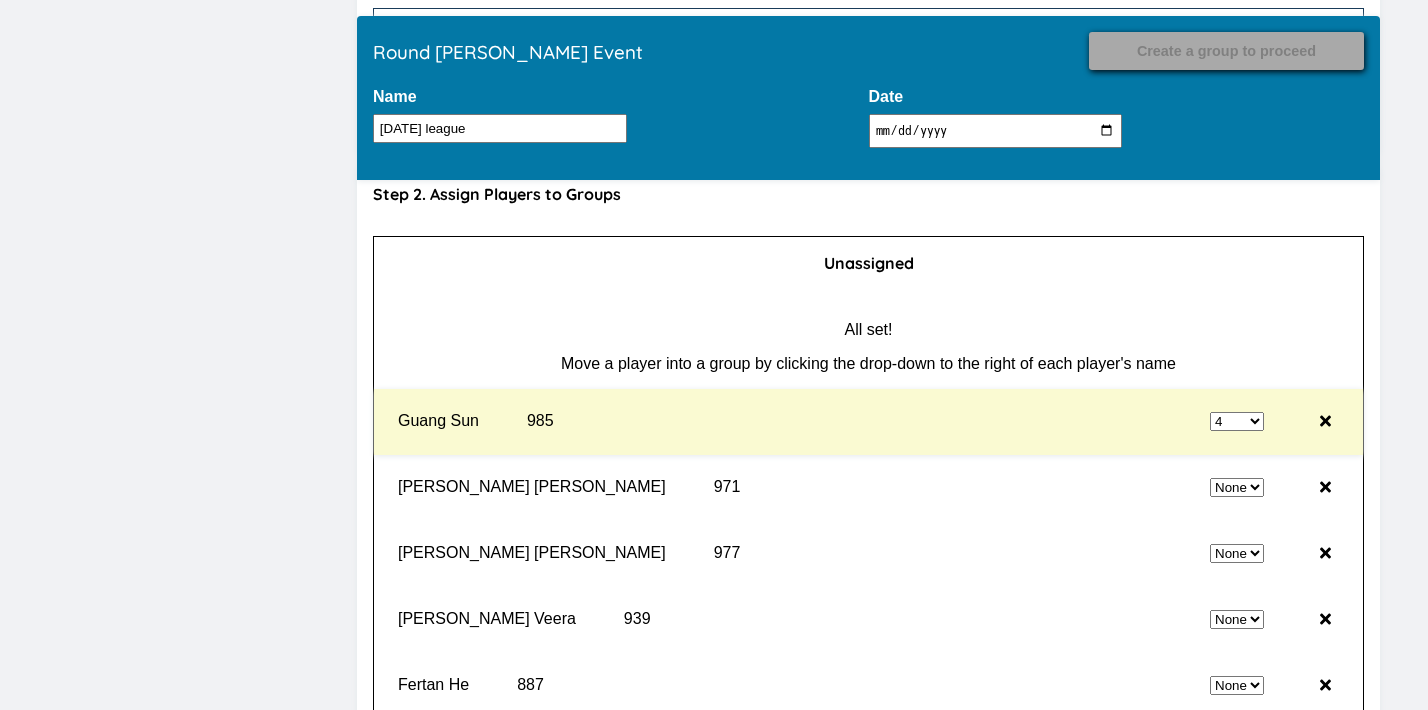 select on "0" 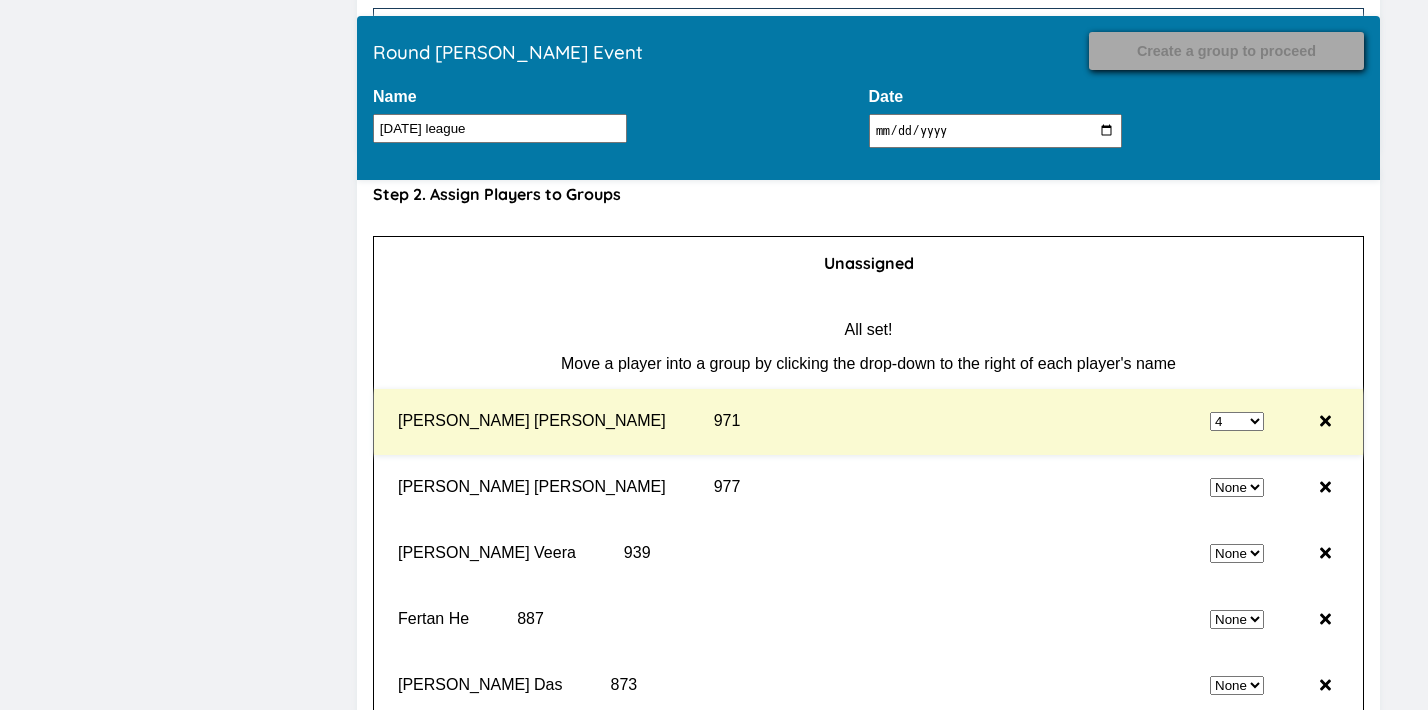 select on "0" 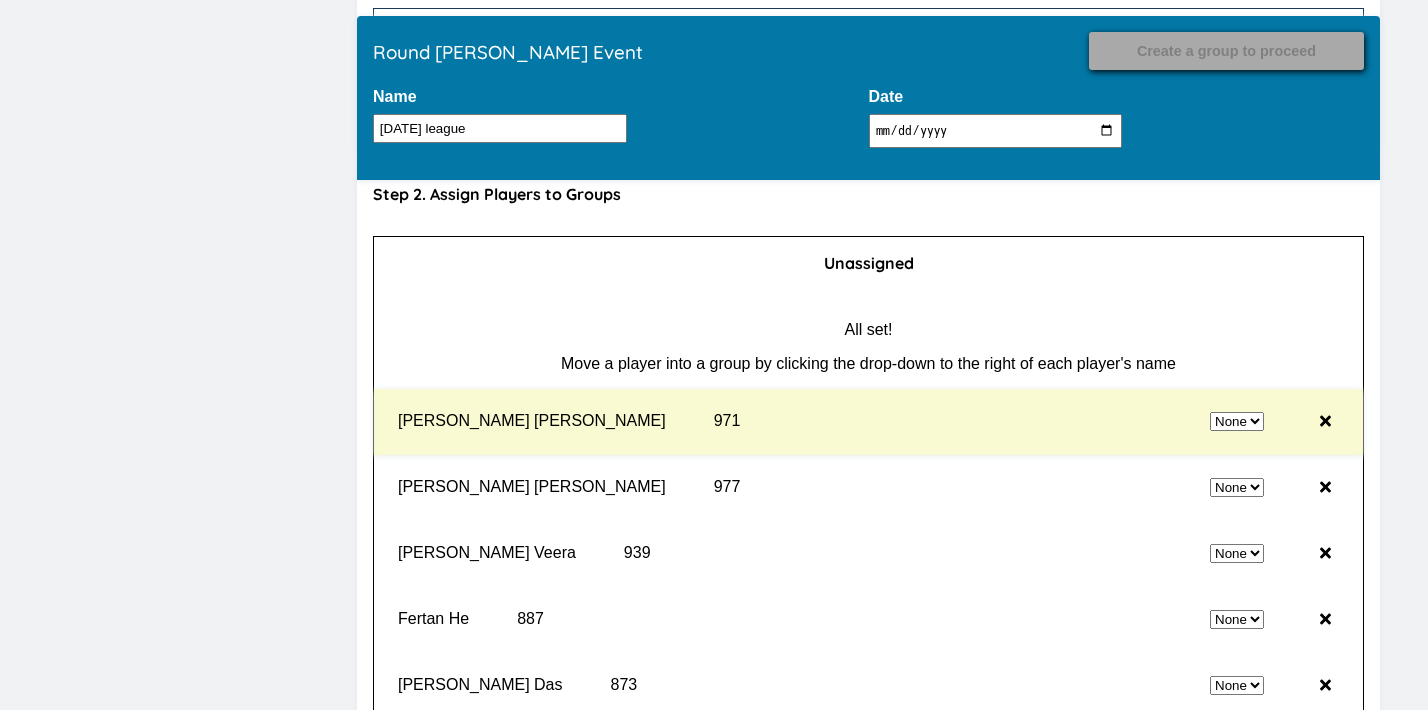 select on "4" 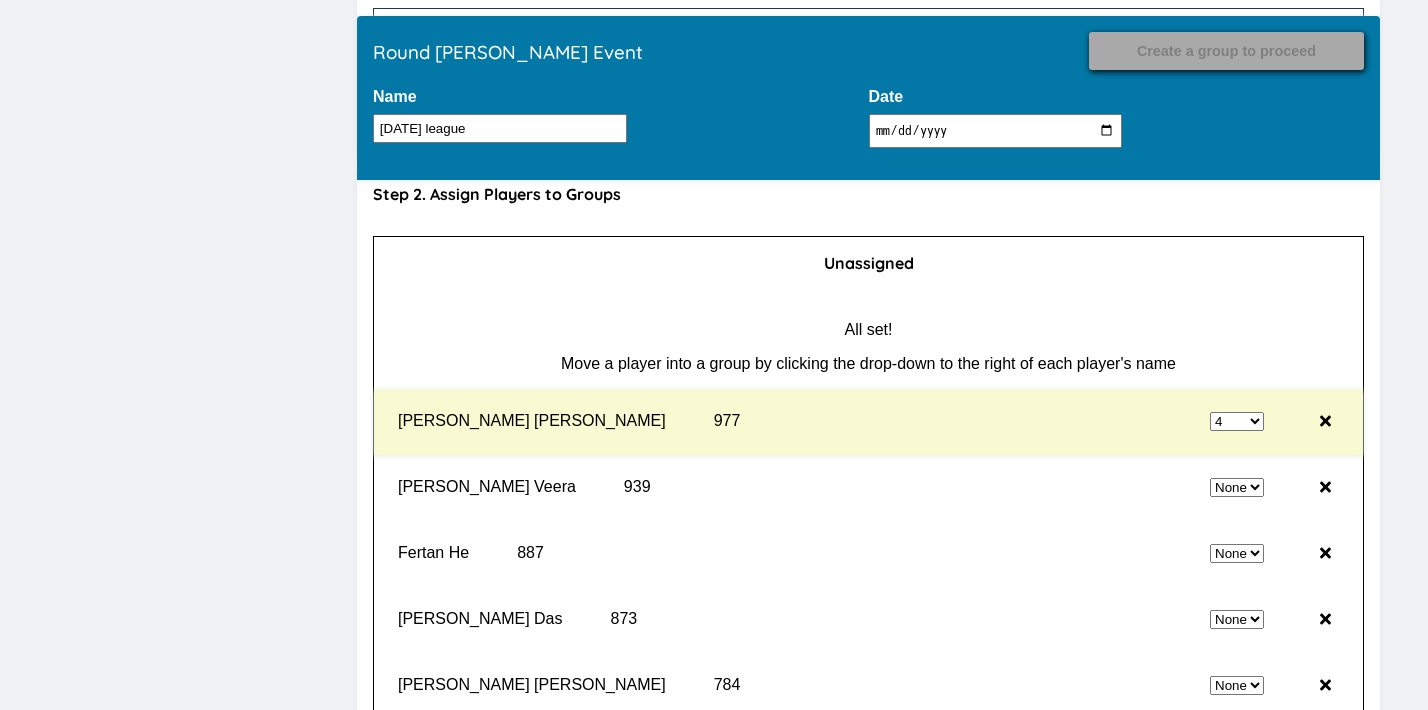 select on "0" 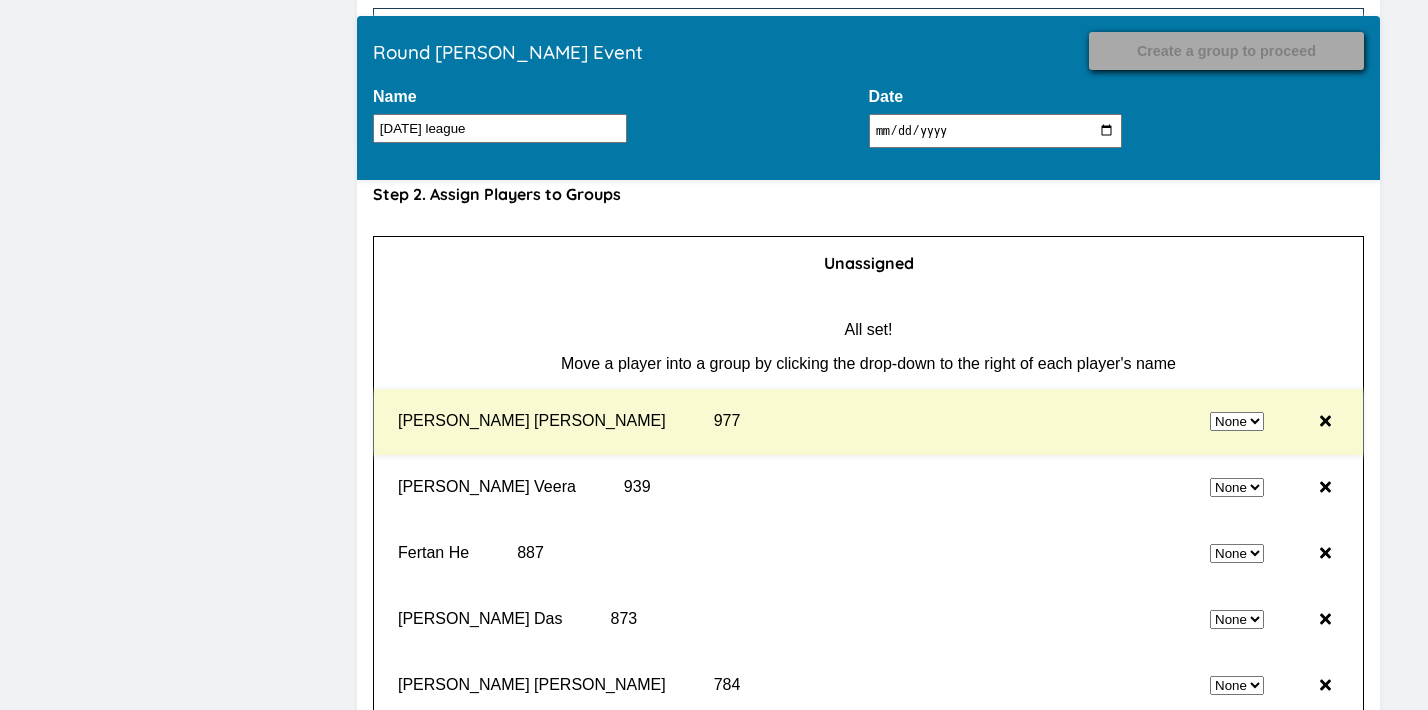 select on "4" 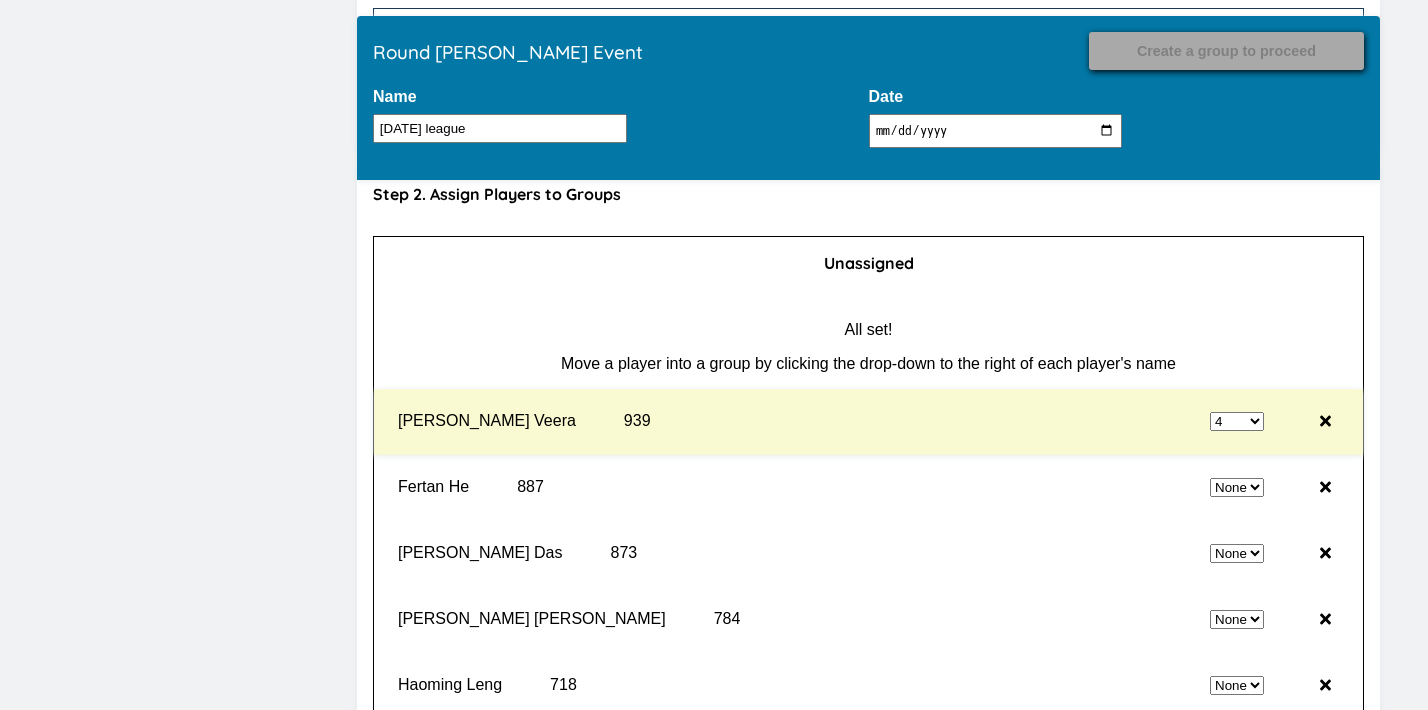 select on "0" 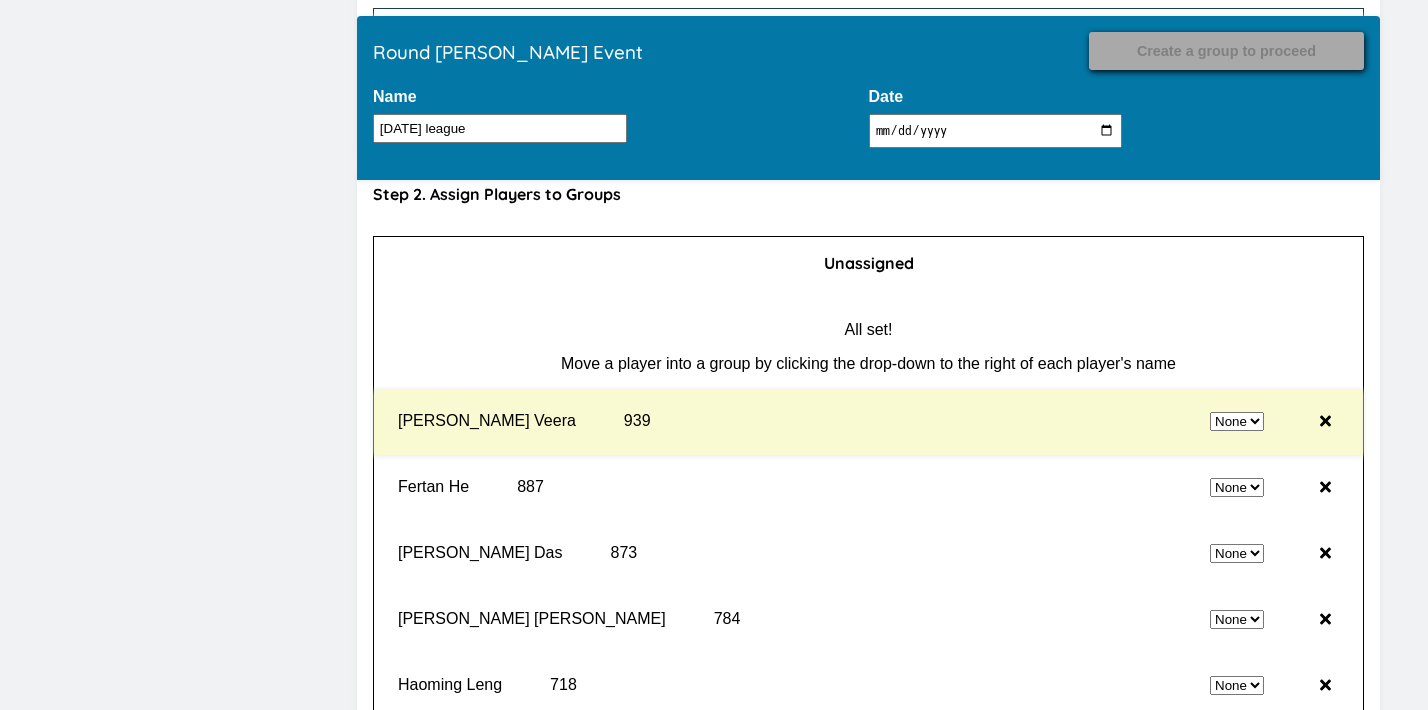 select on "4" 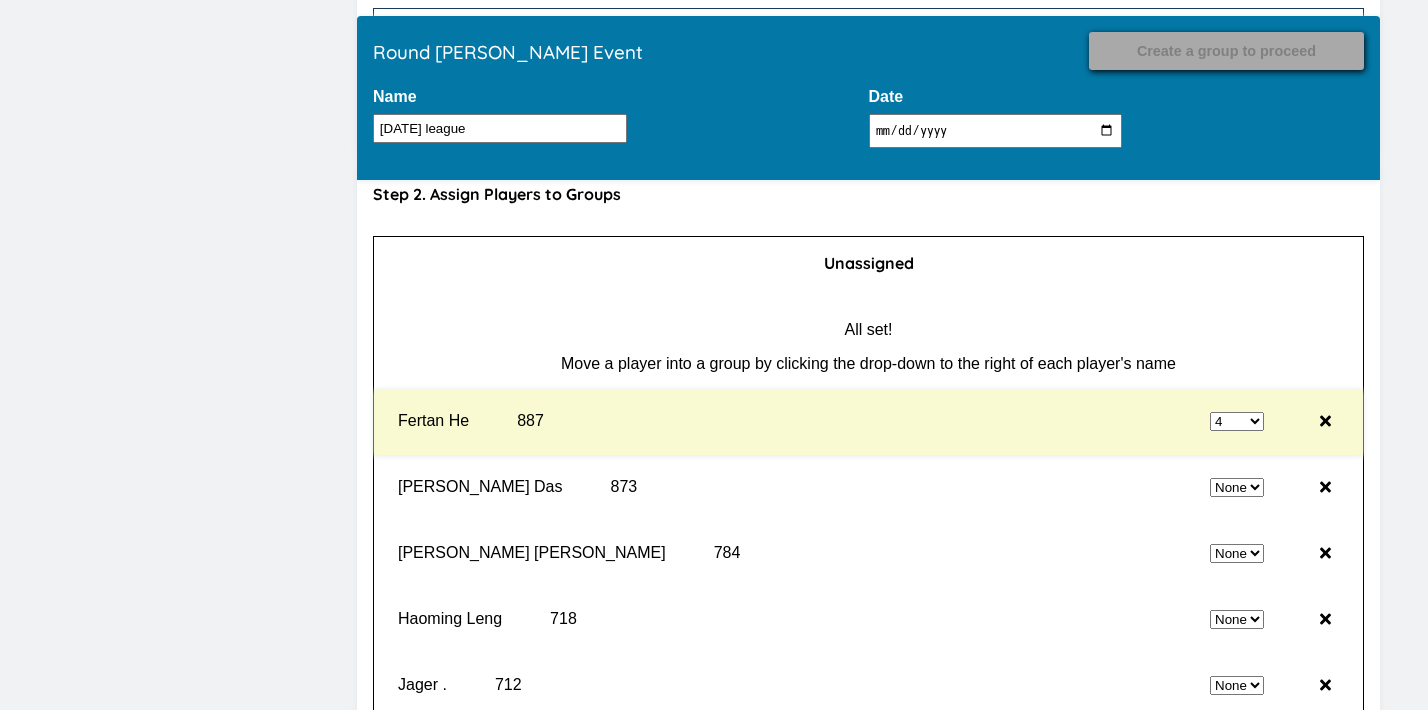 select on "0" 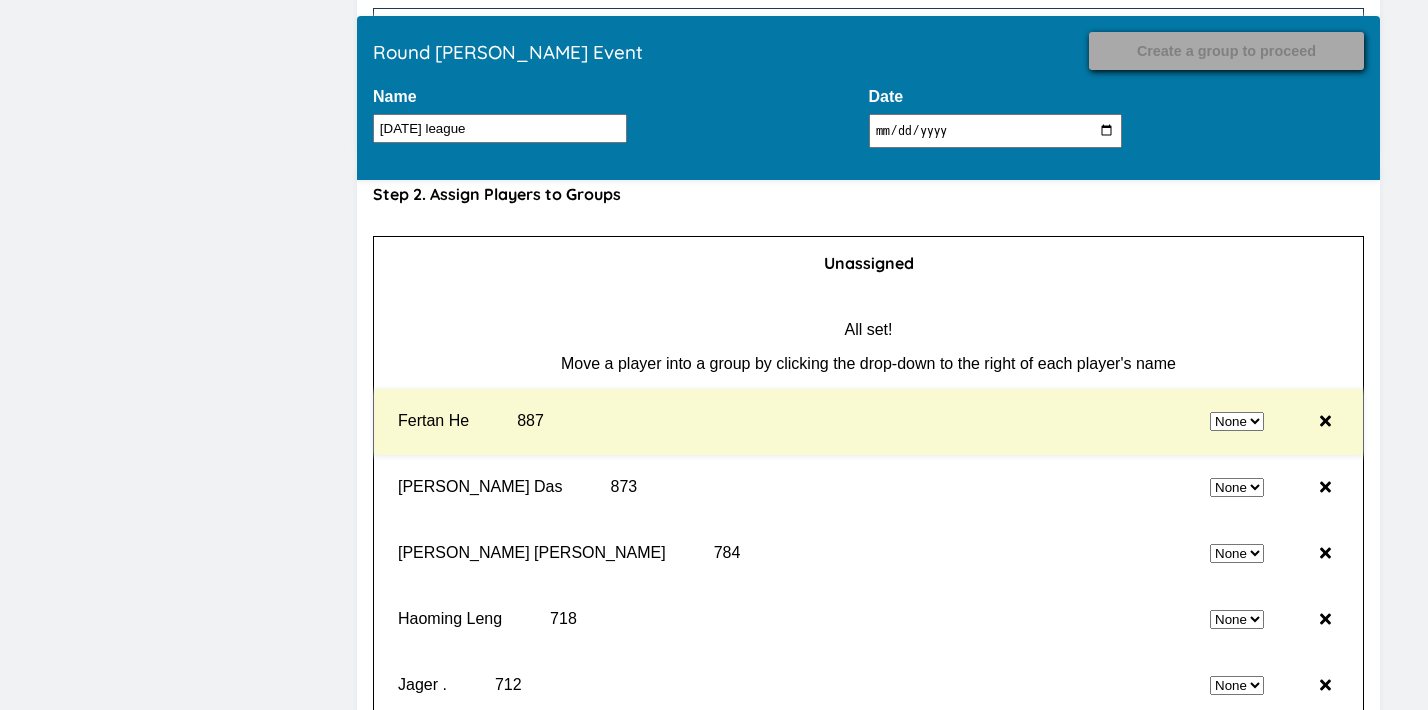 select on "4" 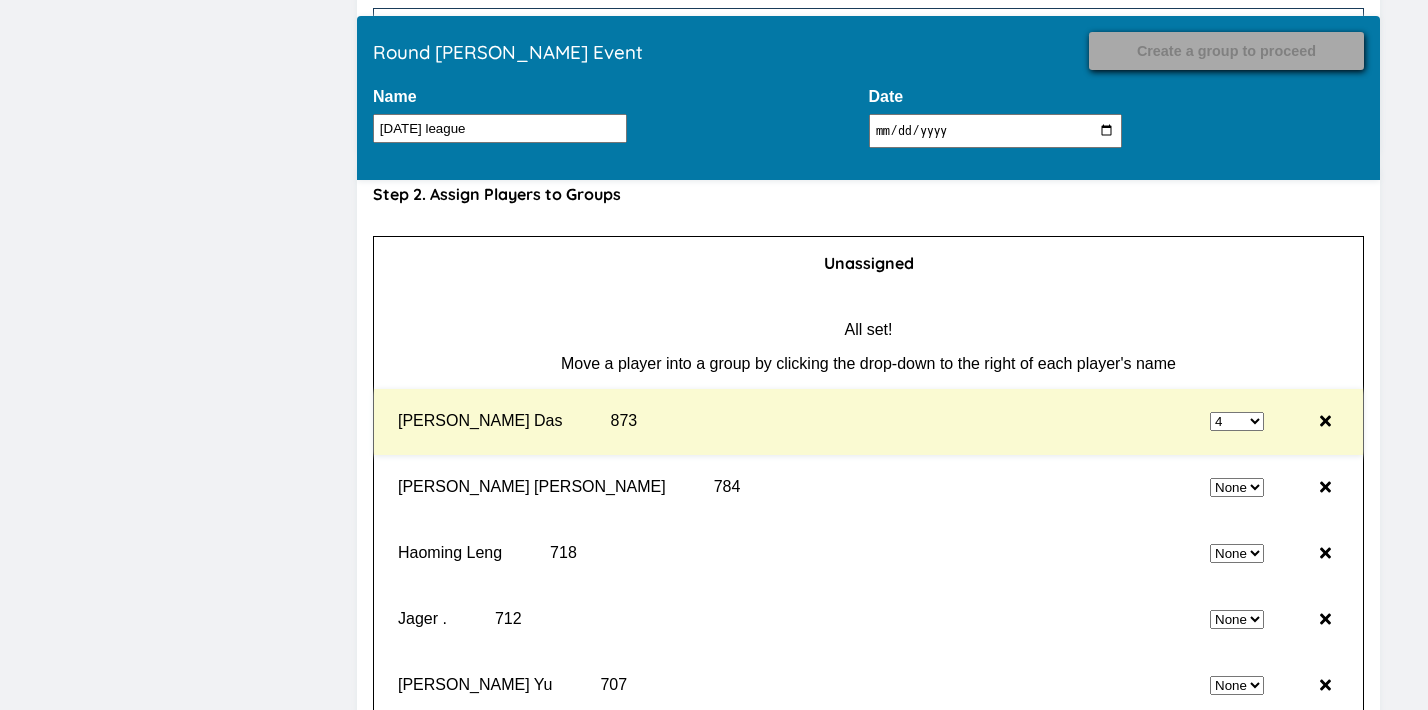 select on "0" 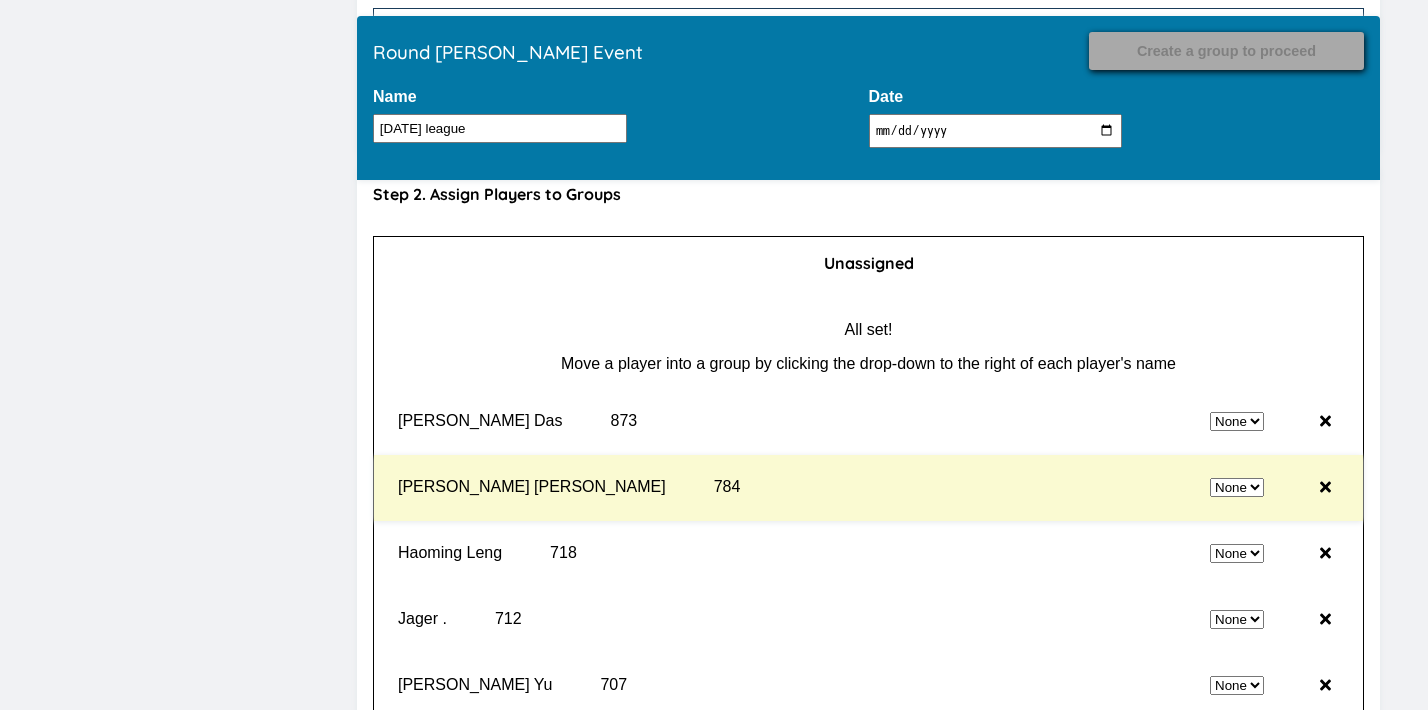 select on "4" 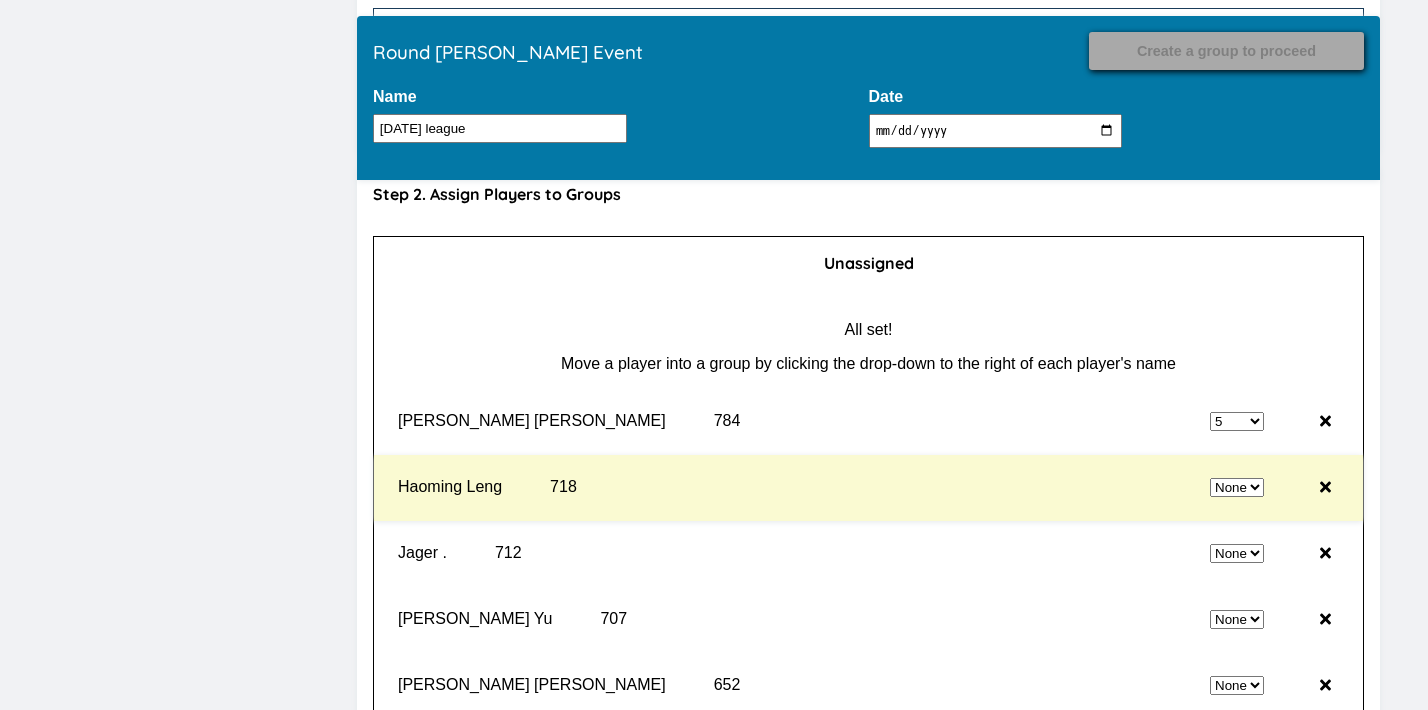 select on "0" 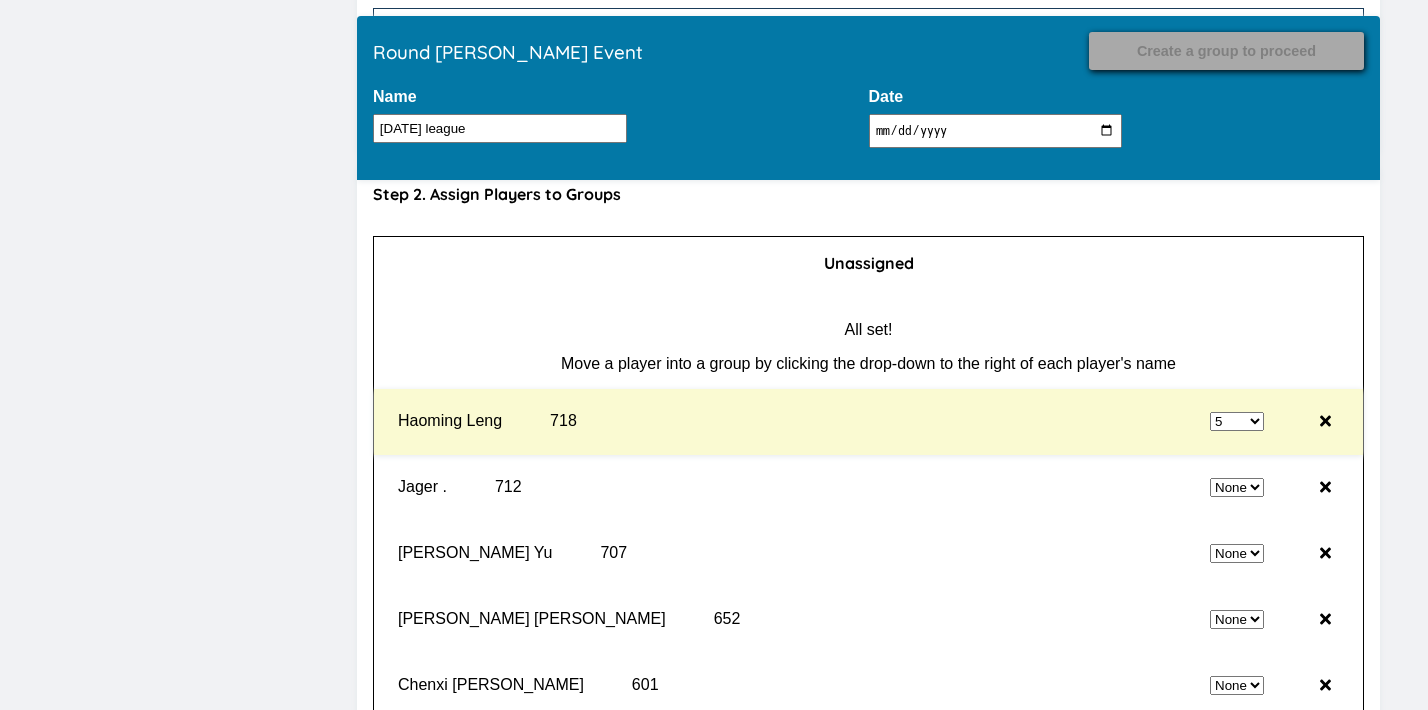 select on "0" 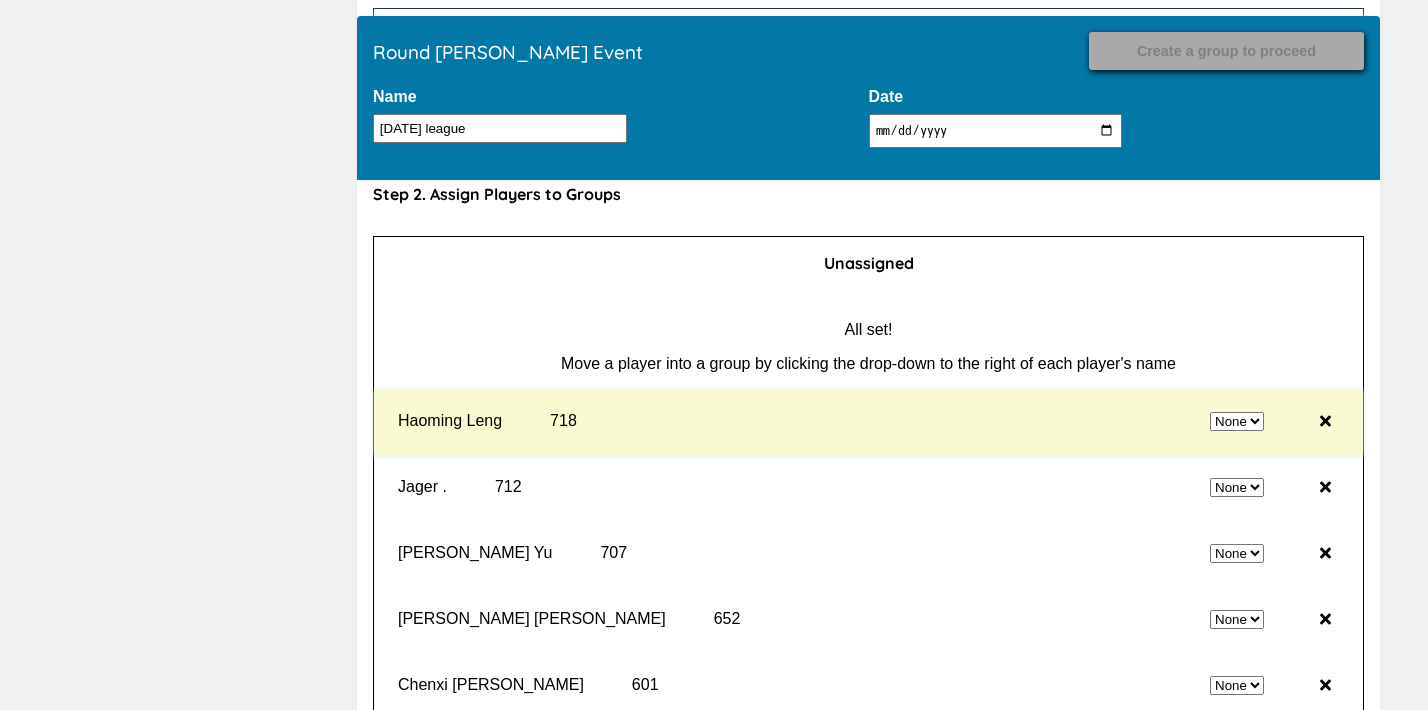 select on "5" 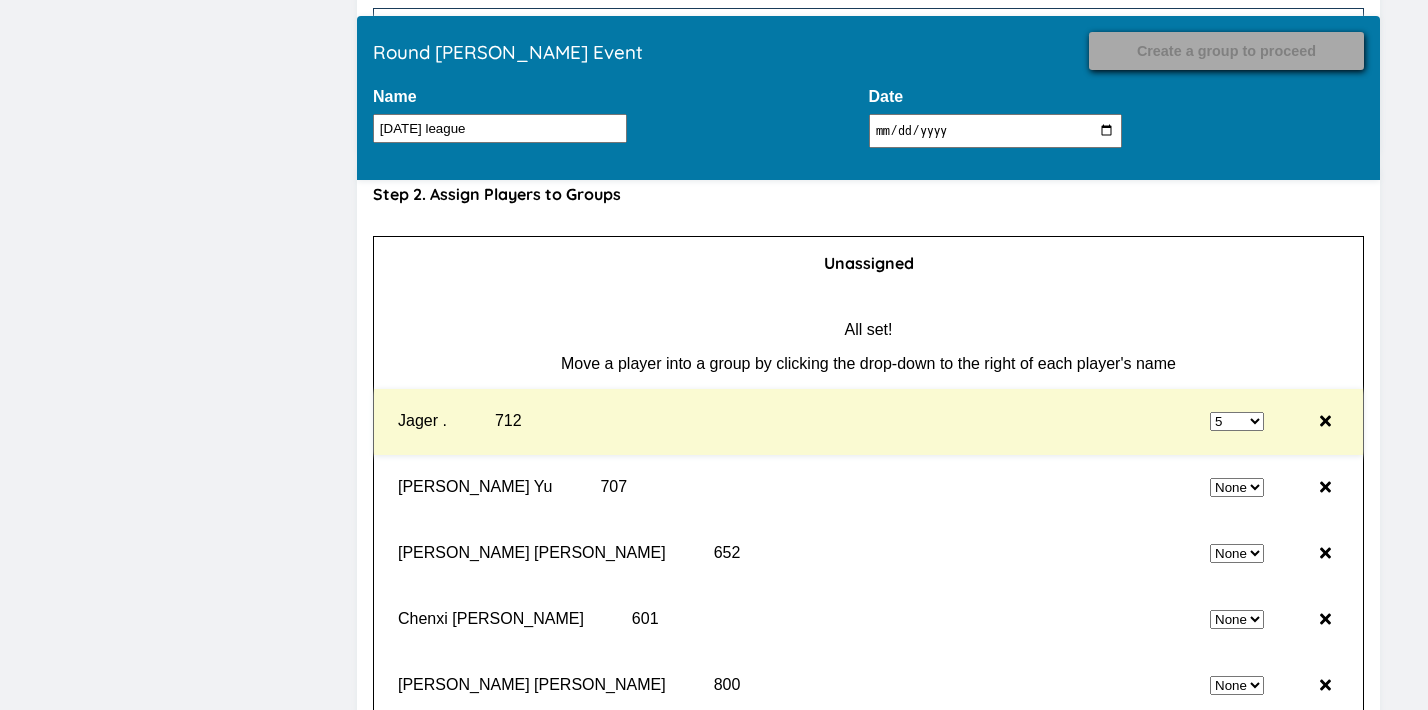 select on "0" 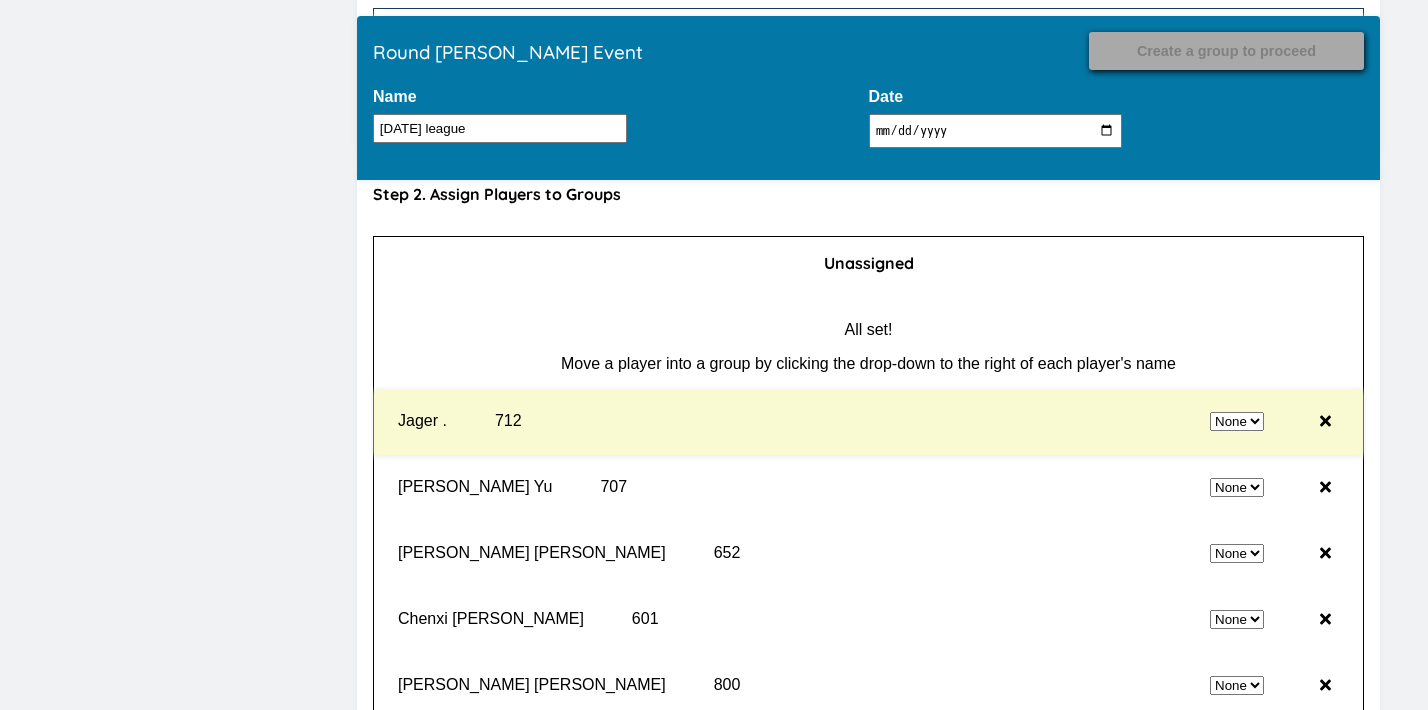 select on "5" 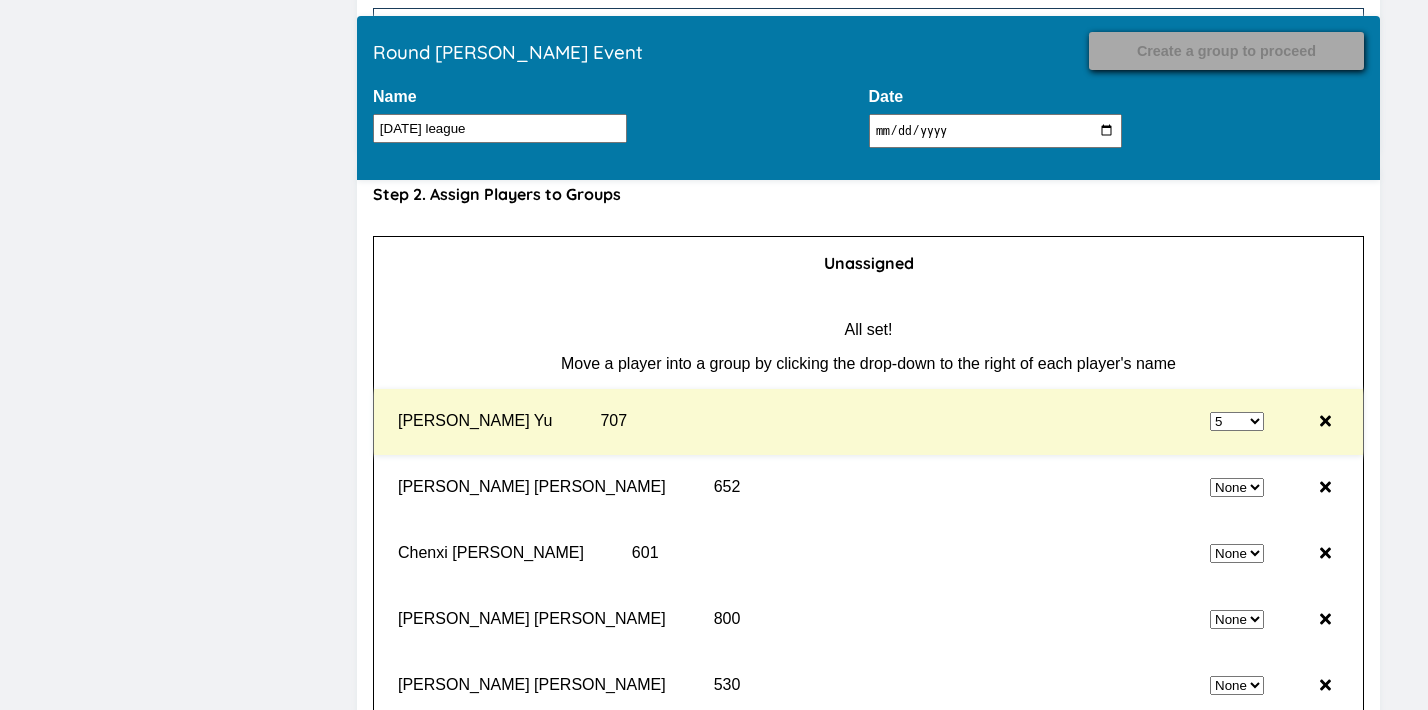 select on "0" 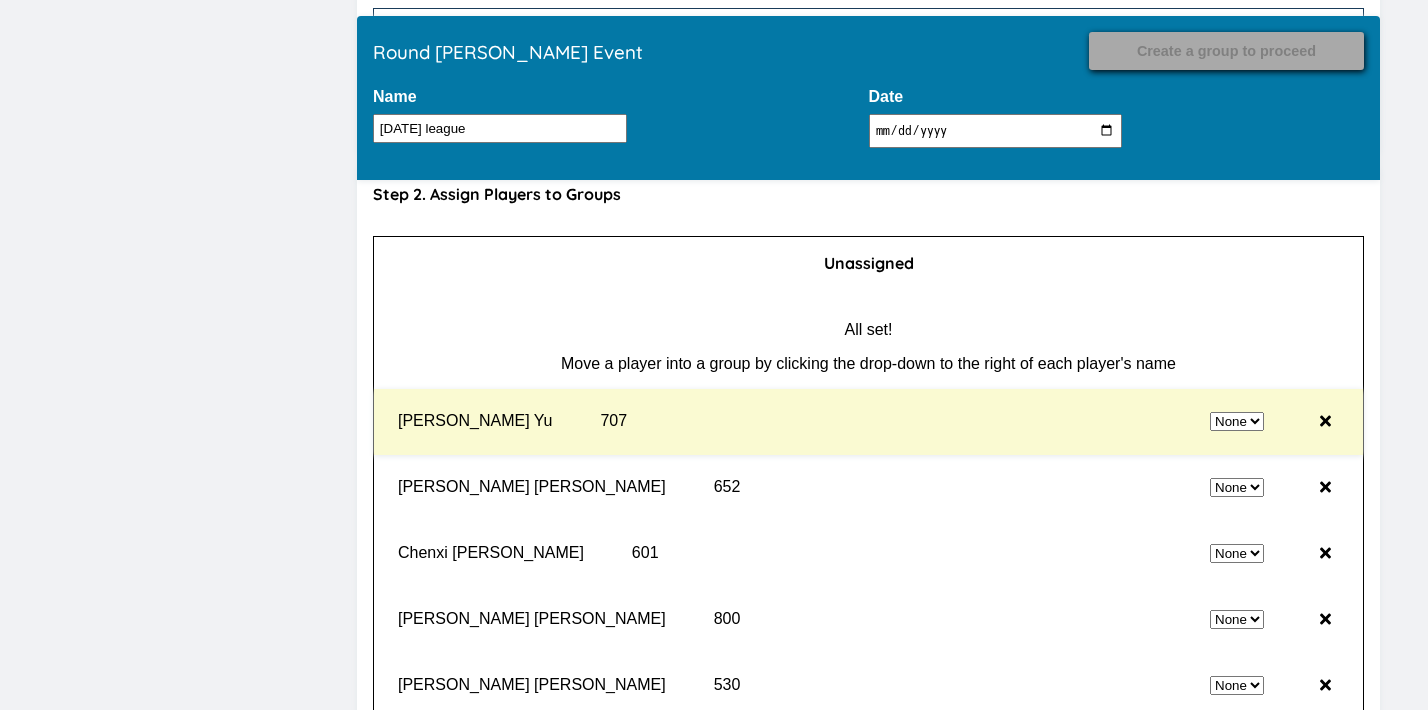select on "5" 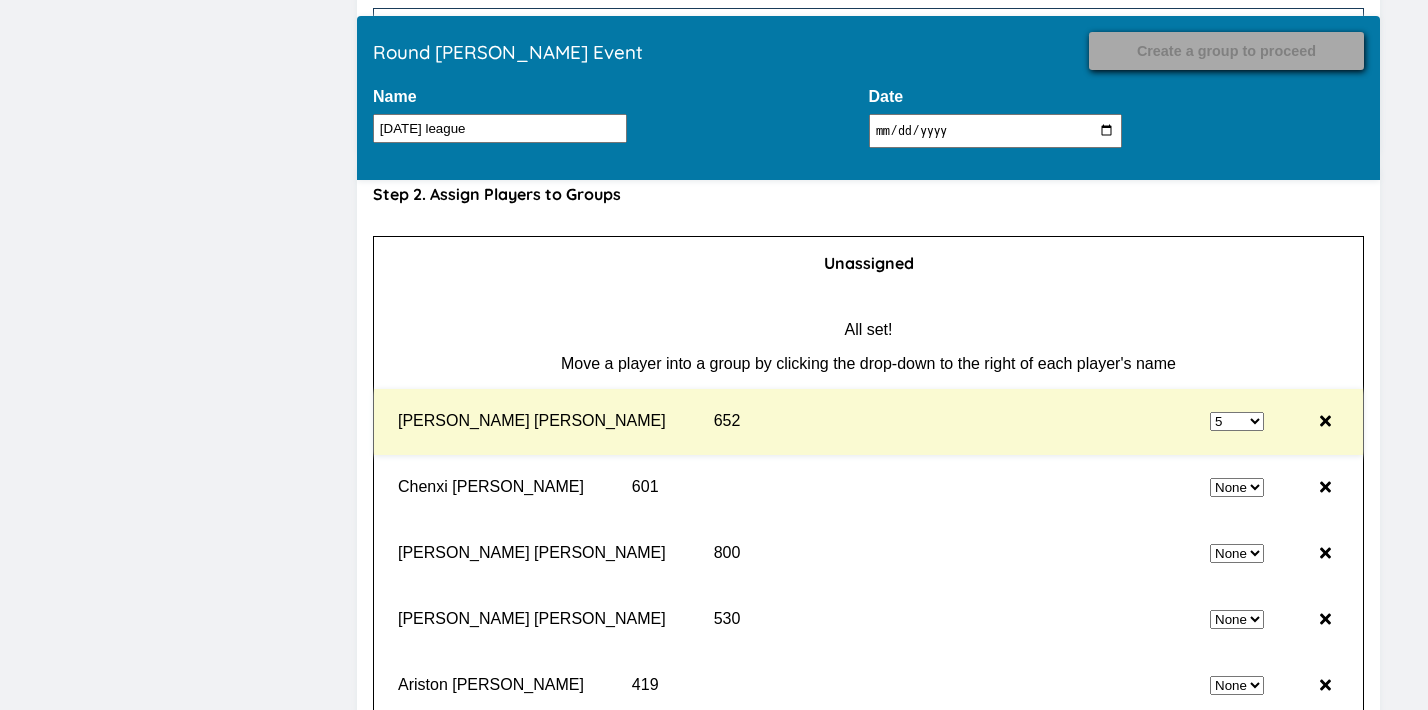 select on "0" 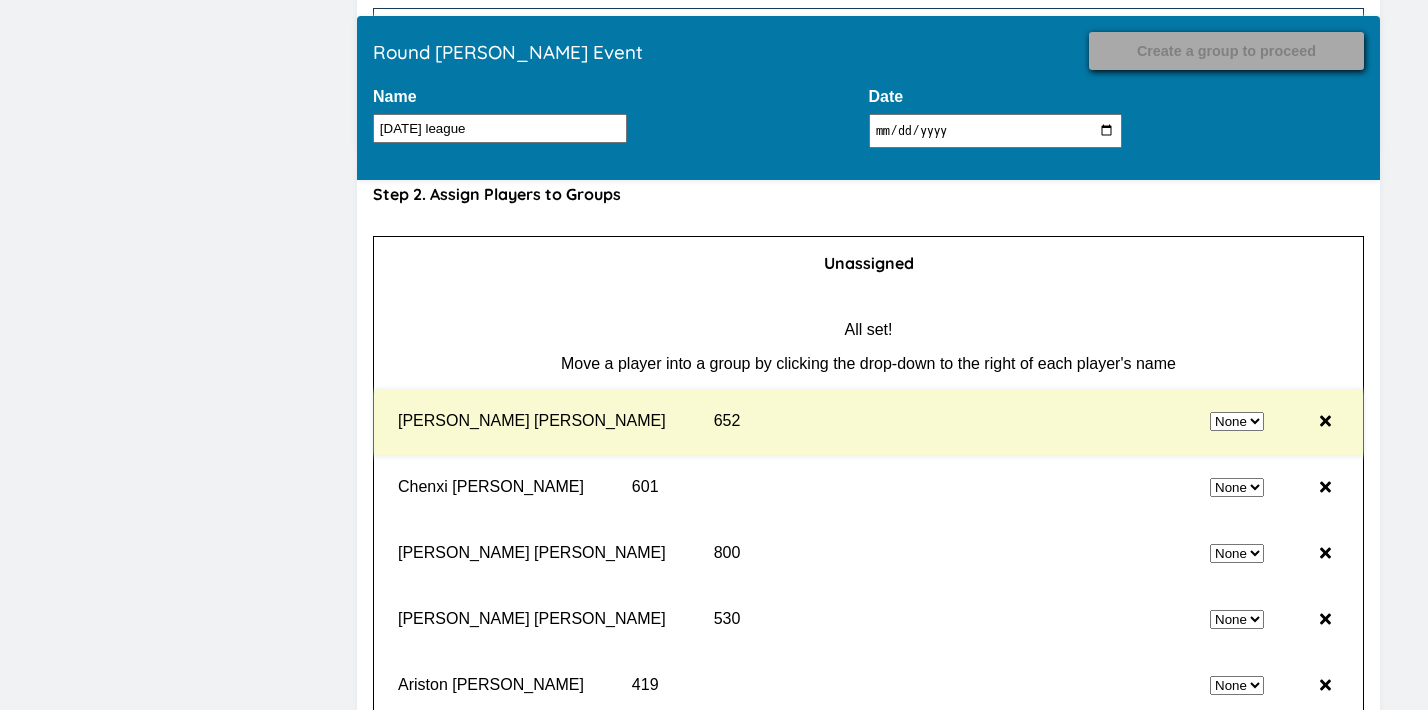 select on "5" 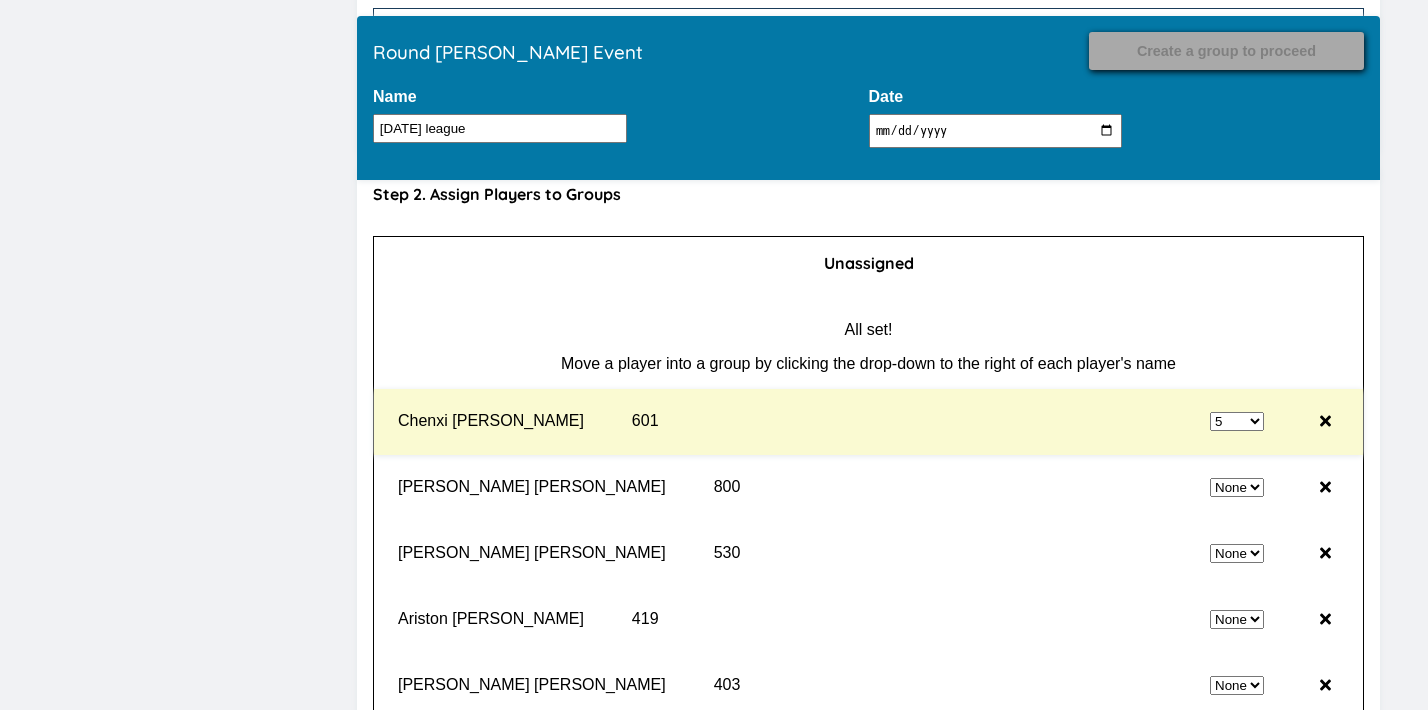 select on "0" 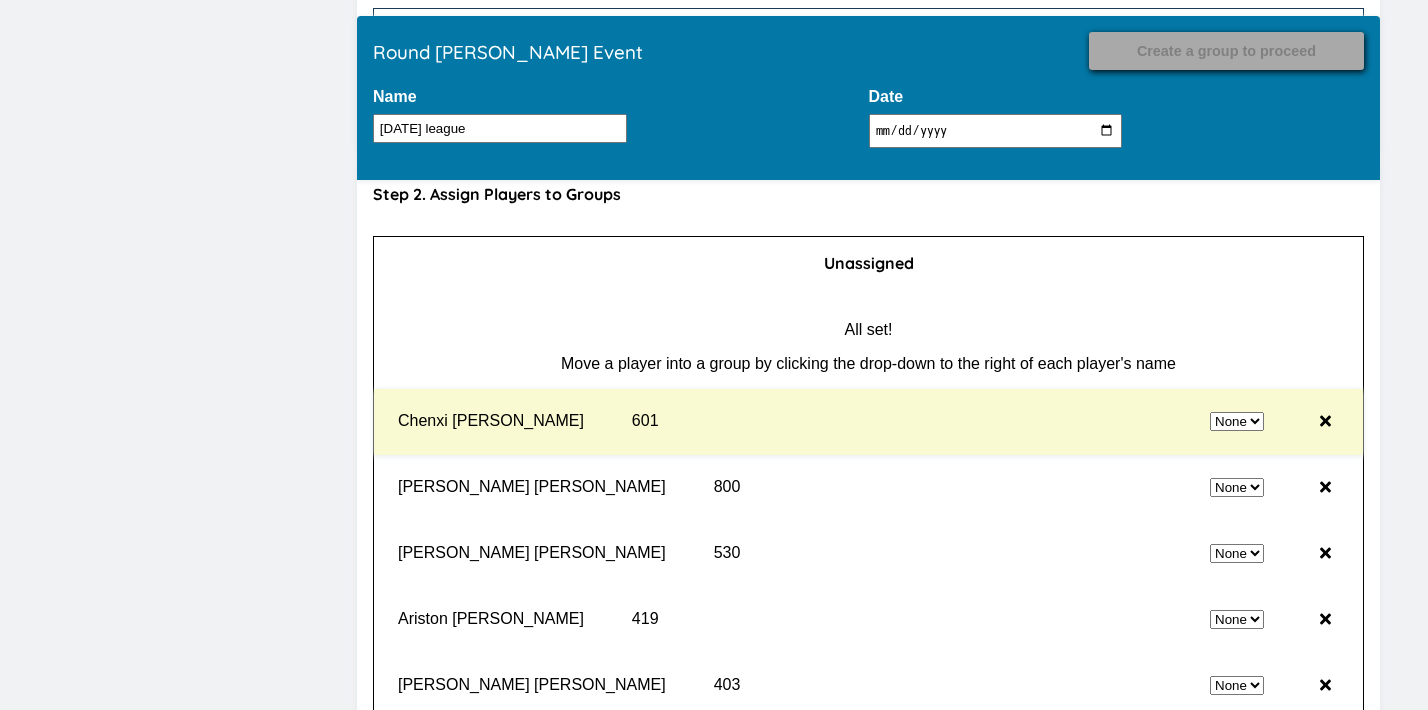 select on "5" 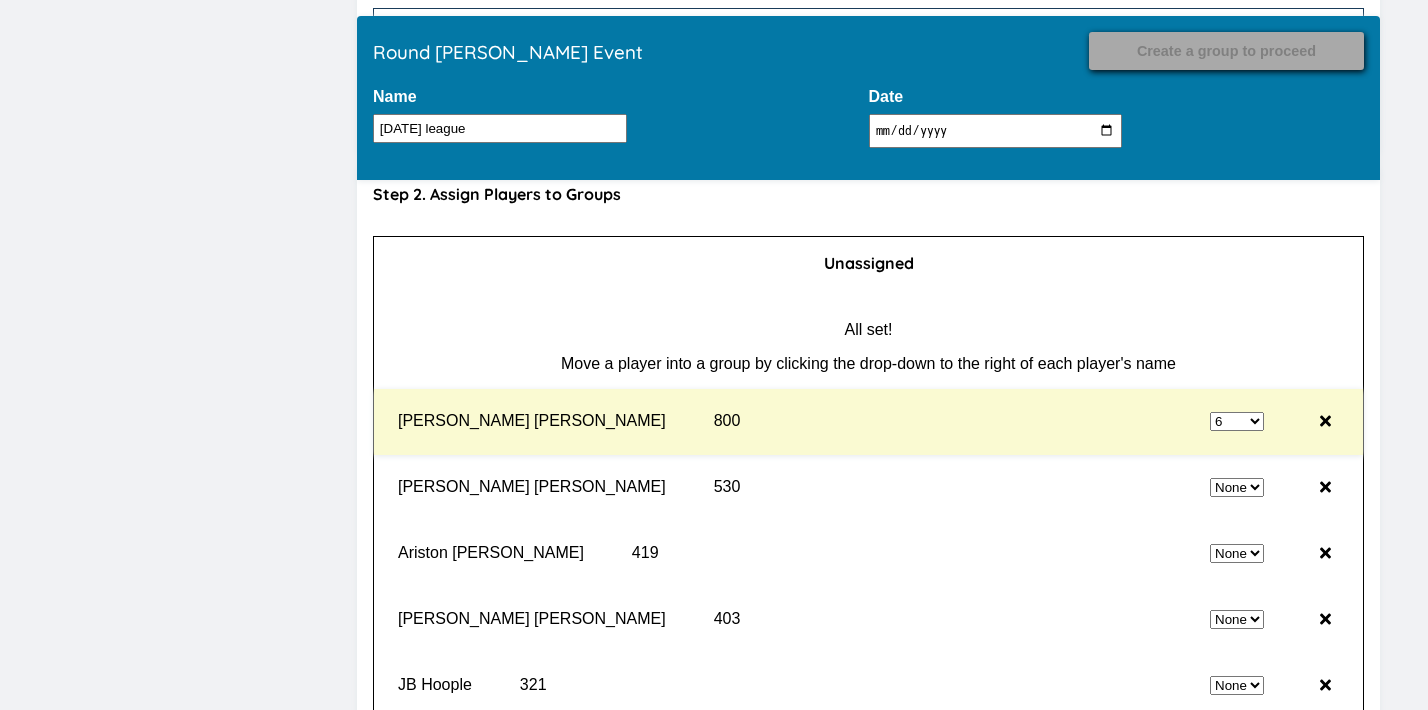 select on "0" 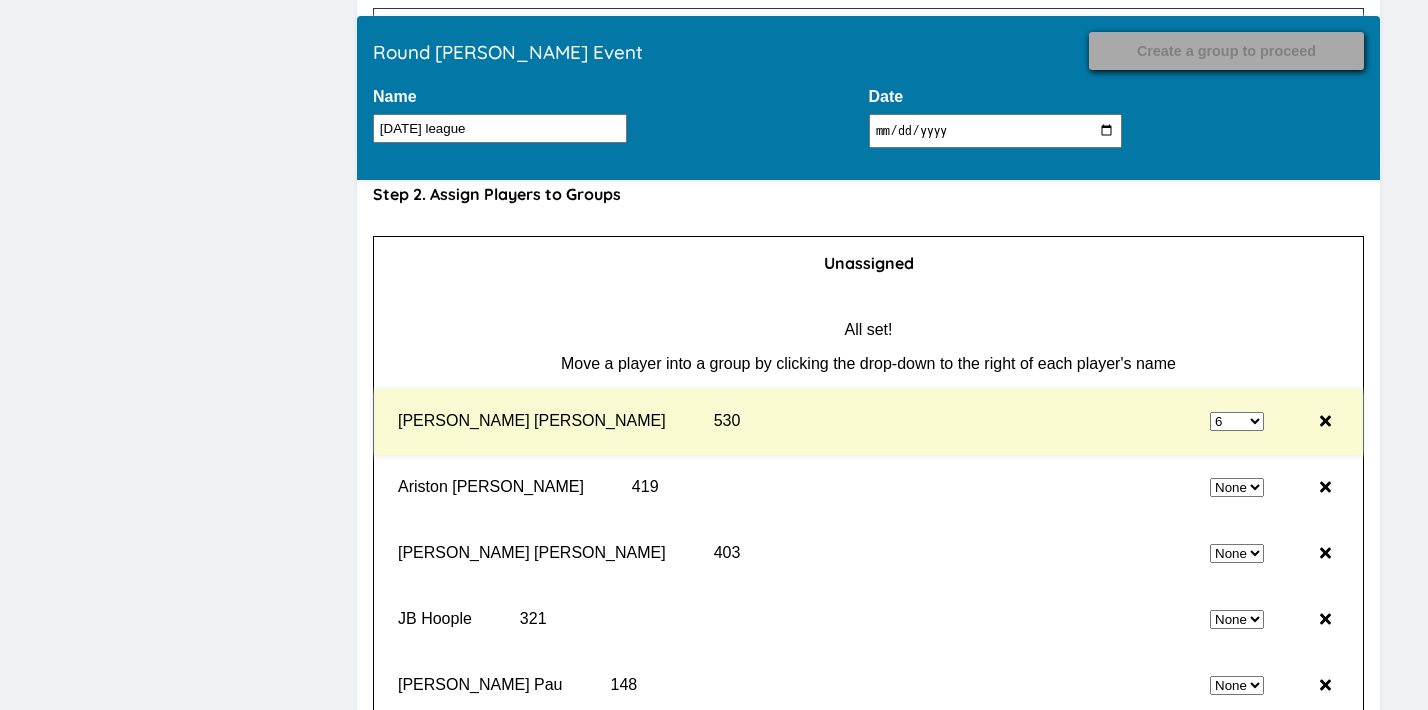 select on "0" 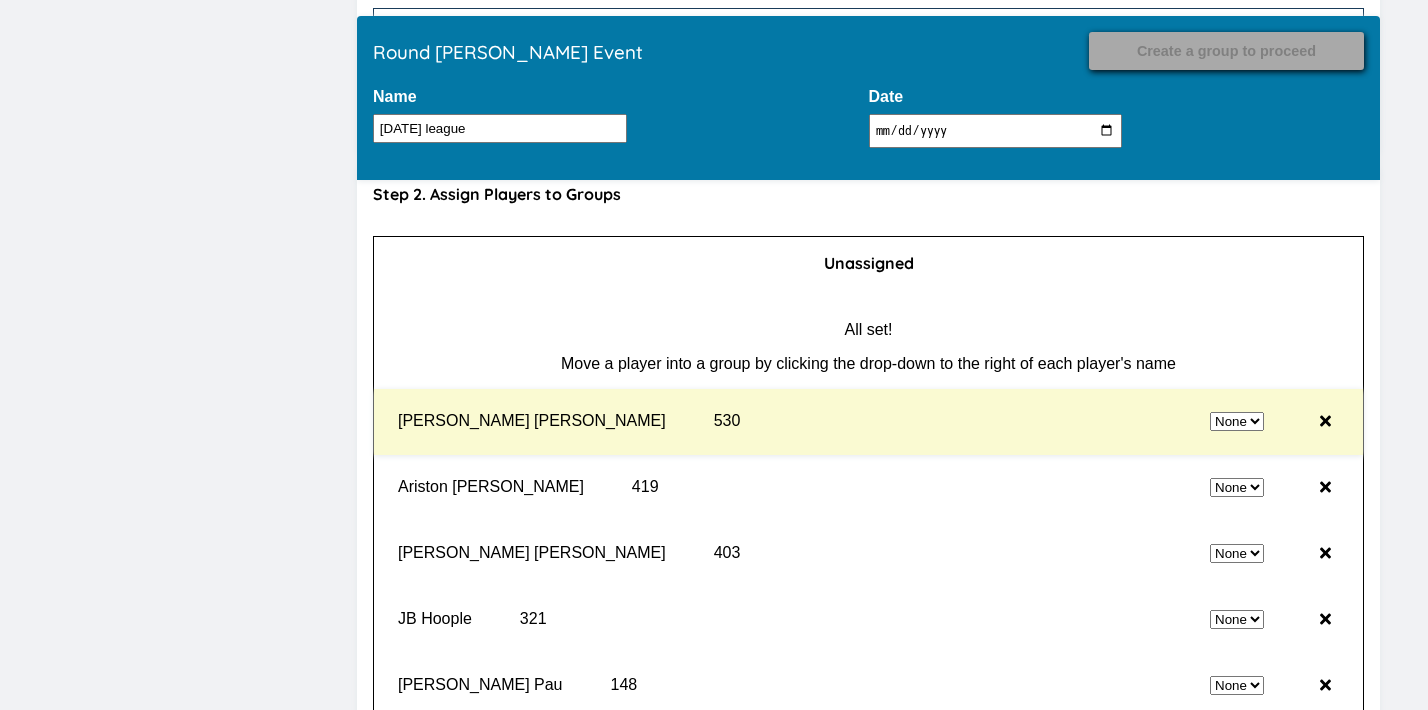select on "6" 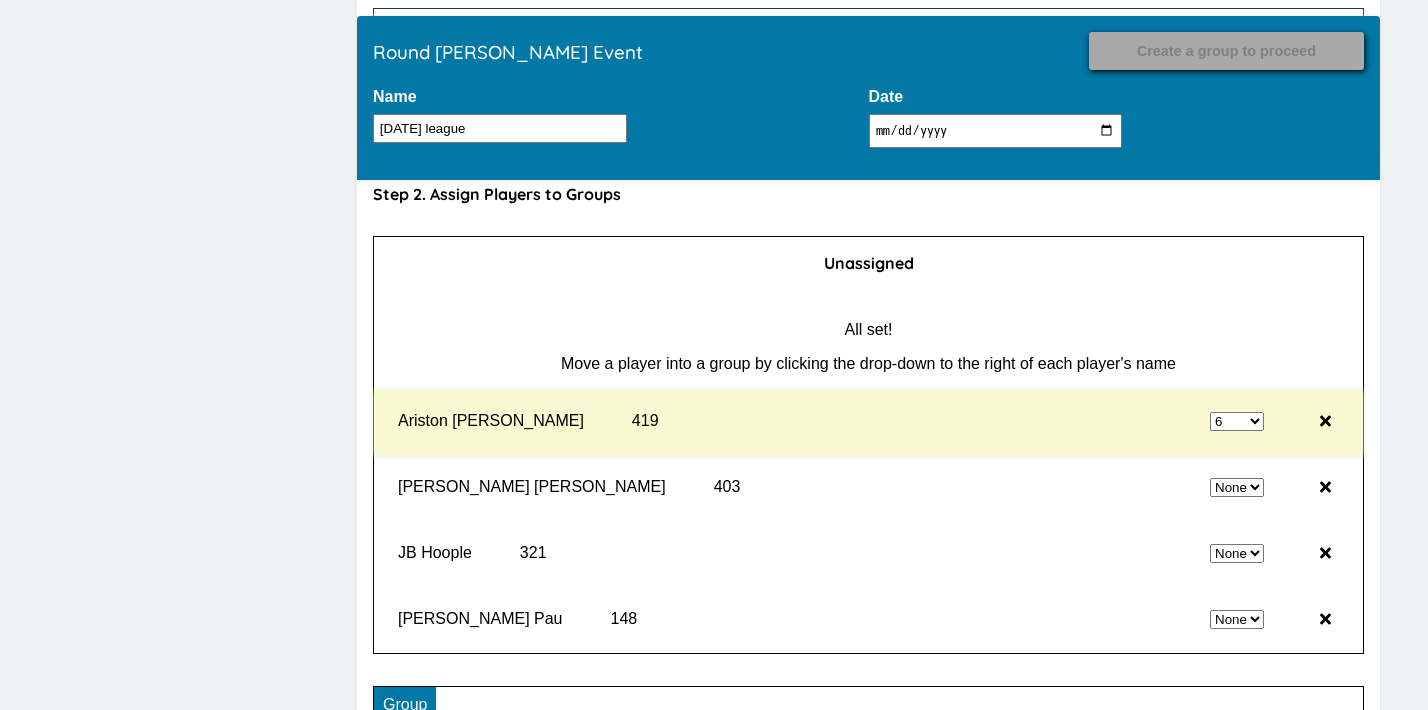 select on "0" 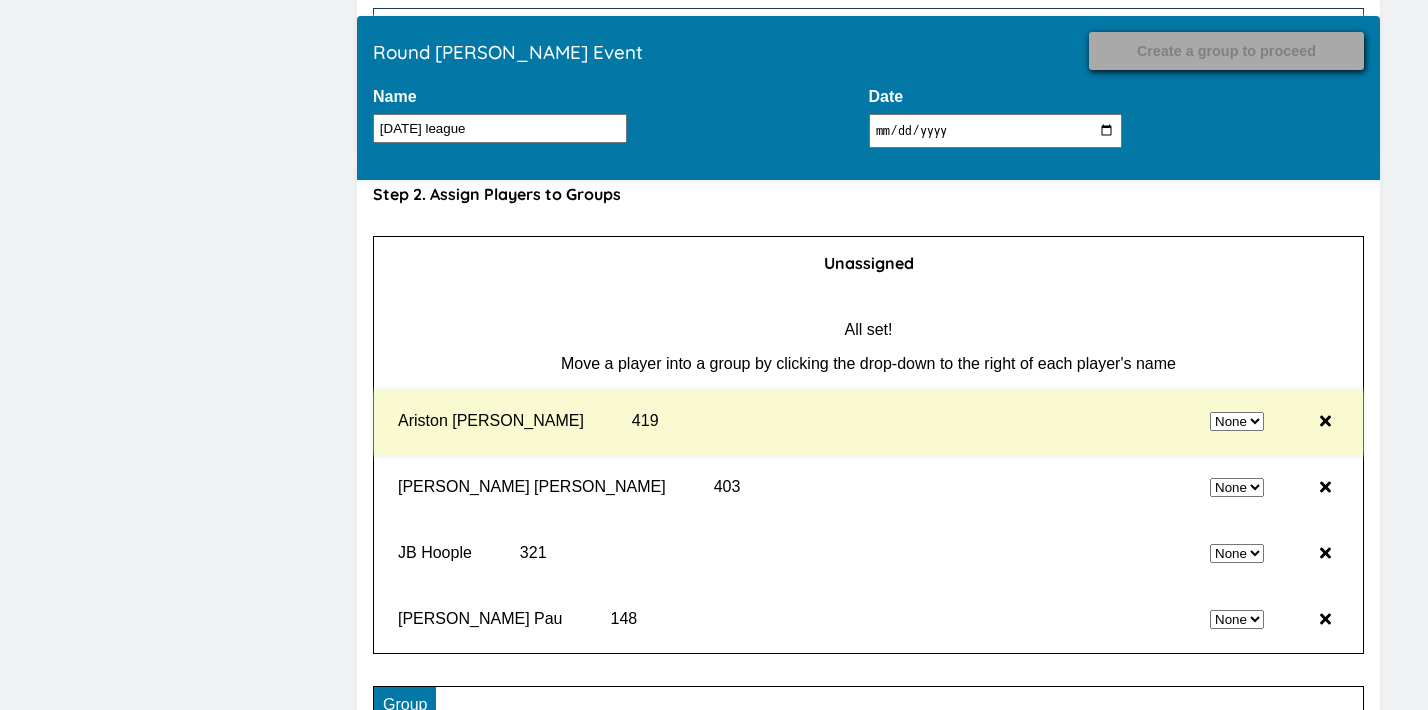 select on "6" 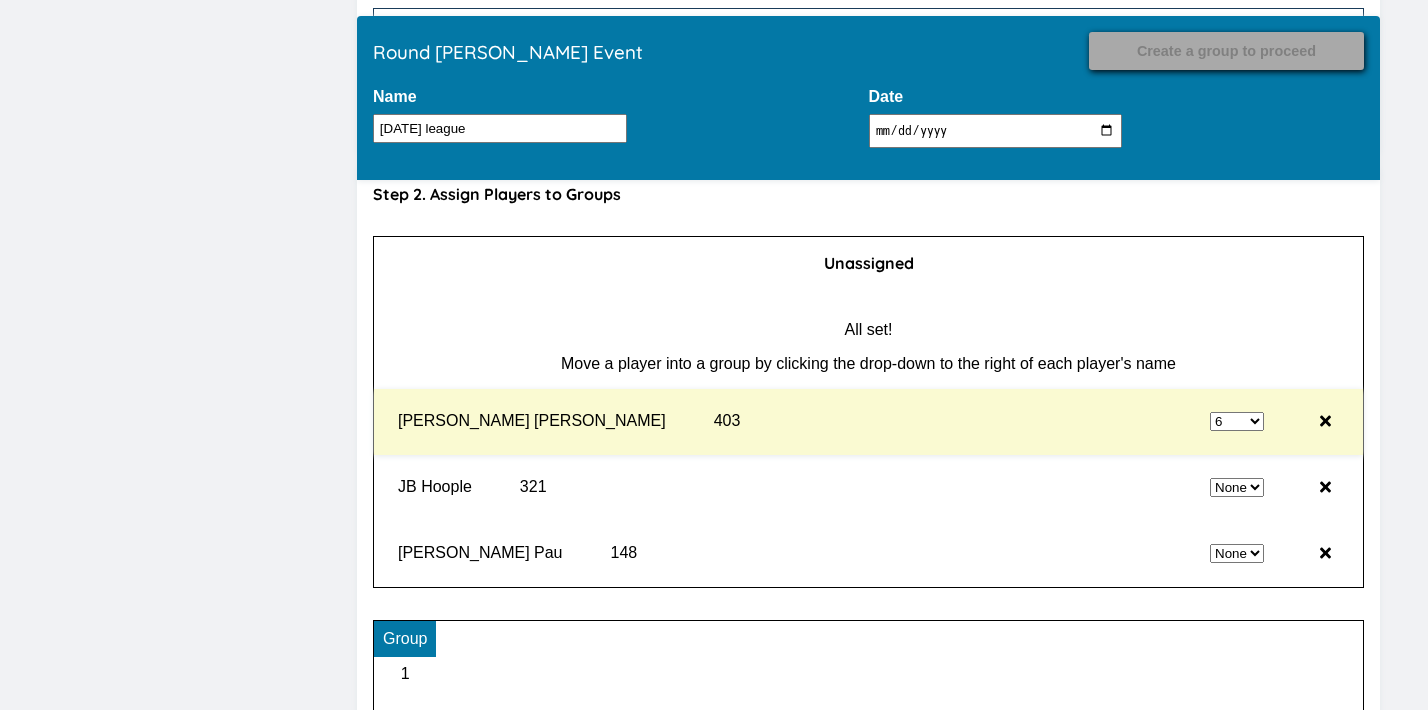 select on "0" 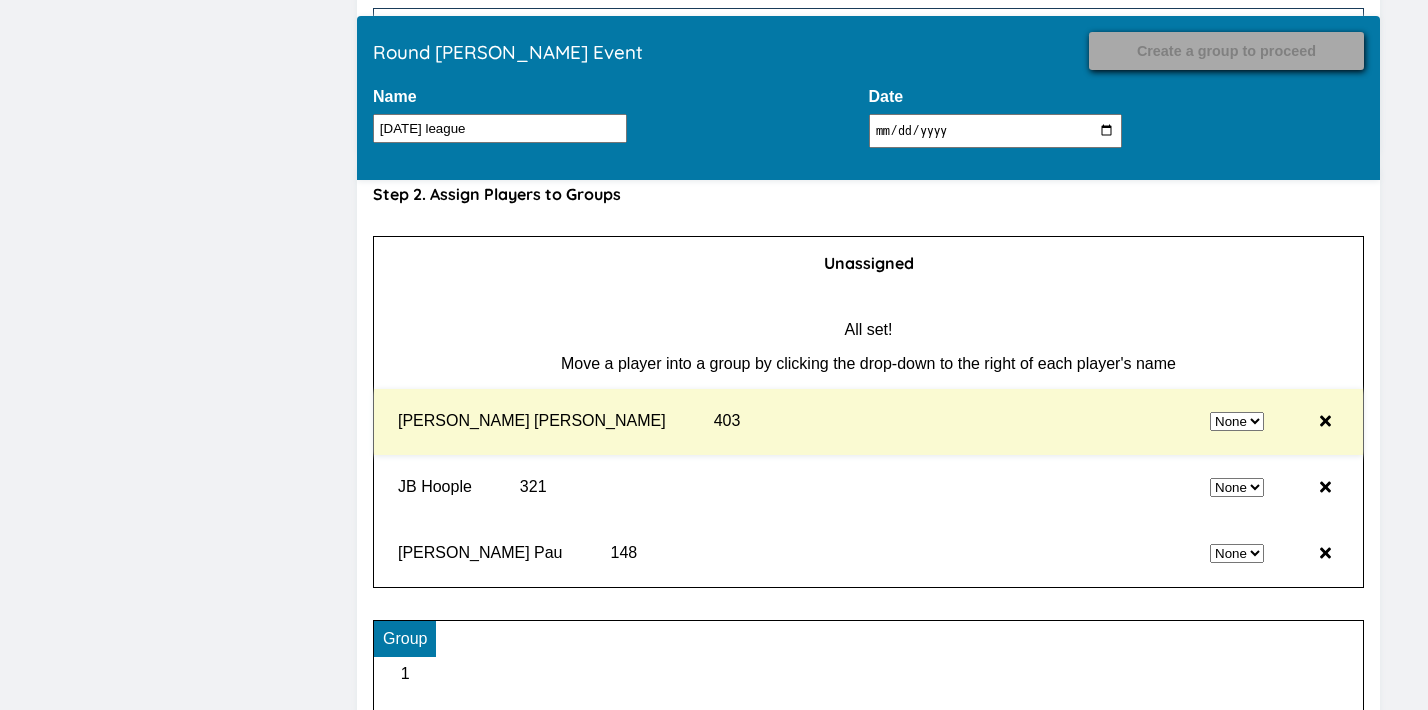 select on "6" 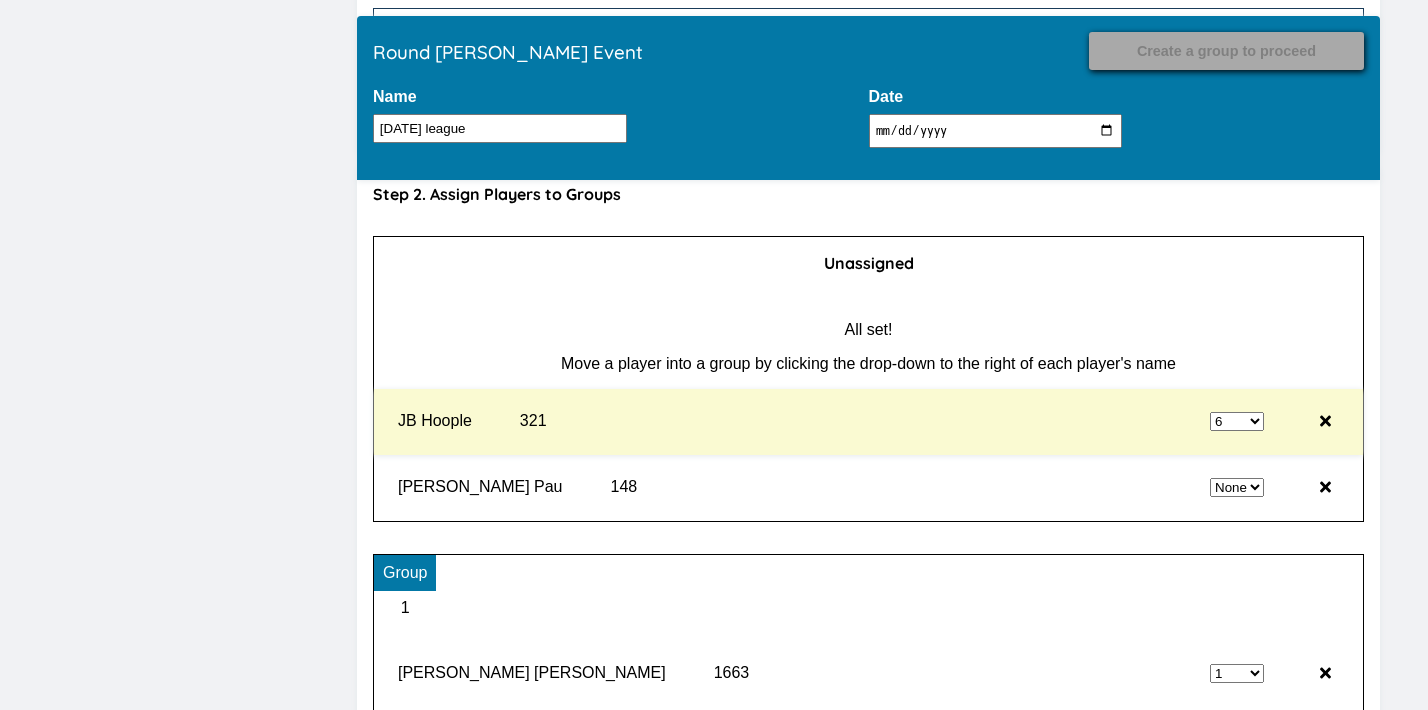select on "0" 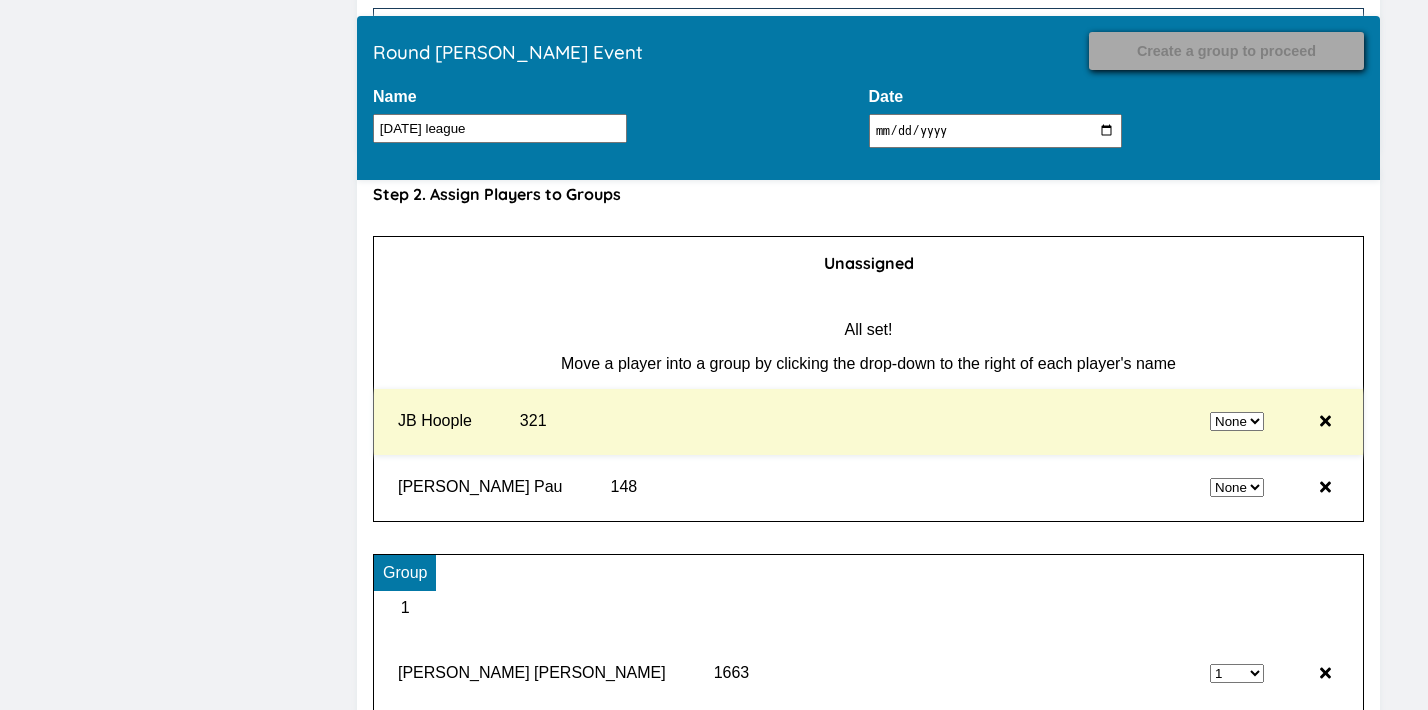 select on "6" 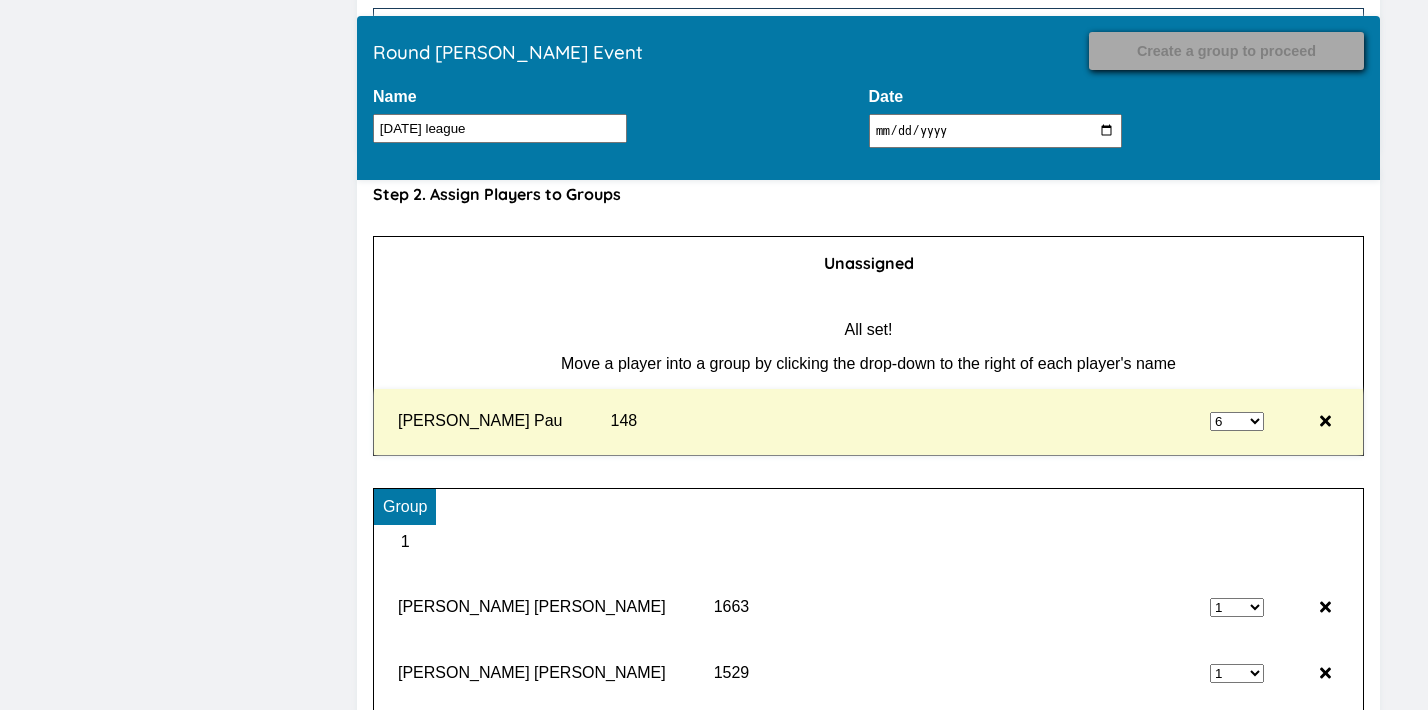 type on "Record Results" 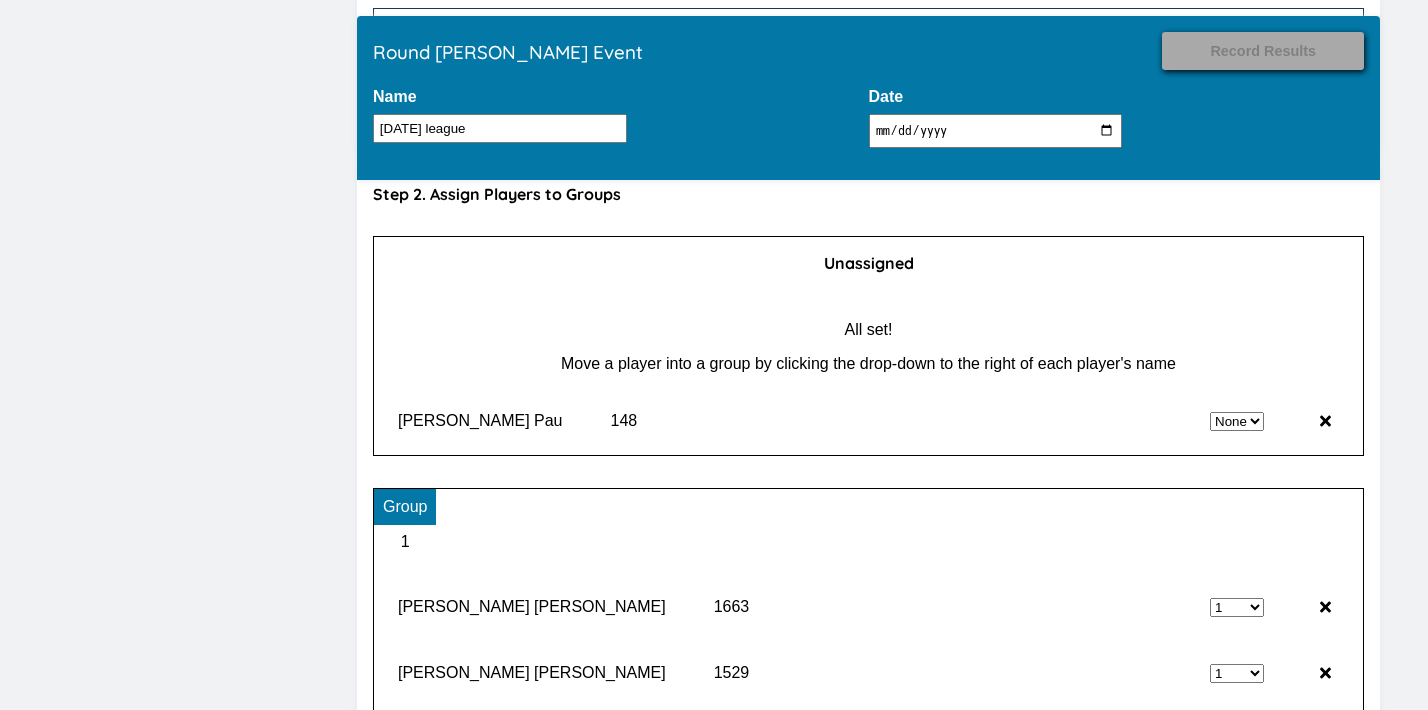 select on "6" 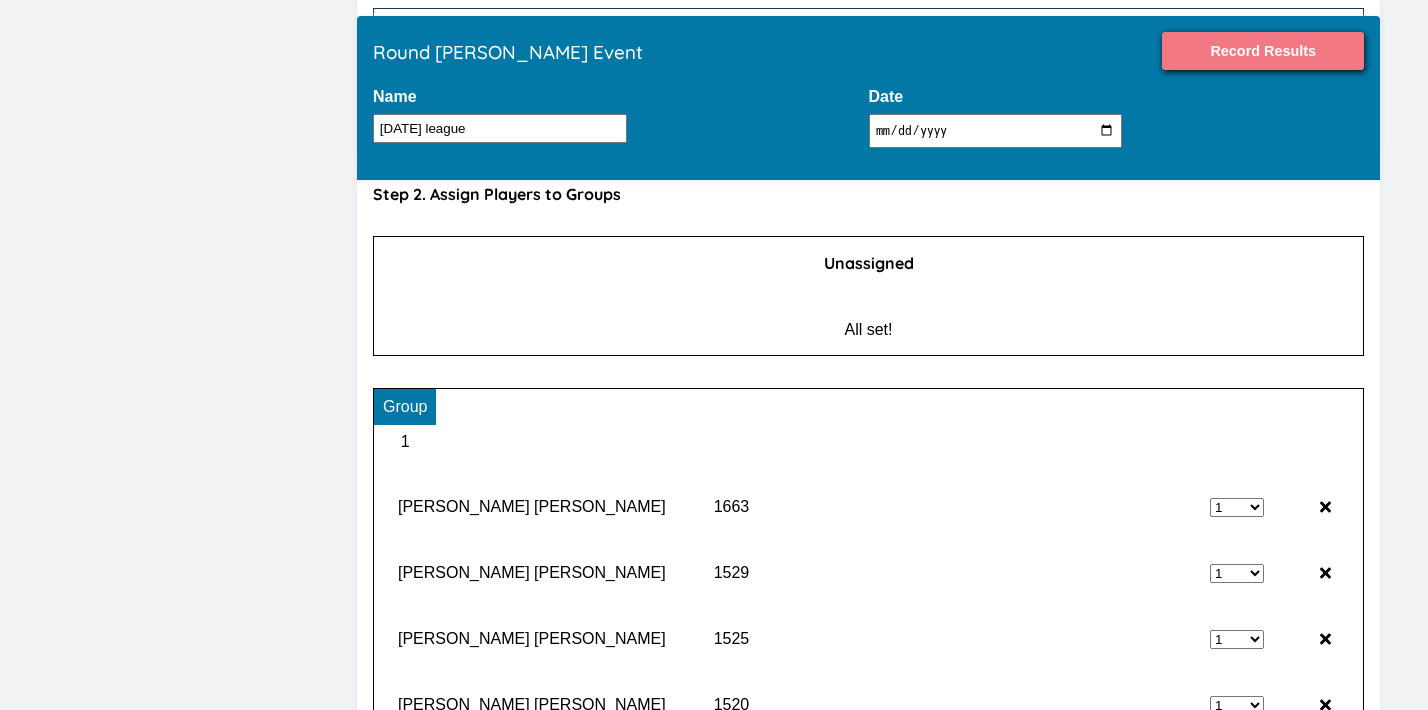 click on "Record Results" at bounding box center (1263, 51) 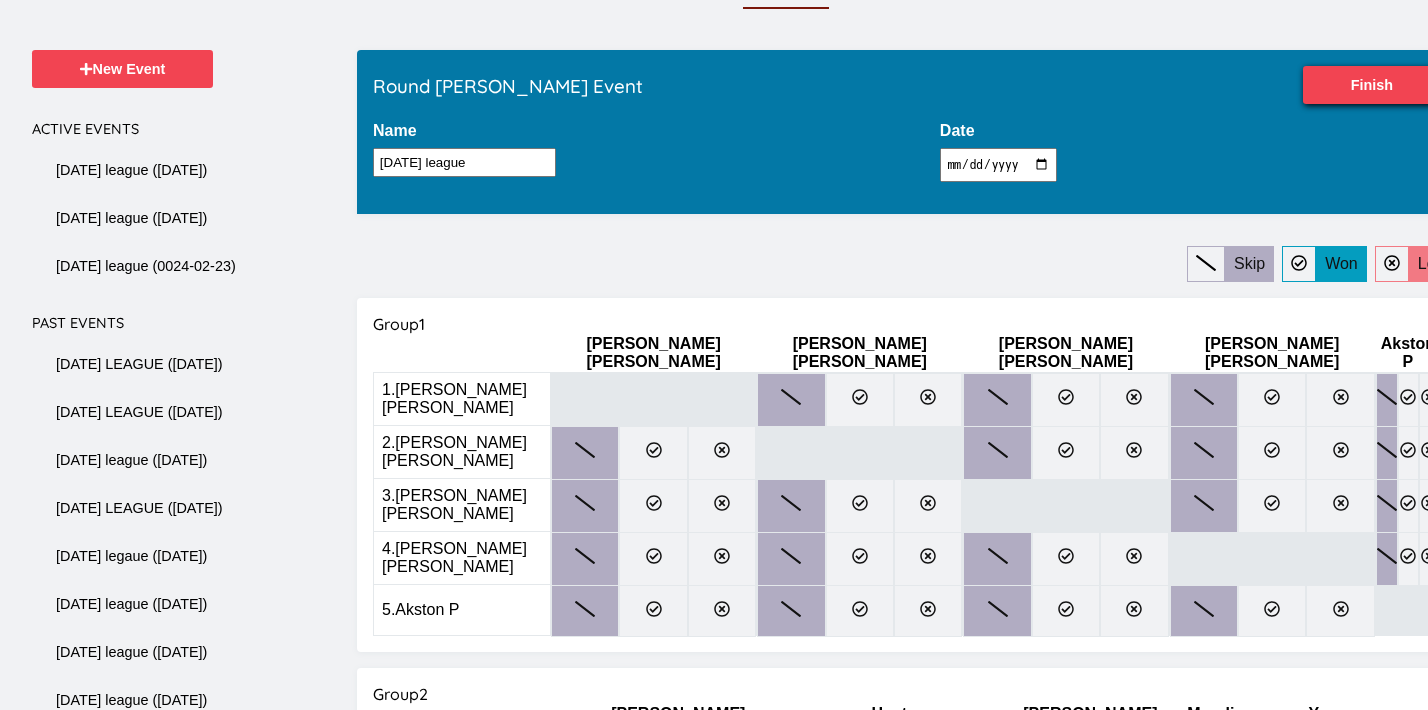 scroll, scrollTop: 151, scrollLeft: 0, axis: vertical 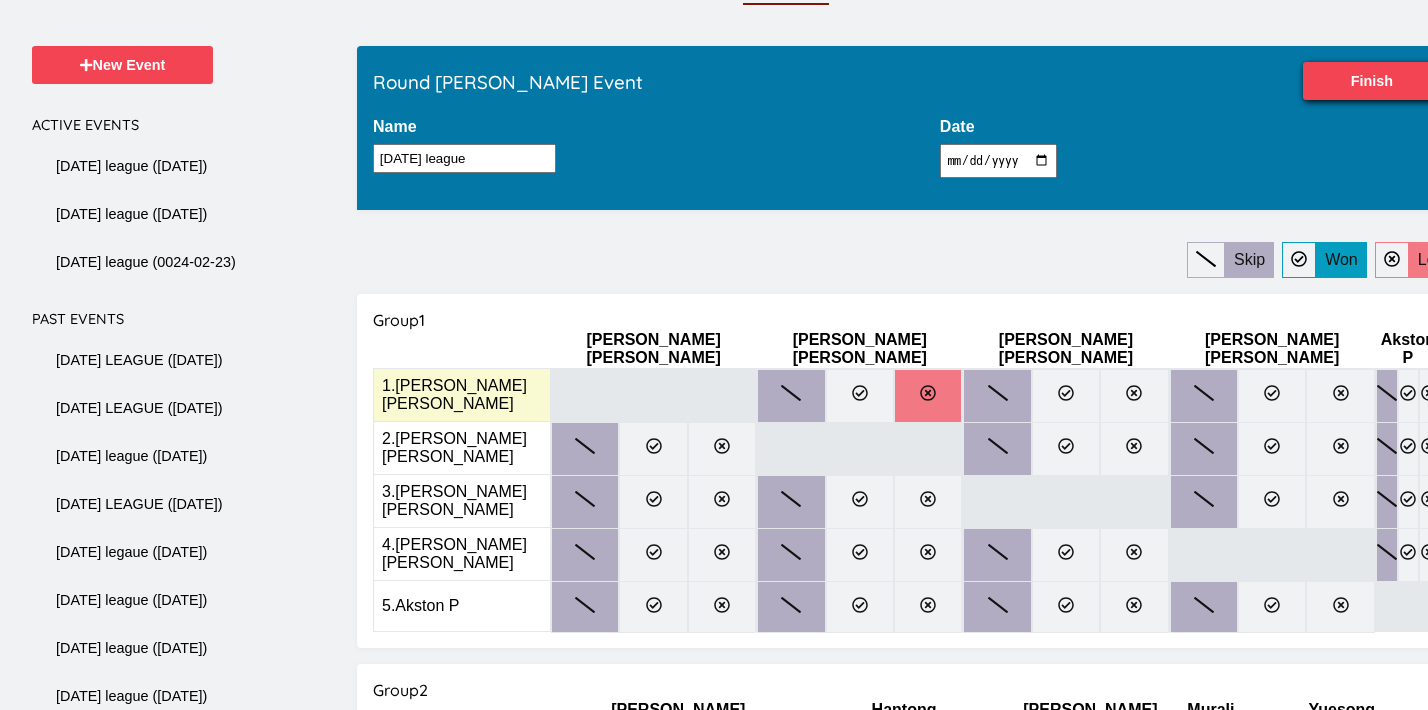 click at bounding box center (928, 396) 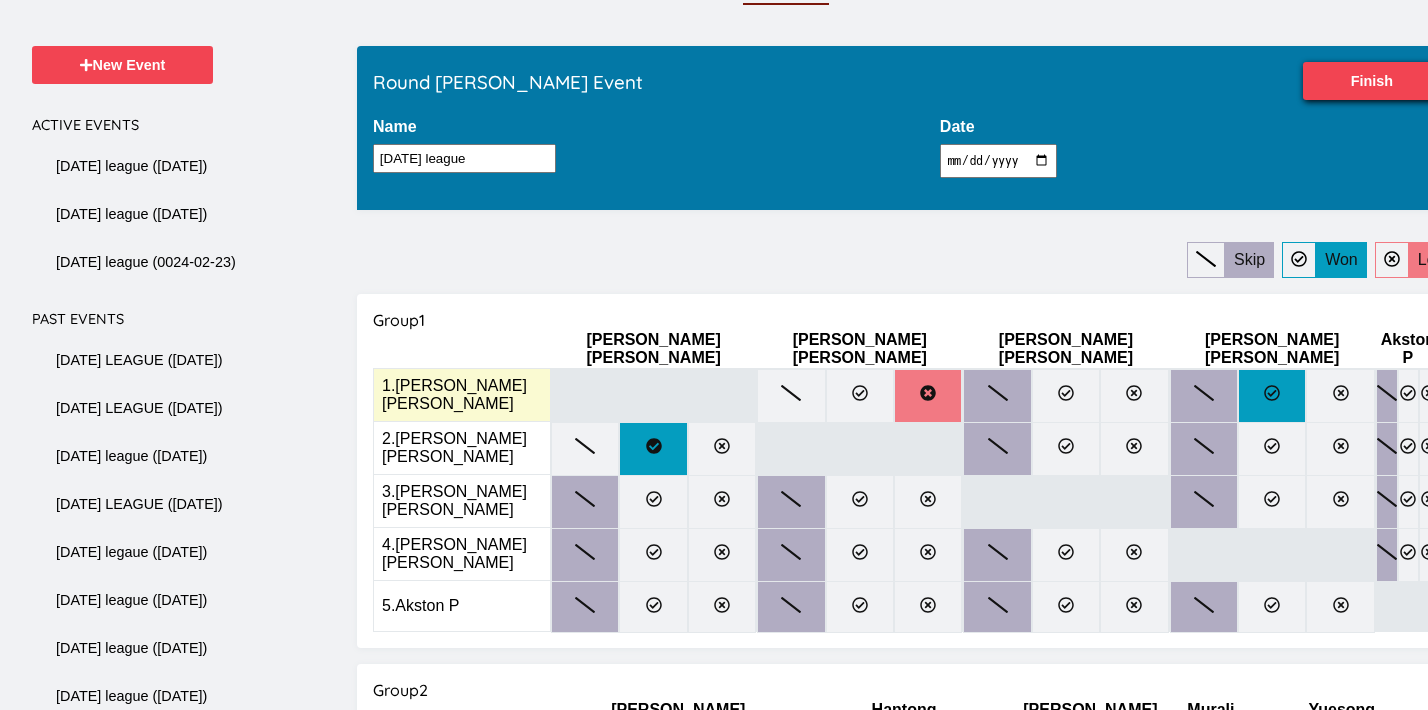 click at bounding box center [1272, 396] 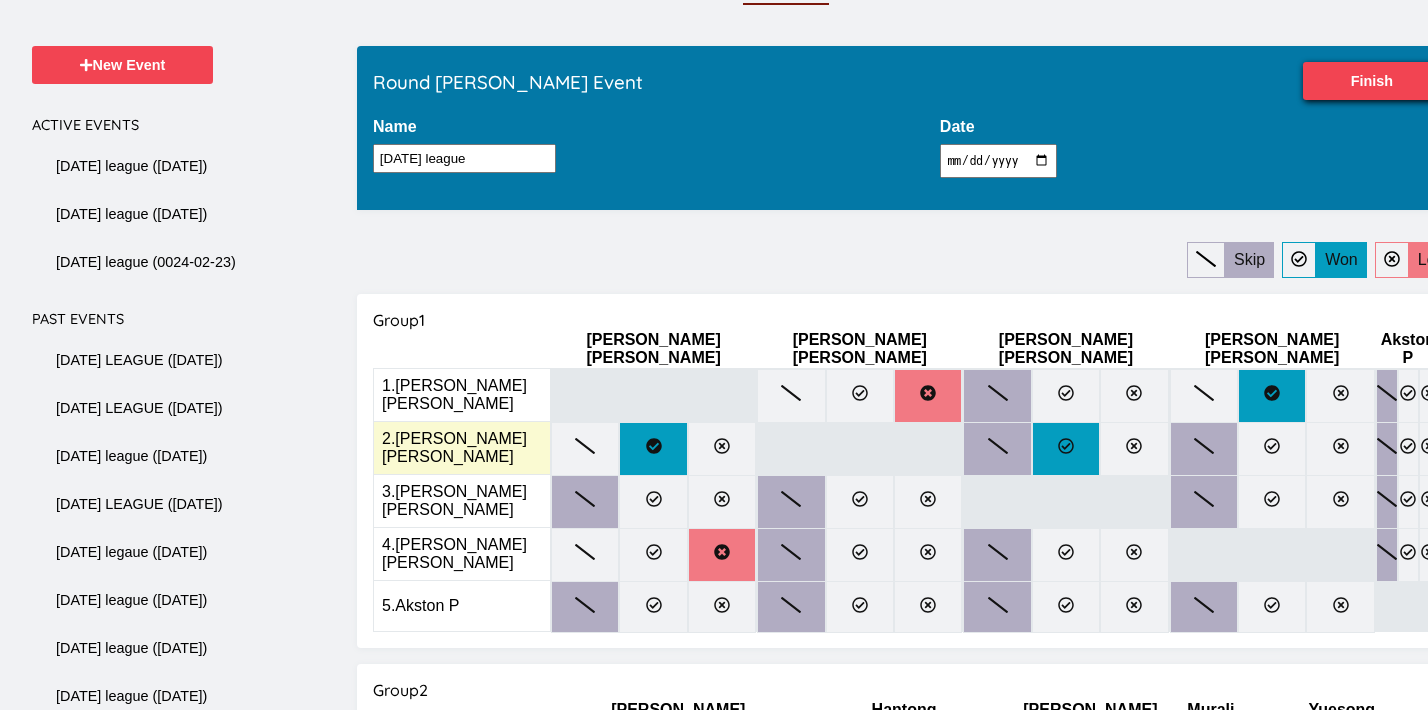 click at bounding box center (1066, 449) 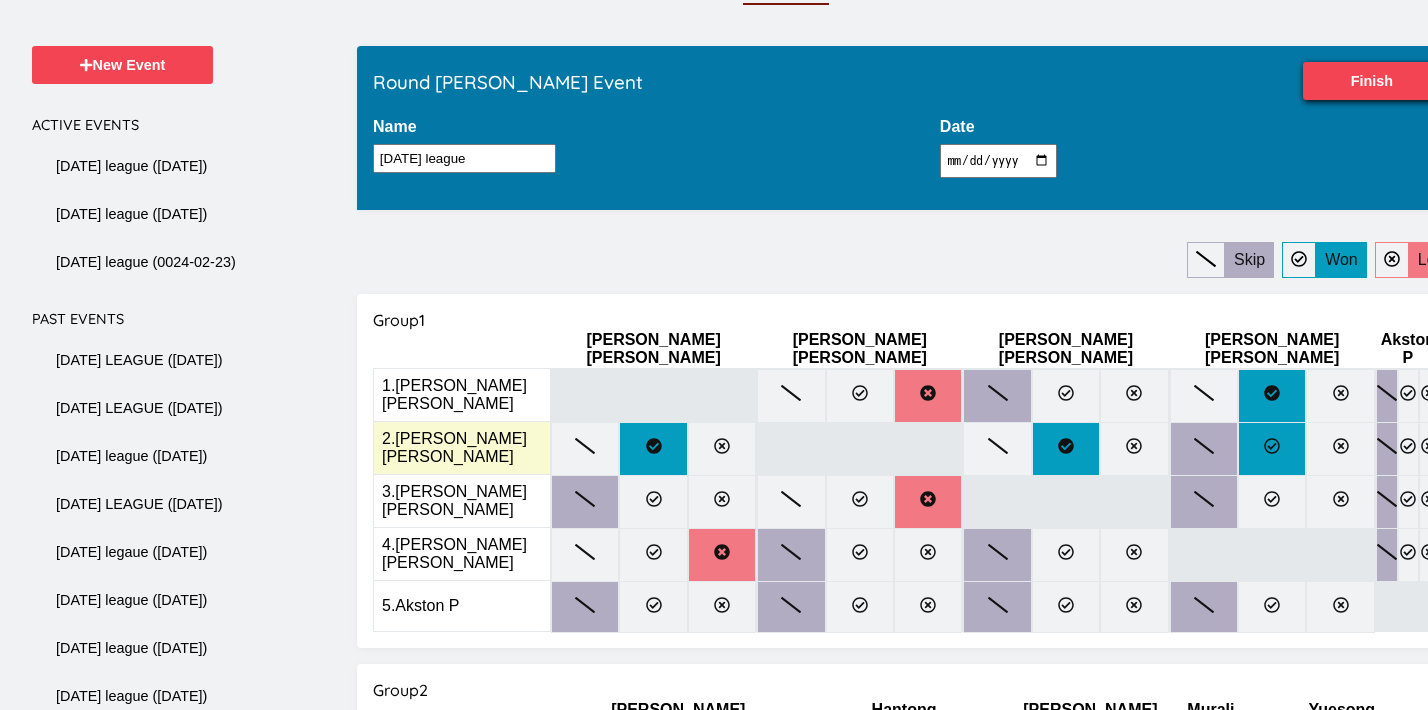click at bounding box center [1272, 449] 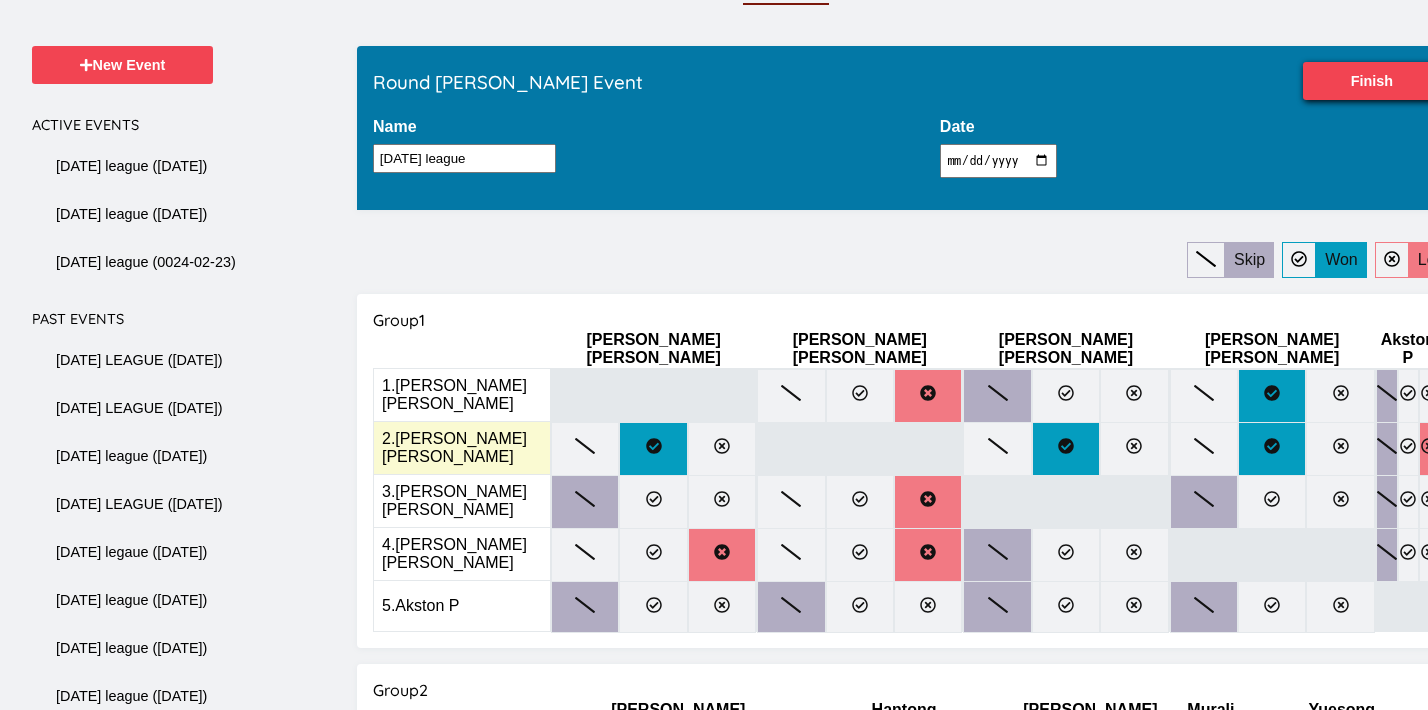 click at bounding box center [1429, 449] 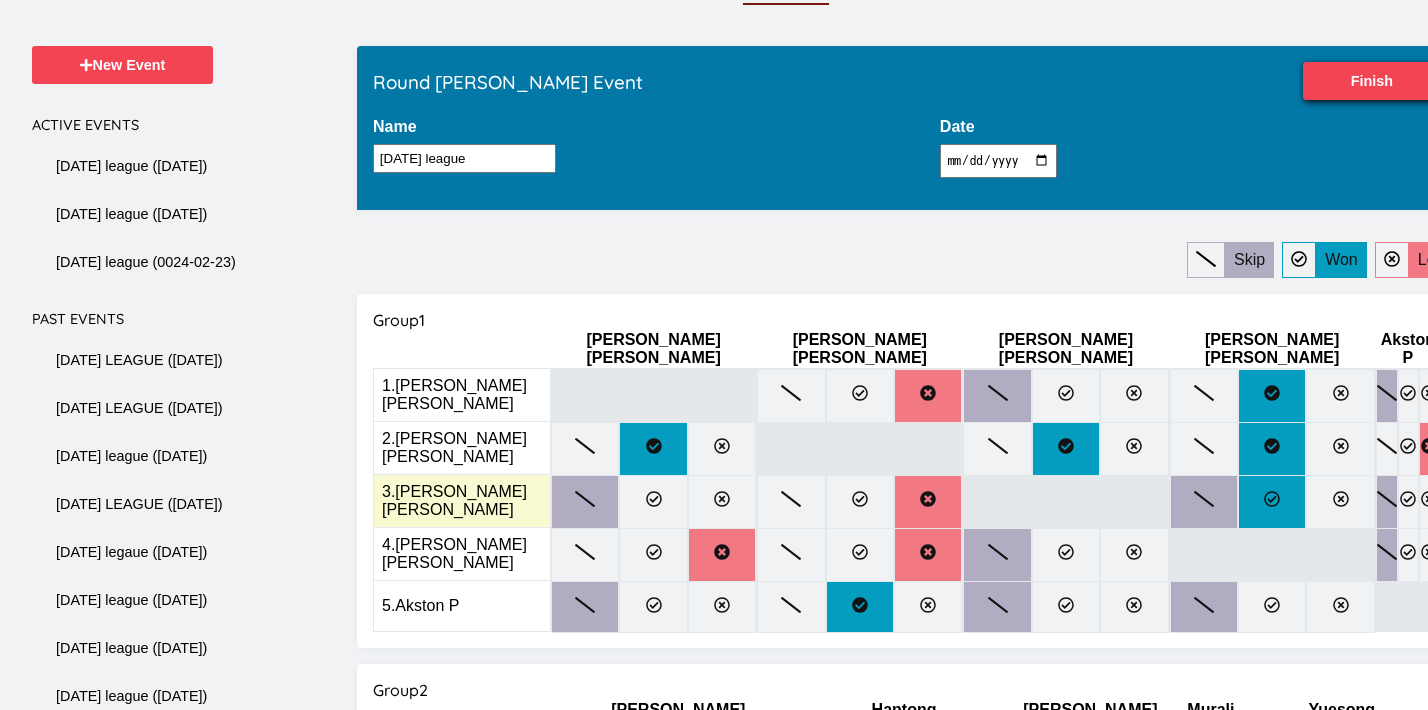 click at bounding box center [1272, 502] 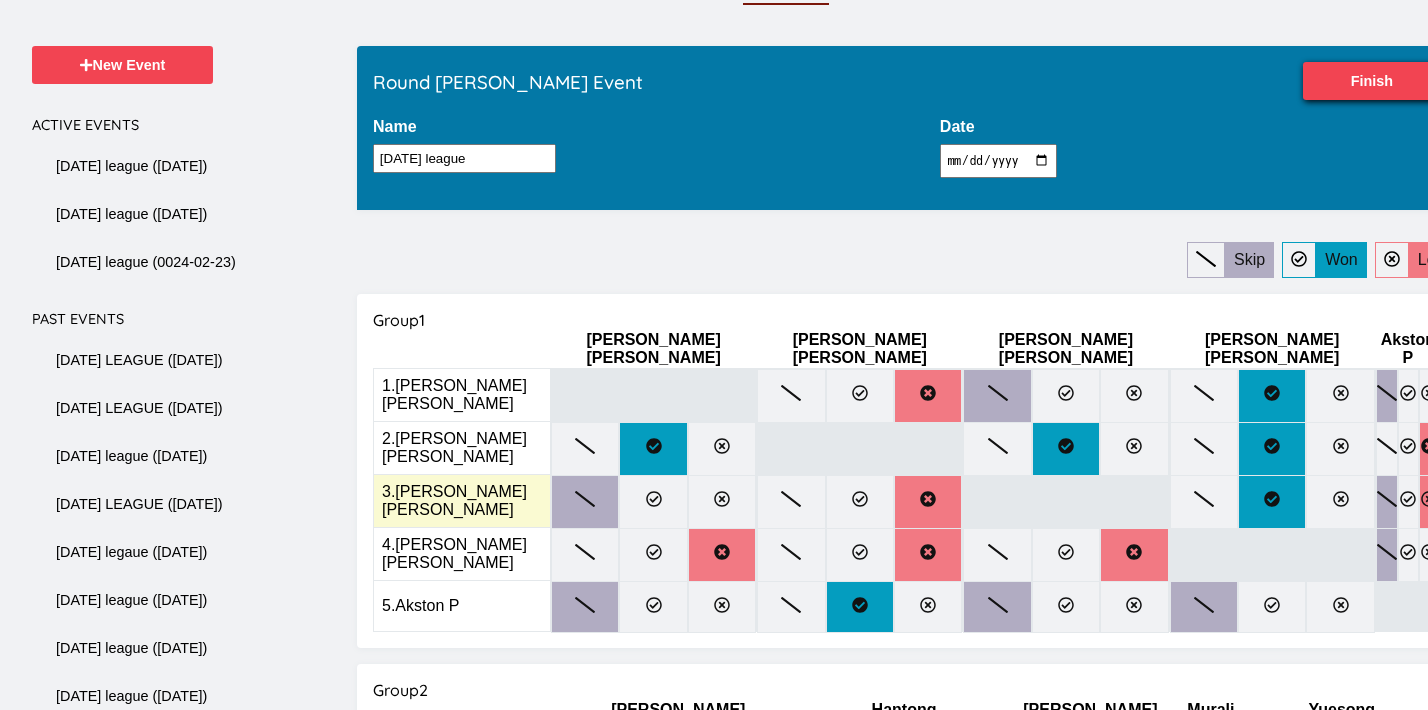 click at bounding box center [1429, 502] 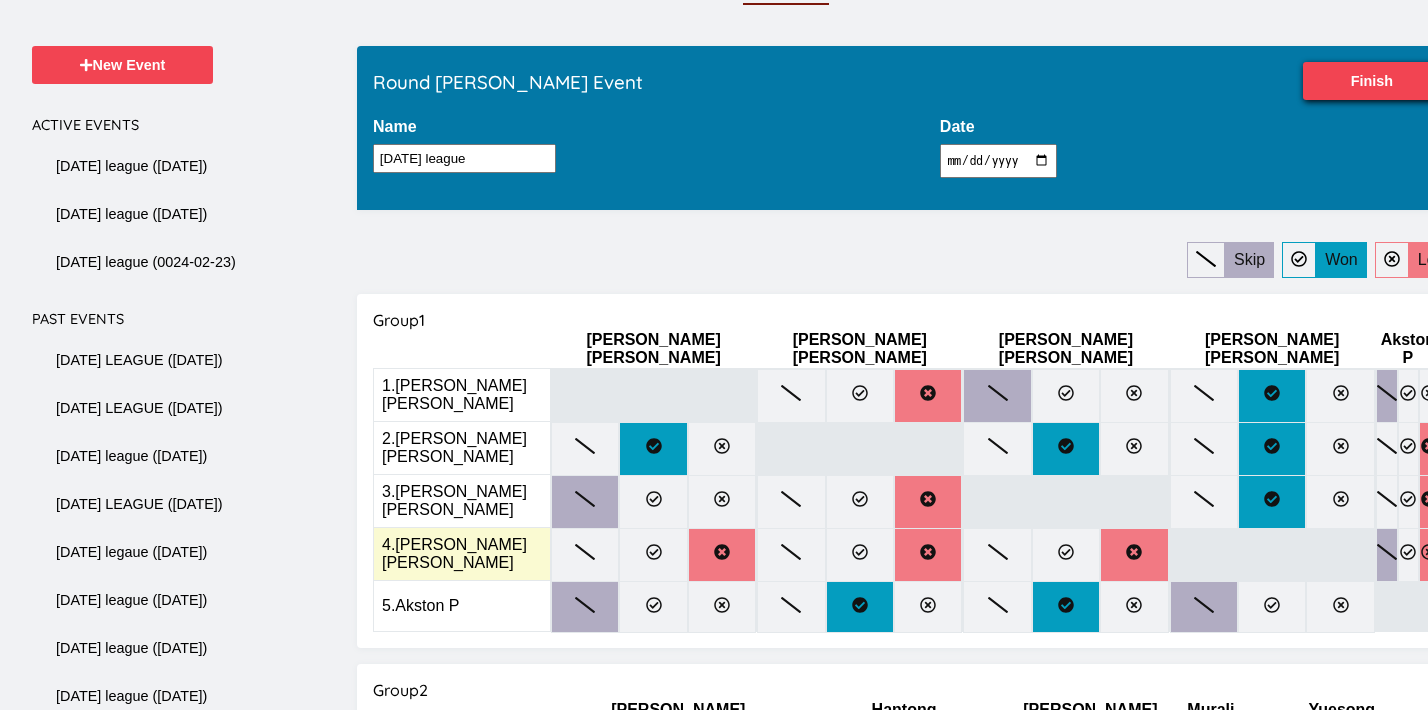 click at bounding box center (1429, 555) 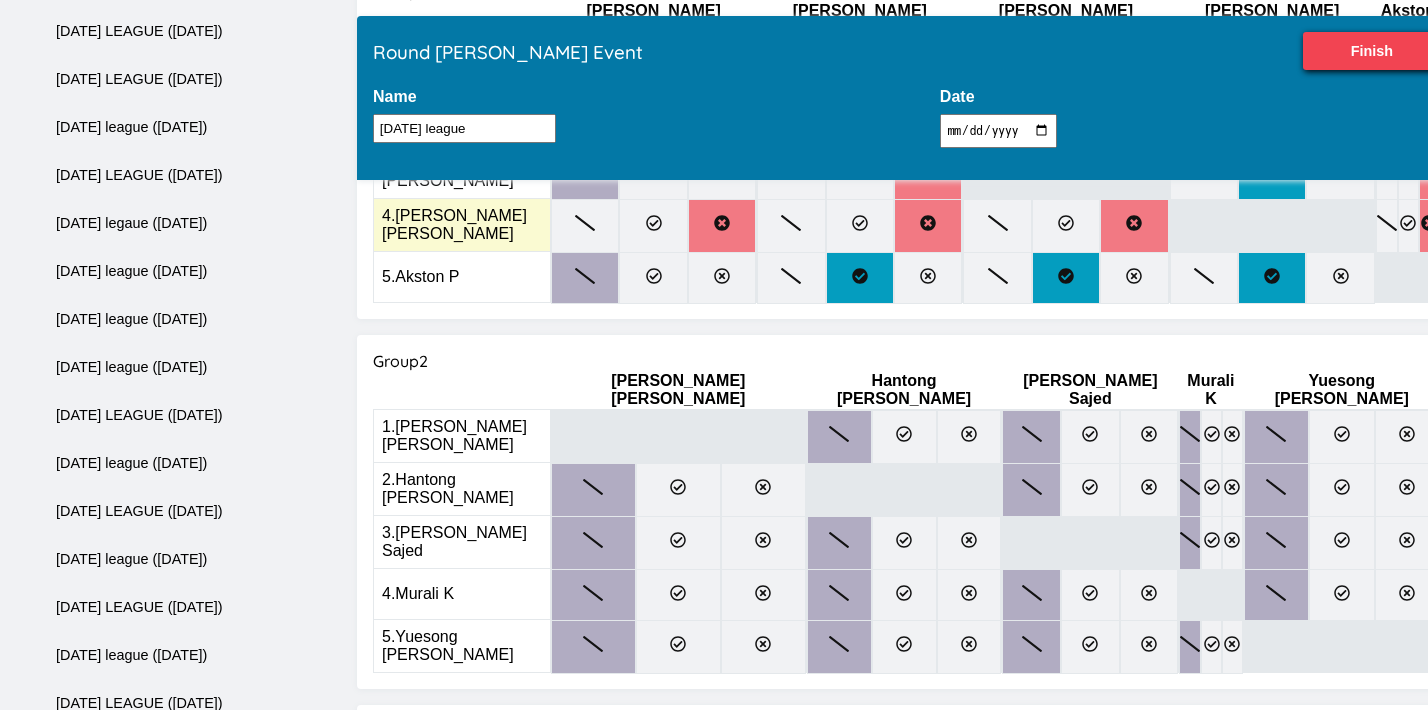 scroll, scrollTop: 527, scrollLeft: 0, axis: vertical 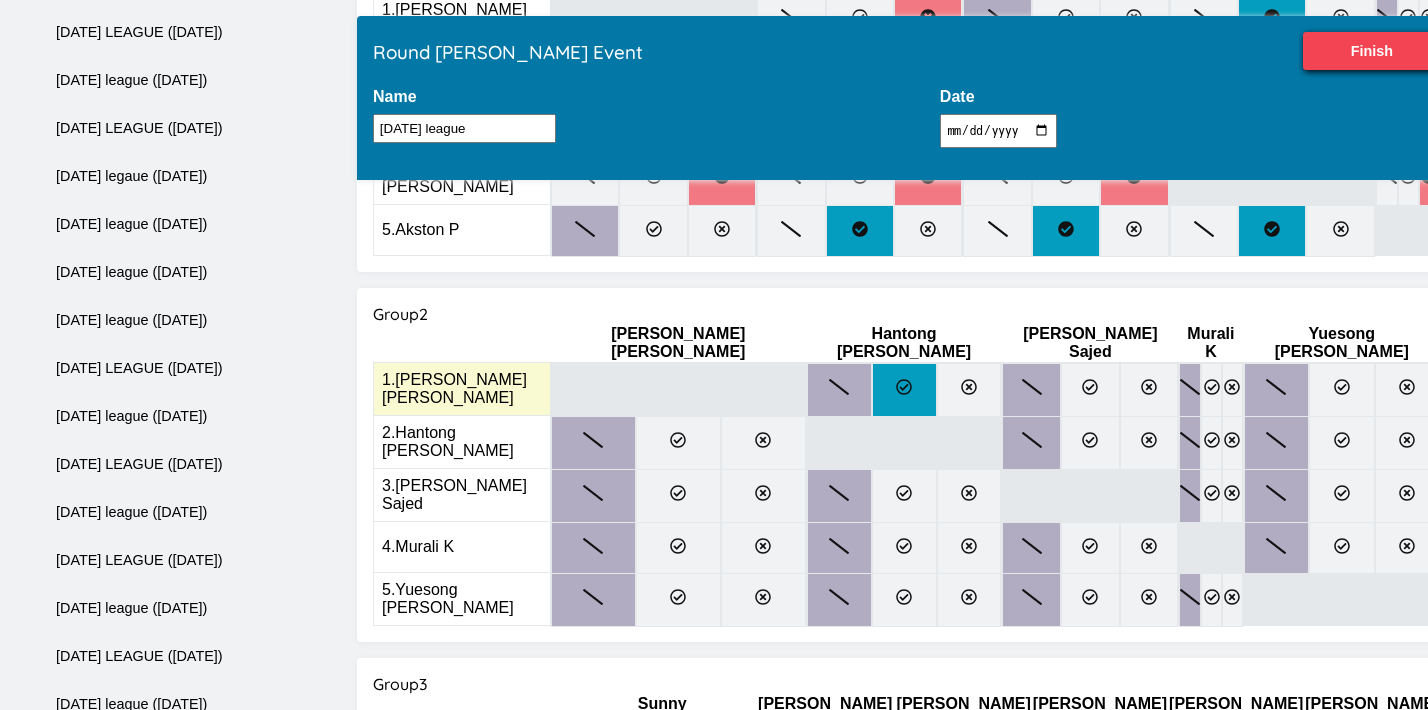 click at bounding box center [904, 390] 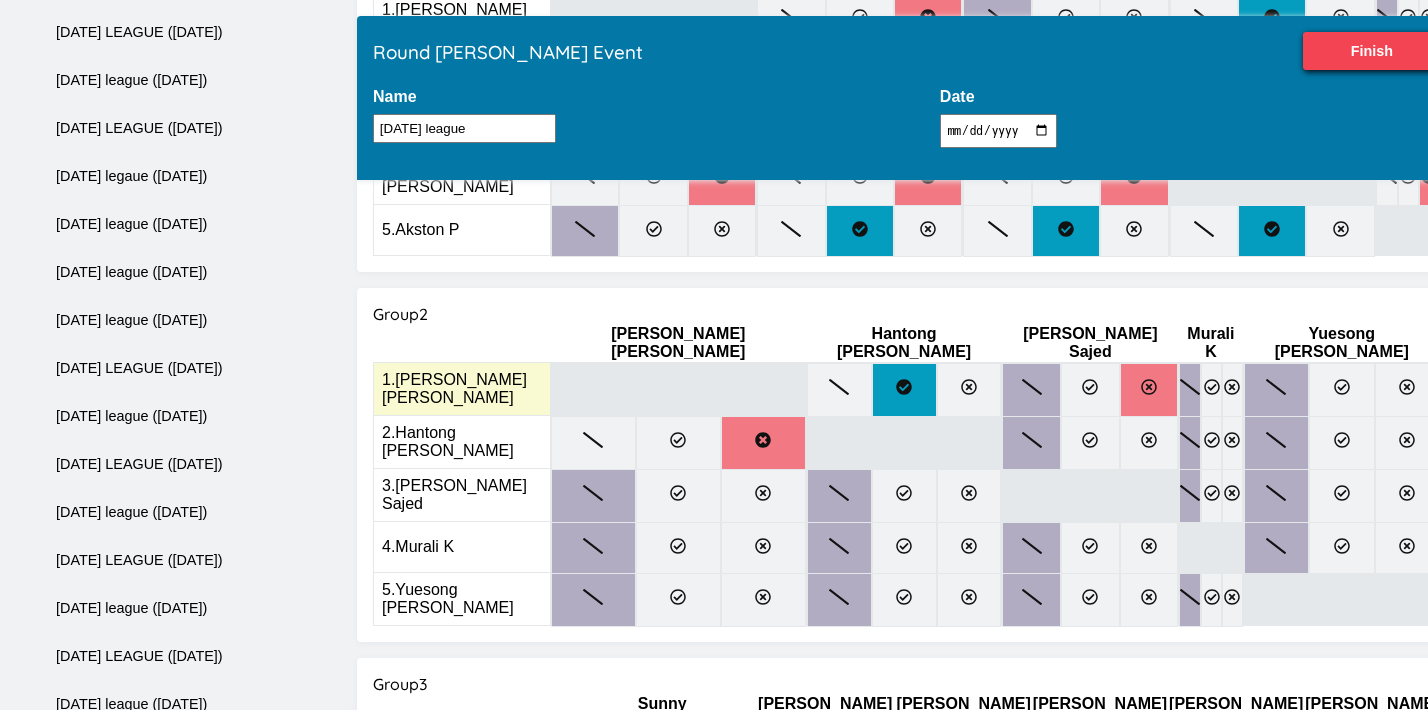 click at bounding box center [1149, 390] 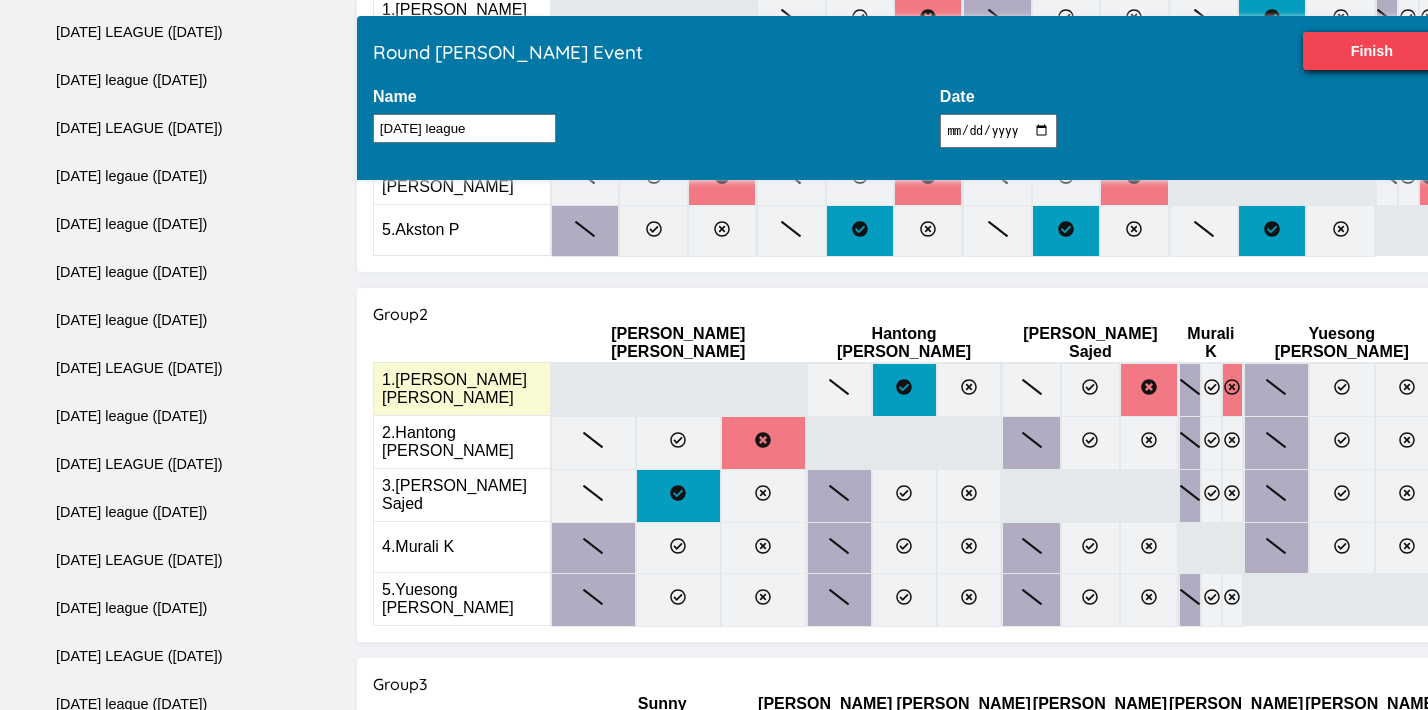 click 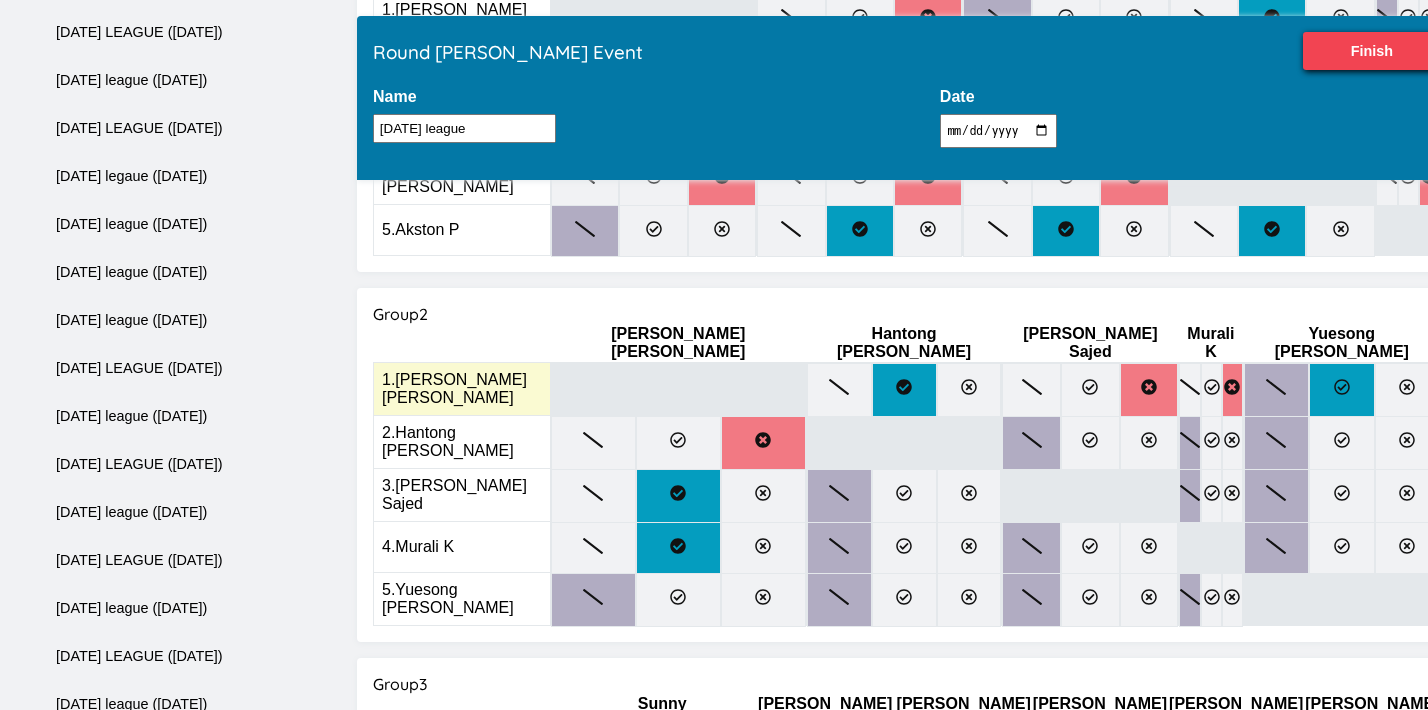 click at bounding box center [1341, 390] 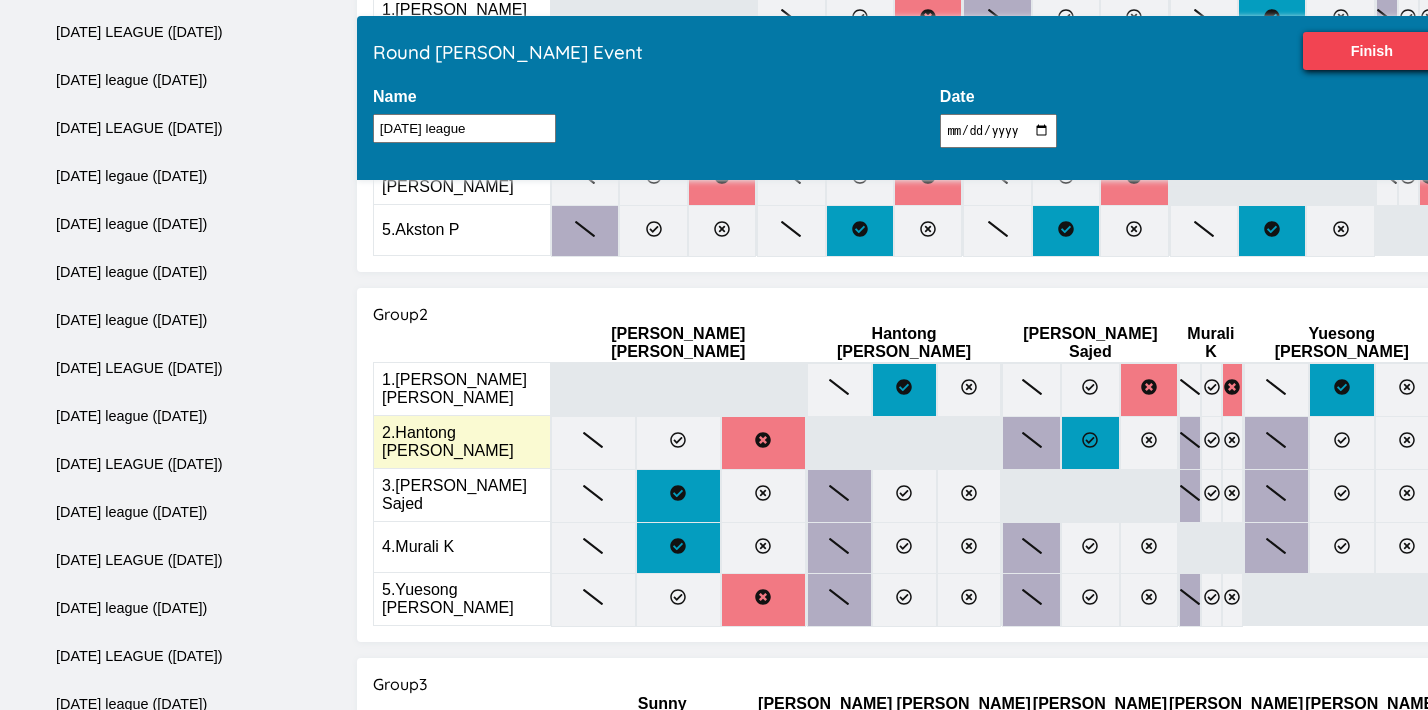click 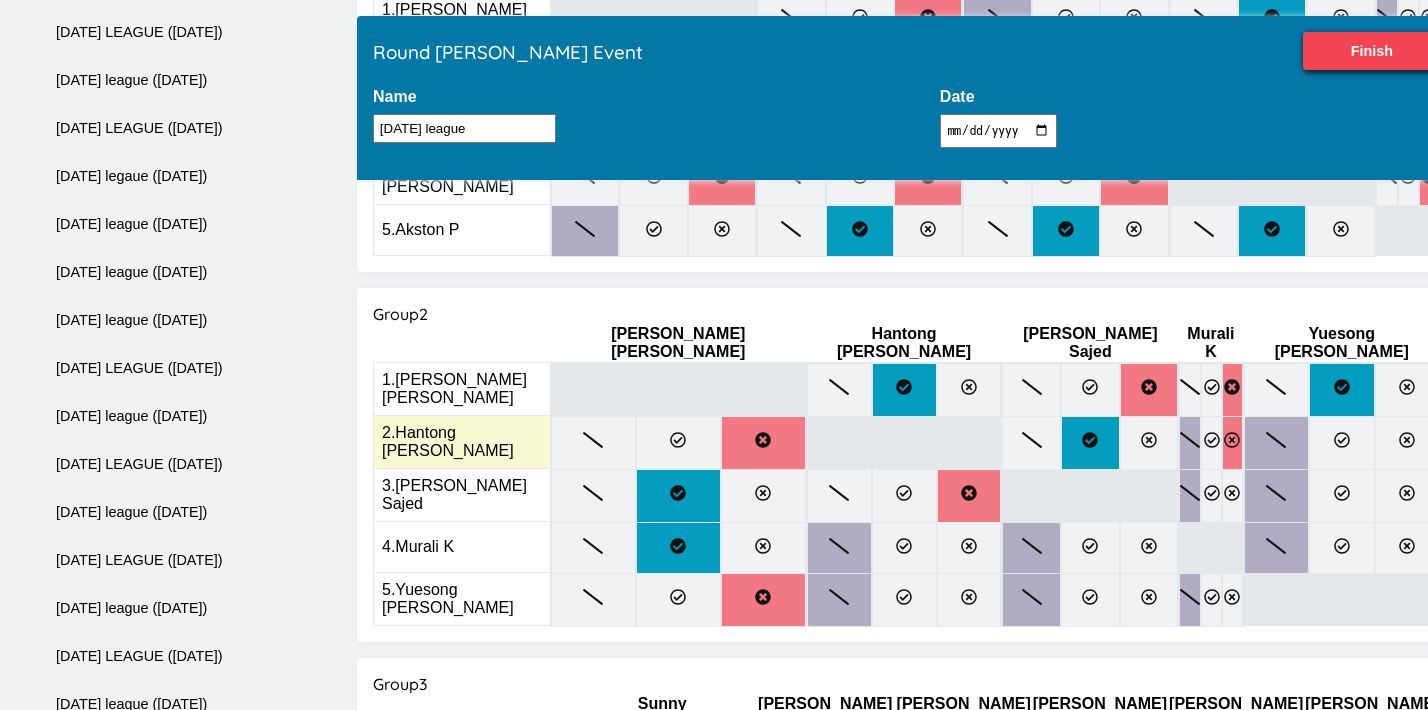 click 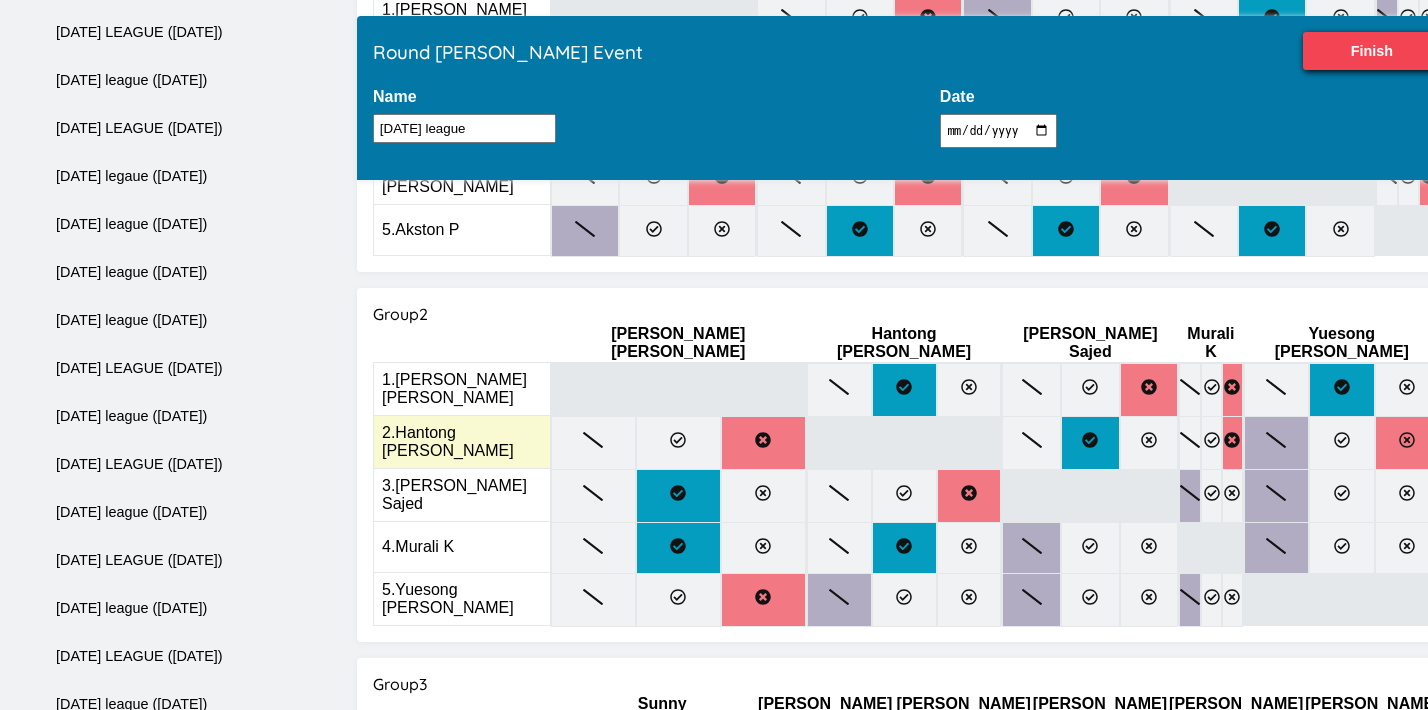 click at bounding box center [1407, 443] 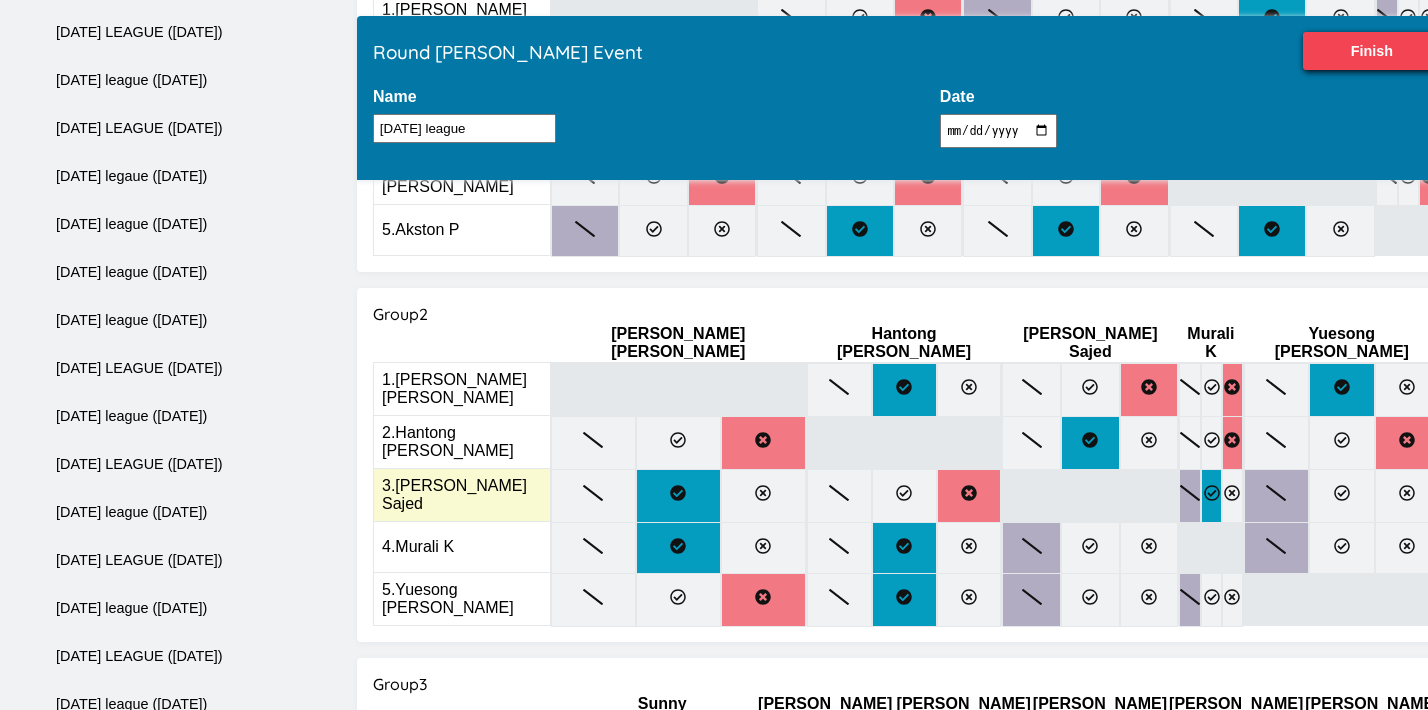 click 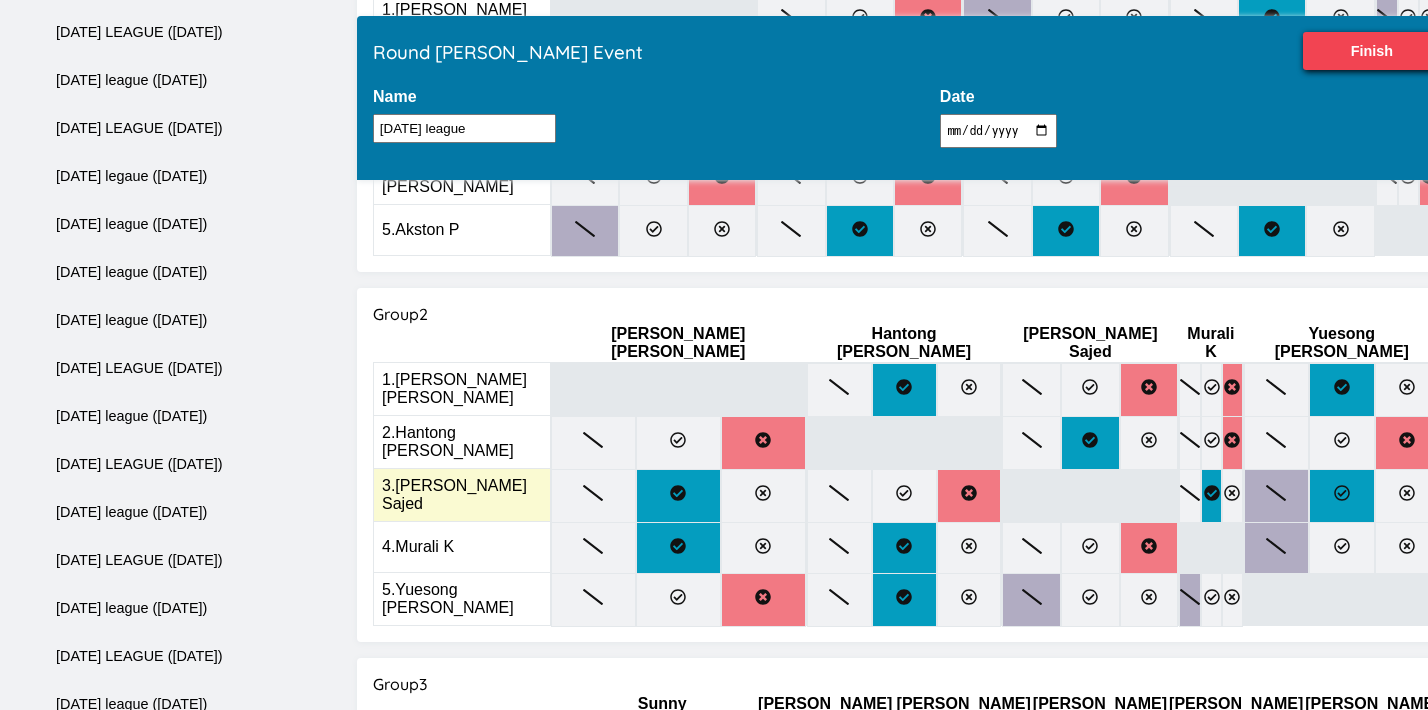 click at bounding box center (1341, 496) 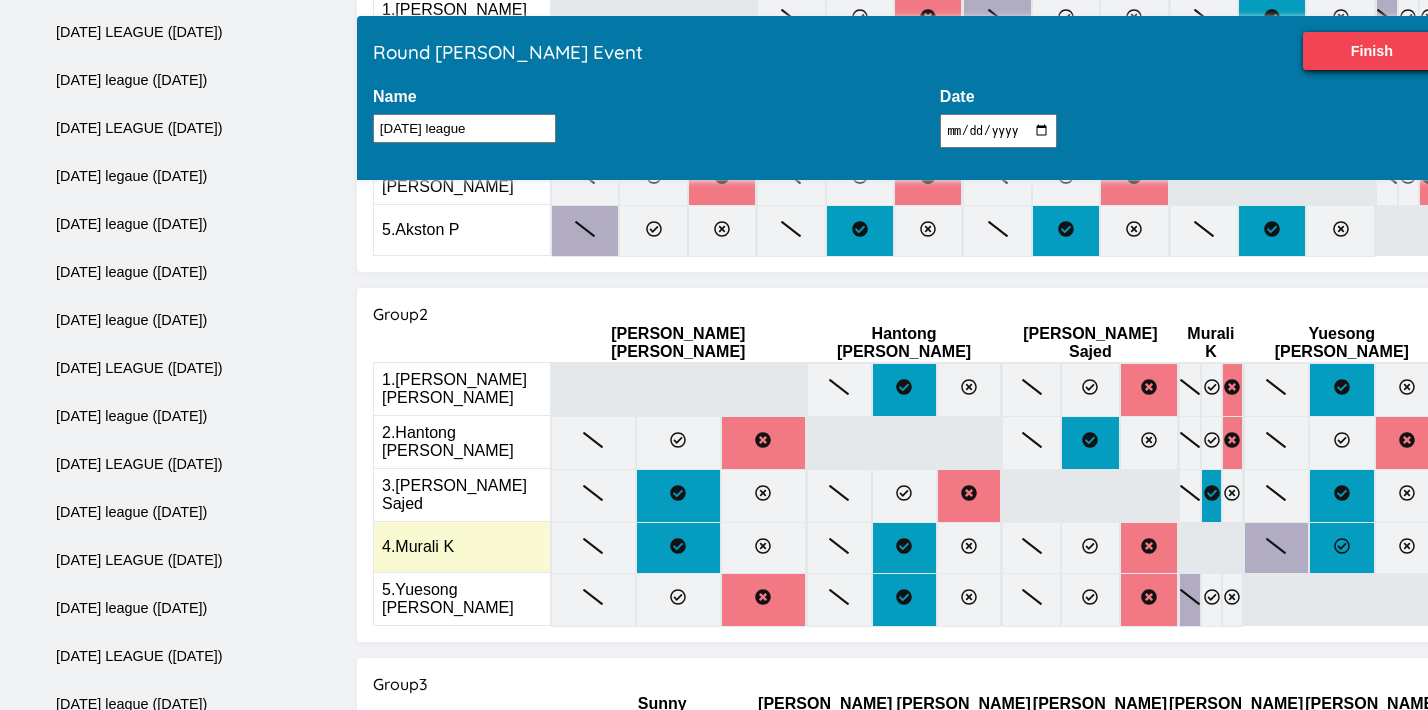 click at bounding box center [1341, 548] 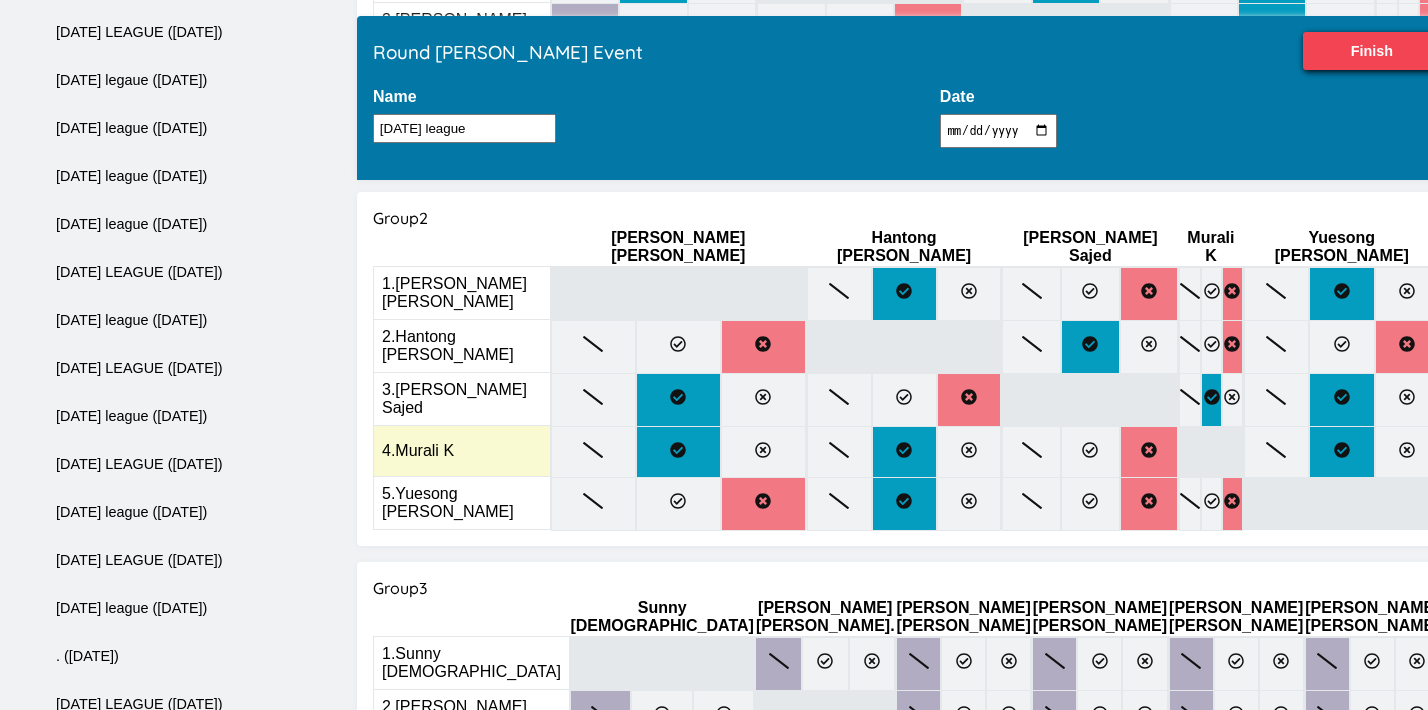 scroll, scrollTop: 894, scrollLeft: 0, axis: vertical 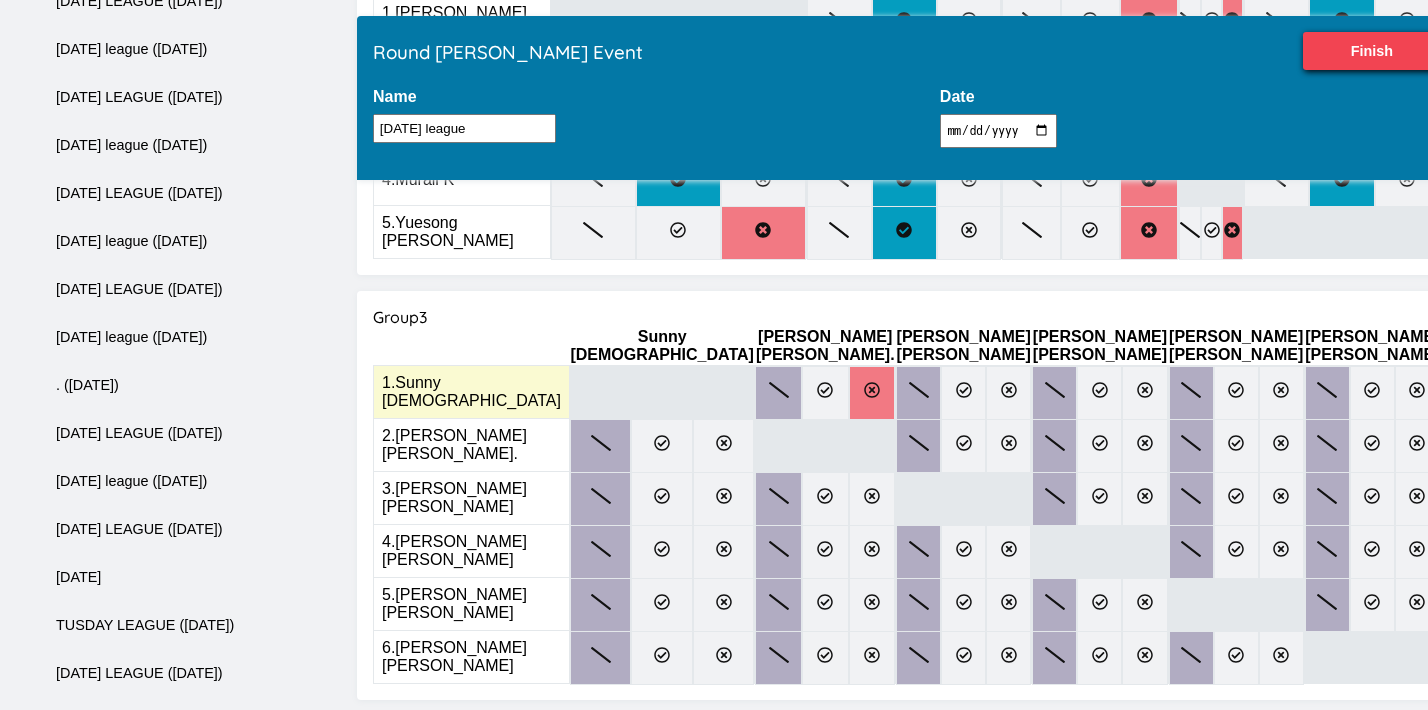 click at bounding box center [872, 393] 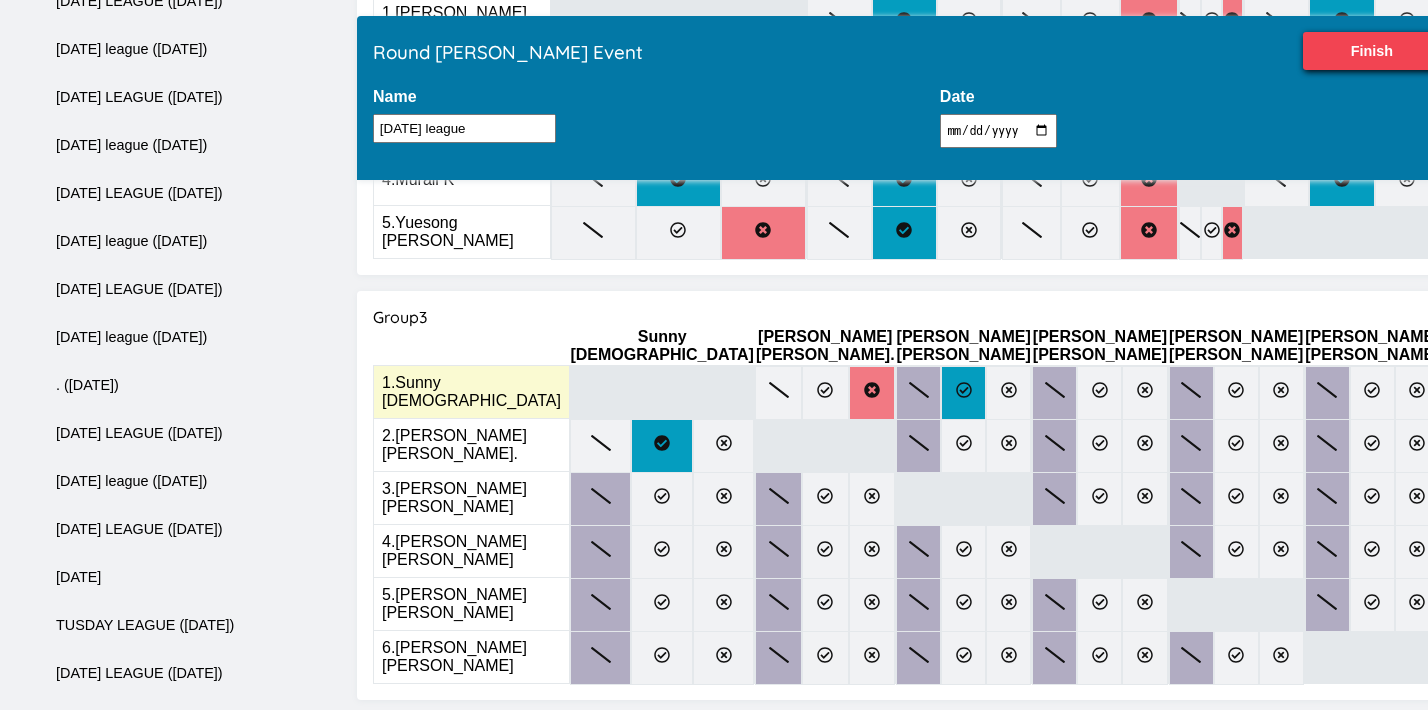 click at bounding box center [963, 393] 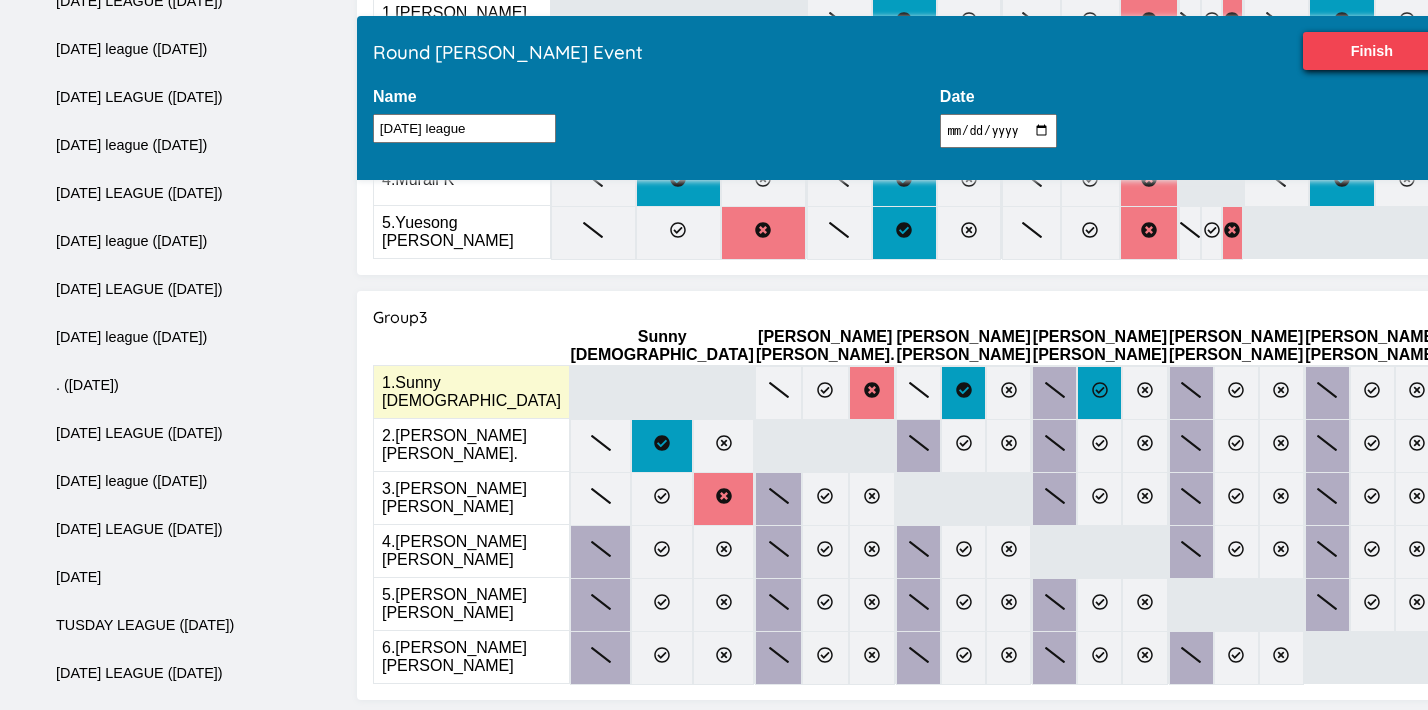 click 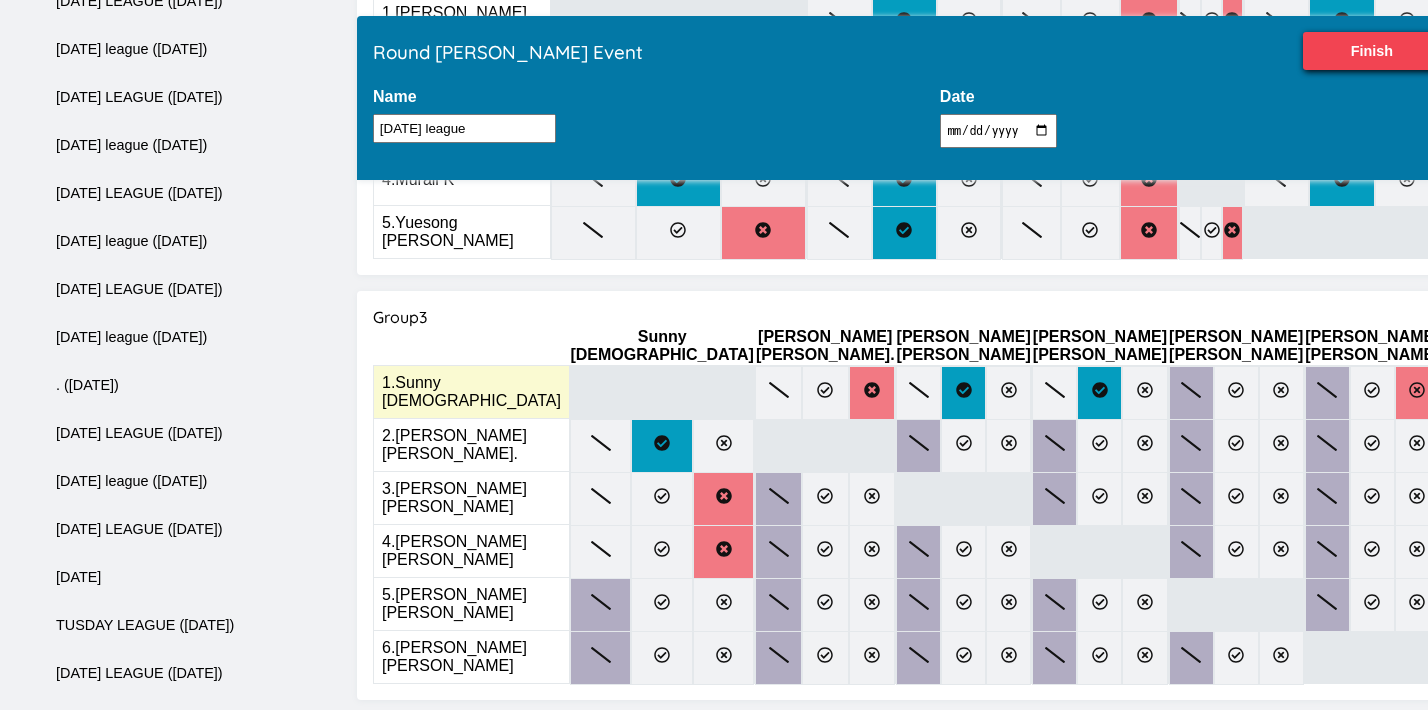 click at bounding box center (1417, 393) 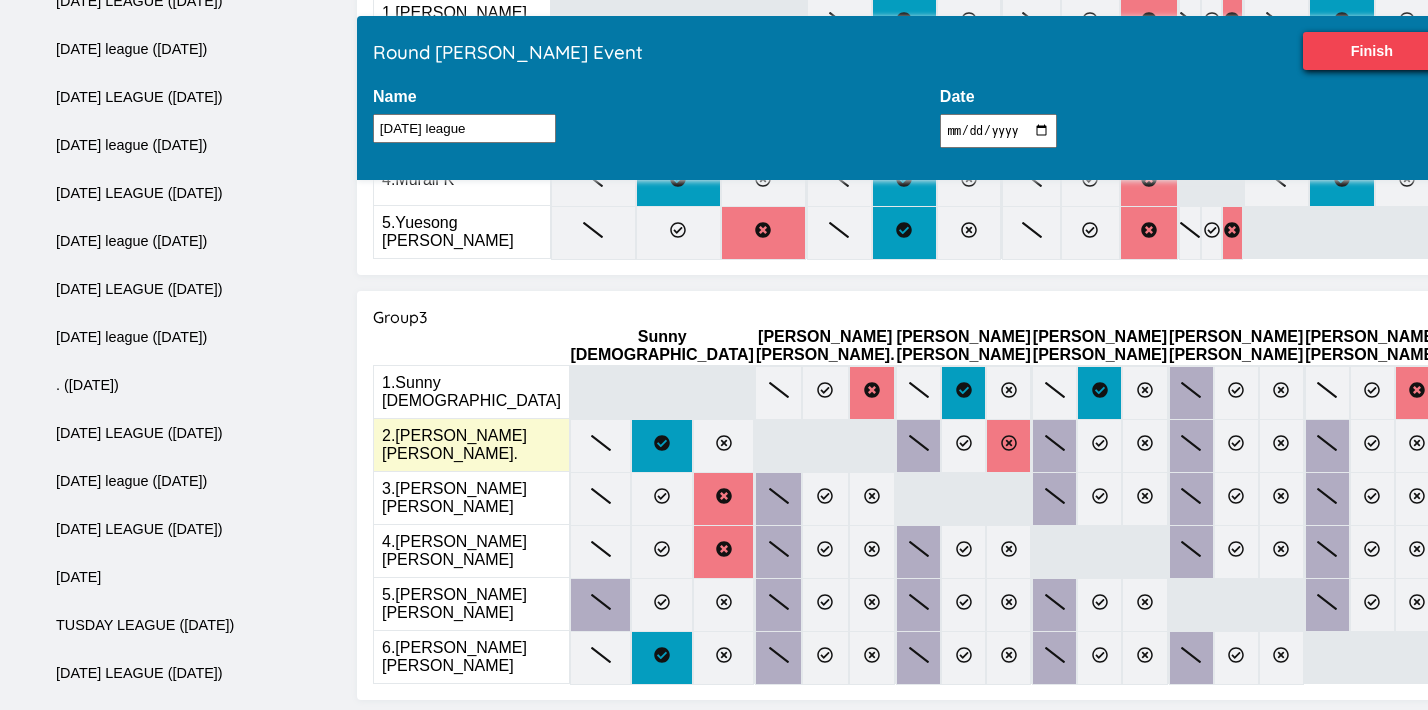click 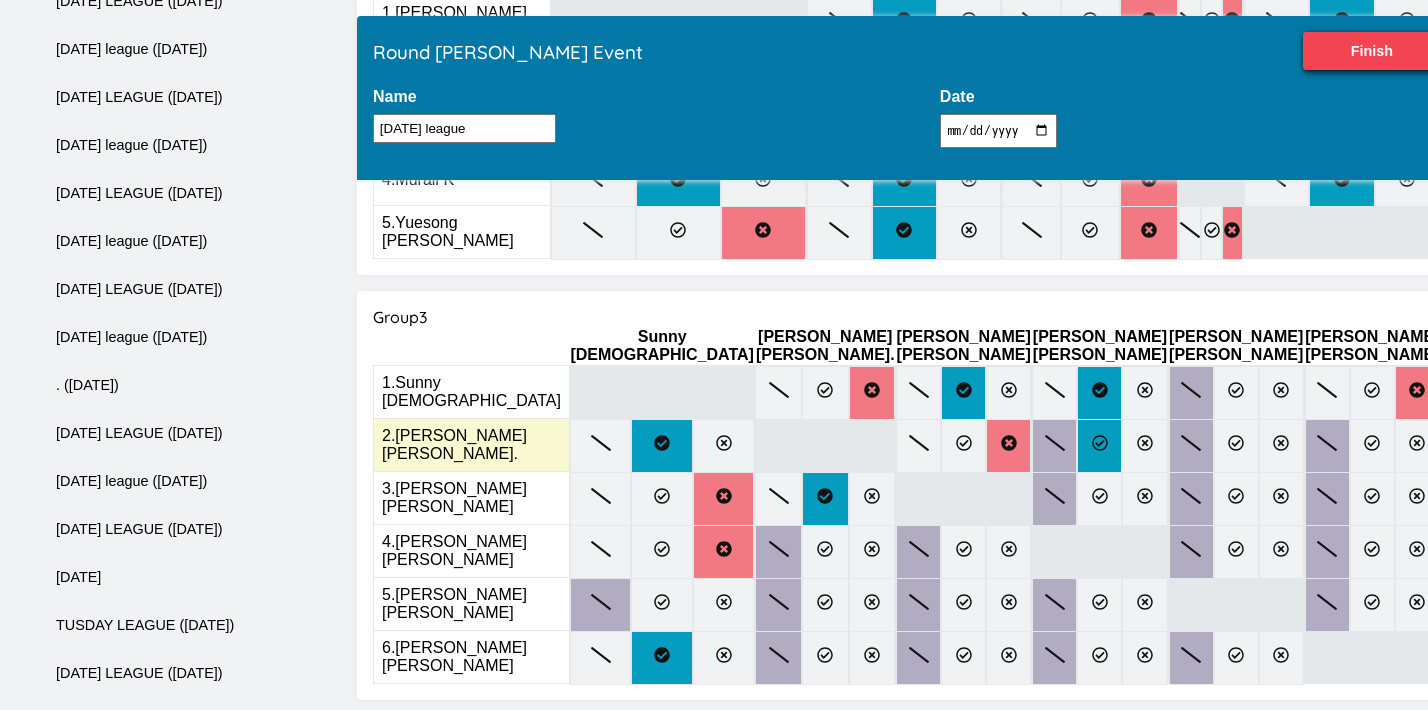 click 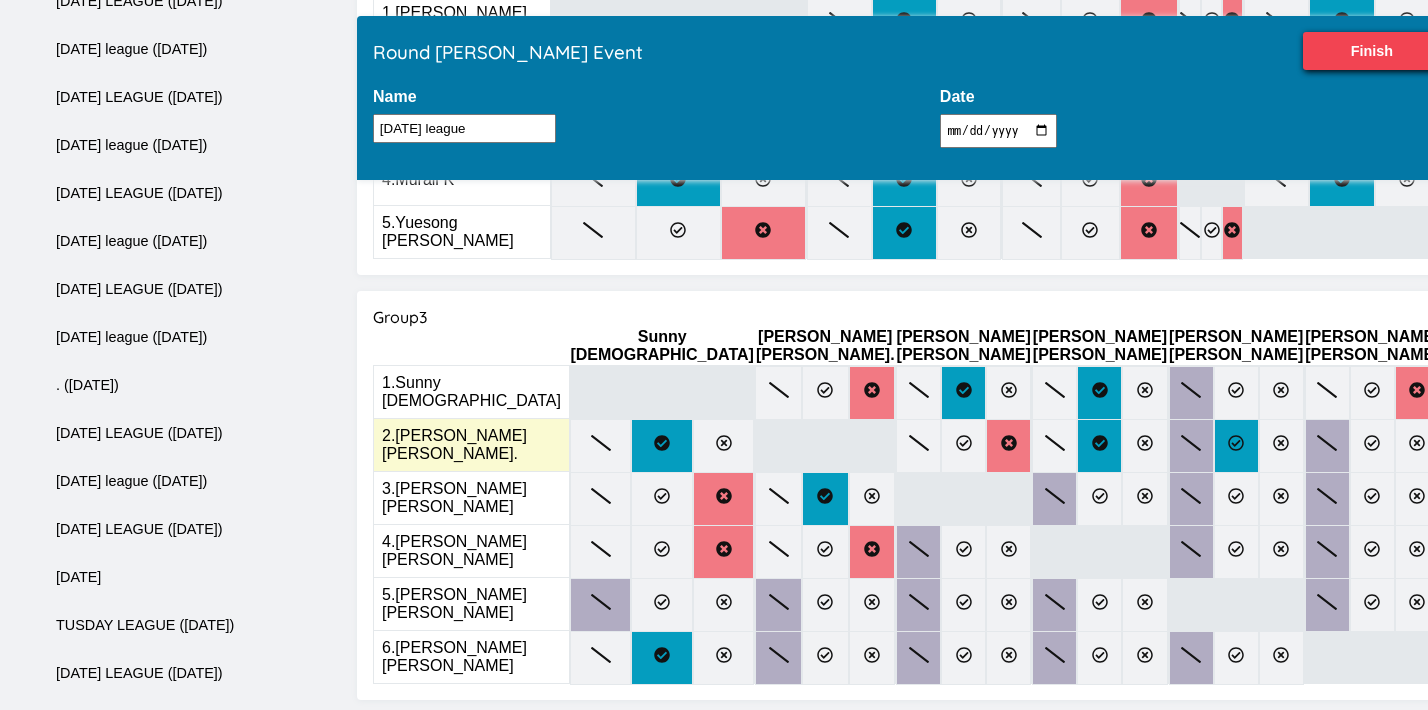 click 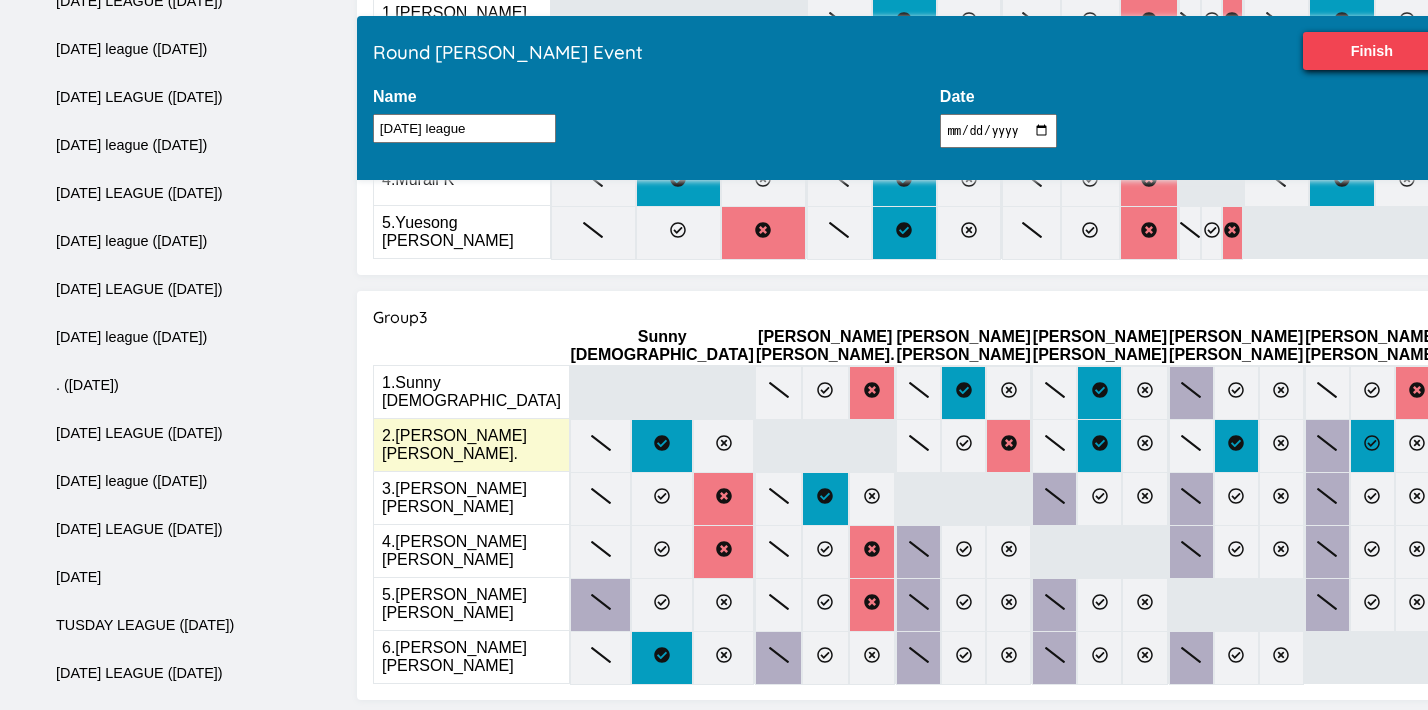 click 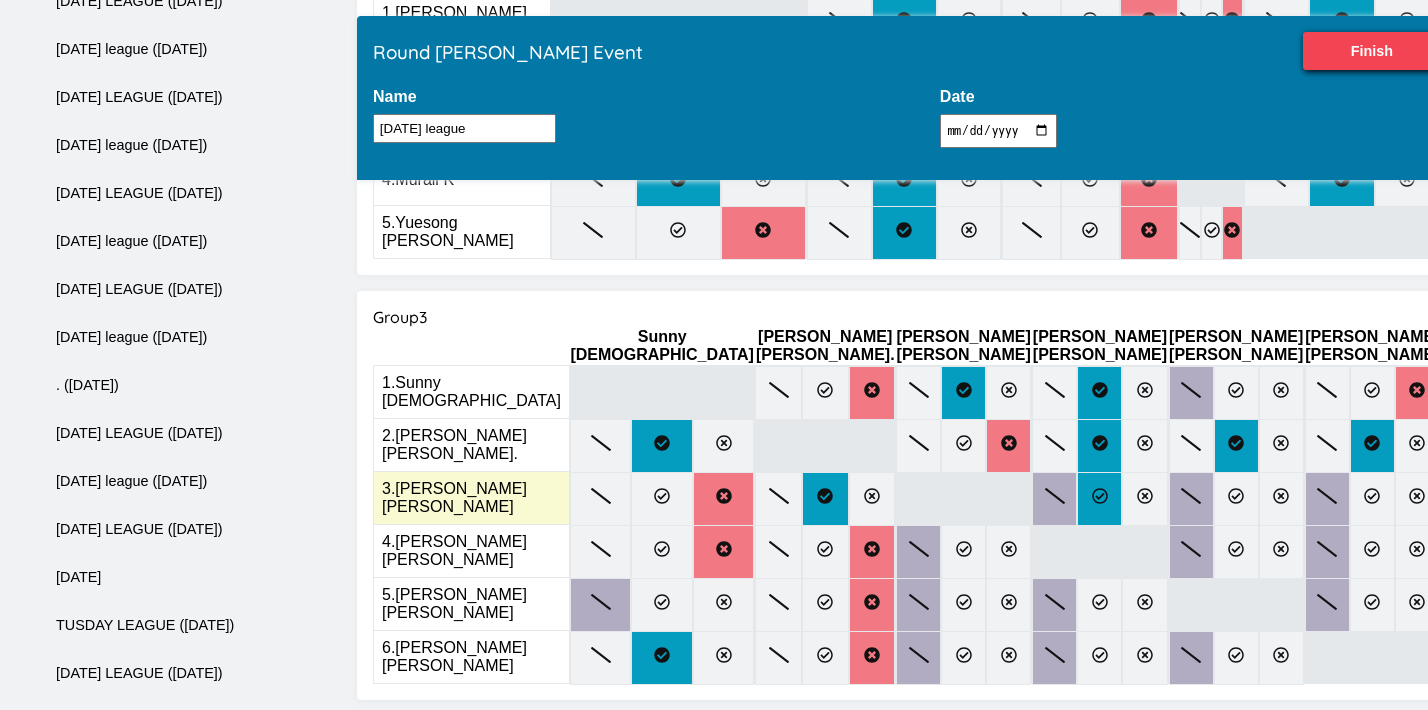 click at bounding box center (1099, 499) 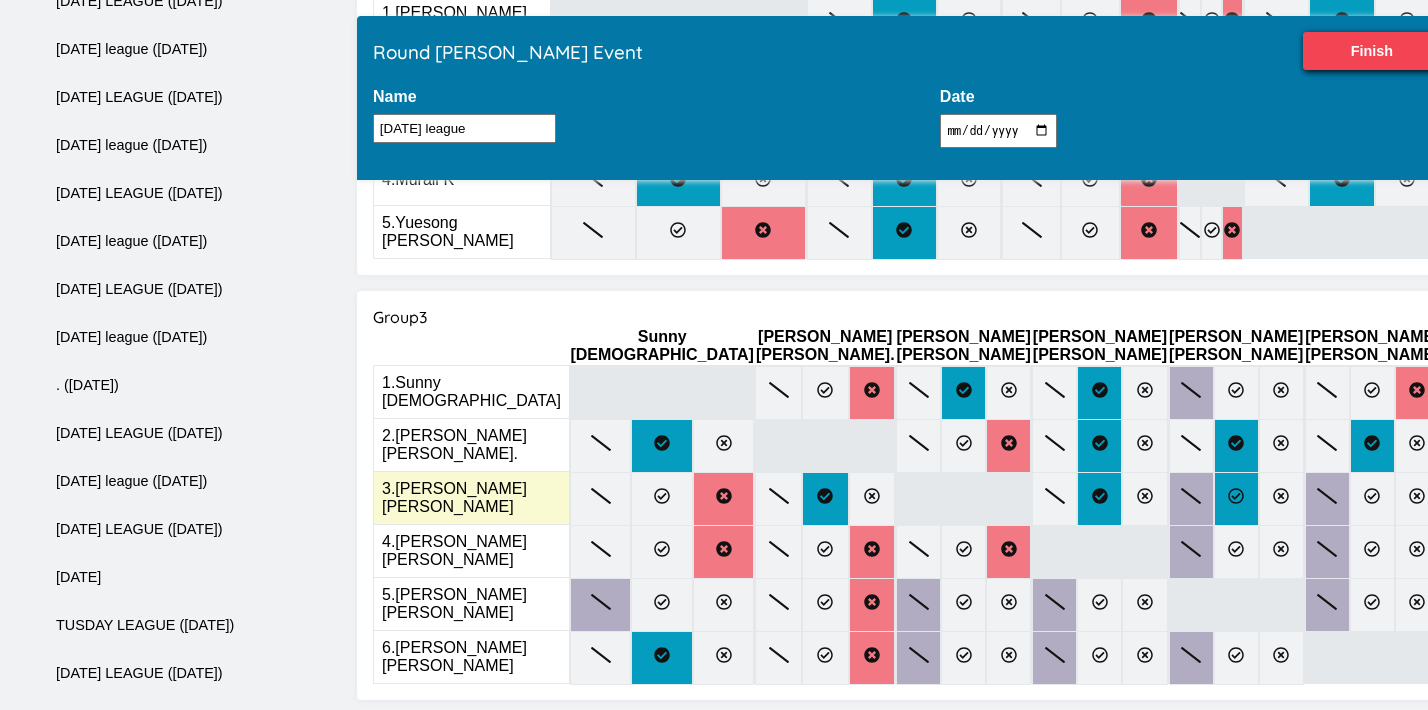 click at bounding box center [1236, 499] 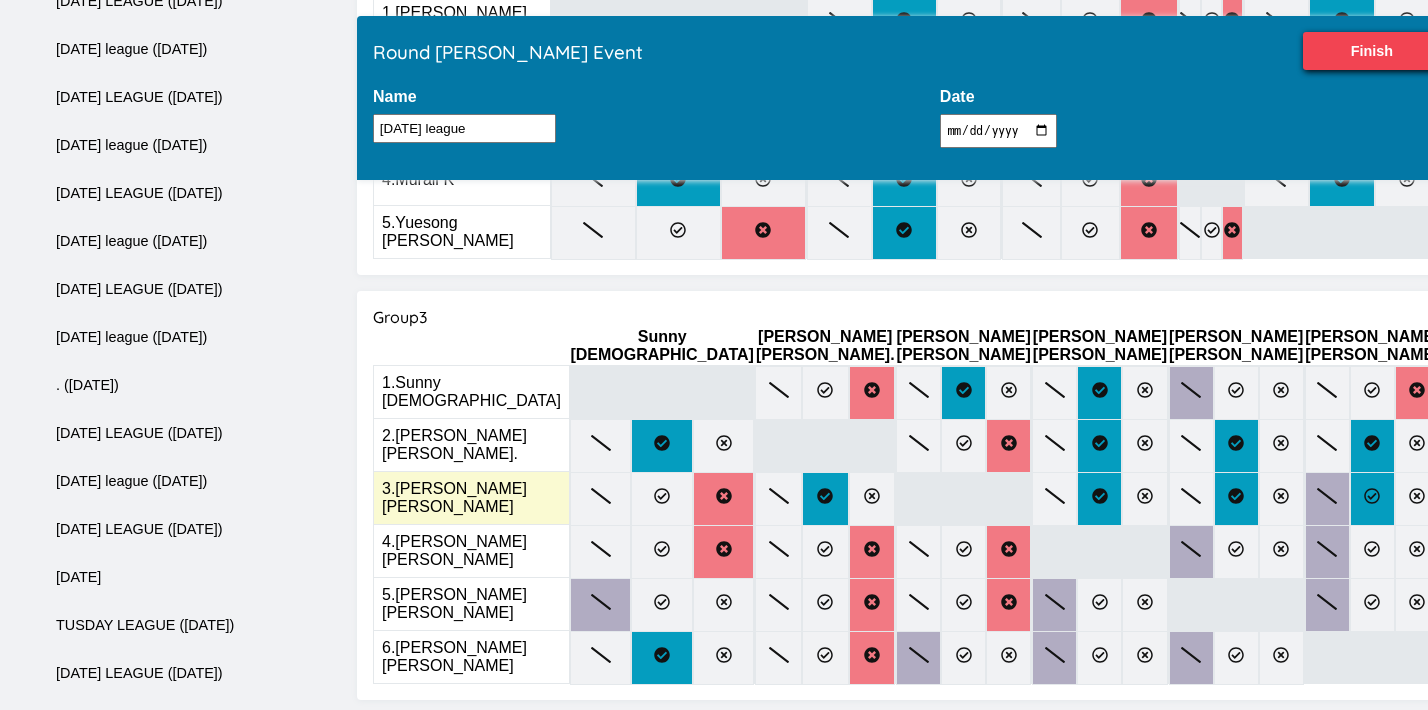 click 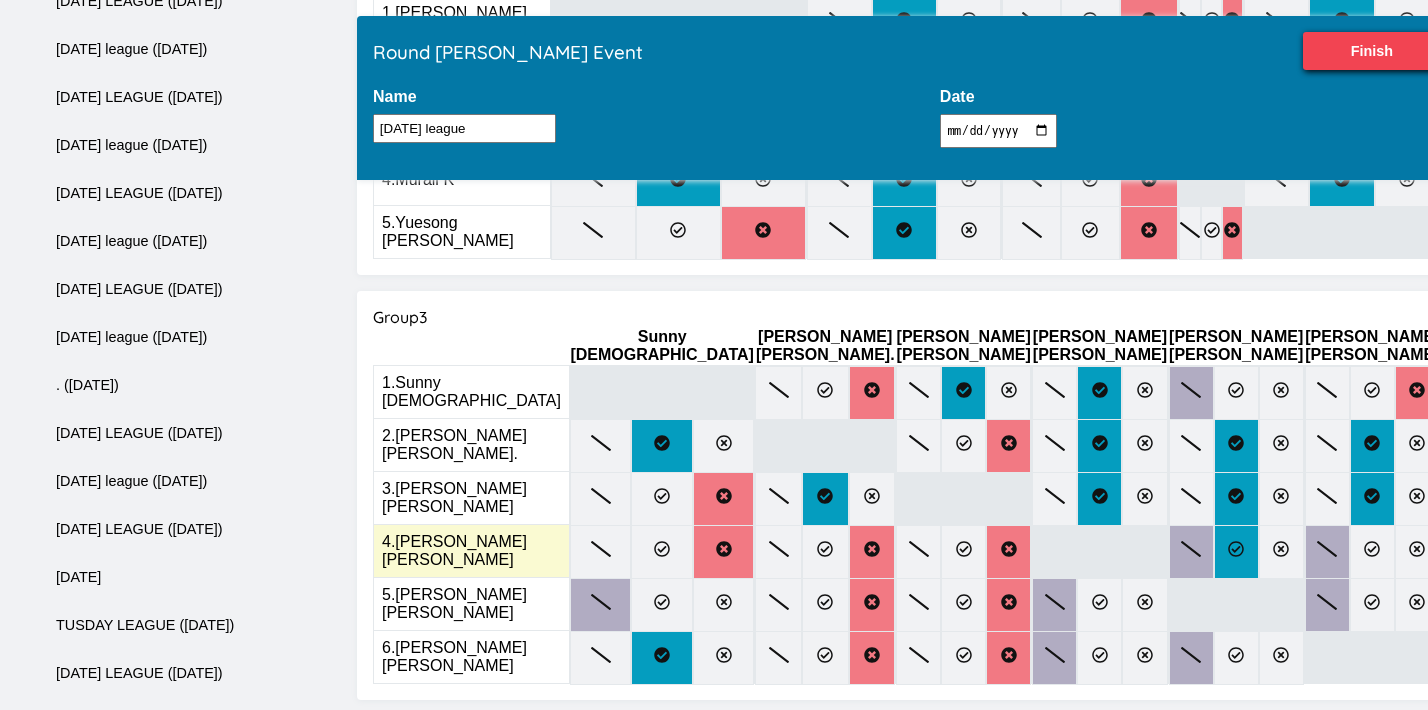 click 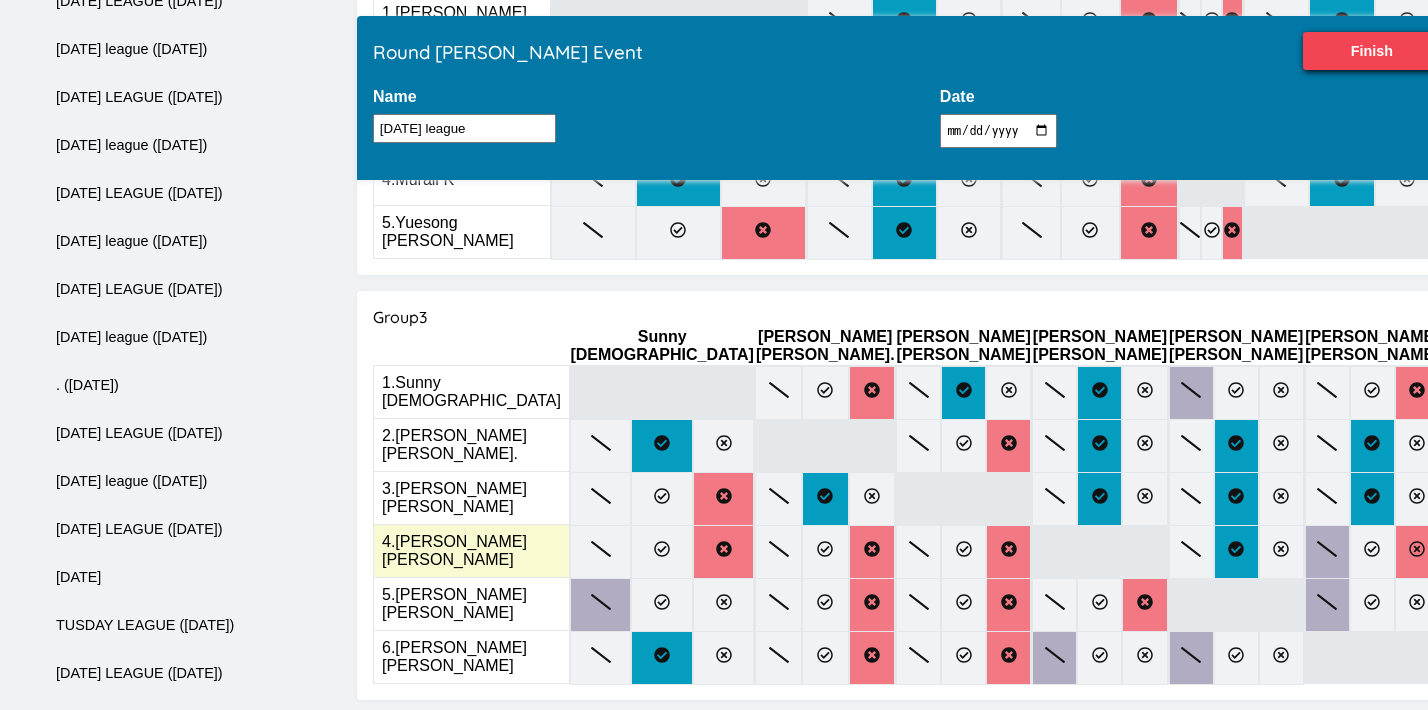 click at bounding box center [1417, 552] 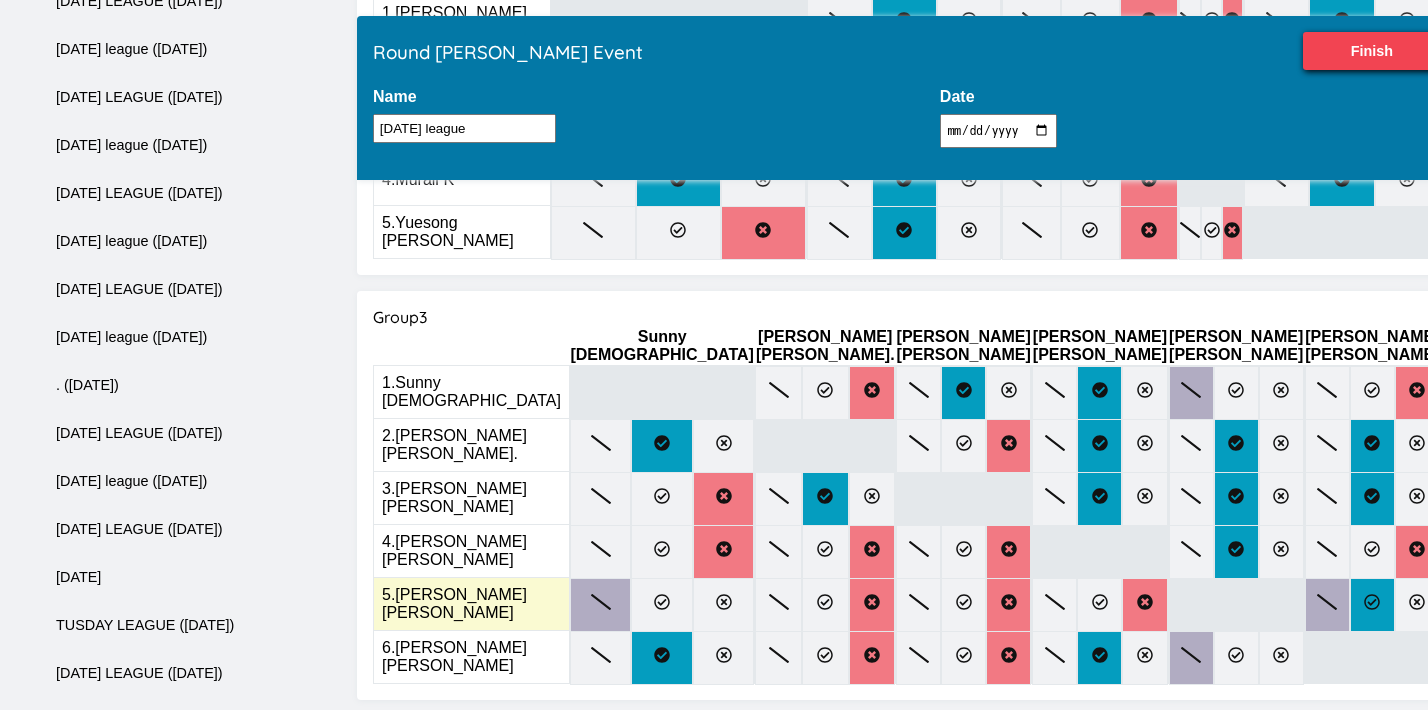 click at bounding box center [1372, 605] 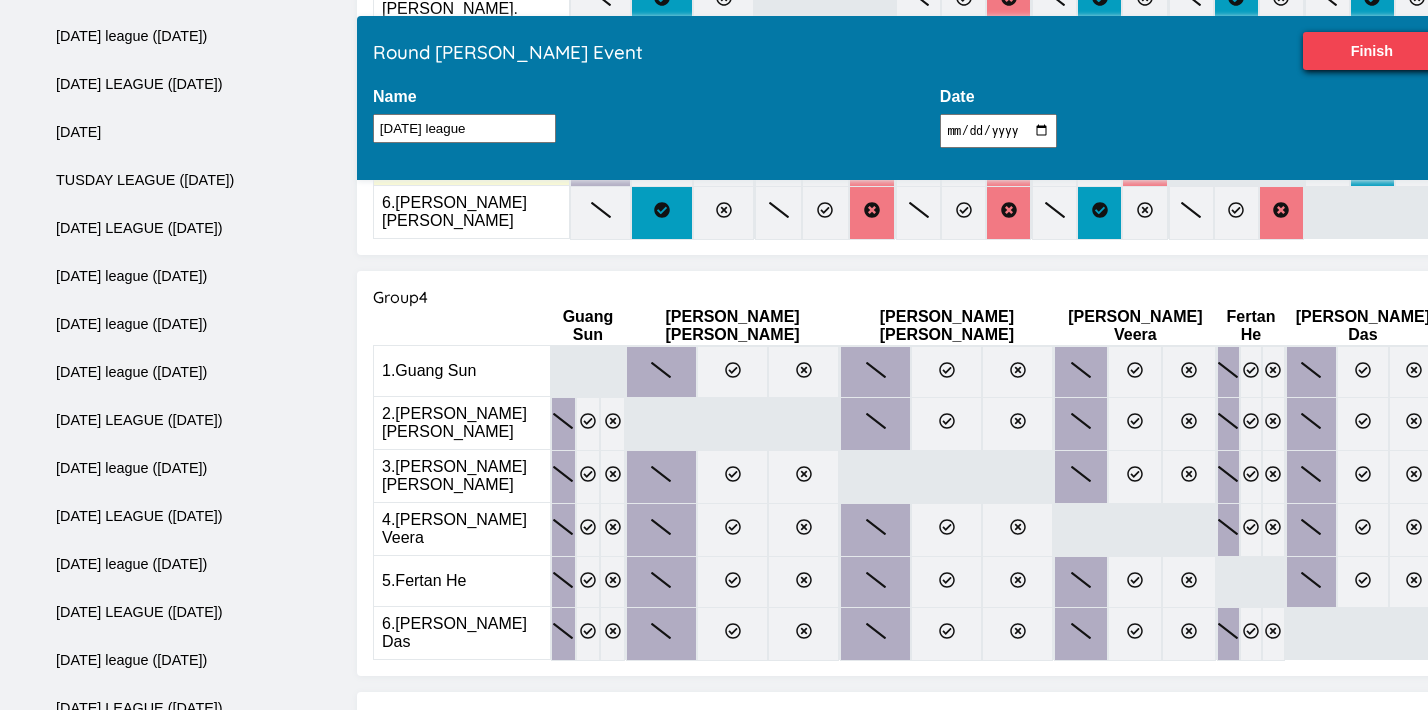 scroll, scrollTop: 1322, scrollLeft: 0, axis: vertical 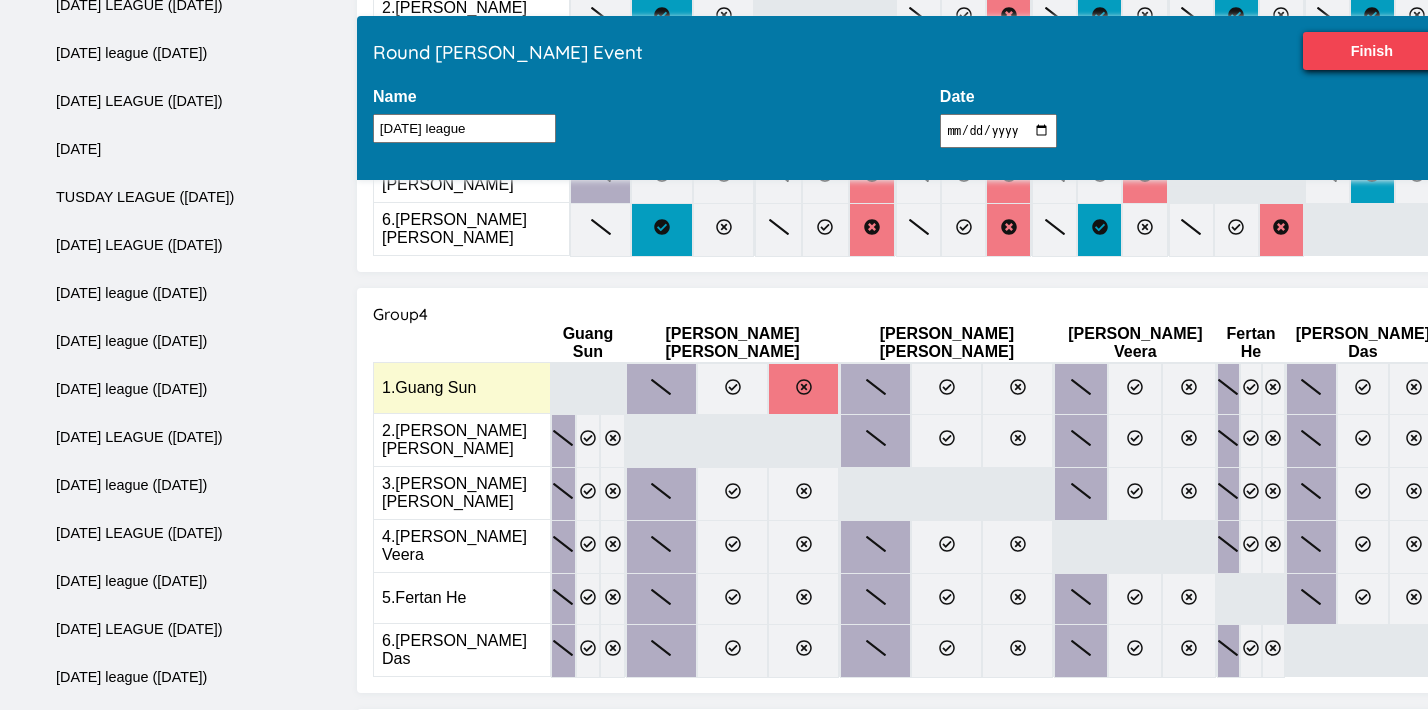 click at bounding box center [803, 389] 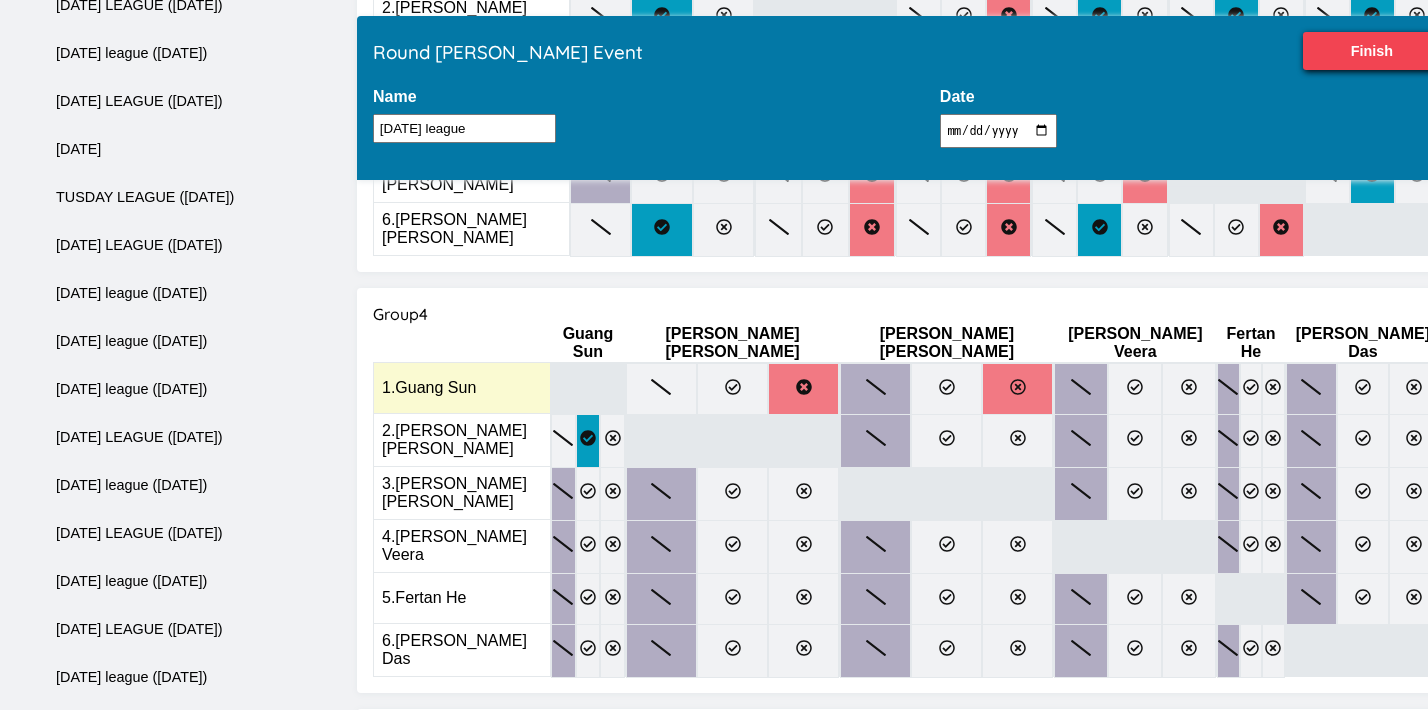 click at bounding box center (1017, 389) 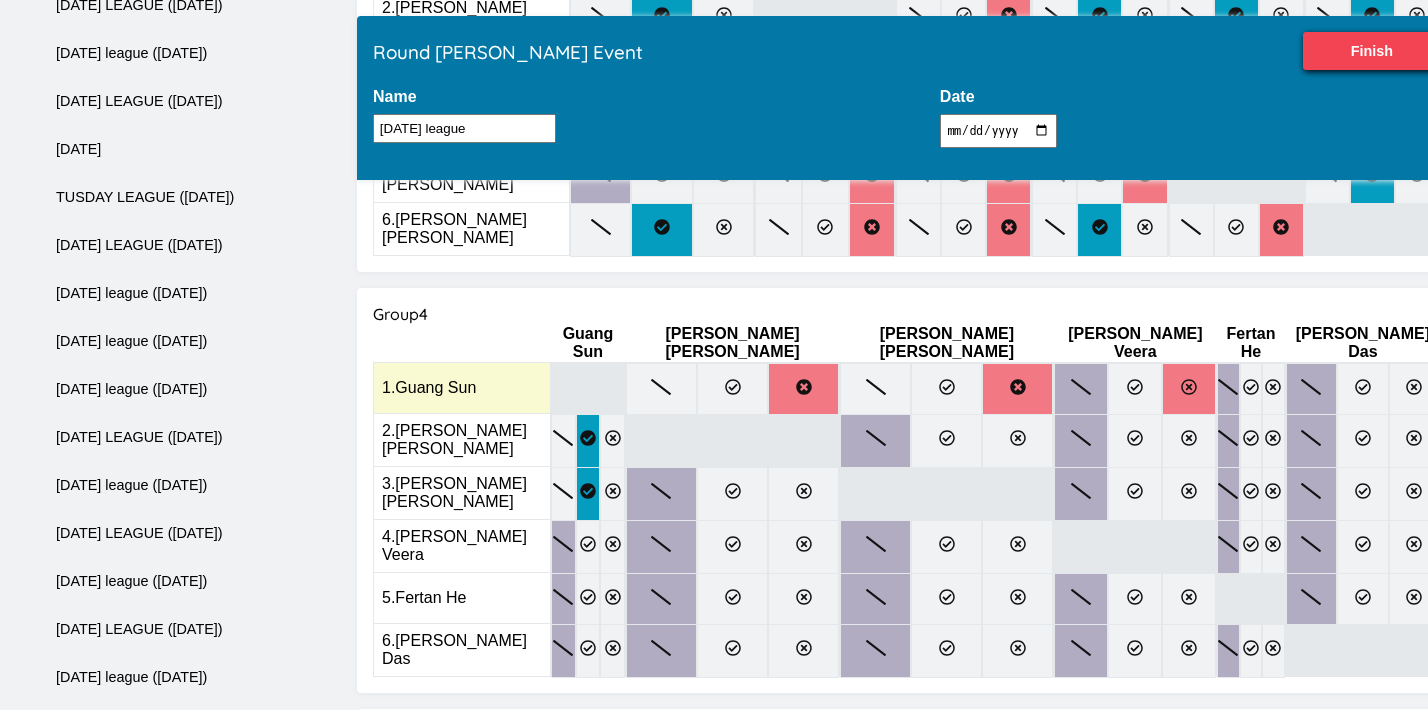 click at bounding box center (1189, 389) 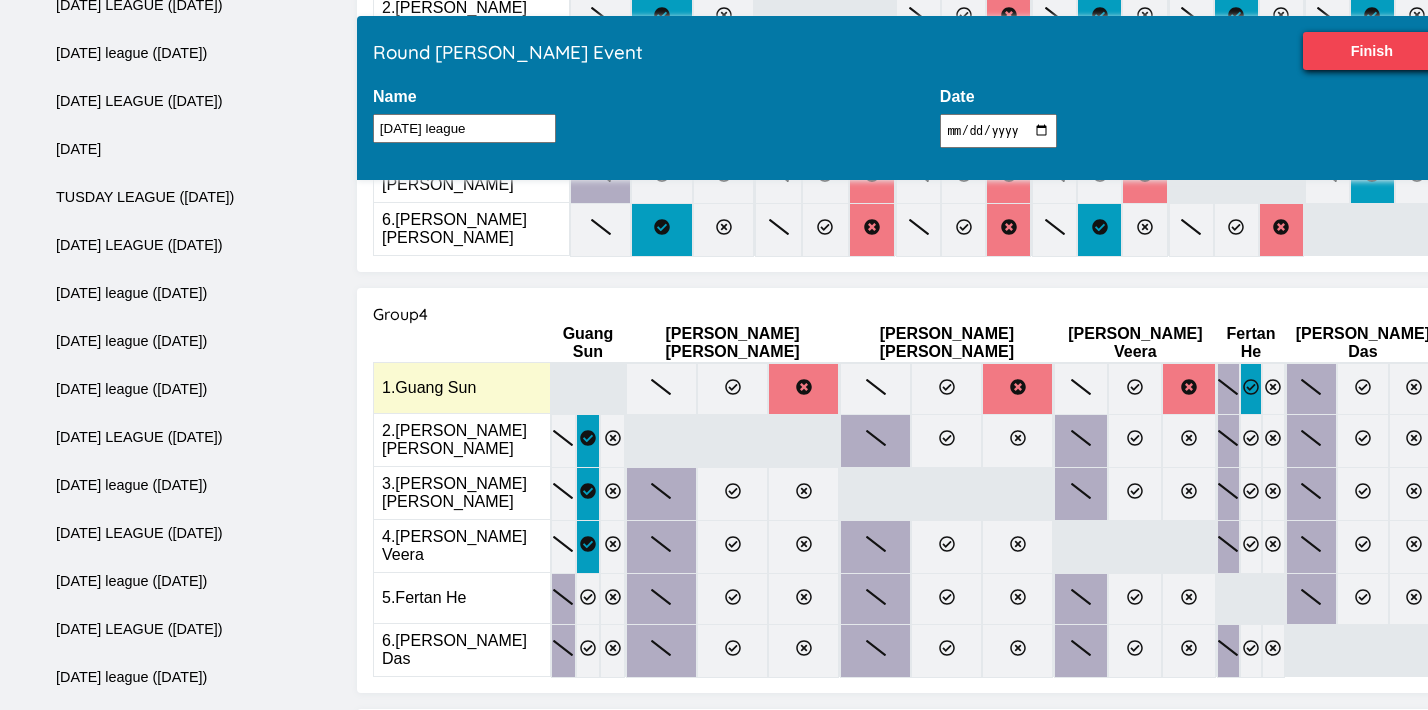 click at bounding box center [1251, 389] 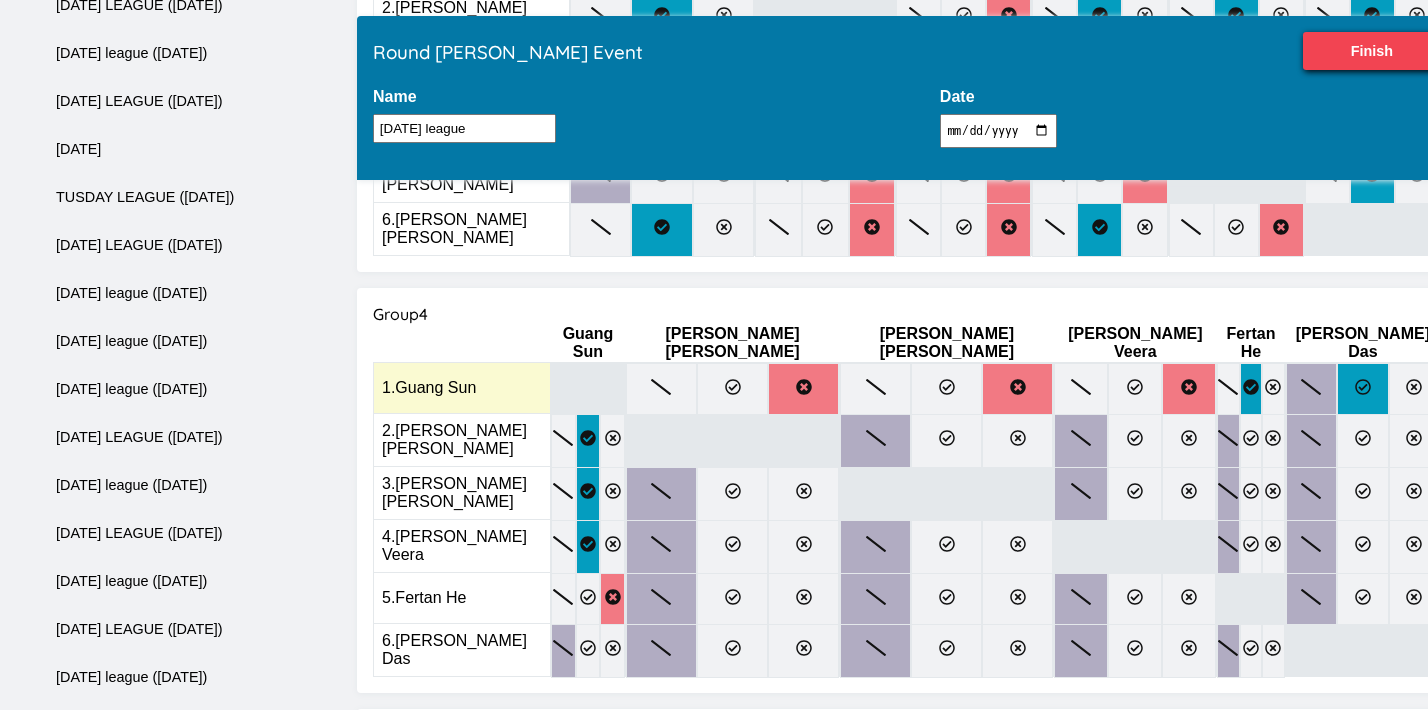 click 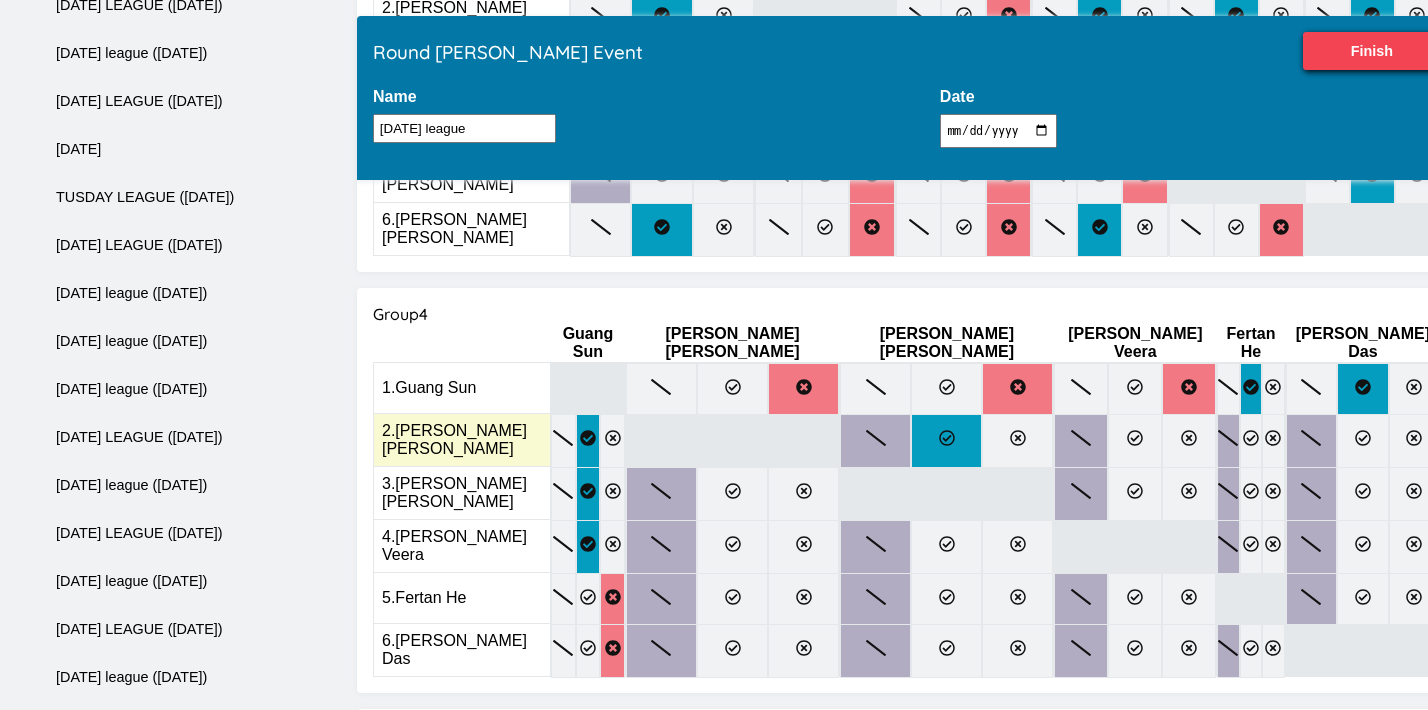 click 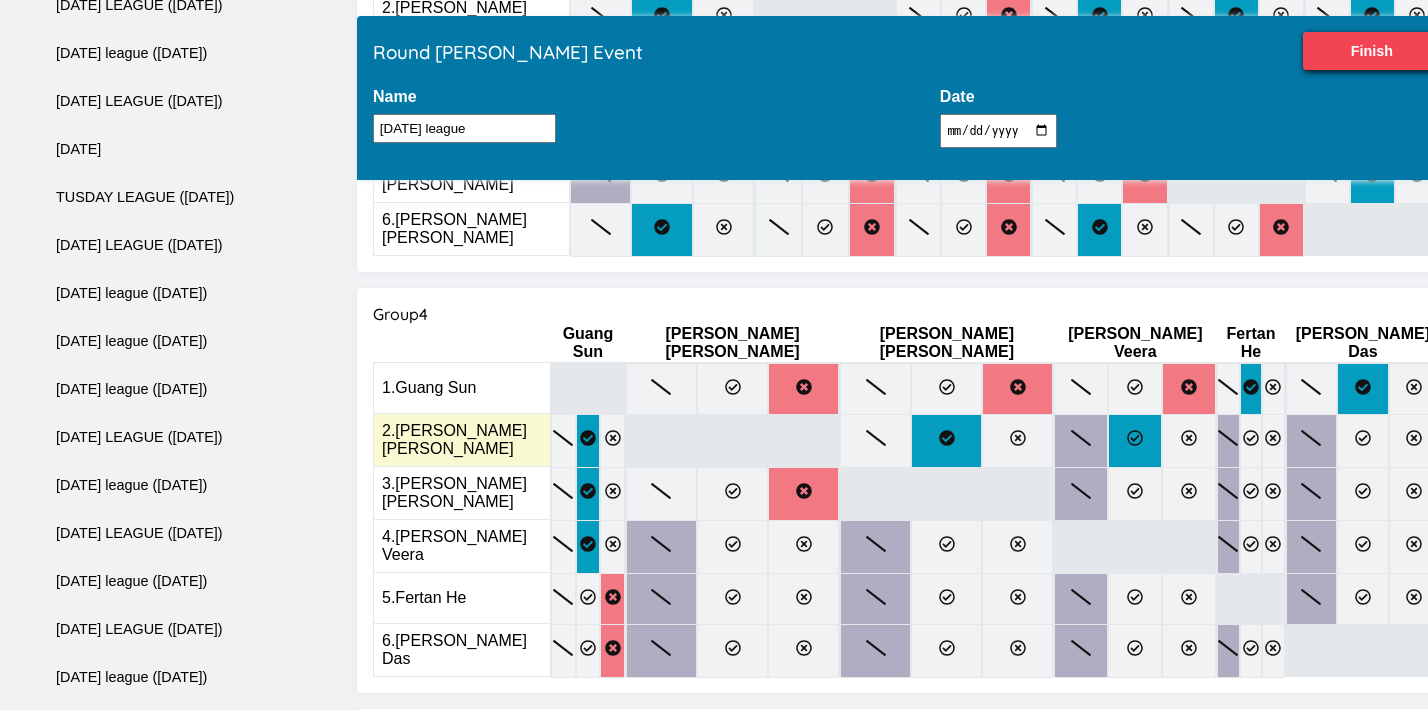 click at bounding box center (1135, 441) 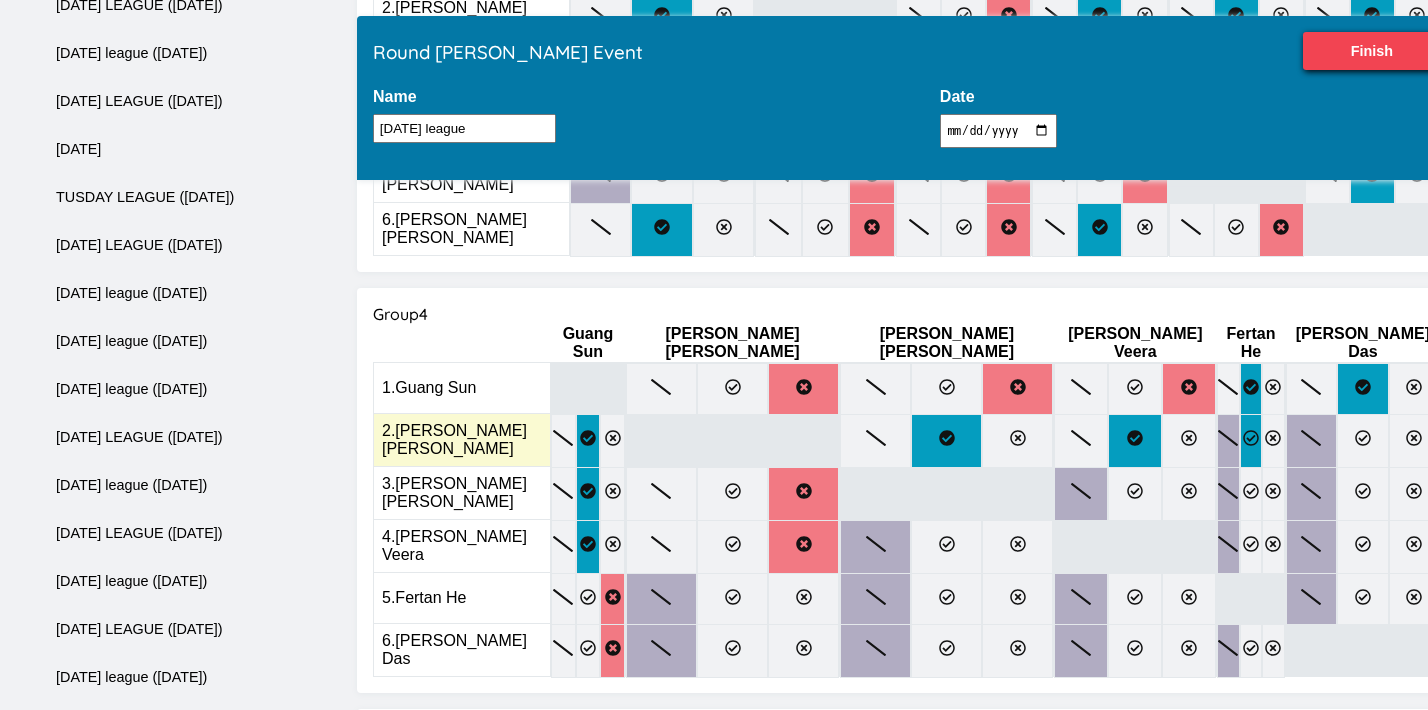 click at bounding box center [1251, 441] 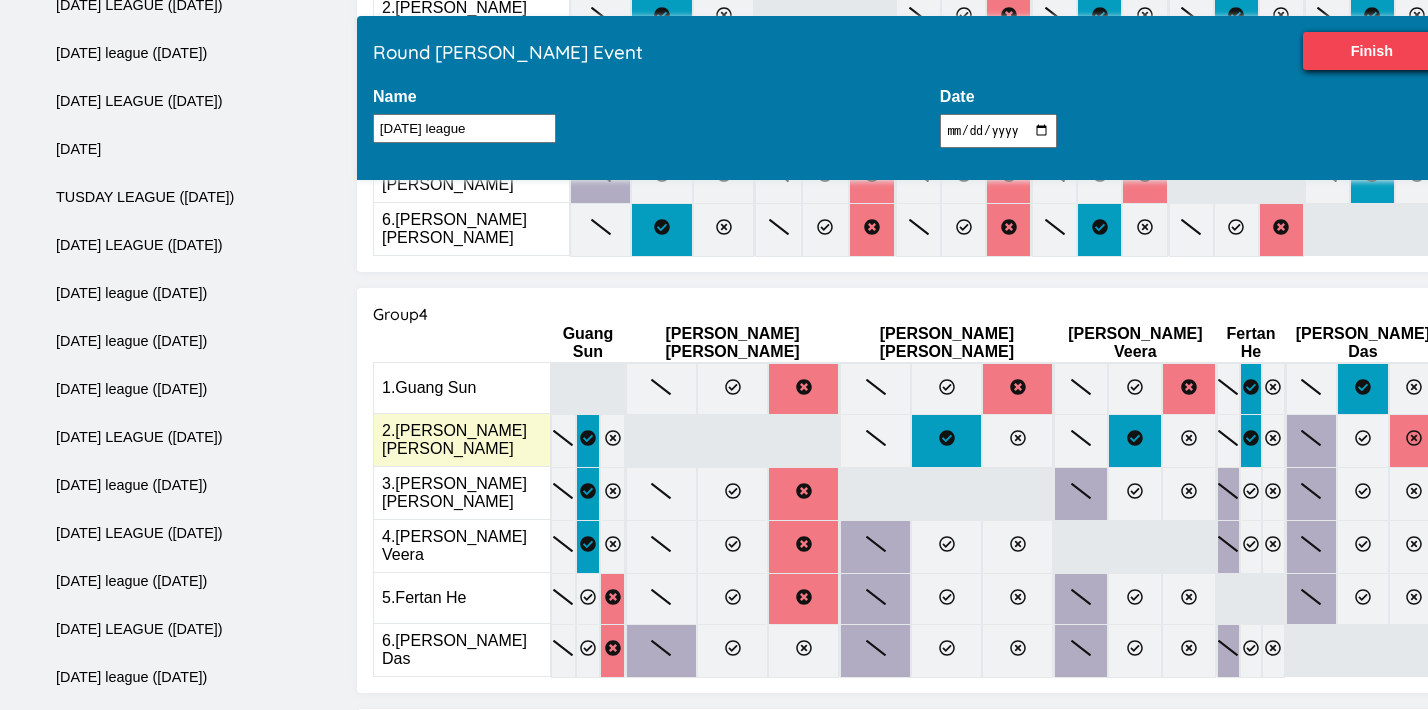 click at bounding box center [1414, 441] 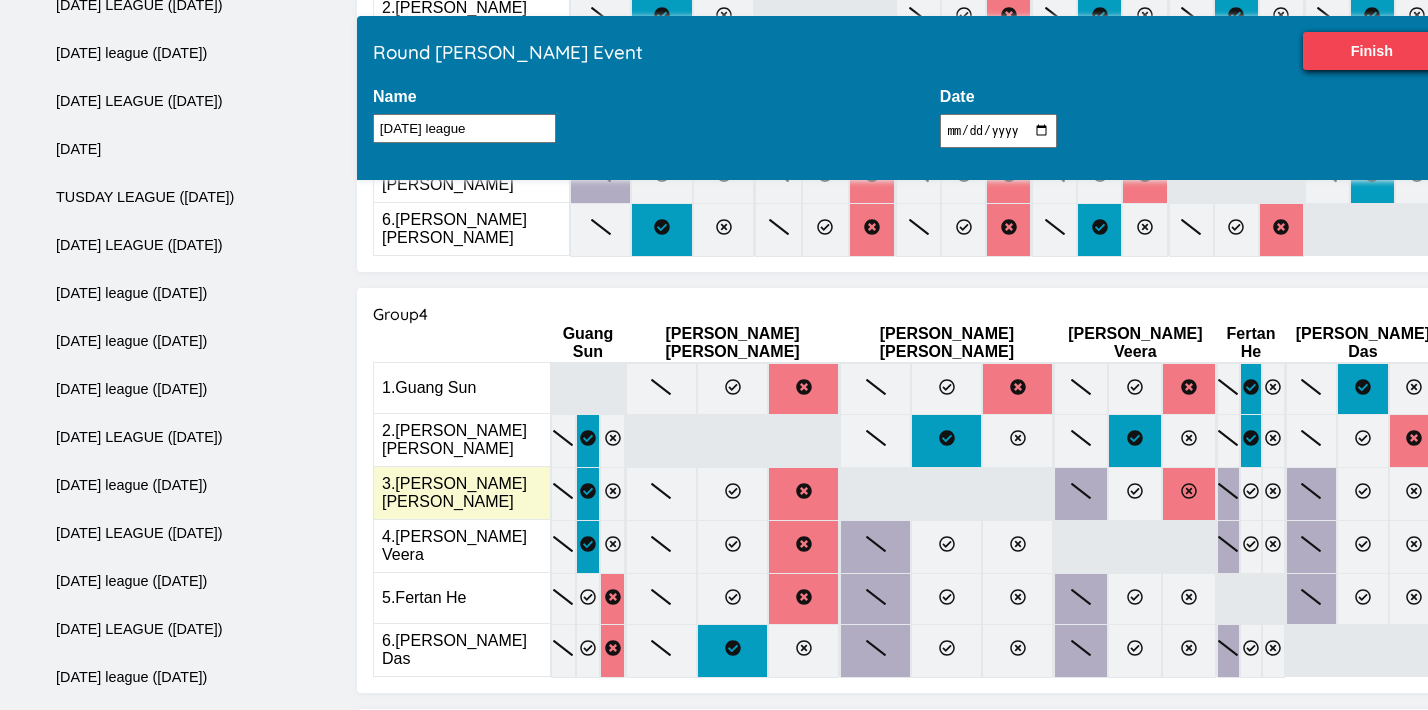 click 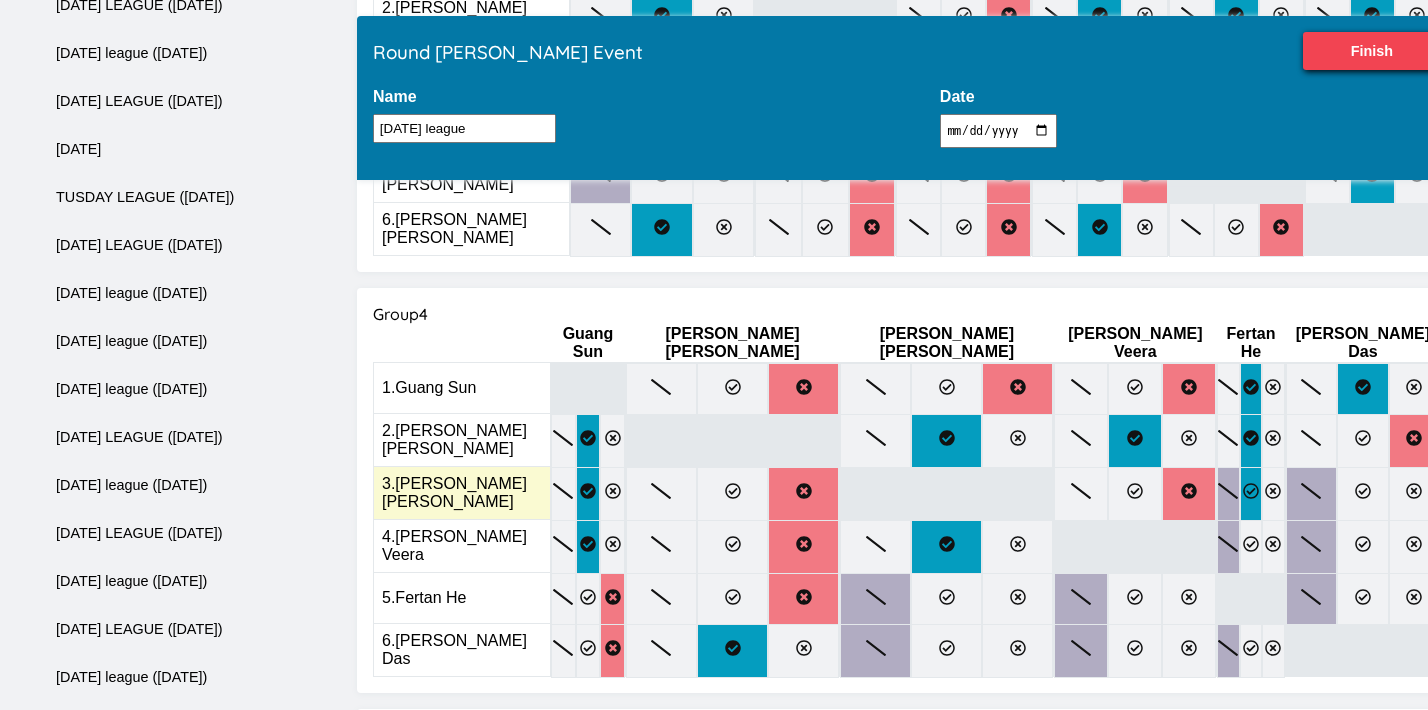 click 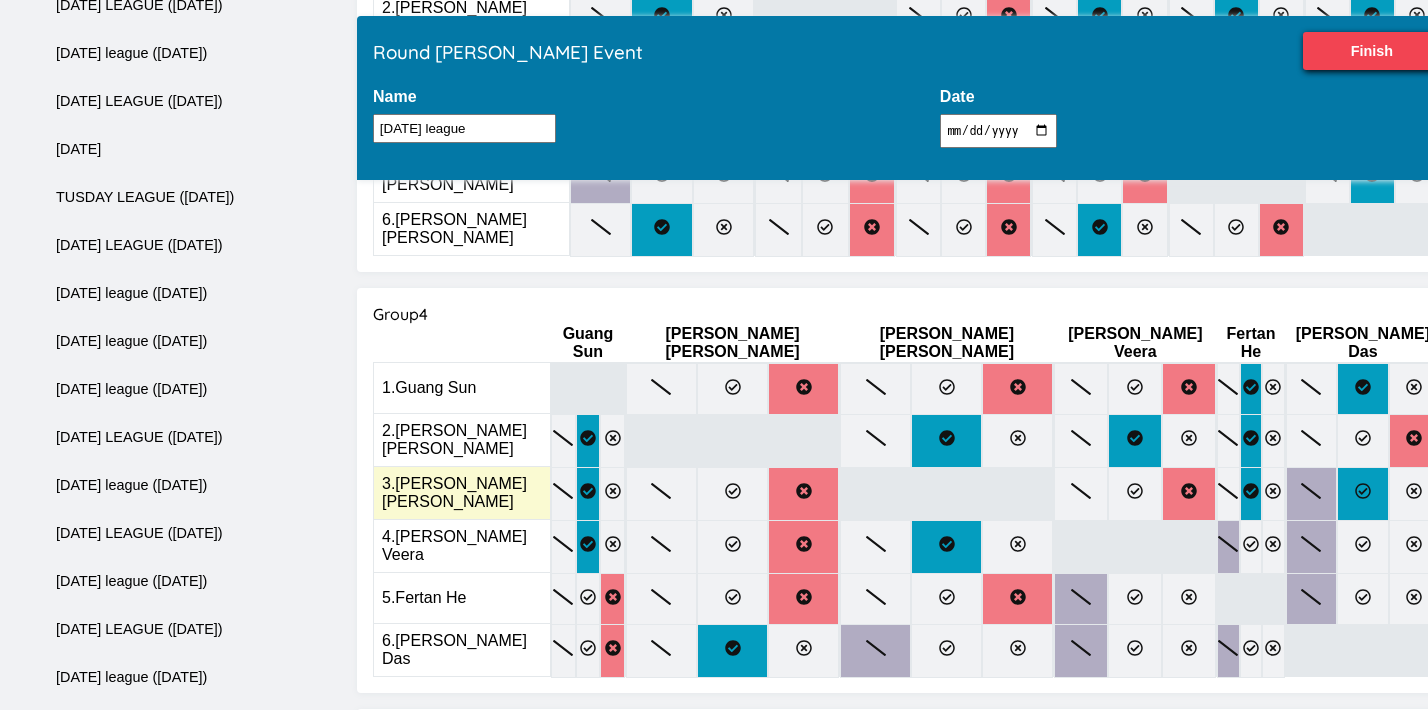 click at bounding box center (1362, 494) 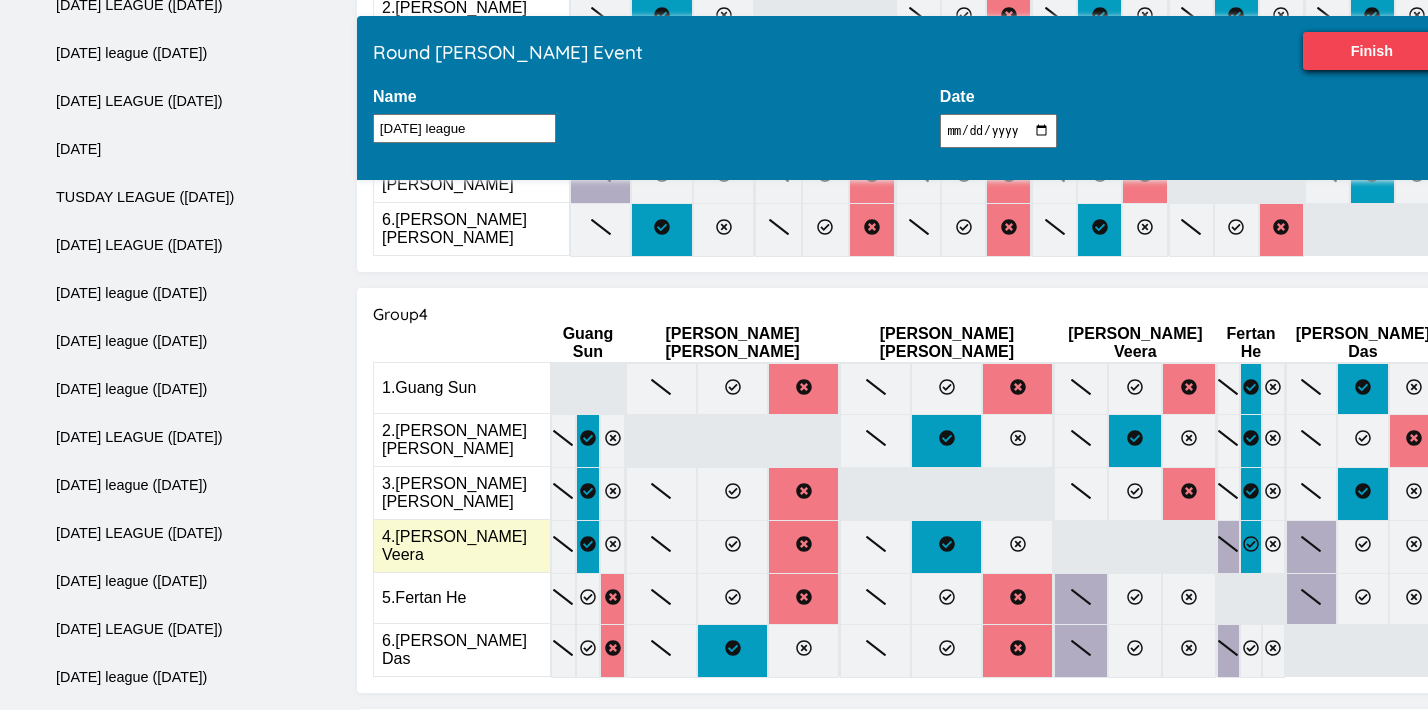 click at bounding box center [1251, 547] 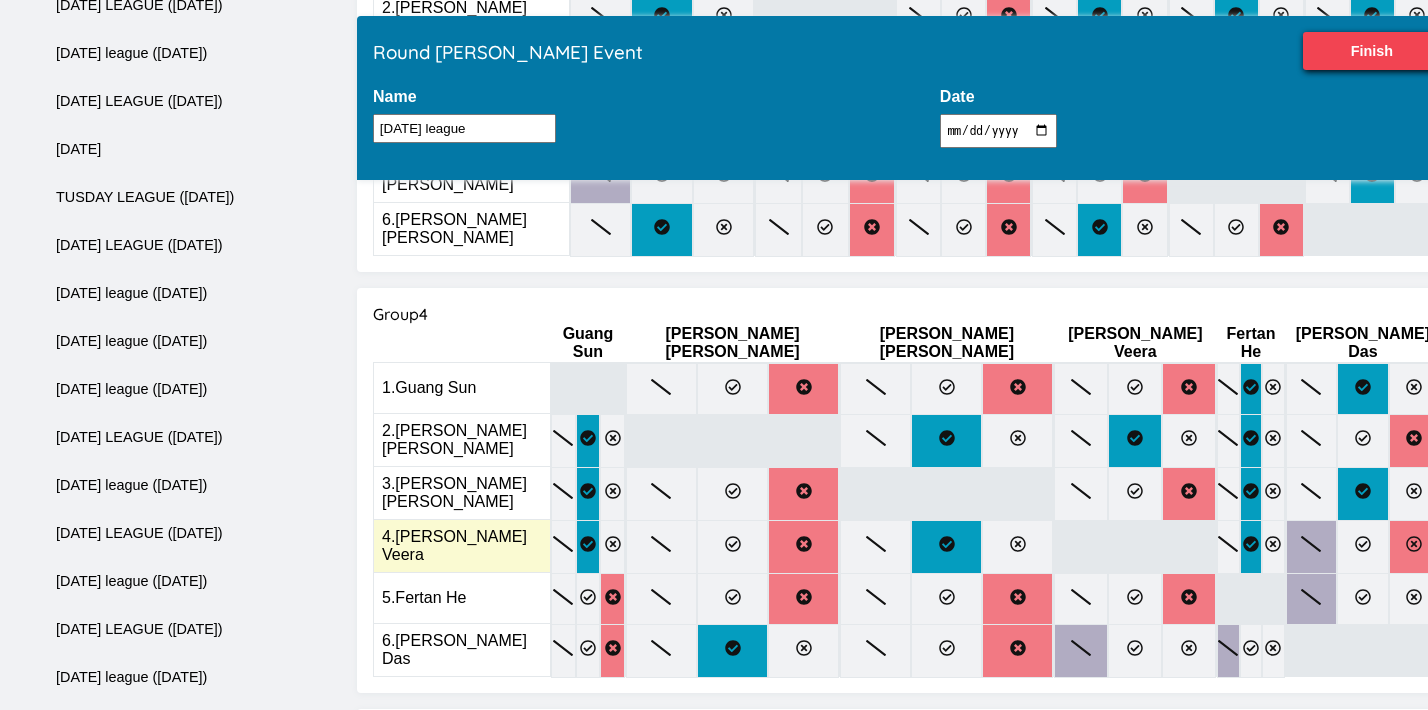 click at bounding box center [1414, 547] 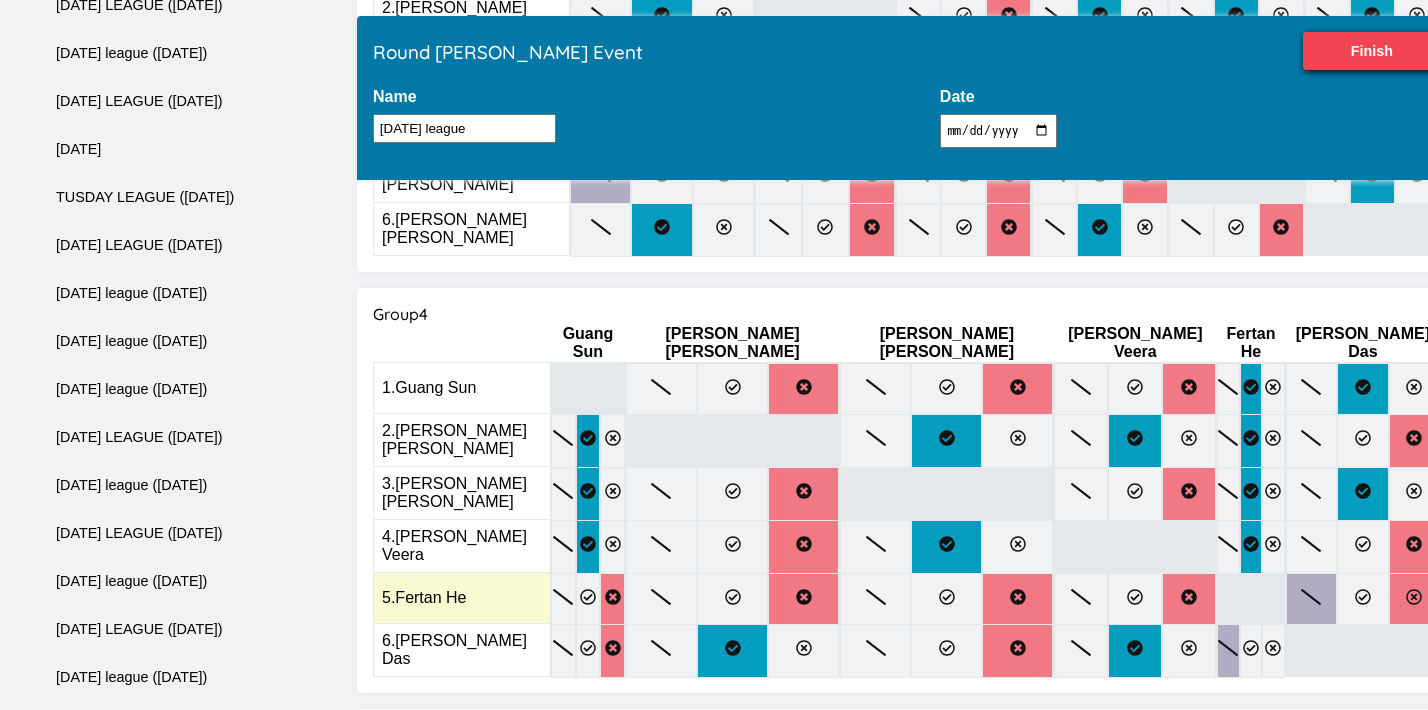 click 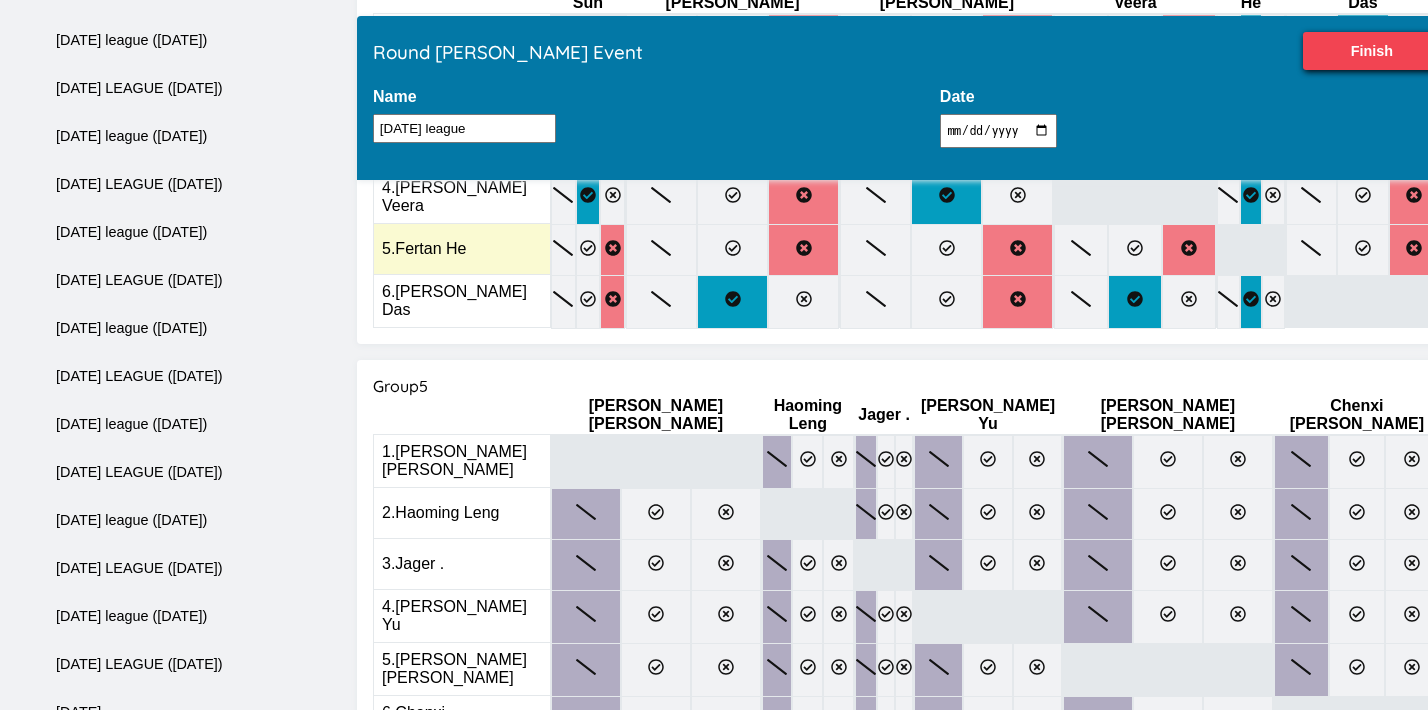 scroll, scrollTop: 1675, scrollLeft: 0, axis: vertical 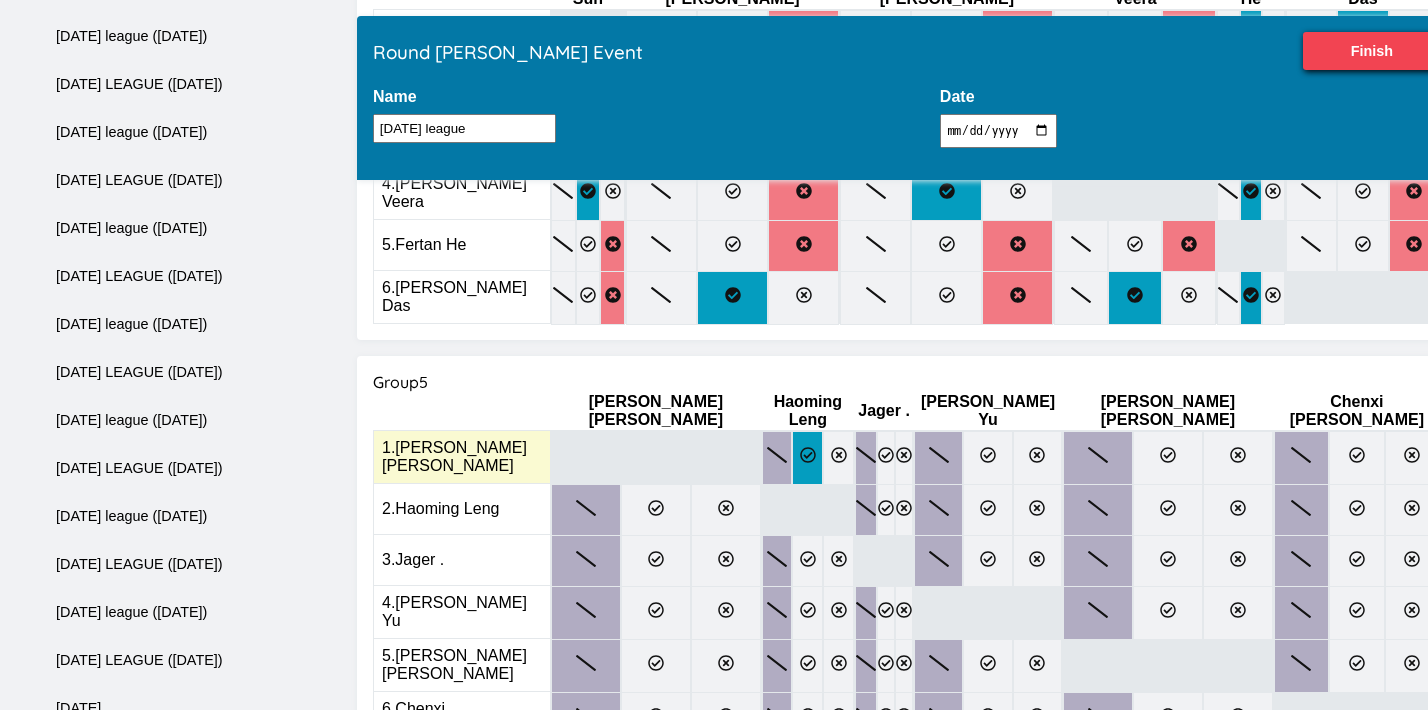 click at bounding box center (807, 458) 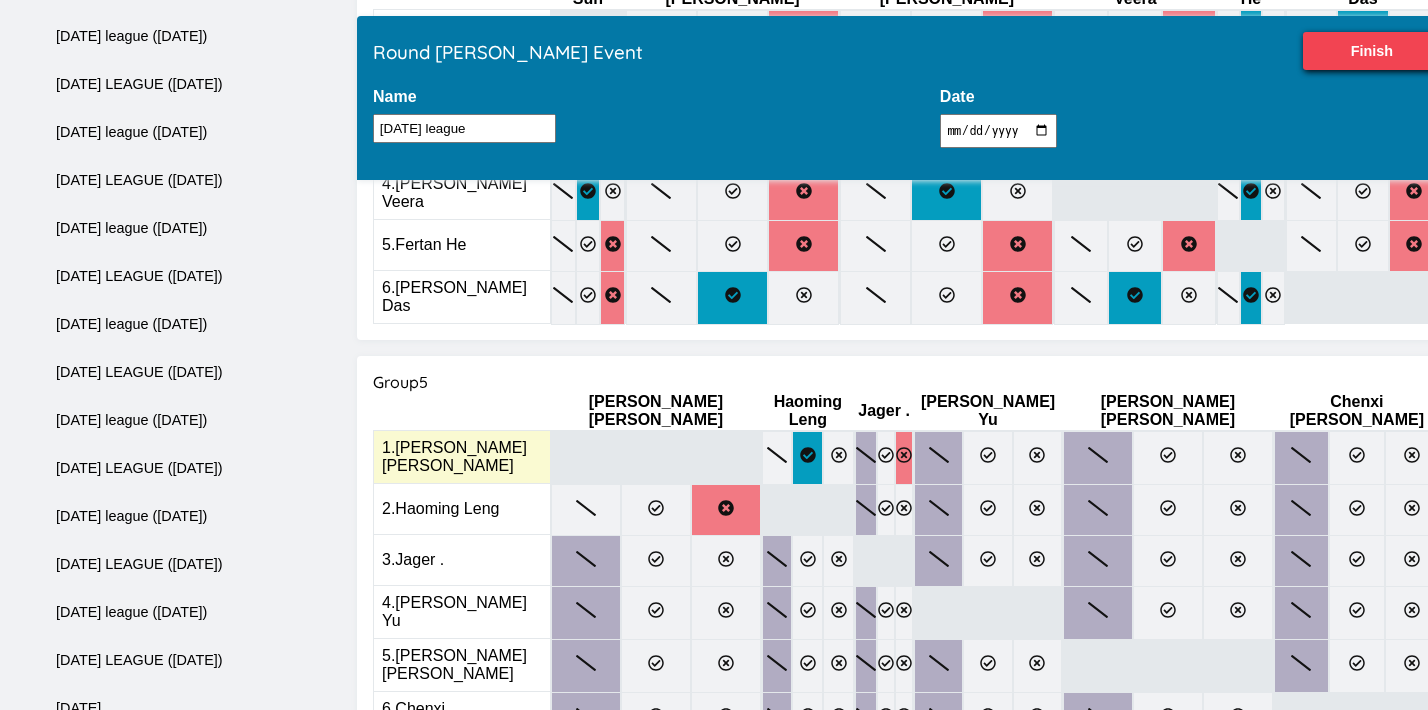 click 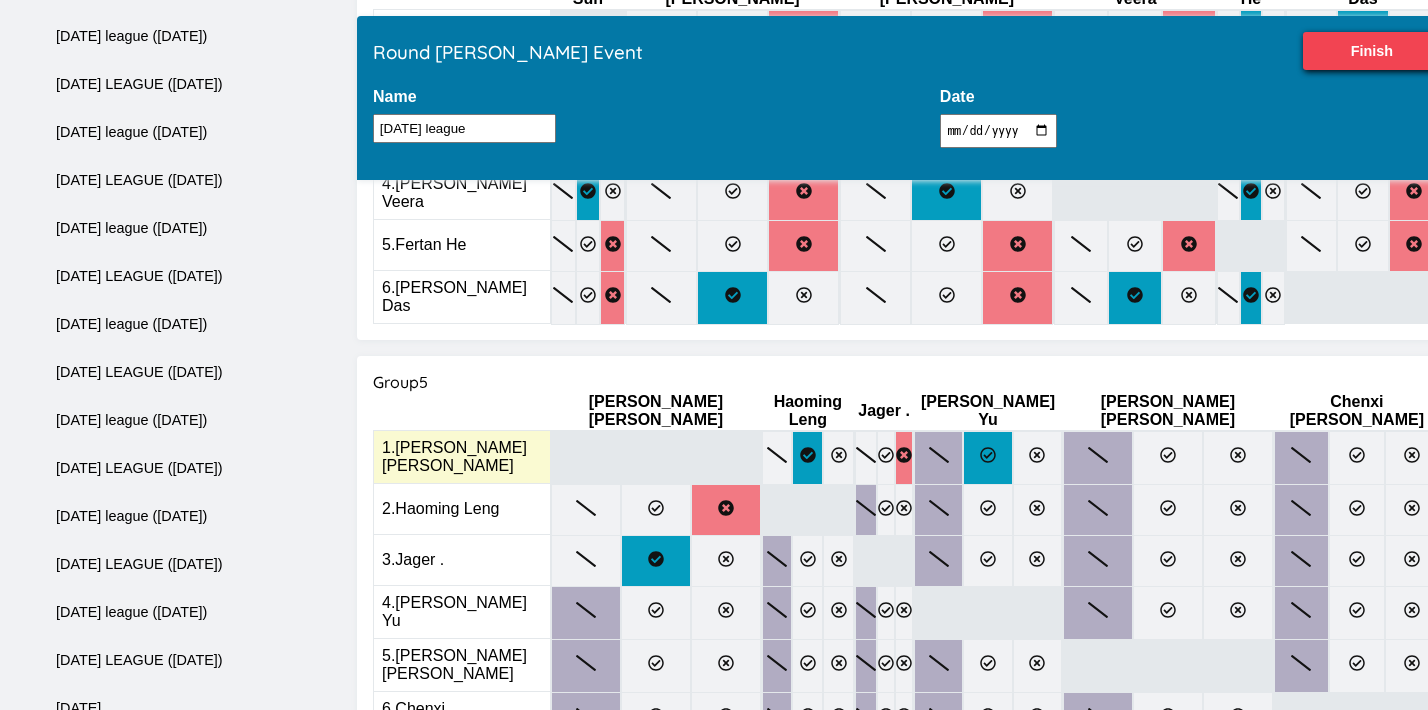 click at bounding box center (987, 458) 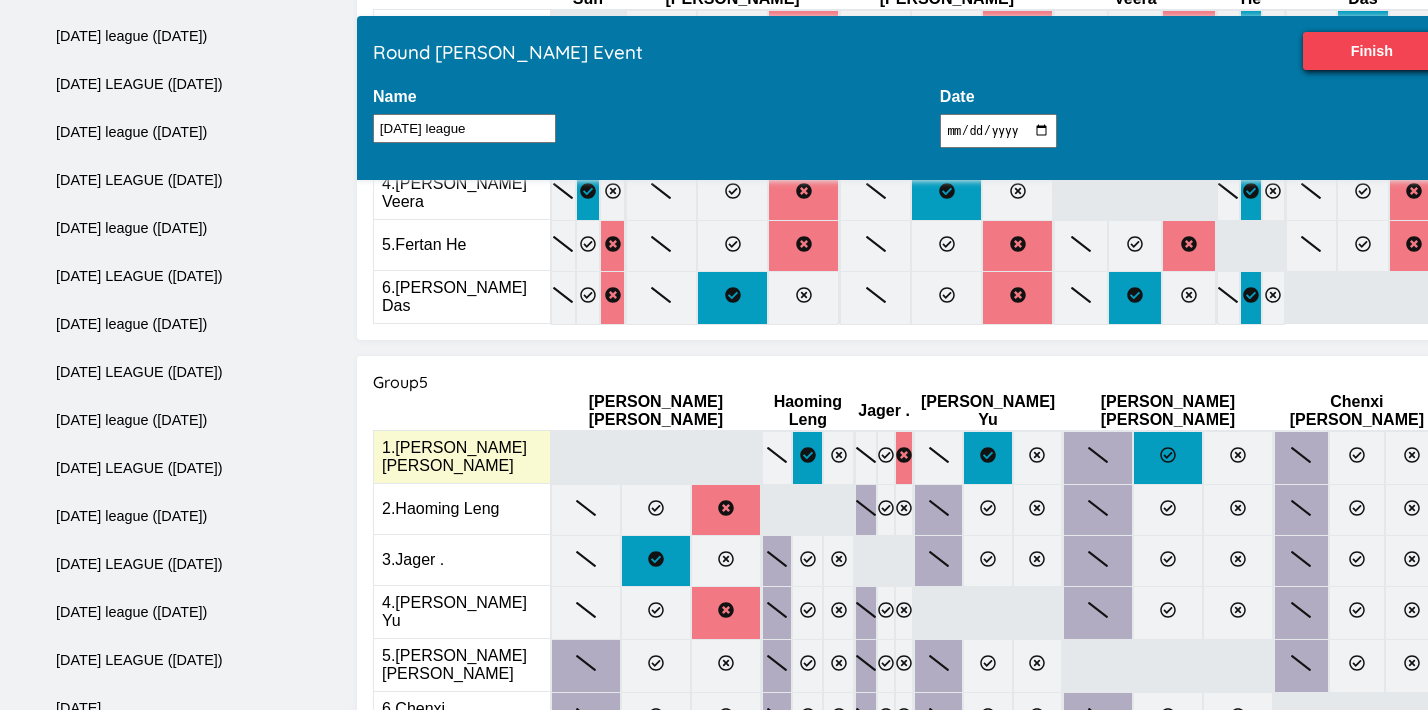 click 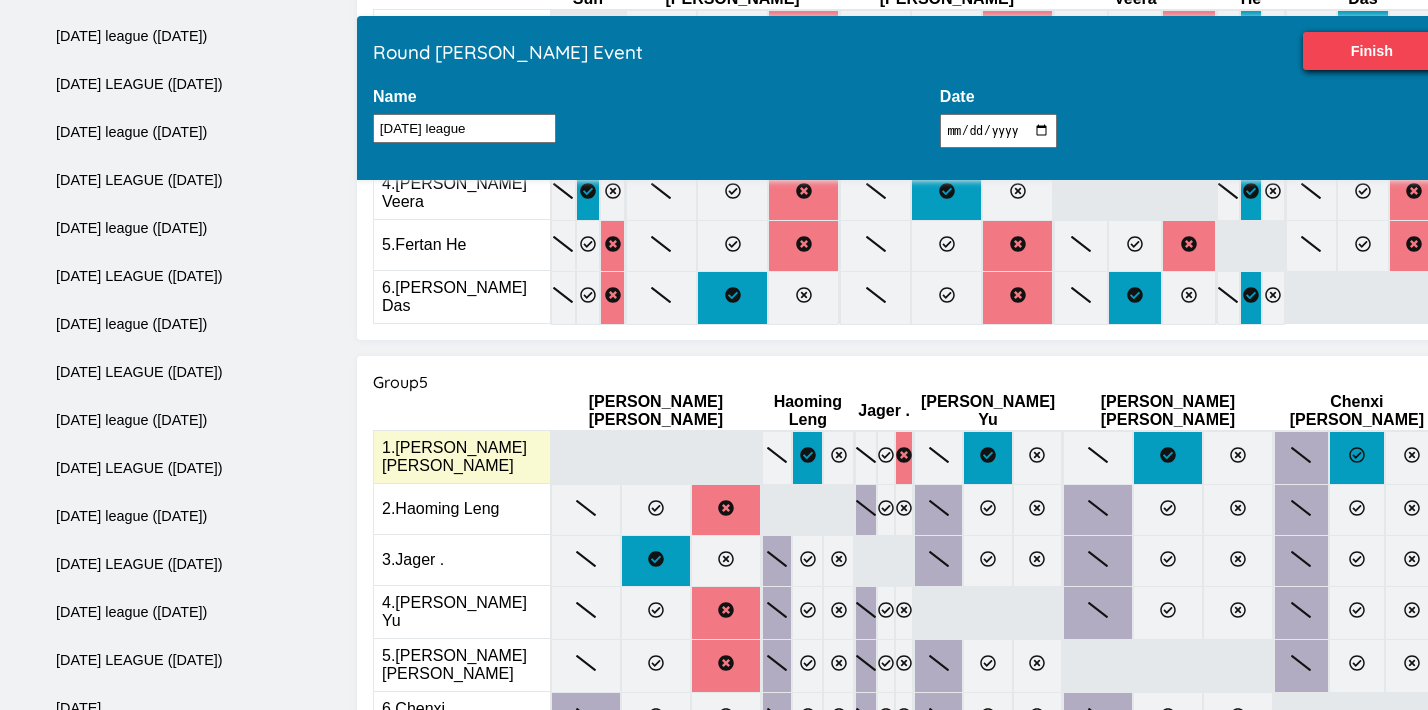 click 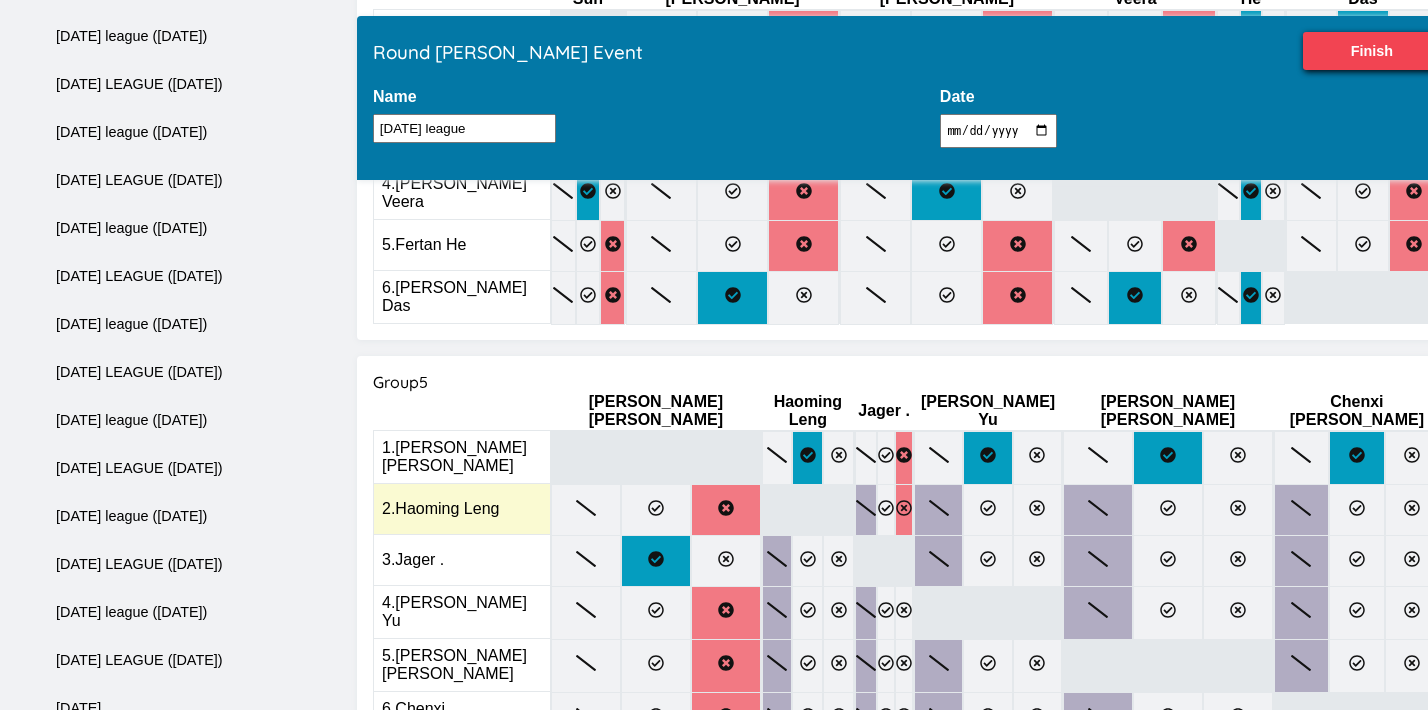 click at bounding box center (904, 510) 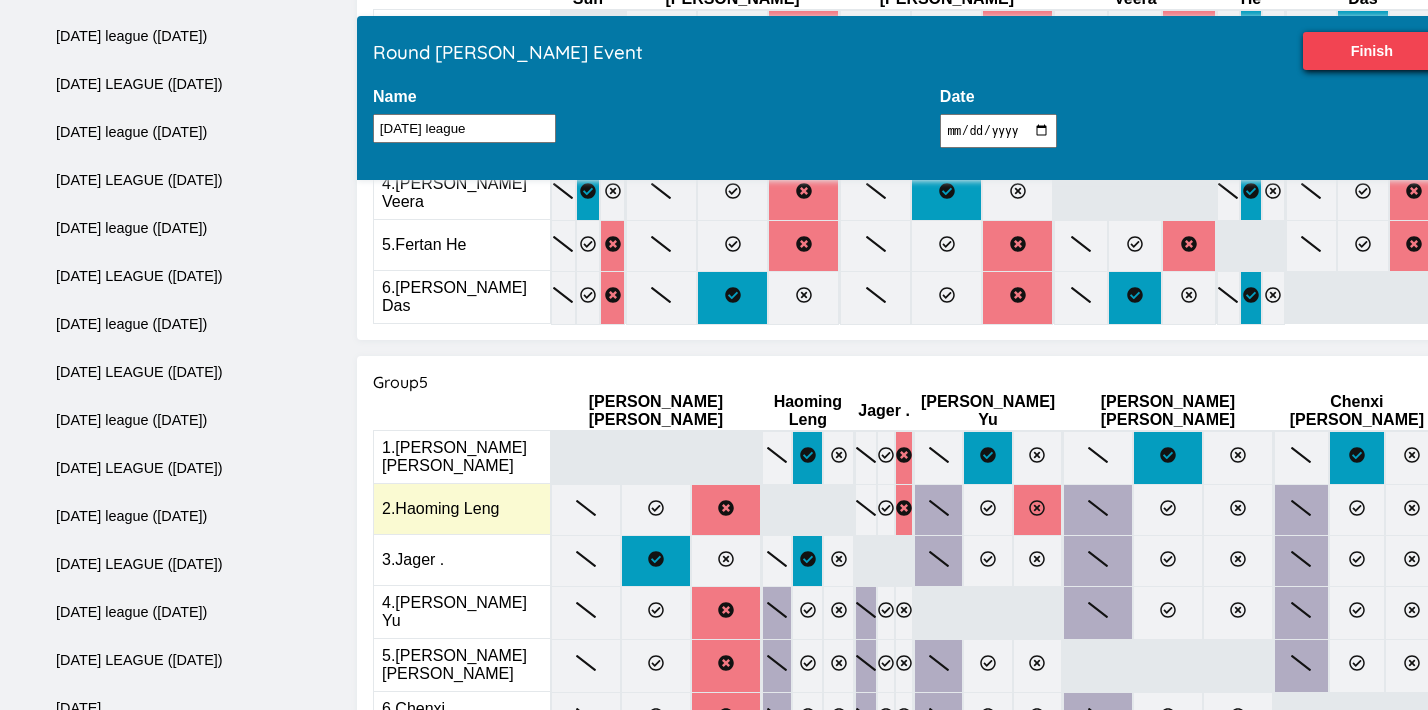 click 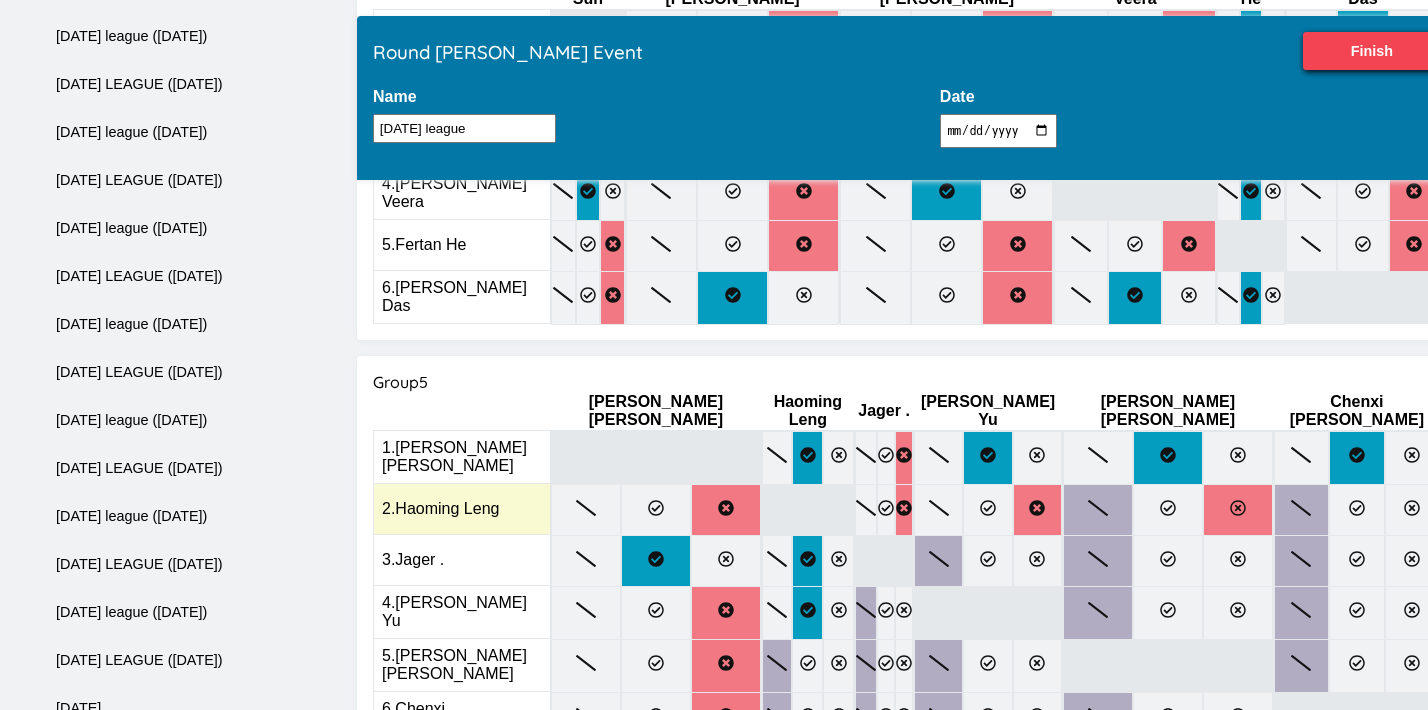 click 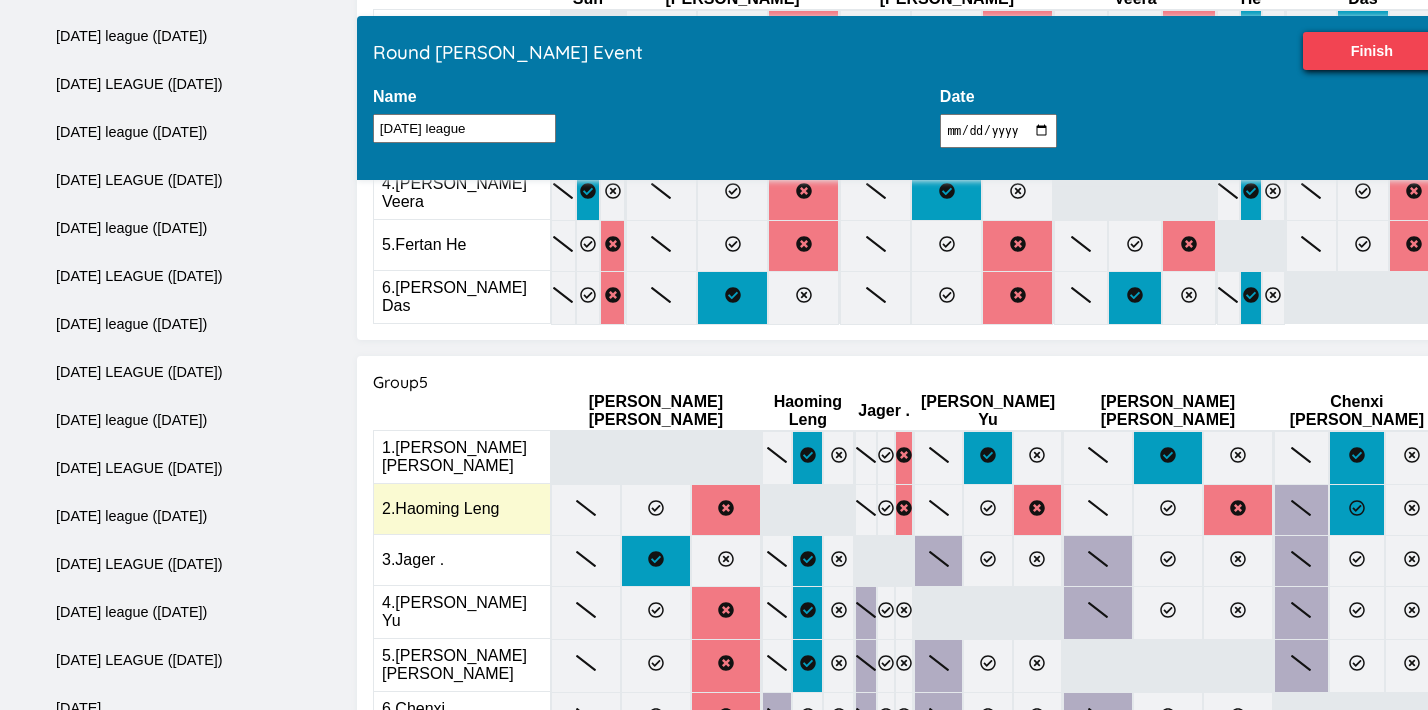 click at bounding box center [1356, 510] 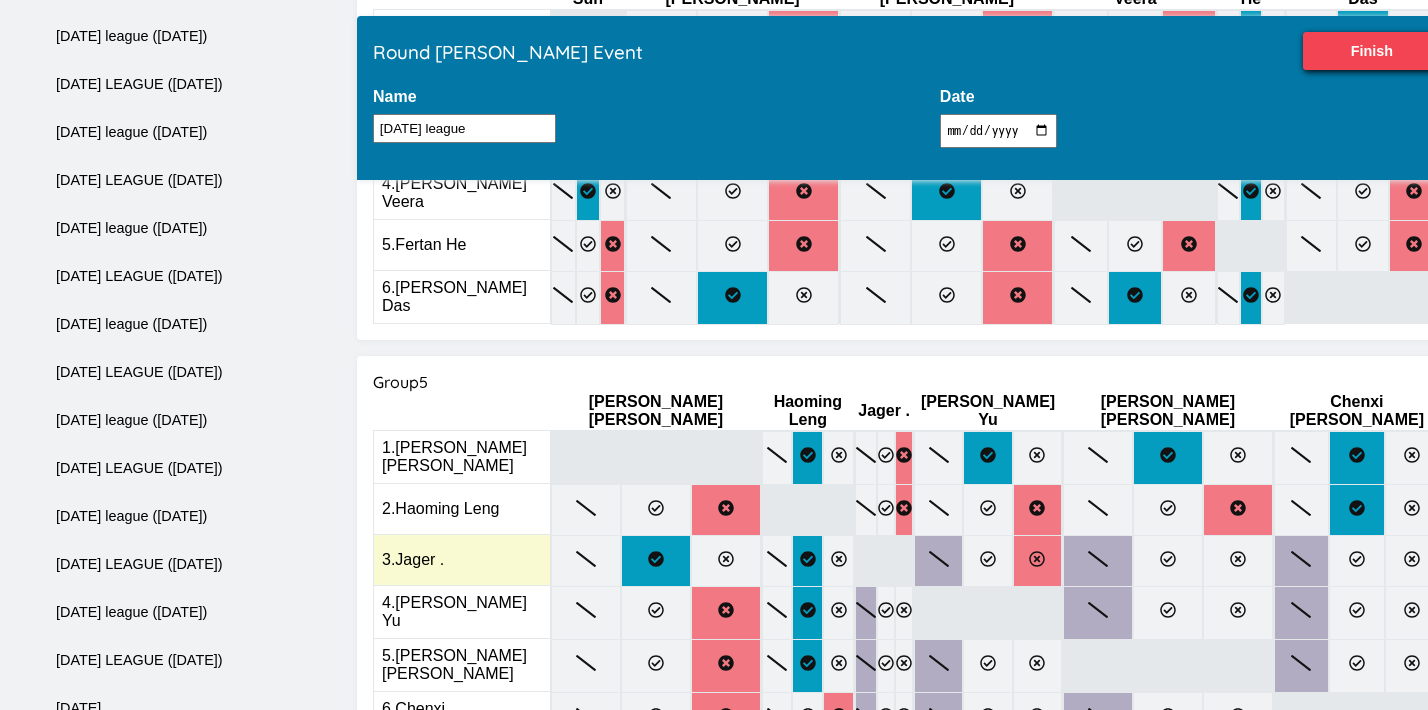 click at bounding box center [1037, 561] 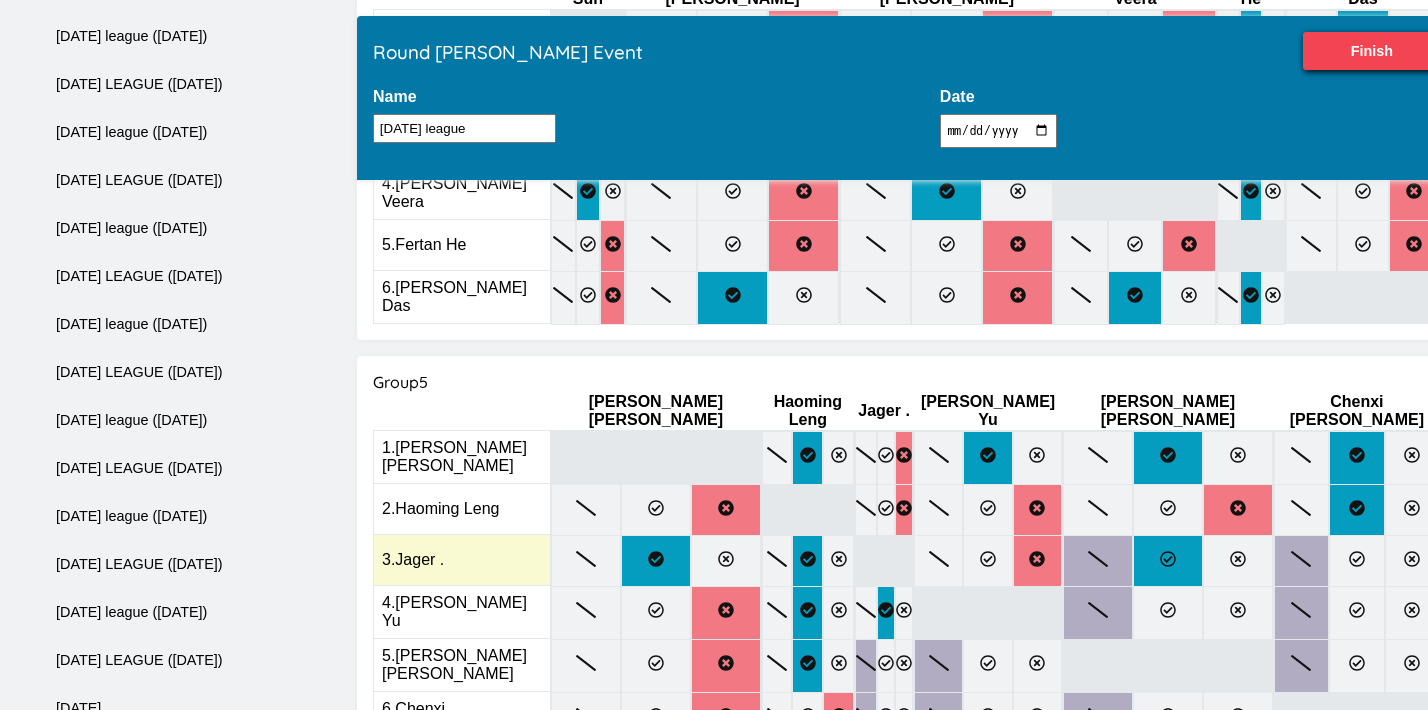 click at bounding box center (1168, 561) 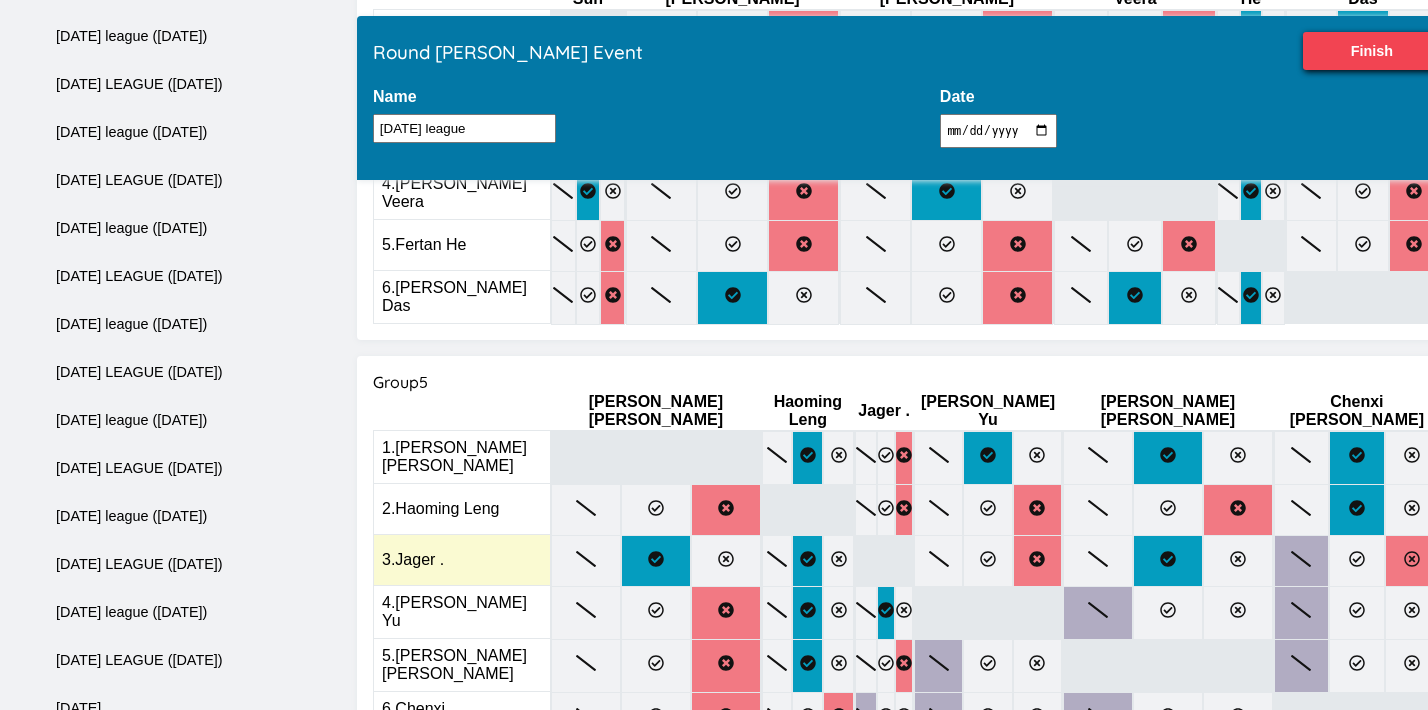 click at bounding box center (1412, 561) 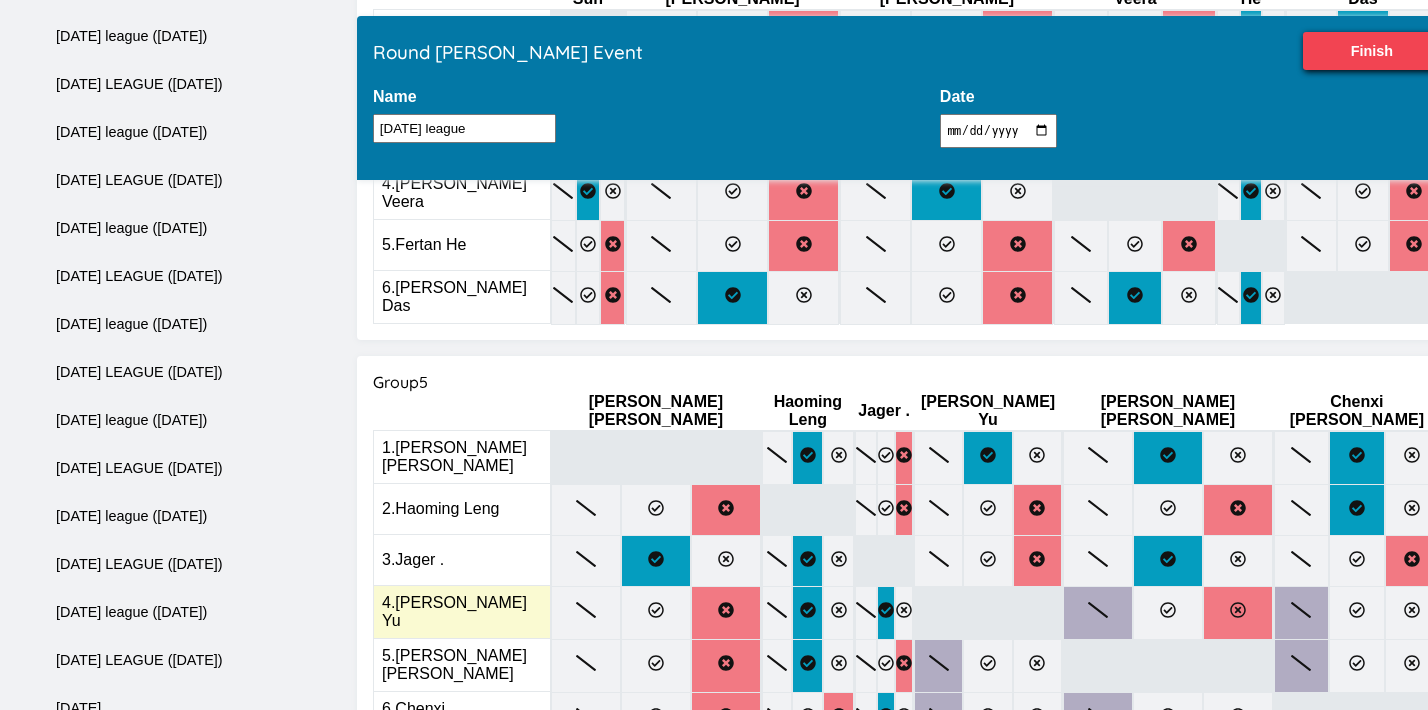 click 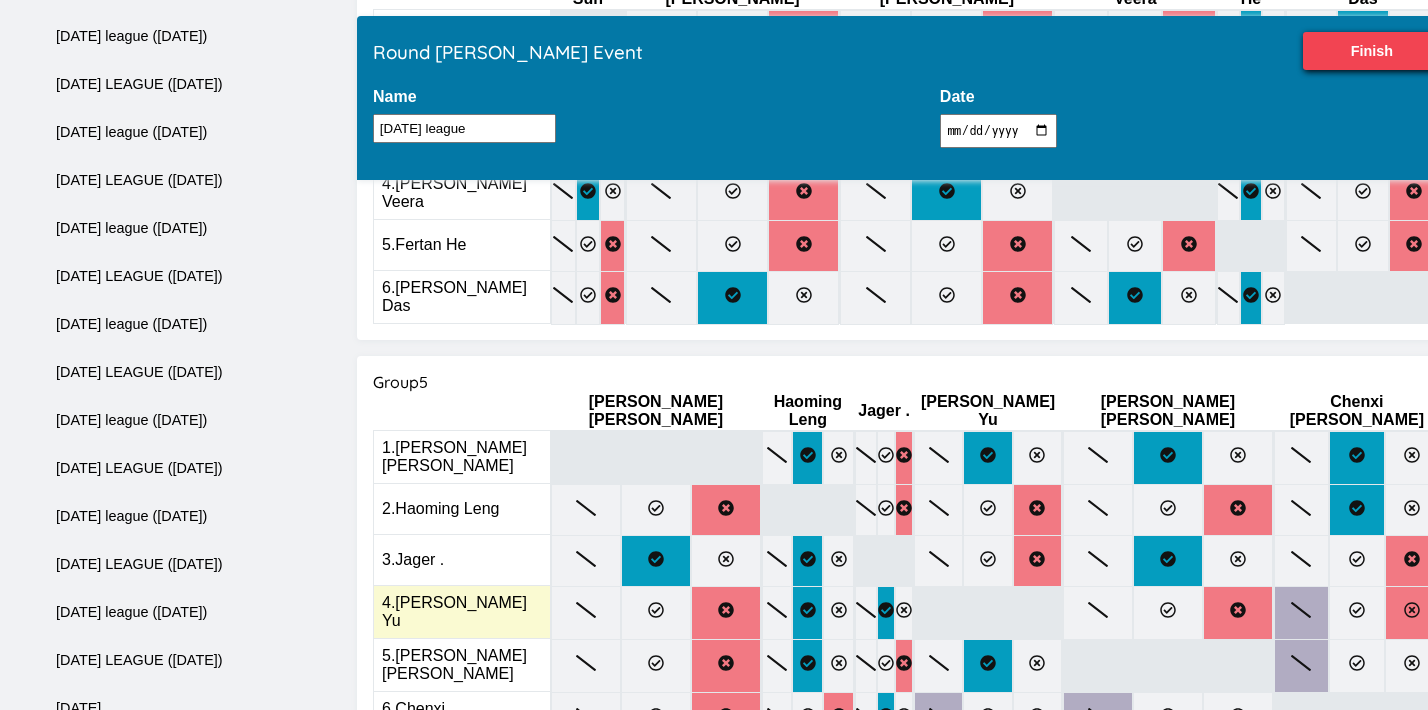 click 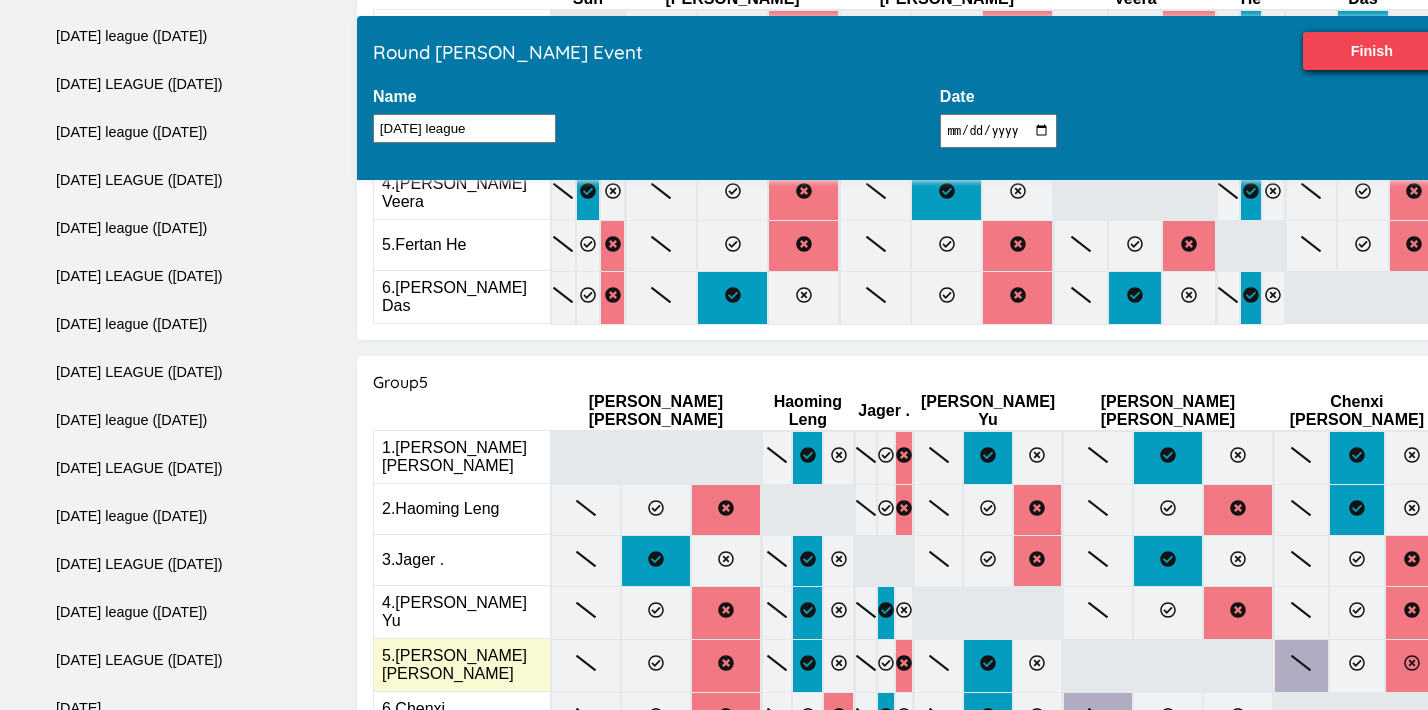 click 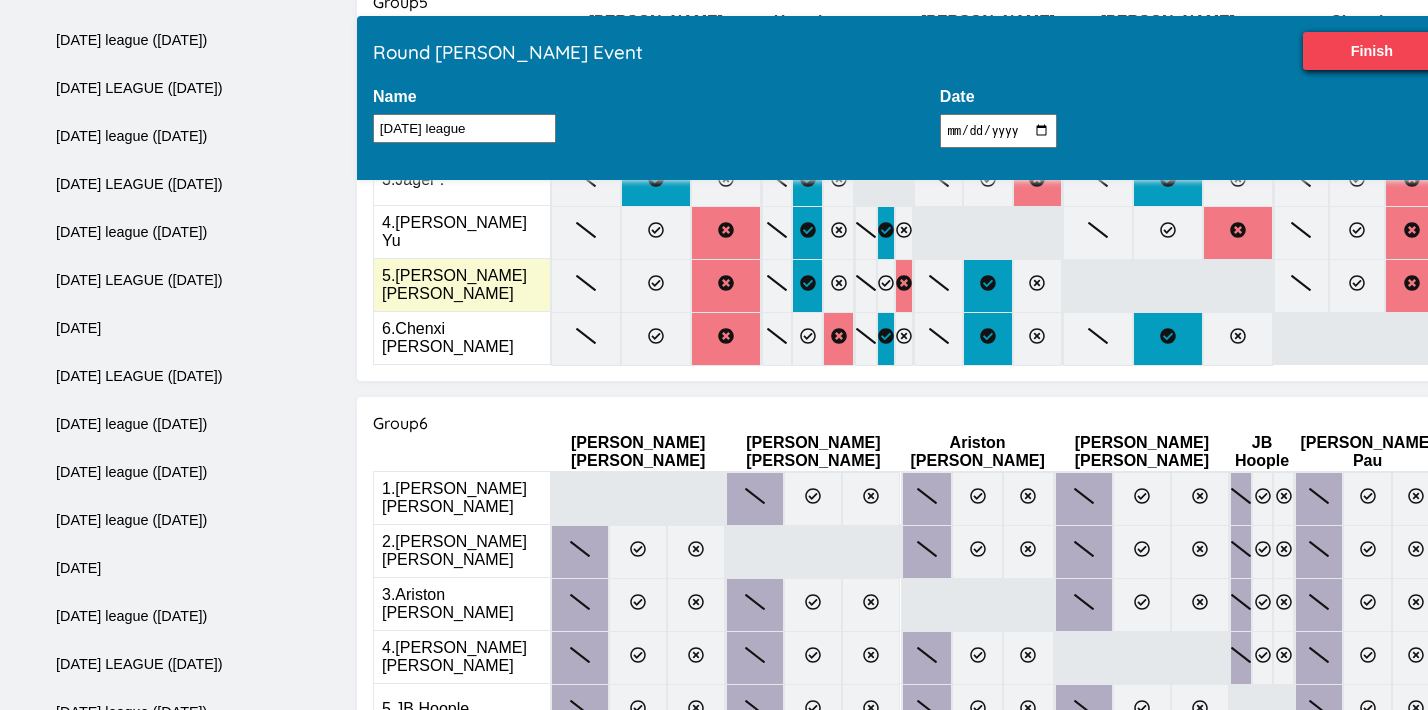 scroll, scrollTop: 2061, scrollLeft: 0, axis: vertical 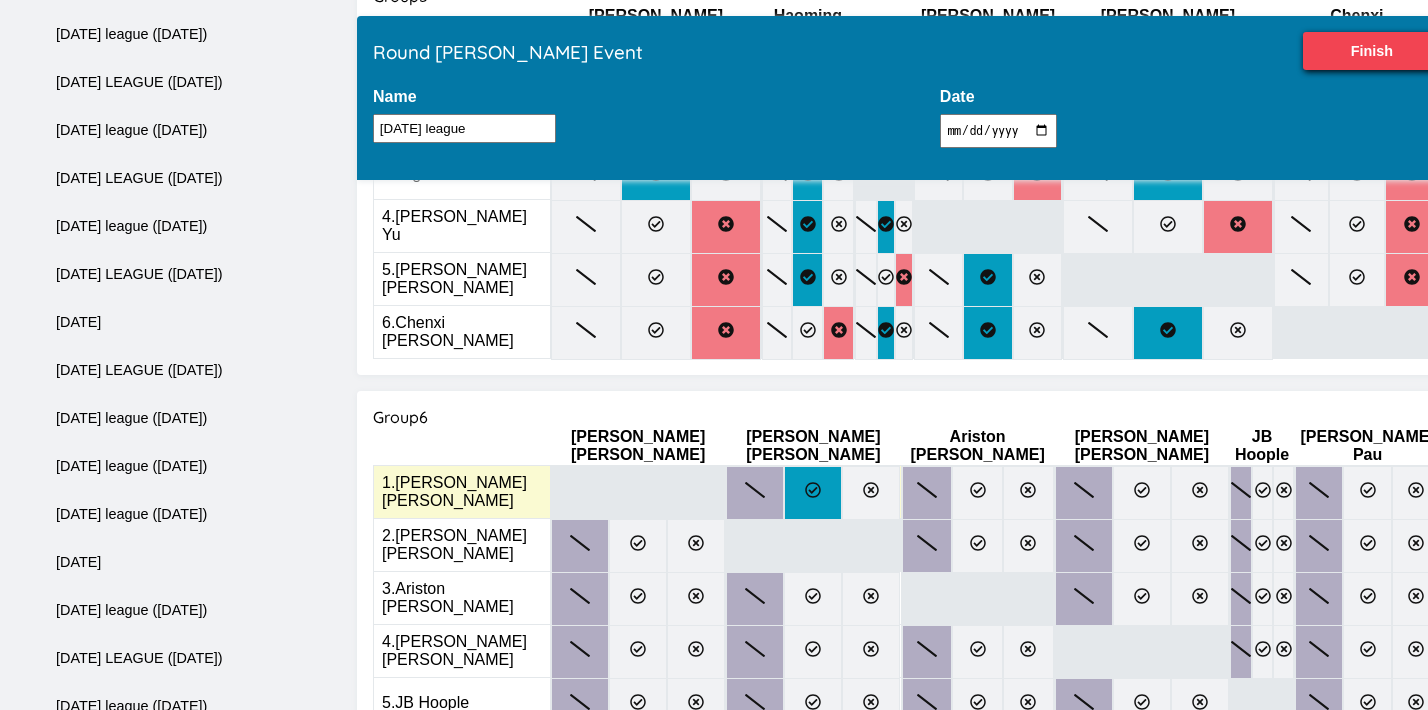click at bounding box center (813, 493) 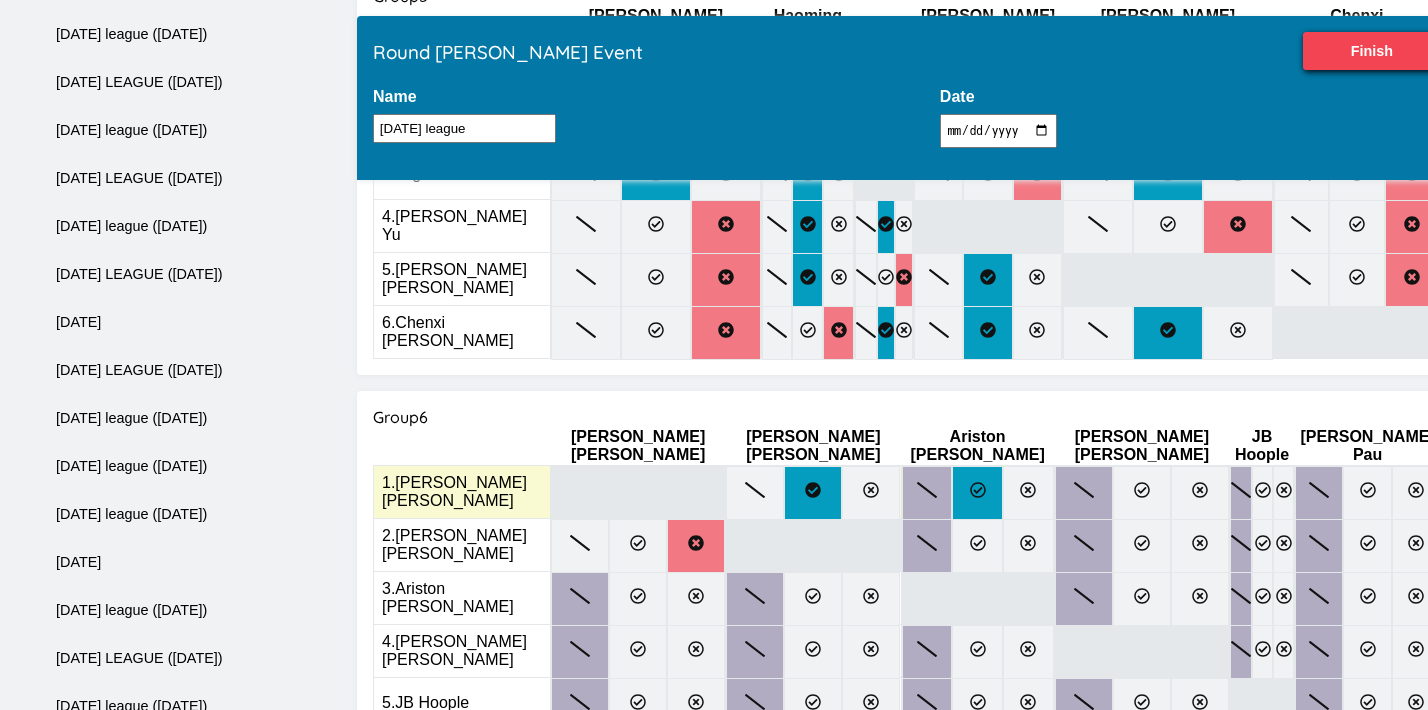 click at bounding box center [977, 493] 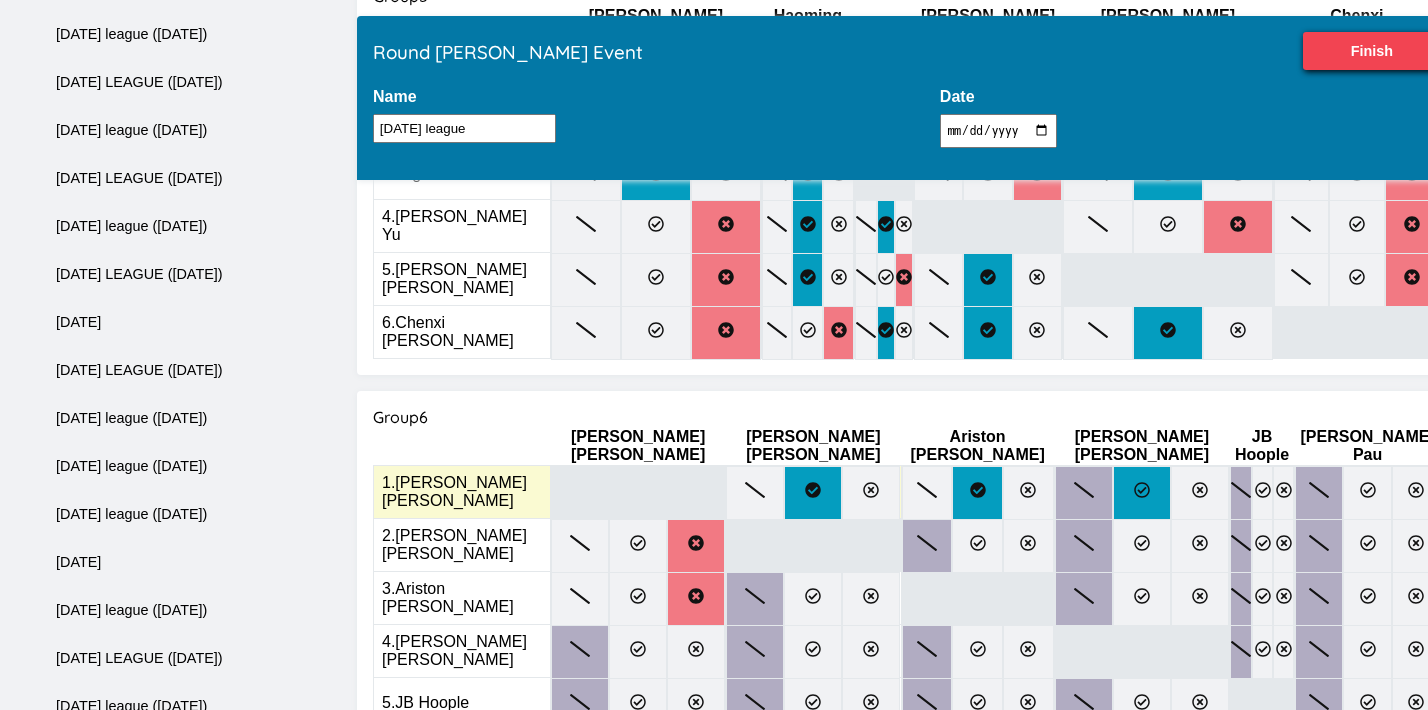 click 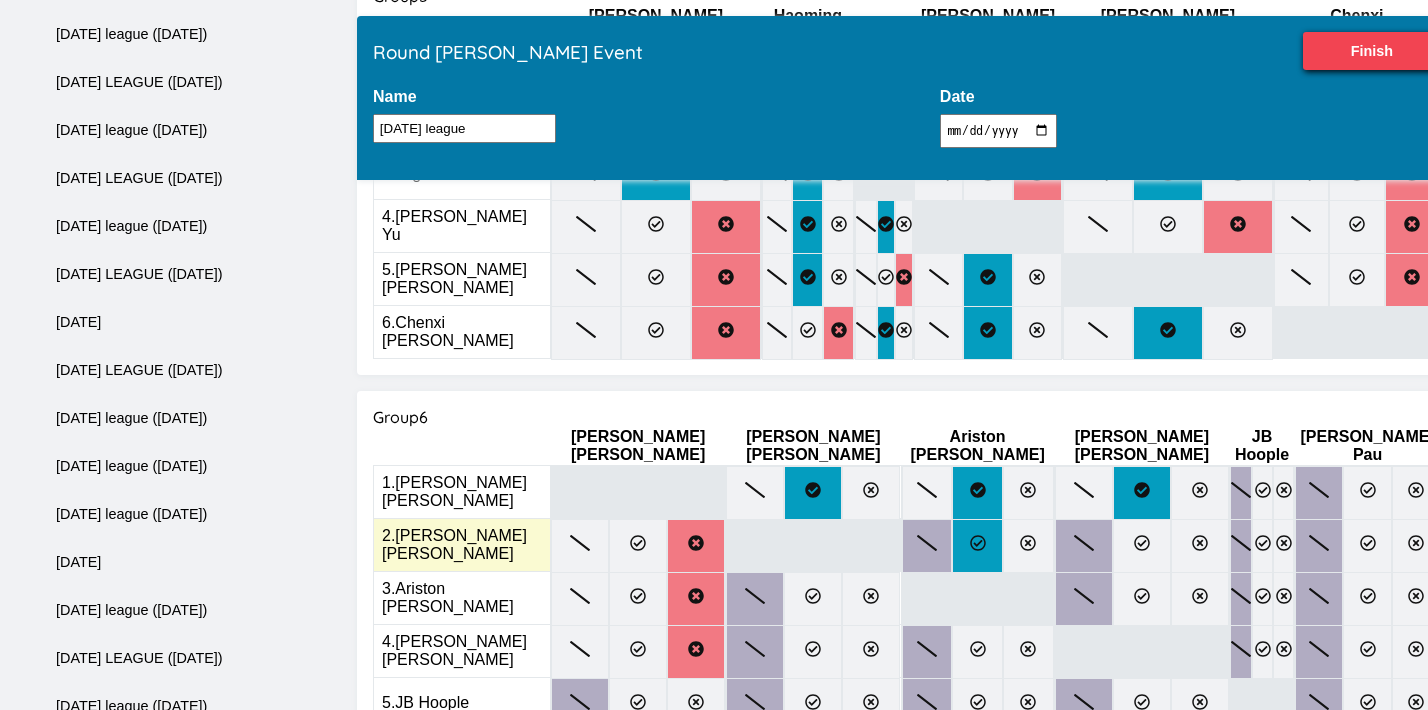 click 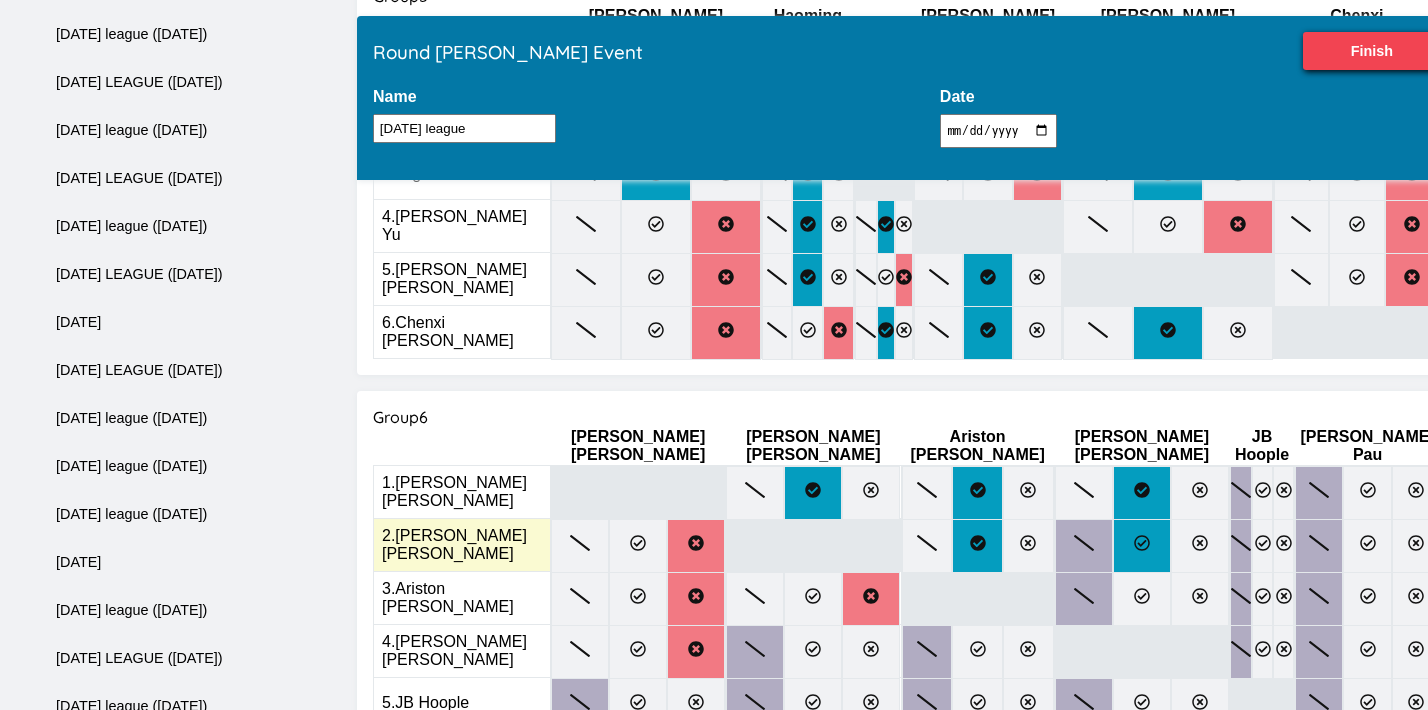 click at bounding box center (1142, 546) 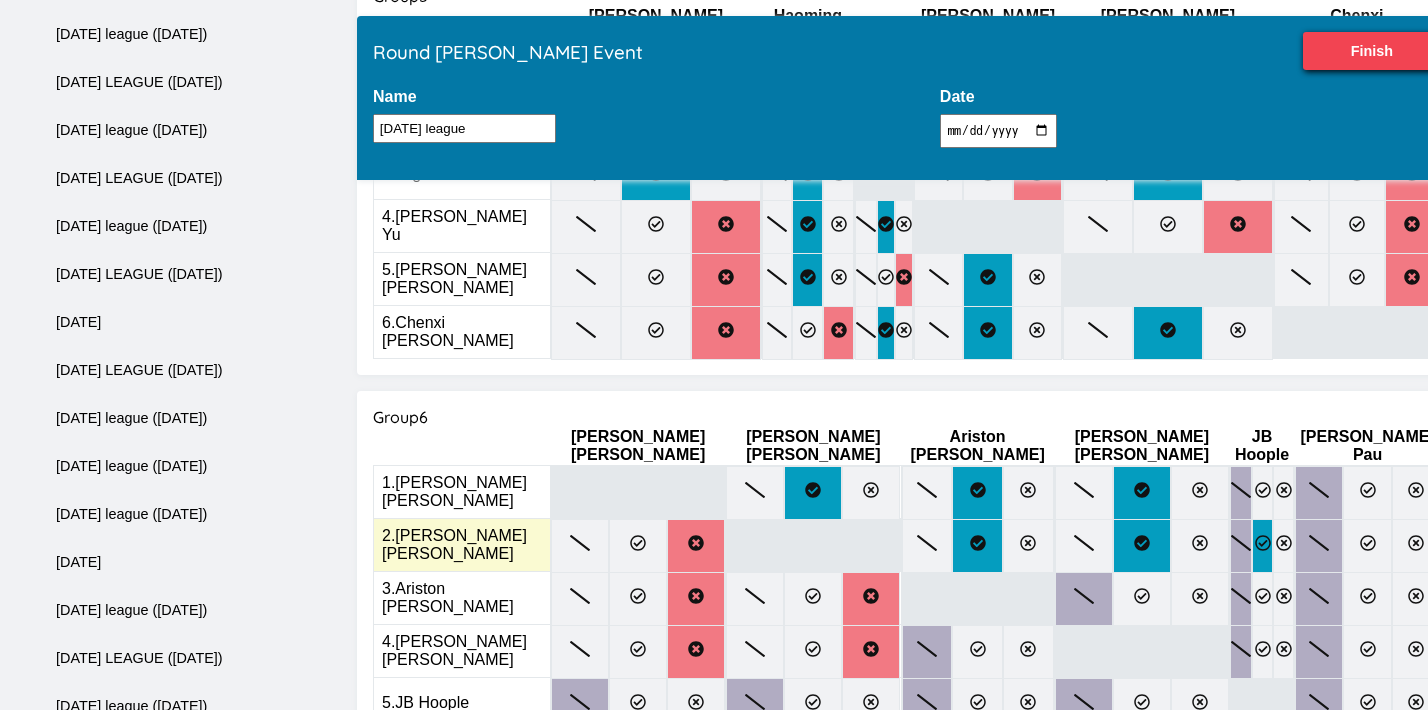 click at bounding box center [1262, 546] 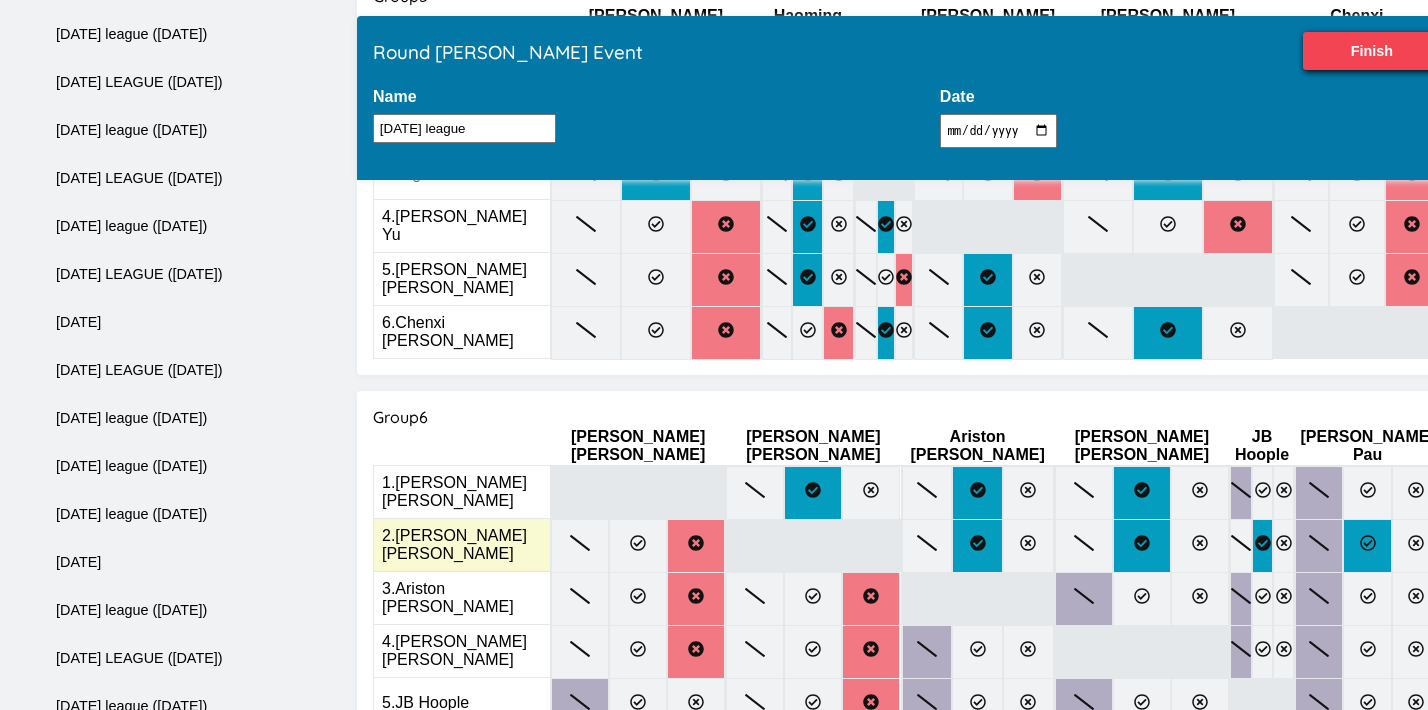 click 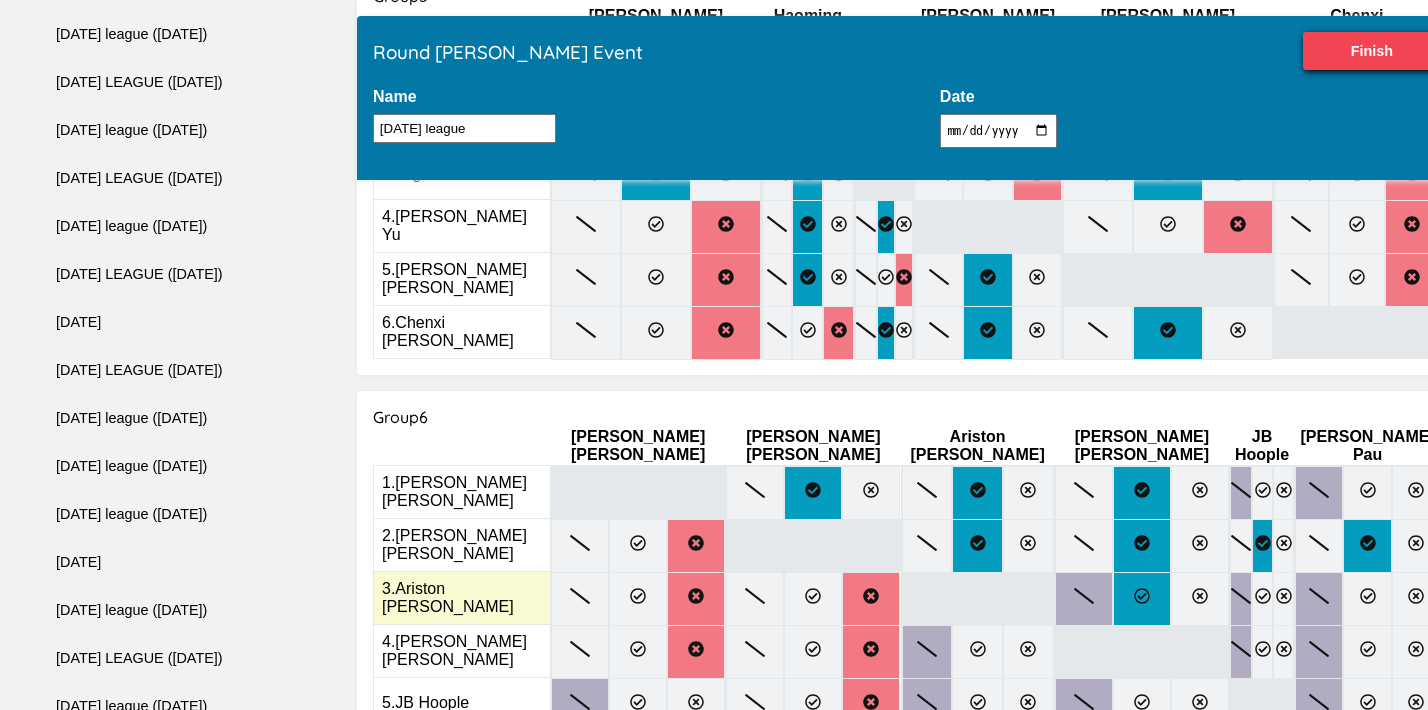 click 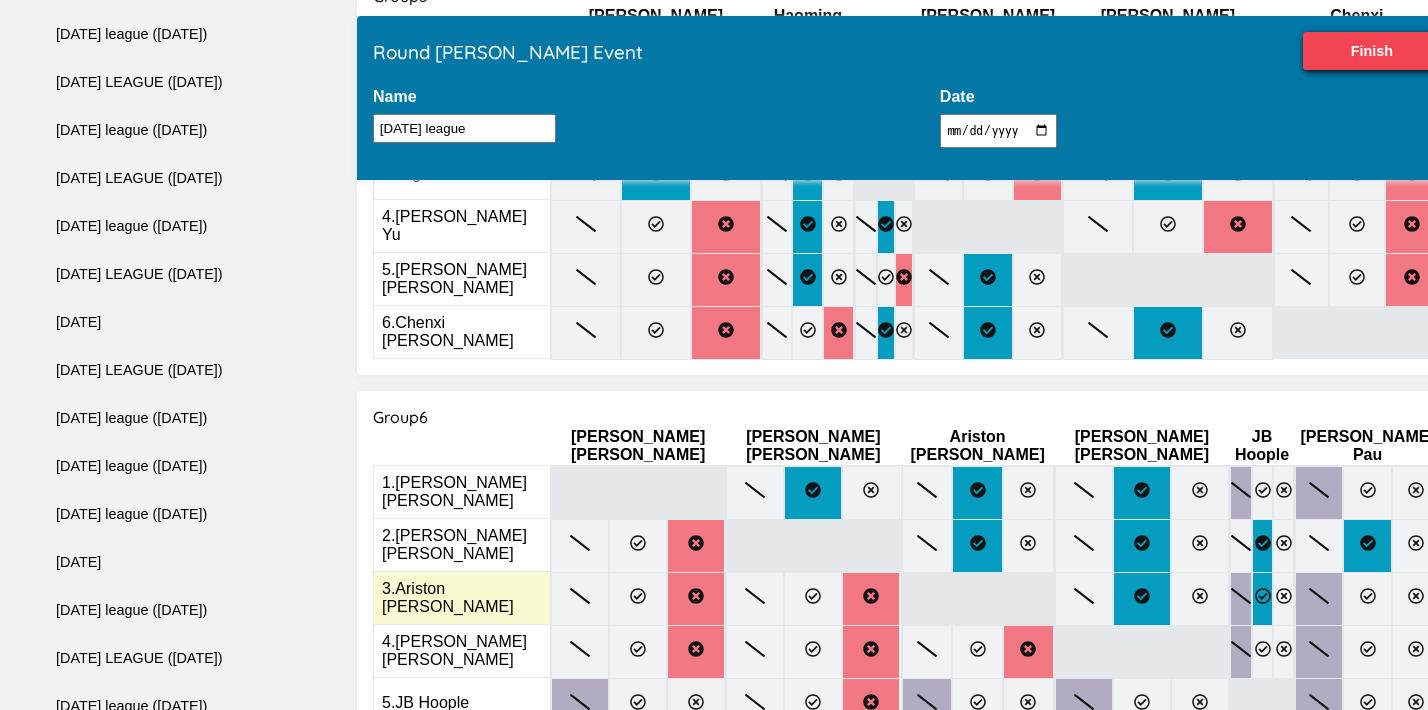 click 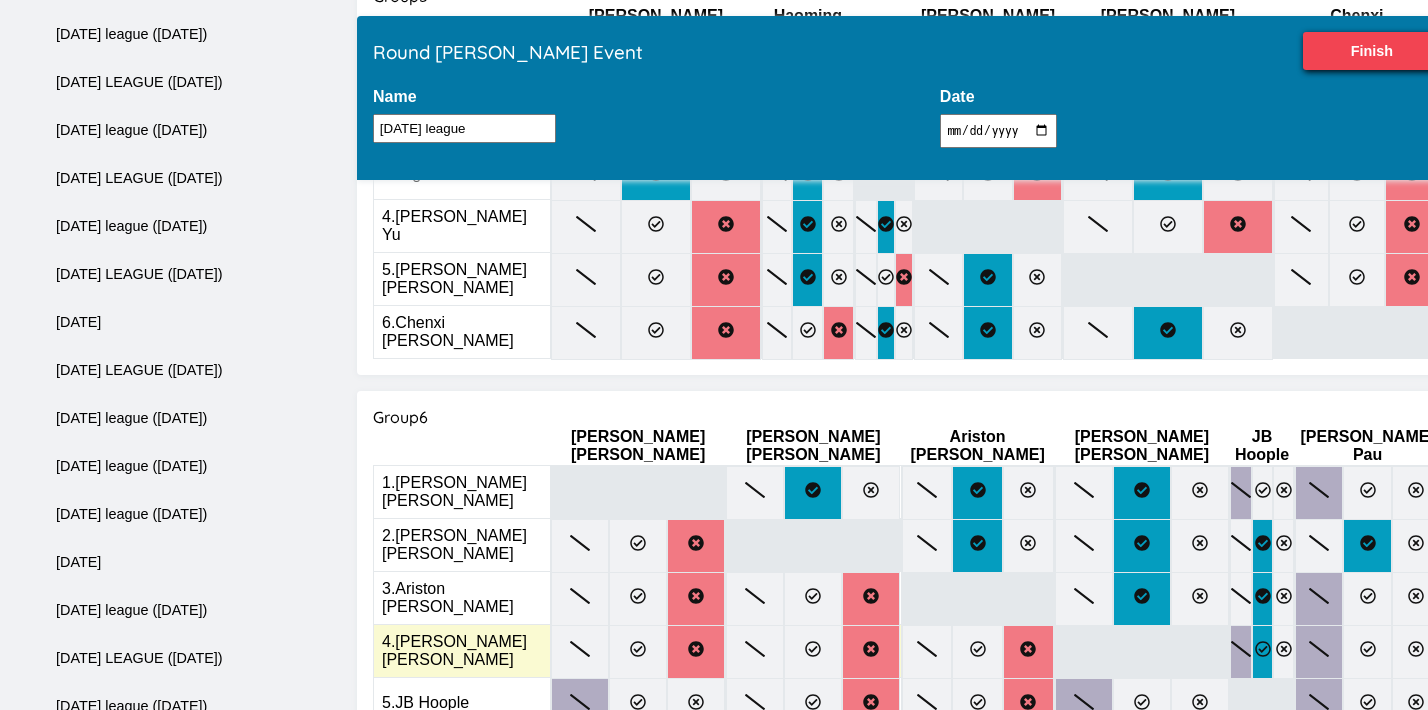 click at bounding box center (1262, 652) 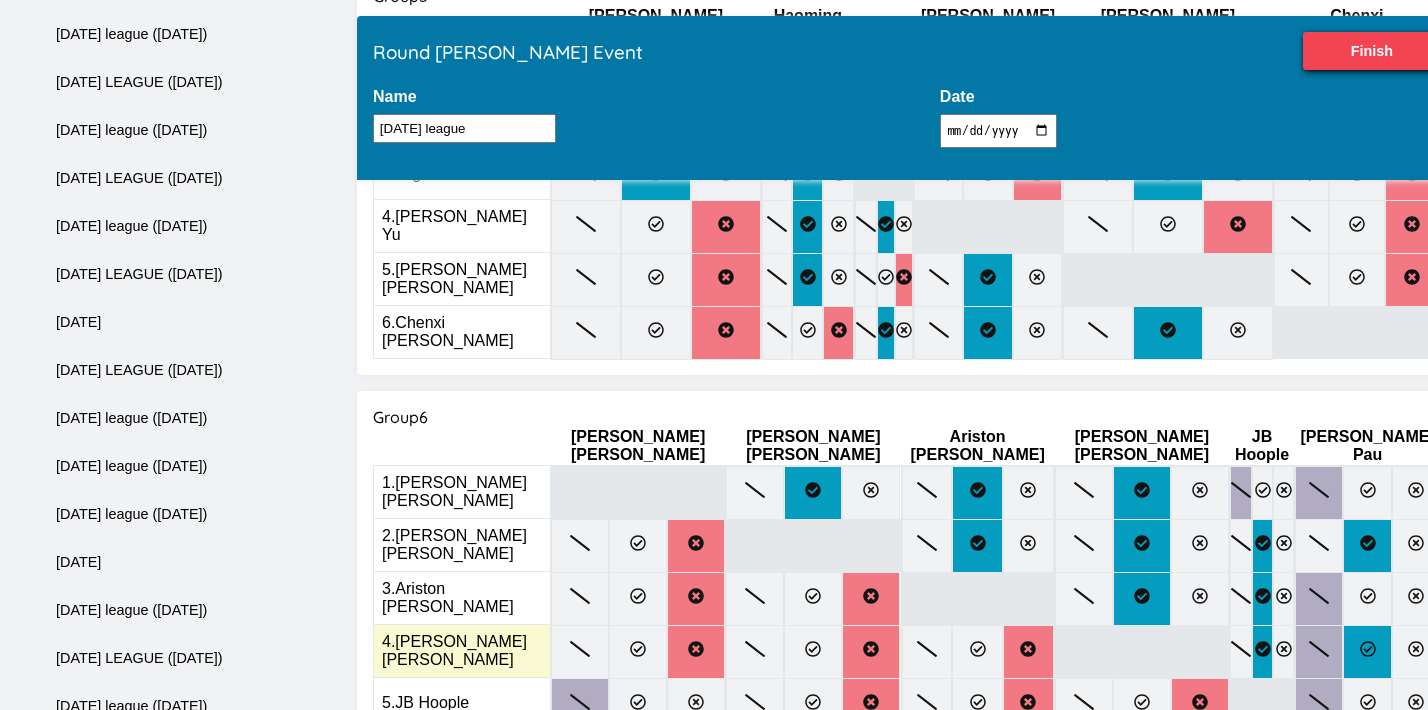 click 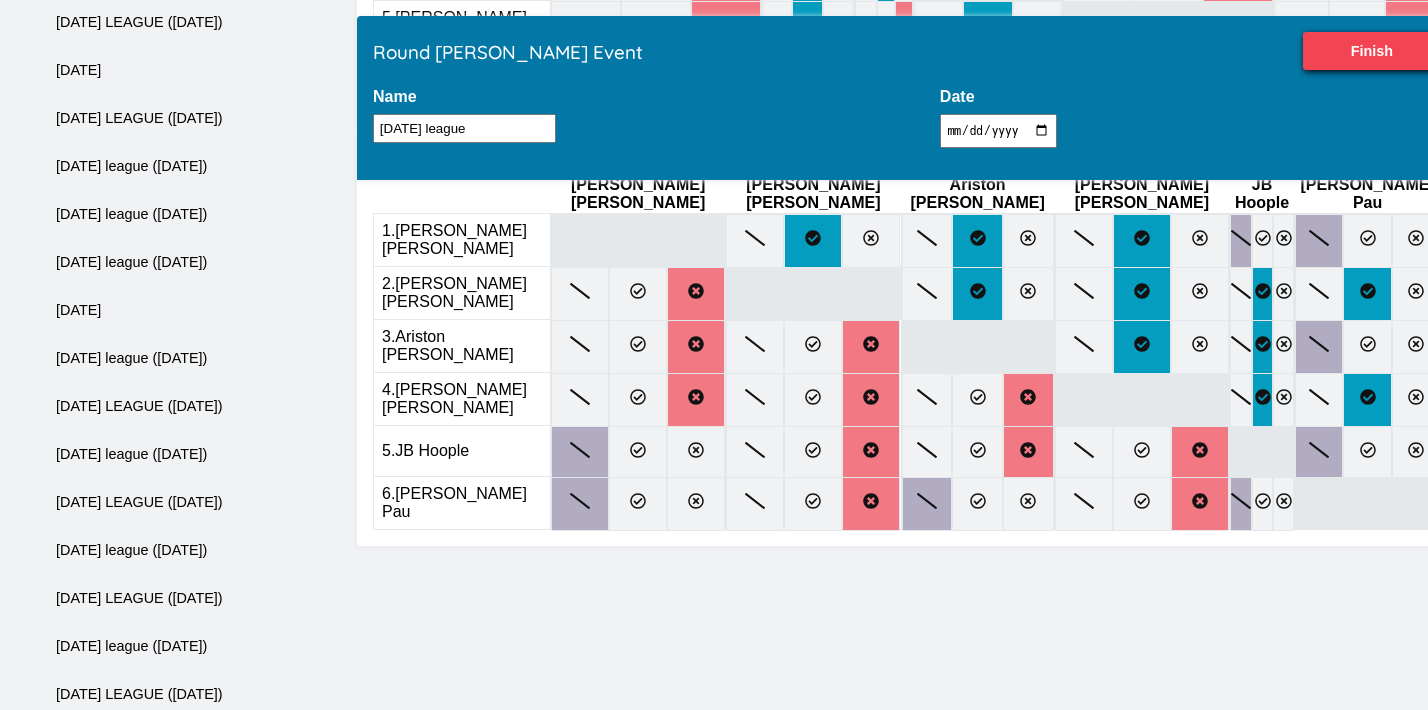 scroll, scrollTop: 2316, scrollLeft: 0, axis: vertical 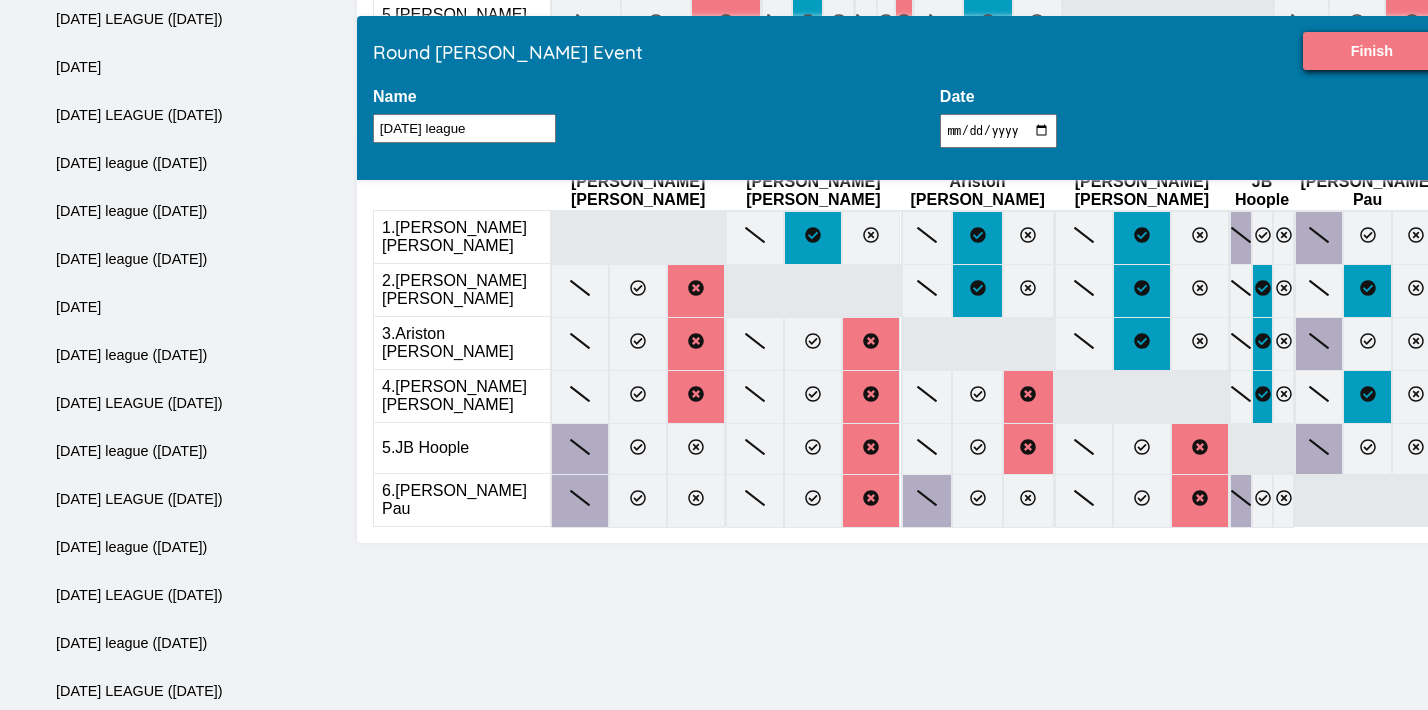 click on "Finish" at bounding box center (1372, 51) 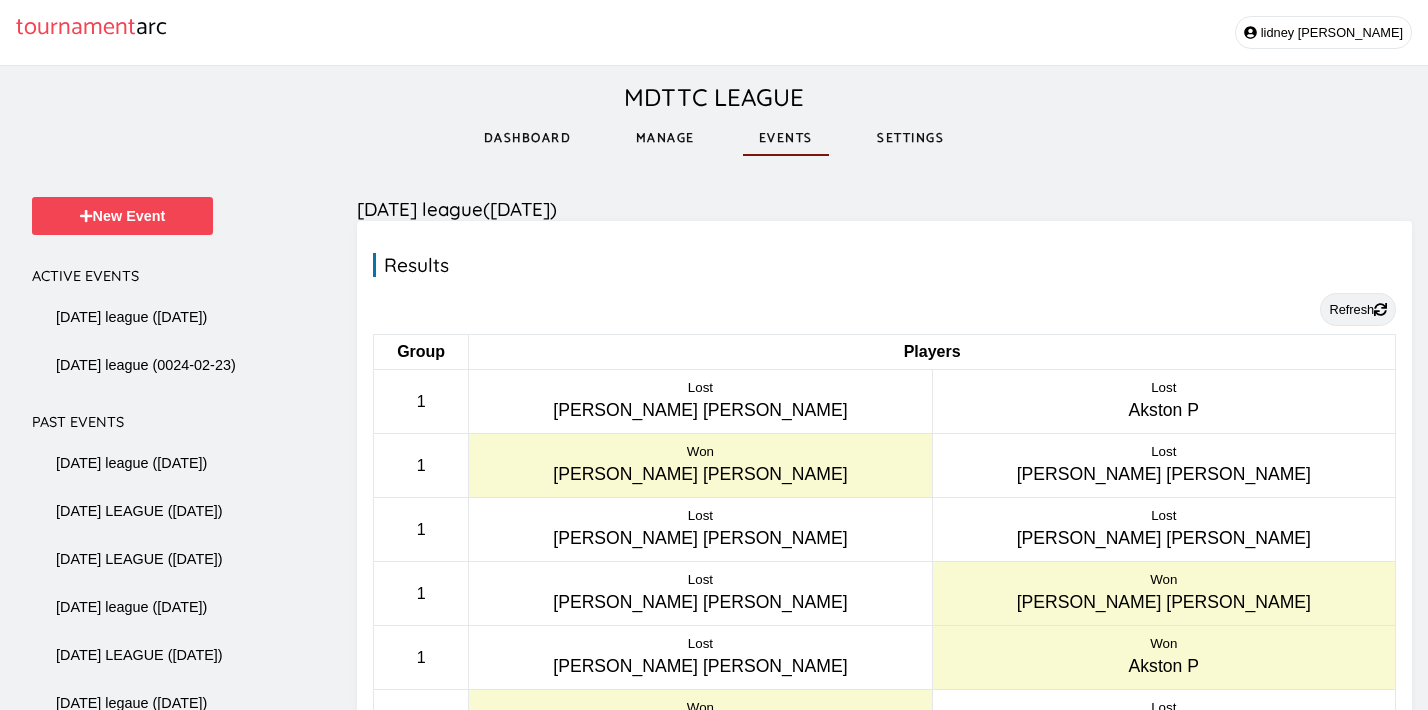 click on "Refresh" at bounding box center (1358, 309) 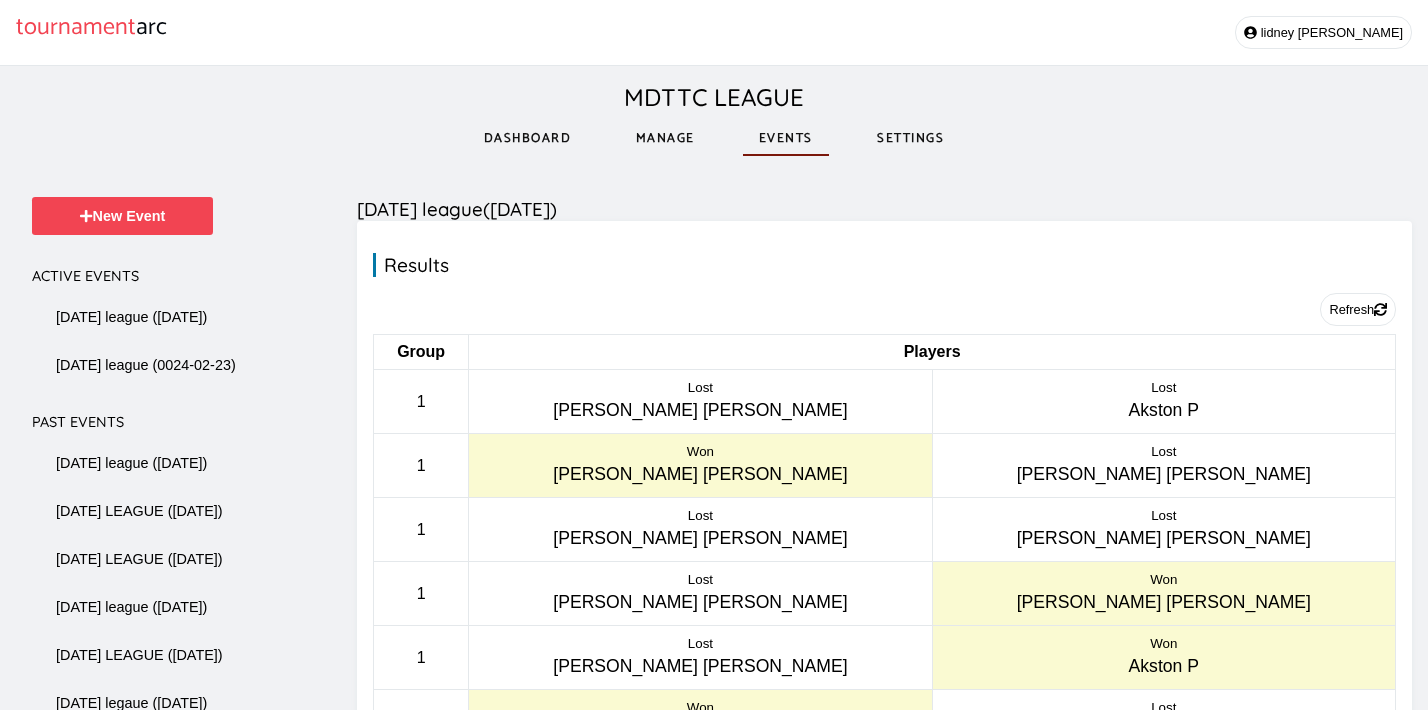 click on "Manage" at bounding box center [665, 138] 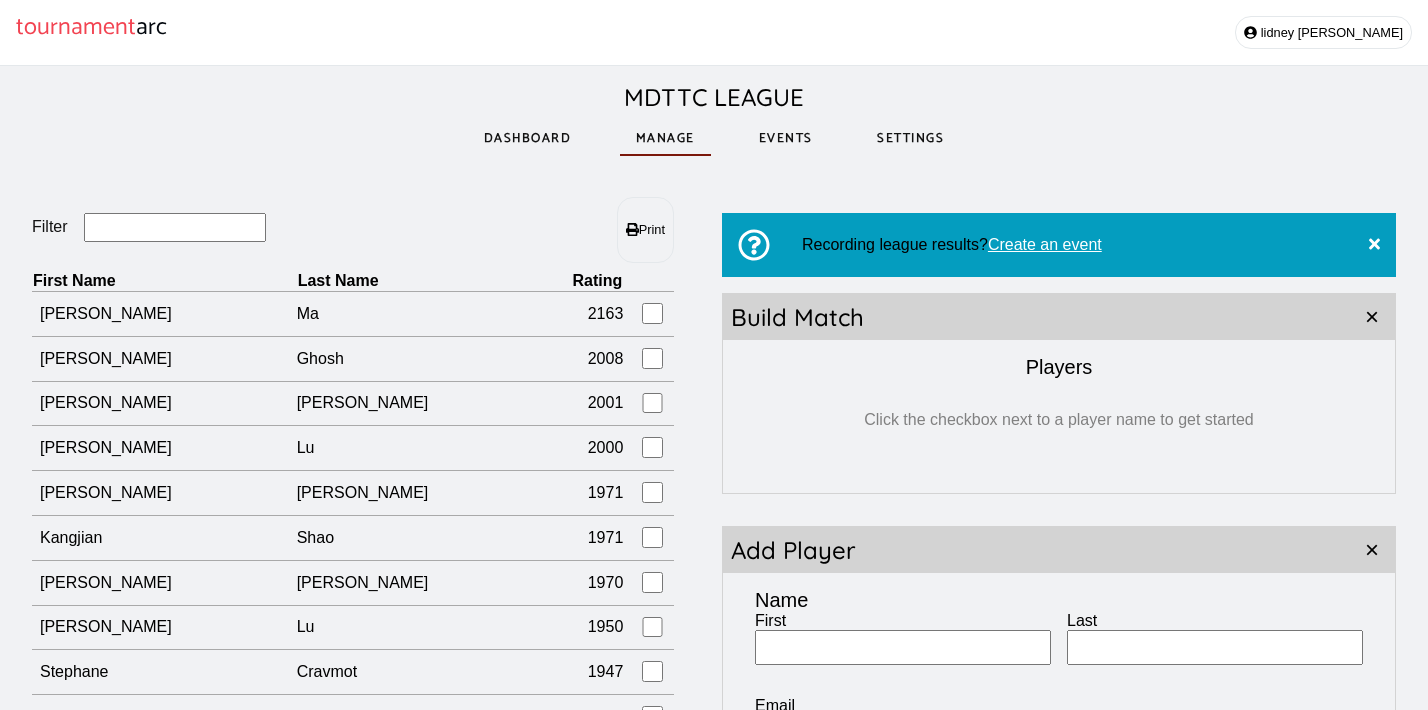click on "Manage" at bounding box center (665, 138) 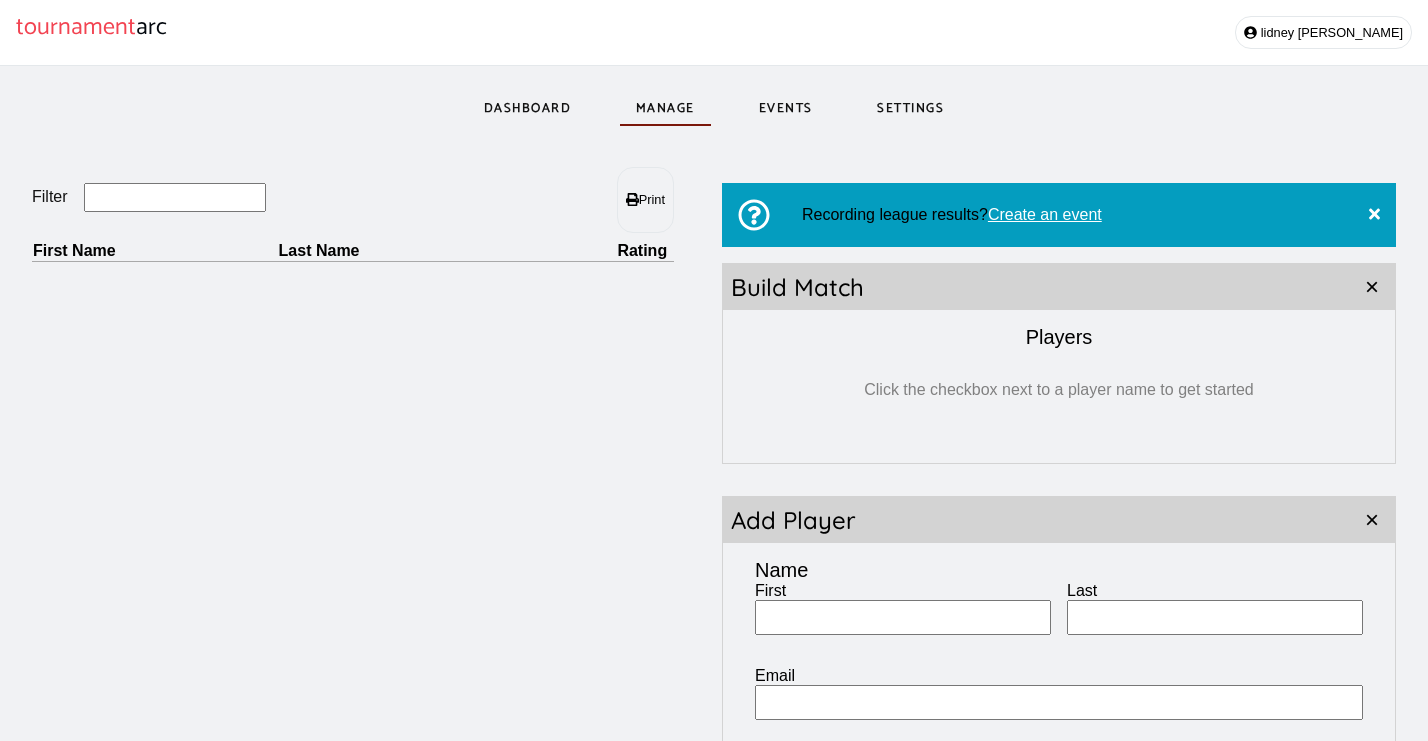 scroll, scrollTop: 0, scrollLeft: 0, axis: both 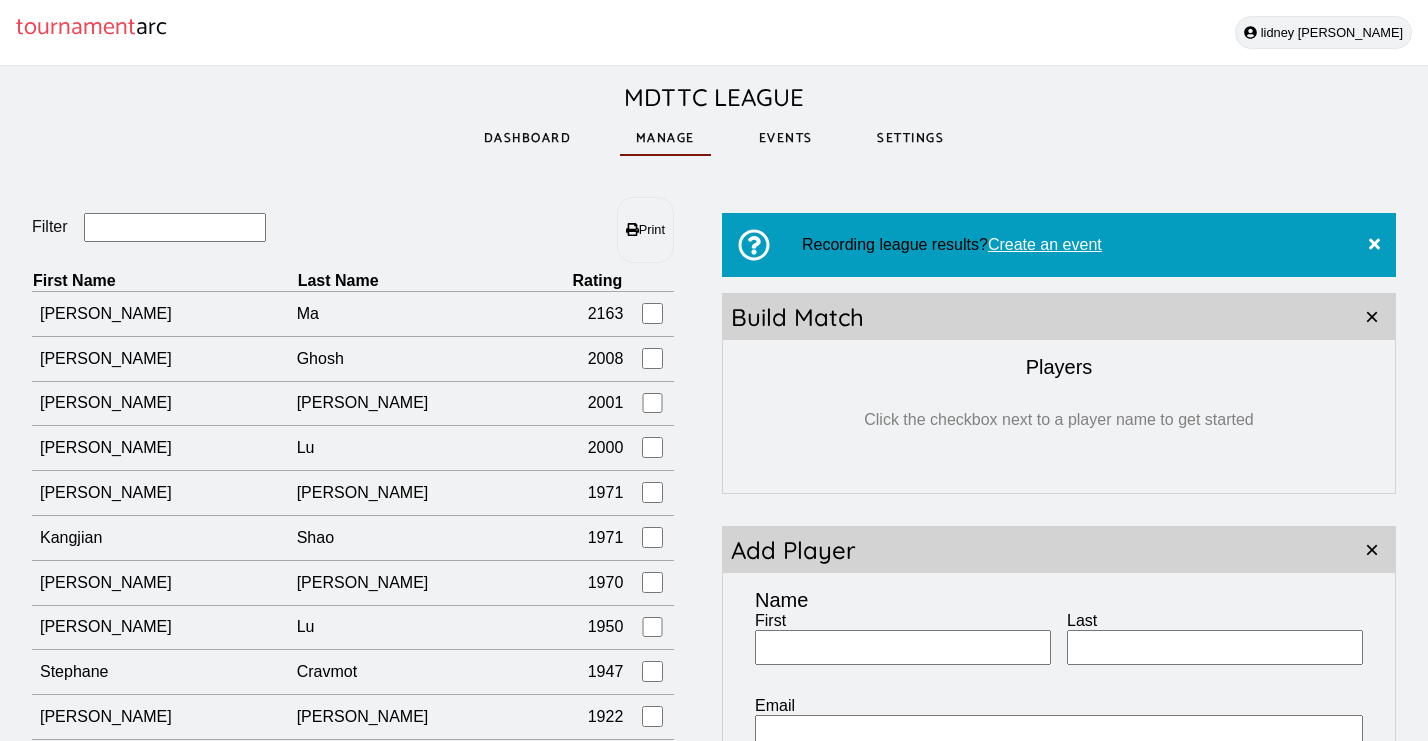 click on "lidney   castro" at bounding box center [1323, 32] 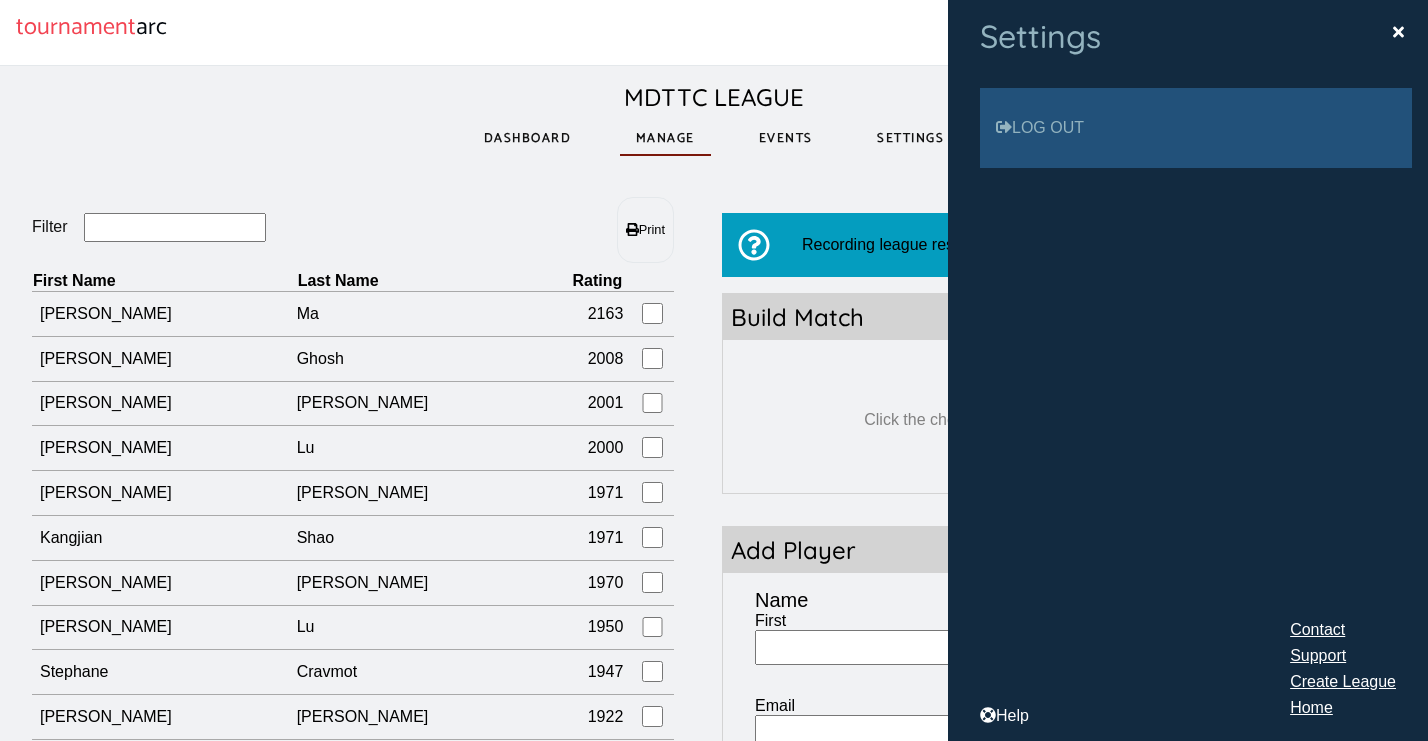 click on "Log out" at bounding box center (1196, 128) 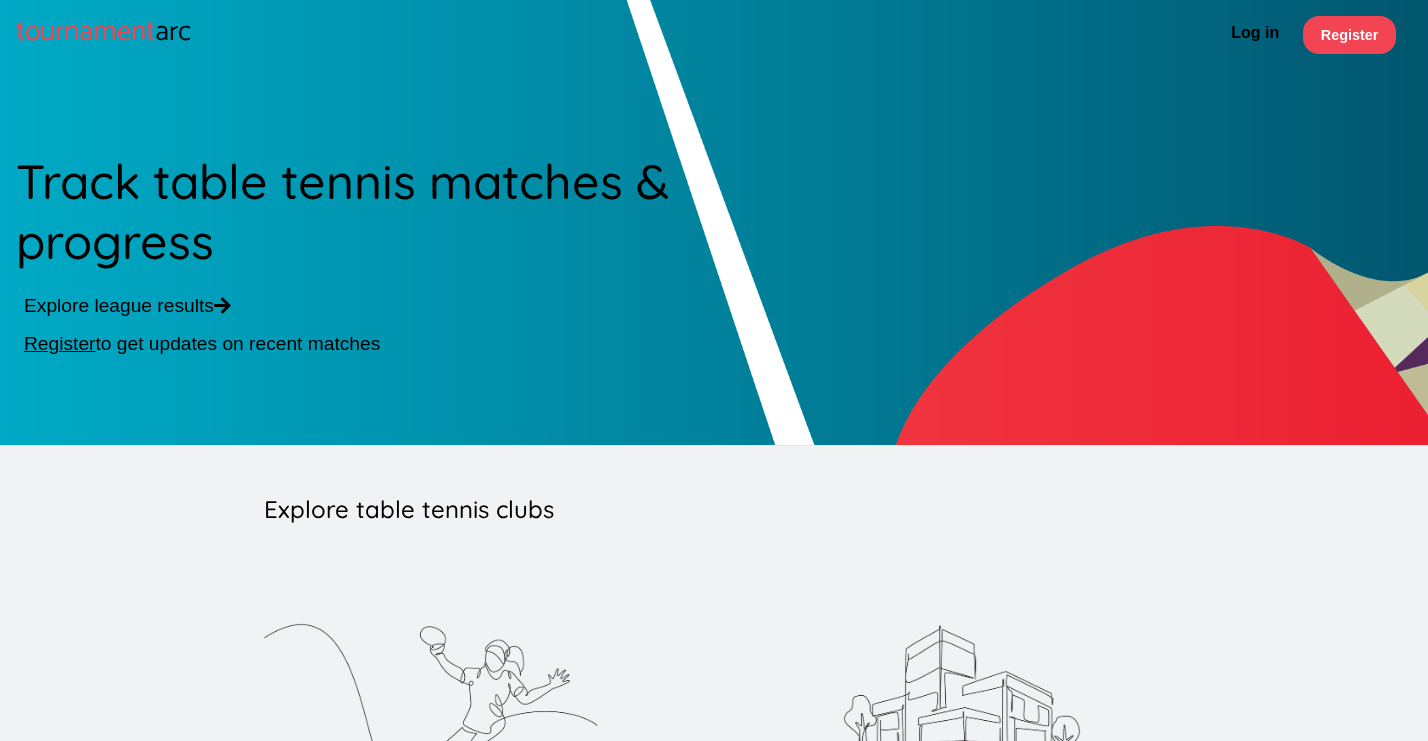 scroll, scrollTop: 0, scrollLeft: 0, axis: both 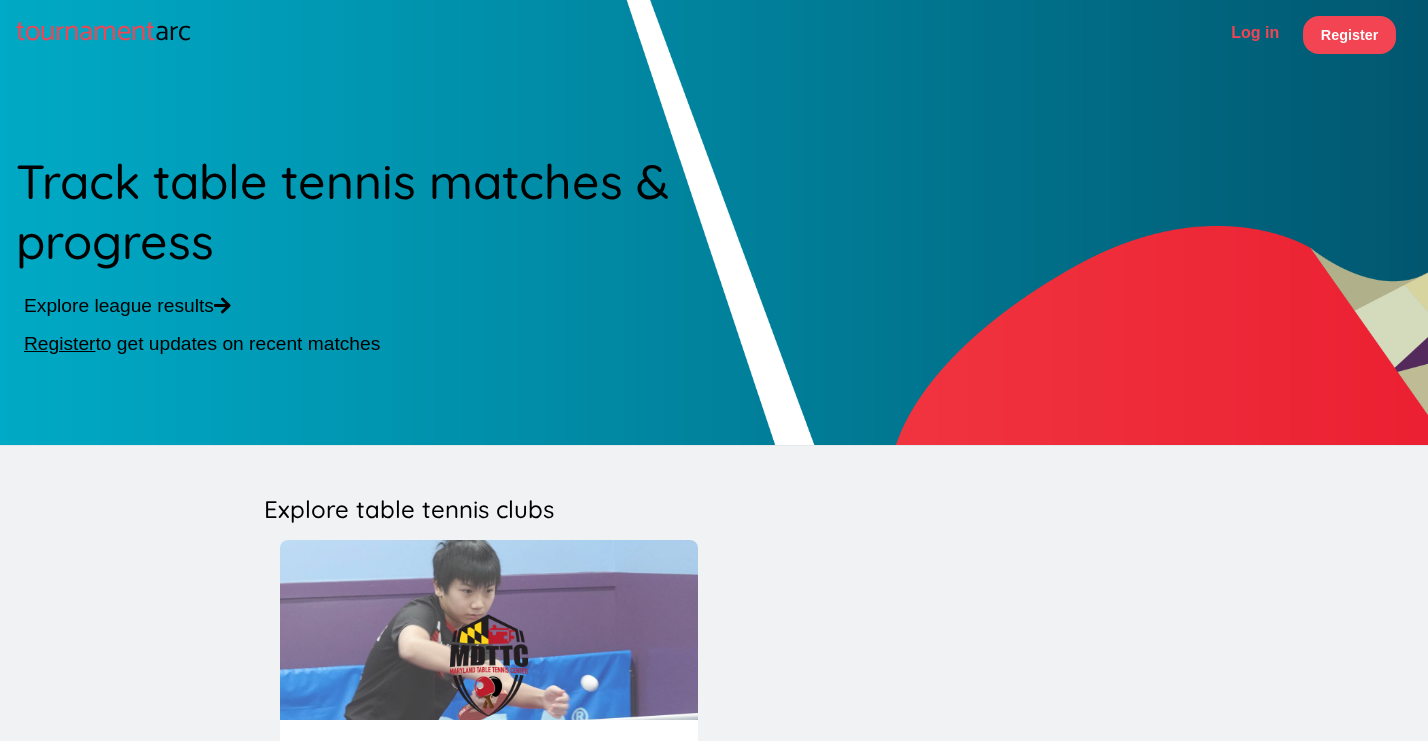 click on "Log in" at bounding box center (1255, 35) 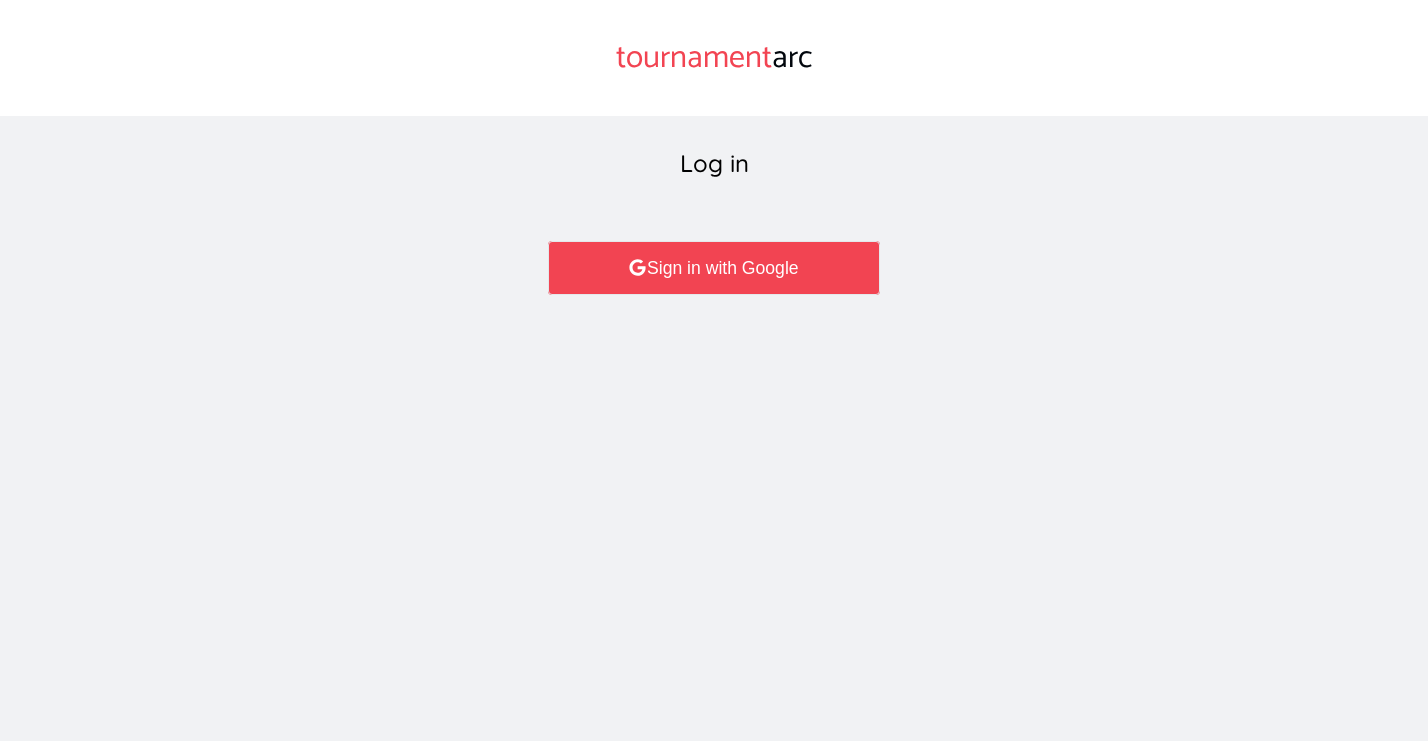 scroll, scrollTop: 0, scrollLeft: 0, axis: both 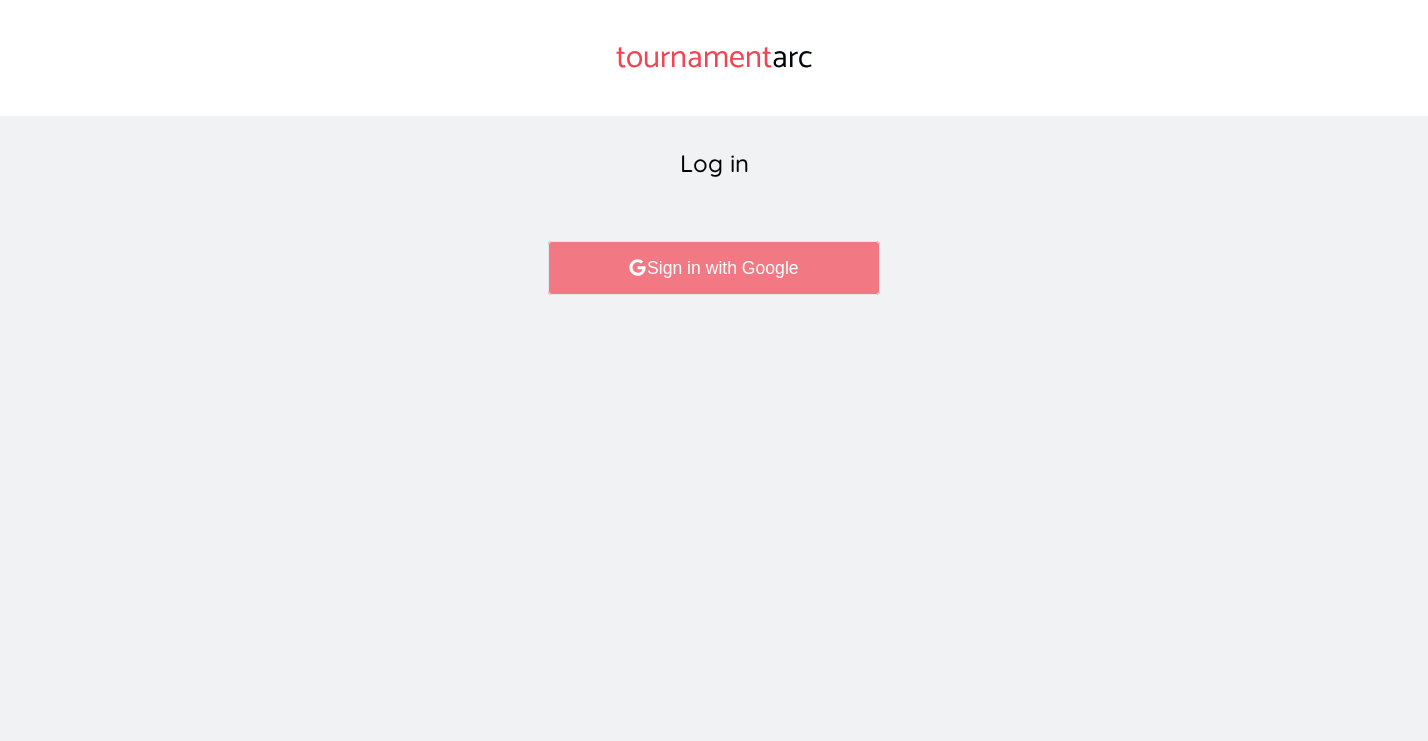 click on "Sign in with Google" at bounding box center (713, 268) 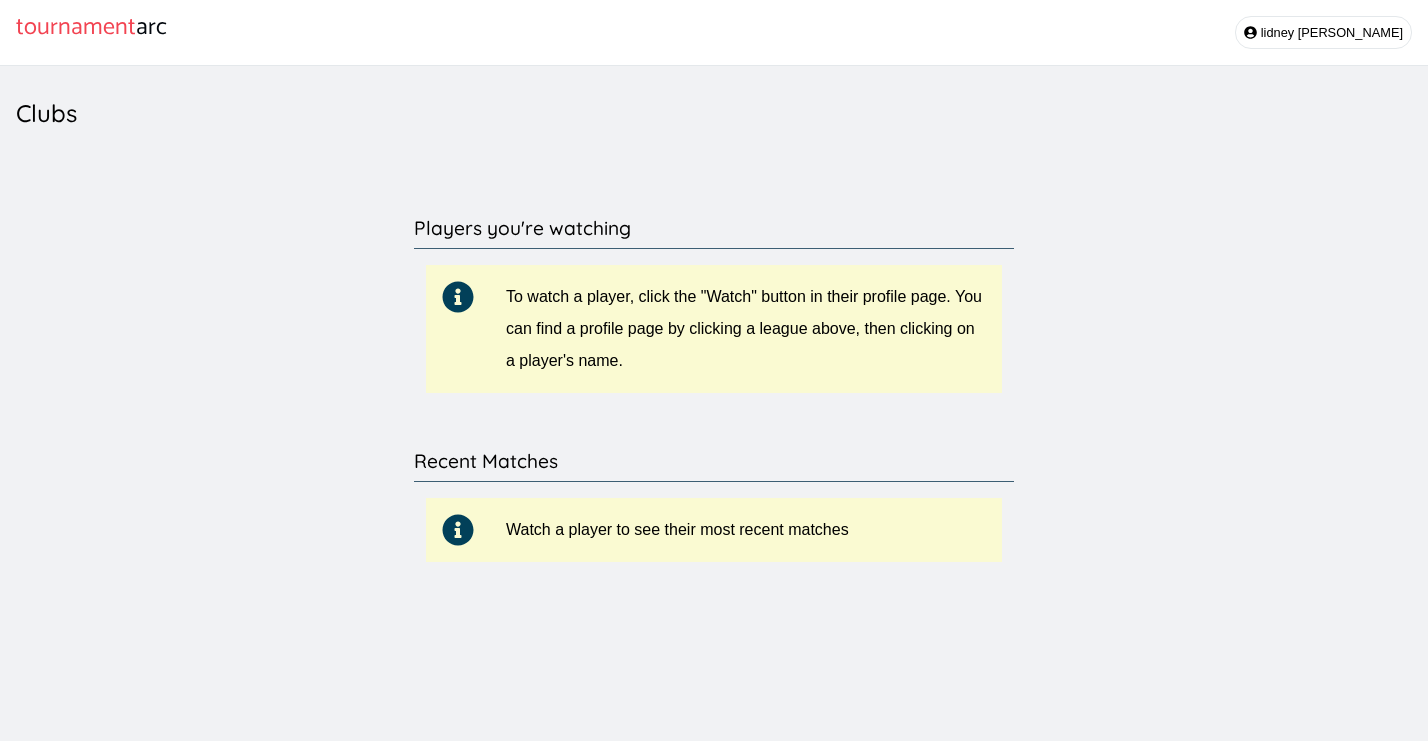 scroll, scrollTop: 0, scrollLeft: 0, axis: both 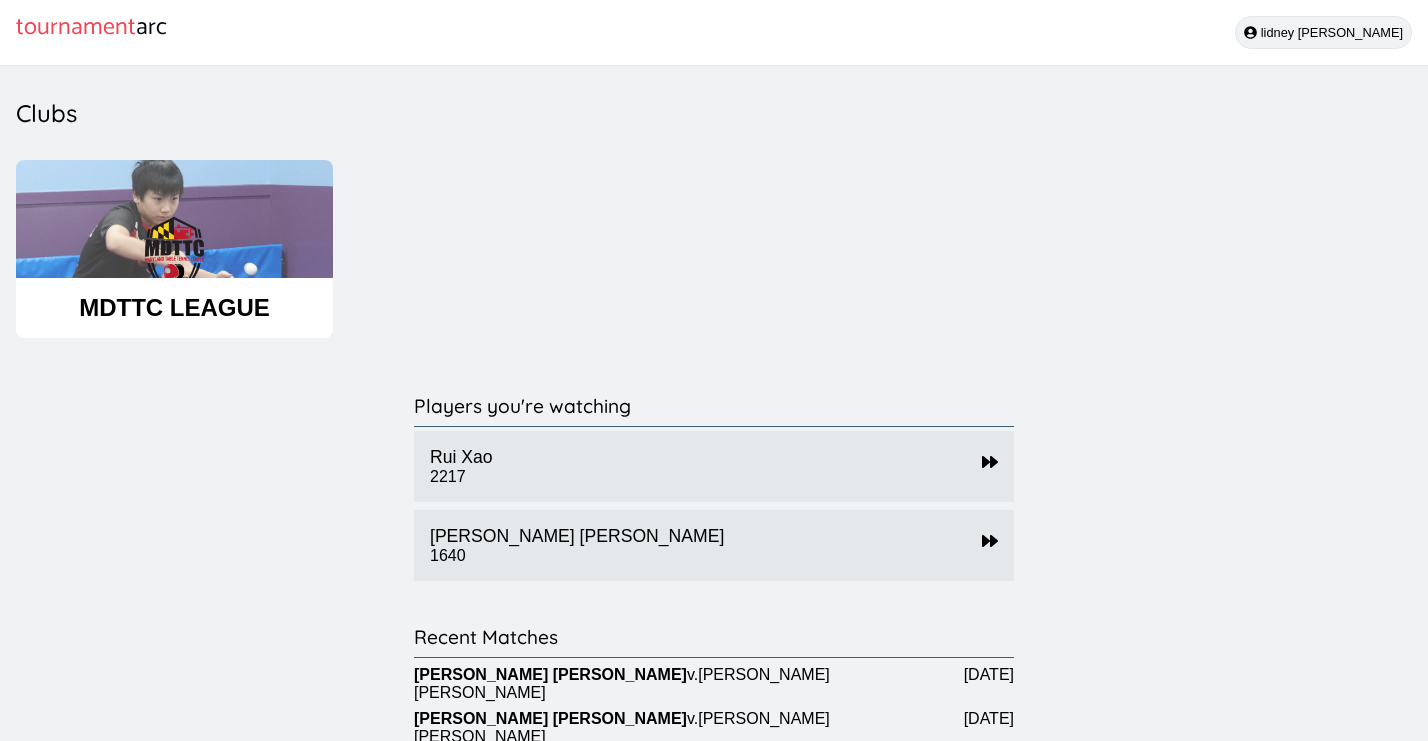 click on "[PERSON_NAME]" at bounding box center [1323, 32] 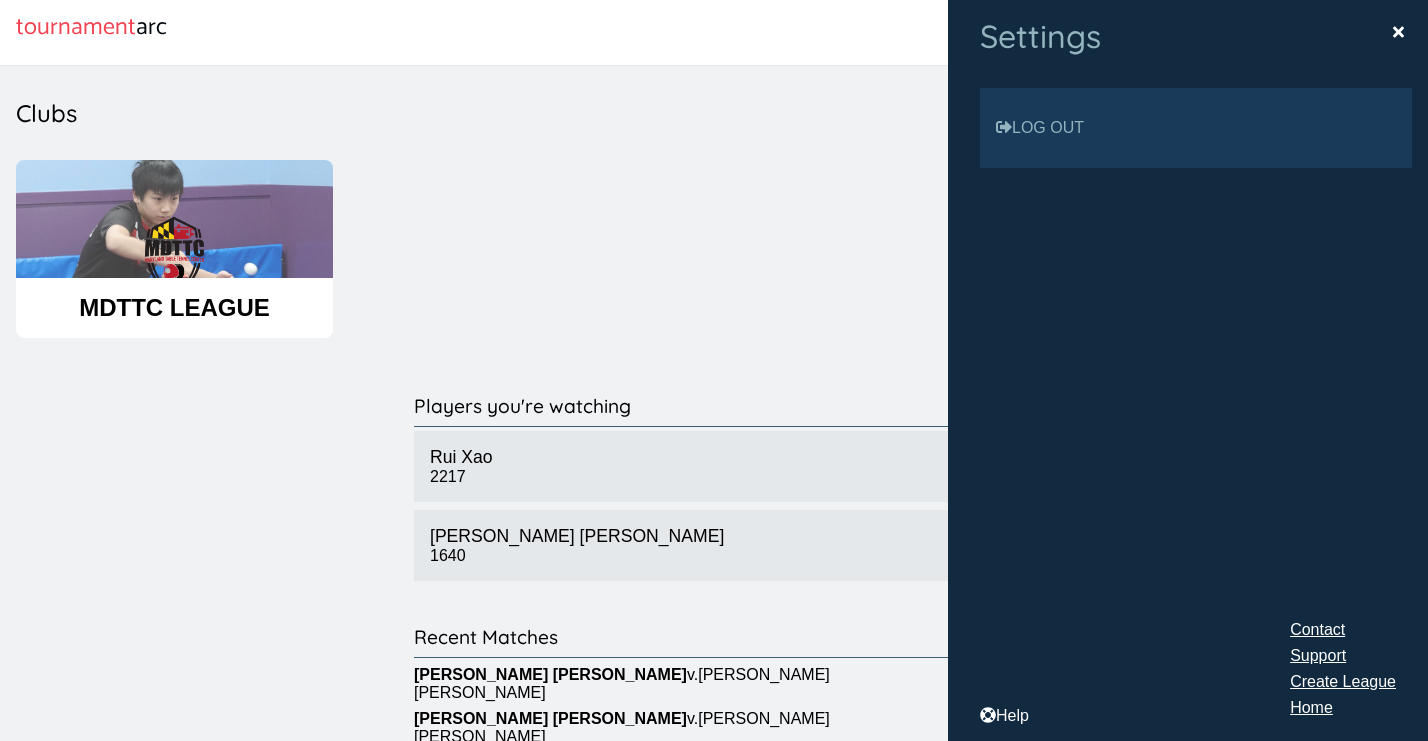 click on "MDTTC LEAGUE" at bounding box center (714, 249) 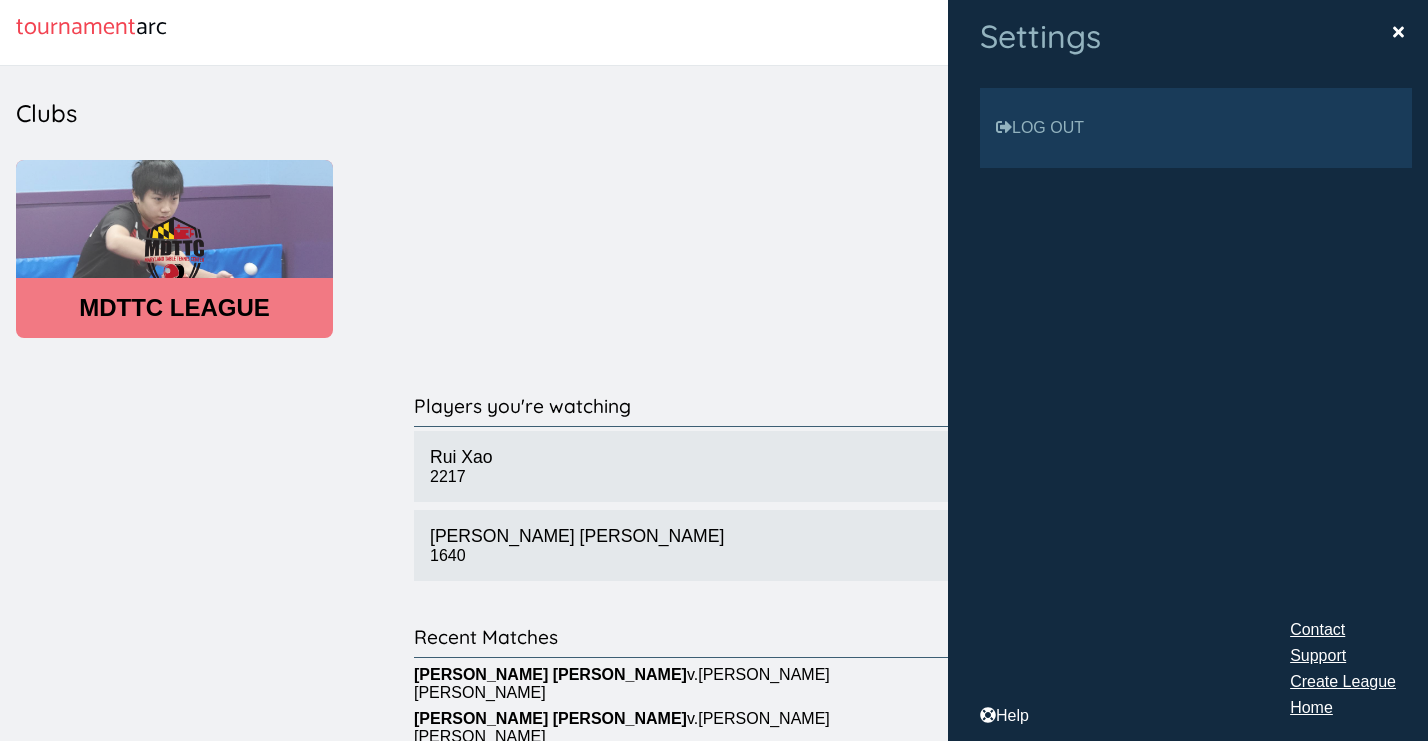 click on "MDTTC LEAGUE" at bounding box center (714, 249) 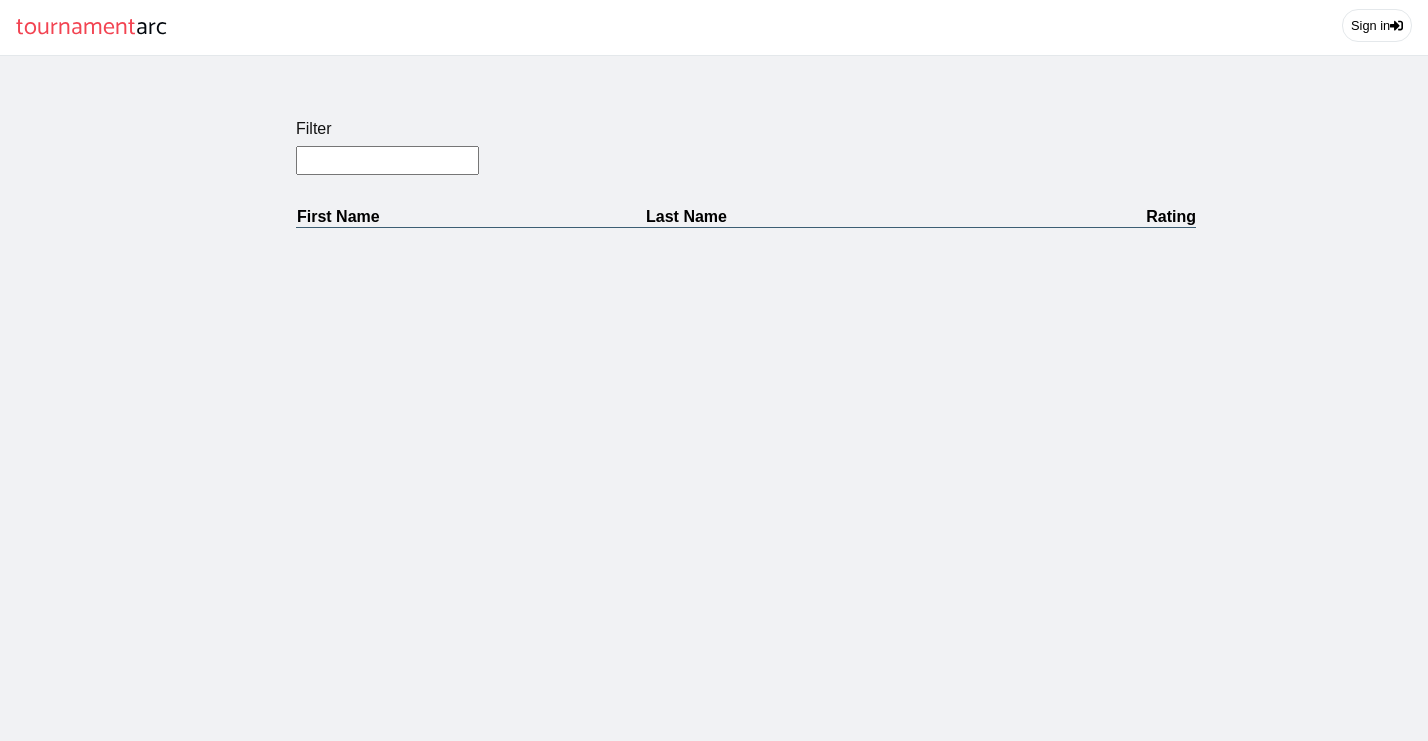click on "Filter First Name Last Name Rating" at bounding box center [746, 158] 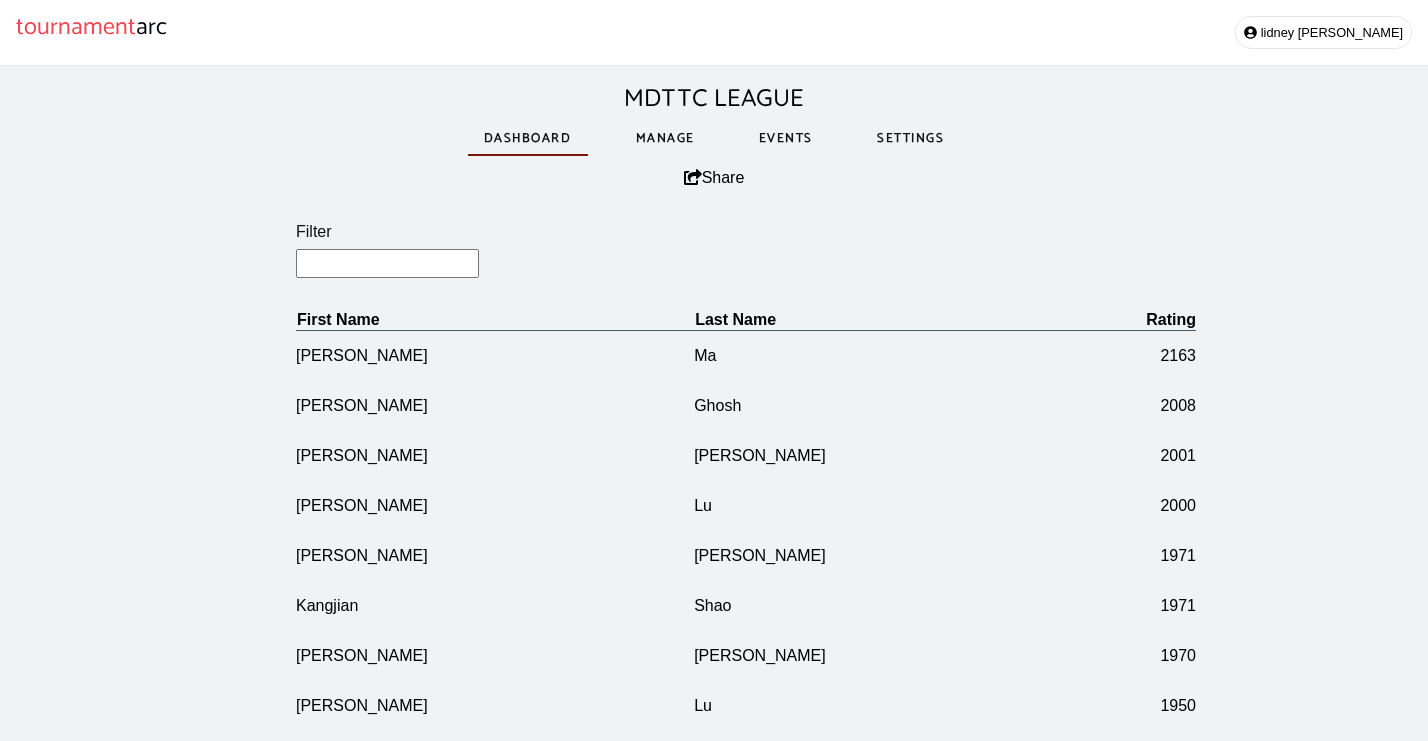 click on "Events" at bounding box center [786, 138] 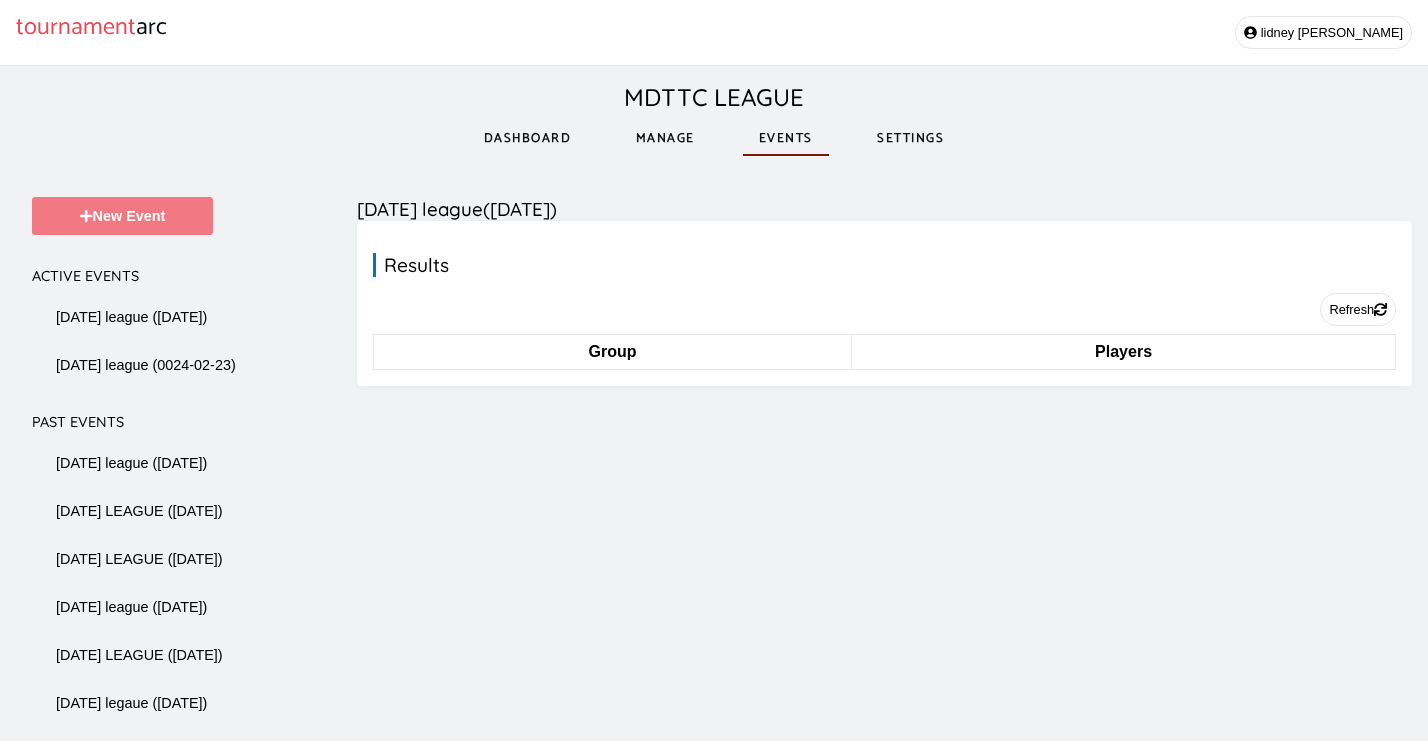 click on "New Event" at bounding box center [122, 216] 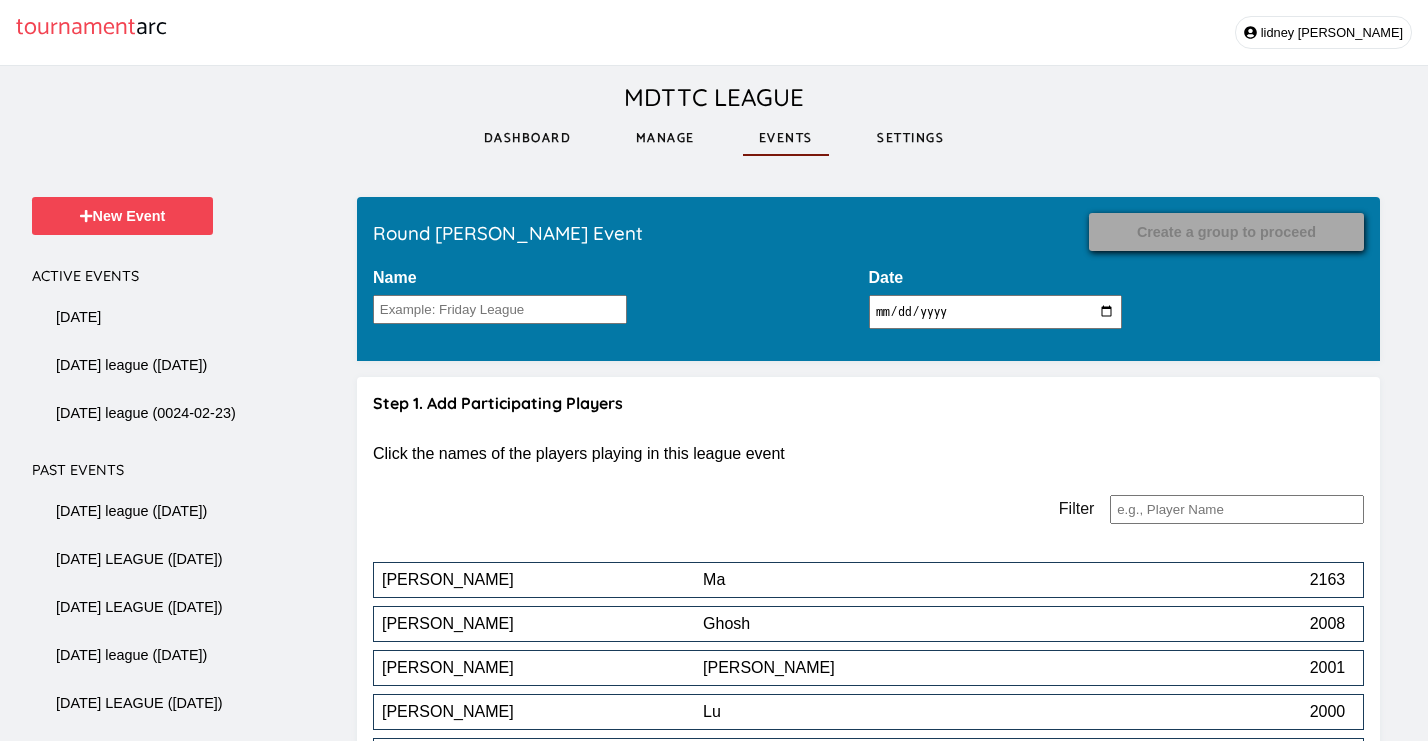 click on "[DATE]" at bounding box center [996, 312] 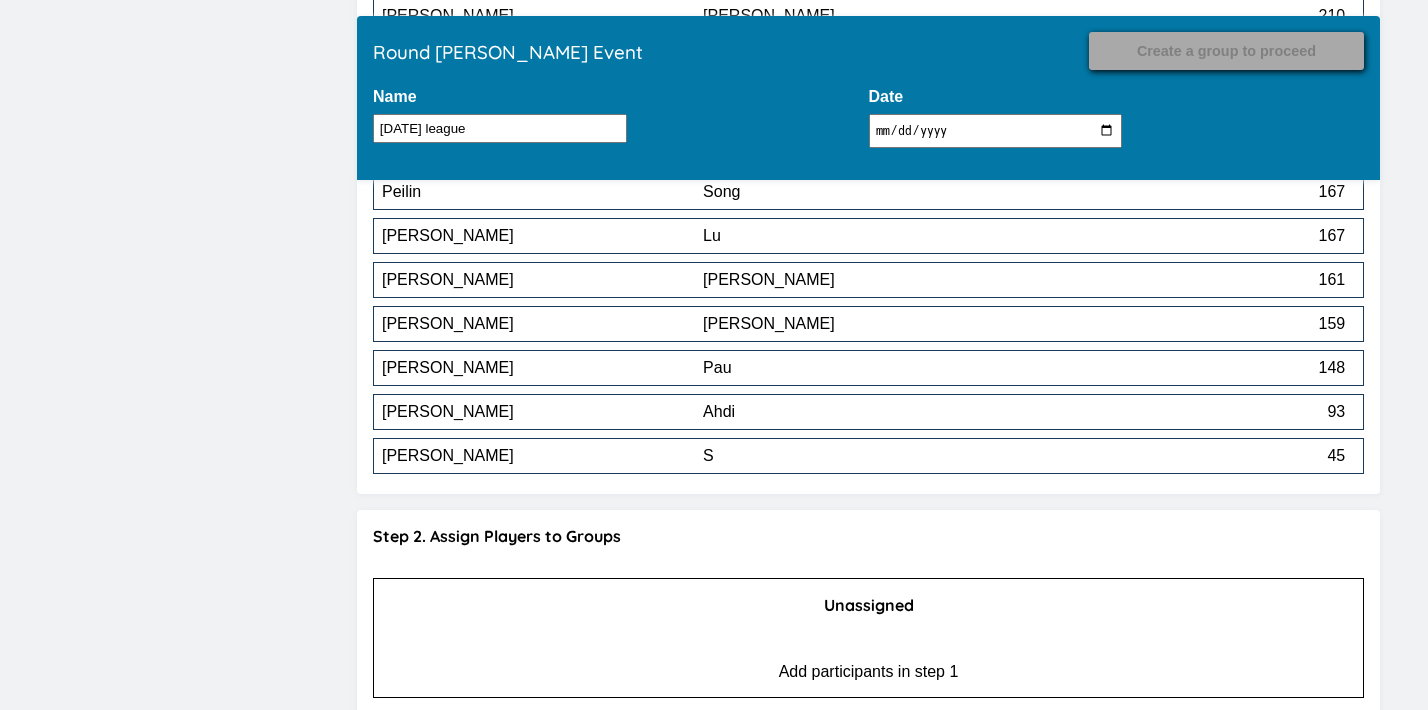 scroll, scrollTop: 492, scrollLeft: 0, axis: vertical 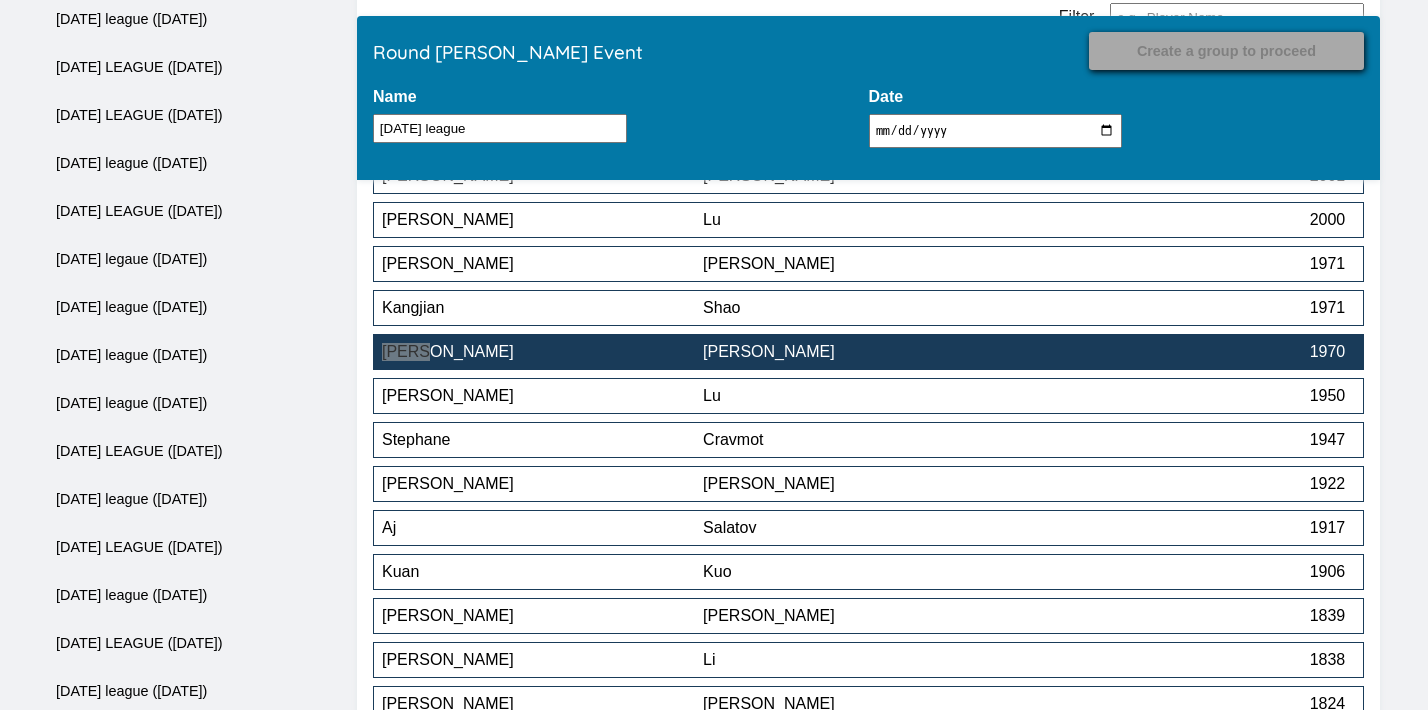 type on "[DATE] league" 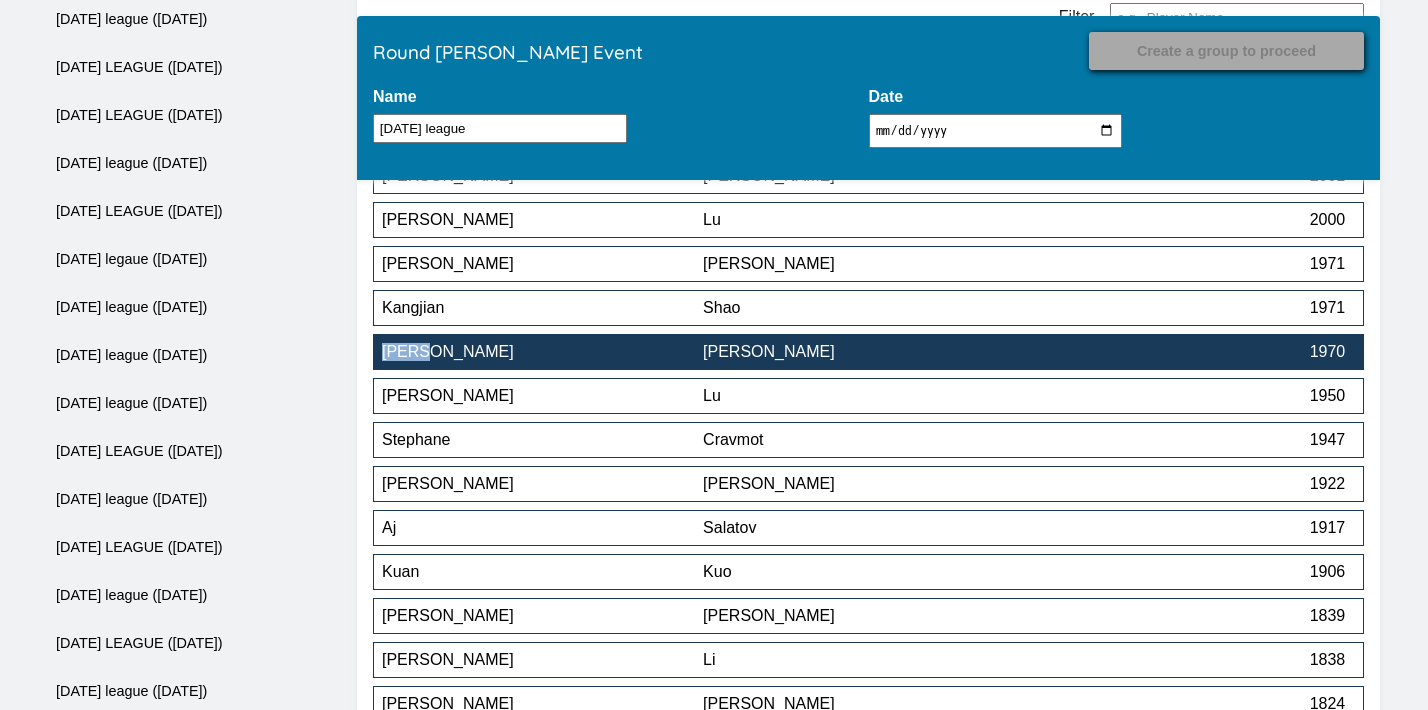 click on "[PERSON_NAME]" at bounding box center [542, 352] 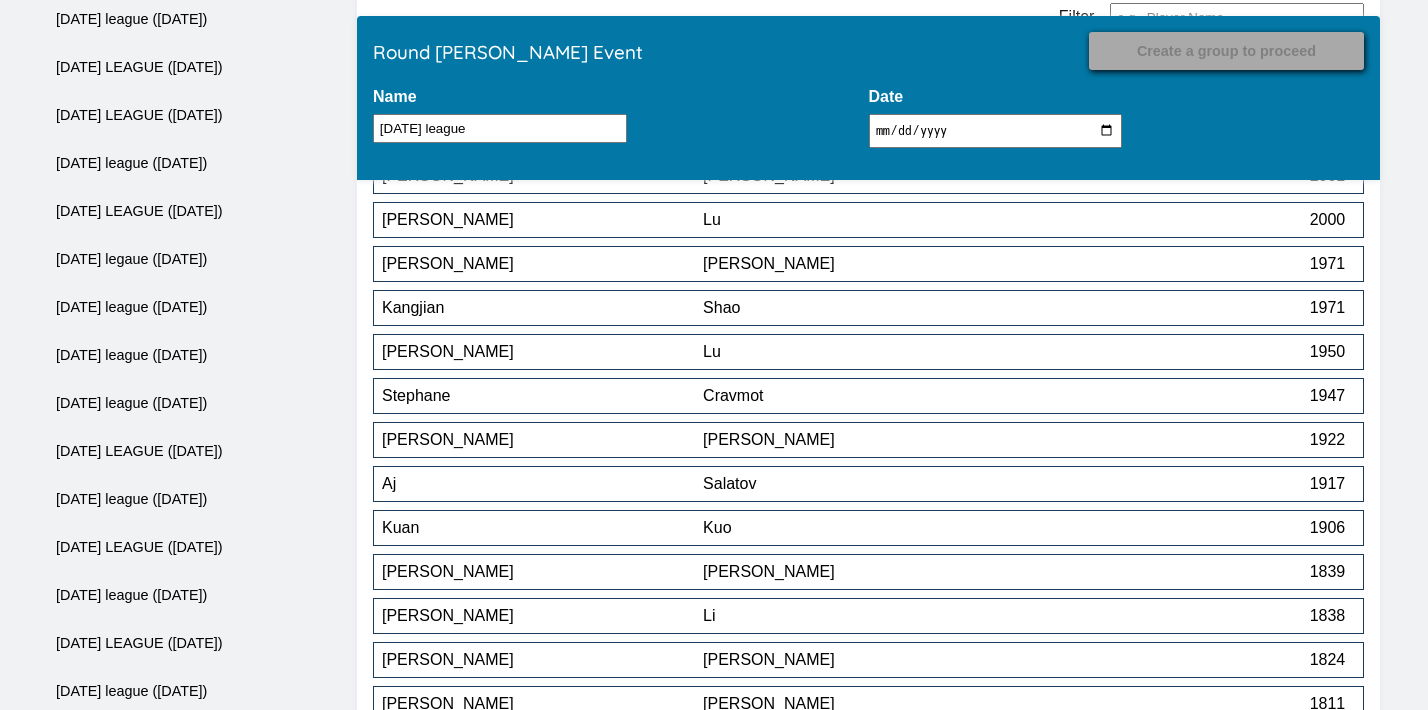 scroll, scrollTop: 1196, scrollLeft: 0, axis: vertical 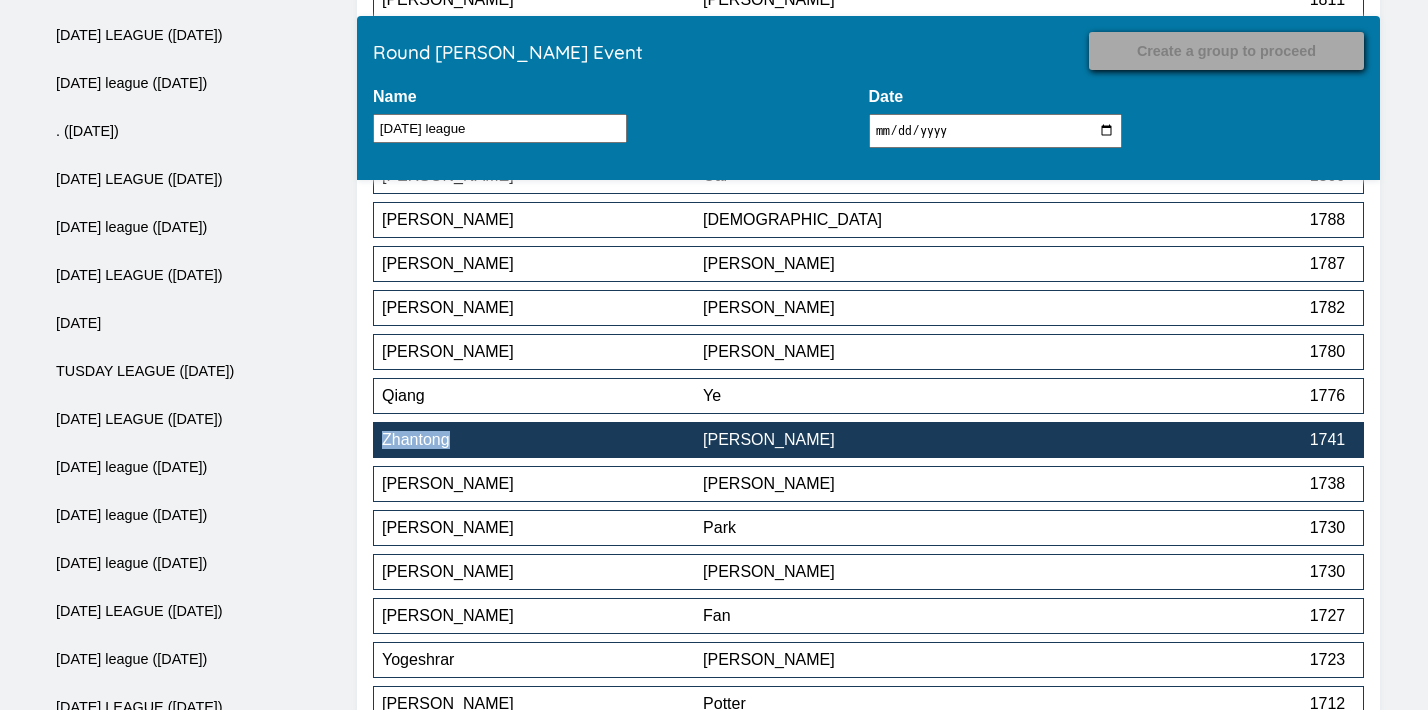 click on "Zhantong" at bounding box center (542, 440) 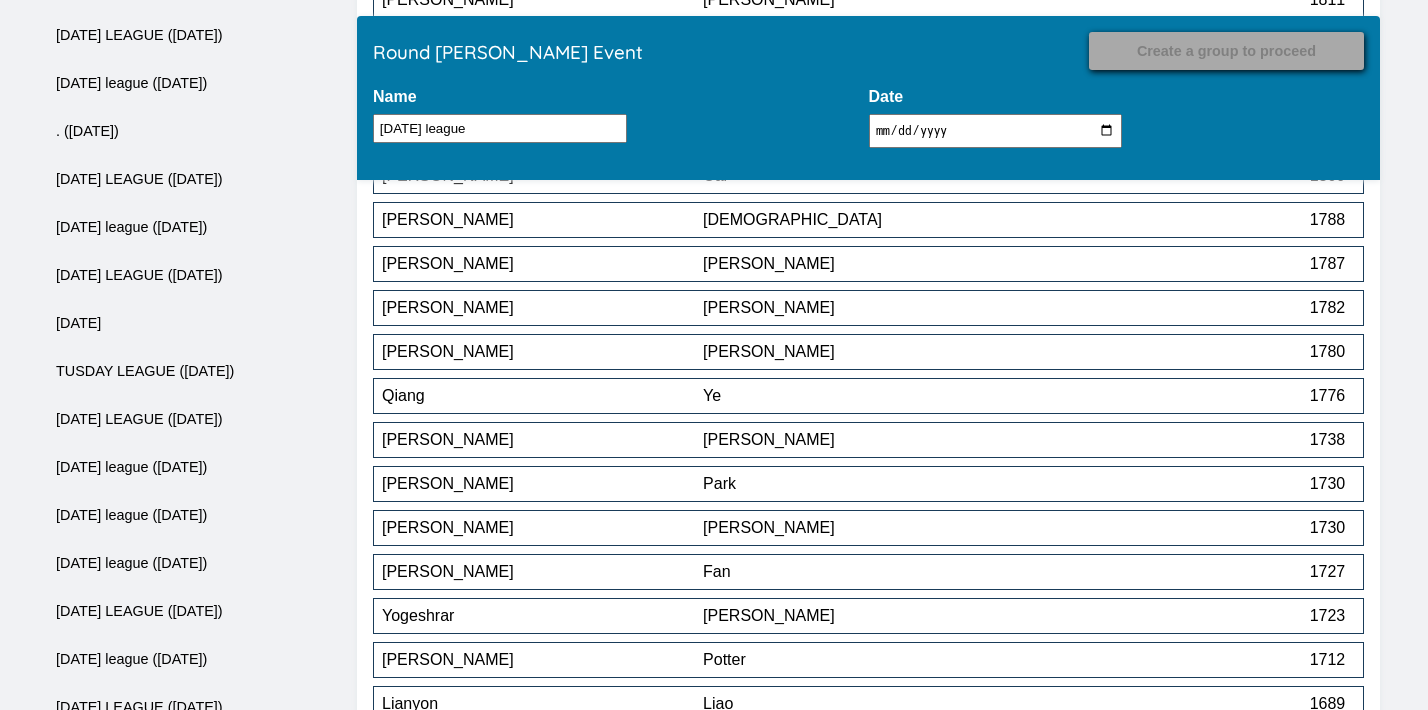 scroll, scrollTop: 1592, scrollLeft: 0, axis: vertical 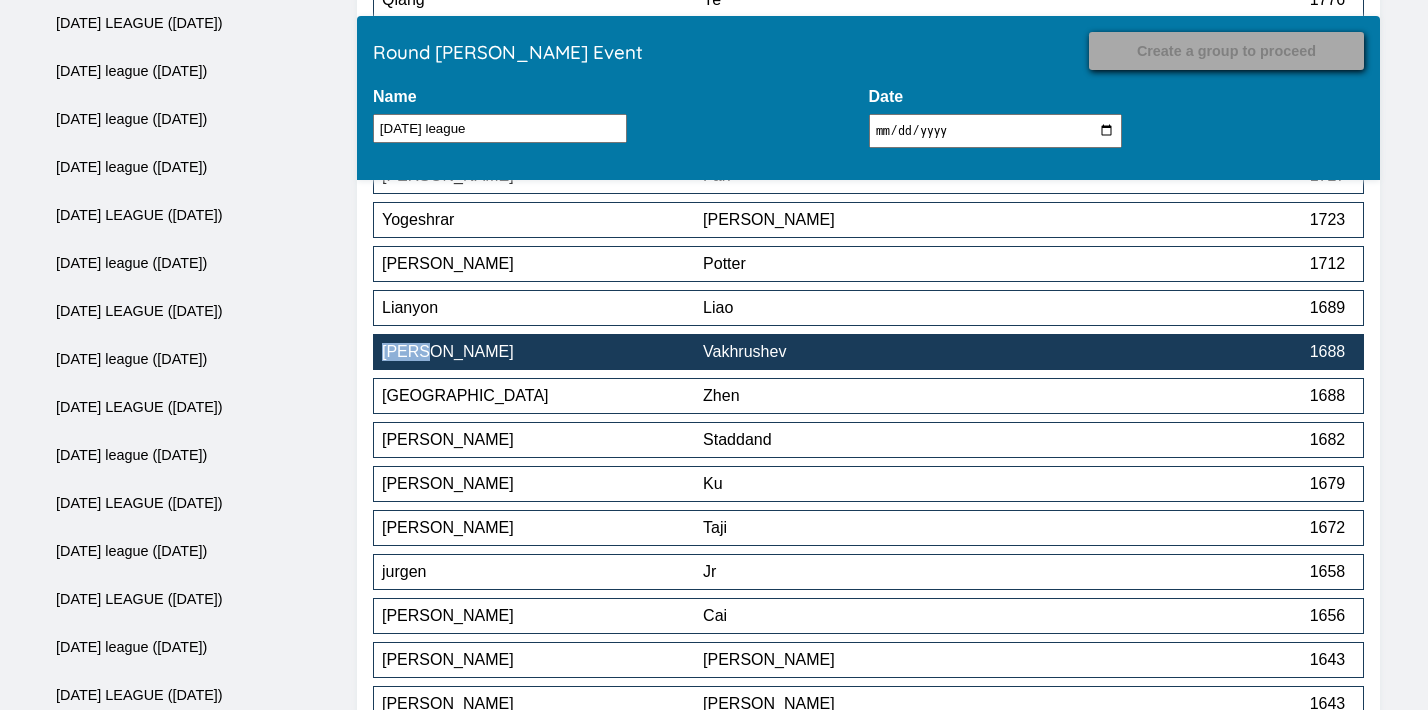 click on "Vakhrushev" at bounding box center [863, 352] 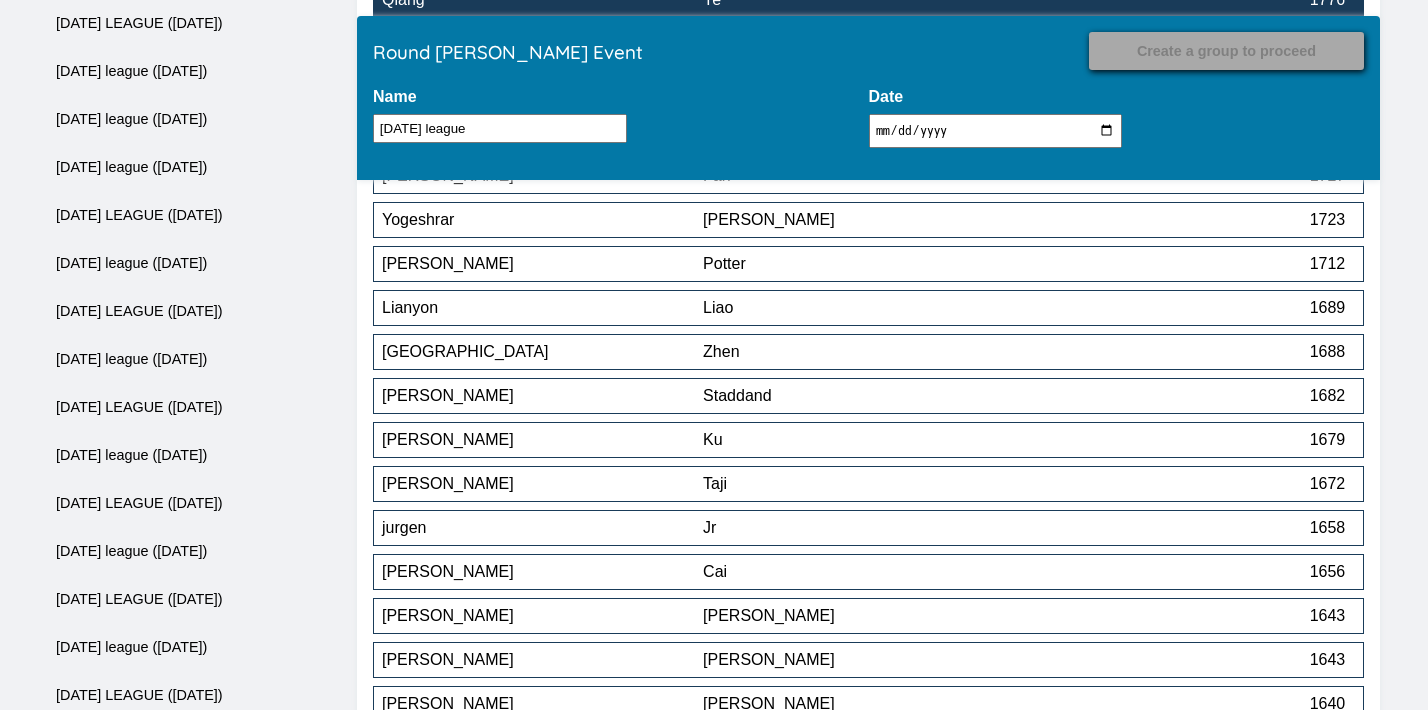 scroll, scrollTop: 2340, scrollLeft: 0, axis: vertical 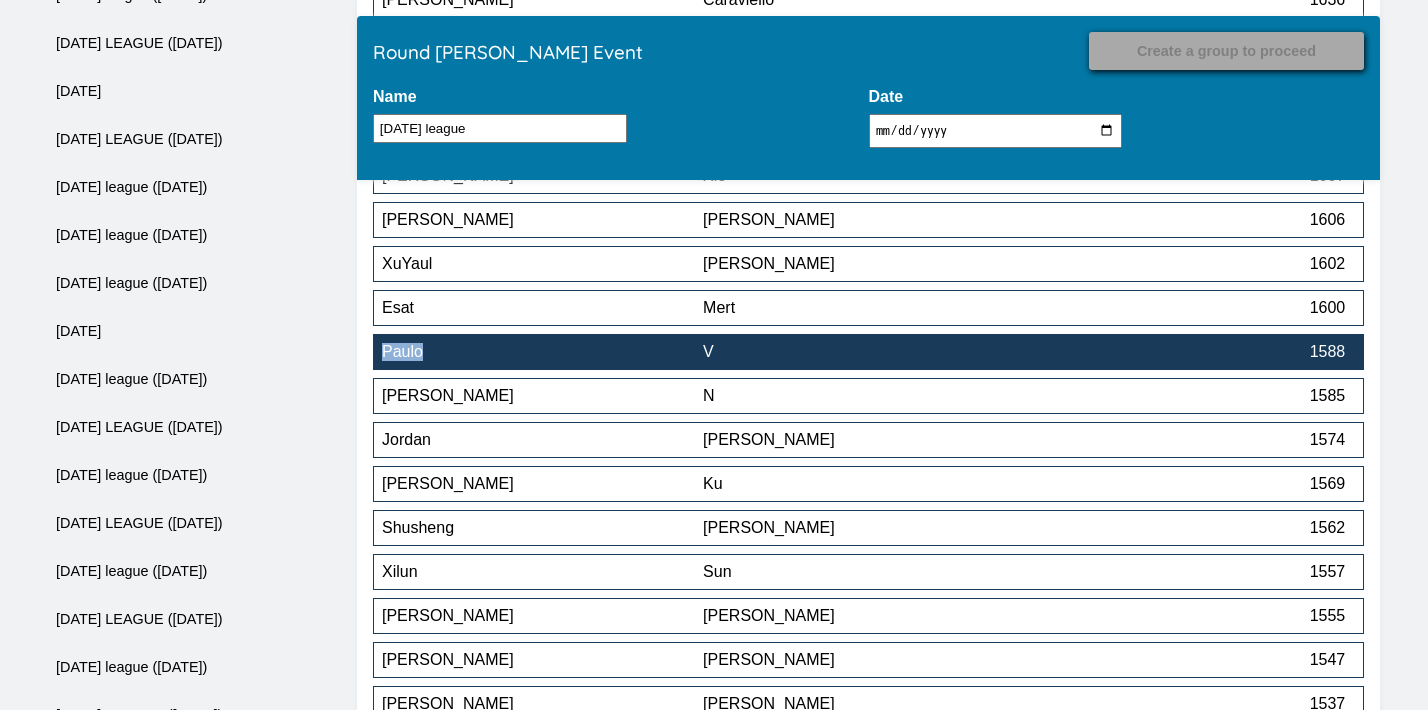 click on "V" at bounding box center [863, 352] 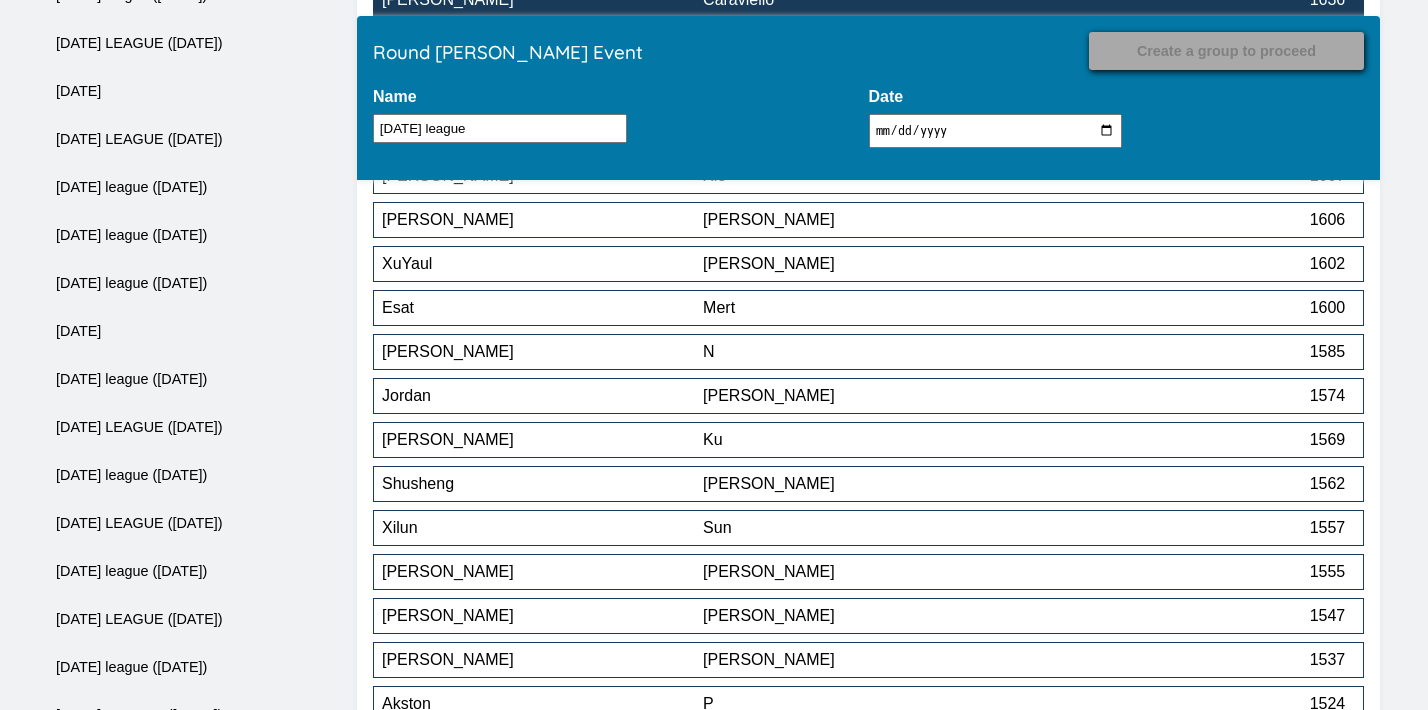 scroll, scrollTop: 3176, scrollLeft: 0, axis: vertical 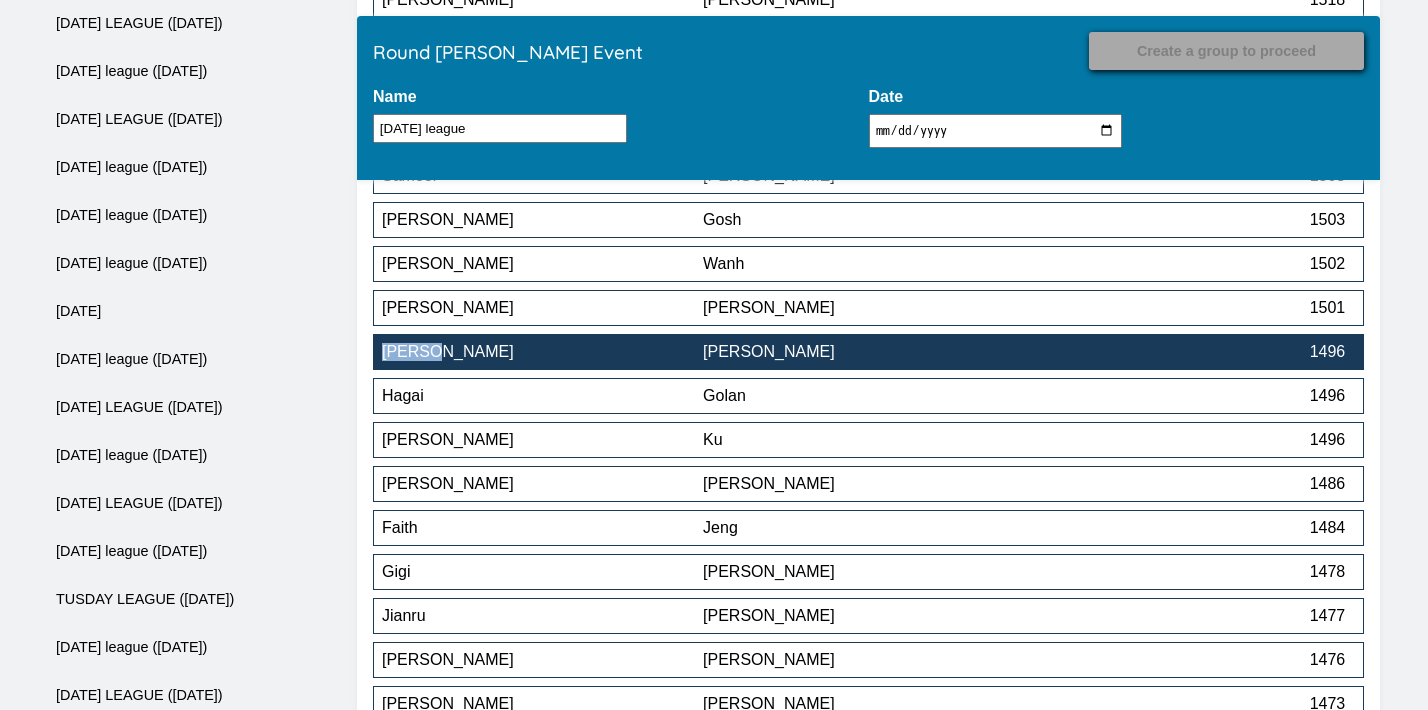 click on "[PERSON_NAME]" at bounding box center (863, 352) 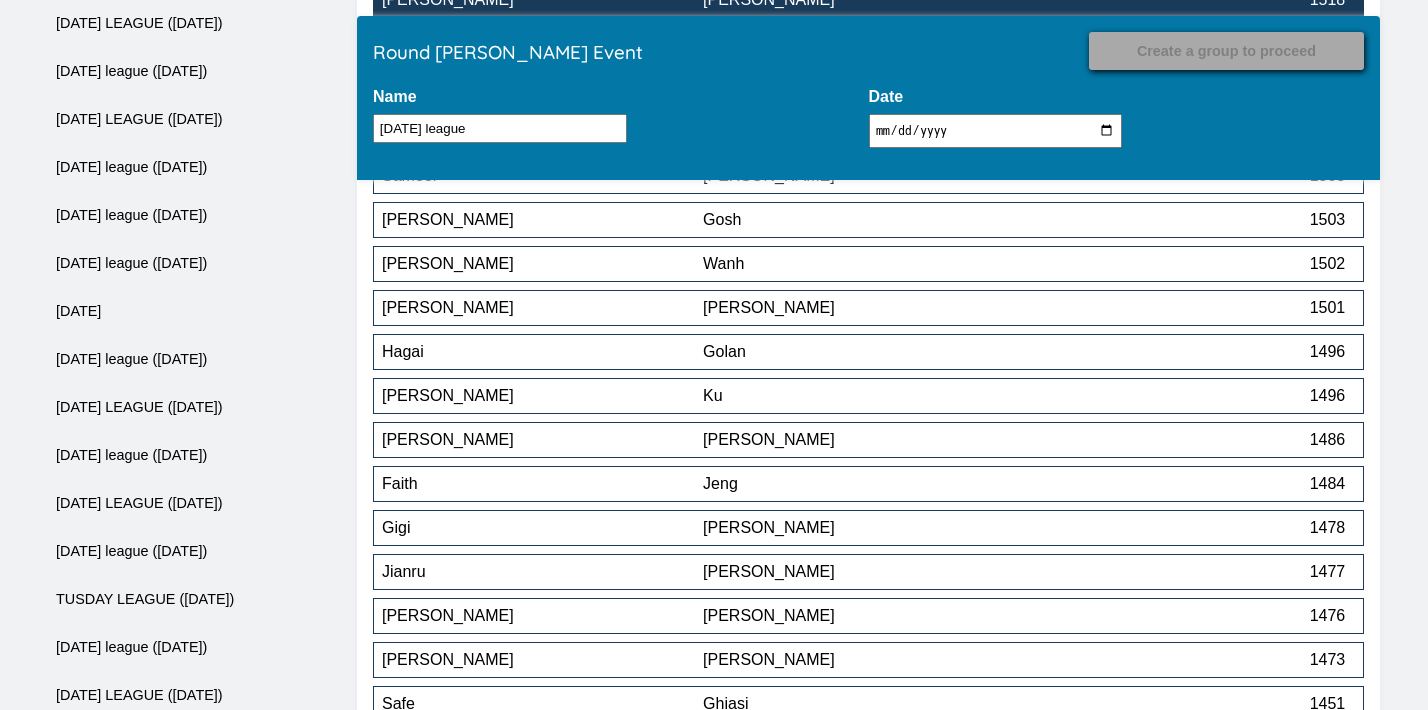 scroll, scrollTop: 3660, scrollLeft: 0, axis: vertical 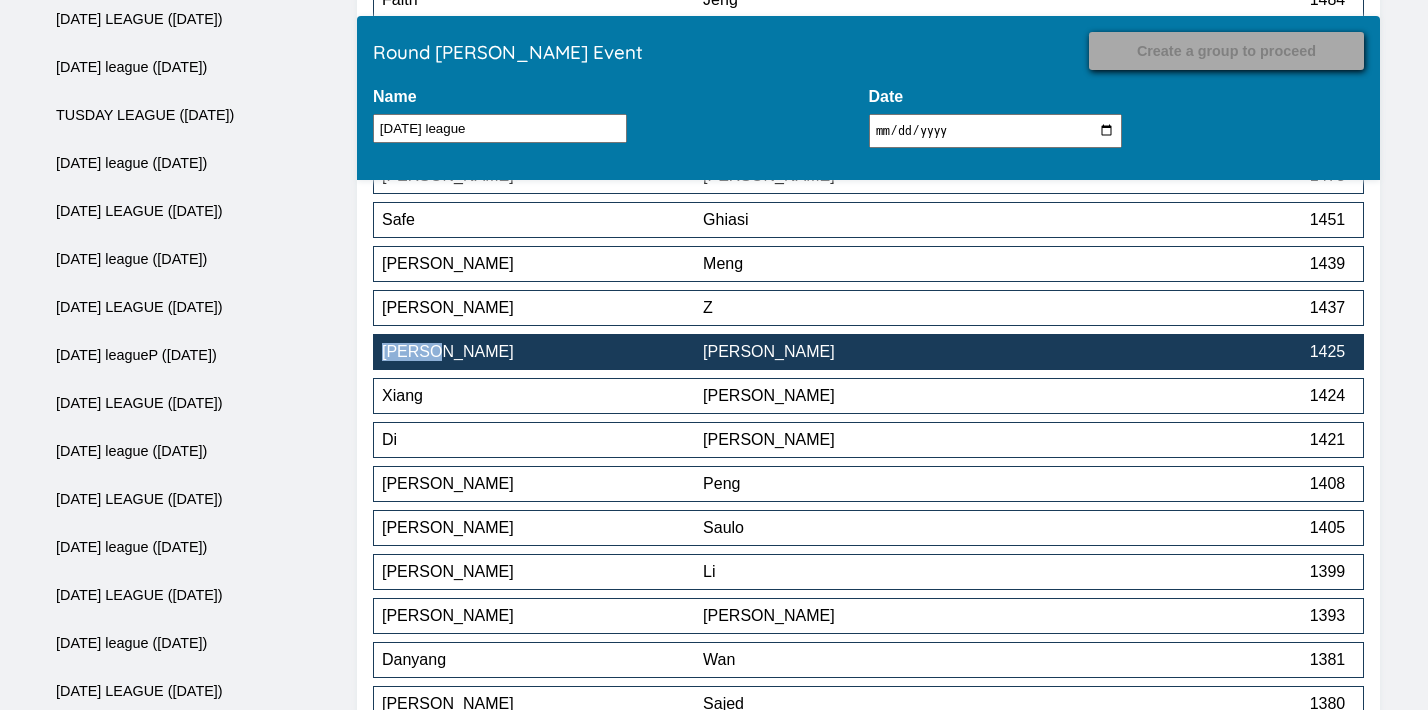 click on "[PERSON_NAME]" at bounding box center (863, 352) 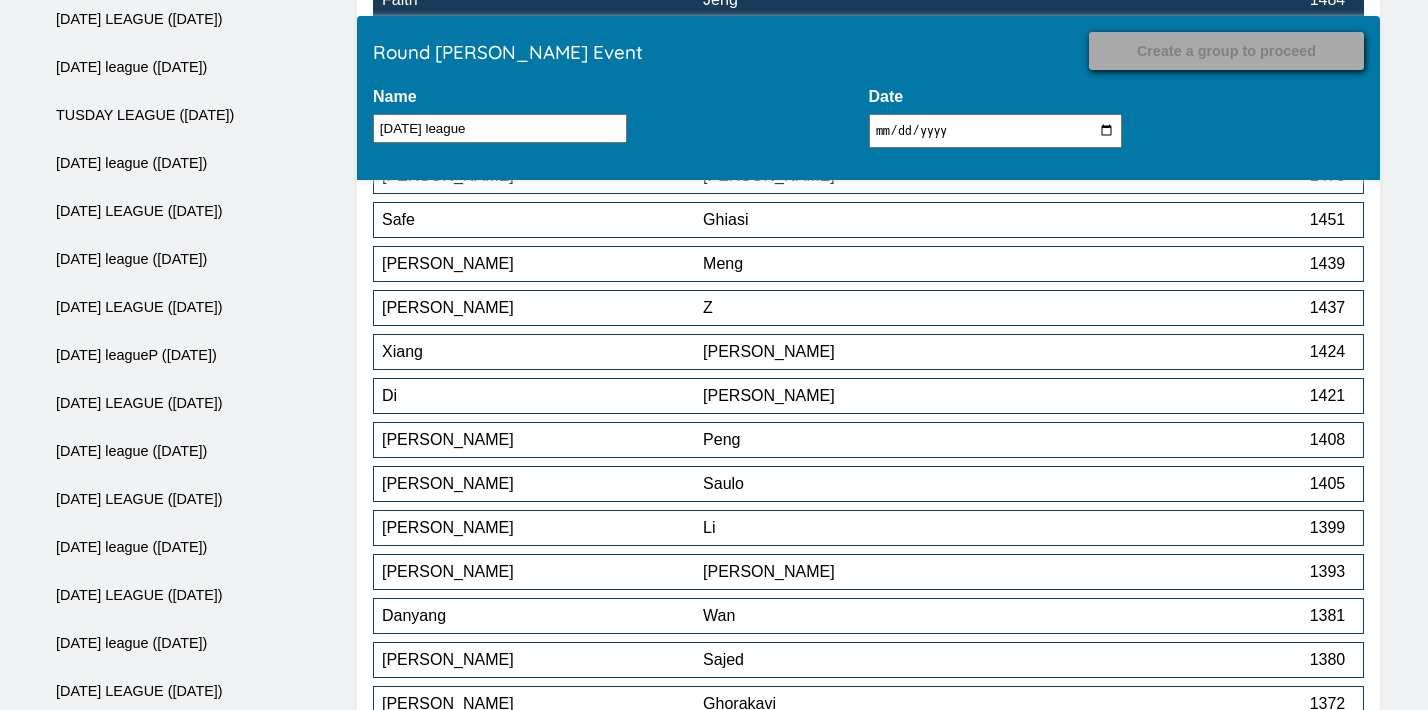 scroll, scrollTop: 3000, scrollLeft: 0, axis: vertical 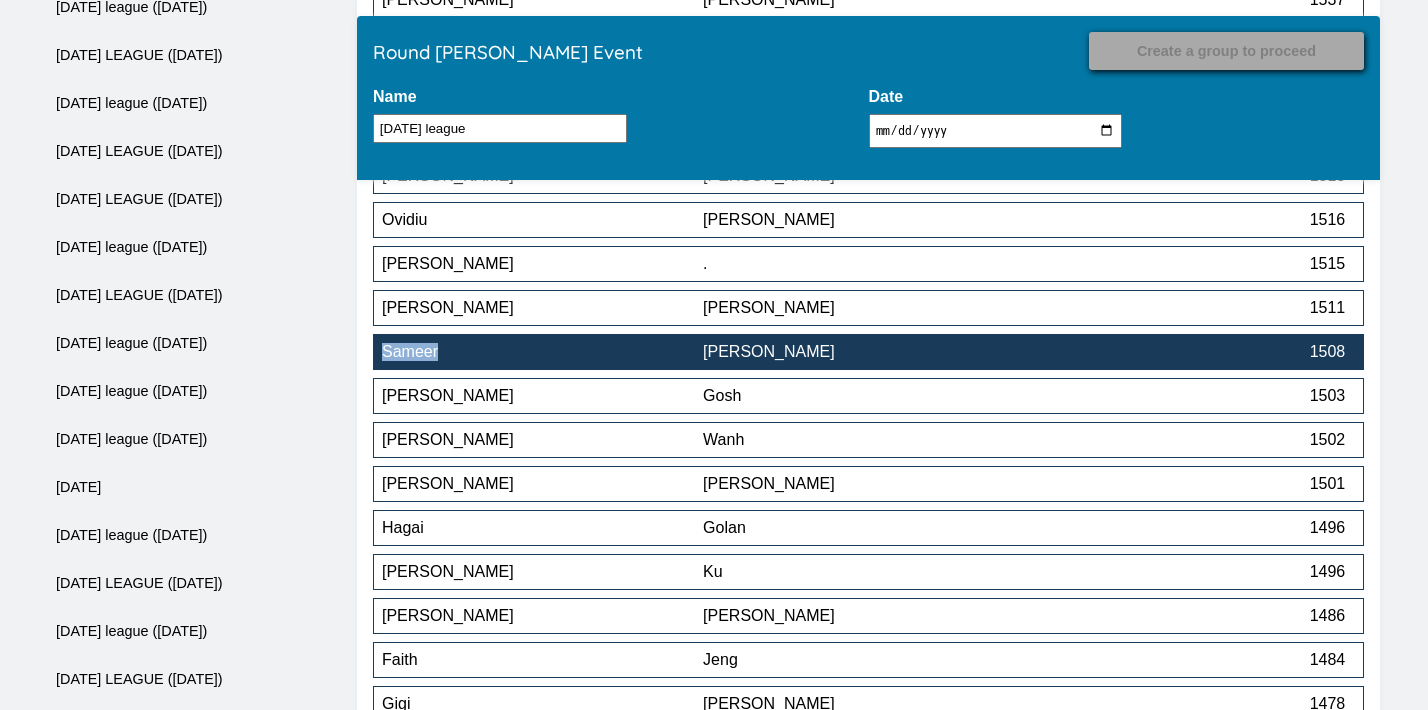 click on "[PERSON_NAME]" at bounding box center (863, 352) 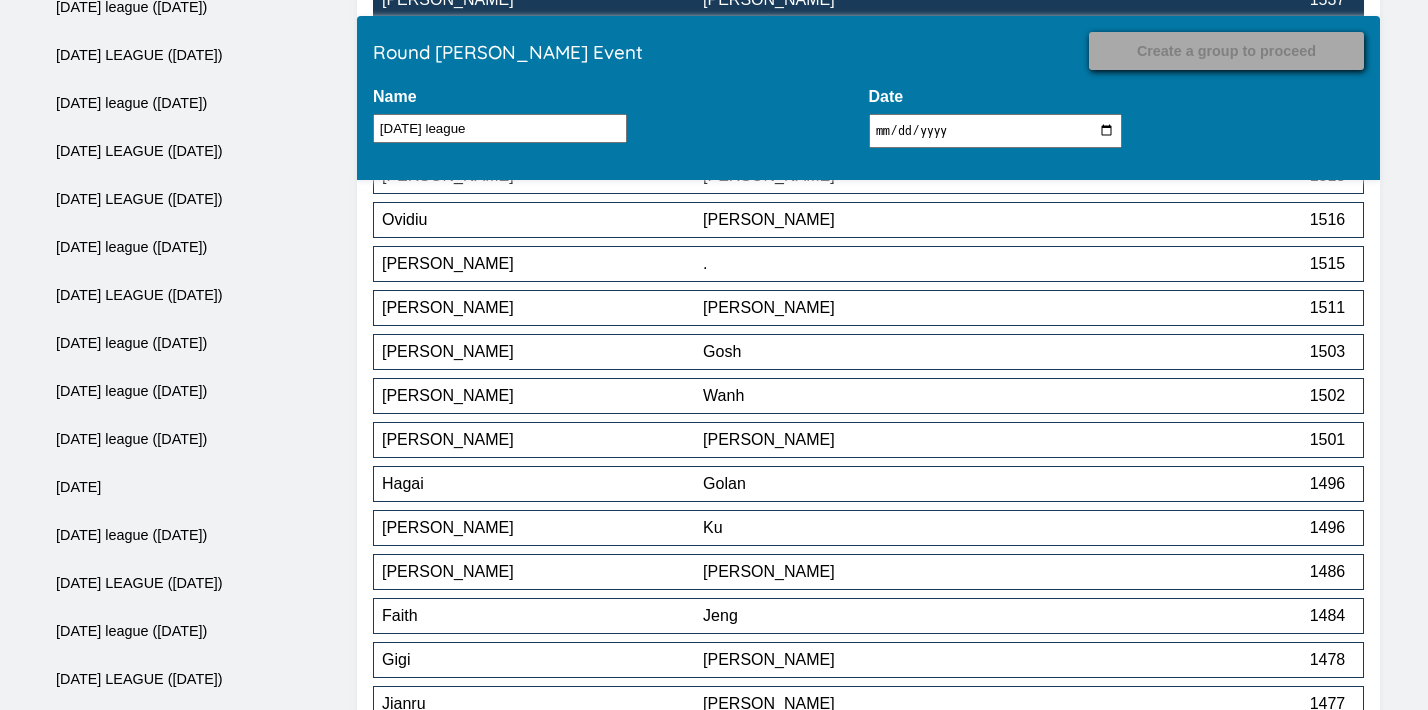scroll, scrollTop: 1944, scrollLeft: 0, axis: vertical 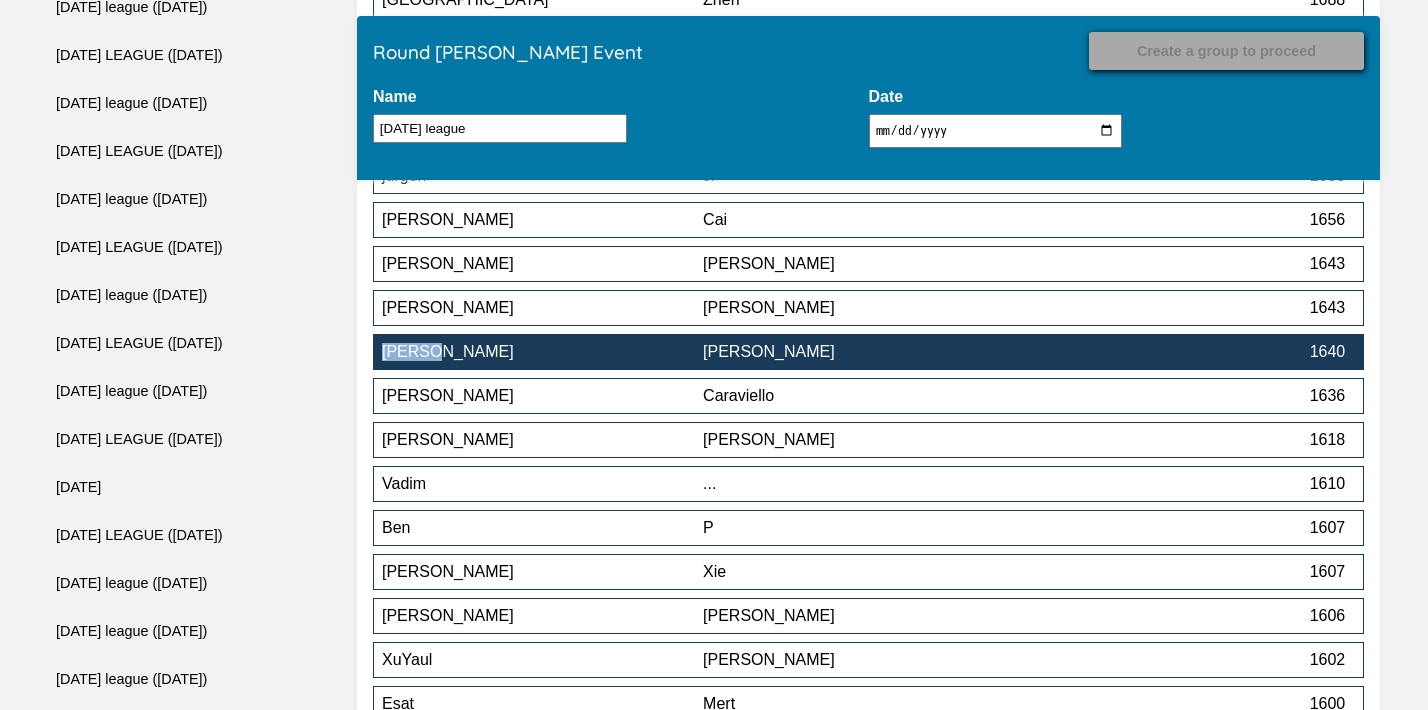 click on "[PERSON_NAME]" at bounding box center (863, 352) 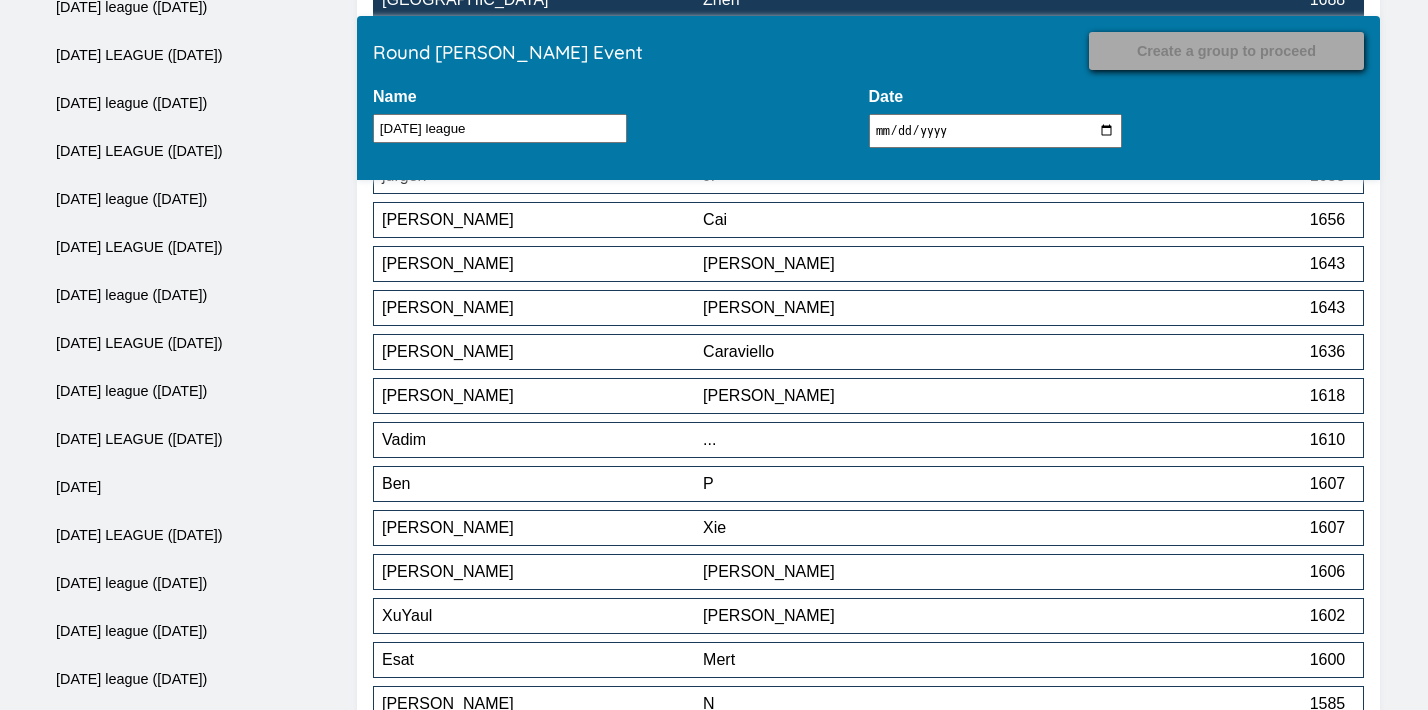 scroll, scrollTop: 3792, scrollLeft: 0, axis: vertical 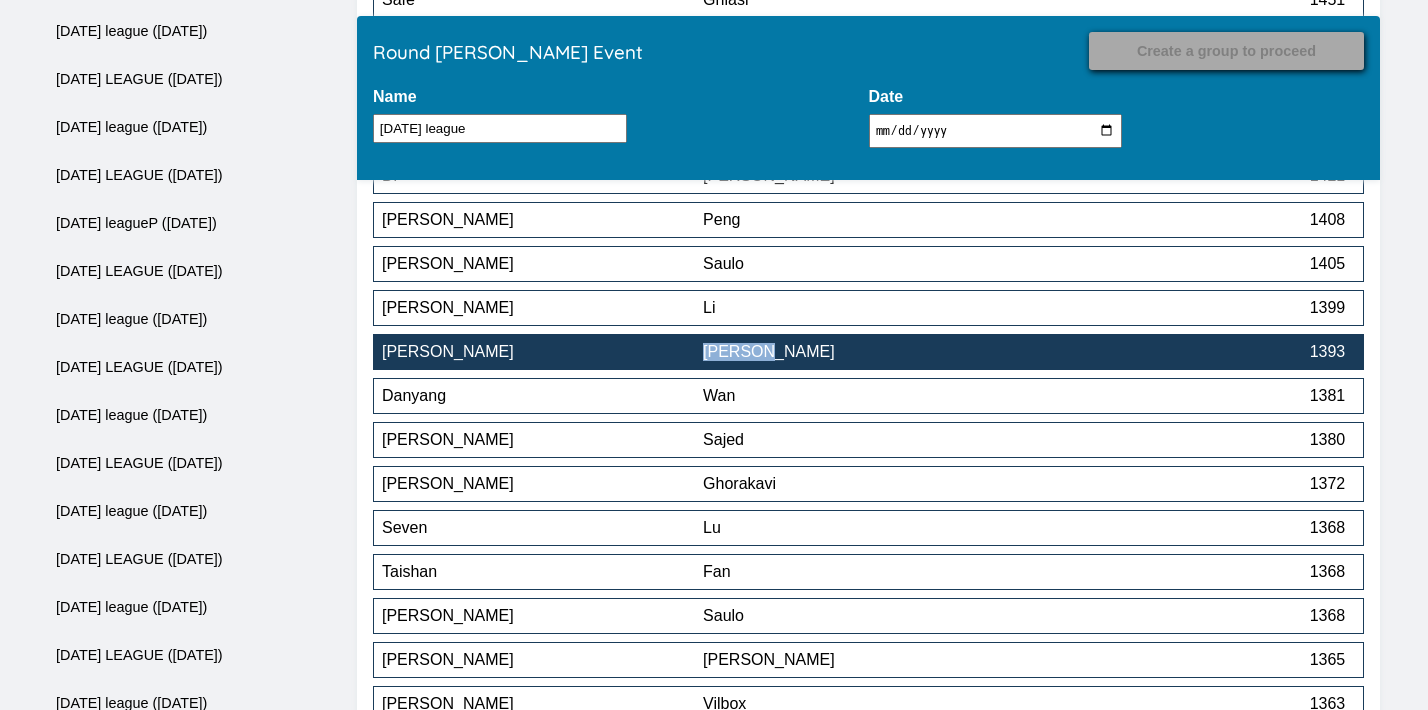 click on "[PERSON_NAME] 1393" at bounding box center [868, 352] 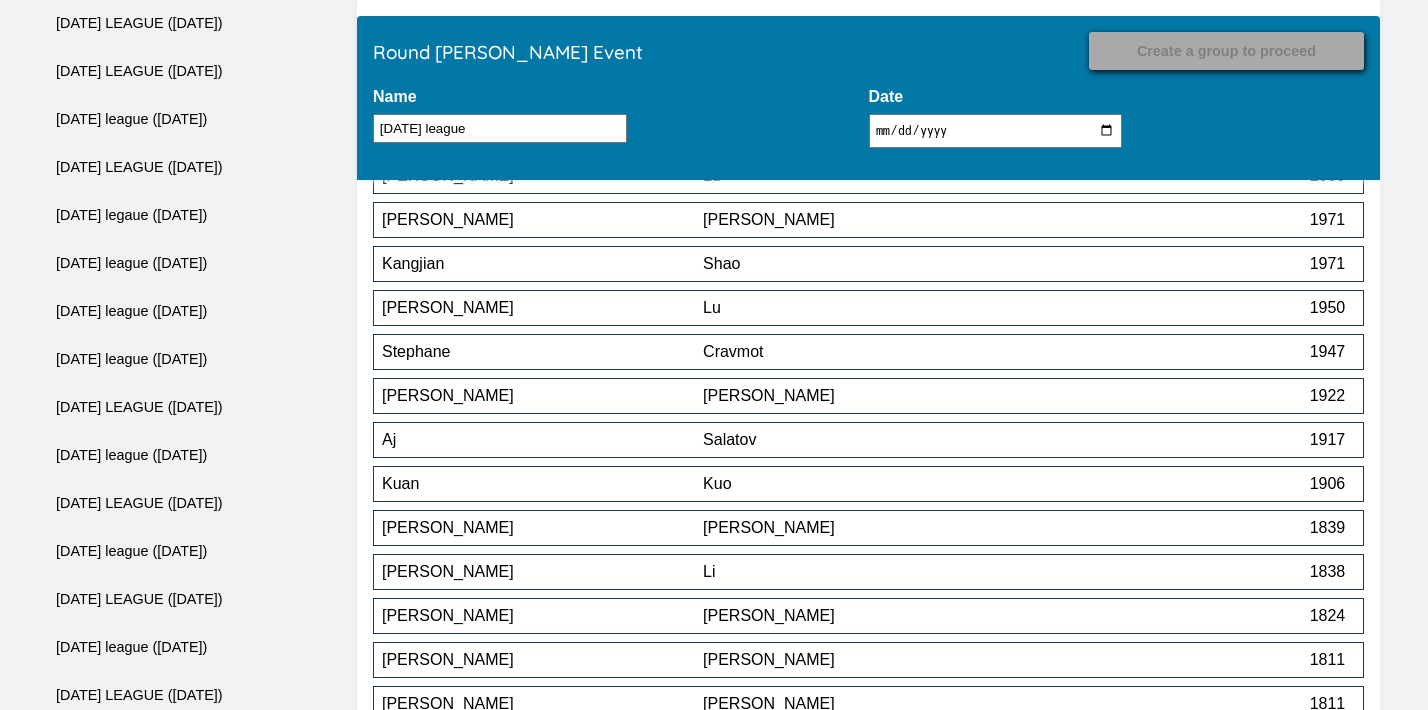 scroll, scrollTop: 4276, scrollLeft: 0, axis: vertical 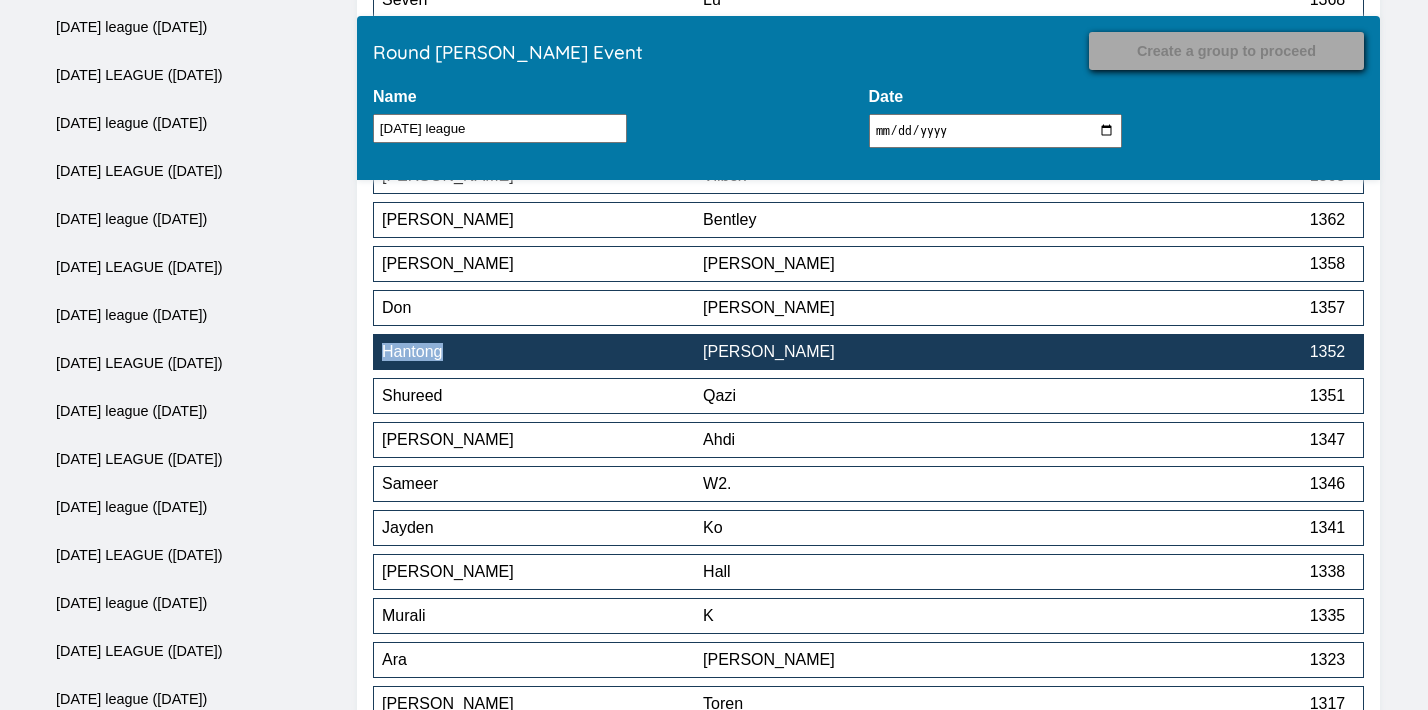 click on "[PERSON_NAME]" at bounding box center [863, 352] 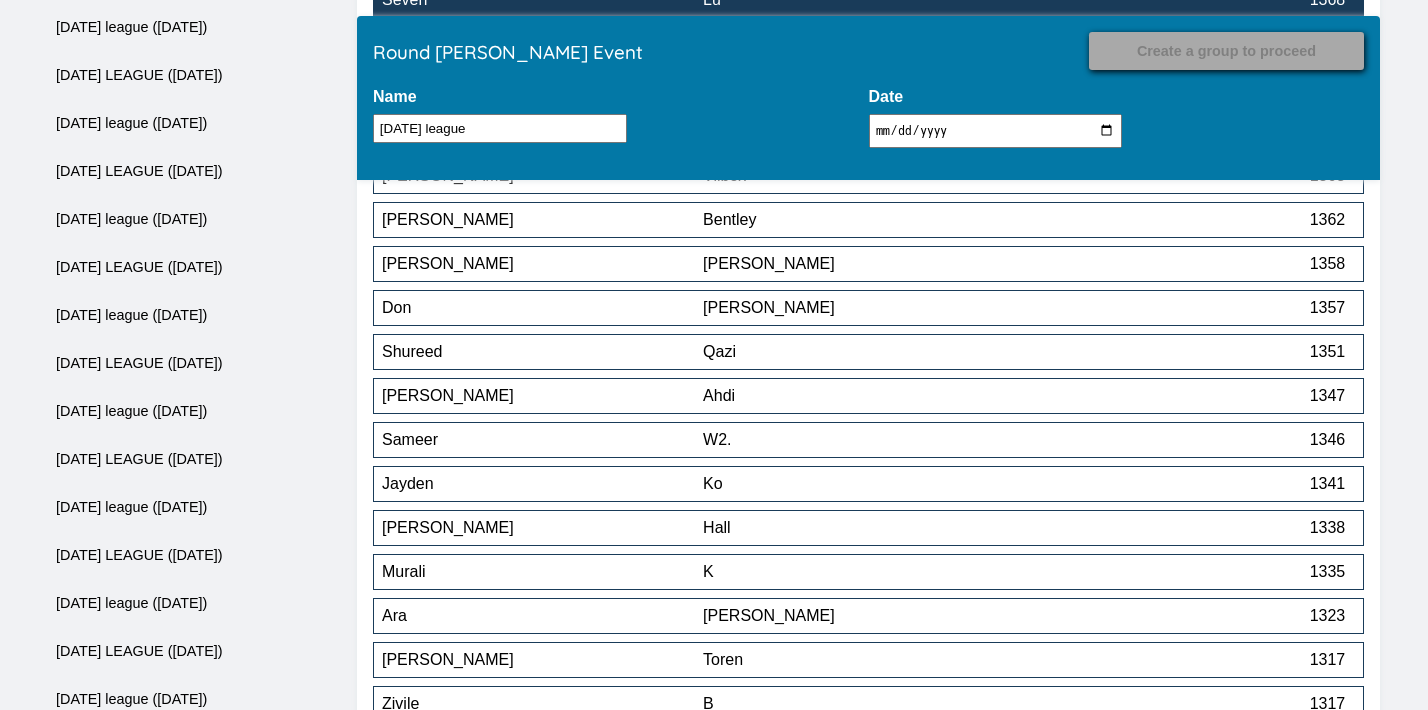 scroll, scrollTop: 3836, scrollLeft: 0, axis: vertical 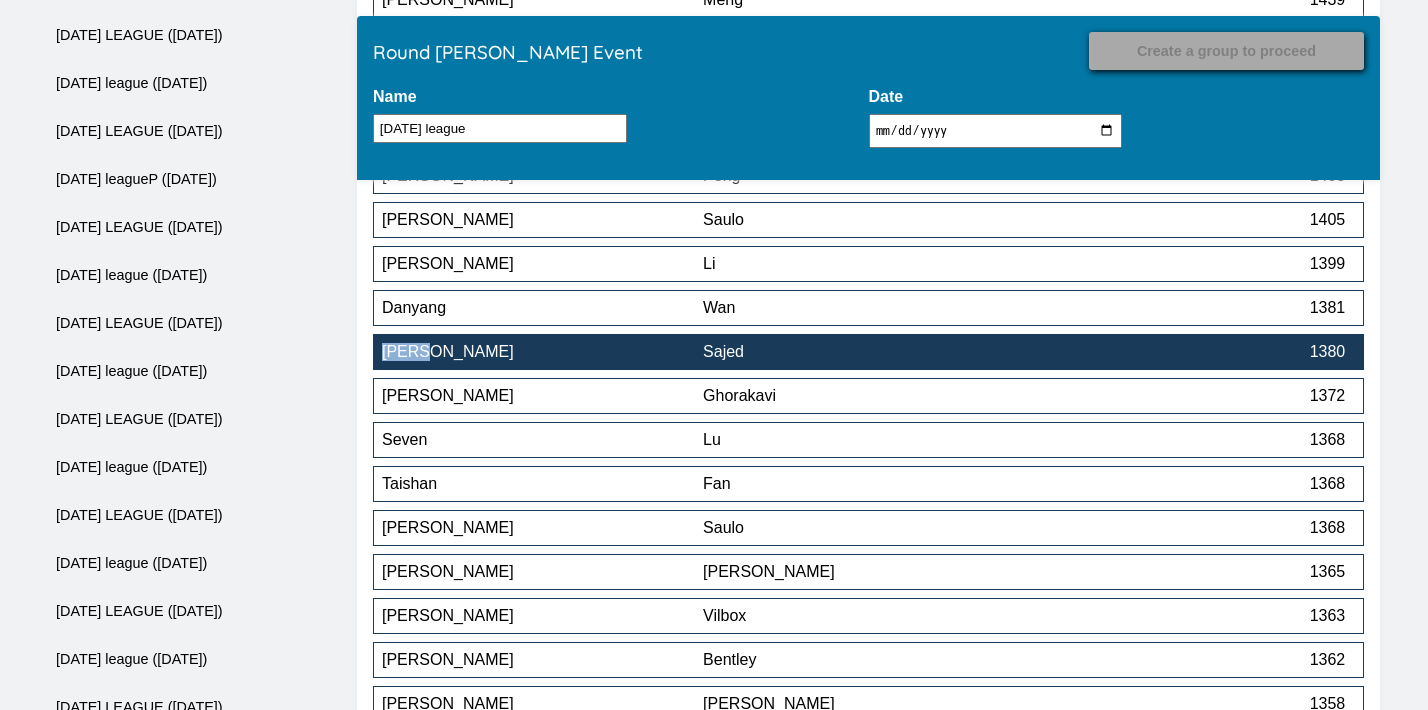 click on "[PERSON_NAME]" at bounding box center [542, 352] 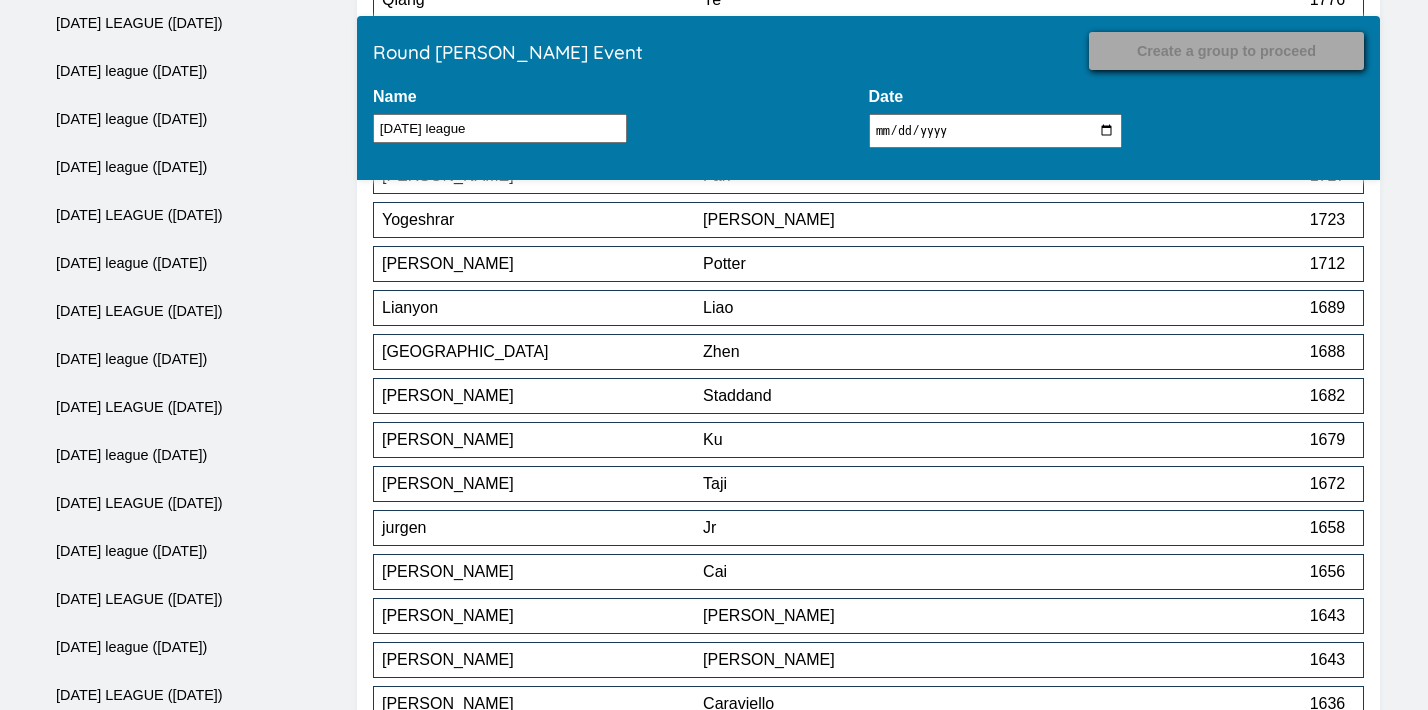 scroll, scrollTop: 5024, scrollLeft: 0, axis: vertical 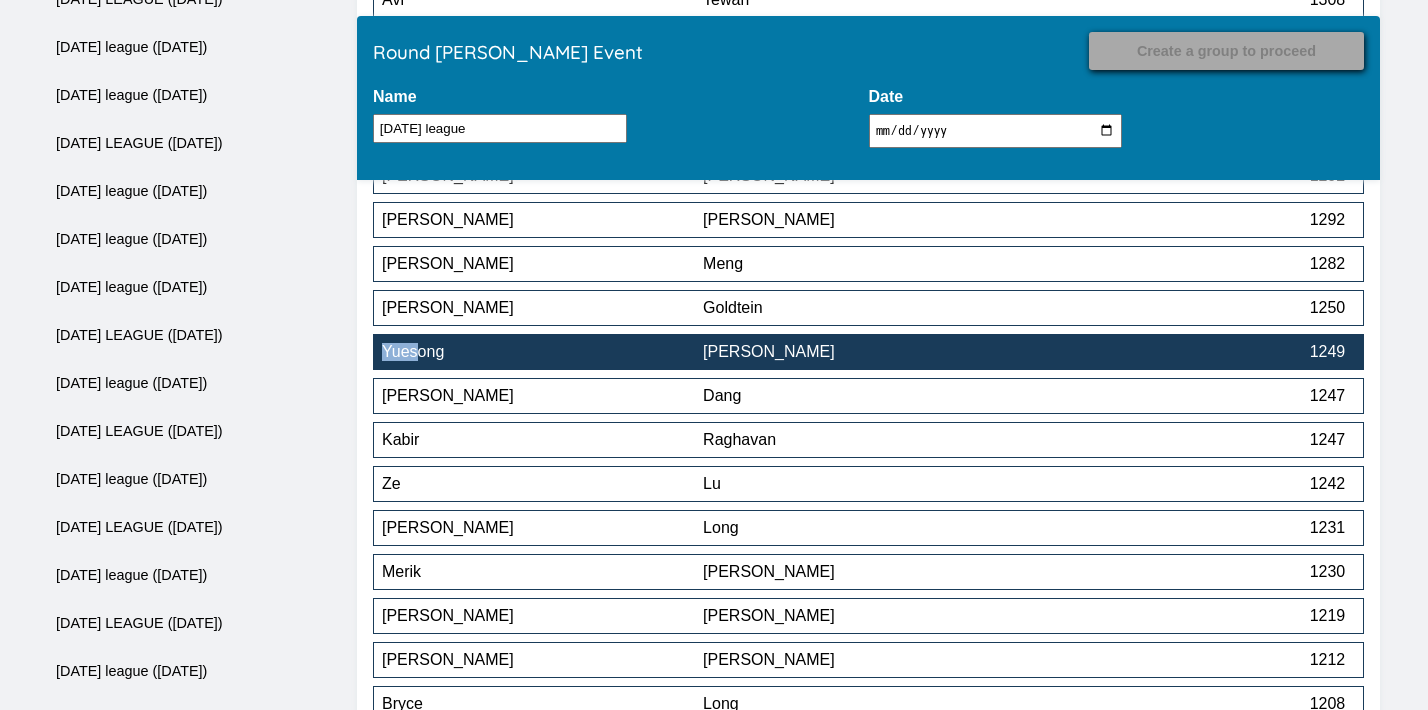 click on "[PERSON_NAME]" at bounding box center (863, 352) 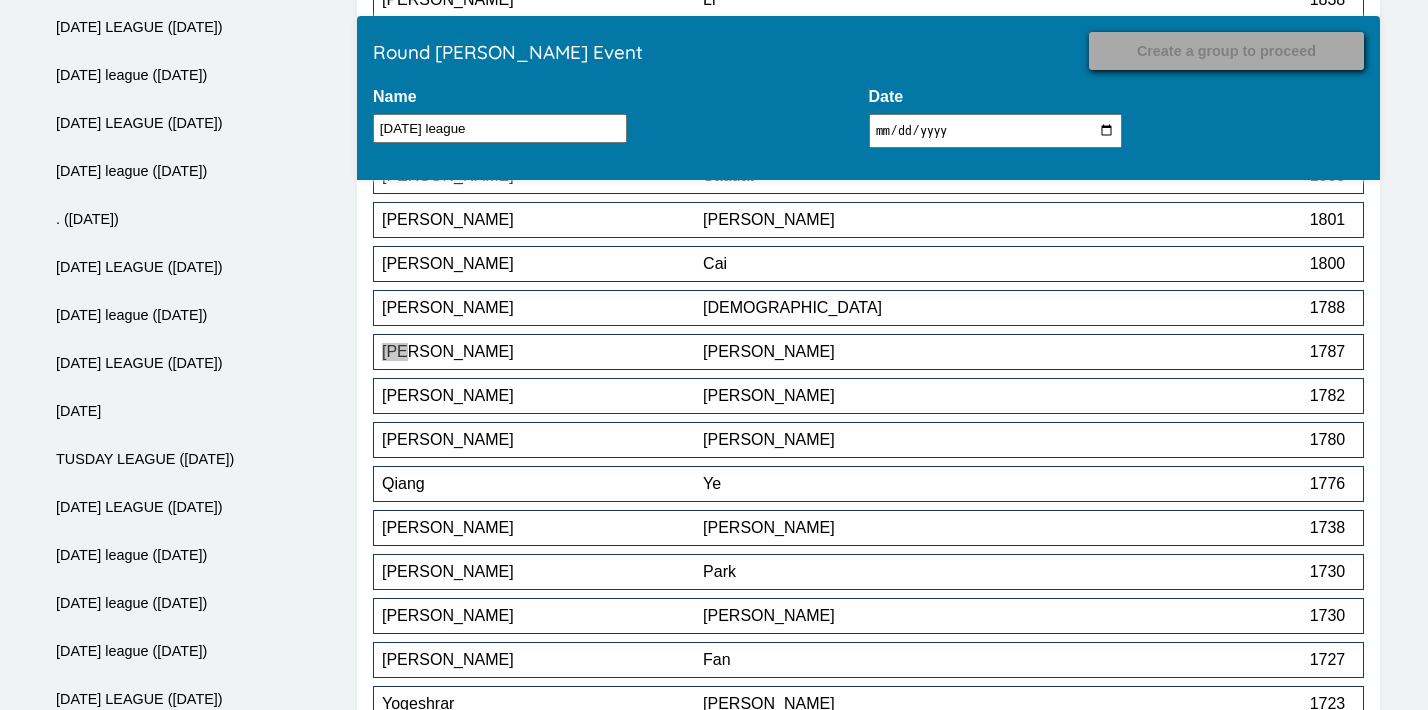 scroll, scrollTop: 5992, scrollLeft: 0, axis: vertical 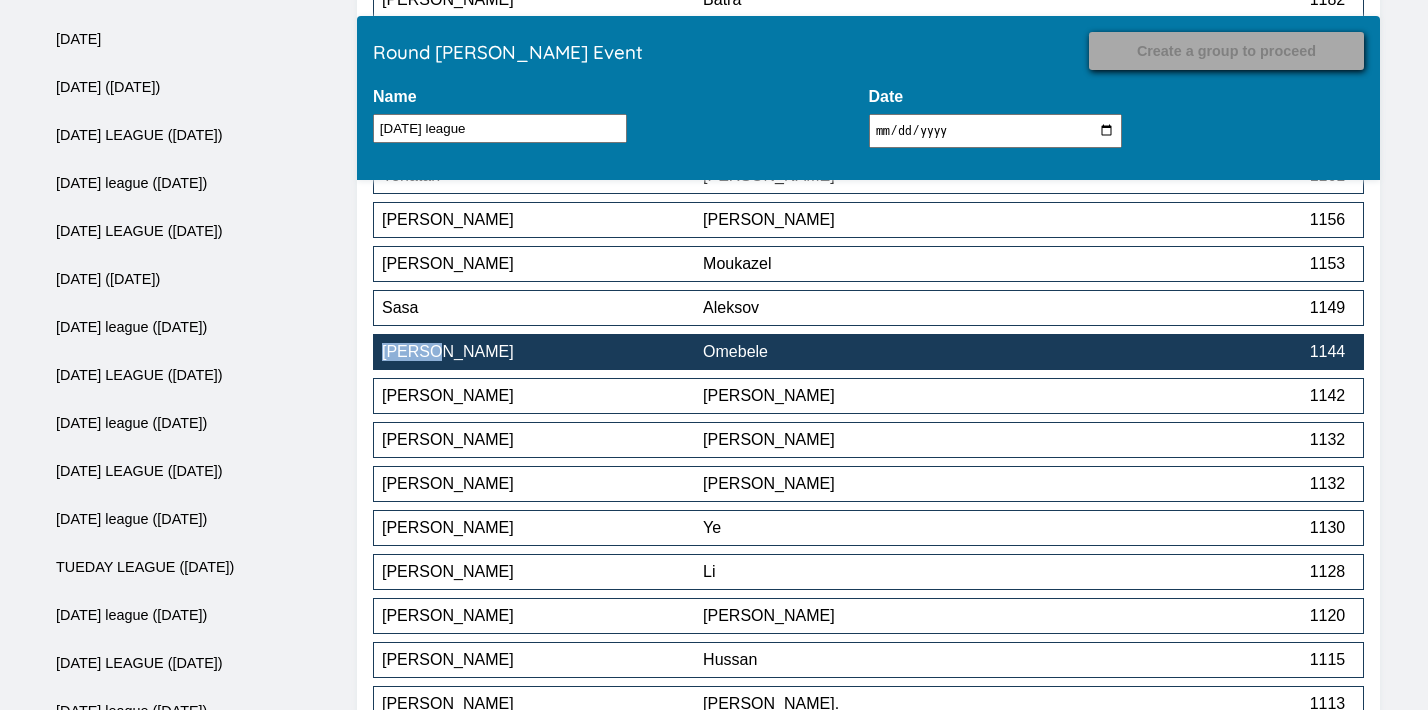 click on "Omebele" at bounding box center (863, 352) 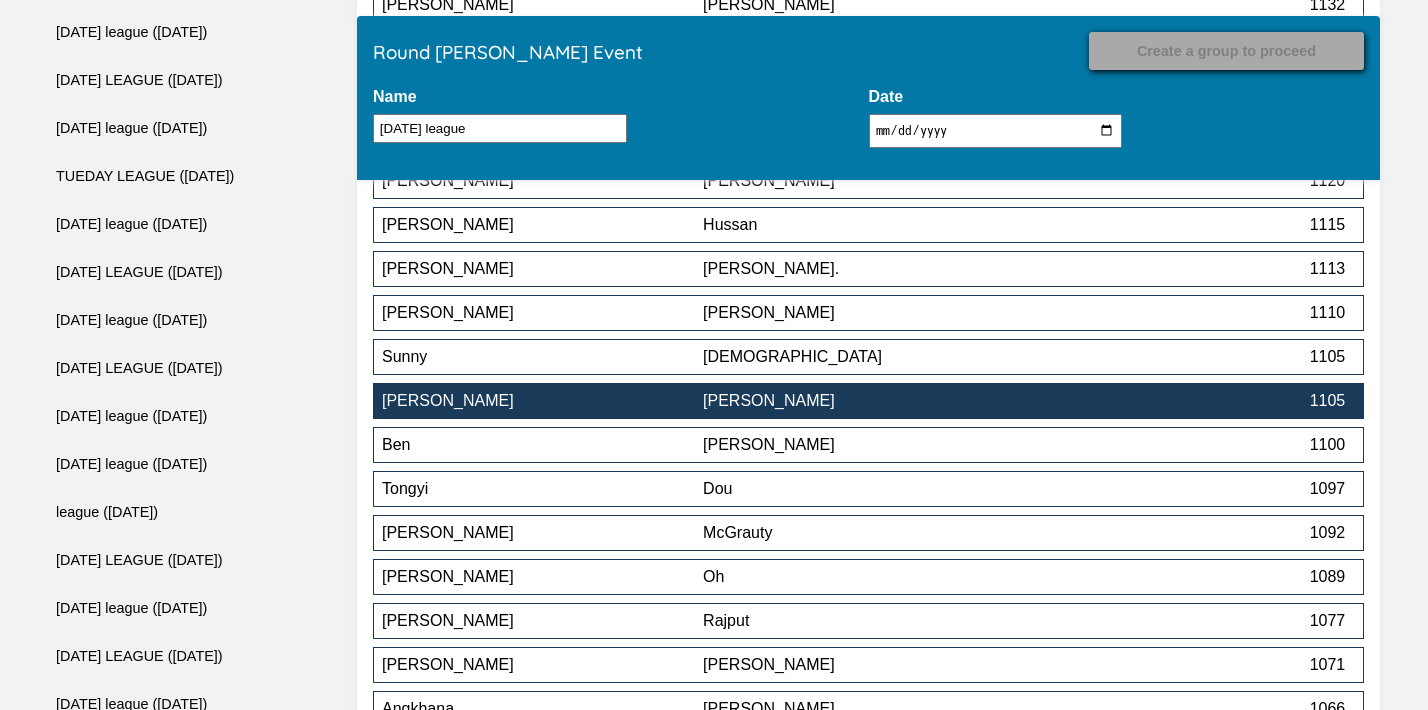 scroll, scrollTop: 6384, scrollLeft: 0, axis: vertical 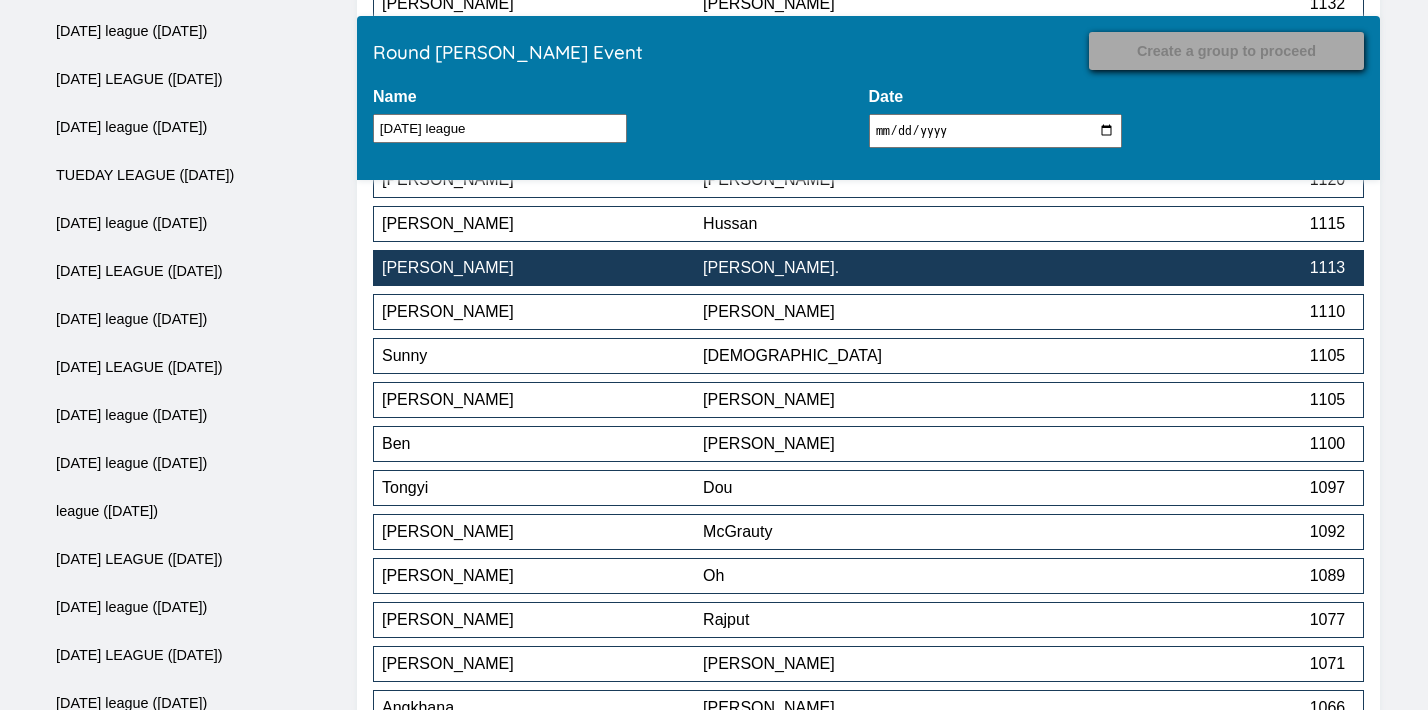 click on "[PERSON_NAME]." at bounding box center [863, 268] 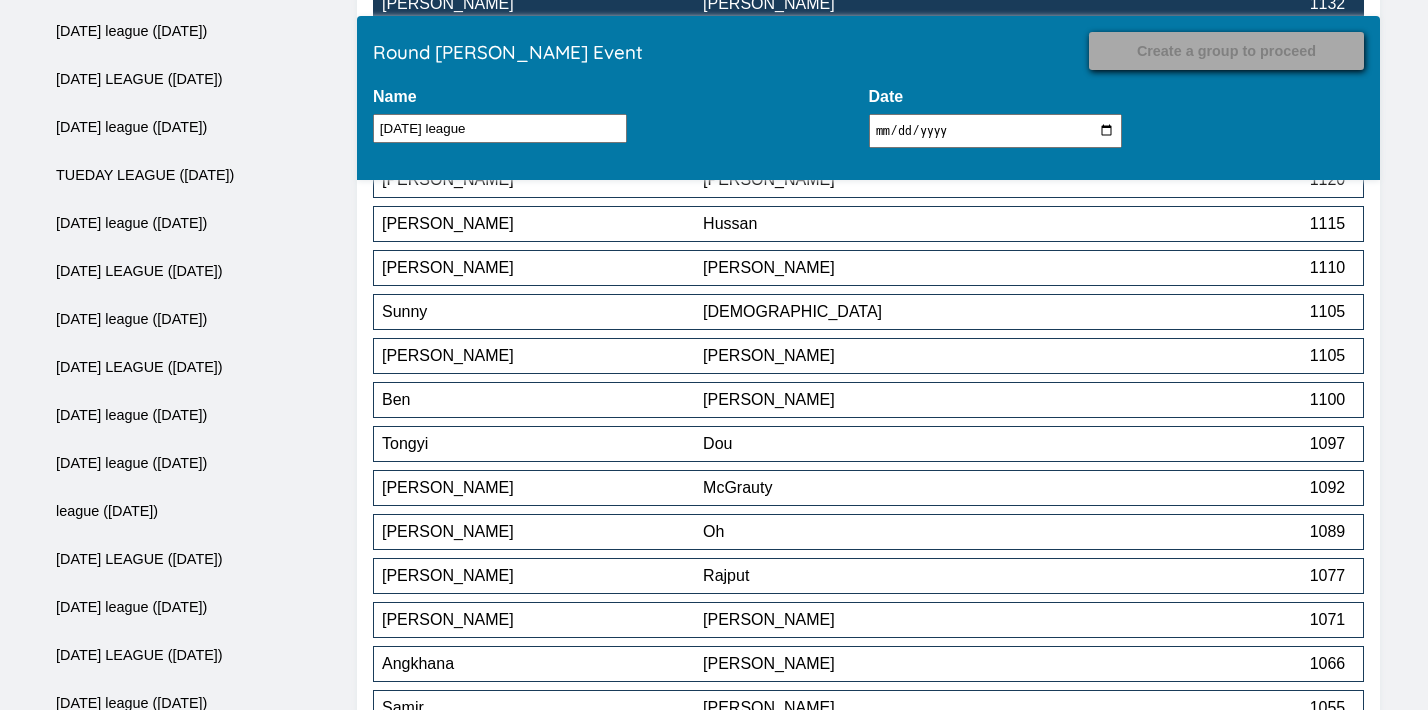scroll, scrollTop: 4452, scrollLeft: 0, axis: vertical 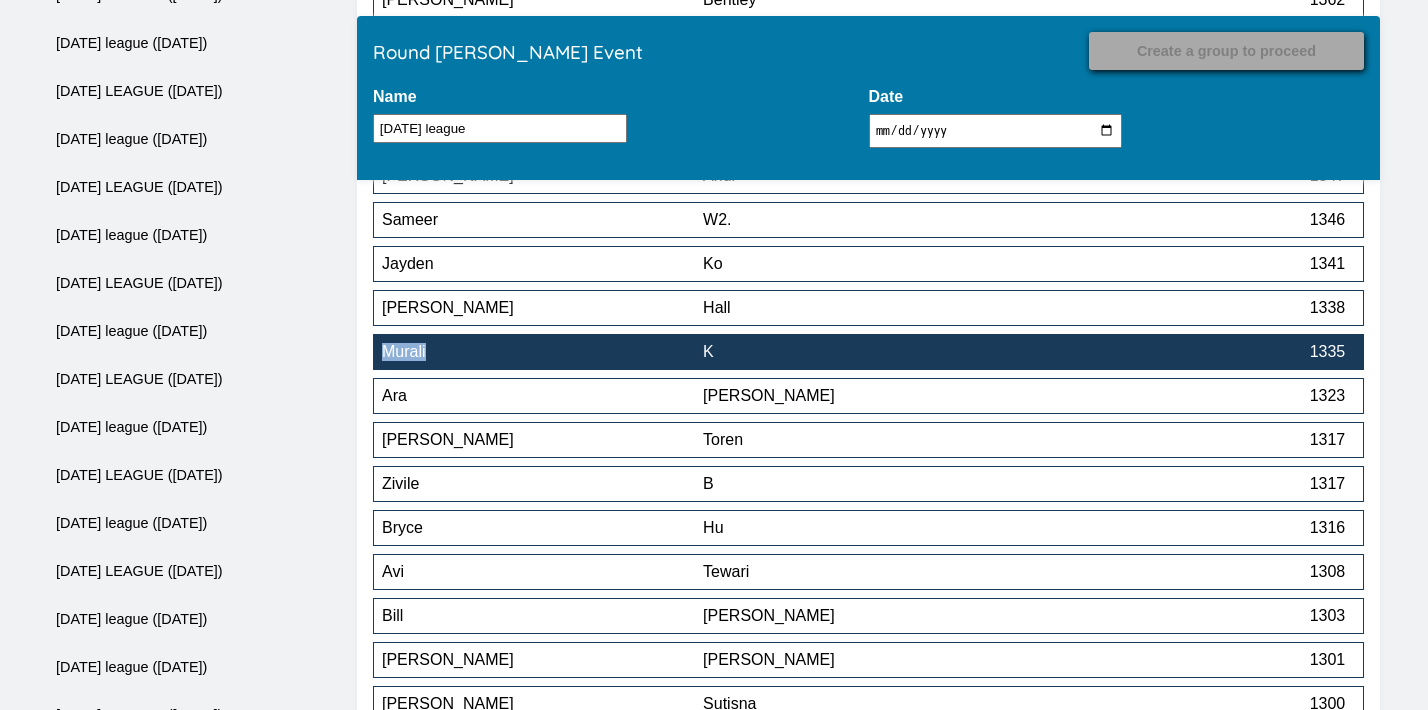 click on "K" at bounding box center (863, 352) 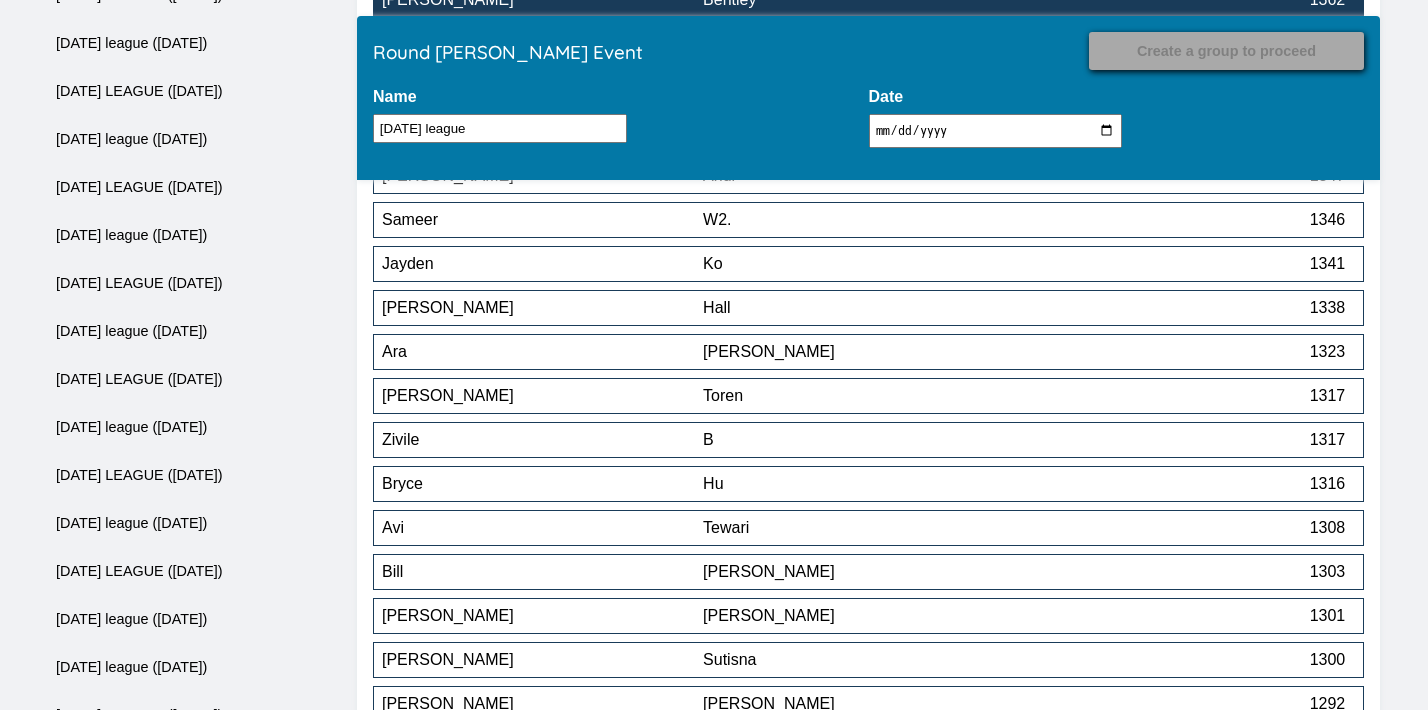 scroll, scrollTop: 6256, scrollLeft: 0, axis: vertical 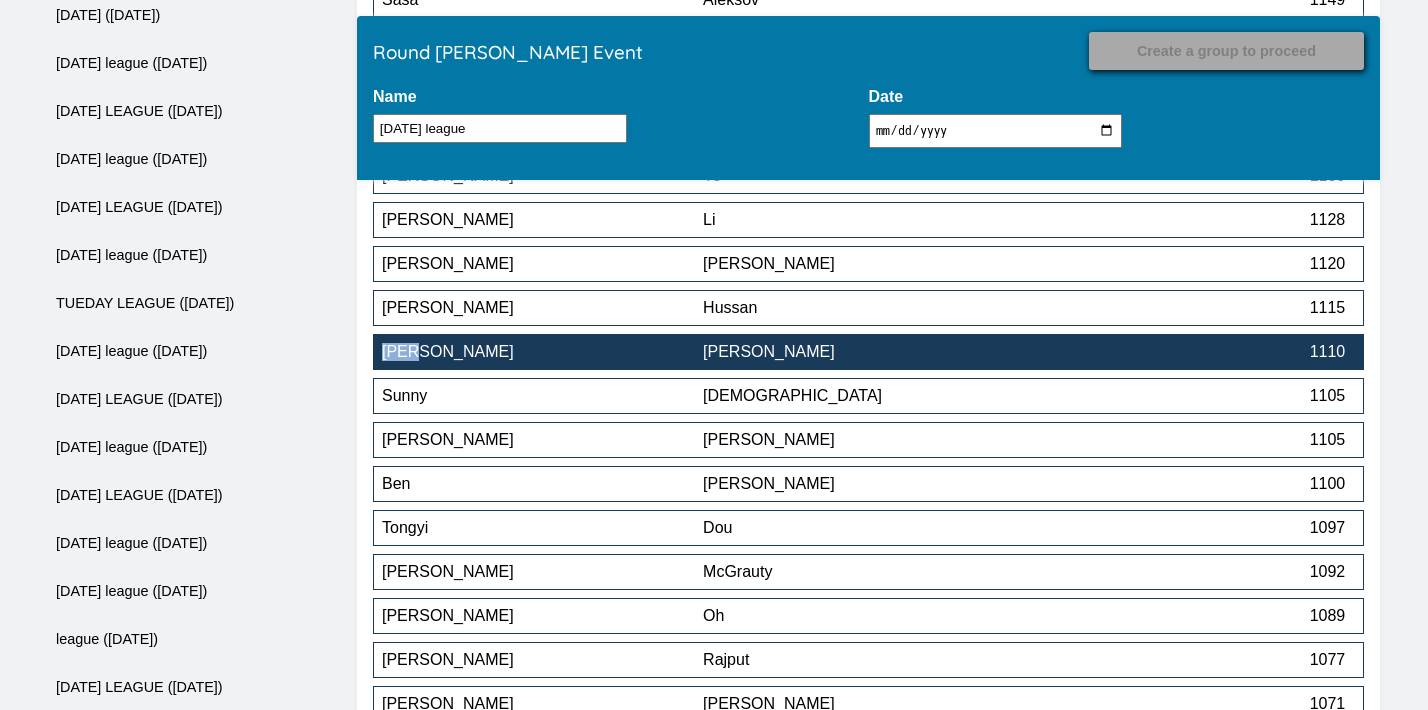click on "[PERSON_NAME]" at bounding box center (863, 352) 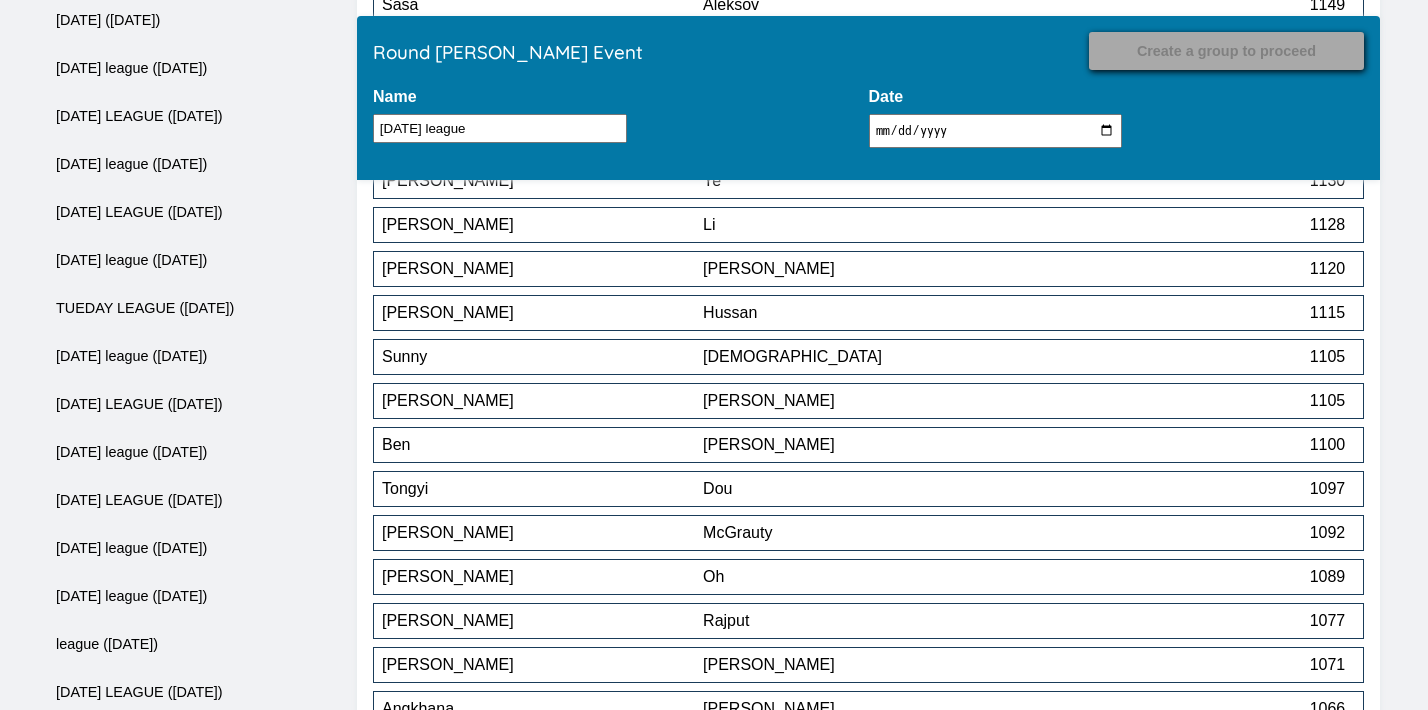 drag, startPoint x: 1056, startPoint y: 95, endPoint x: 1155, endPoint y: -5, distance: 140.71602 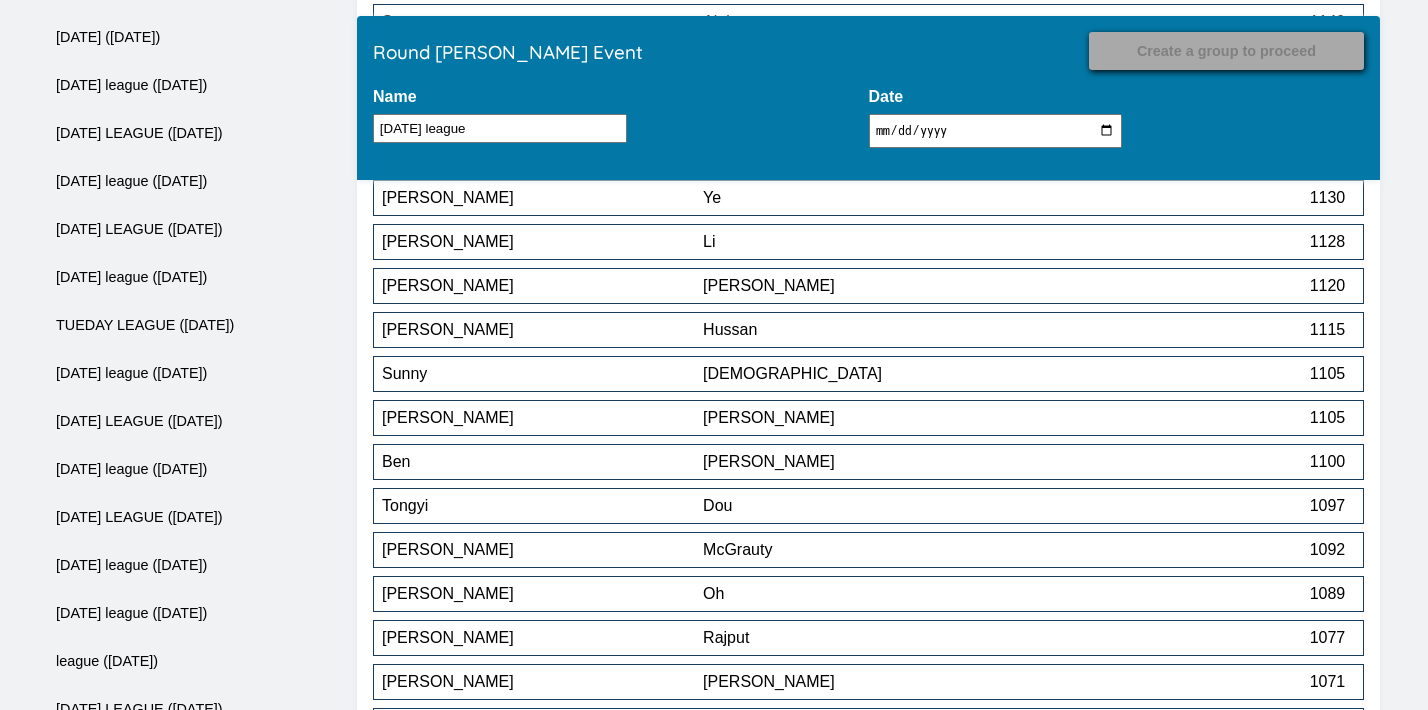 scroll, scrollTop: 6220, scrollLeft: 0, axis: vertical 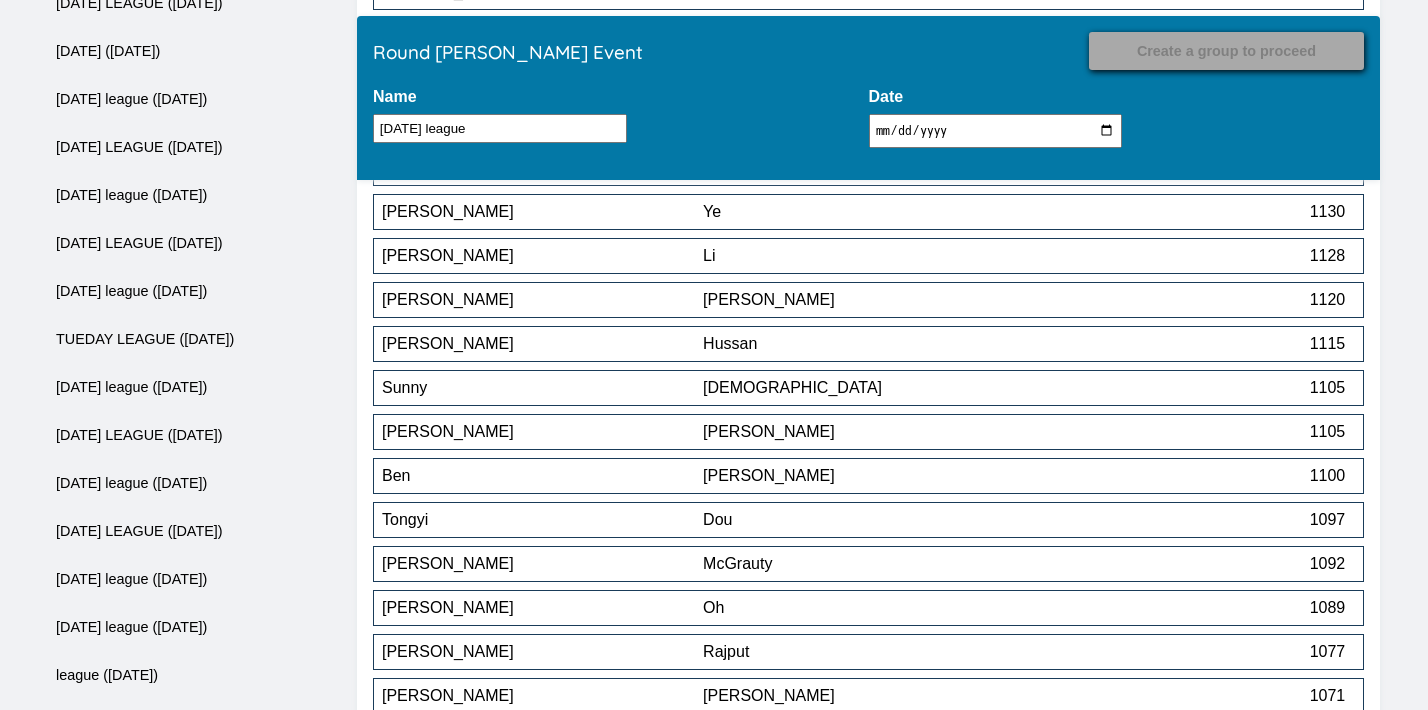 drag, startPoint x: 1155, startPoint y: -5, endPoint x: 1255, endPoint y: -7, distance: 100.02 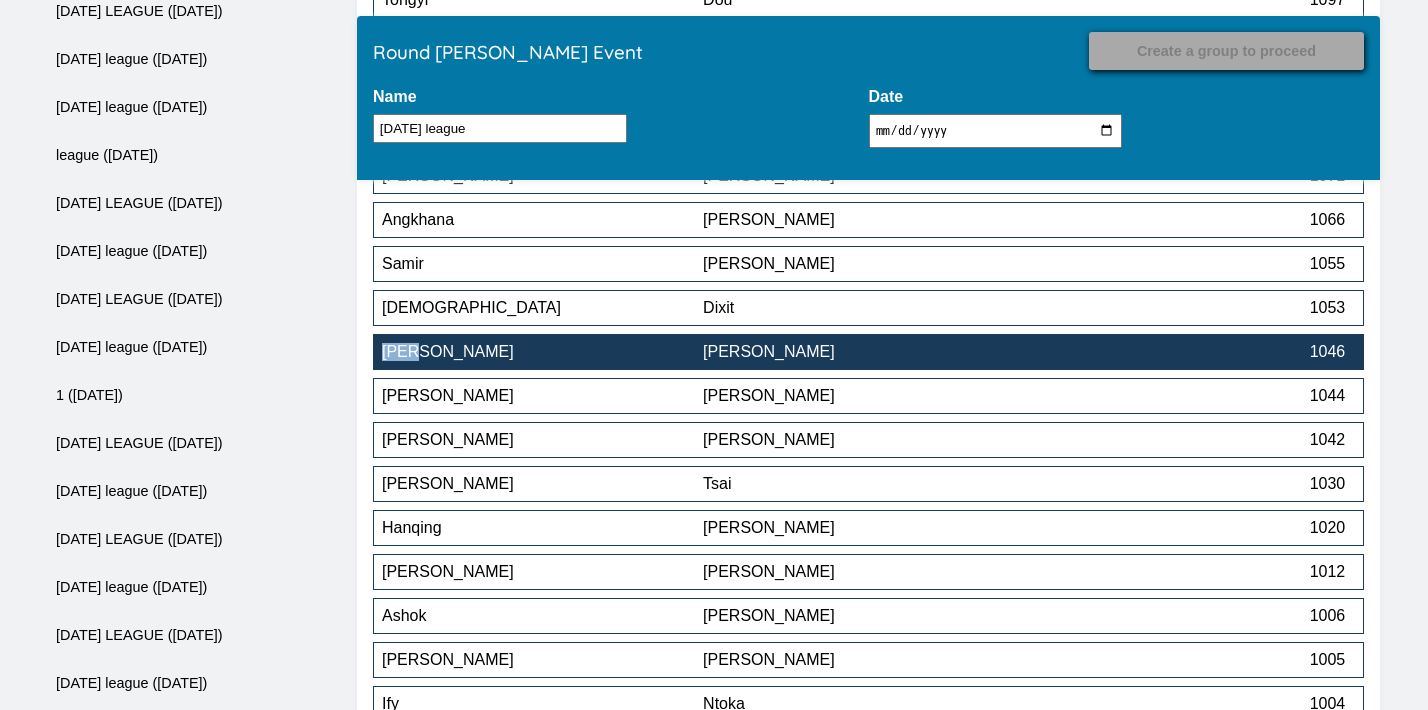 click on "[PERSON_NAME]" at bounding box center (863, 352) 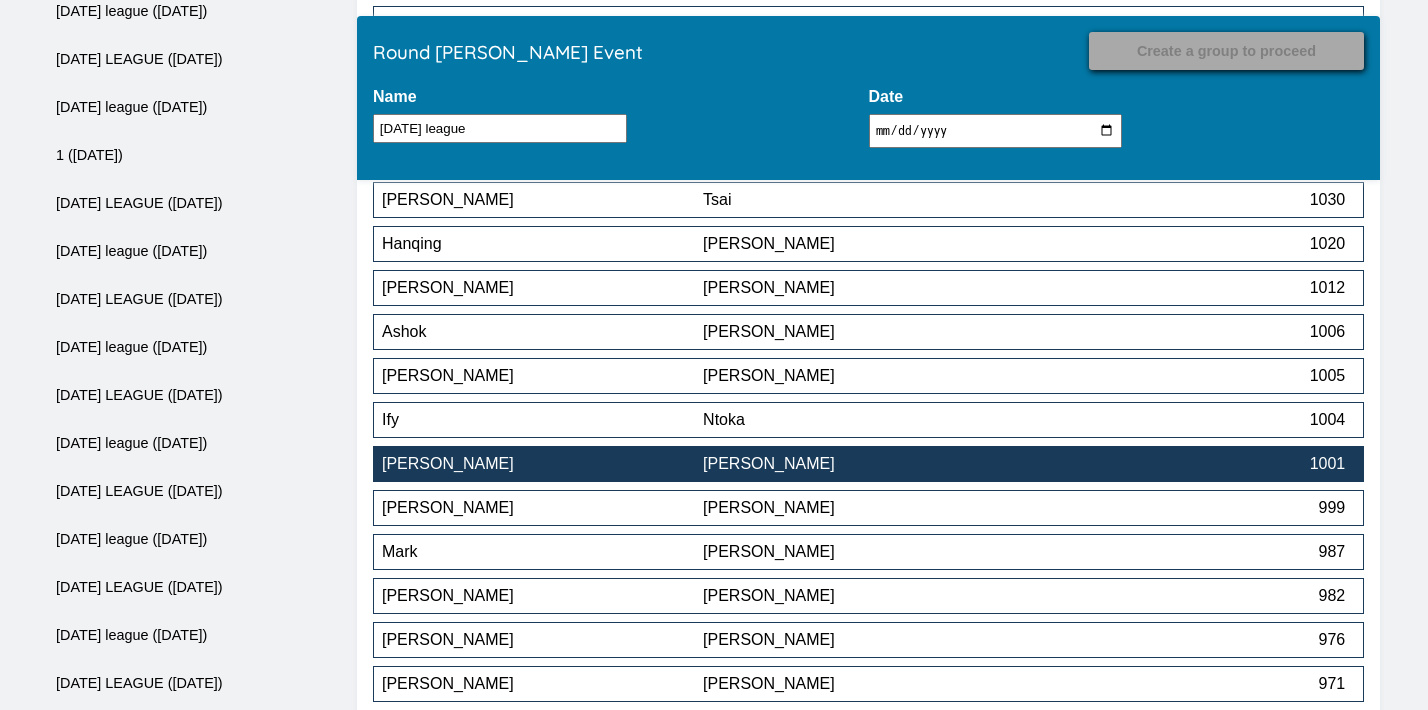 scroll, scrollTop: 6981, scrollLeft: 0, axis: vertical 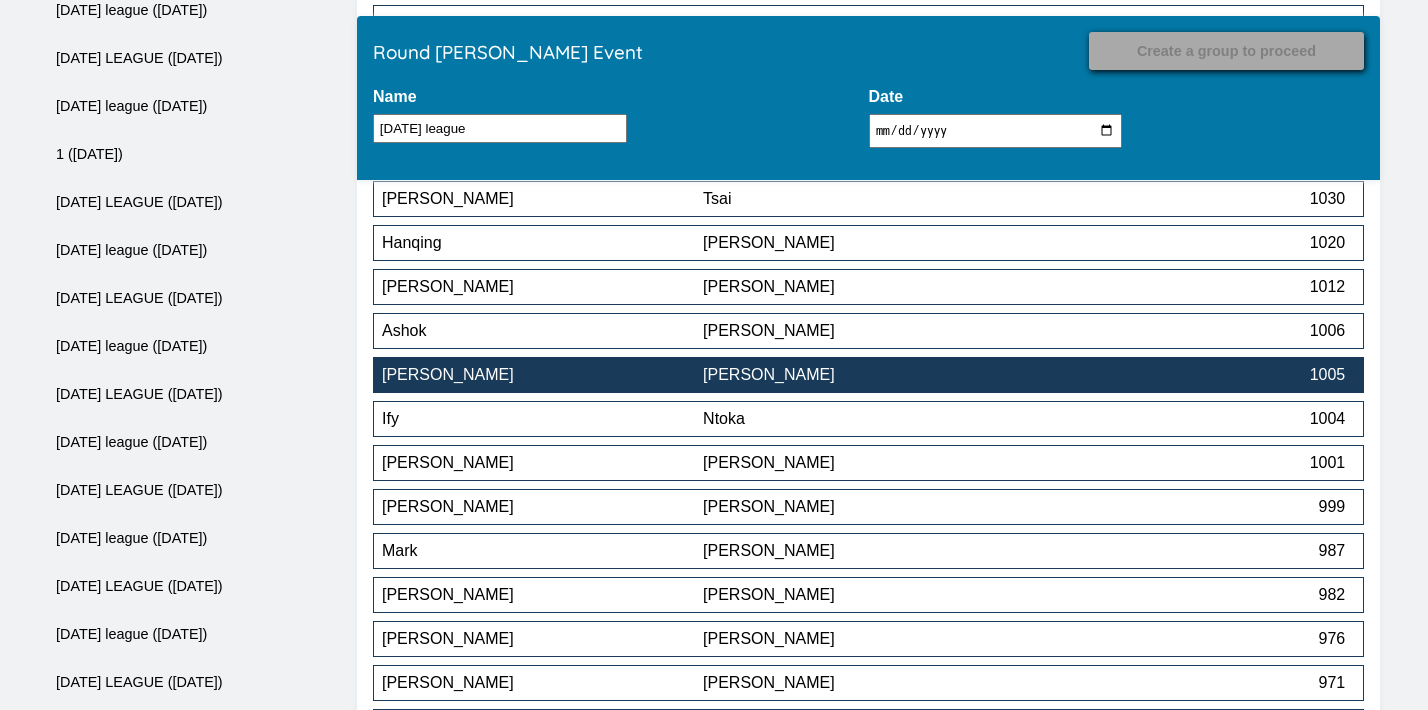 click on "[PERSON_NAME]" at bounding box center (863, 375) 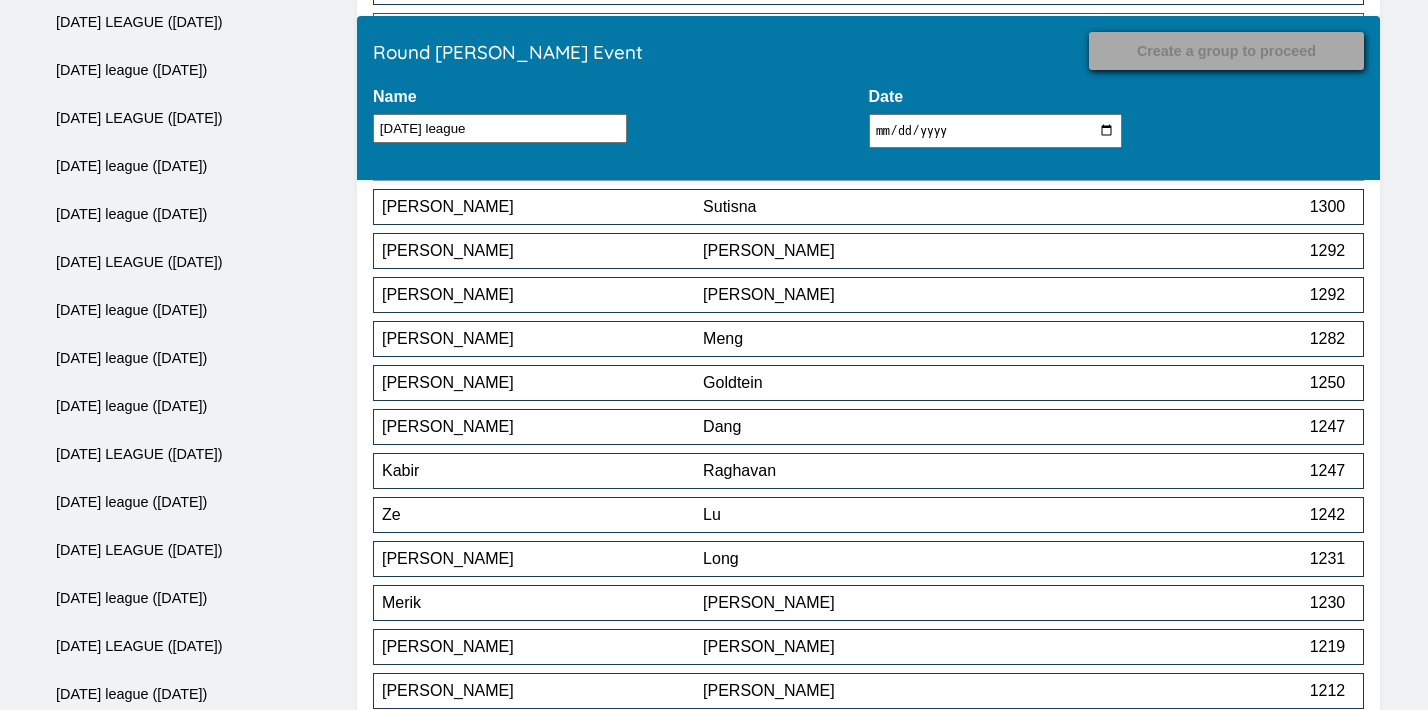 scroll, scrollTop: 8500, scrollLeft: 0, axis: vertical 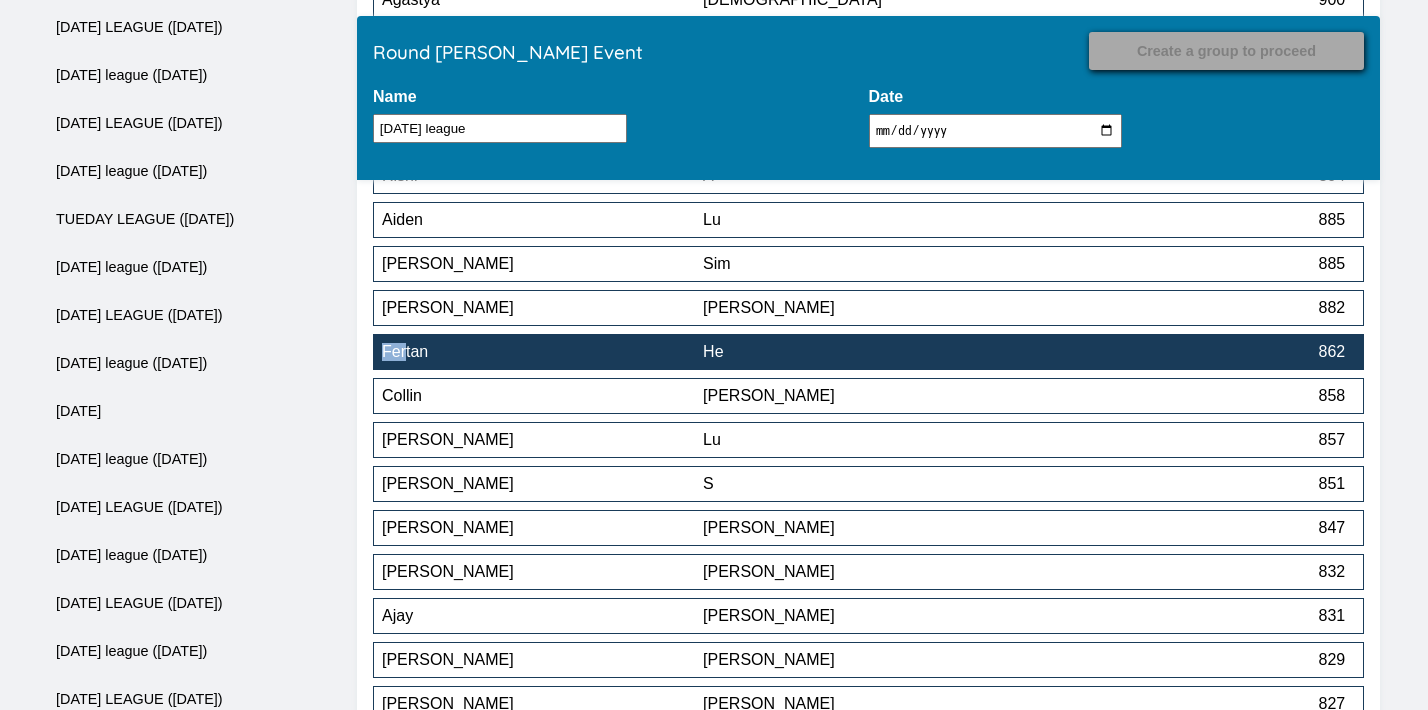 click on "Fertan He 862" at bounding box center [868, 352] 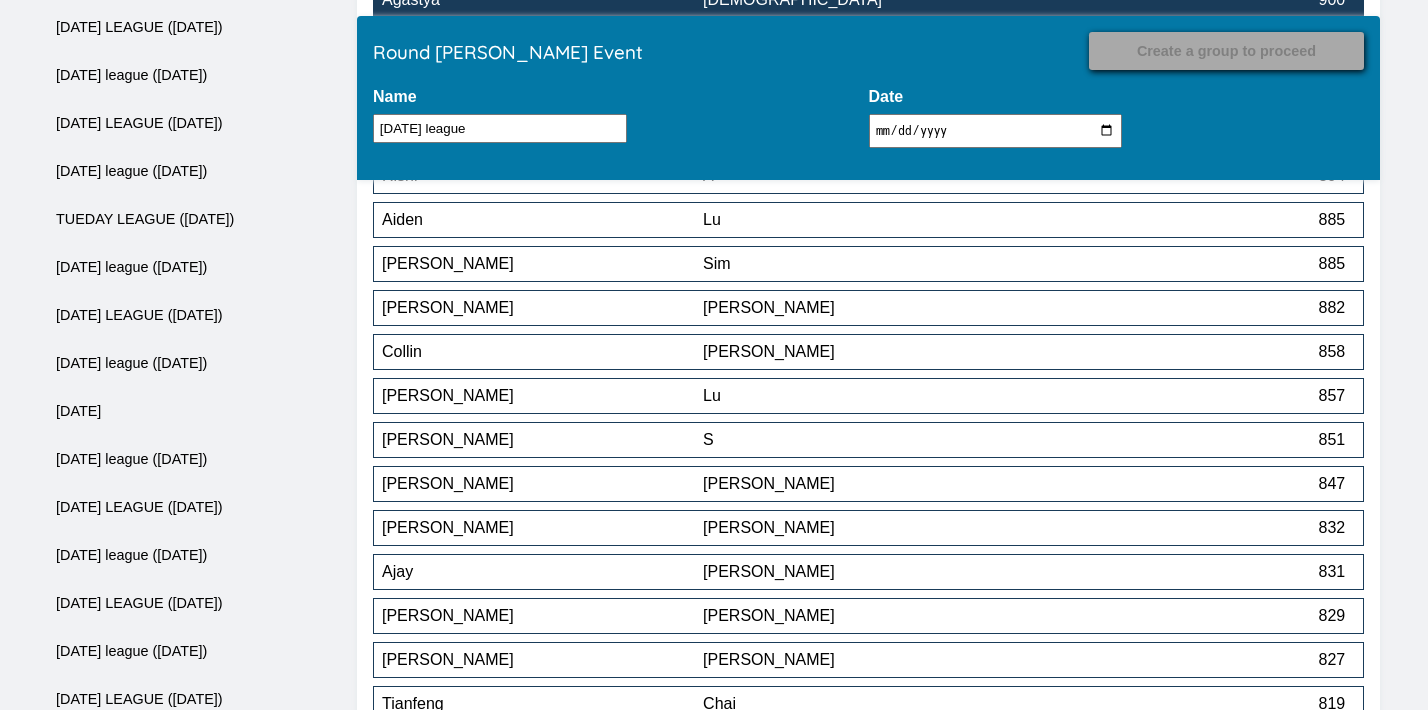 scroll, scrollTop: 6916, scrollLeft: 0, axis: vertical 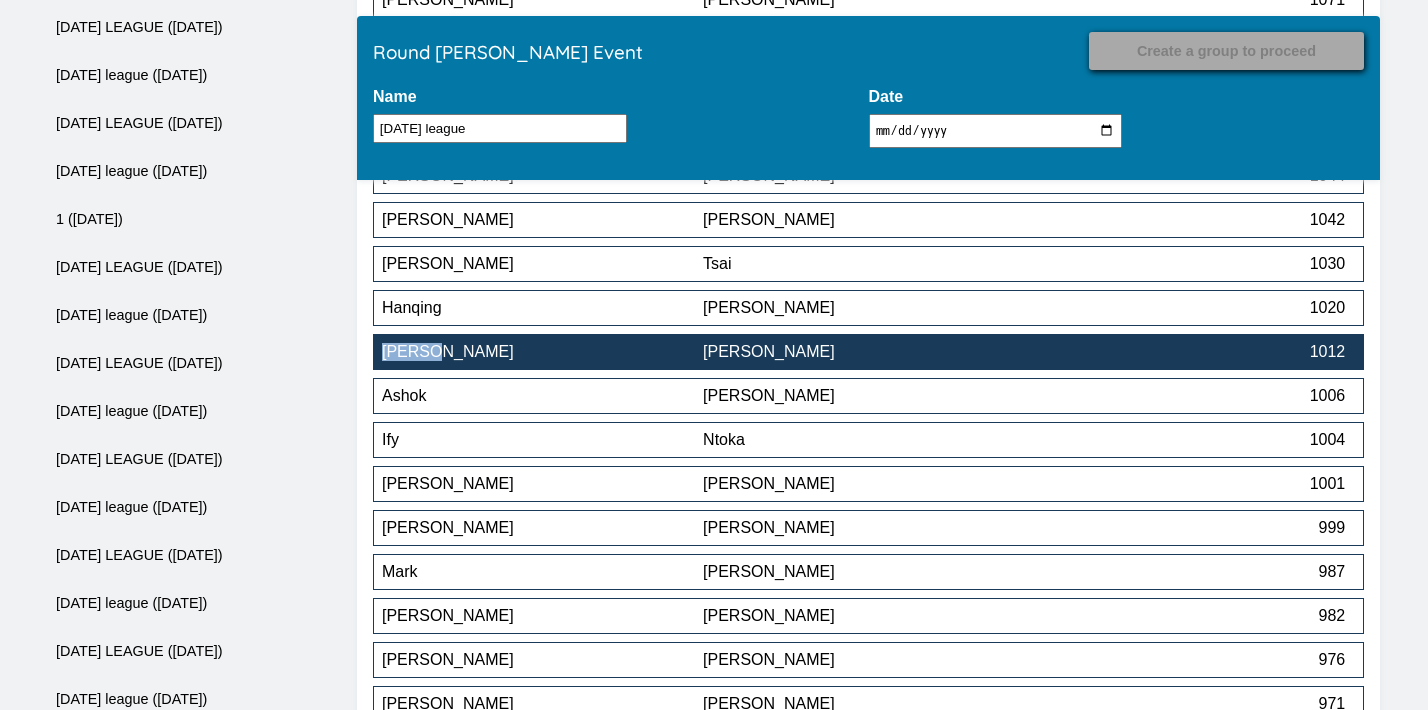 click on "[PERSON_NAME]" at bounding box center [863, 352] 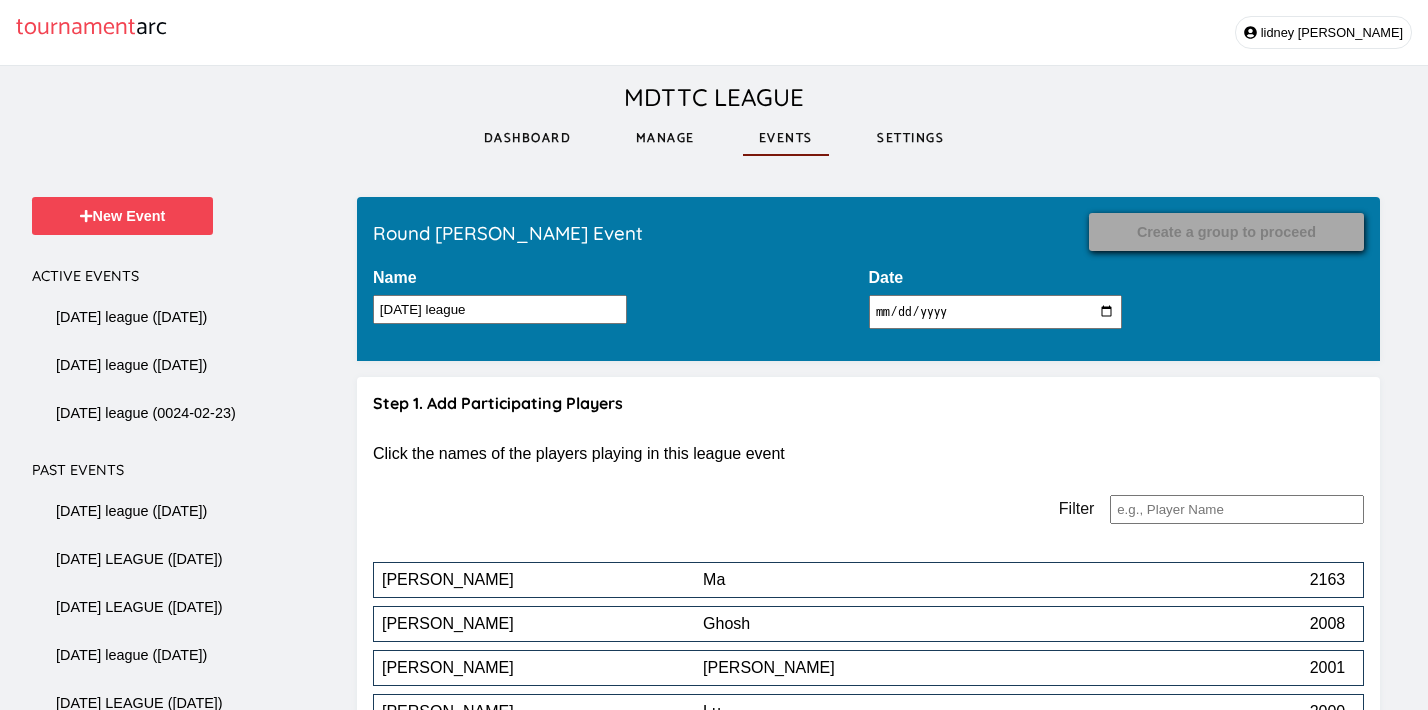 scroll, scrollTop: 7312, scrollLeft: 0, axis: vertical 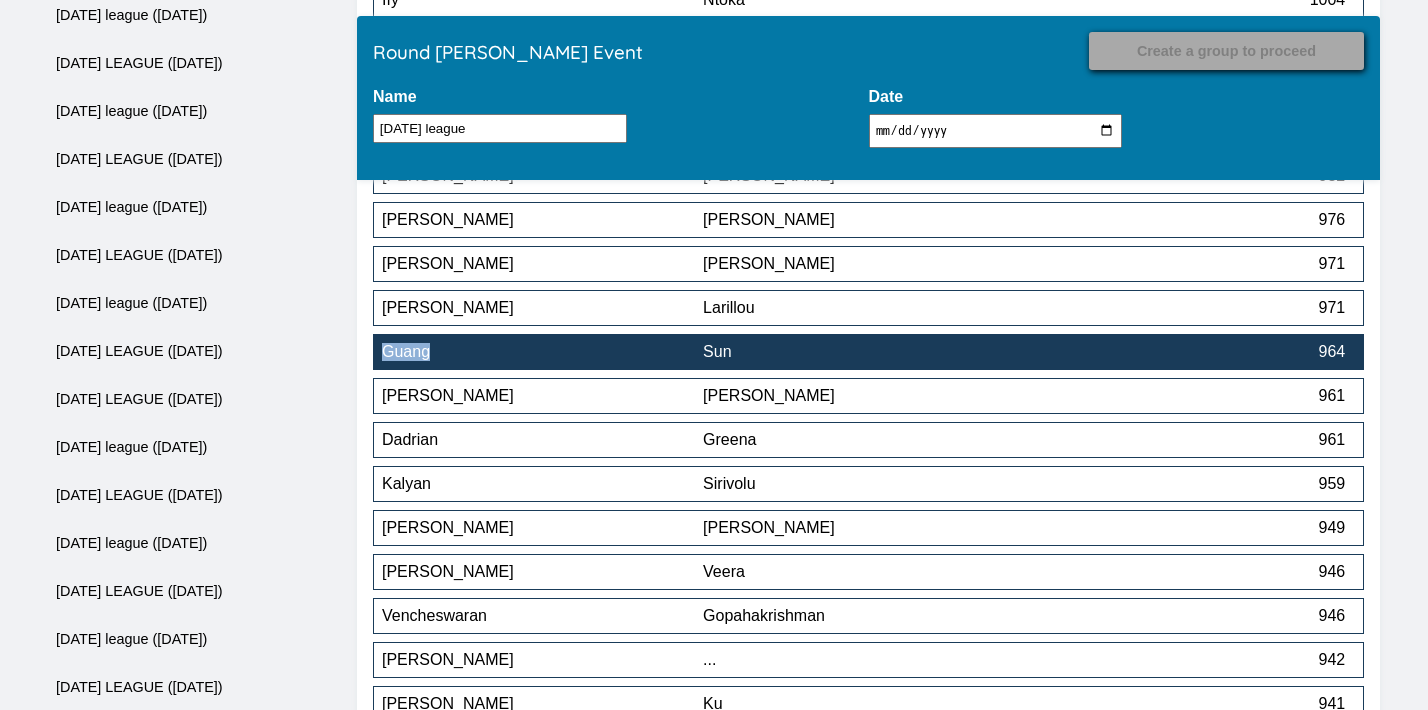 click on "Sun" at bounding box center (863, 352) 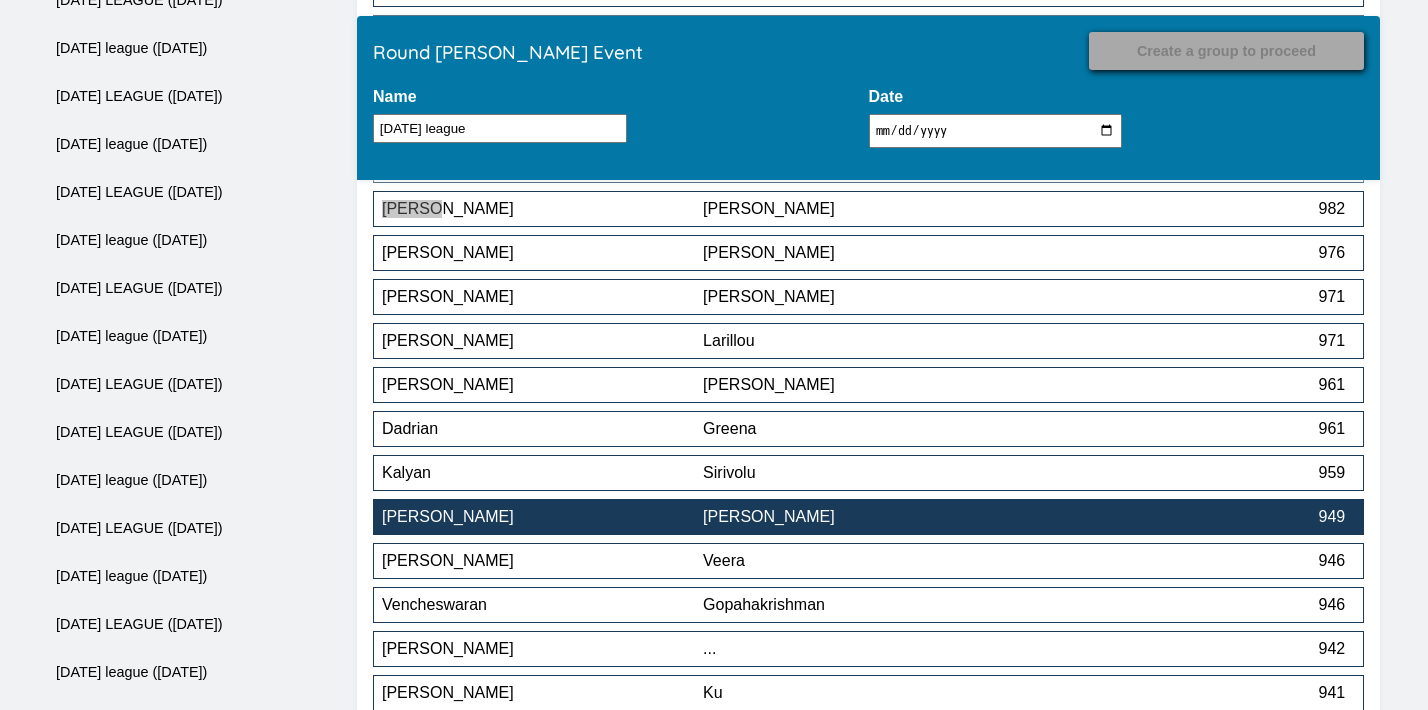 scroll, scrollTop: 7274, scrollLeft: 0, axis: vertical 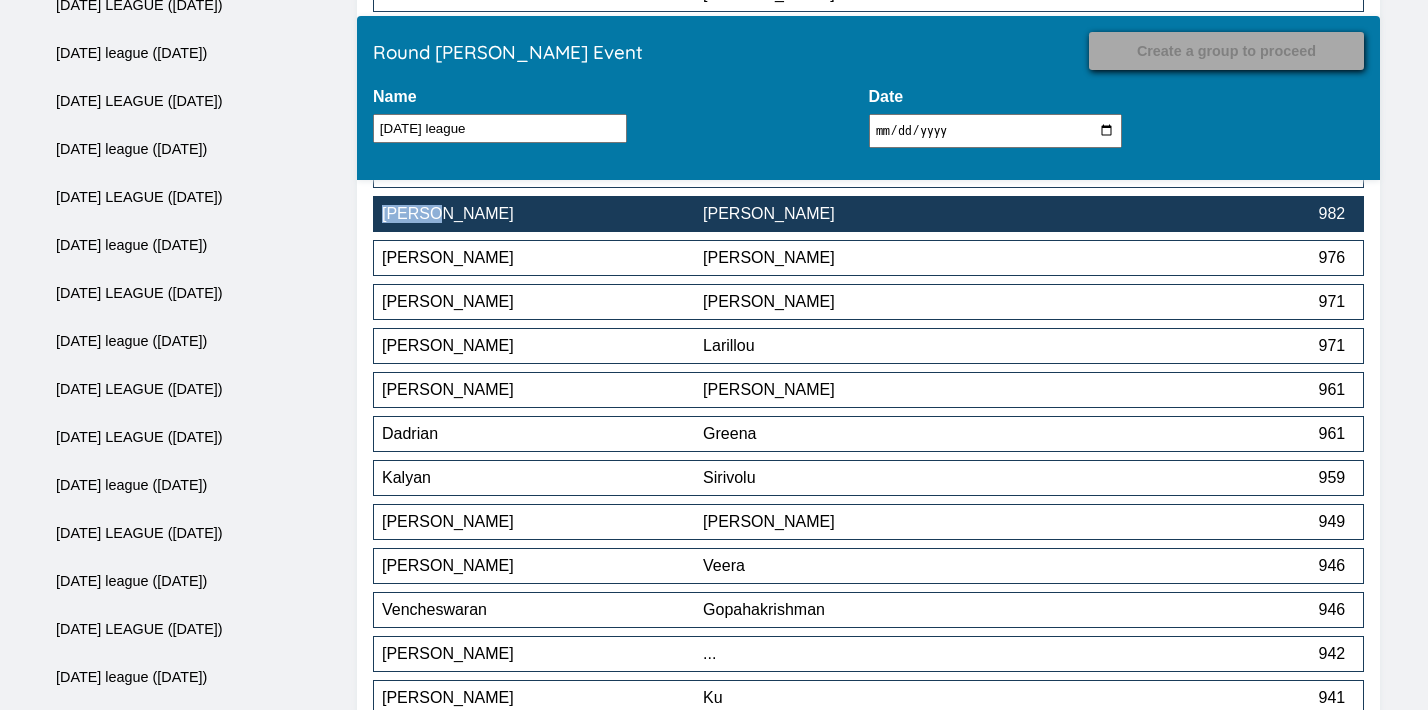 click on "[PERSON_NAME]" at bounding box center [863, 214] 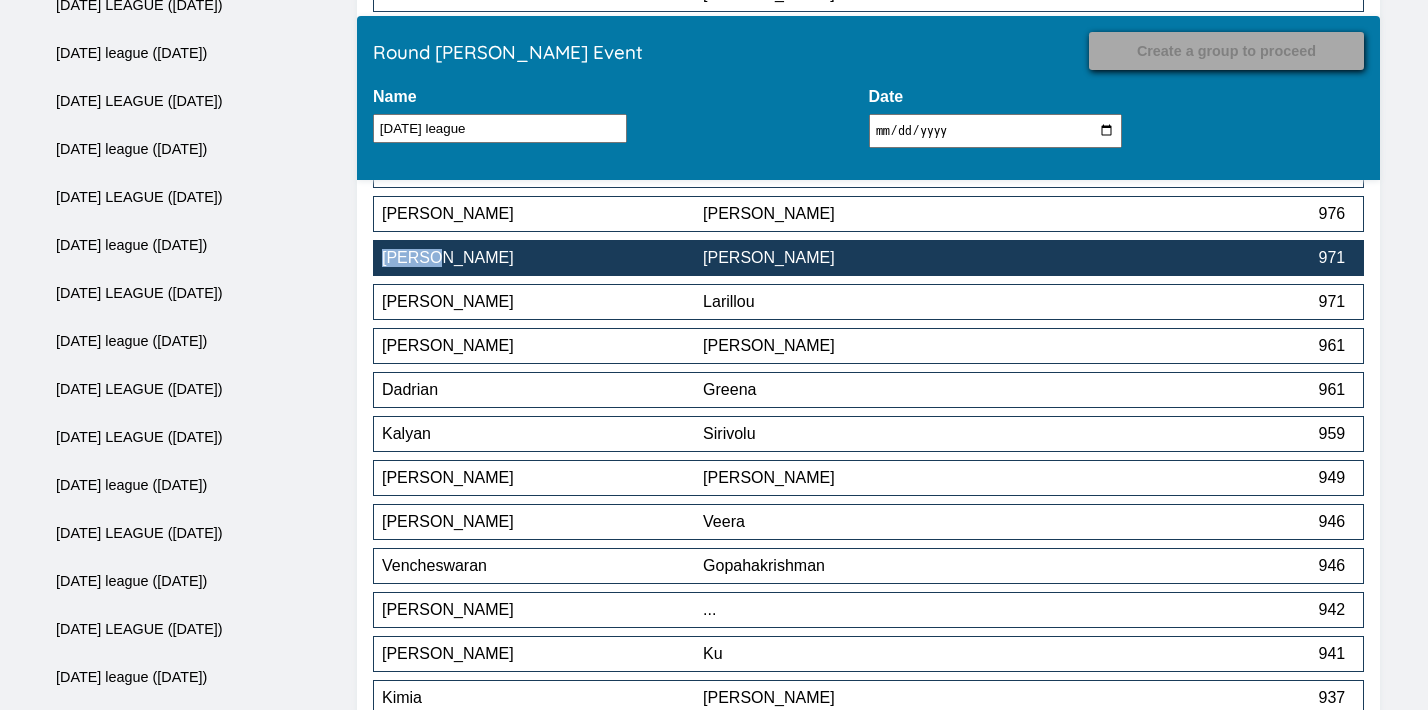 click on "971" at bounding box center (1184, 258) 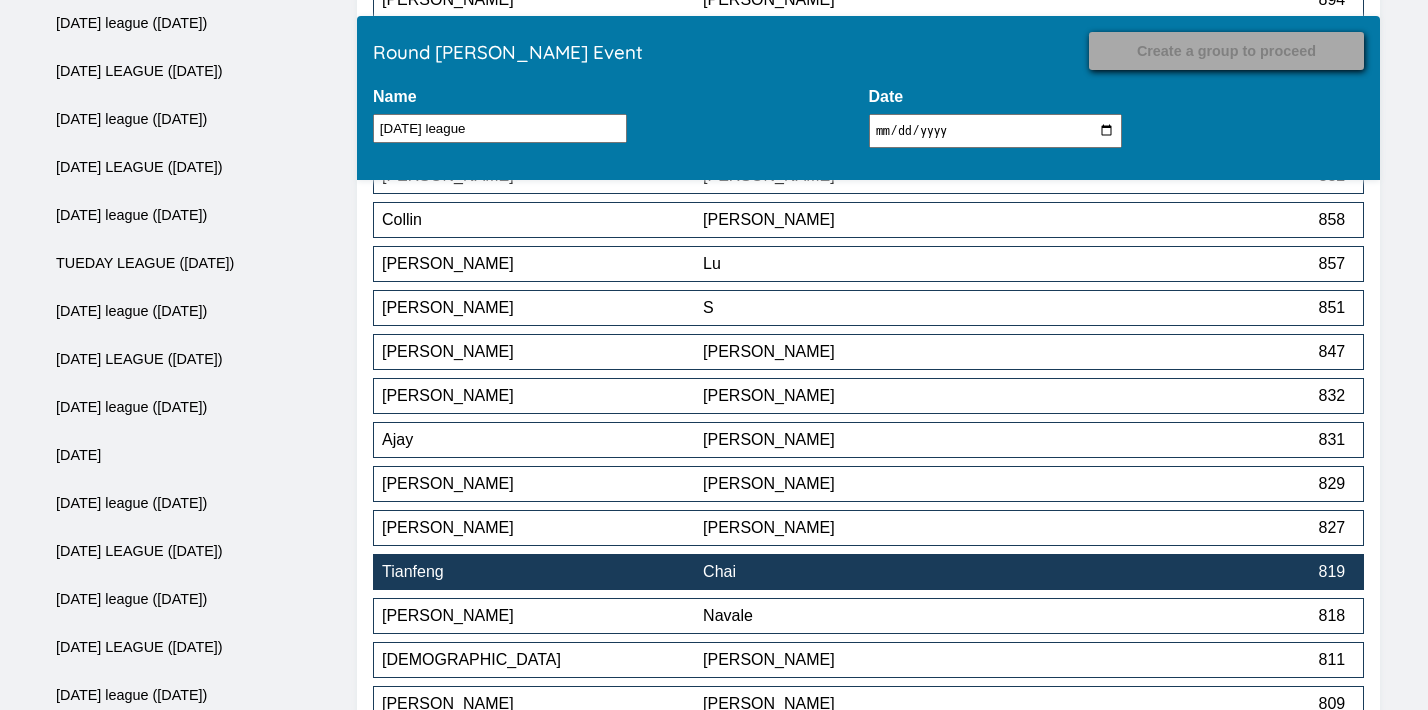 scroll, scrollTop: 8406, scrollLeft: 0, axis: vertical 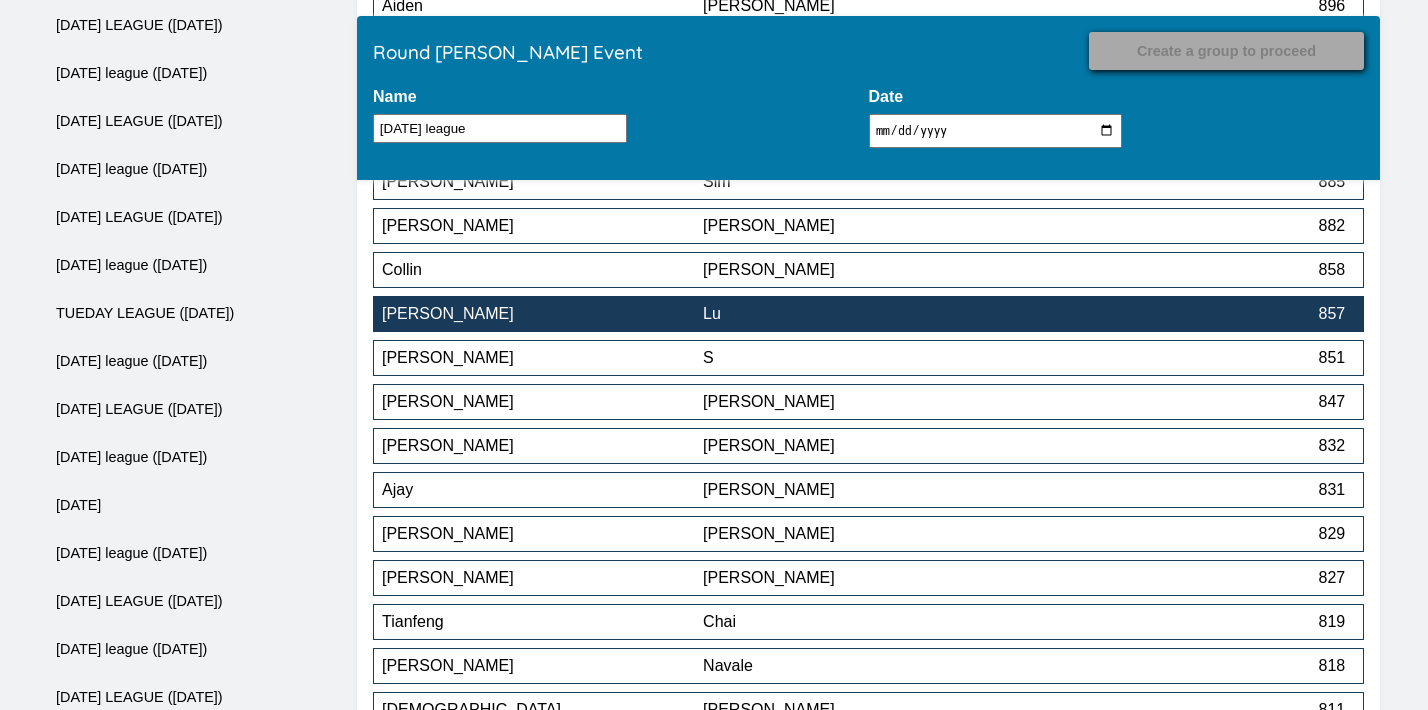 click on "[PERSON_NAME] 857" at bounding box center [868, 314] 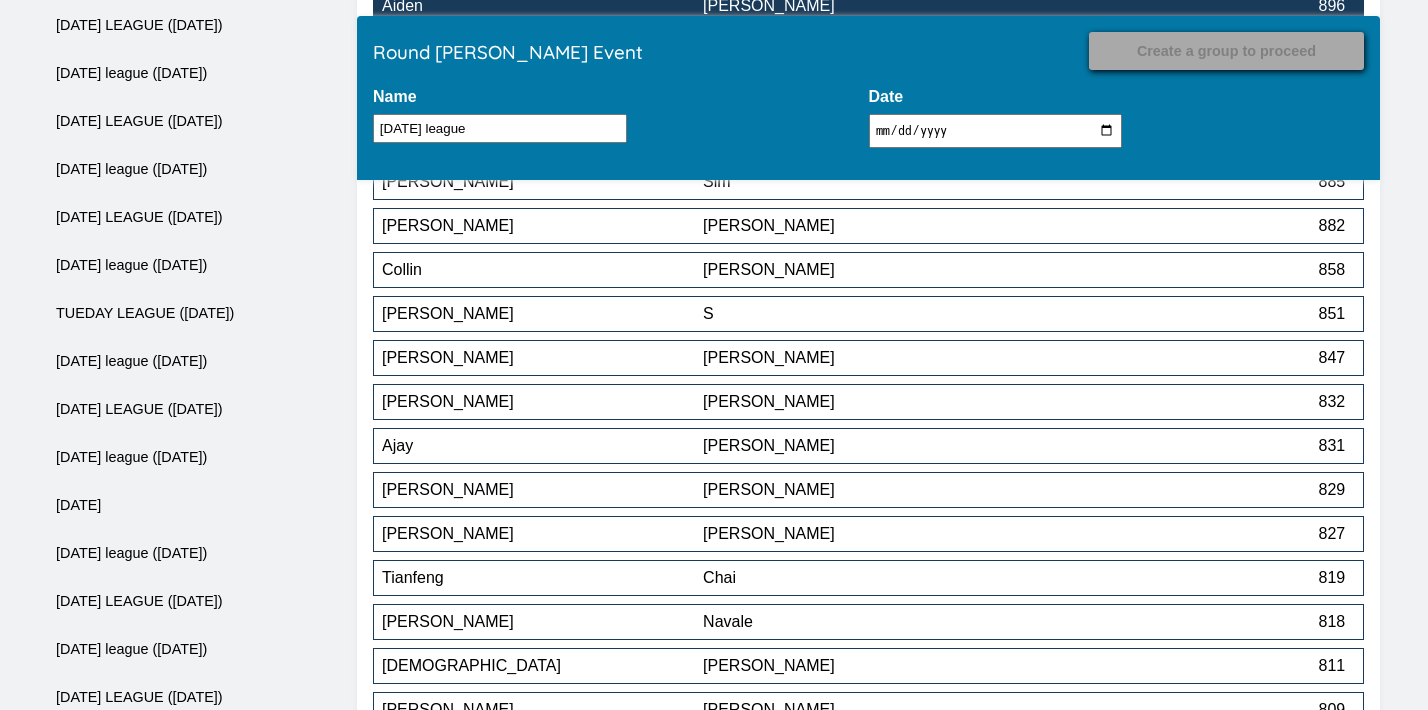 scroll, scrollTop: 7752, scrollLeft: 0, axis: vertical 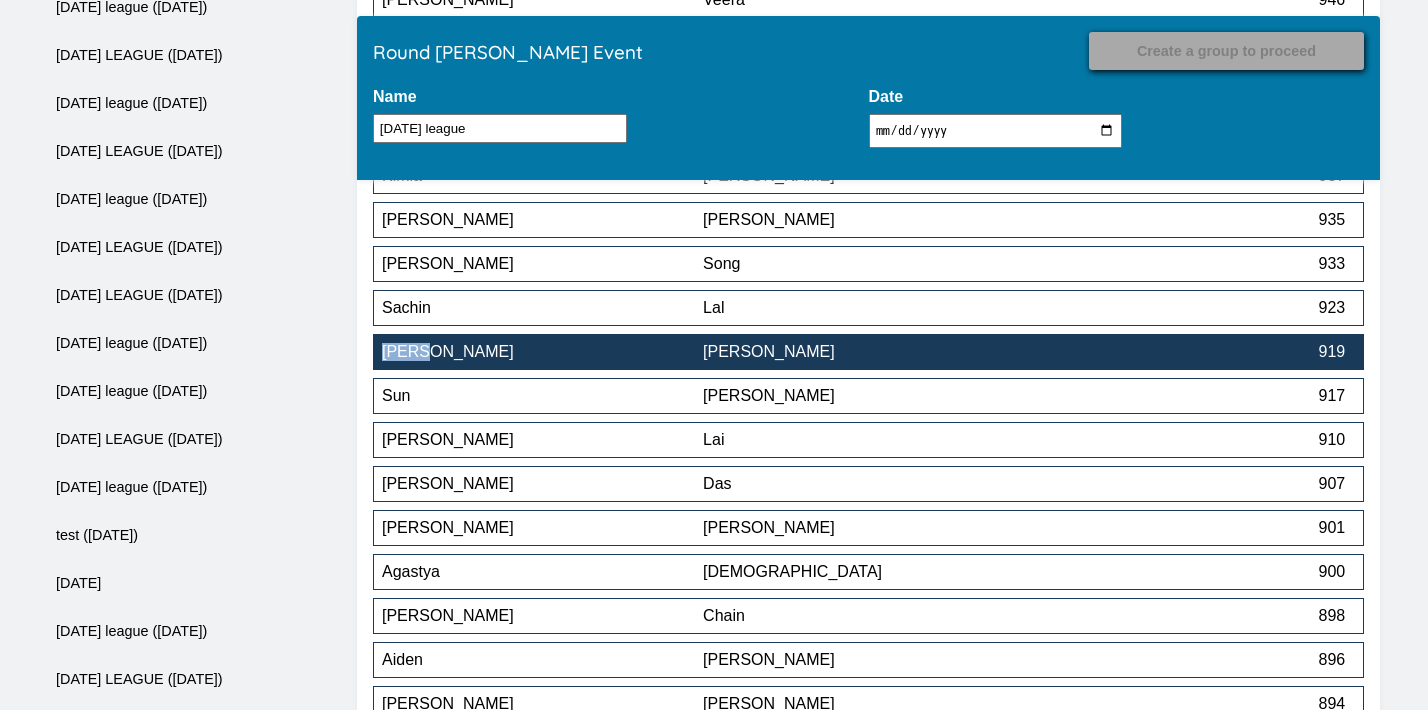 click on "[PERSON_NAME]" at bounding box center [863, 352] 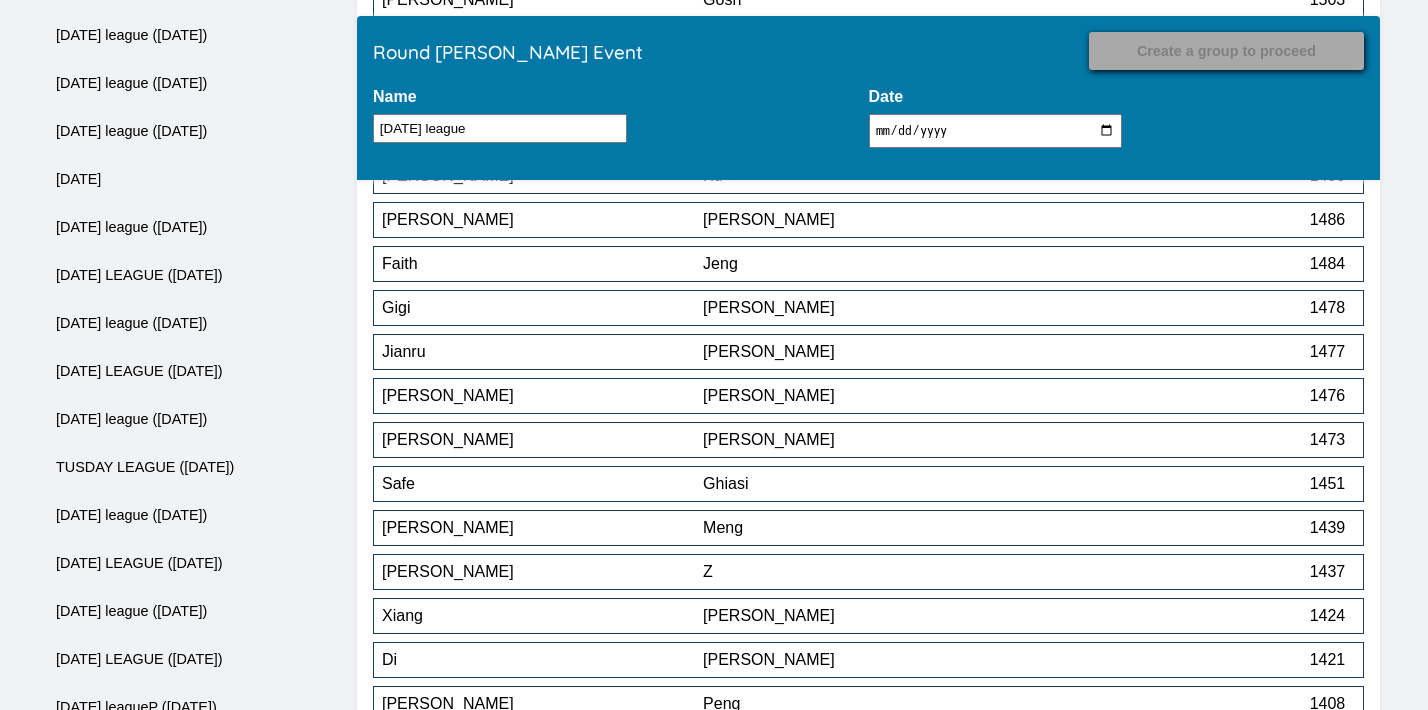 scroll, scrollTop: 11272, scrollLeft: 0, axis: vertical 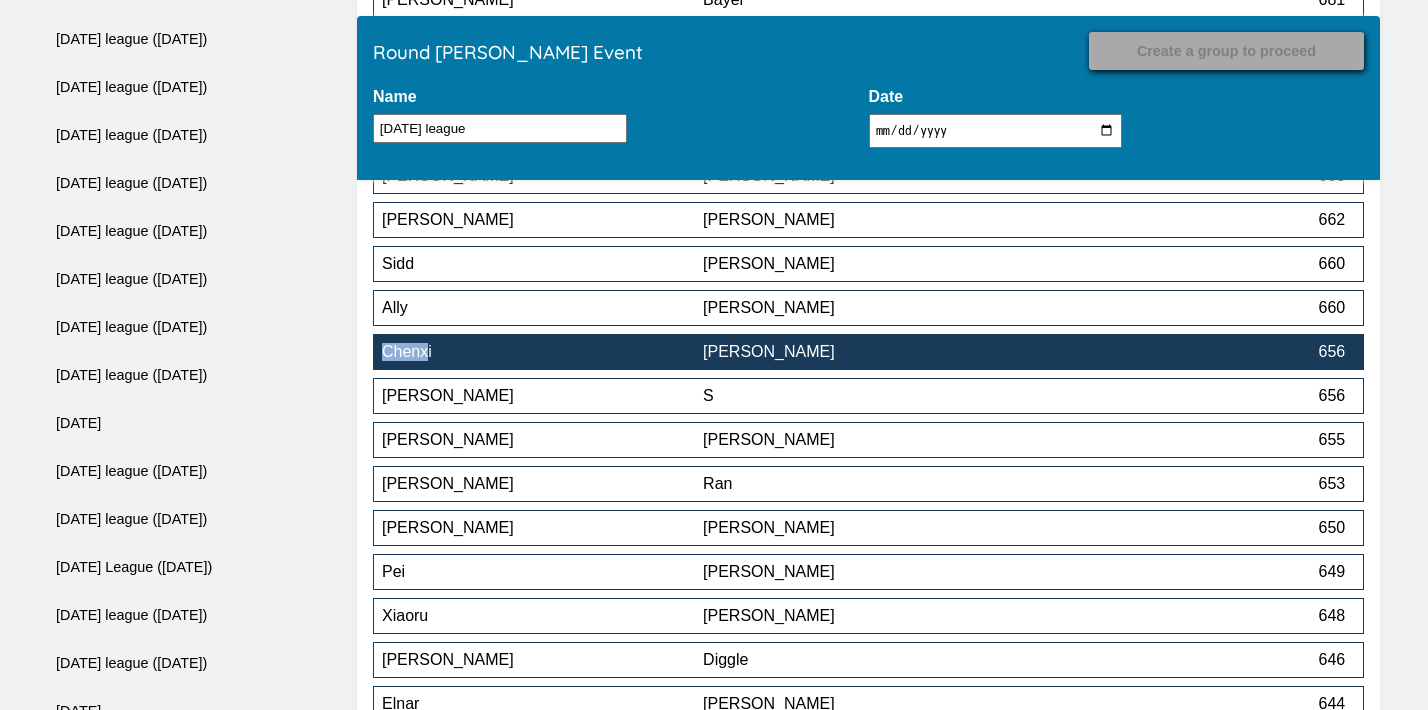 click on "[PERSON_NAME]" at bounding box center [863, 352] 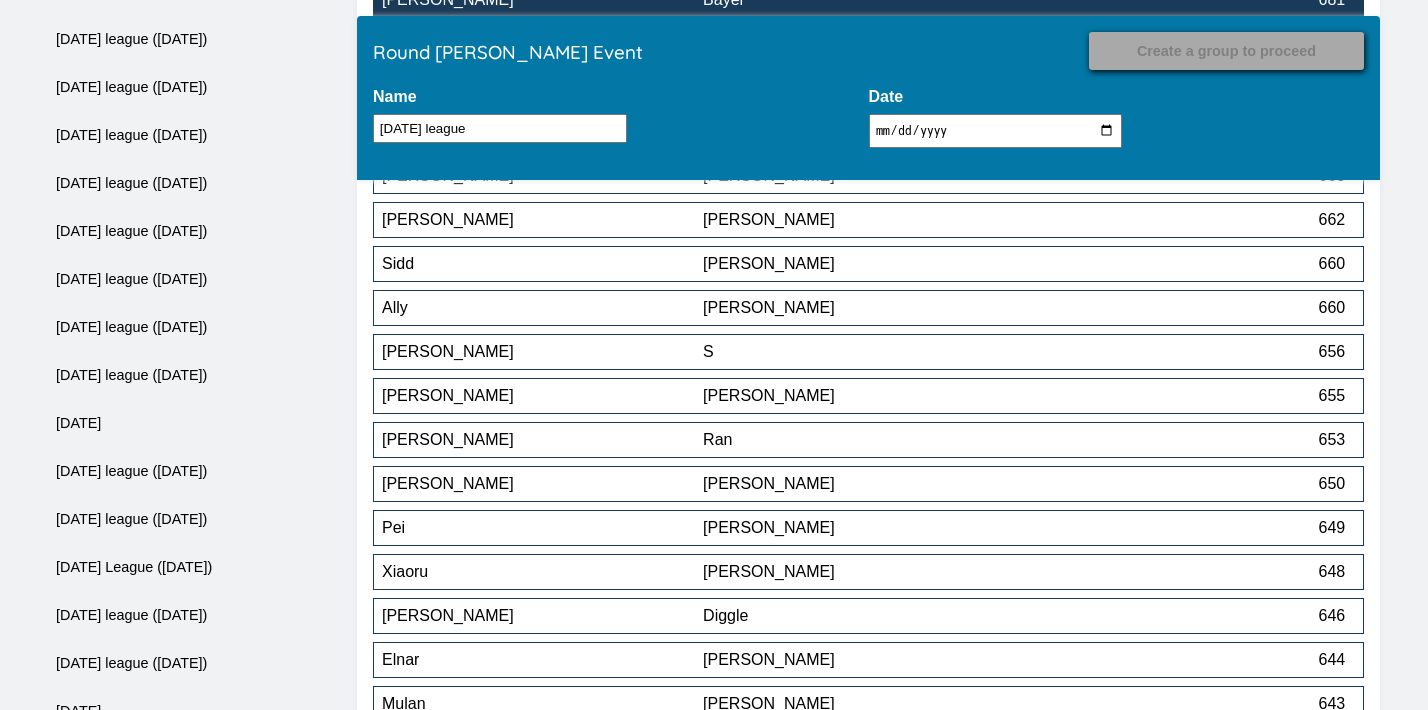scroll, scrollTop: 8896, scrollLeft: 0, axis: vertical 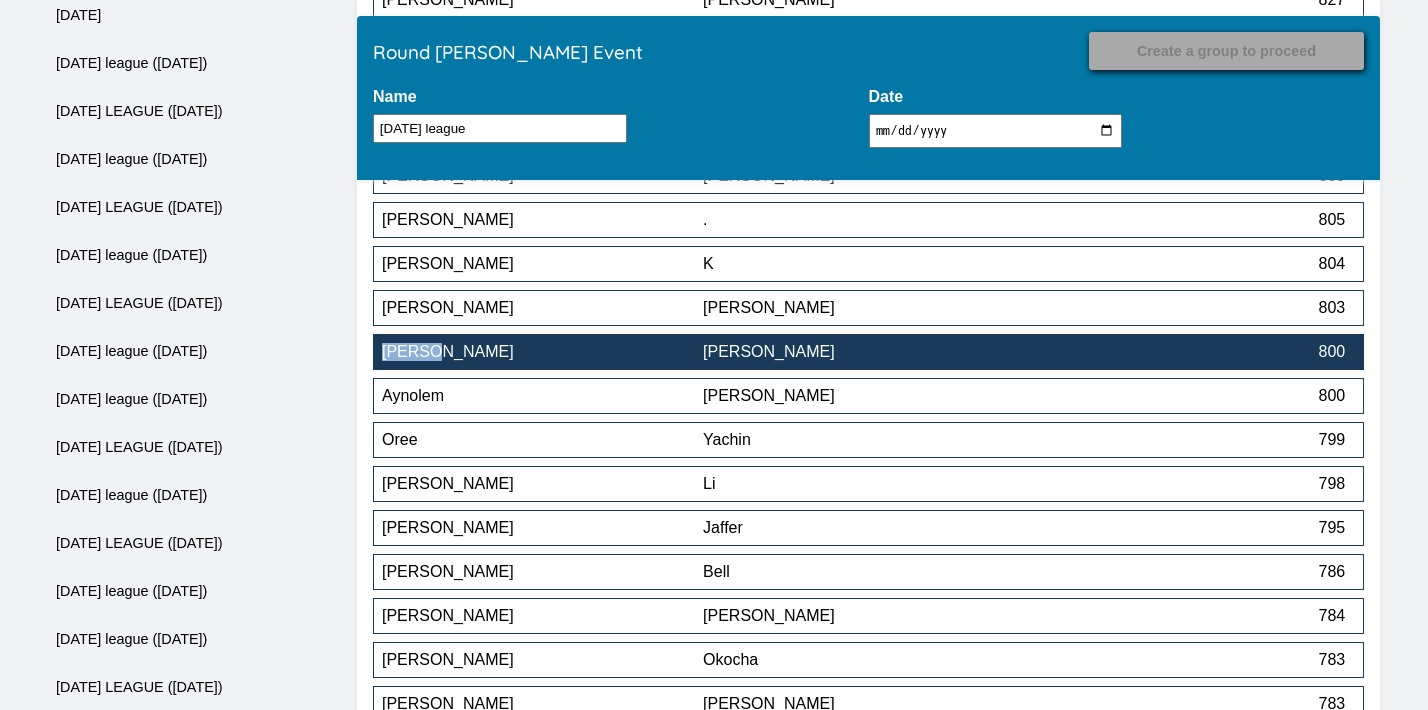 click on "[PERSON_NAME]" at bounding box center (863, 352) 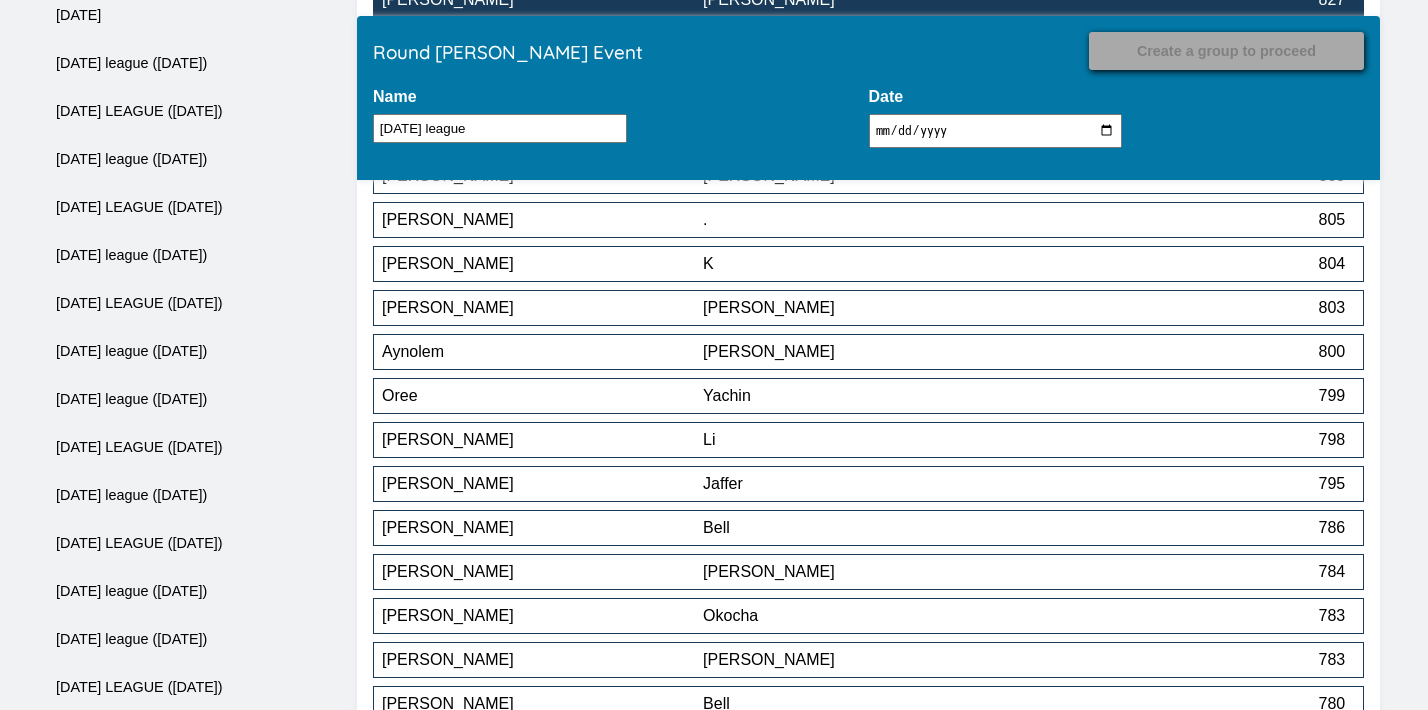 scroll, scrollTop: 14132, scrollLeft: 0, axis: vertical 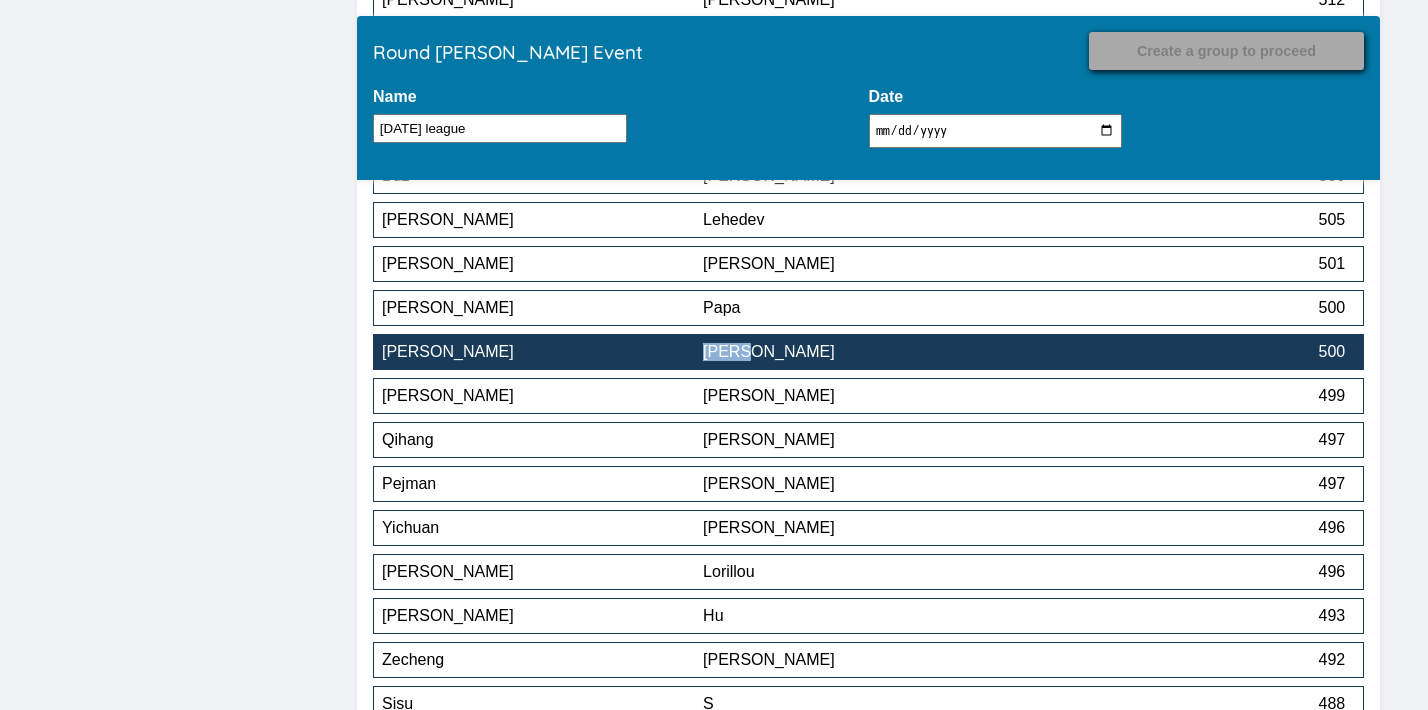 click on "[PERSON_NAME]" at bounding box center (863, 352) 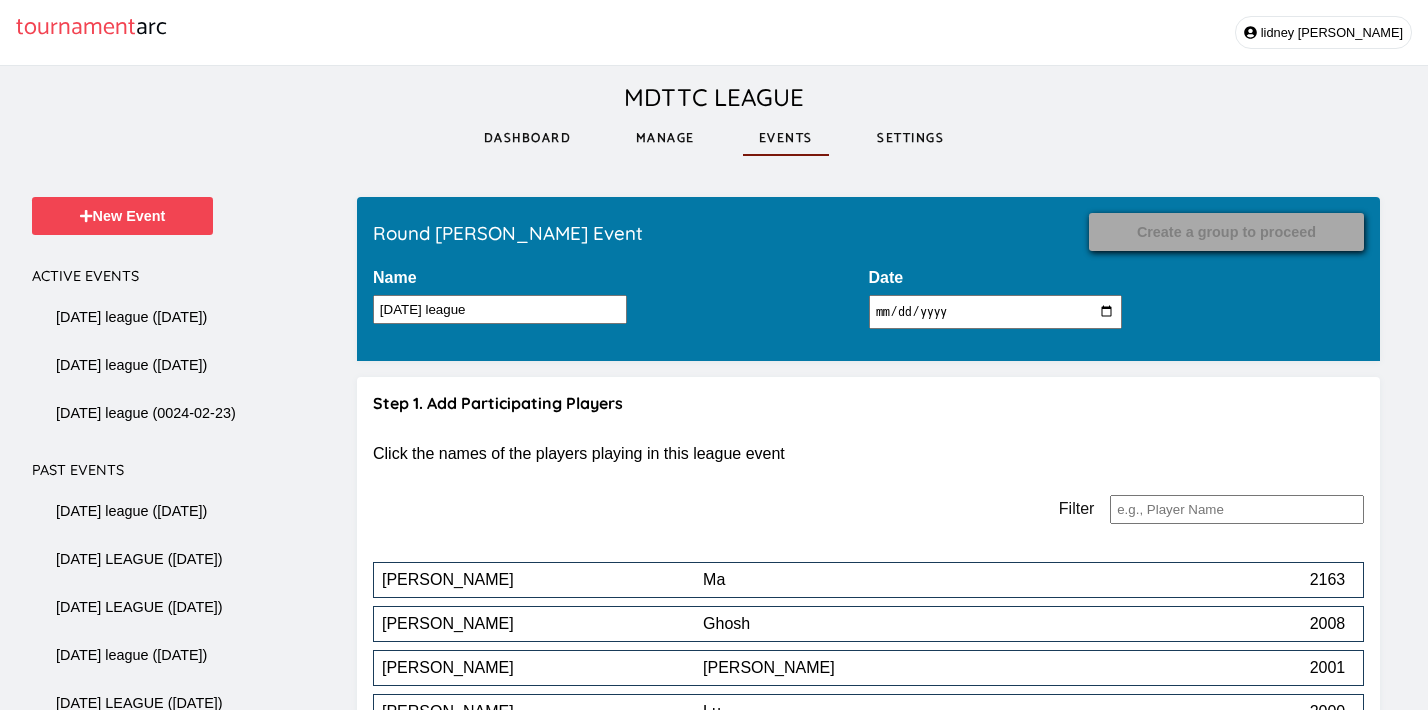 scroll, scrollTop: 15364, scrollLeft: 0, axis: vertical 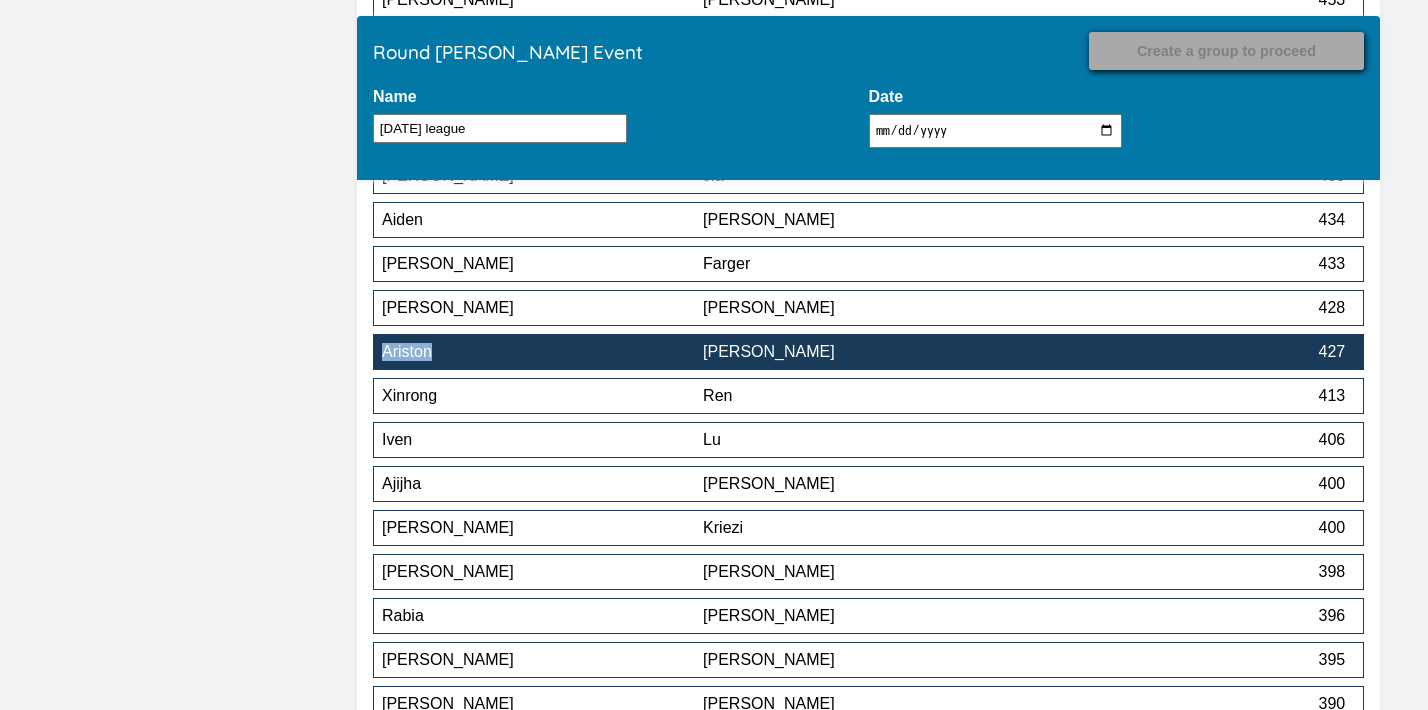 click on "[PERSON_NAME]" at bounding box center (863, 352) 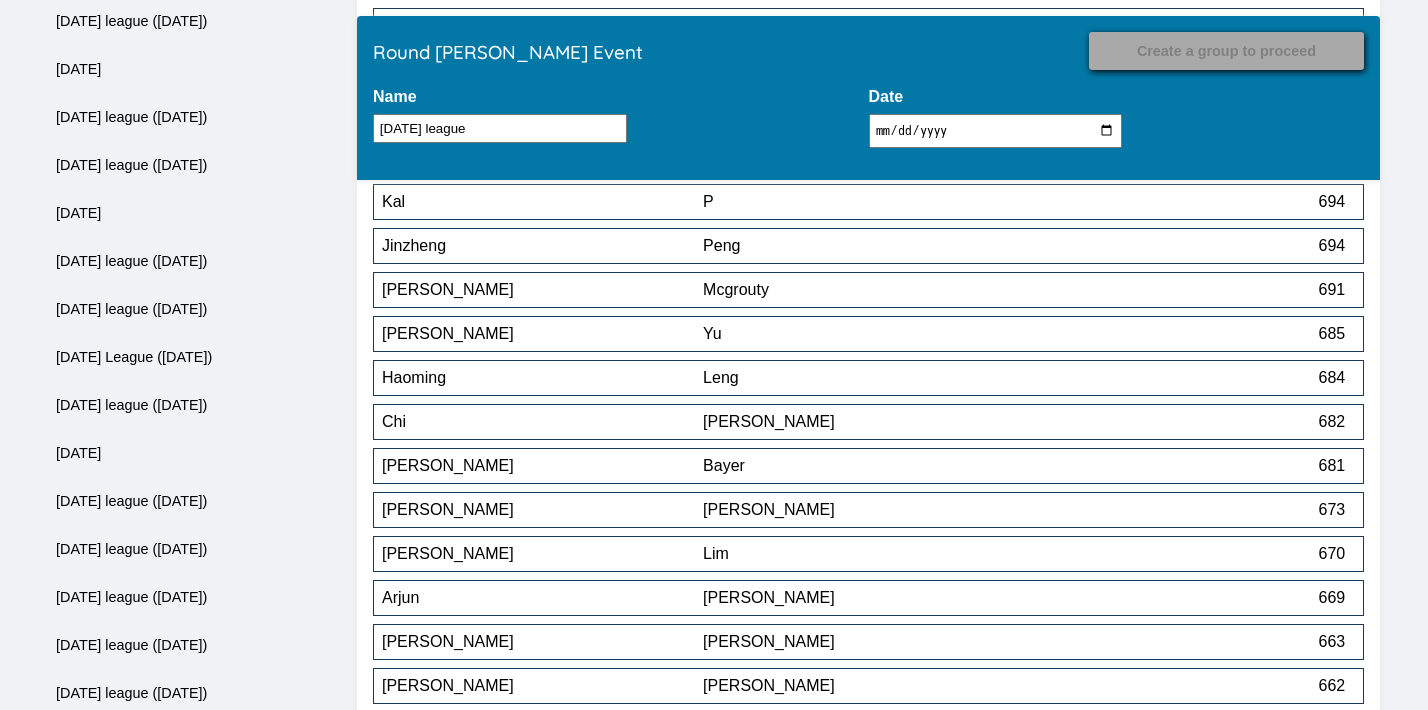 scroll, scrollTop: 10652, scrollLeft: 0, axis: vertical 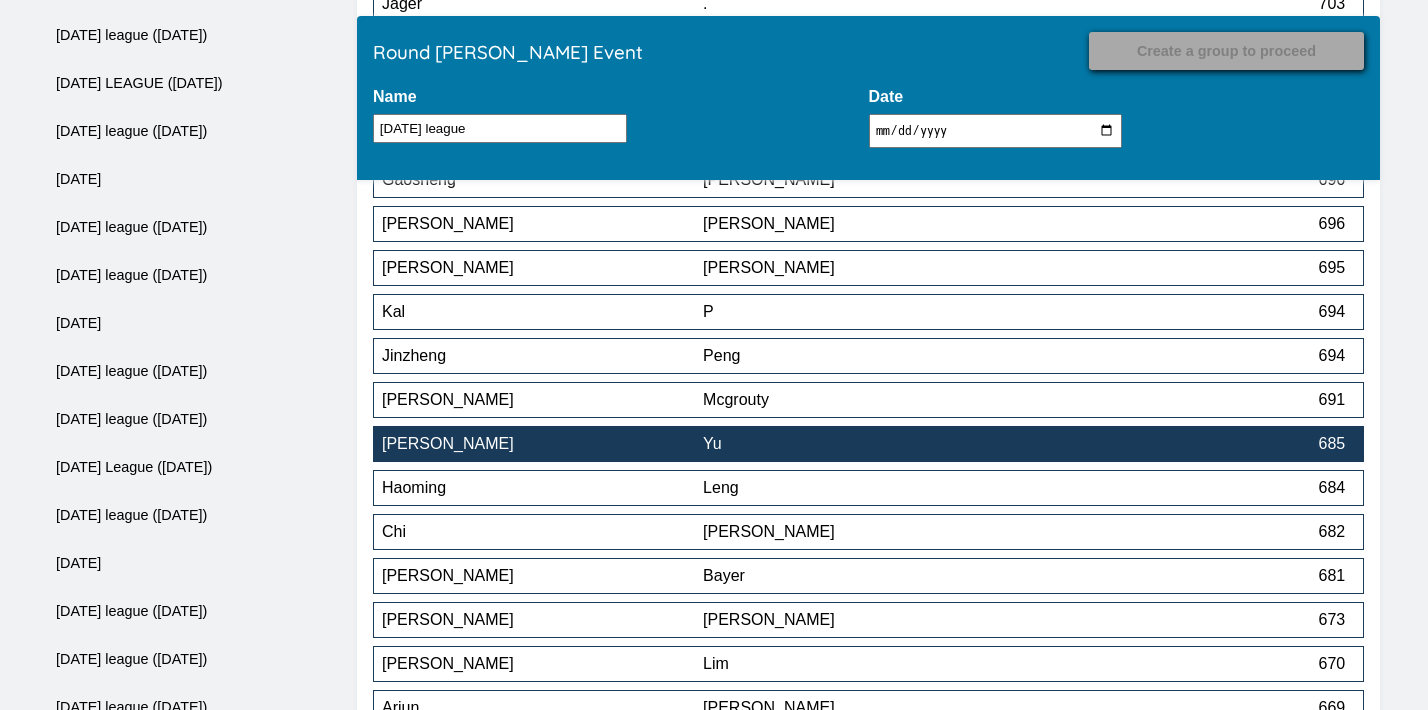 click on "Yu" at bounding box center [863, 444] 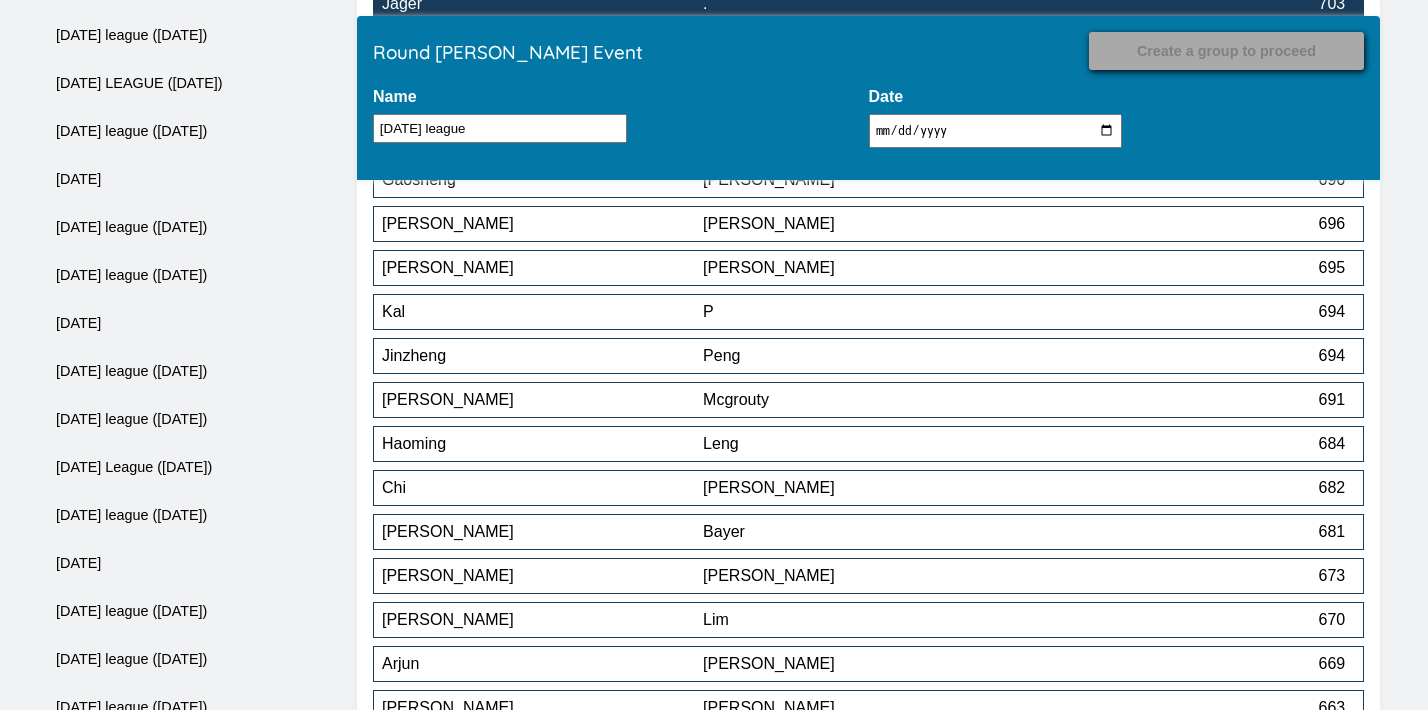 scroll, scrollTop: 13384, scrollLeft: 0, axis: vertical 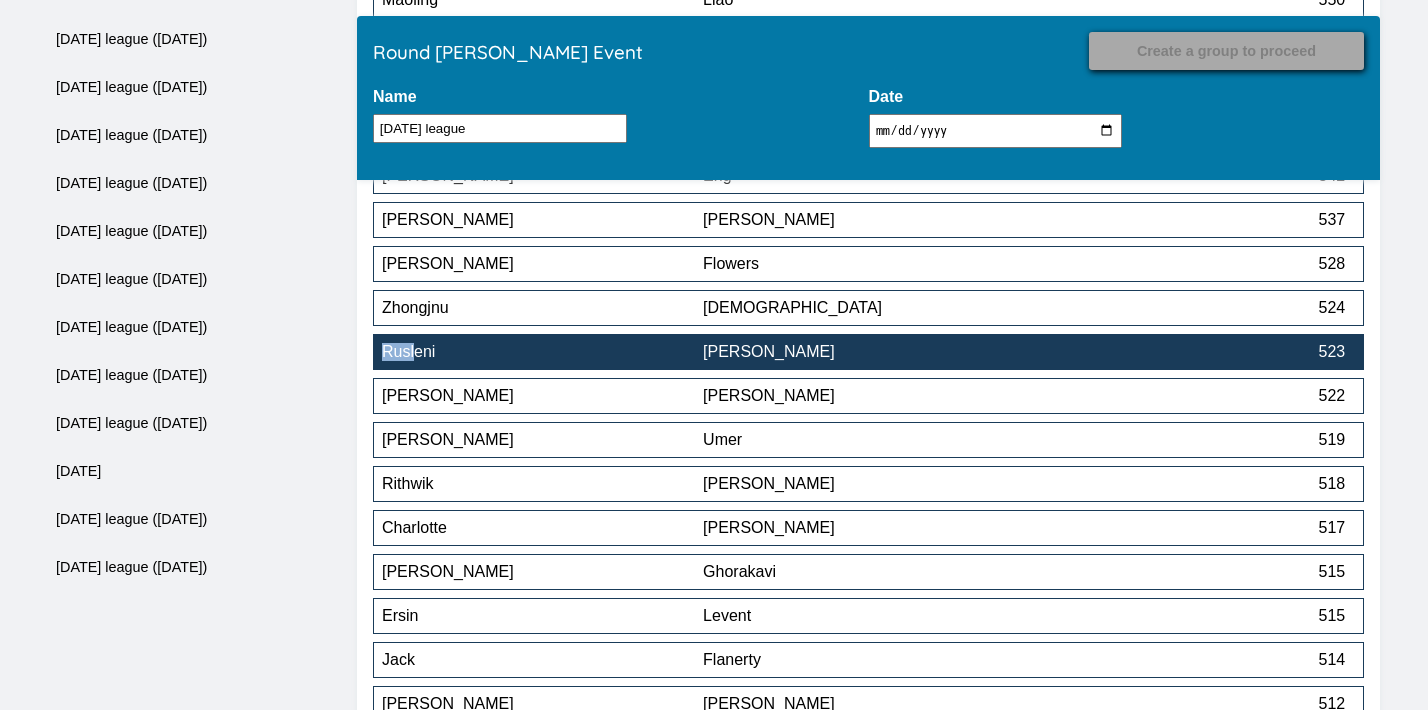 click on "Rusleni [PERSON_NAME] 523" at bounding box center (868, 352) 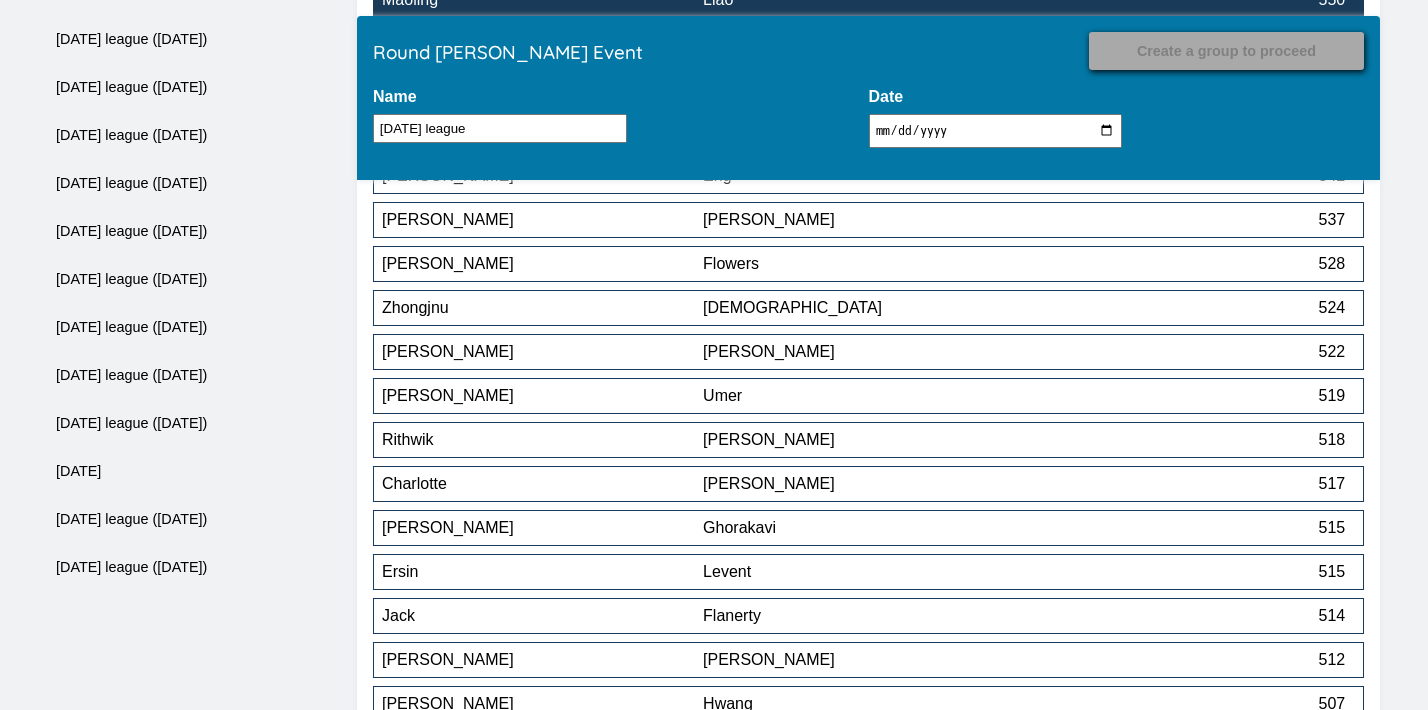 scroll, scrollTop: 15452, scrollLeft: 0, axis: vertical 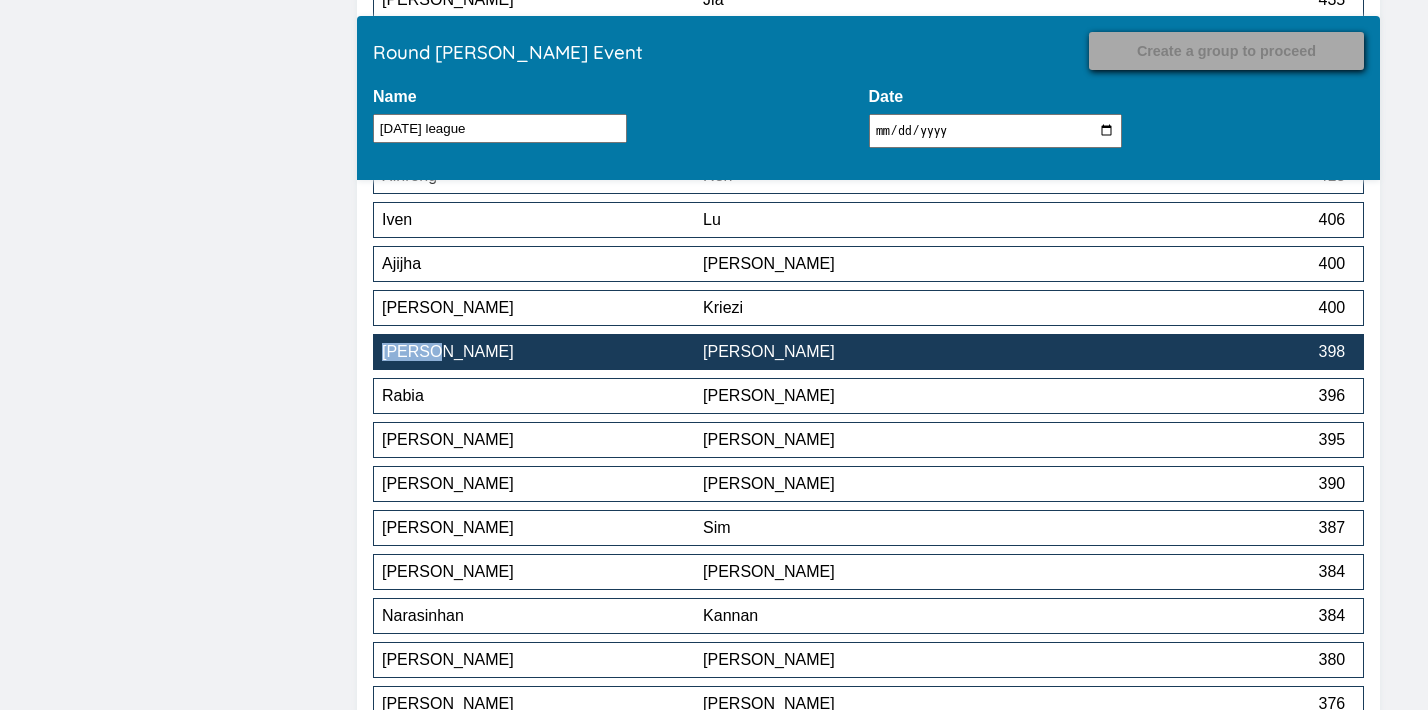 click on "[PERSON_NAME]" at bounding box center (863, 352) 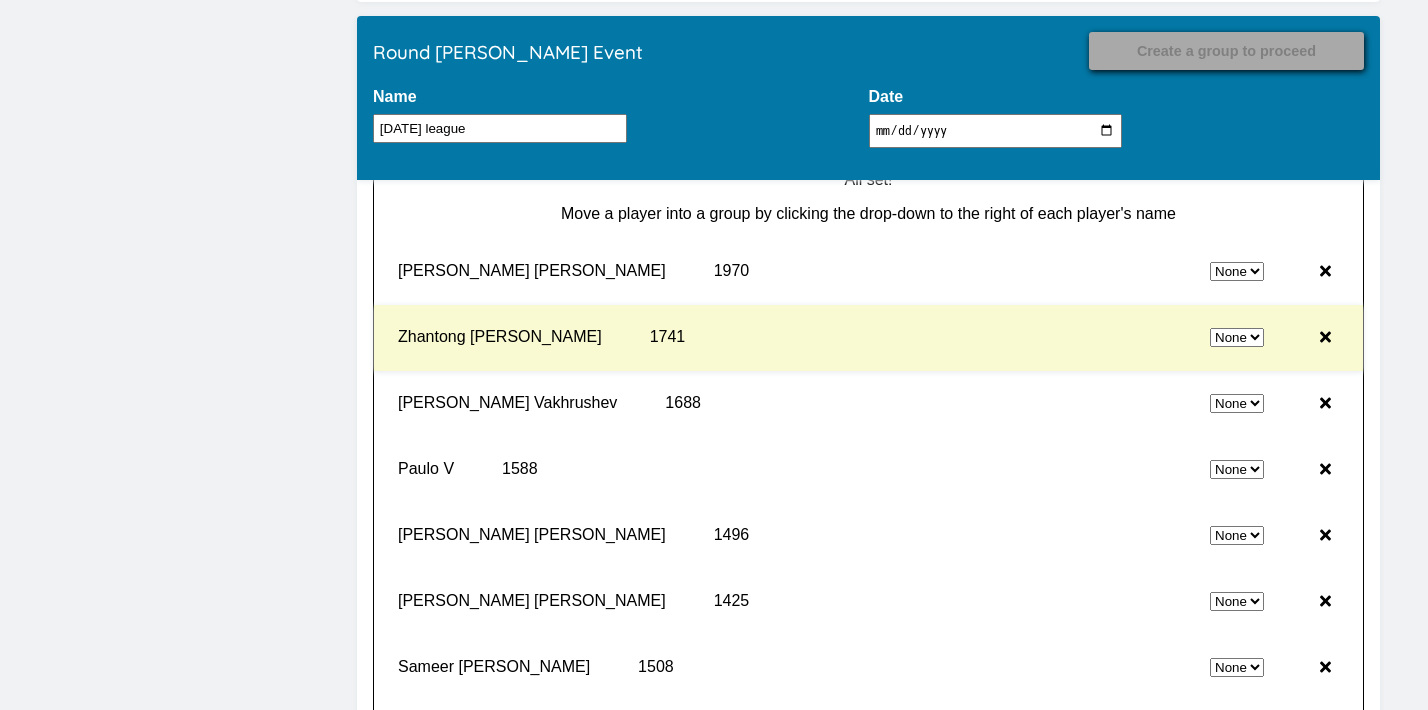 scroll, scrollTop: 18173, scrollLeft: 0, axis: vertical 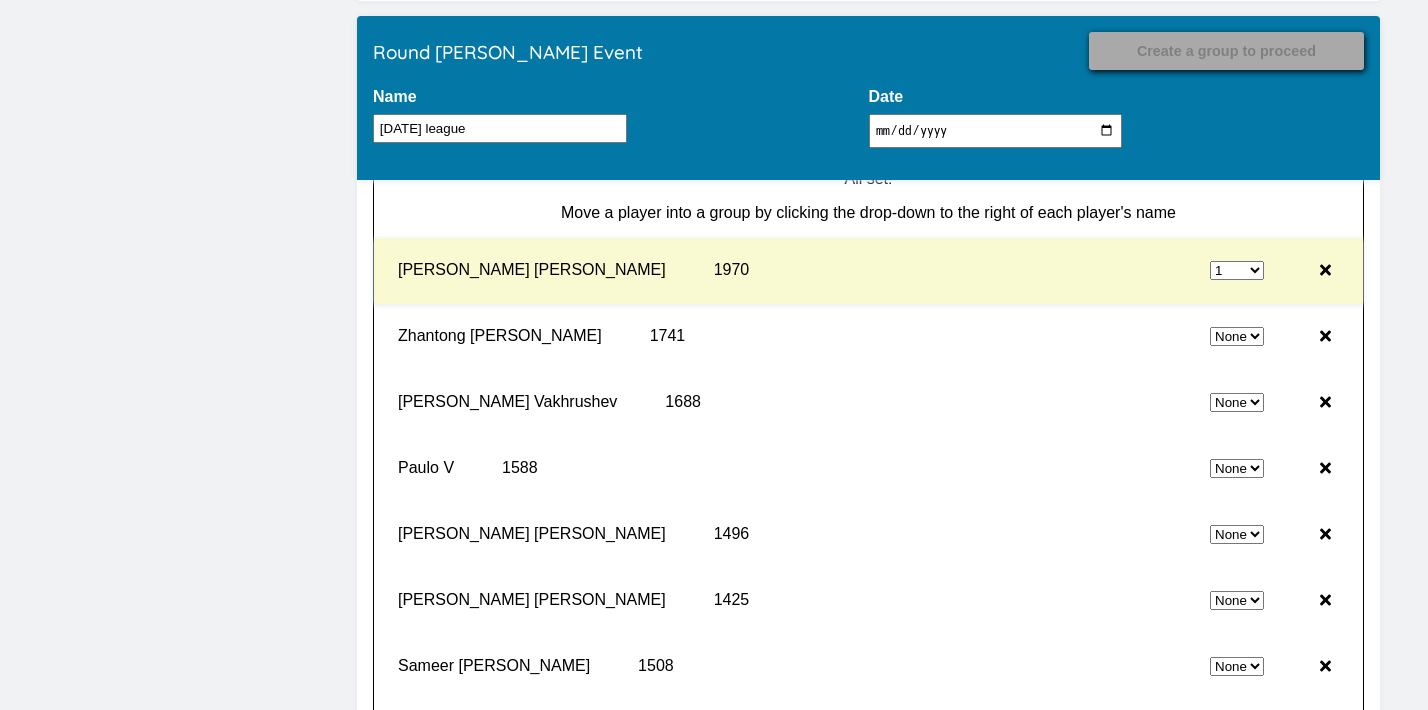 select on "0" 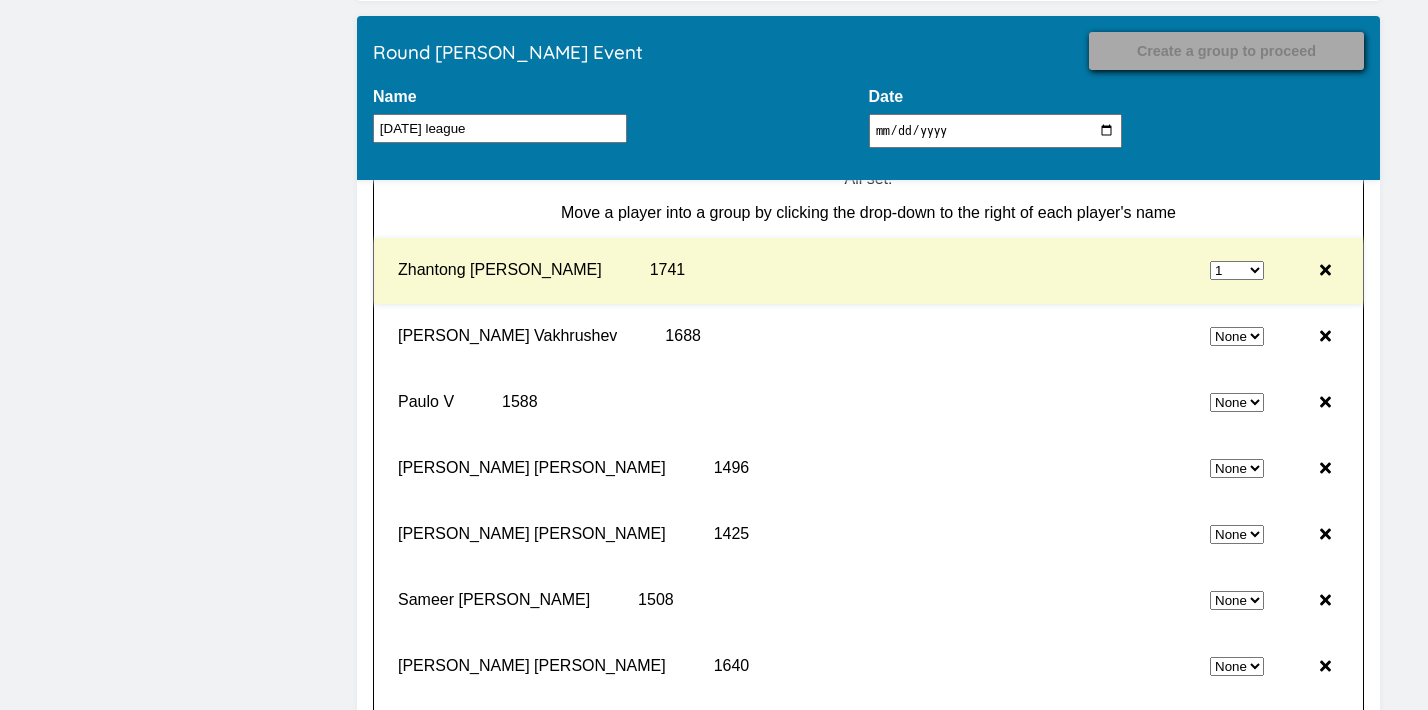 select on "0" 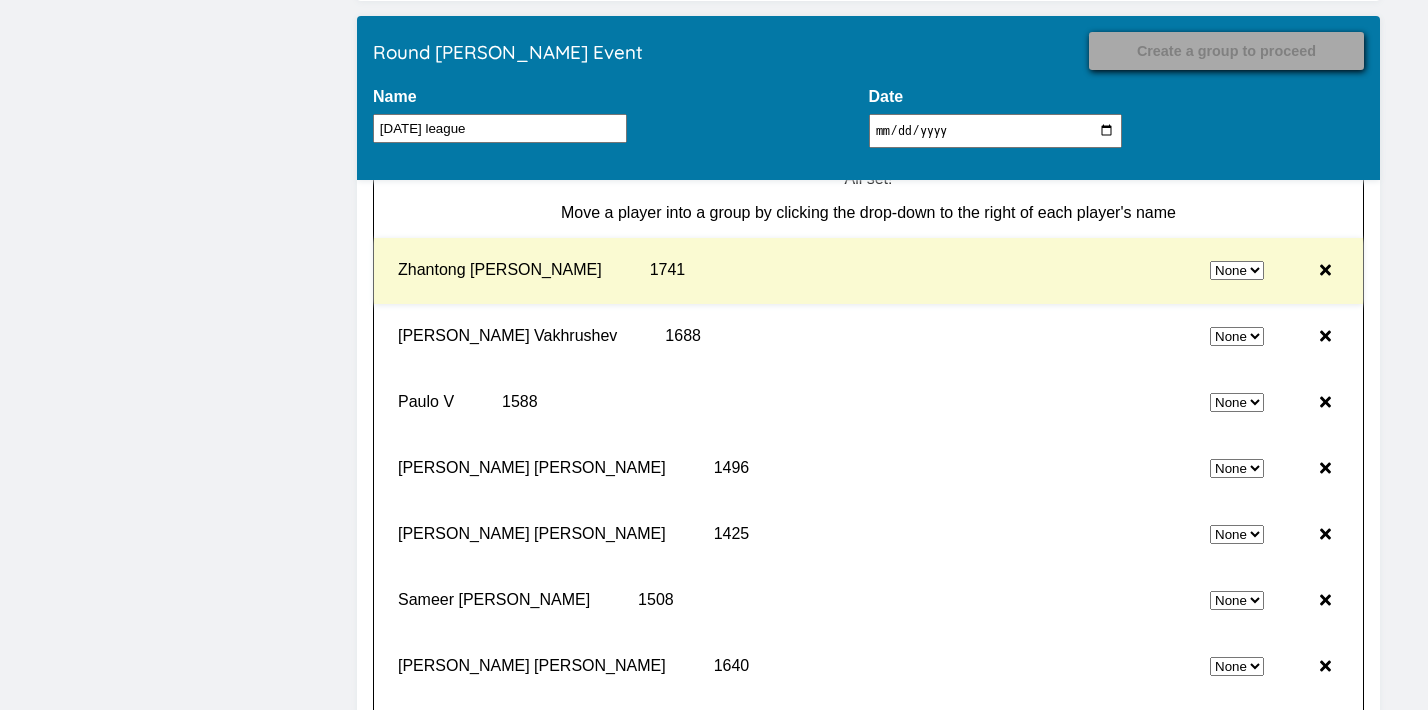 select on "1" 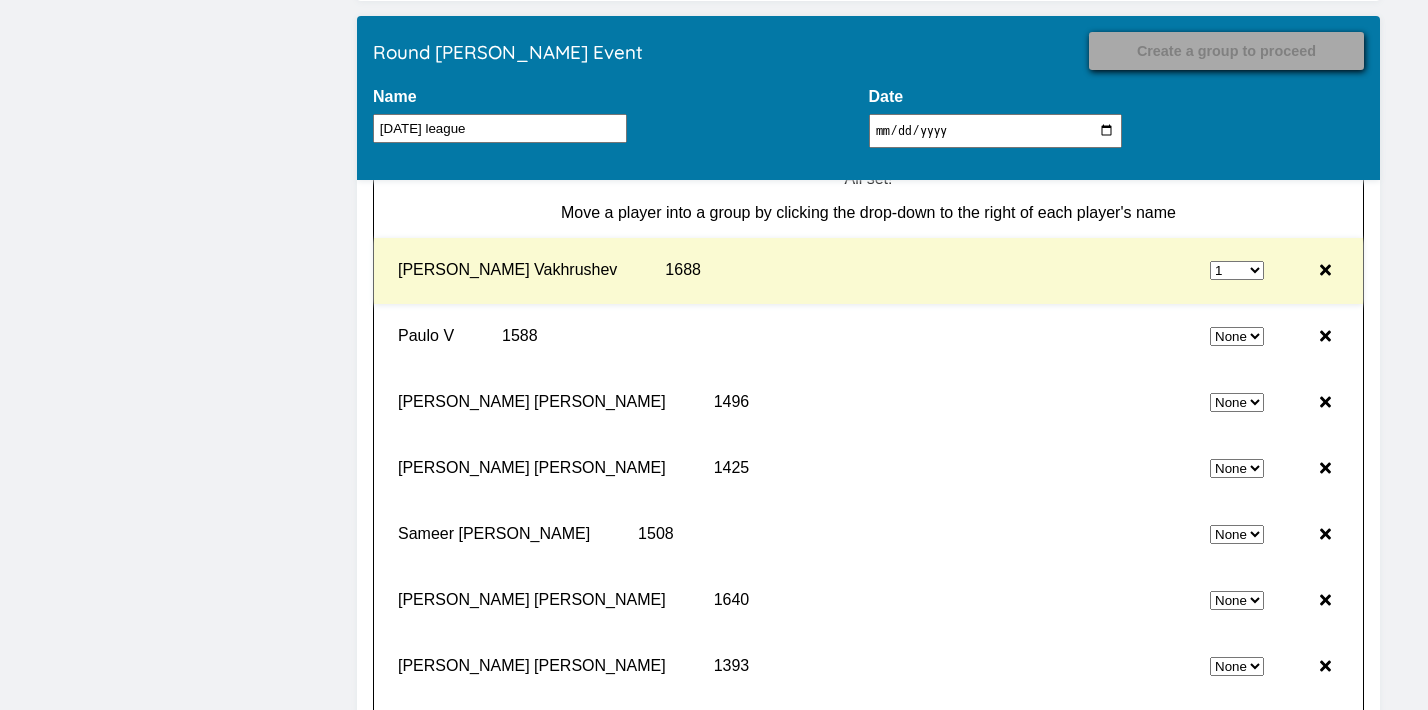 select on "0" 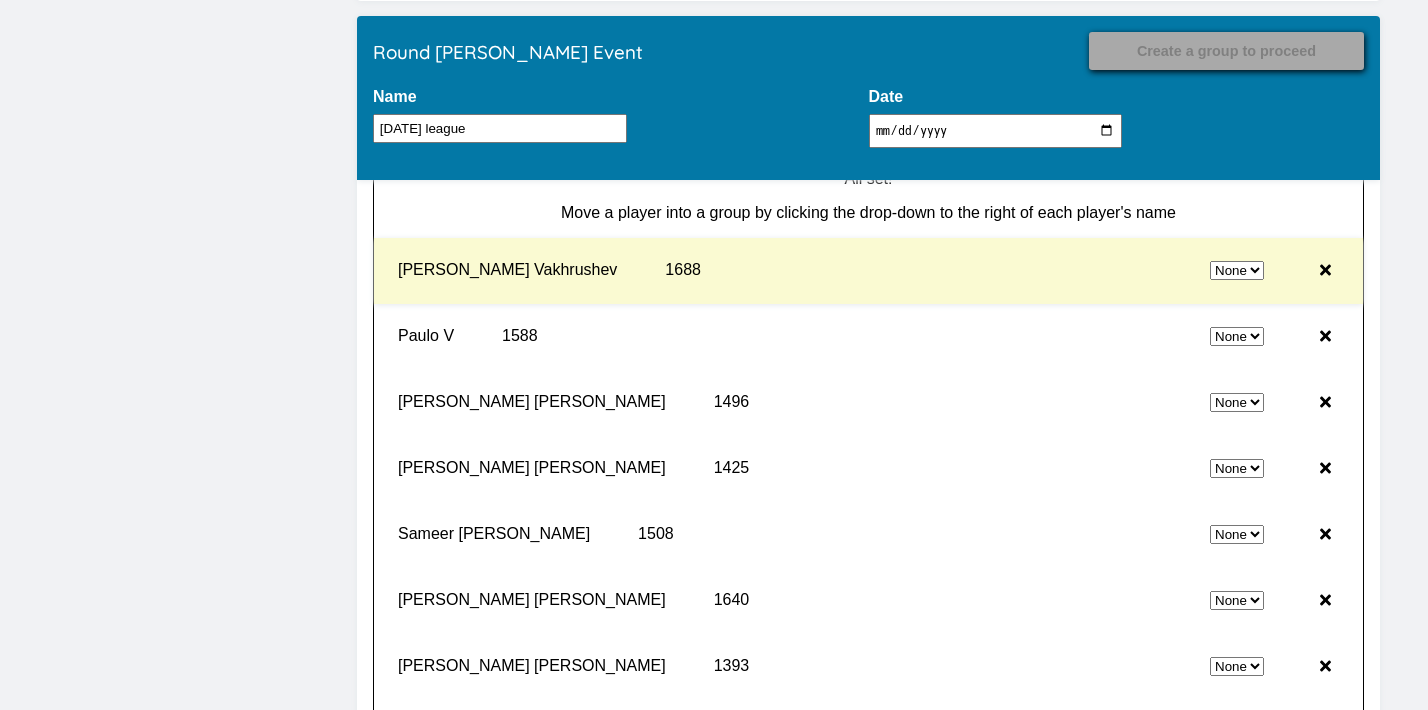 select on "1" 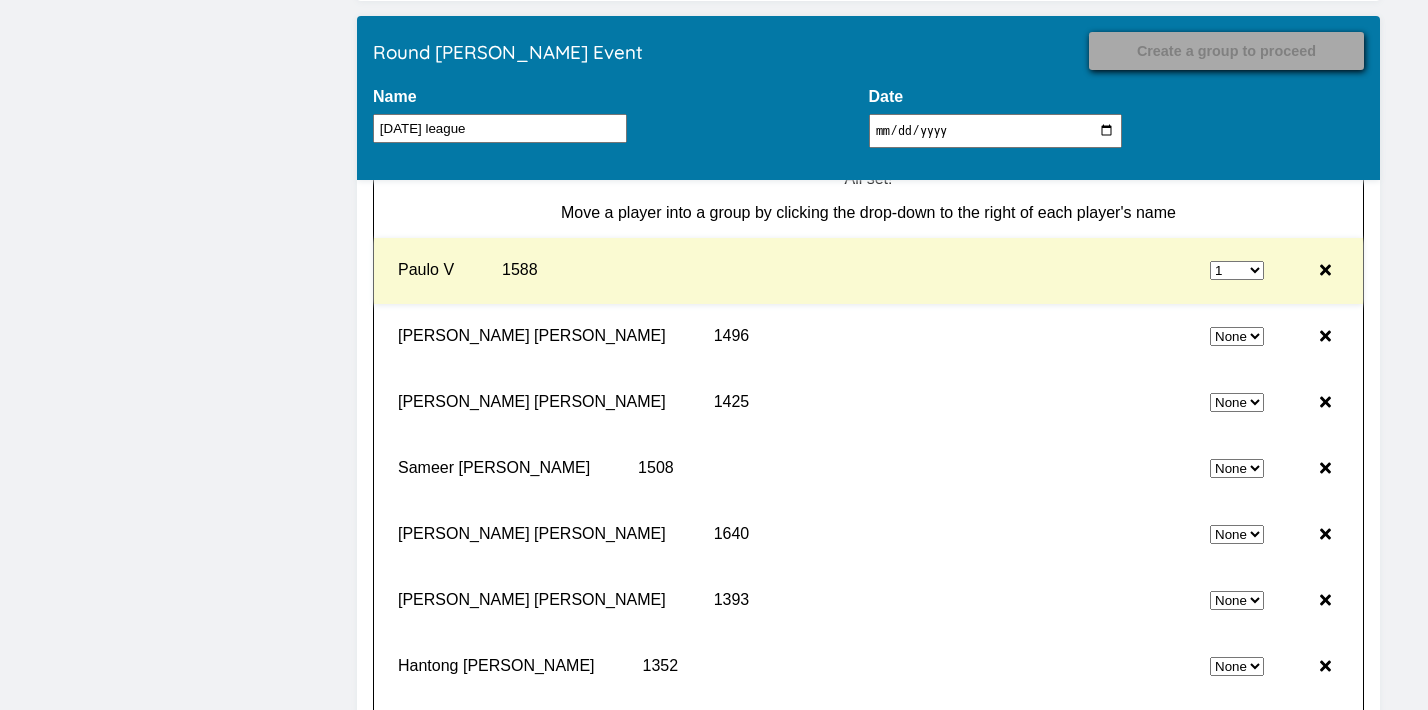 select on "0" 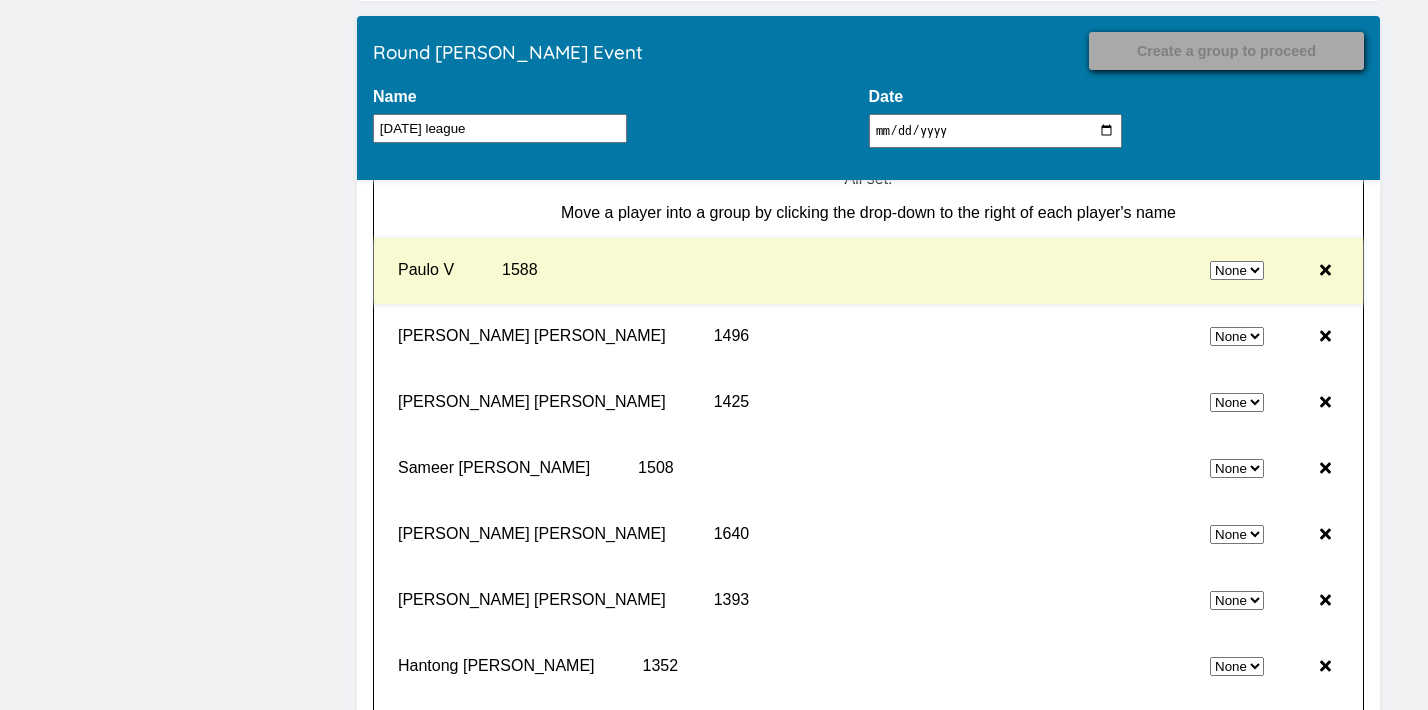 select on "1" 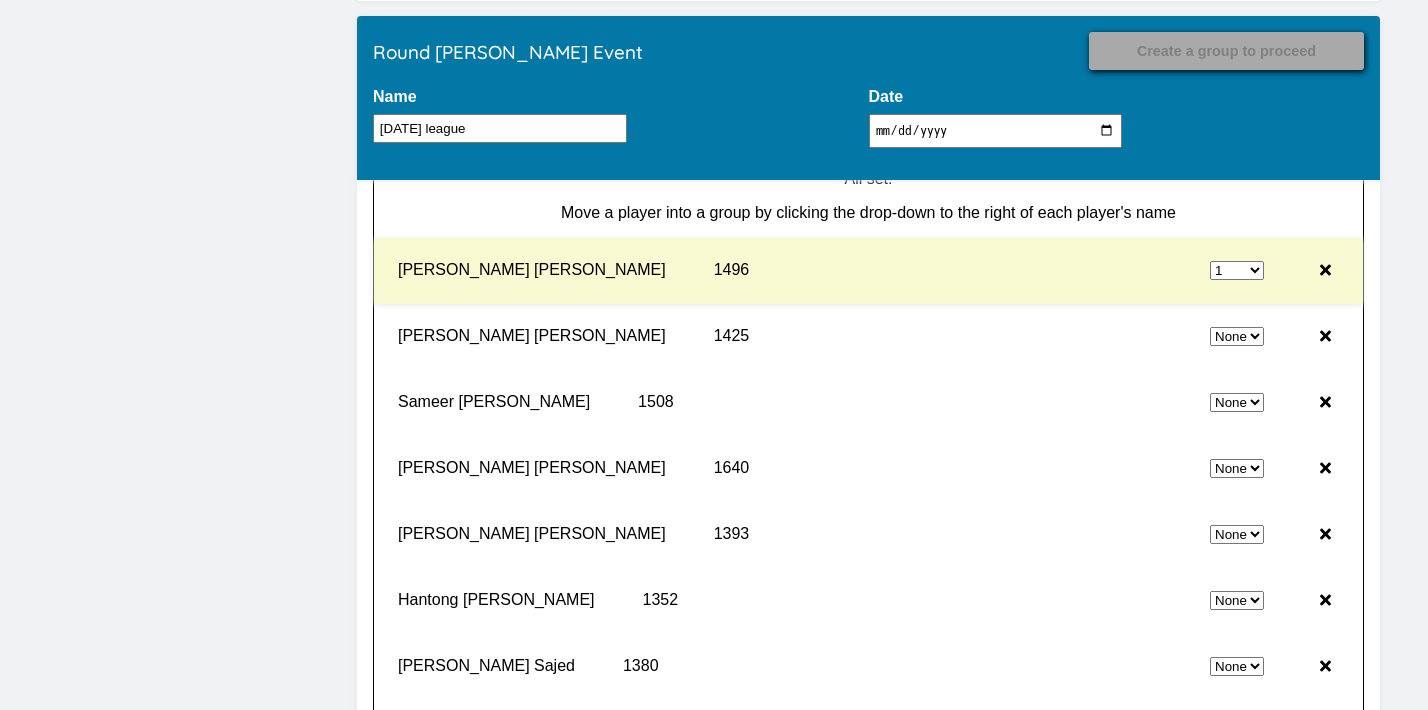 select on "0" 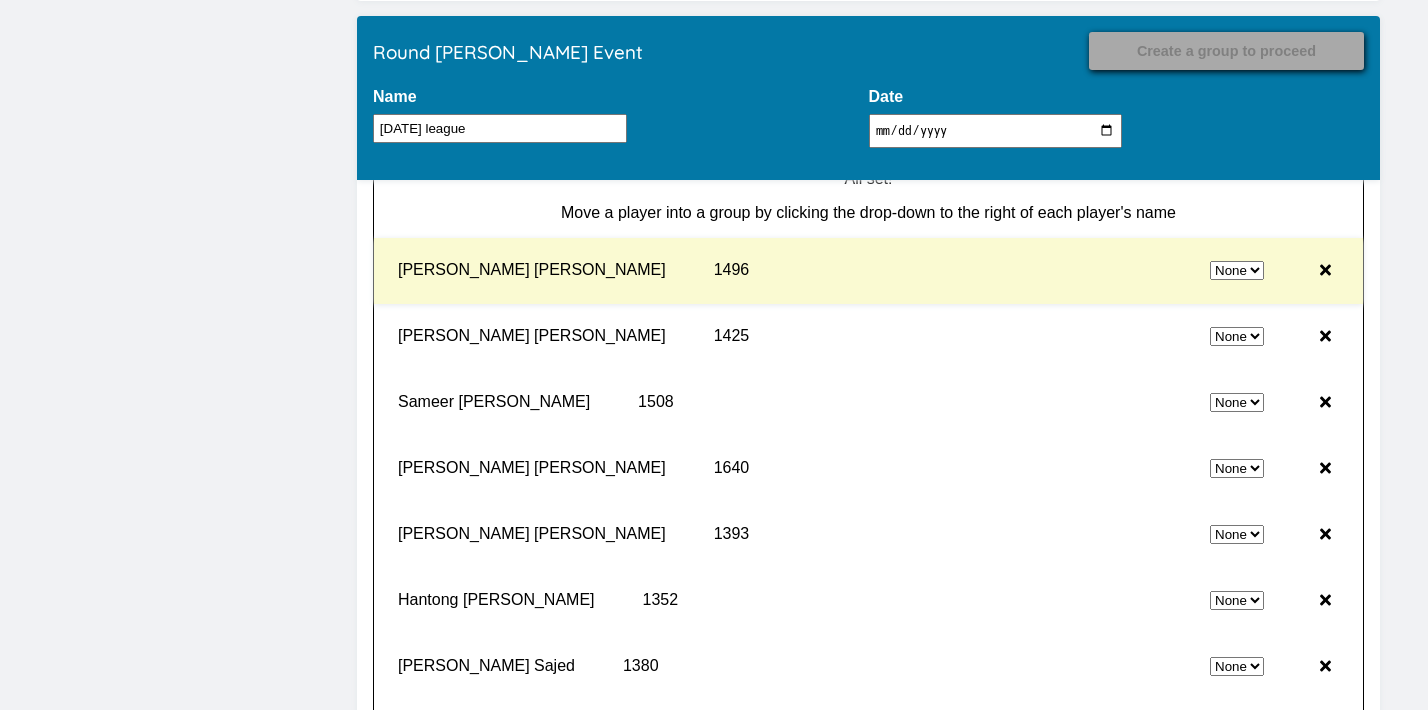 select on "1" 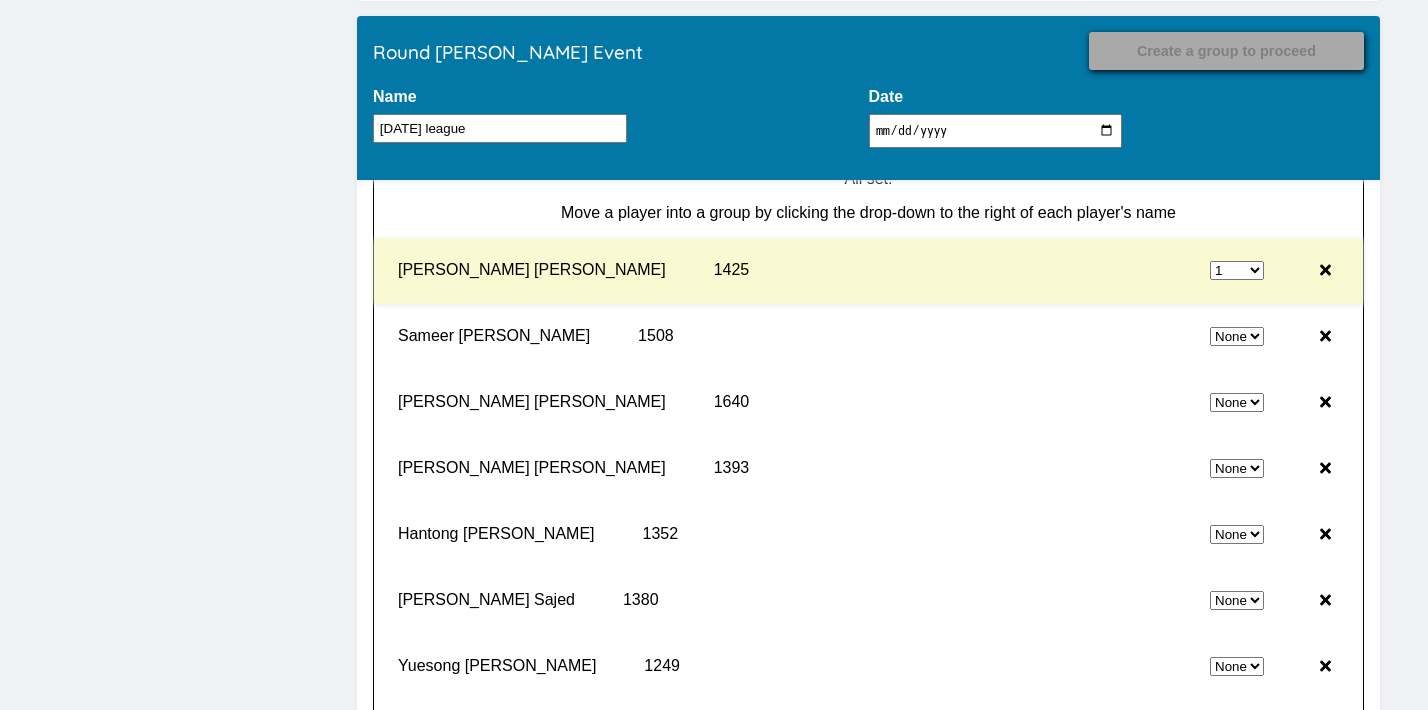 select on "0" 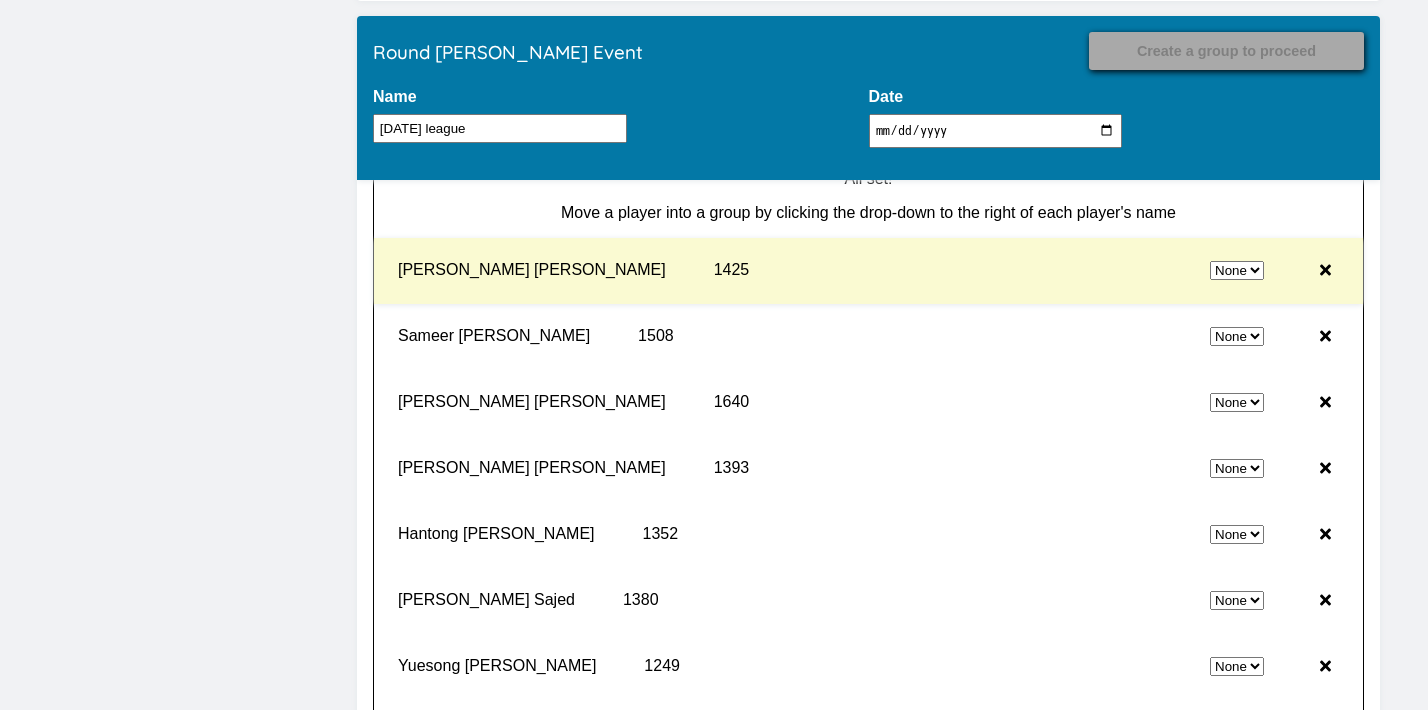 select on "1" 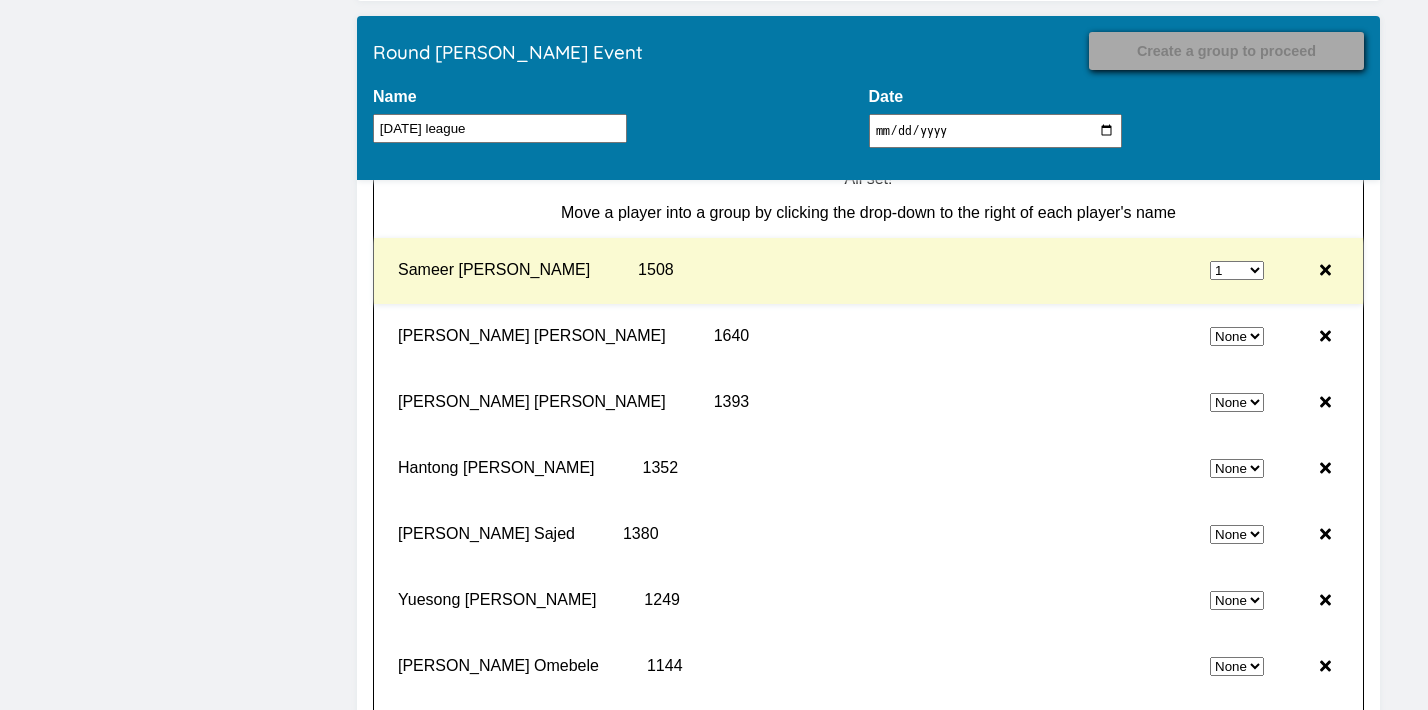 select on "0" 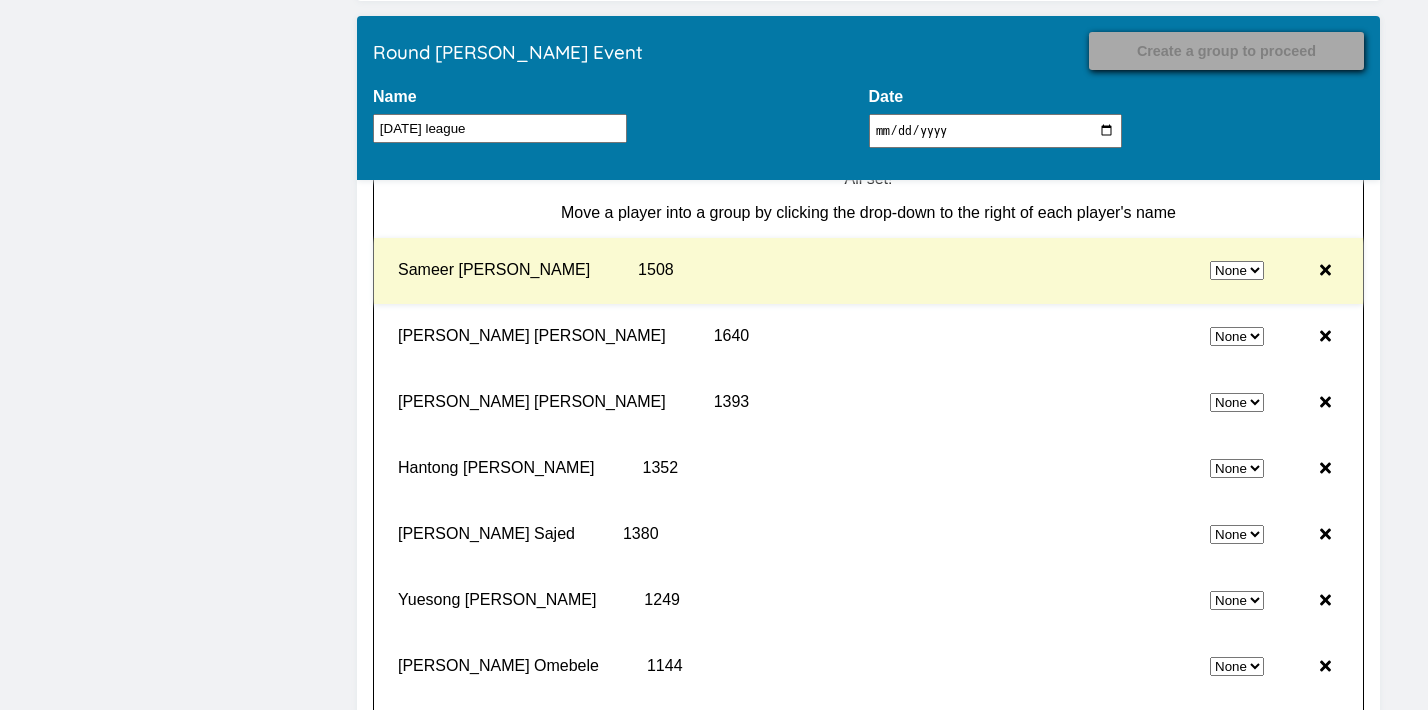 select on "1" 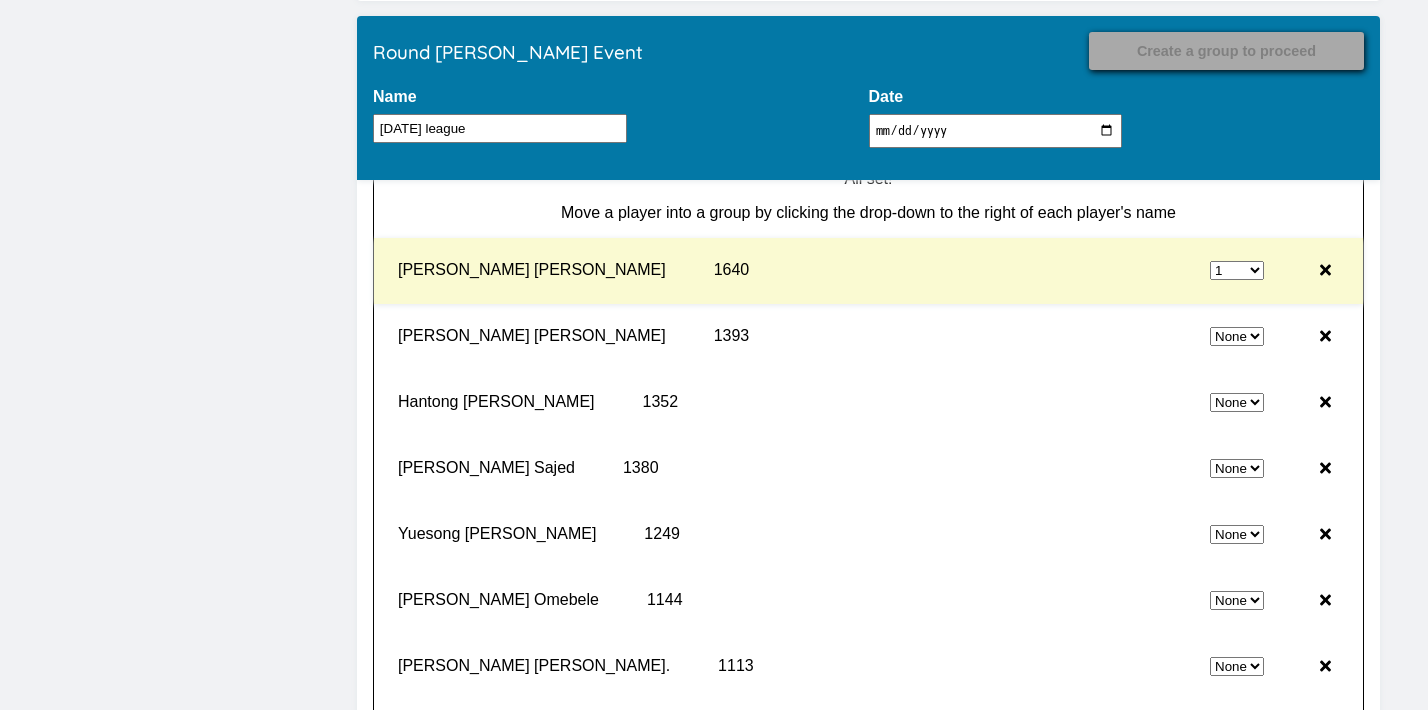 select on "0" 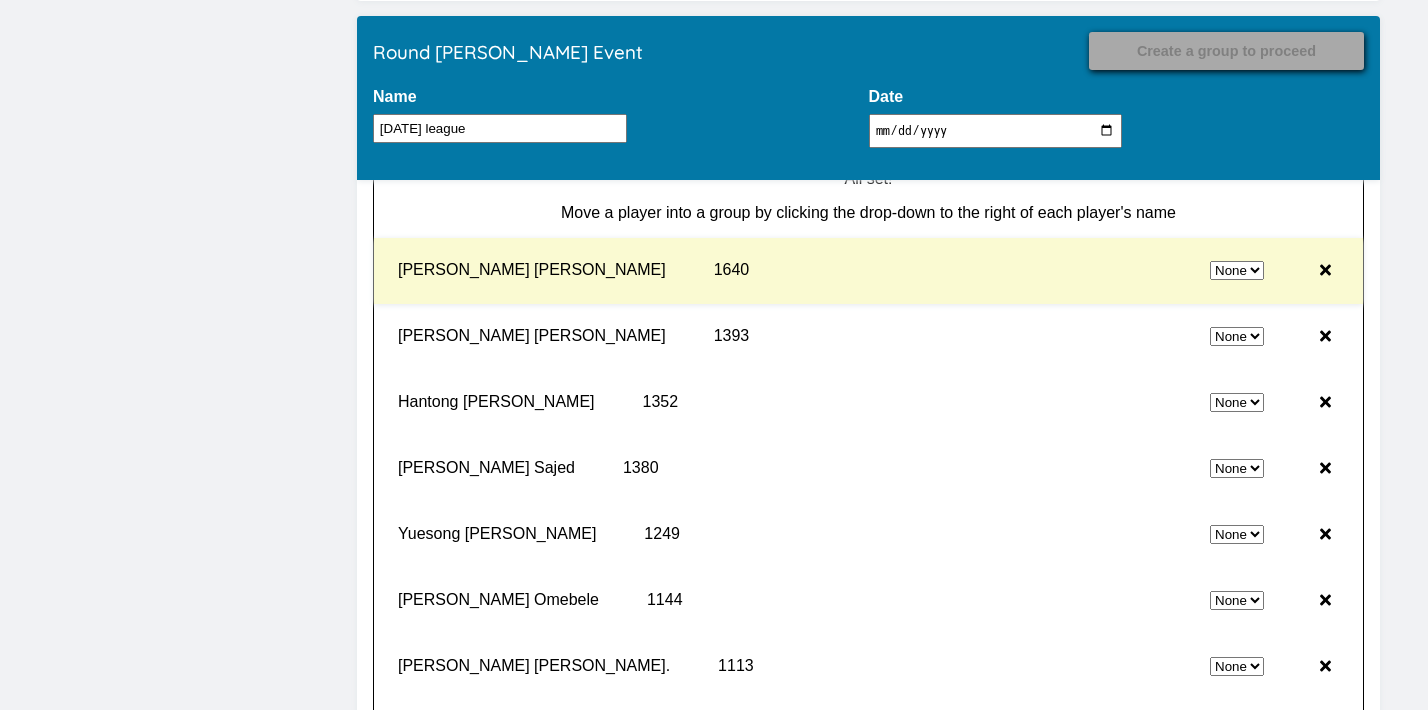 select on "1" 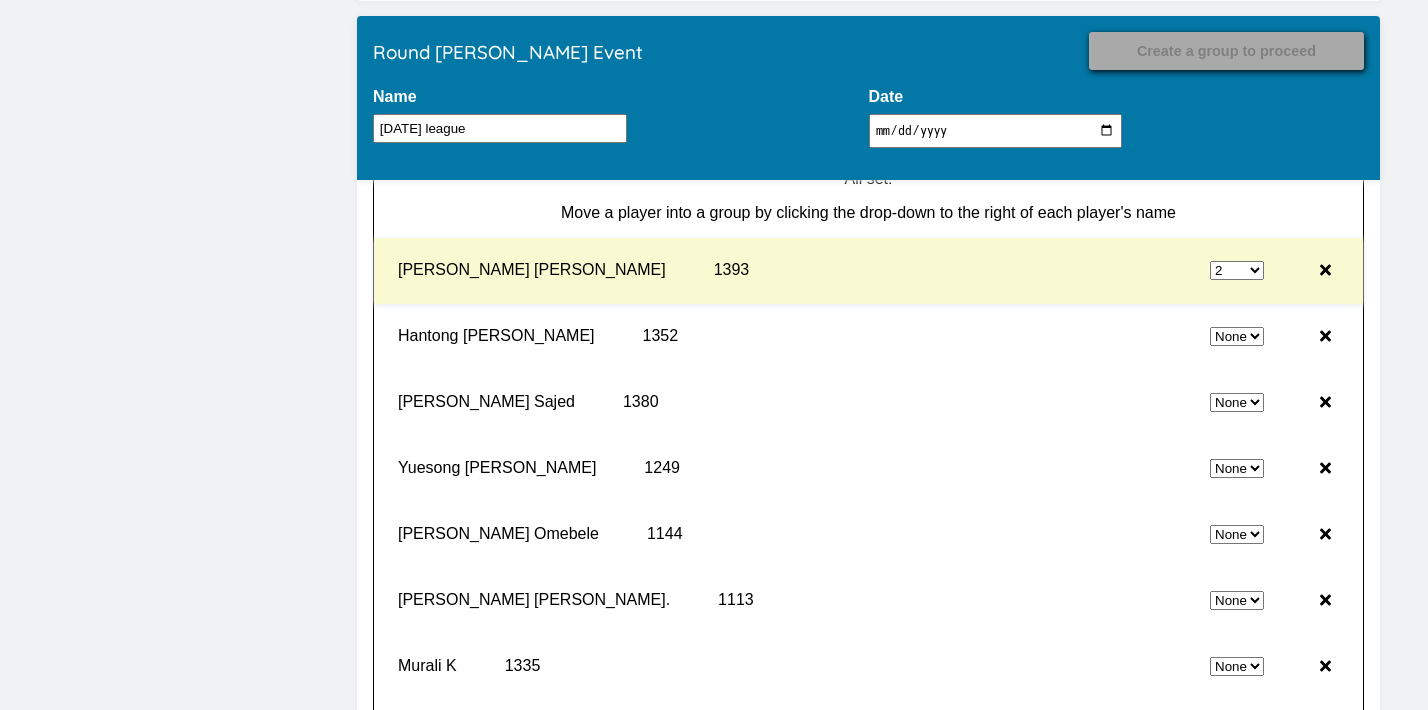 select on "0" 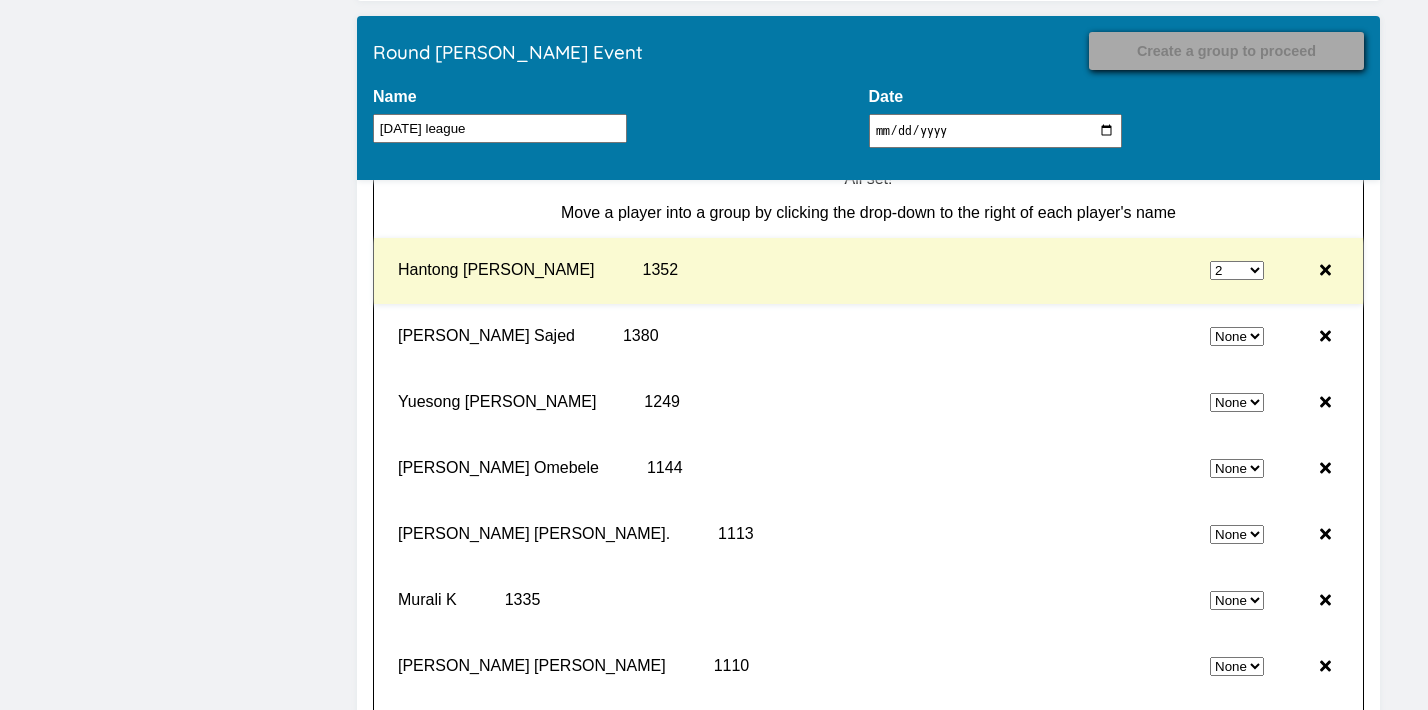 select on "0" 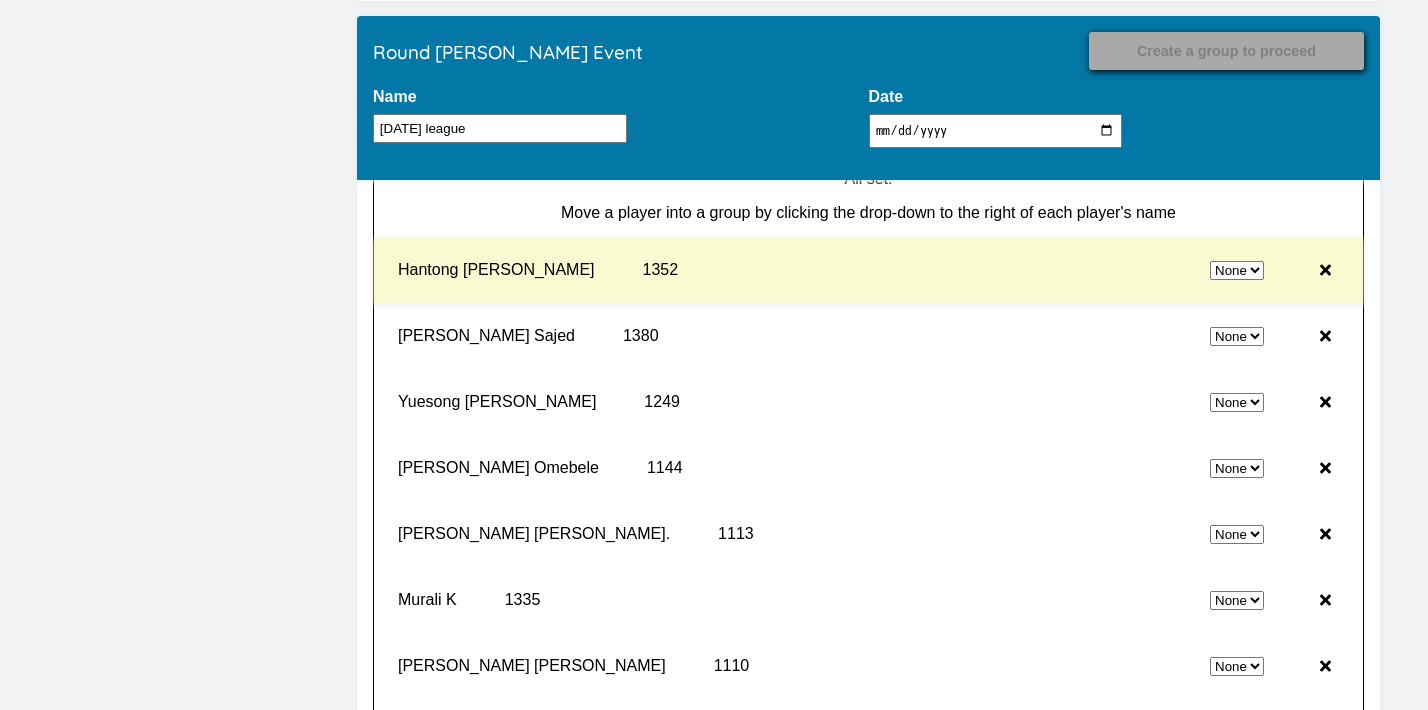 select on "2" 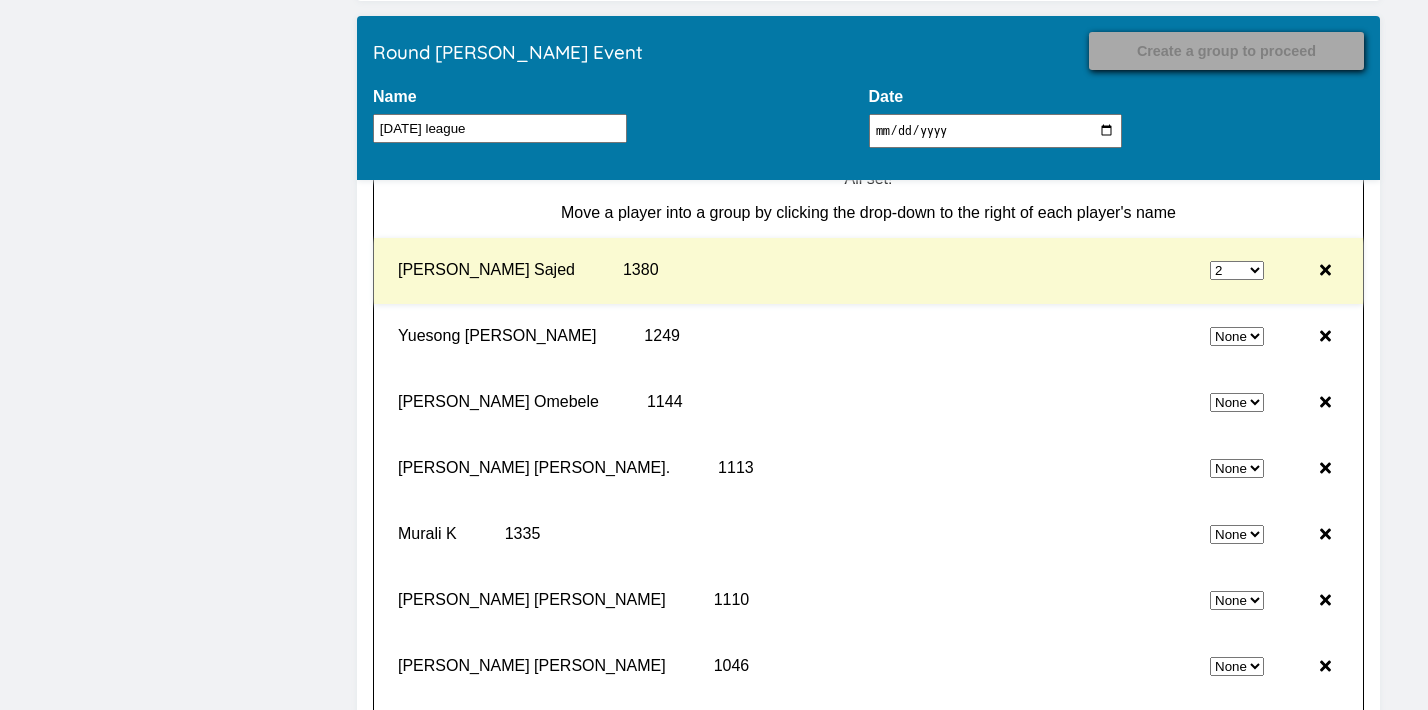select on "0" 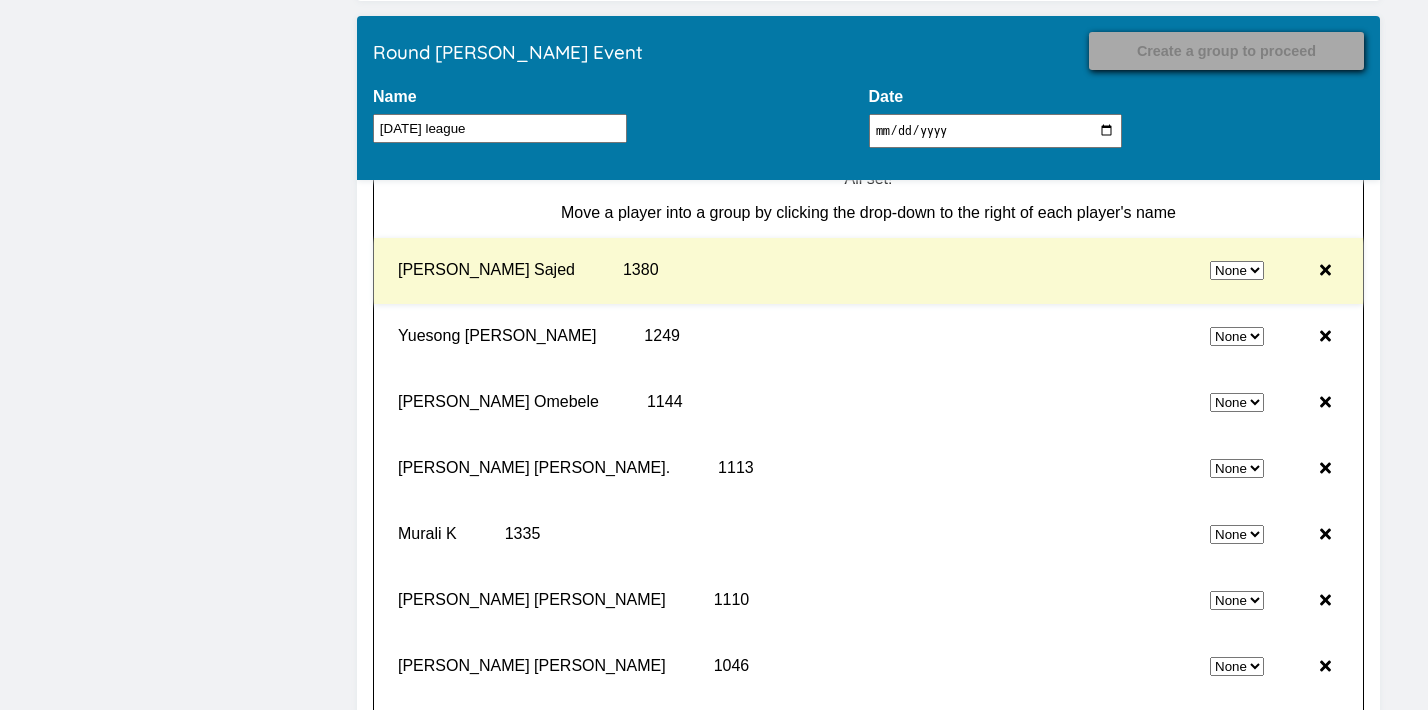 select on "2" 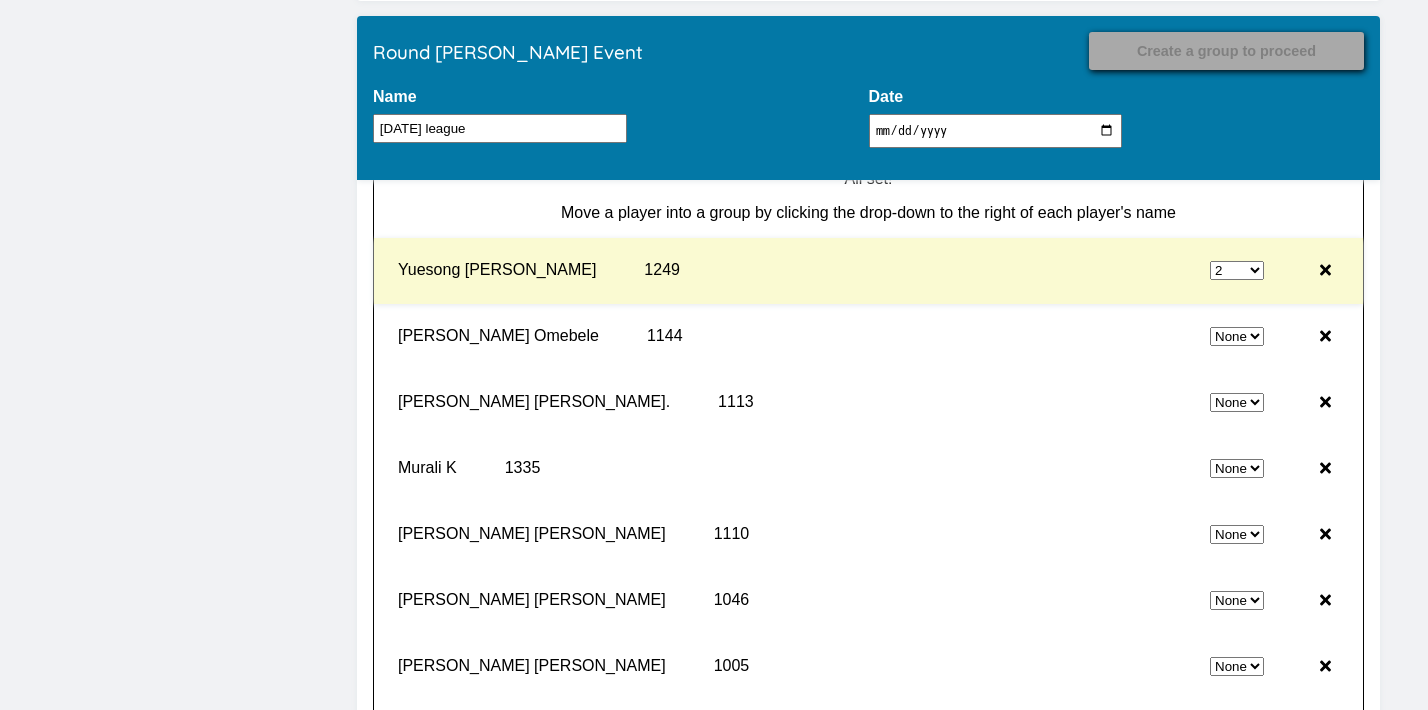 select on "0" 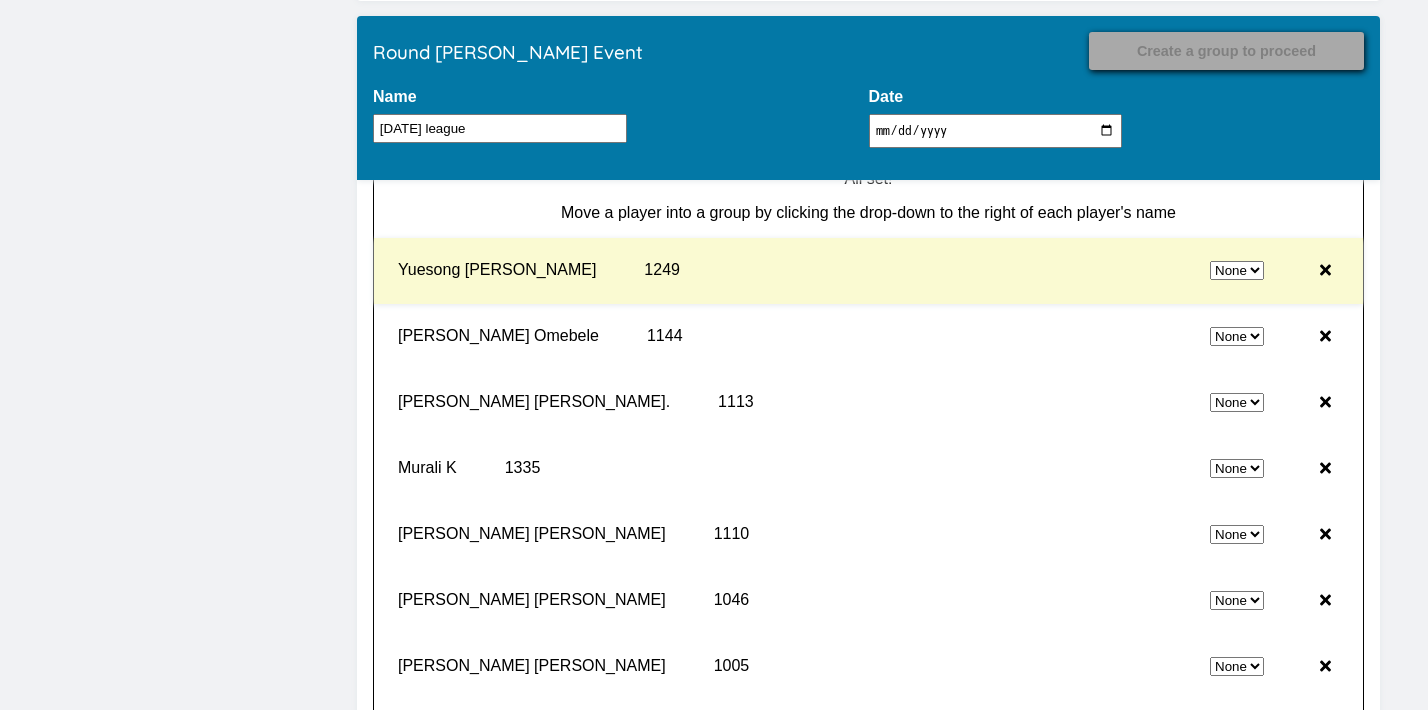select on "2" 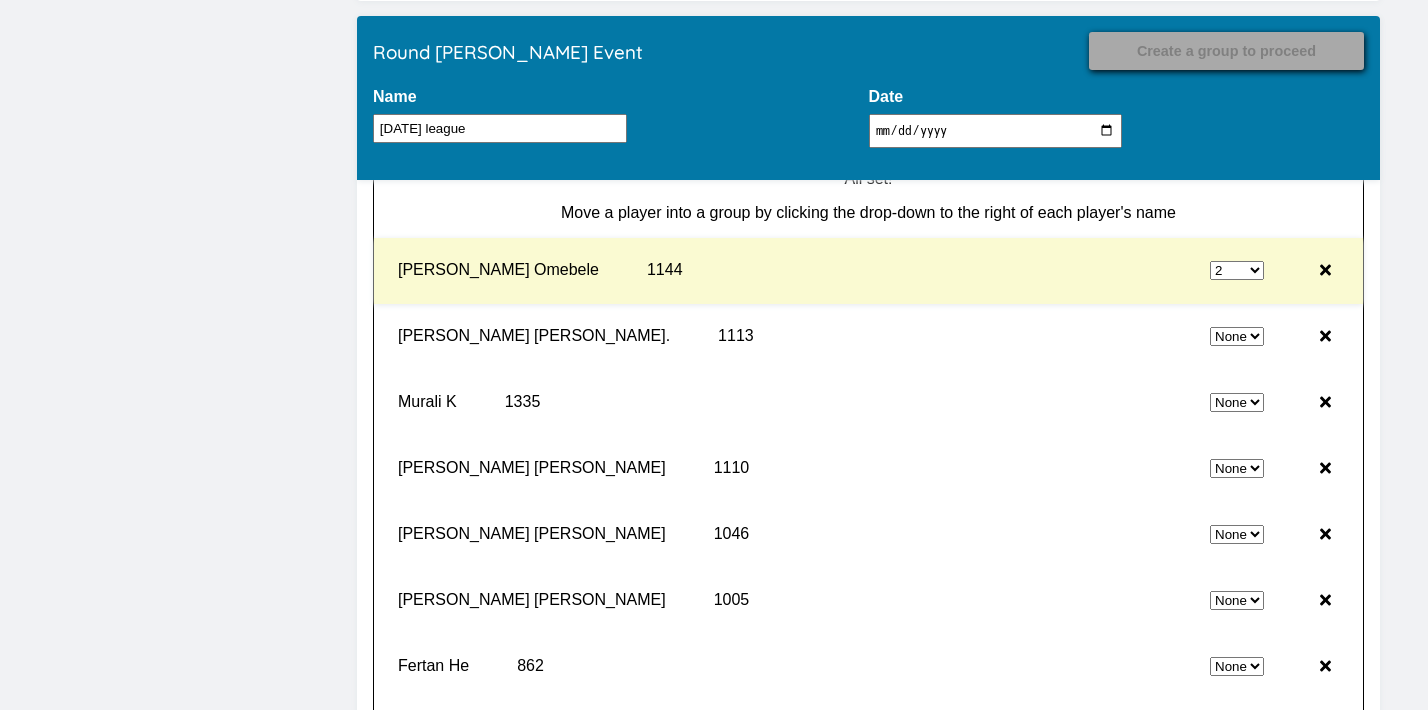 select on "0" 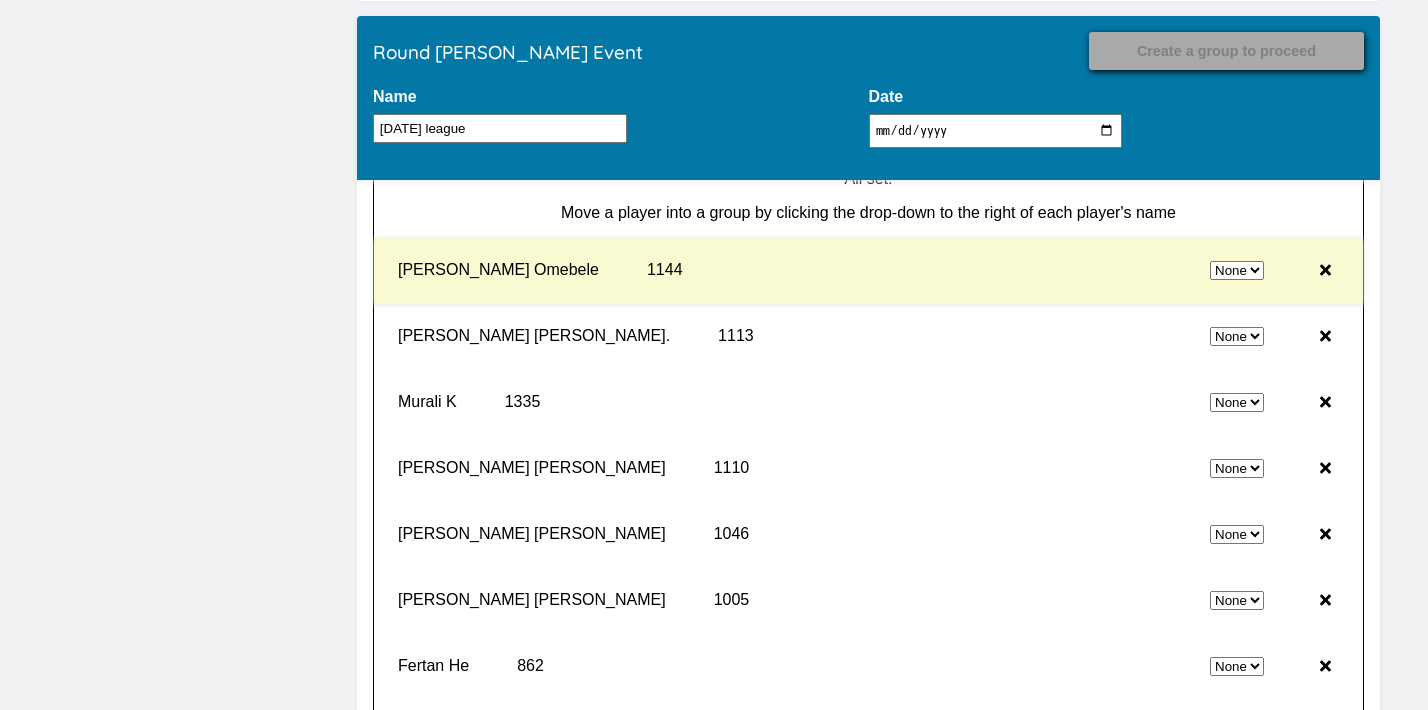 select on "2" 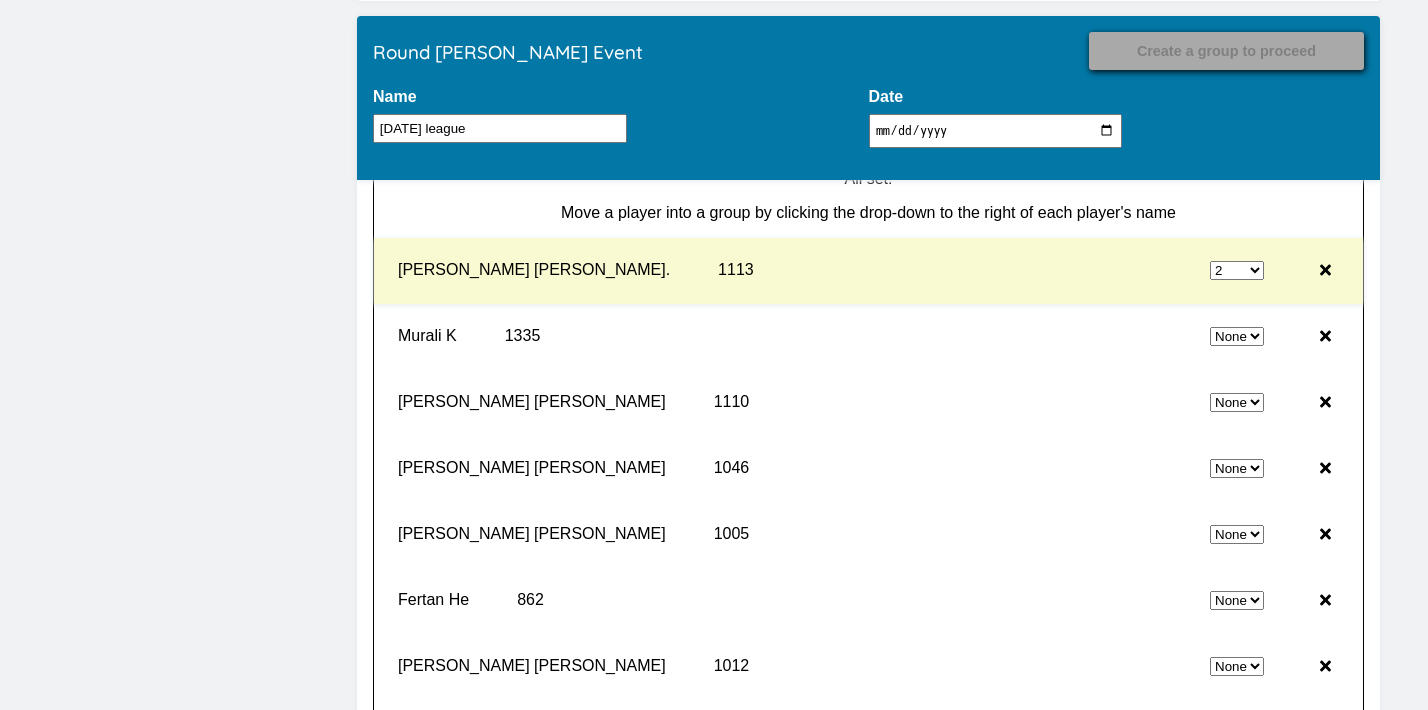 select on "0" 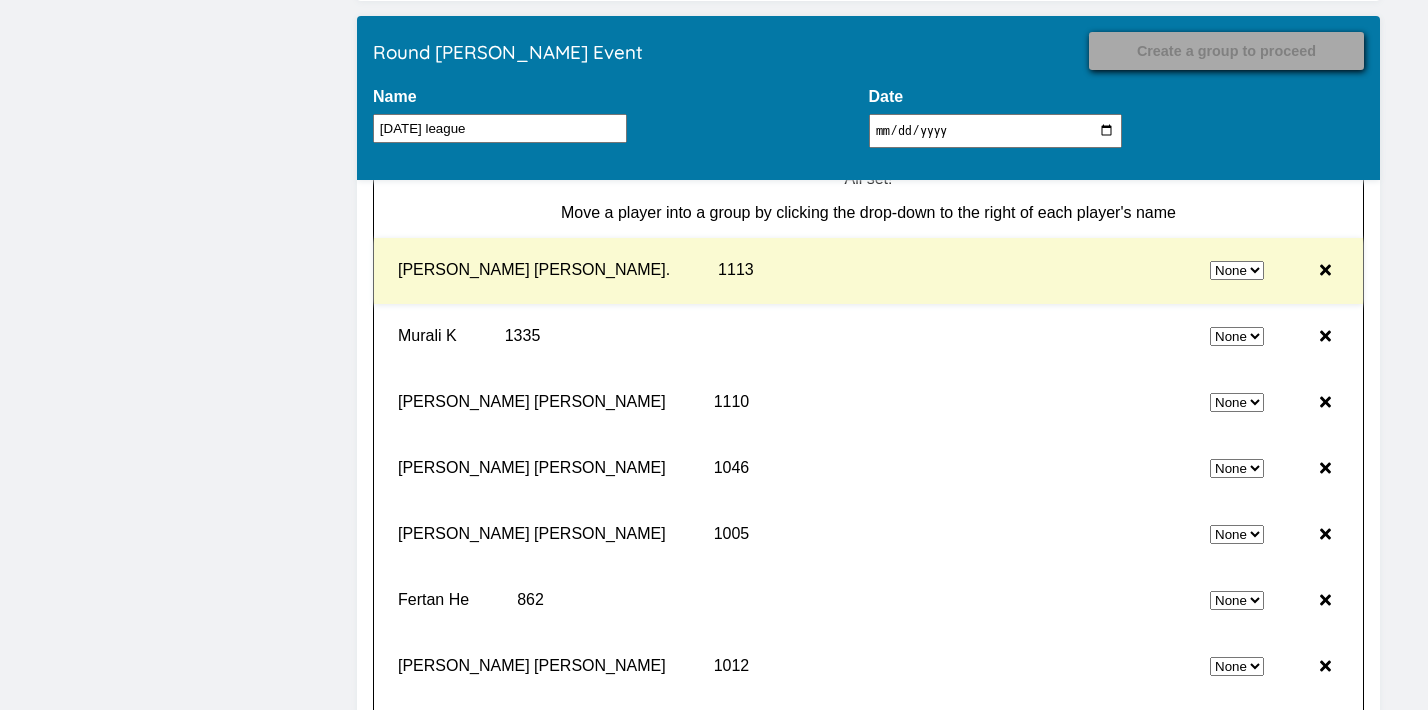 select on "2" 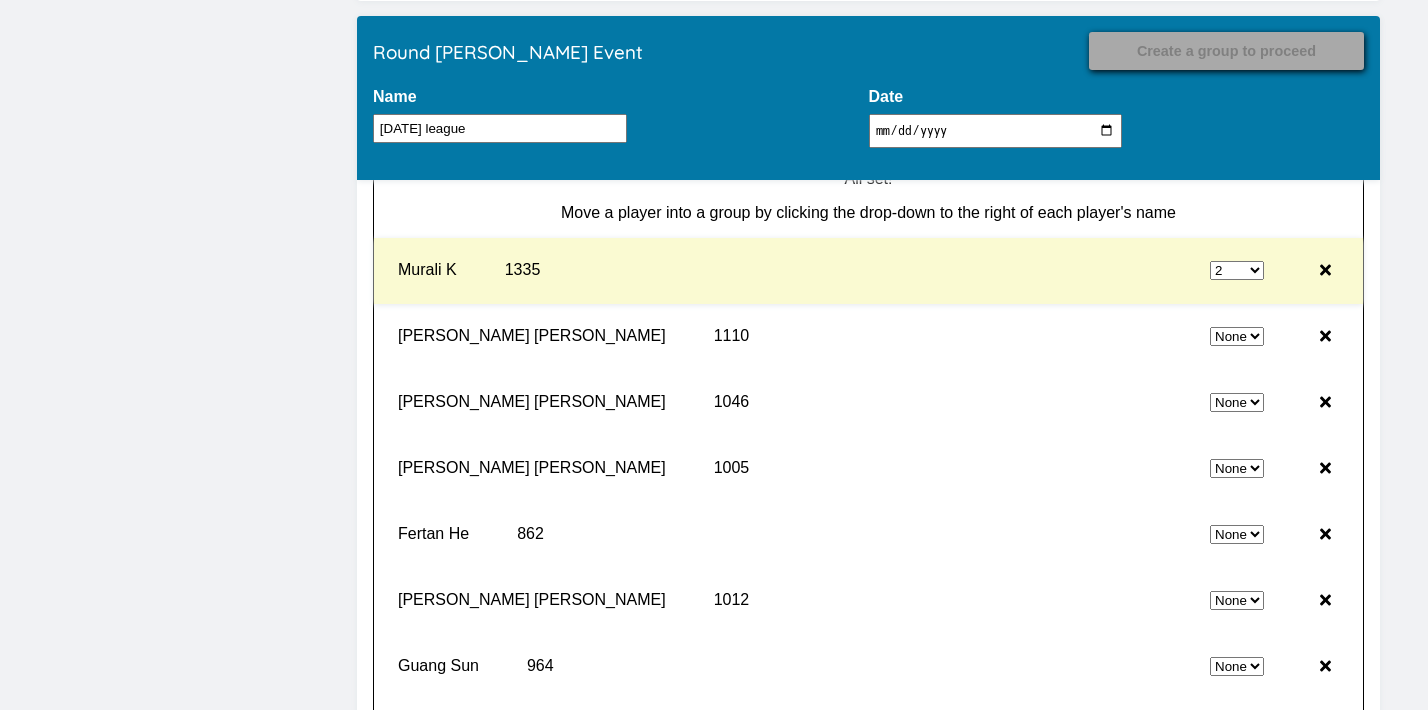 select on "0" 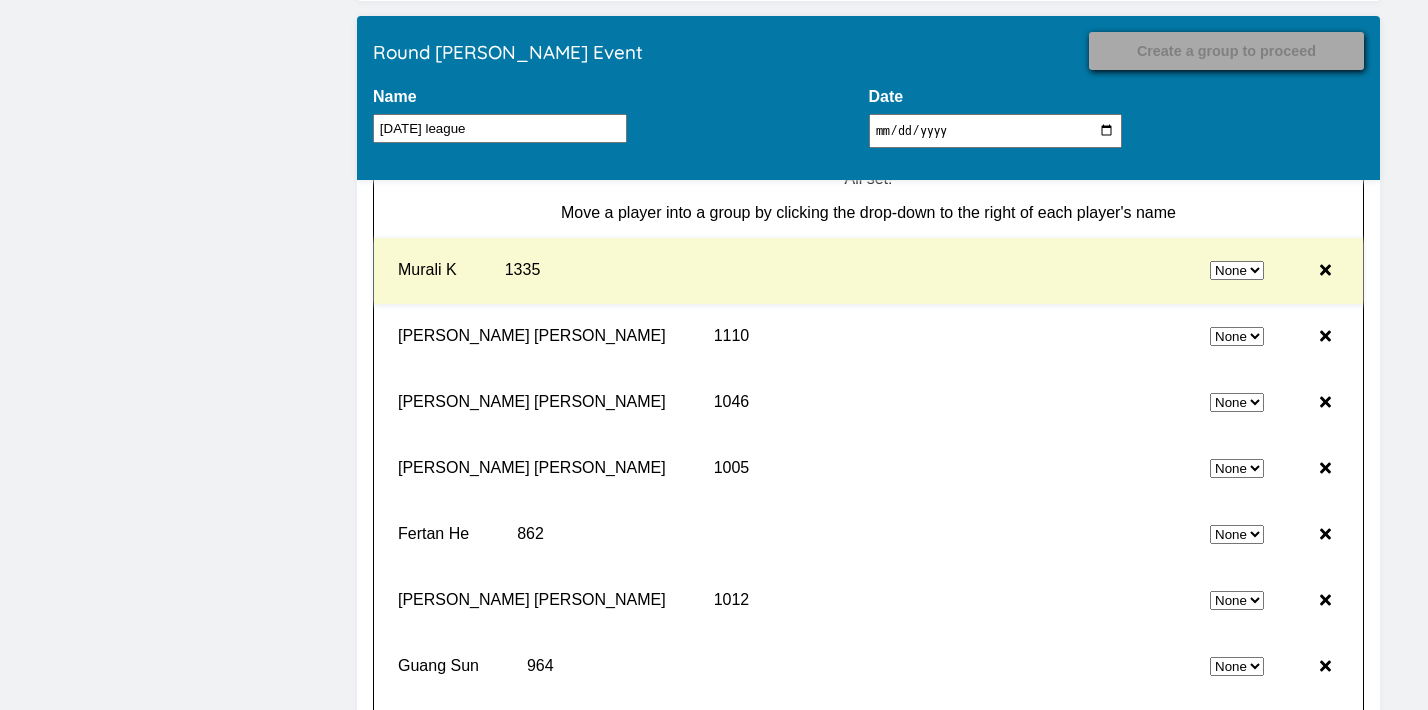 select on "2" 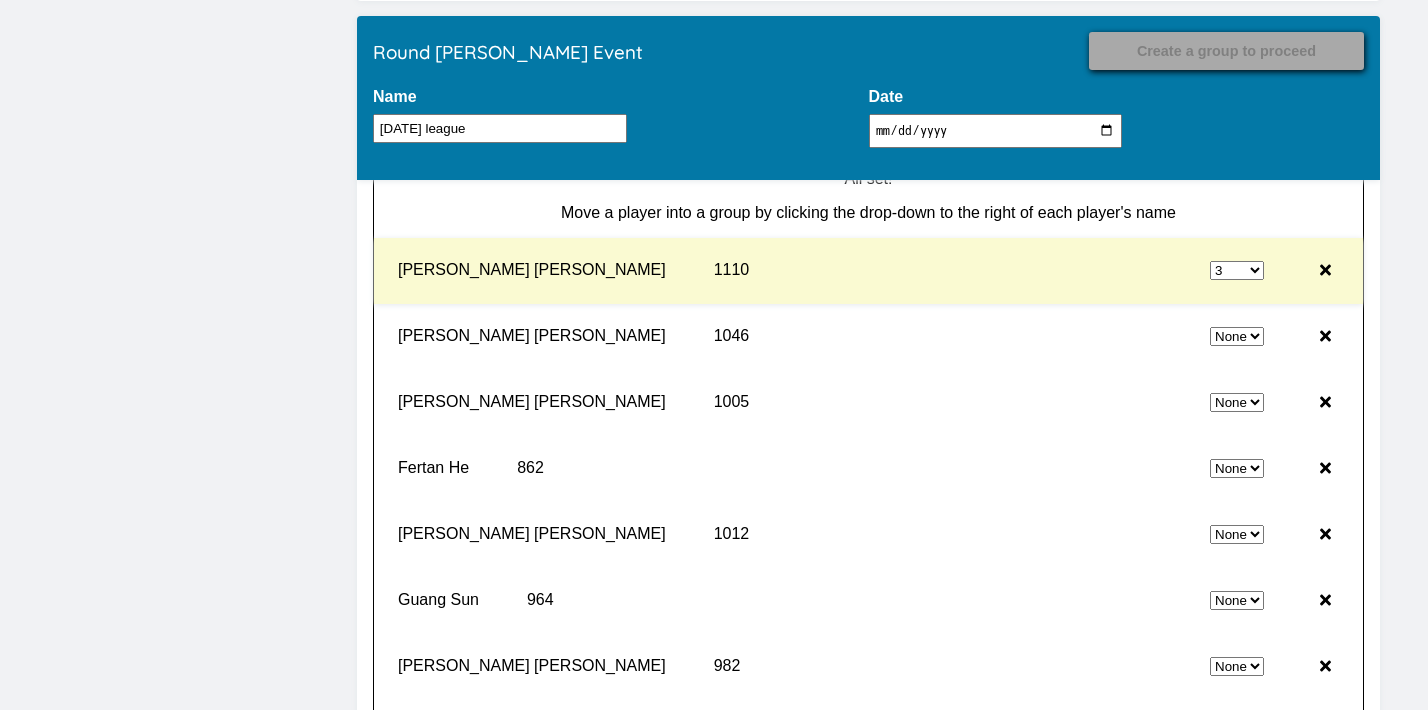 select on "0" 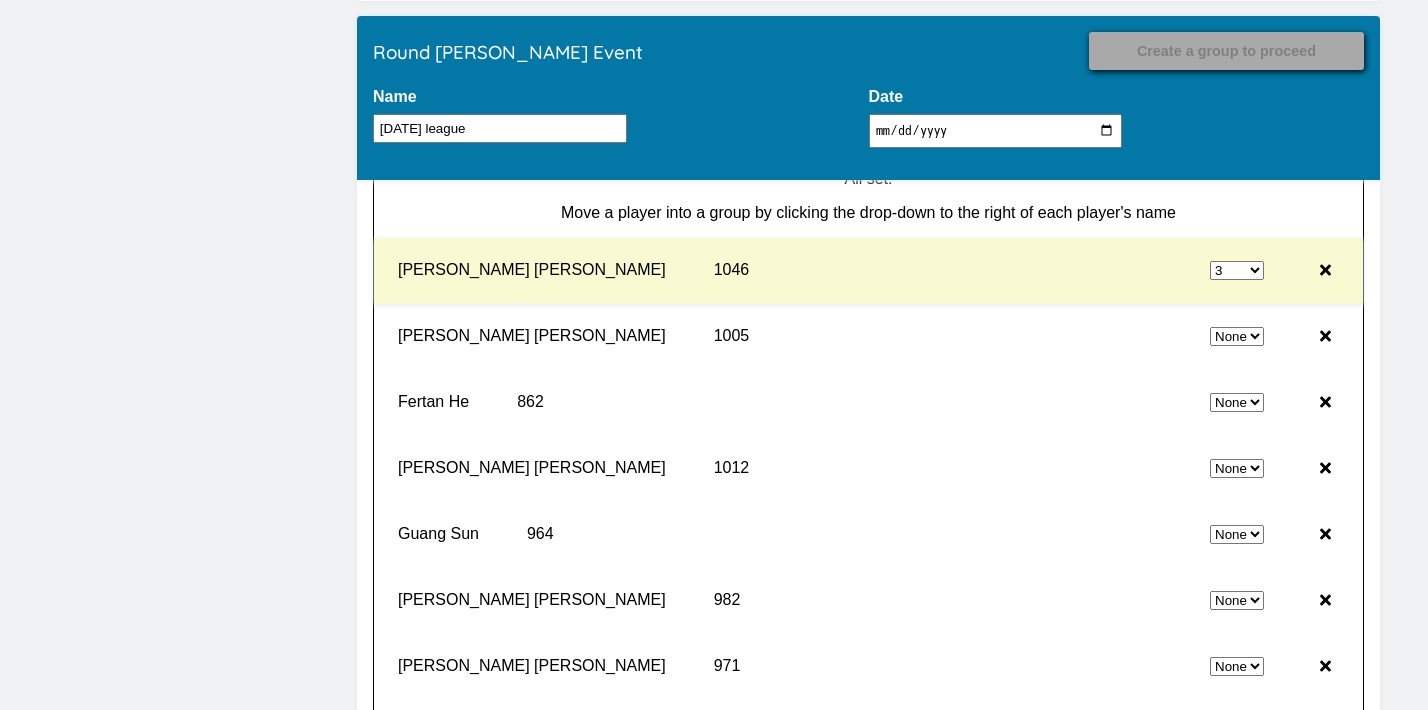 select on "0" 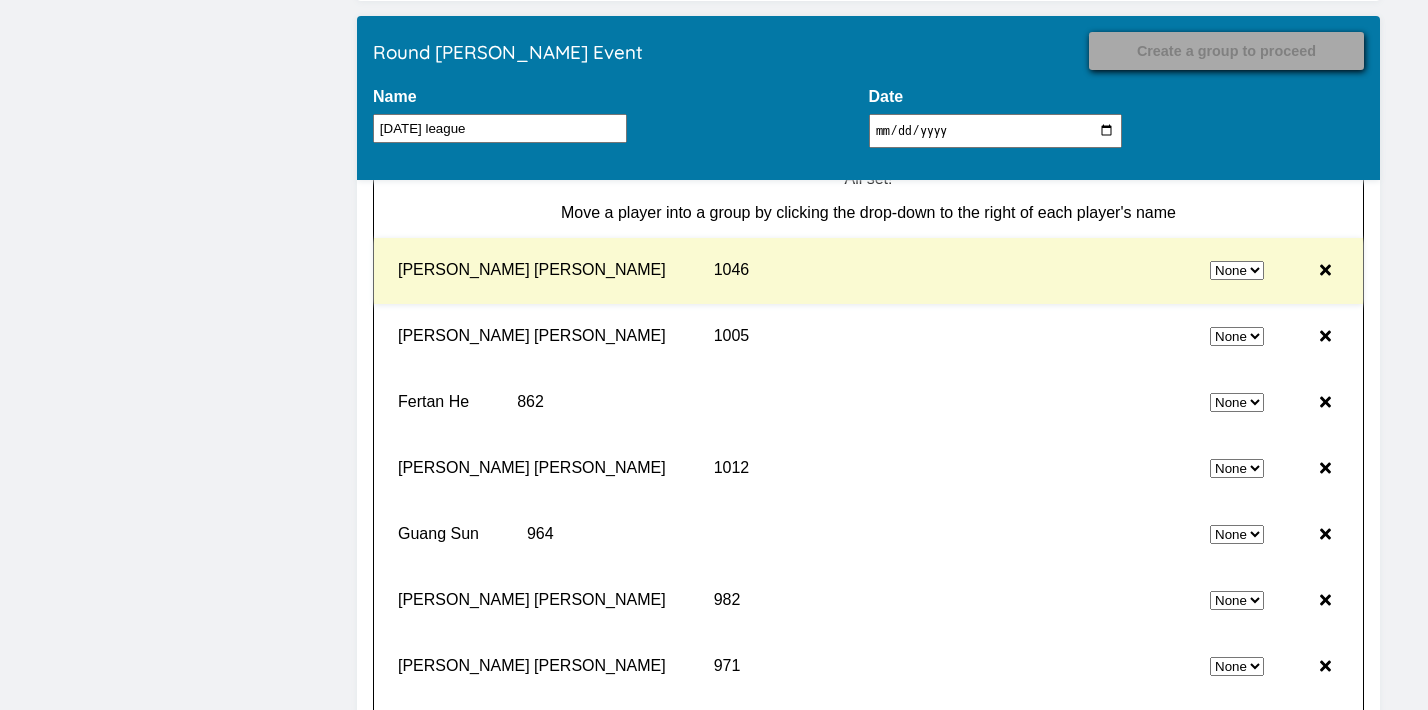 select on "3" 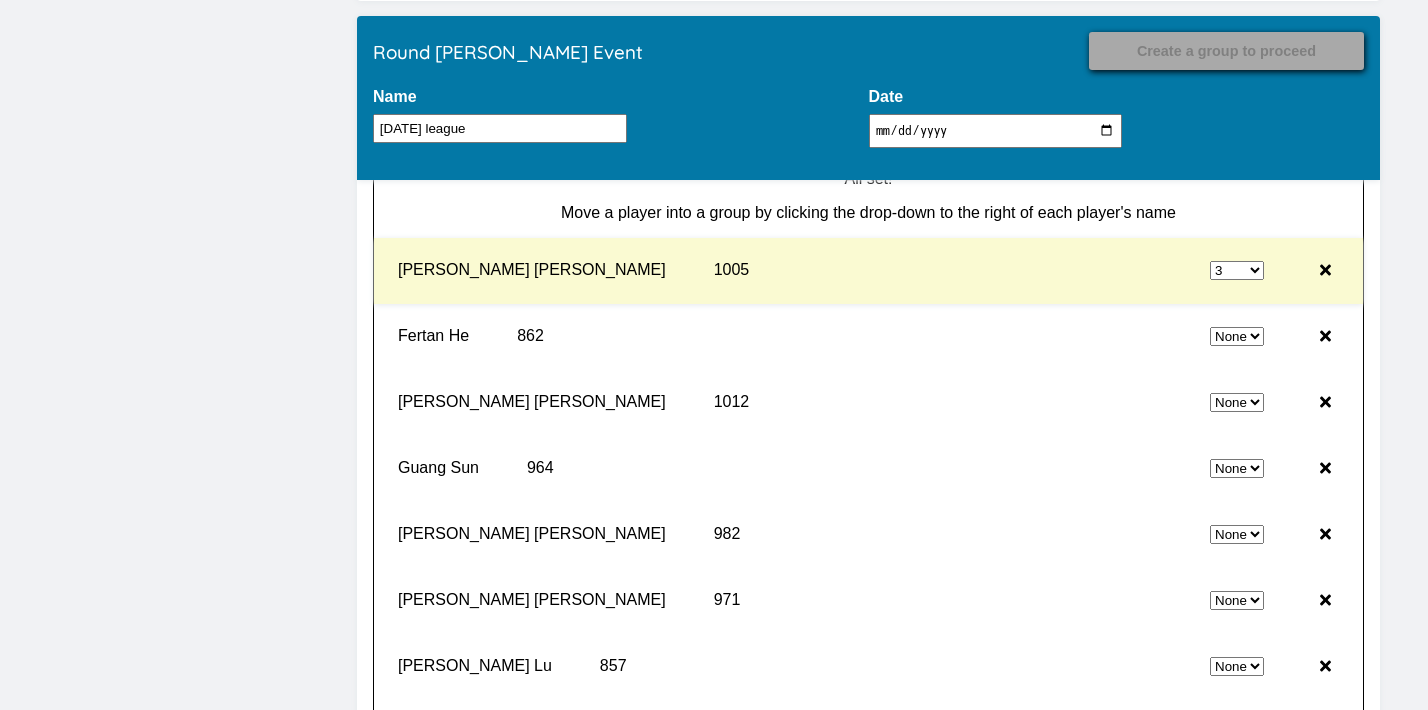 select on "0" 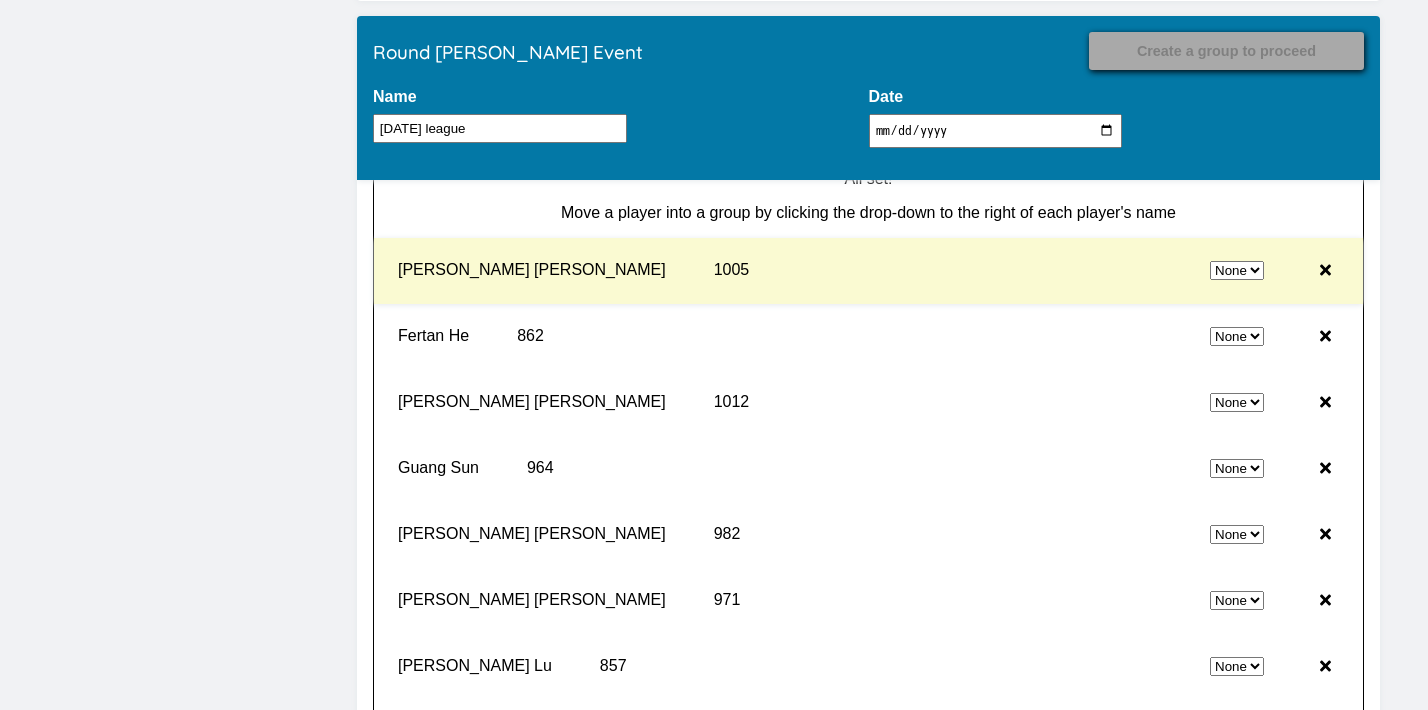 select on "3" 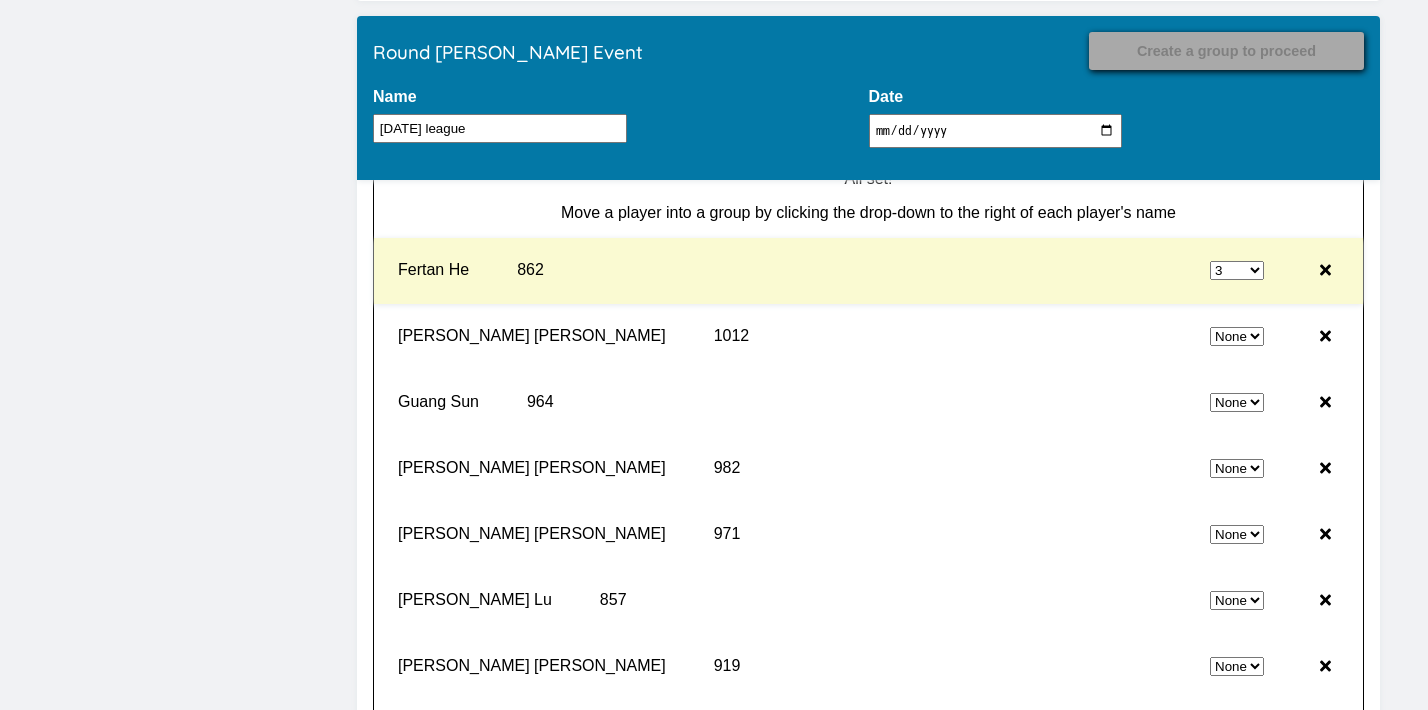 select on "0" 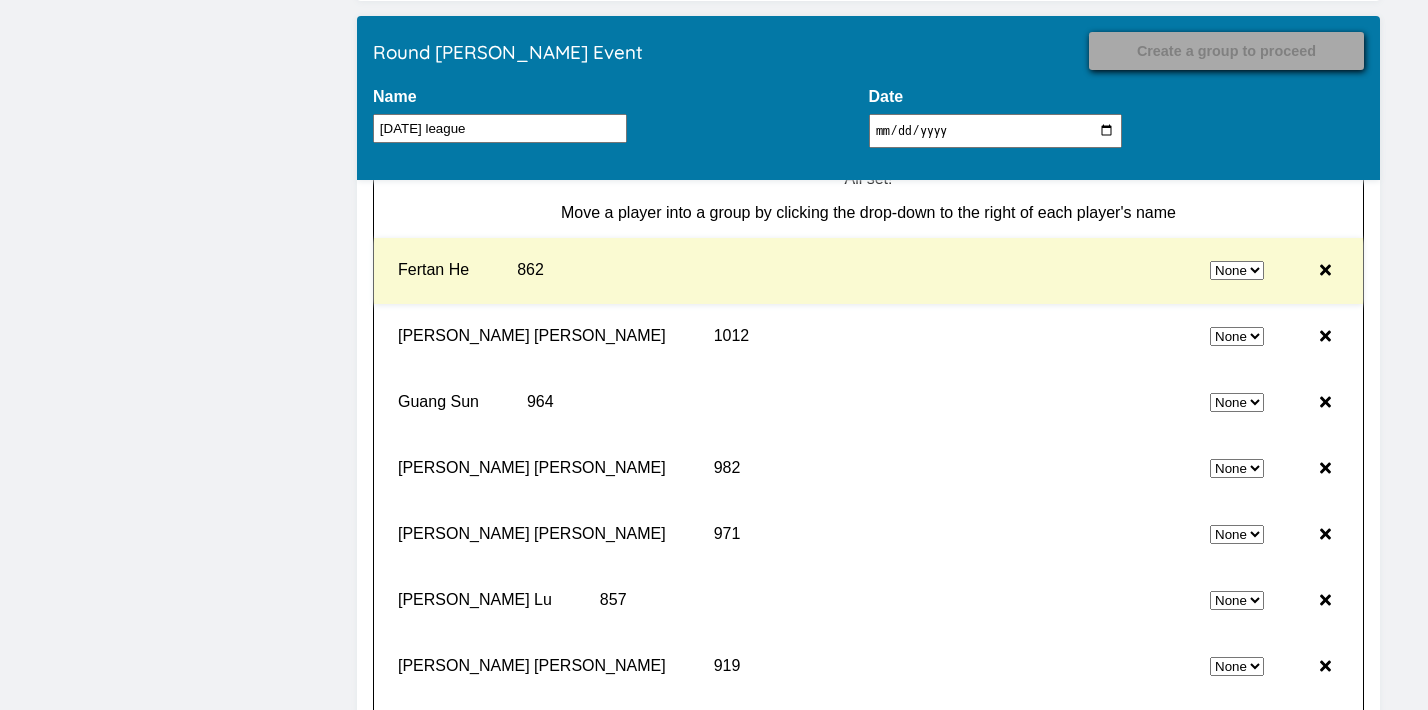 select on "3" 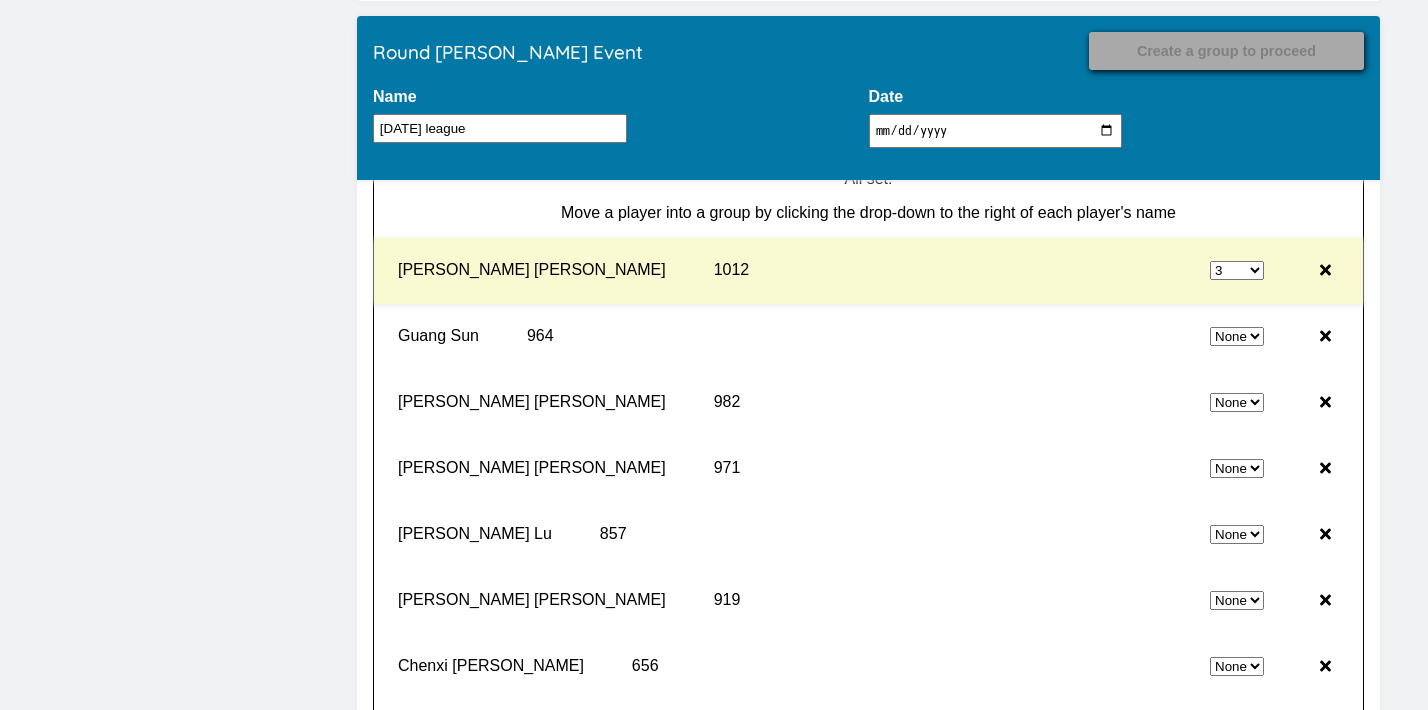 select on "0" 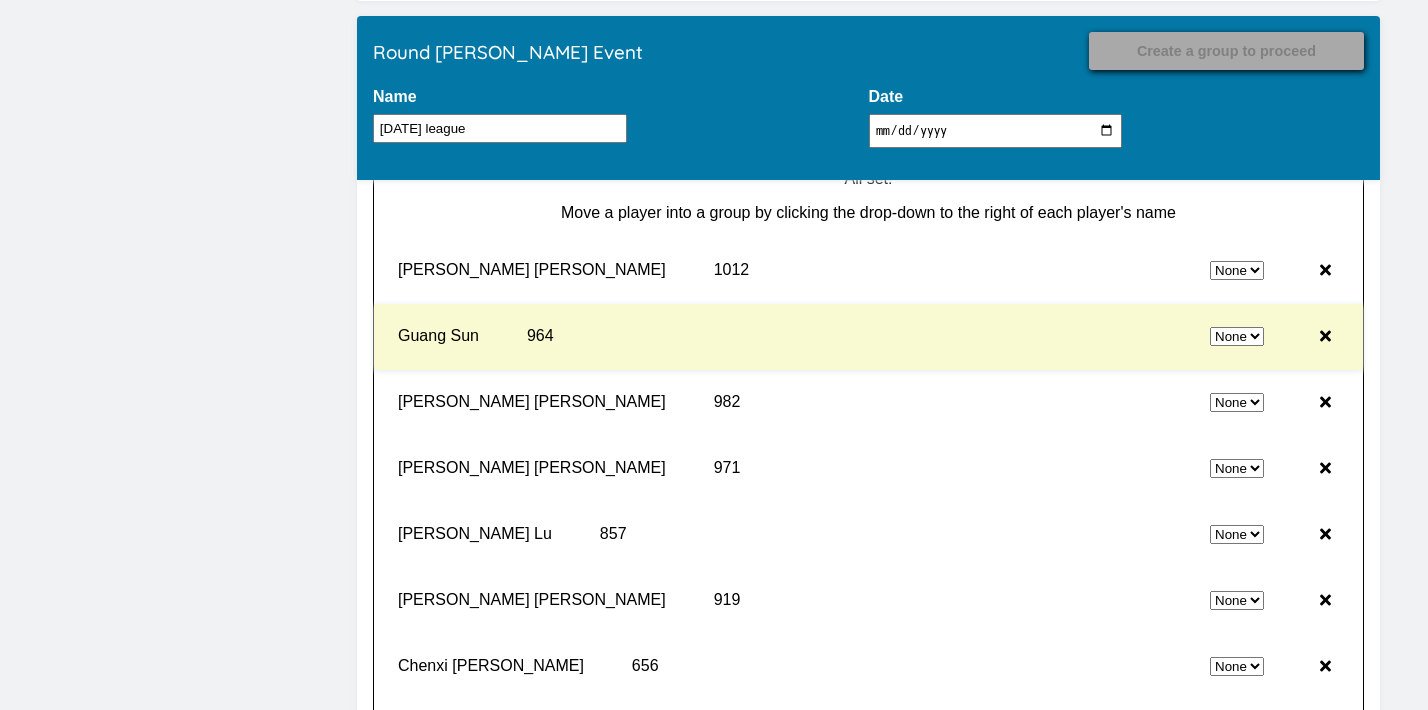 select on "3" 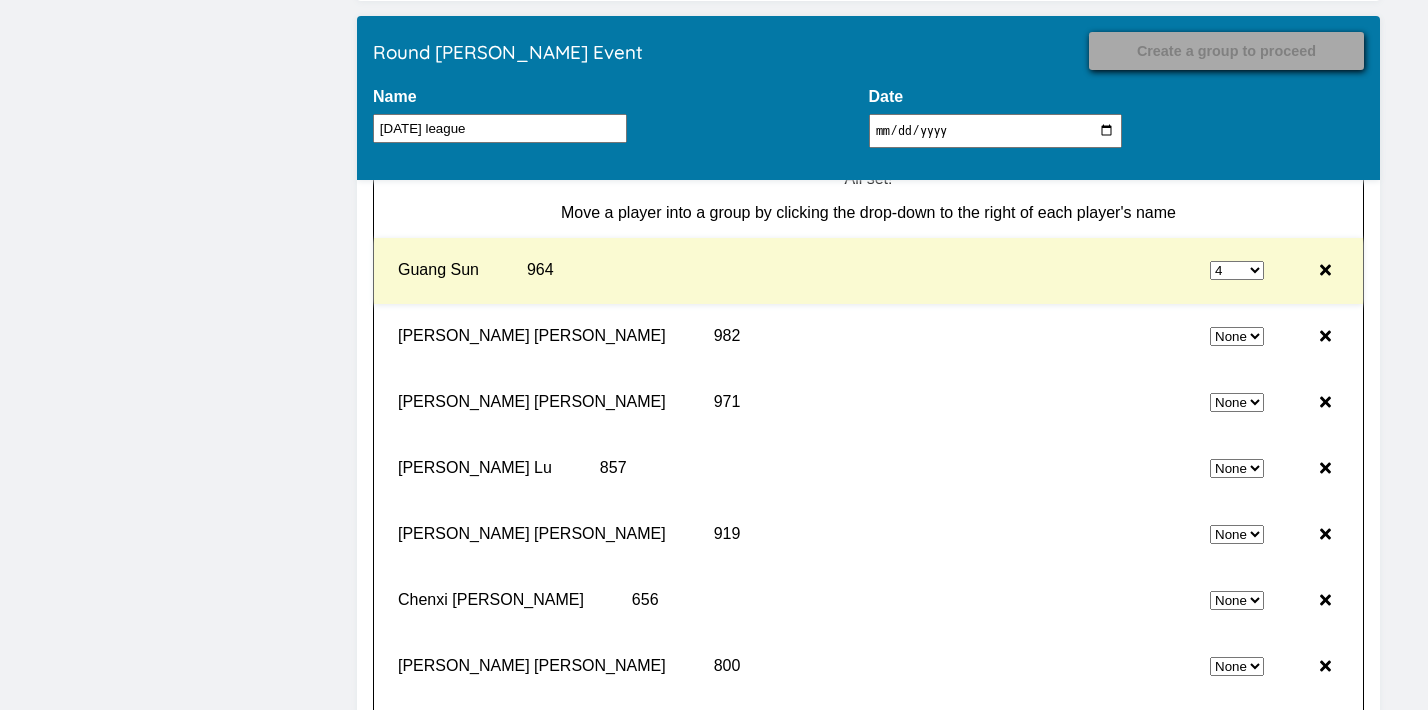 select on "0" 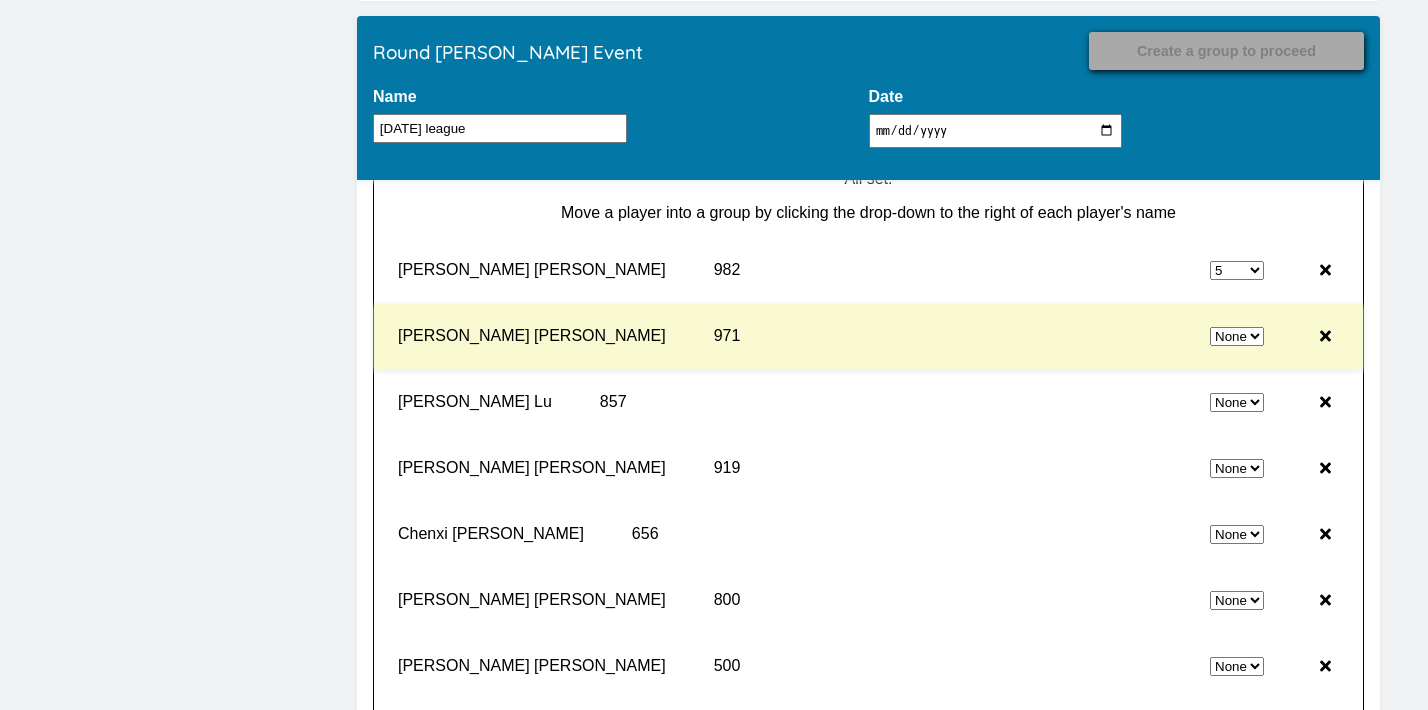 select on "0" 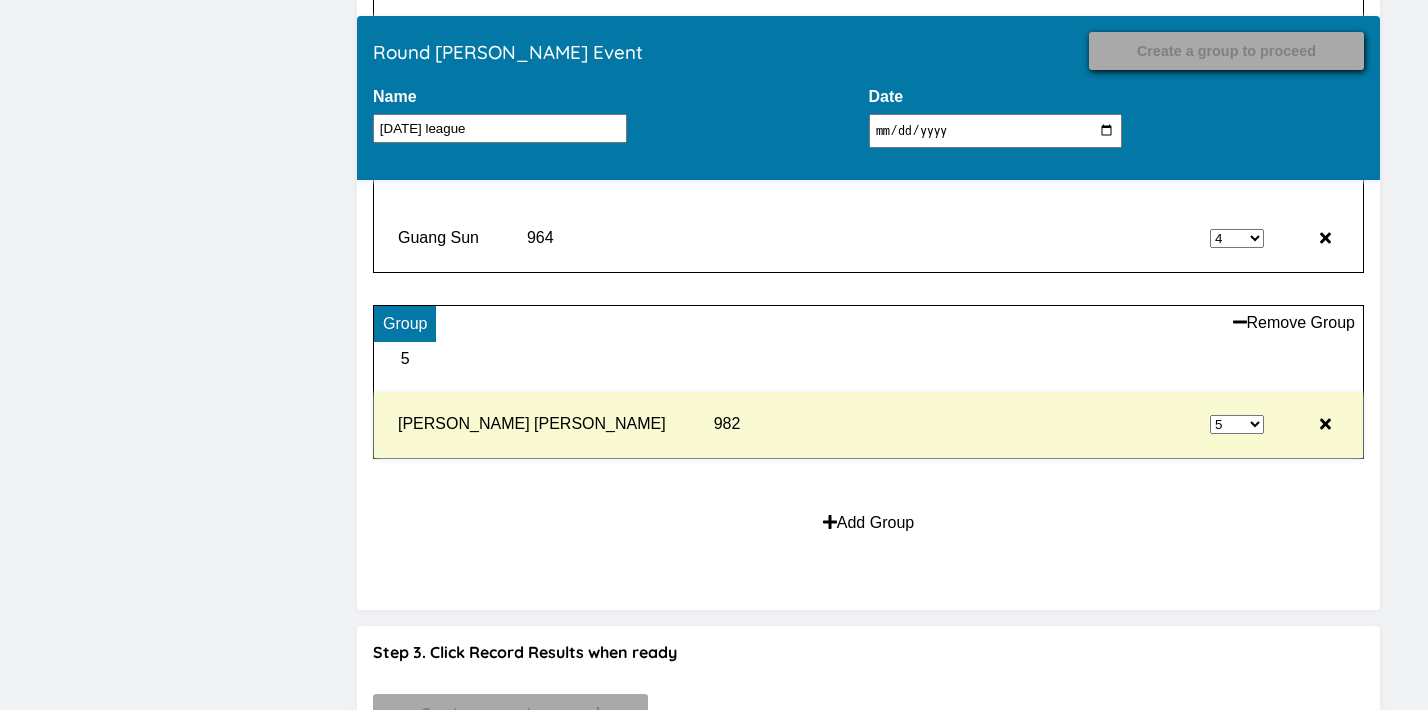 scroll, scrollTop: 20649, scrollLeft: 0, axis: vertical 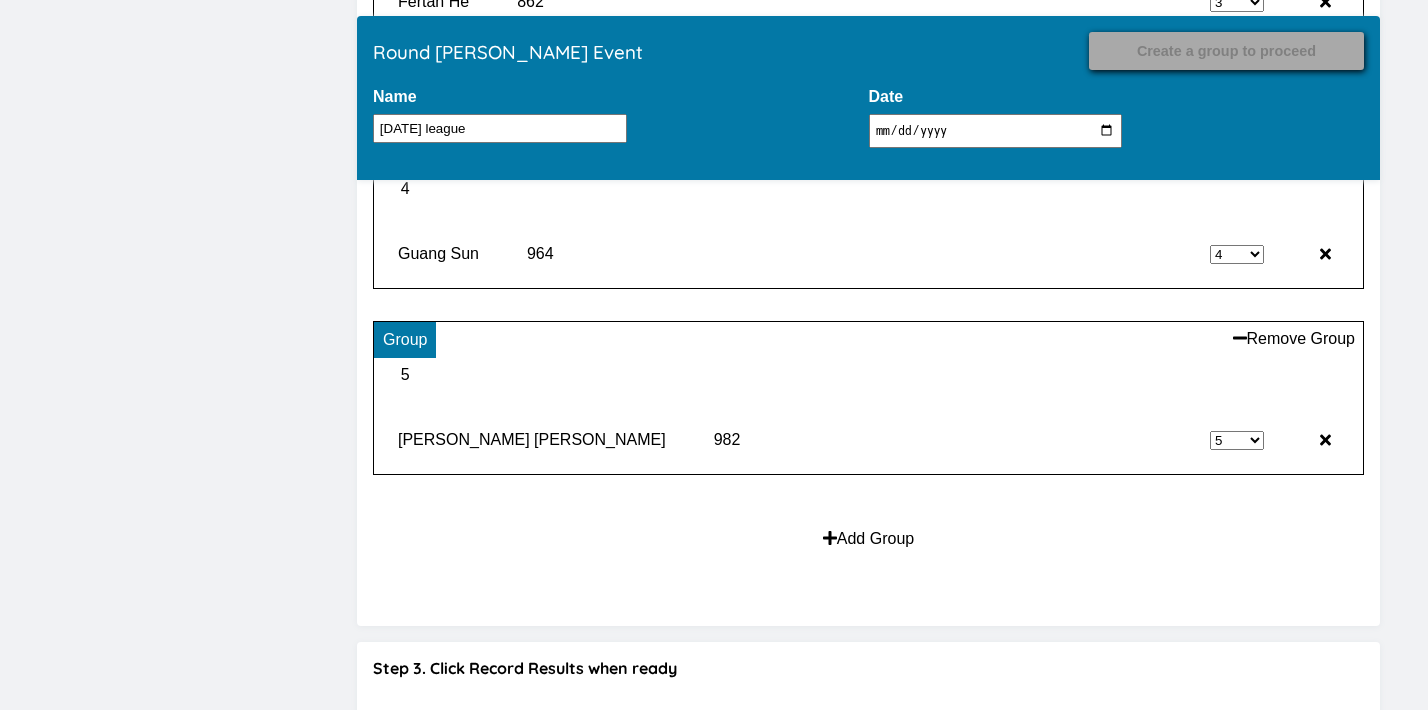 select on "4" 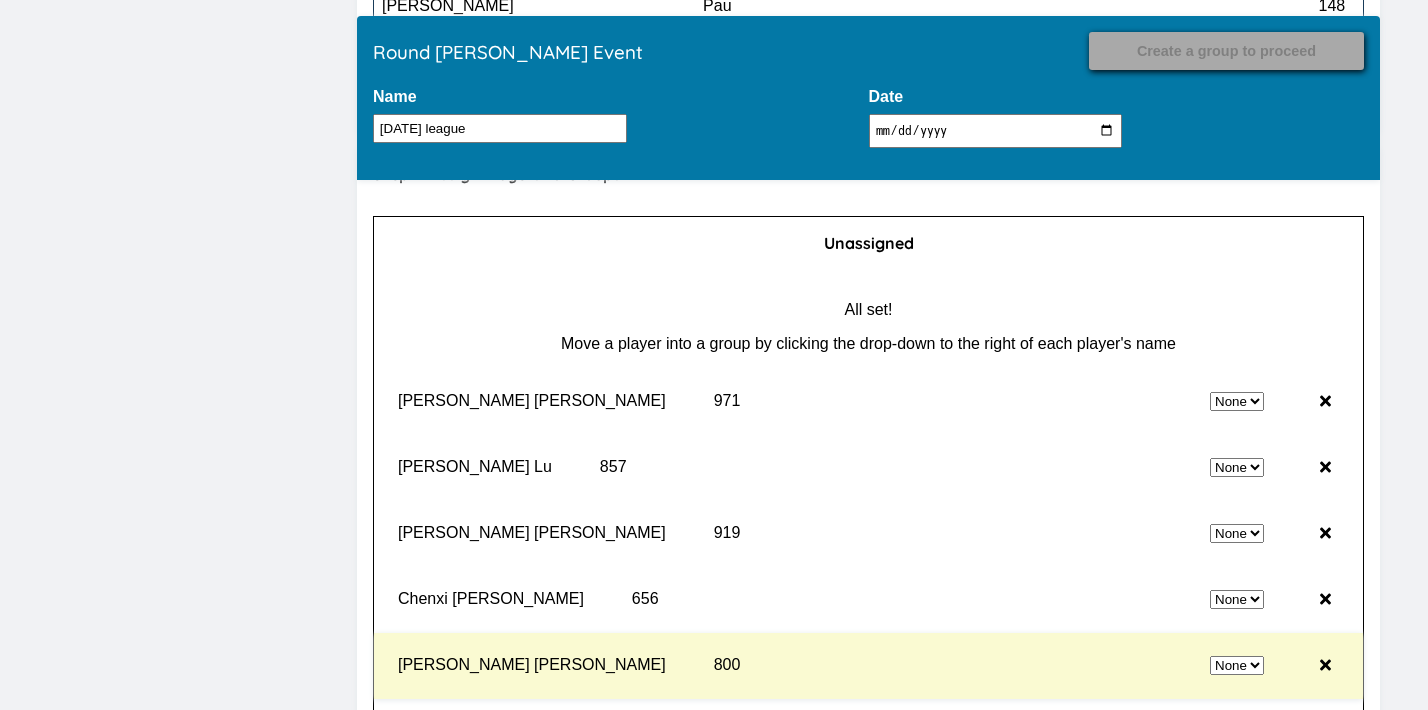 scroll, scrollTop: 18037, scrollLeft: 0, axis: vertical 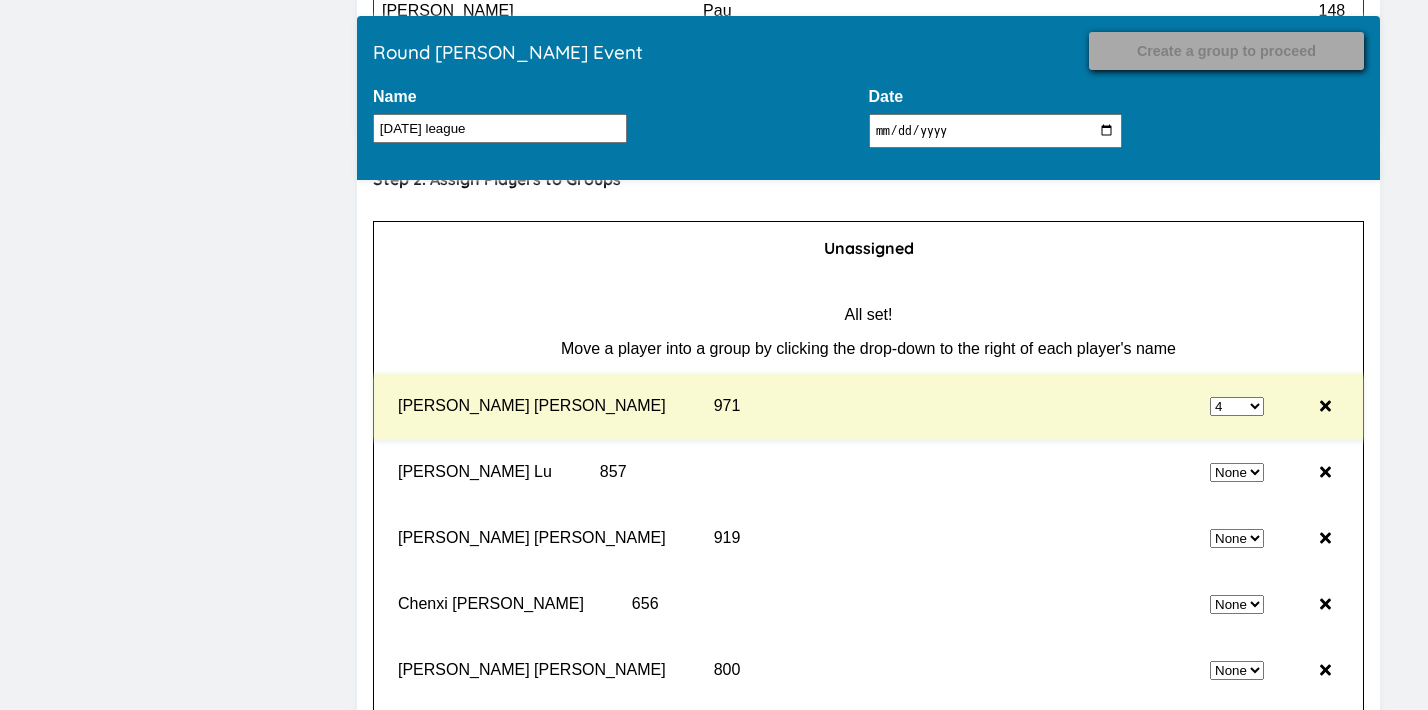 select on "0" 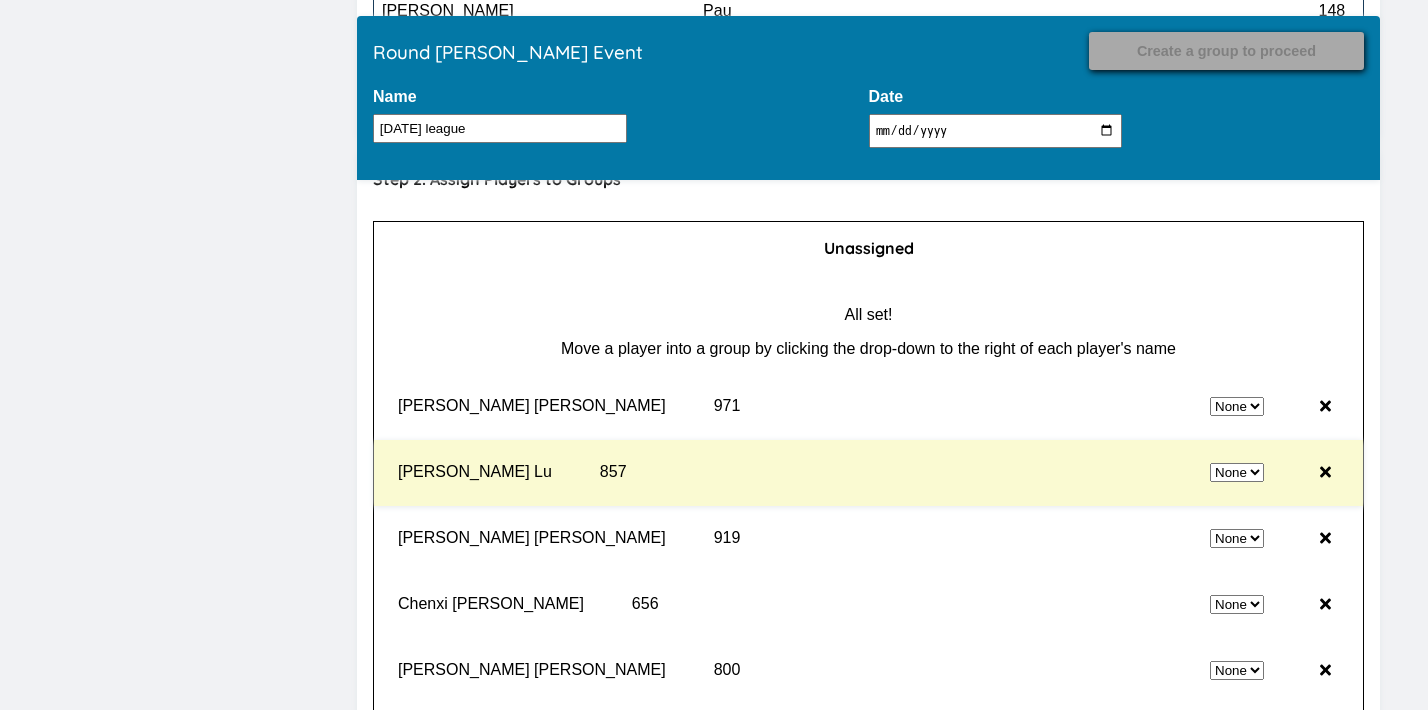 select on "4" 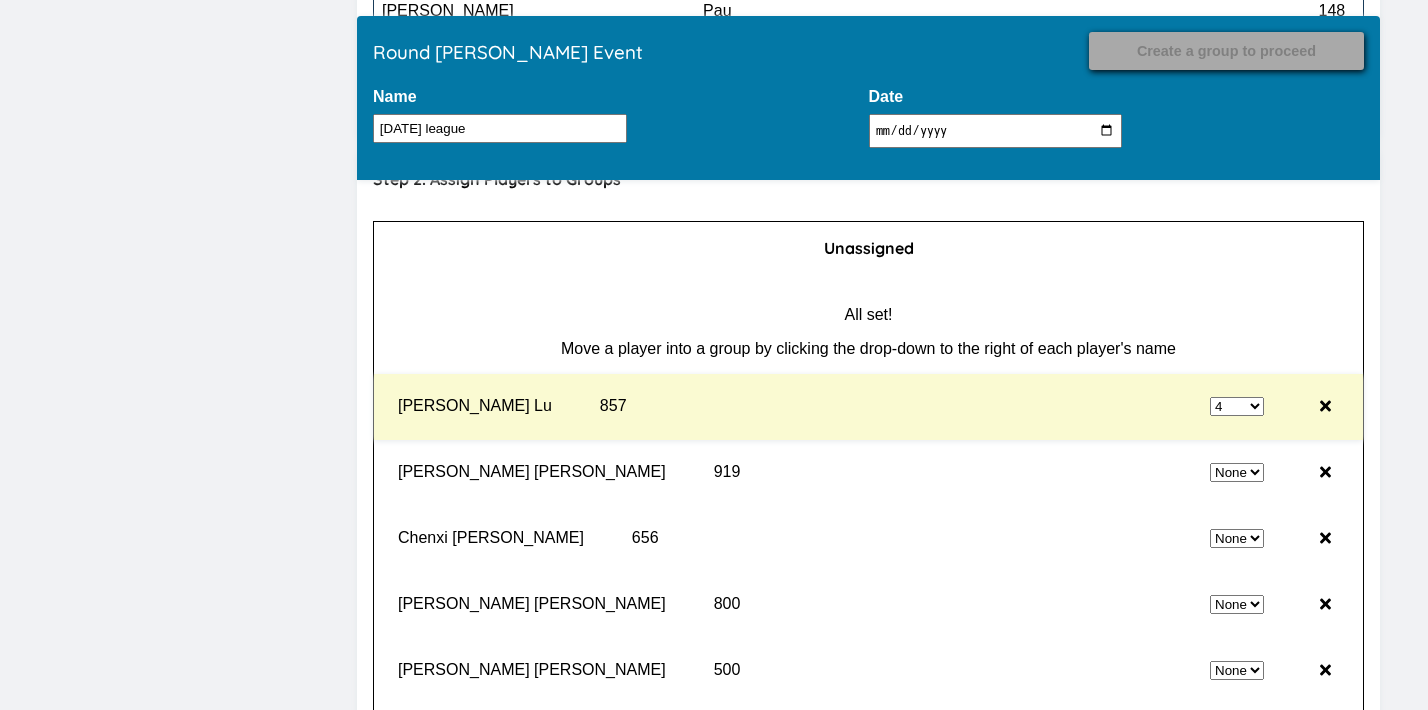 select on "0" 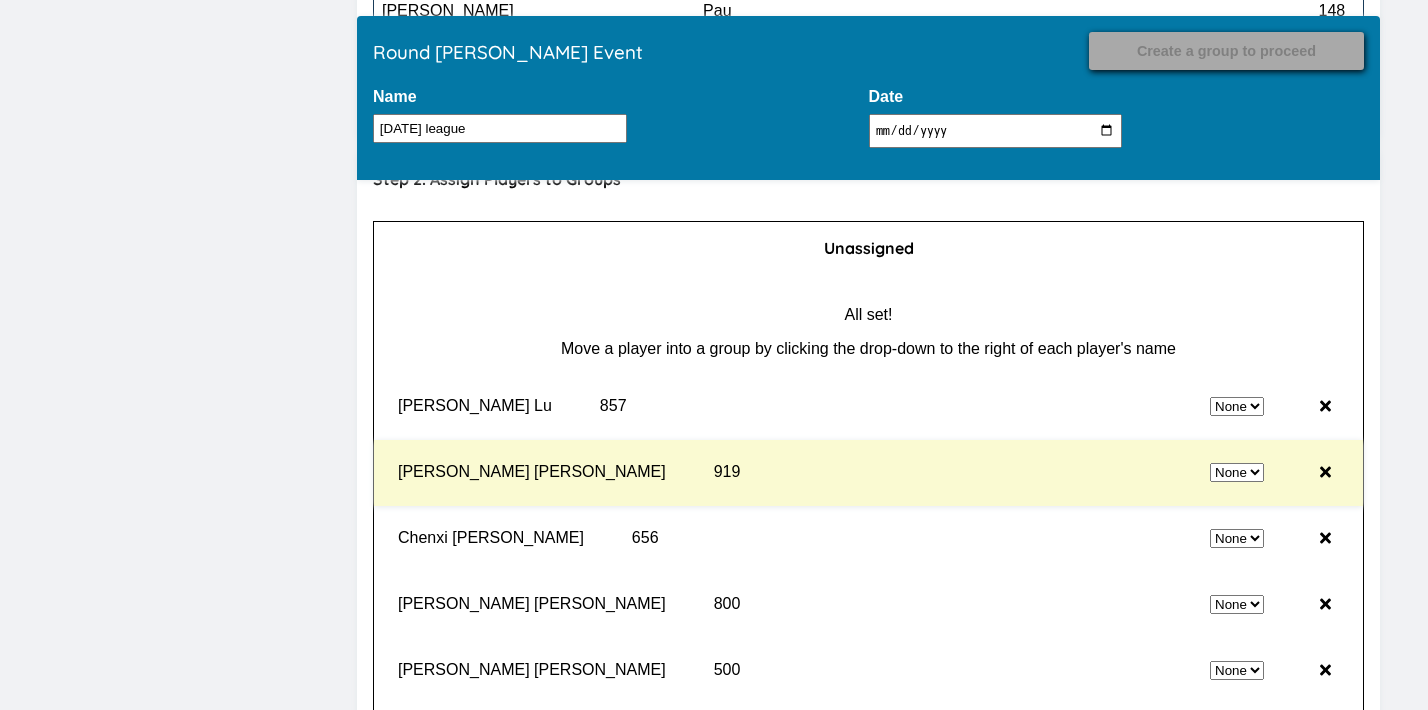 select on "4" 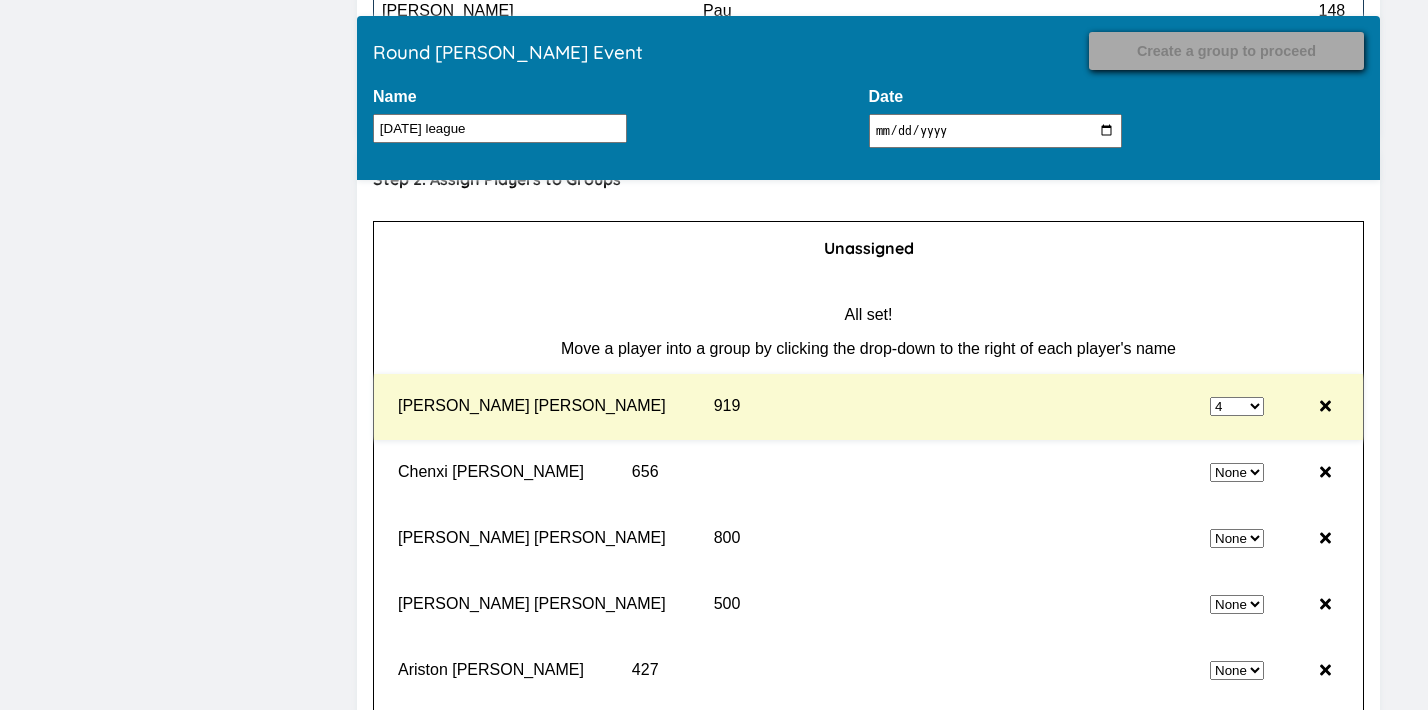 select on "0" 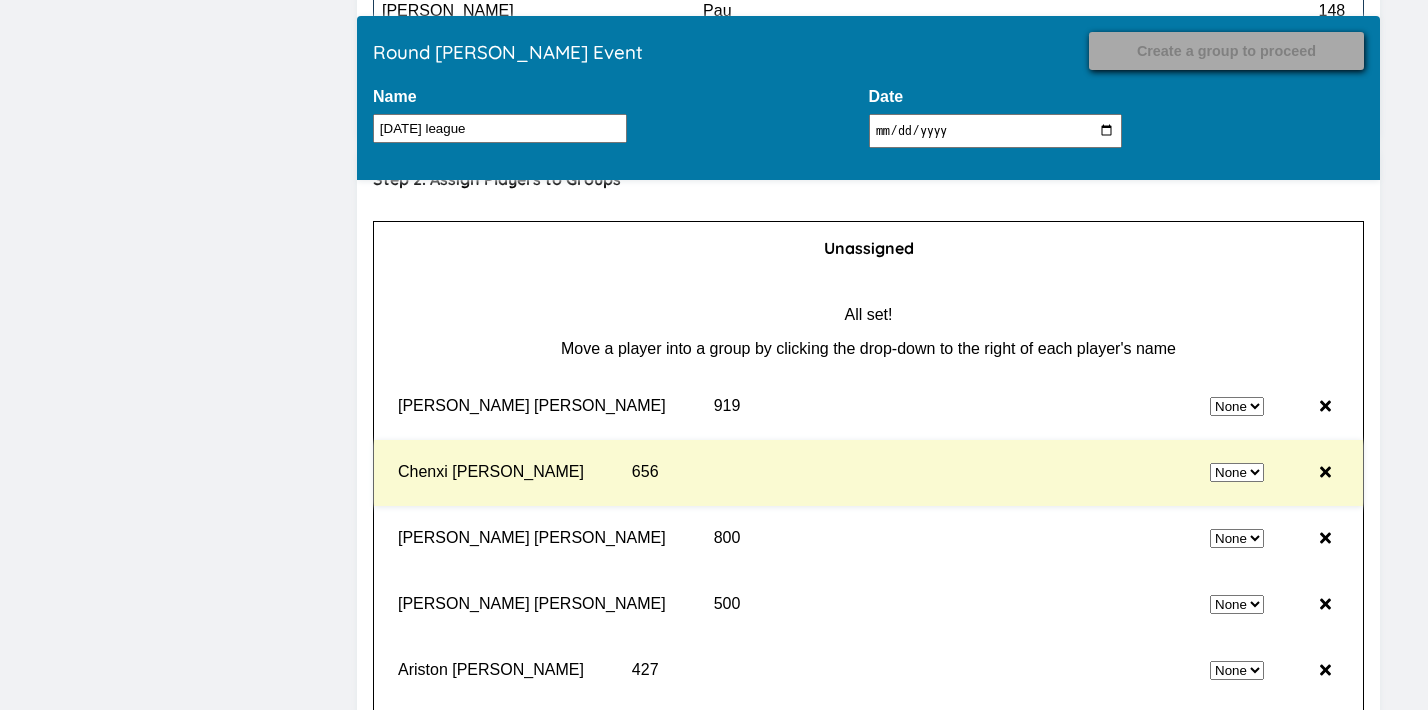 select on "4" 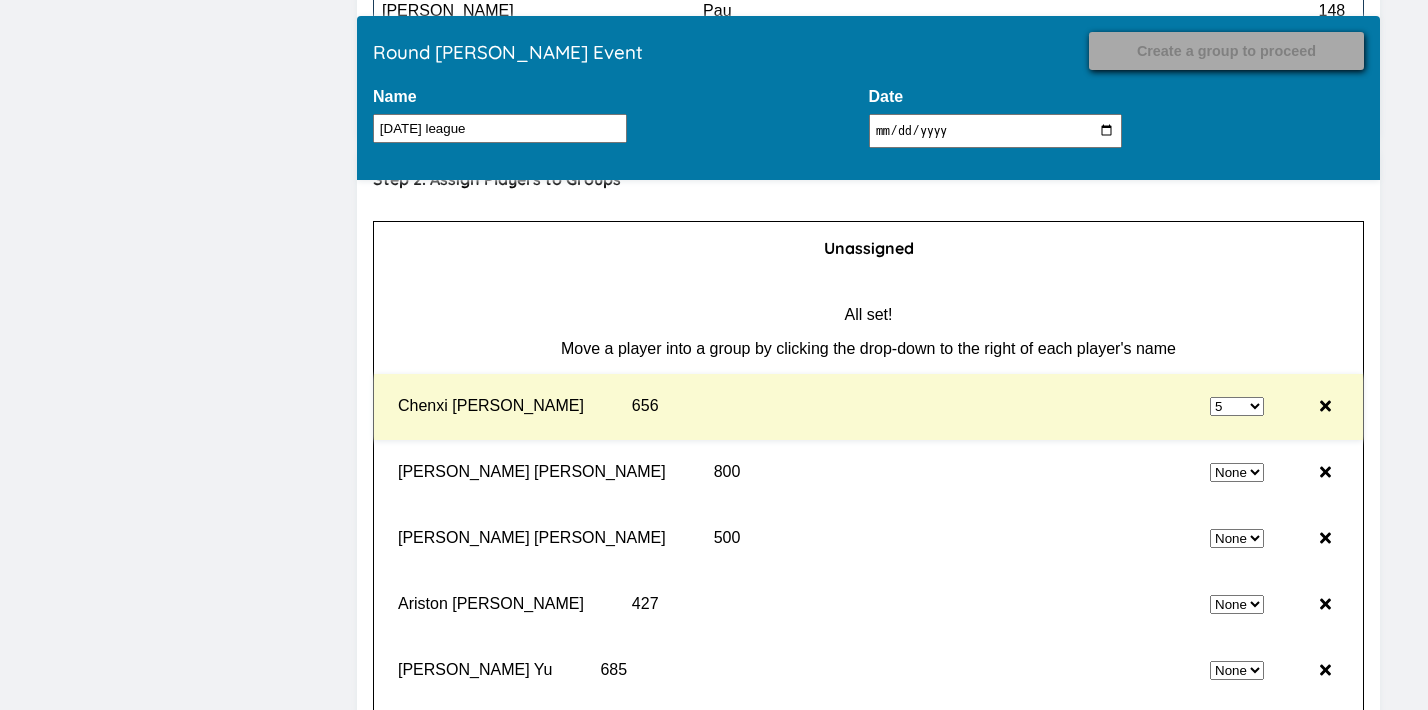 select on "0" 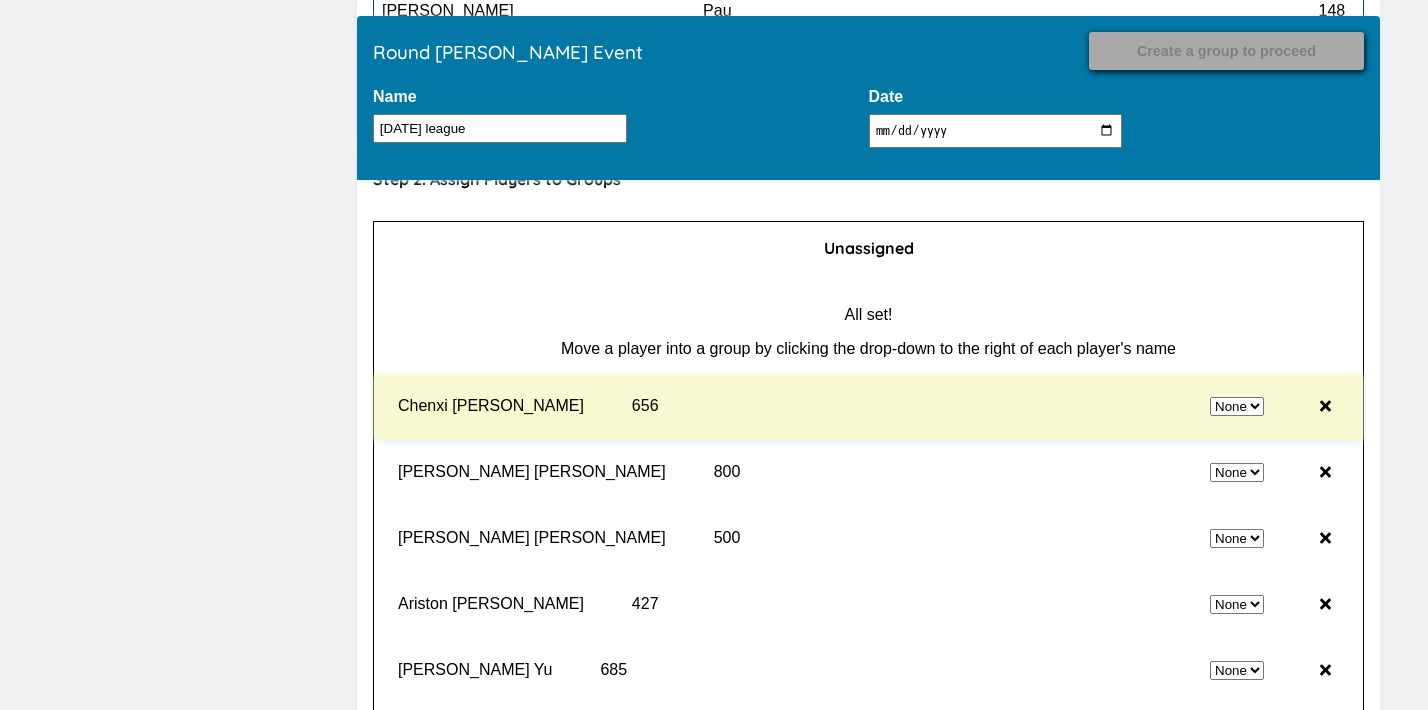 select on "5" 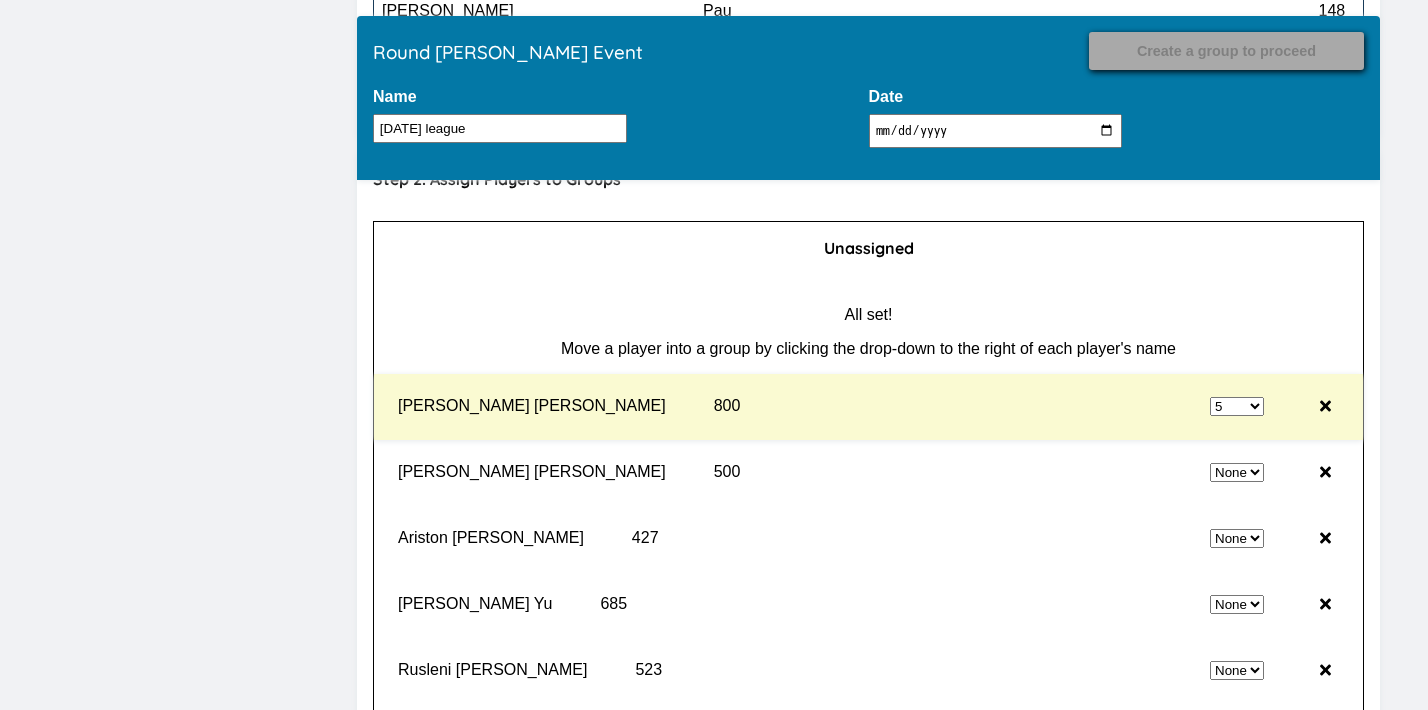 select on "0" 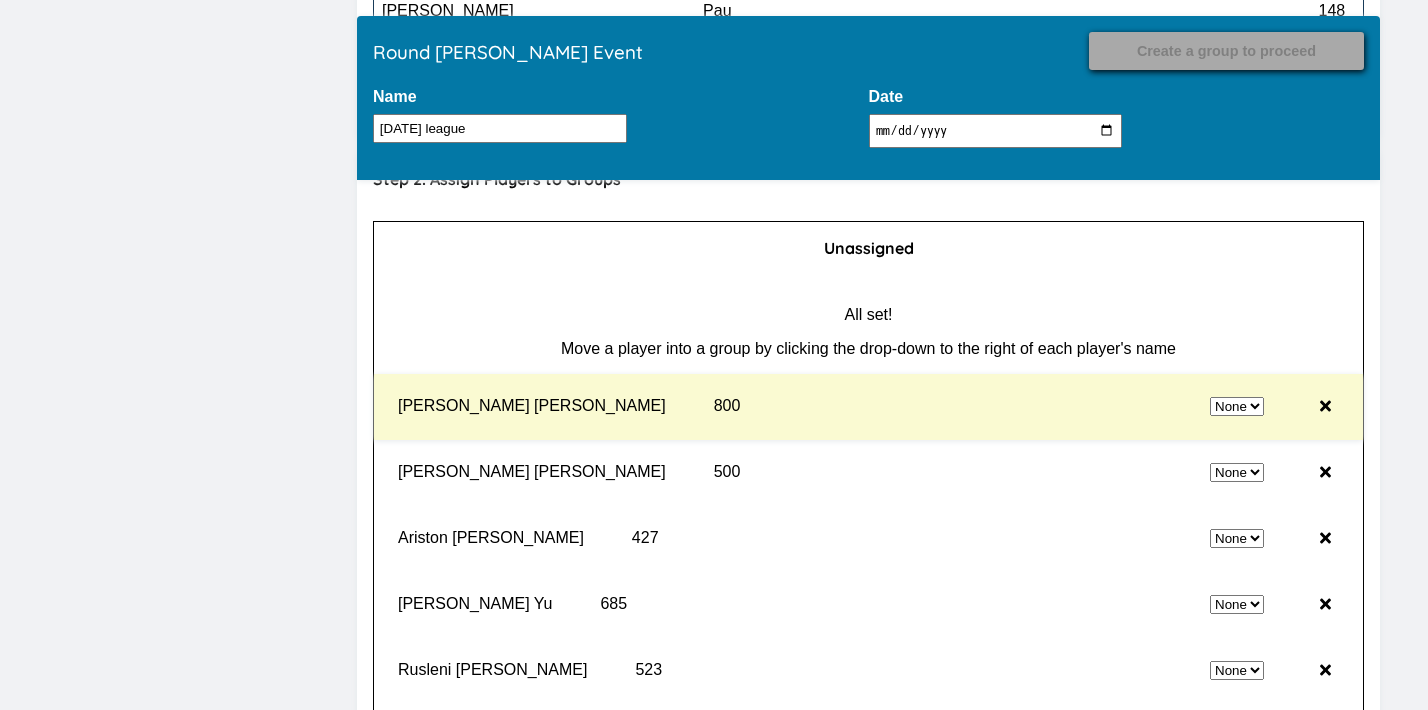 select on "5" 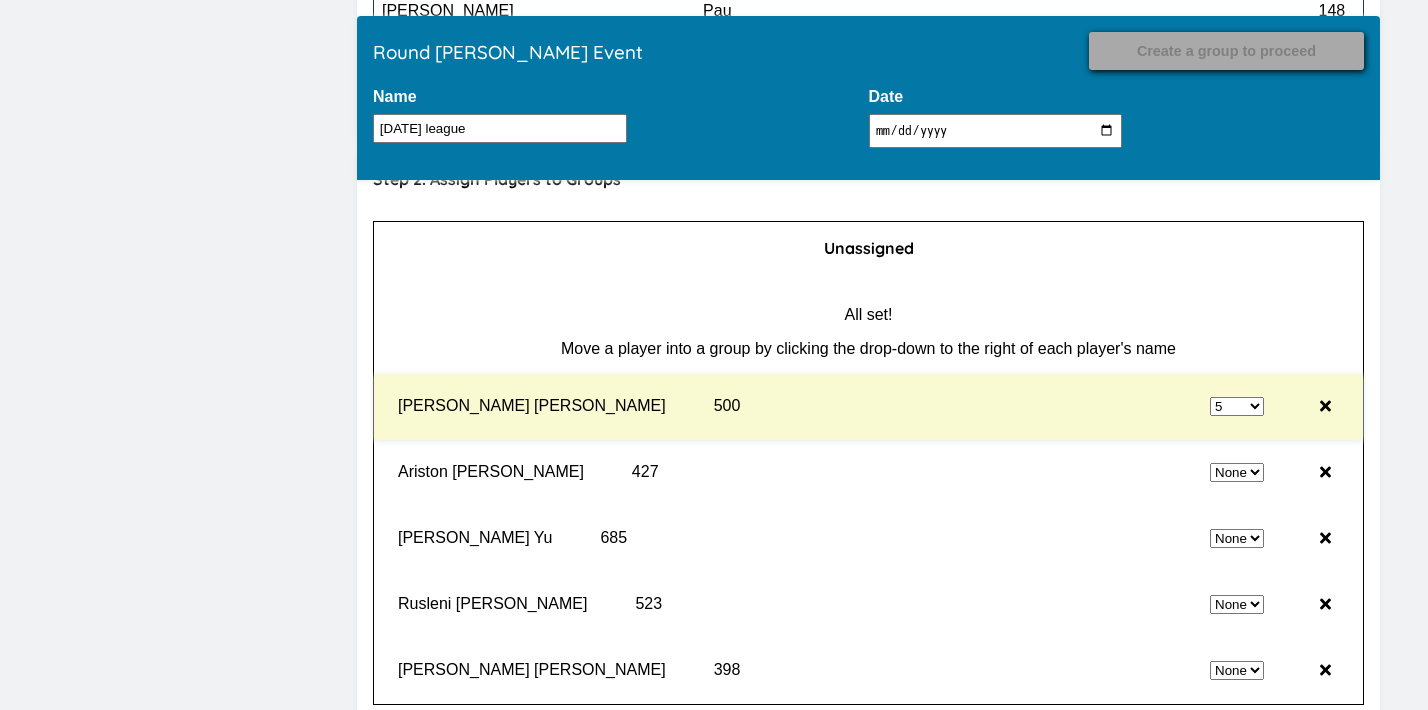 select on "0" 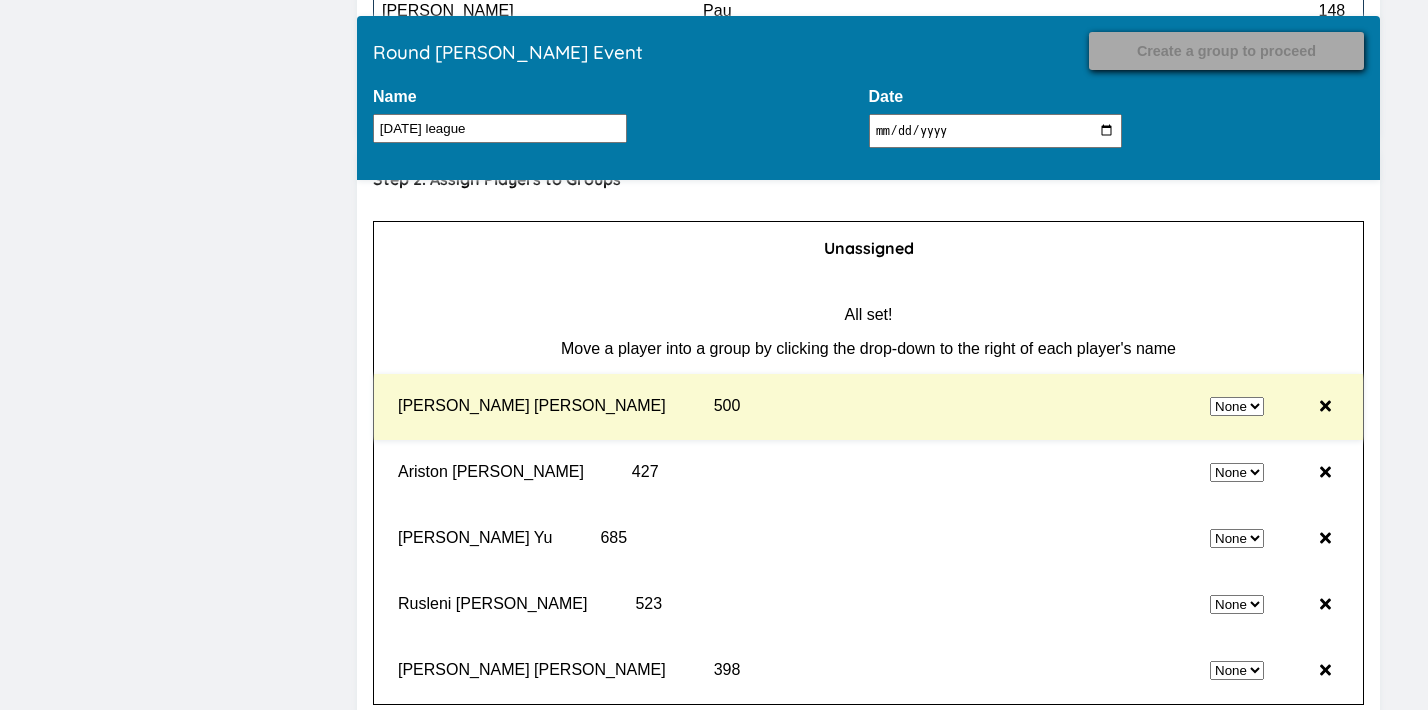 select on "5" 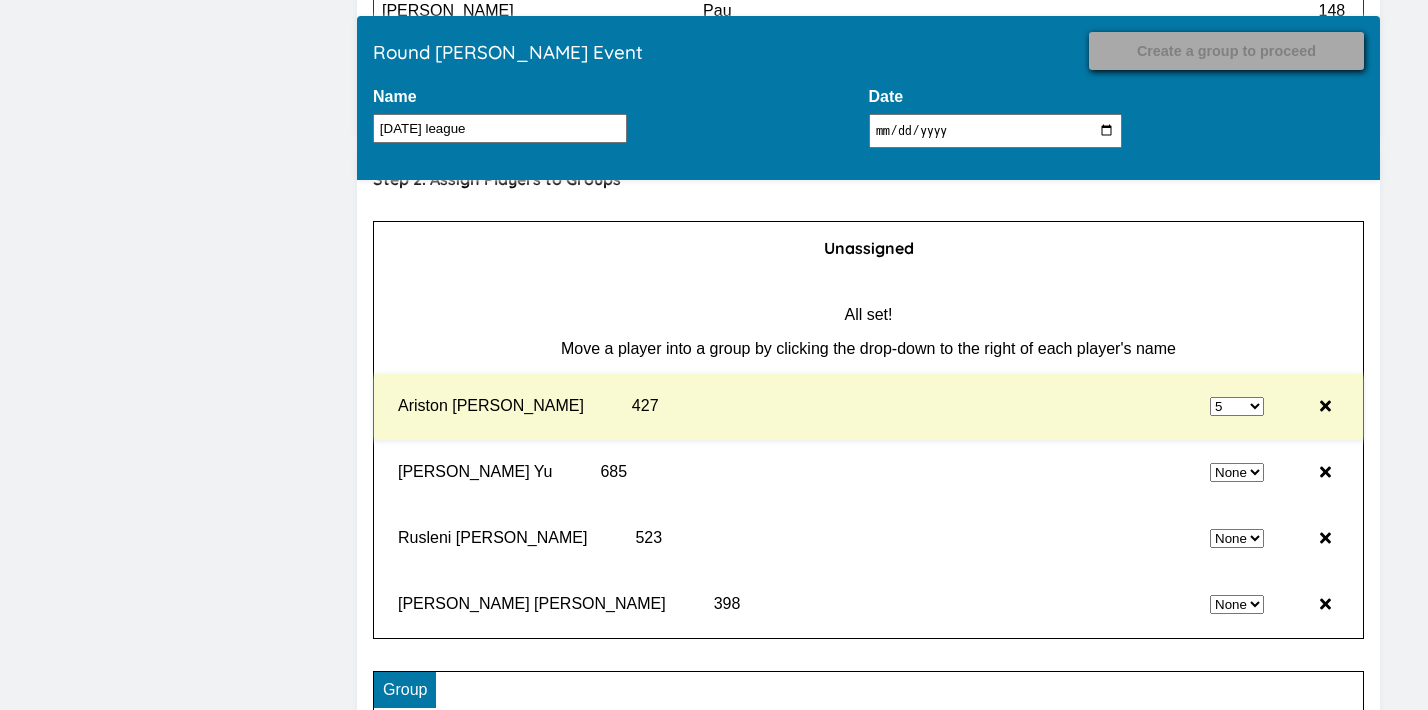 select on "0" 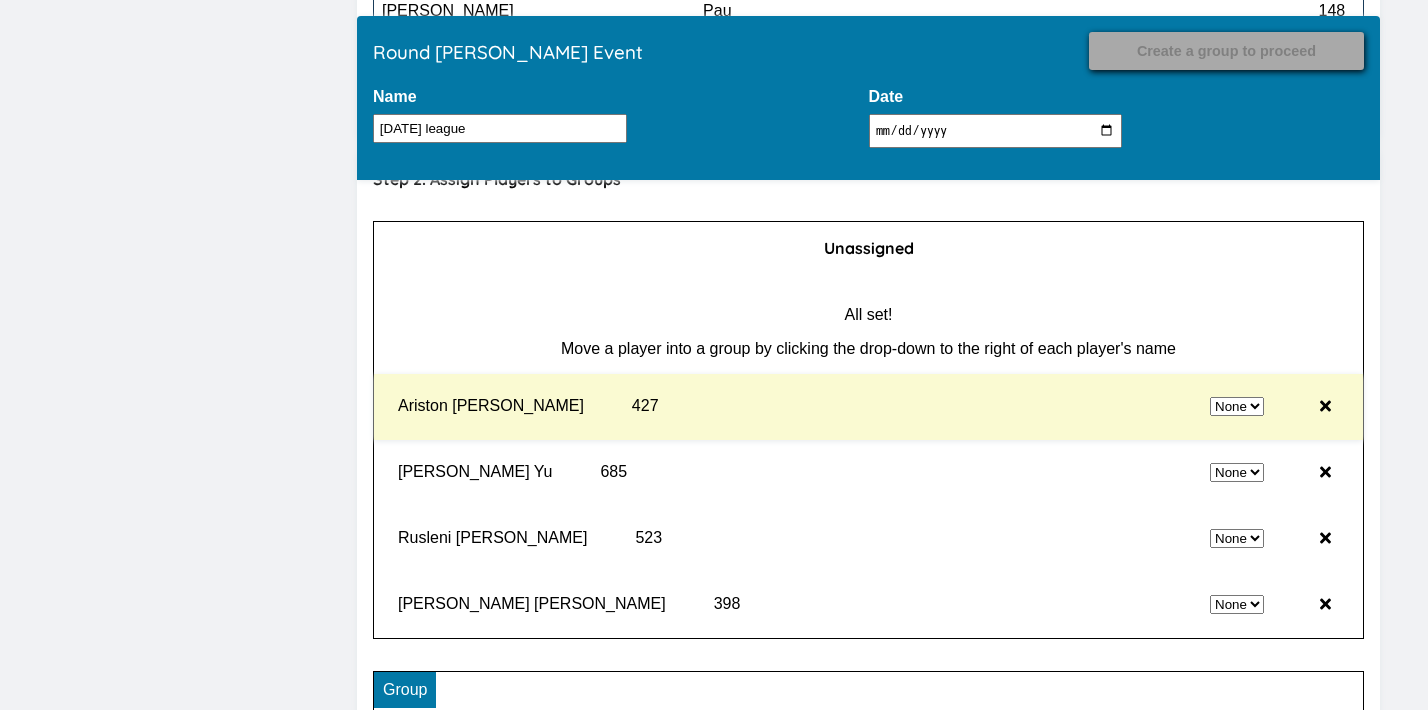 select on "5" 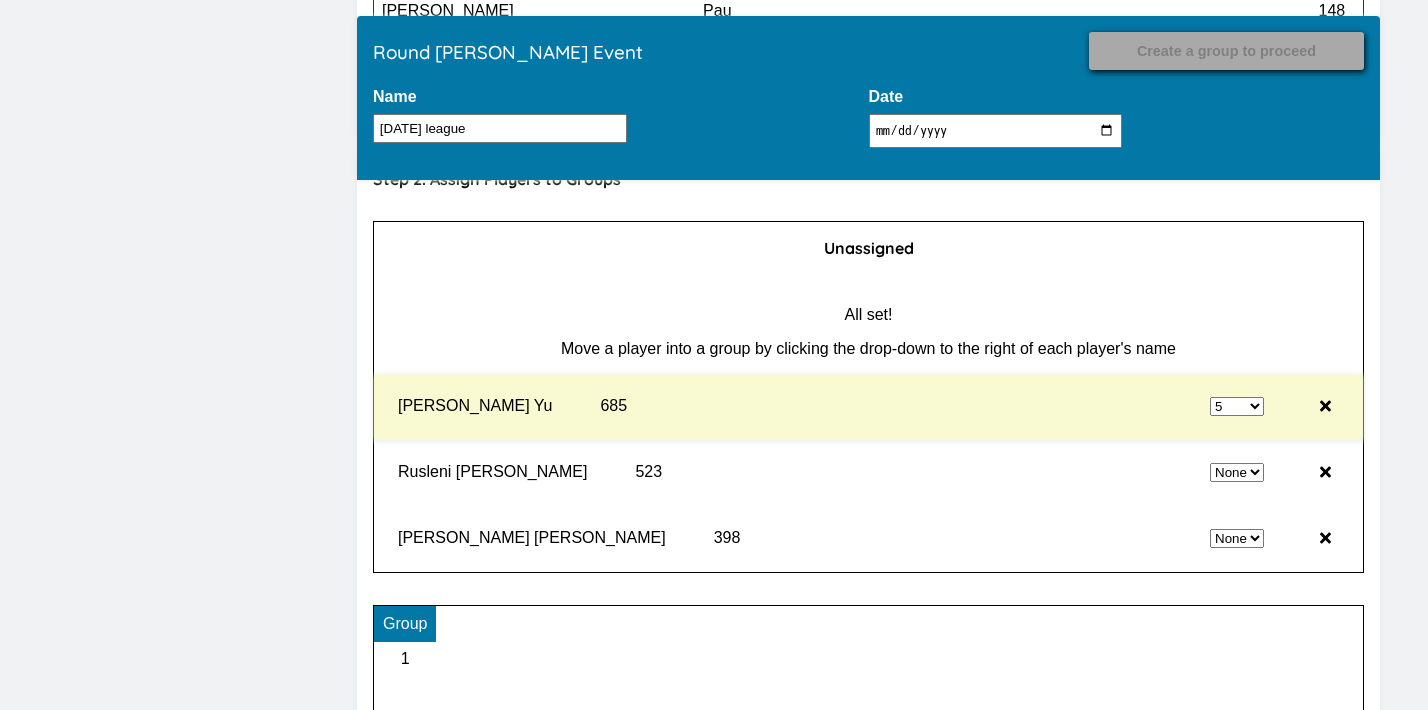 select on "0" 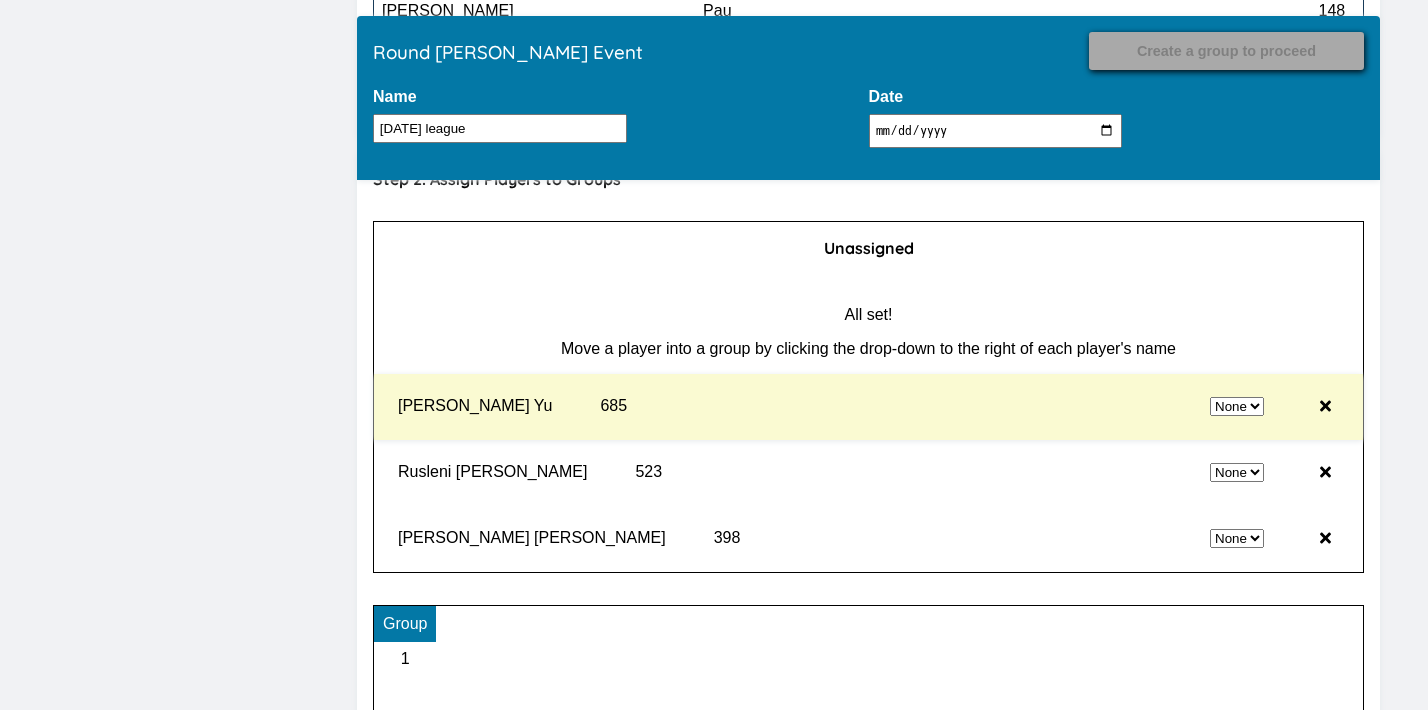 select on "5" 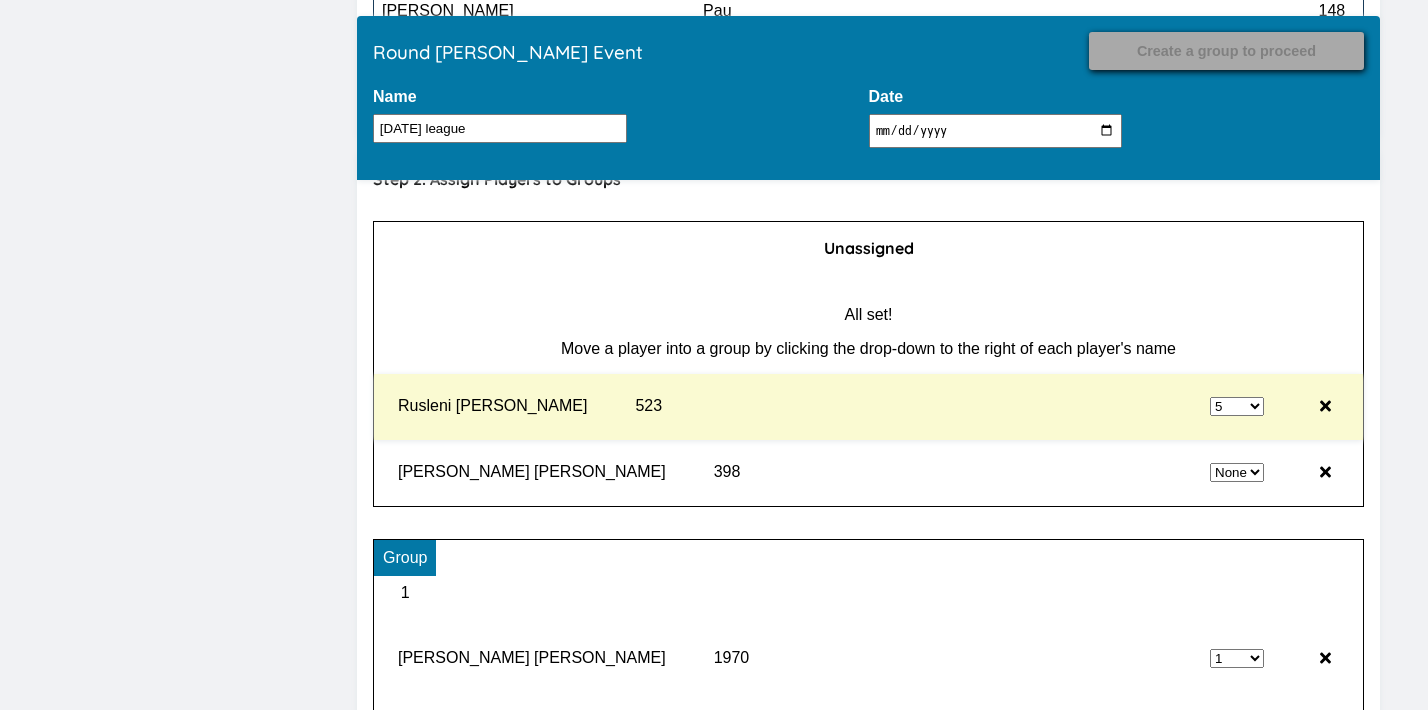 select on "0" 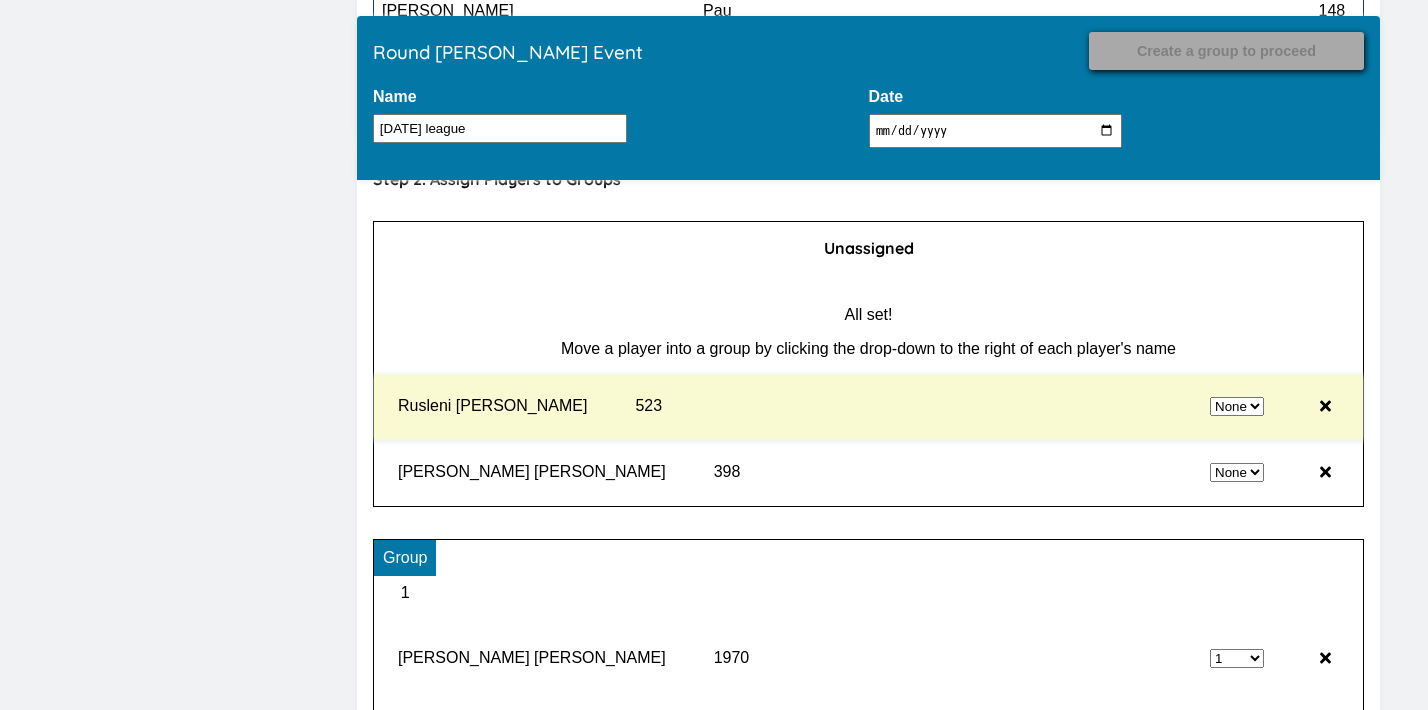 select on "5" 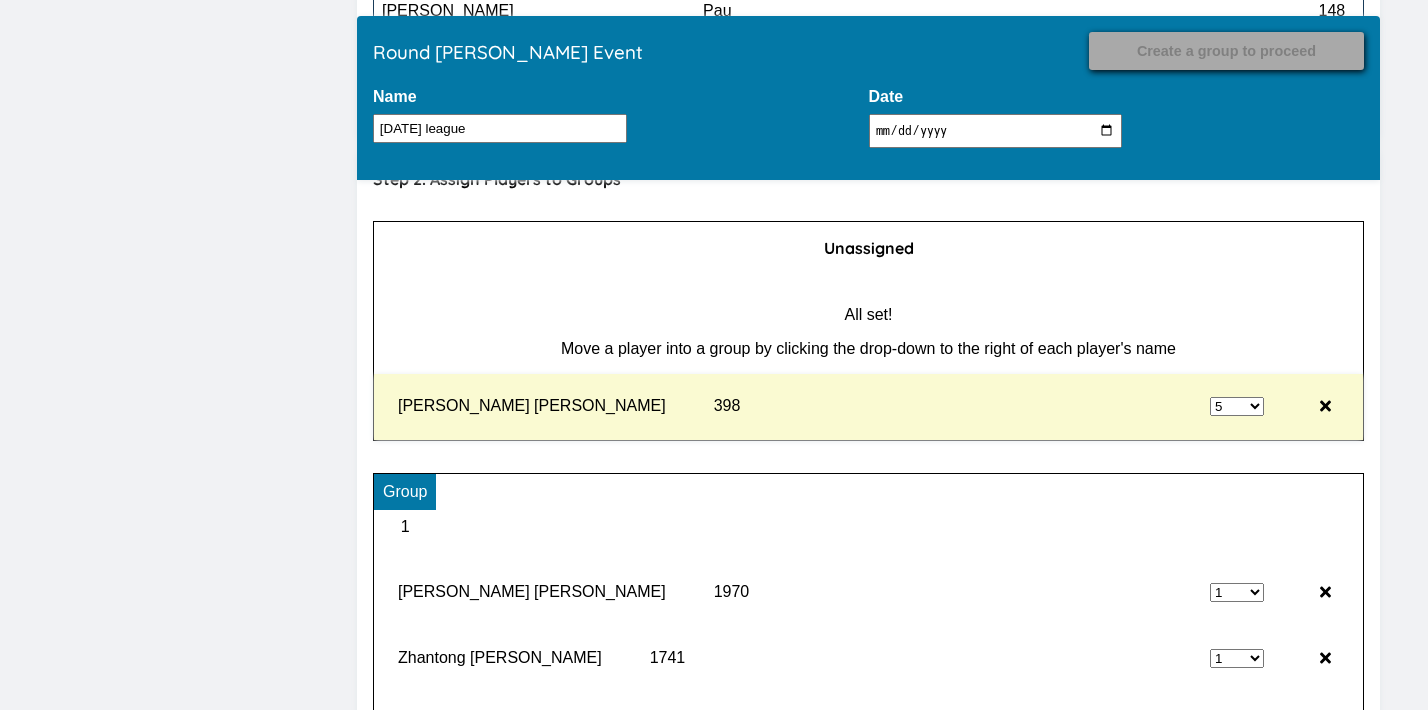 type on "Record Results" 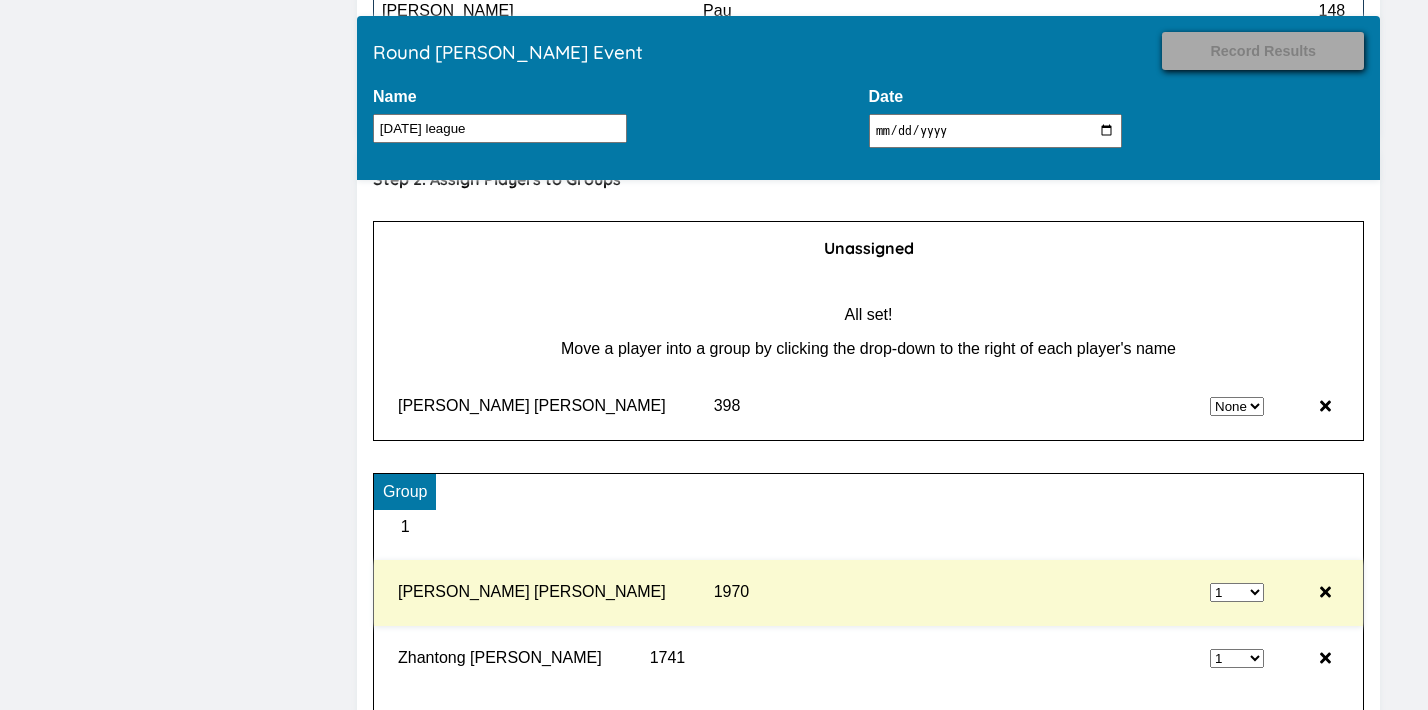 select on "5" 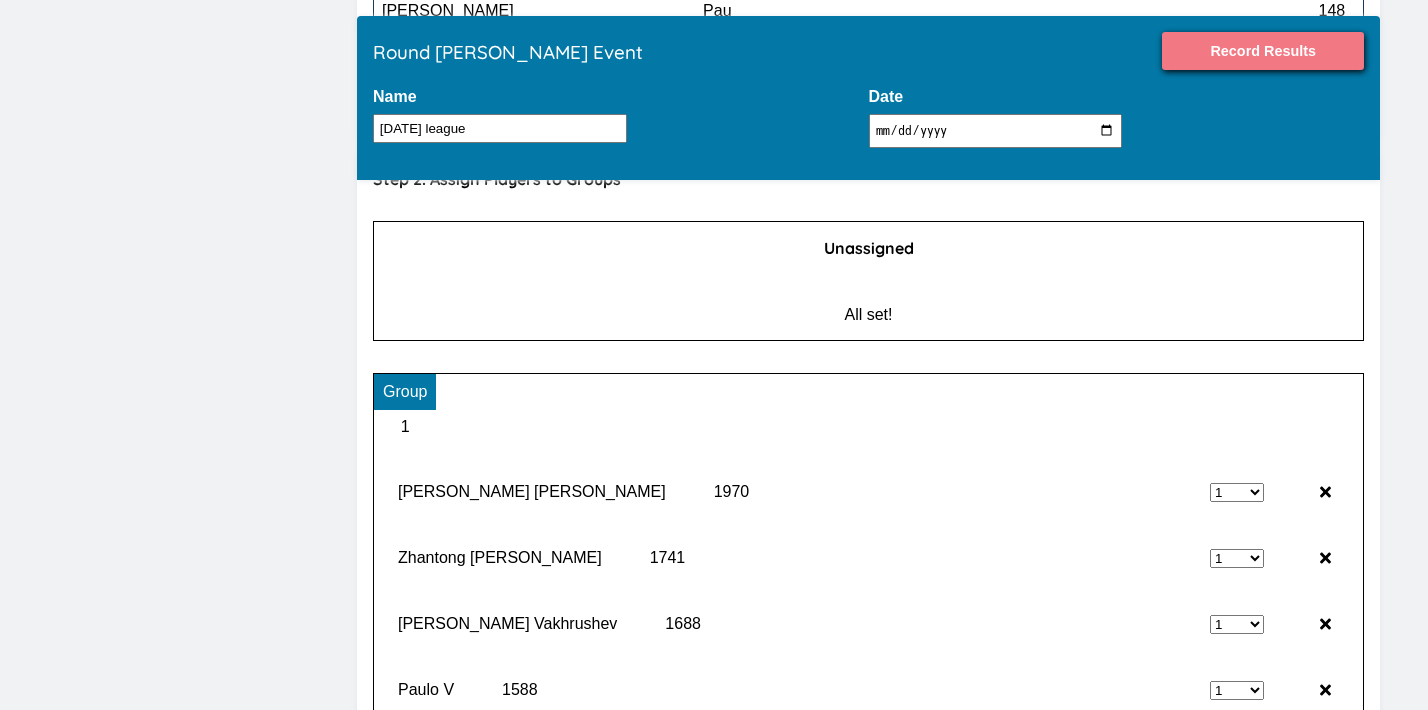 click on "Record Results" at bounding box center (1263, 51) 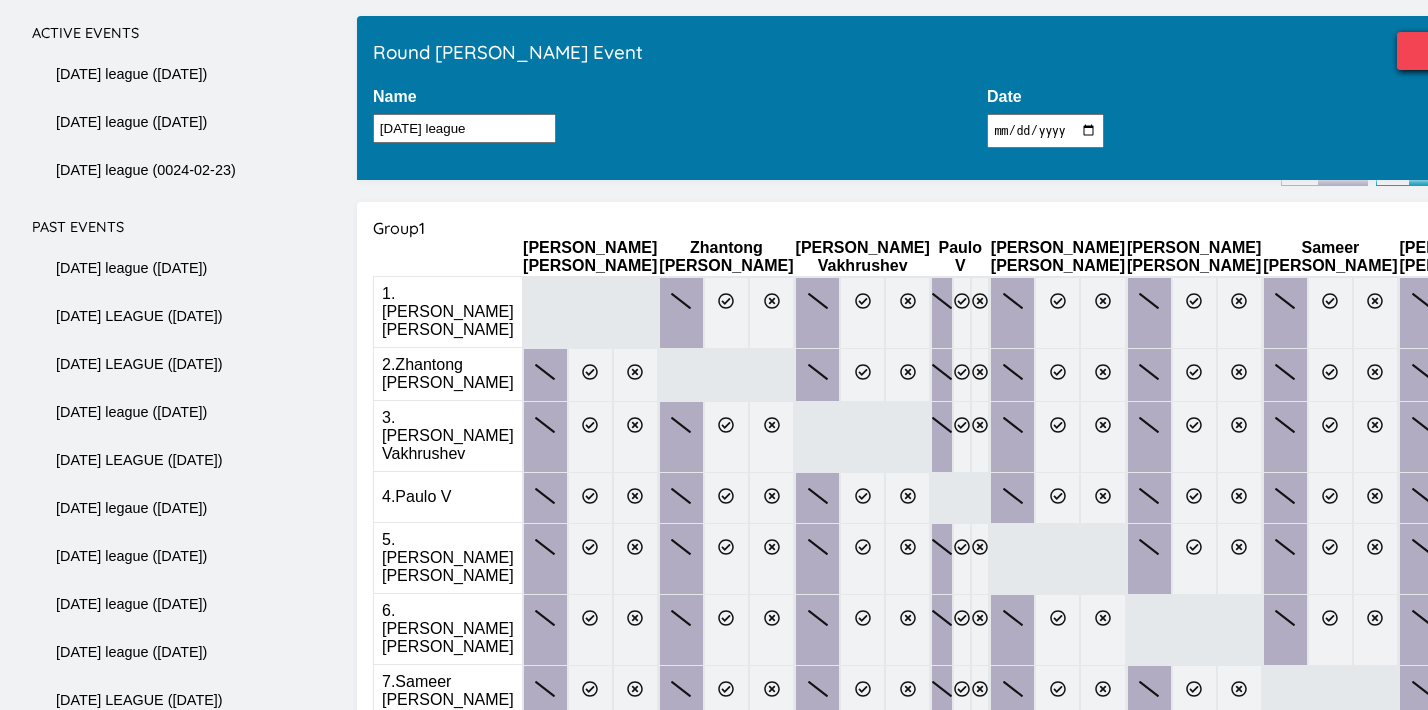 scroll, scrollTop: 244, scrollLeft: 0, axis: vertical 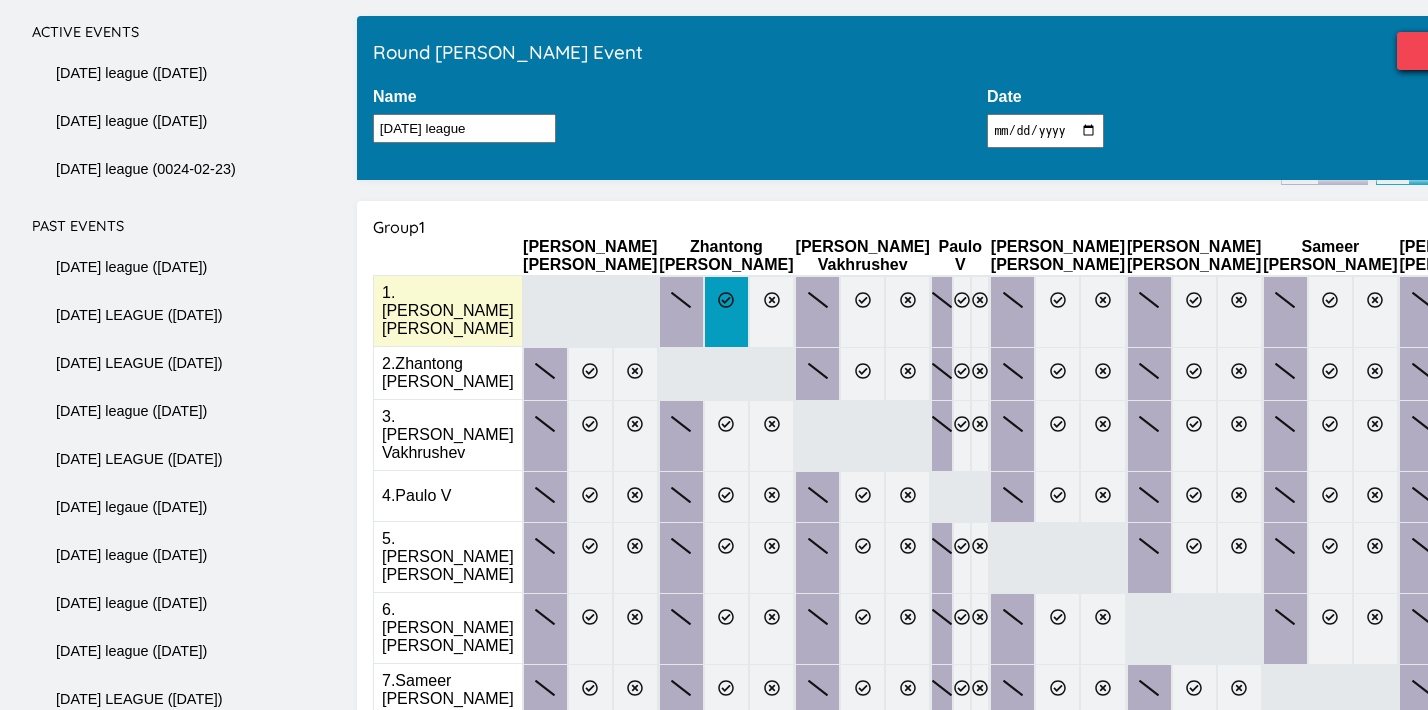 click at bounding box center (726, 312) 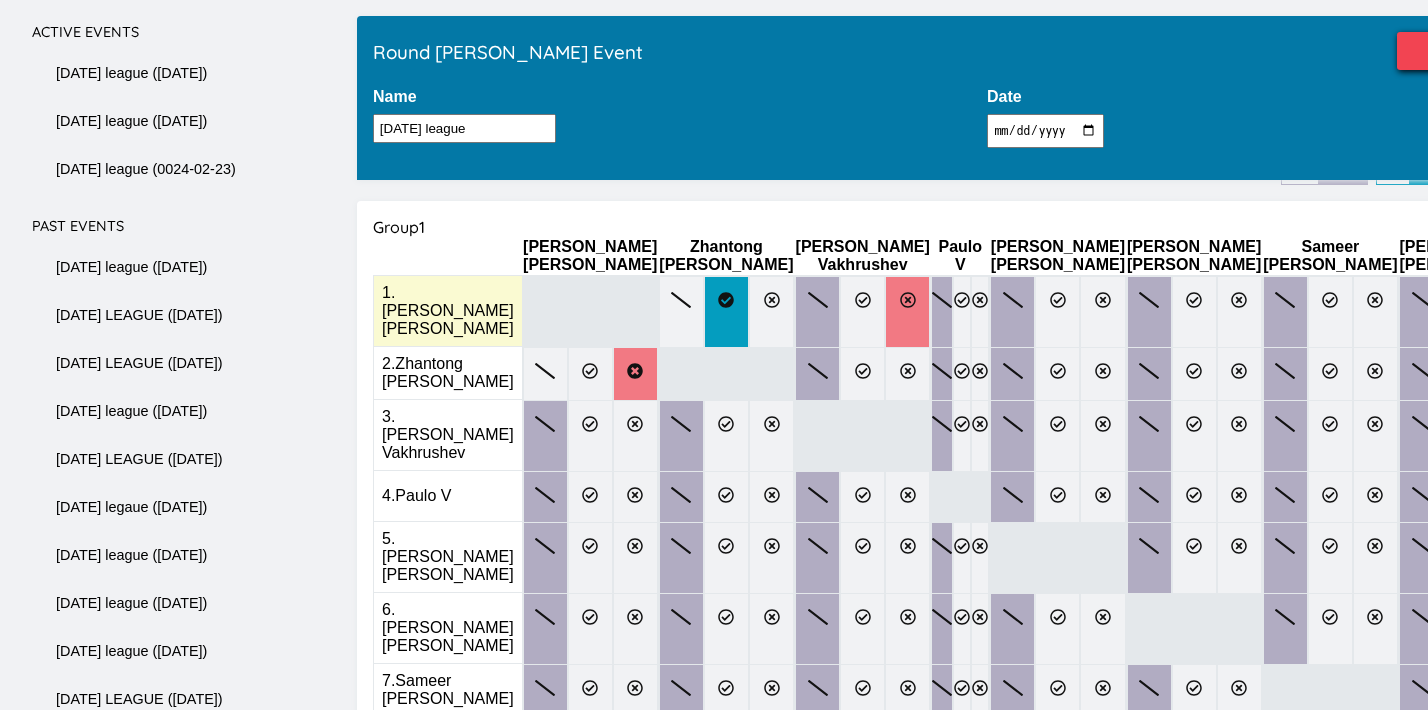 click 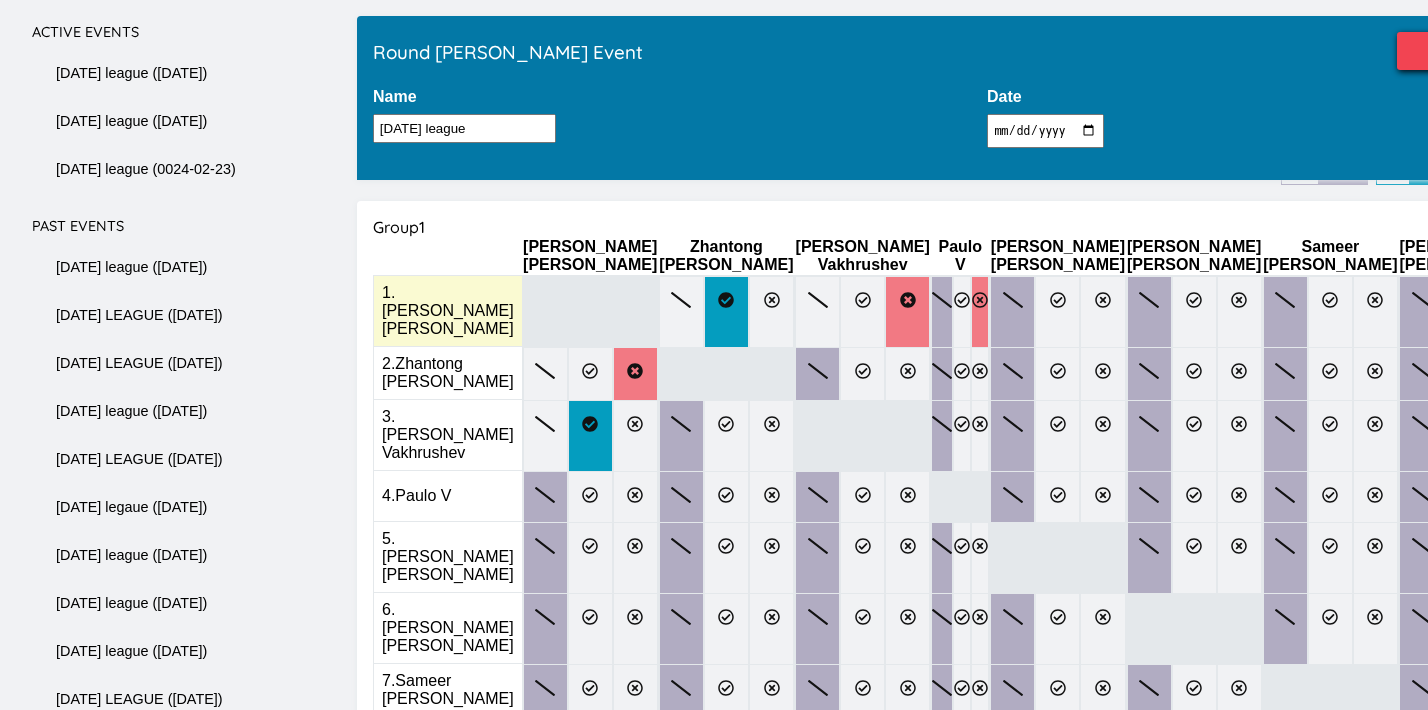 click at bounding box center (980, 312) 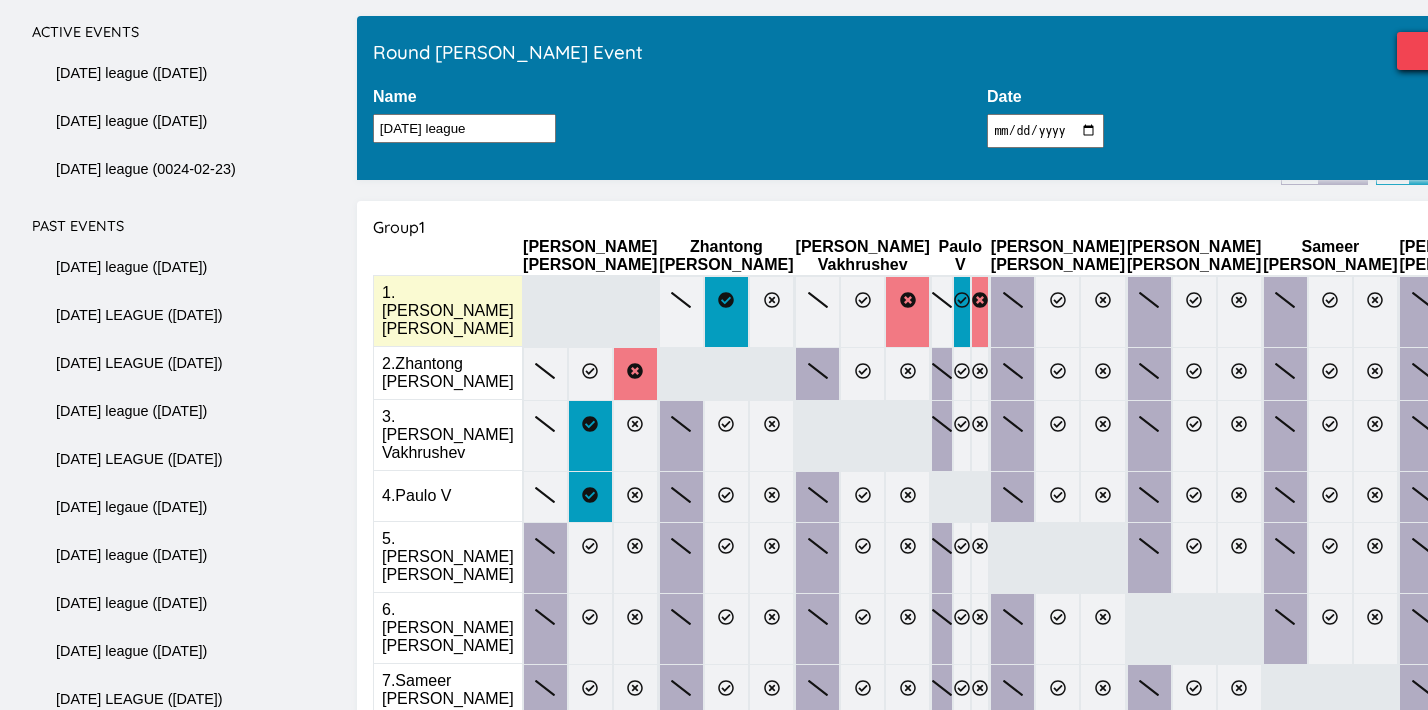 click at bounding box center (962, 312) 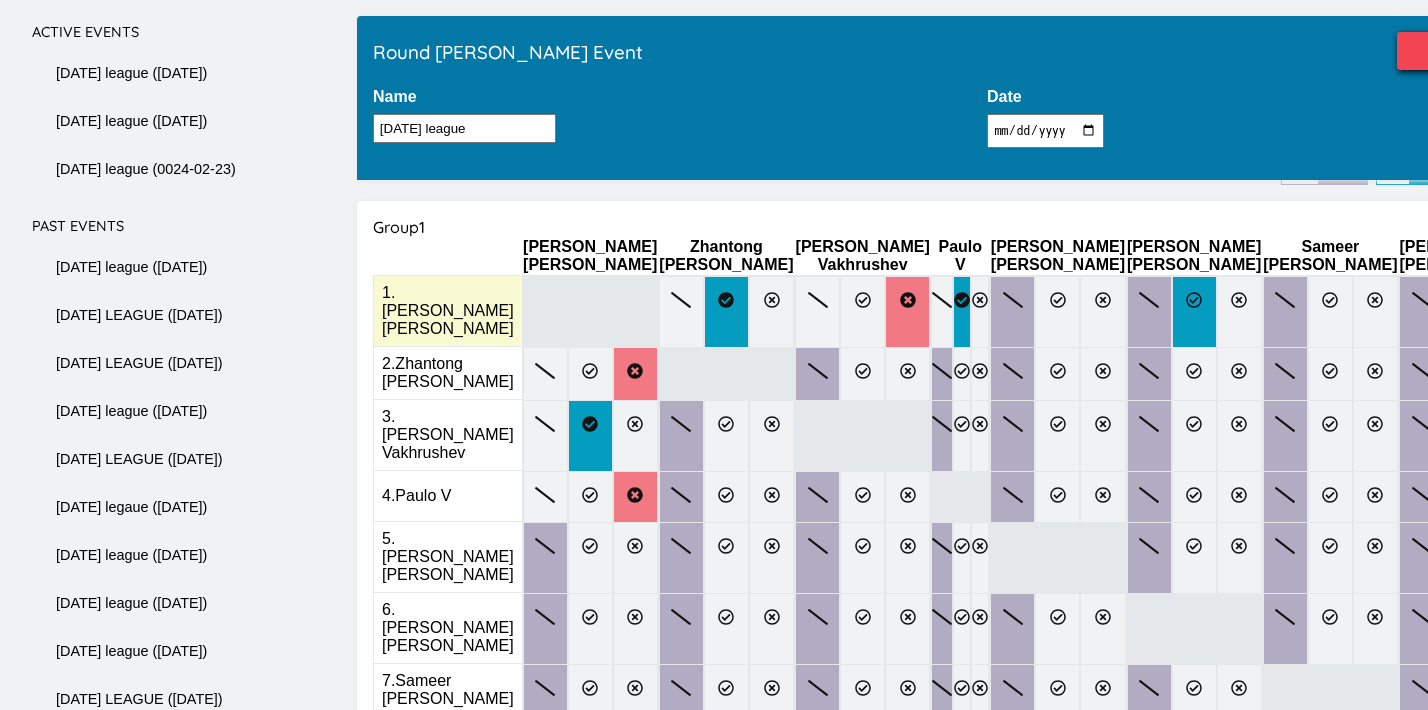click at bounding box center (1194, 312) 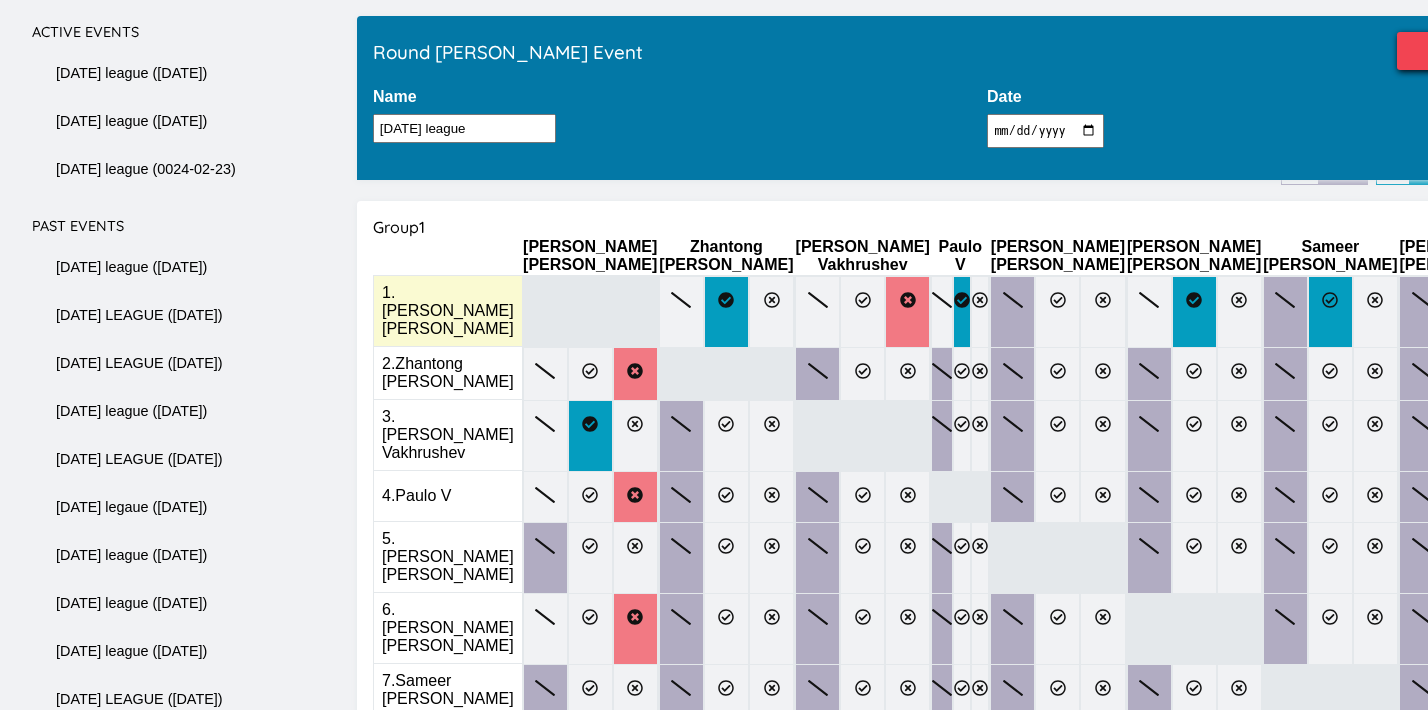 click at bounding box center [1330, 312] 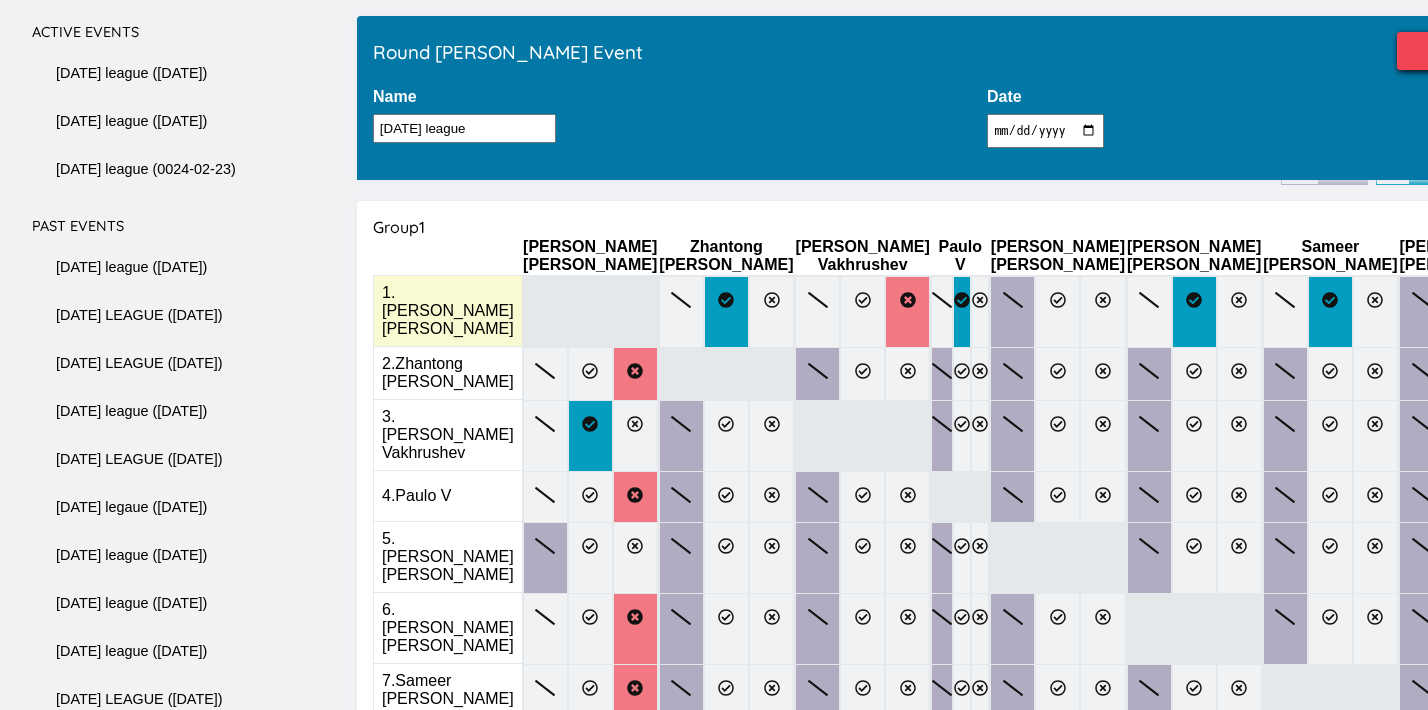 click at bounding box center [1466, 312] 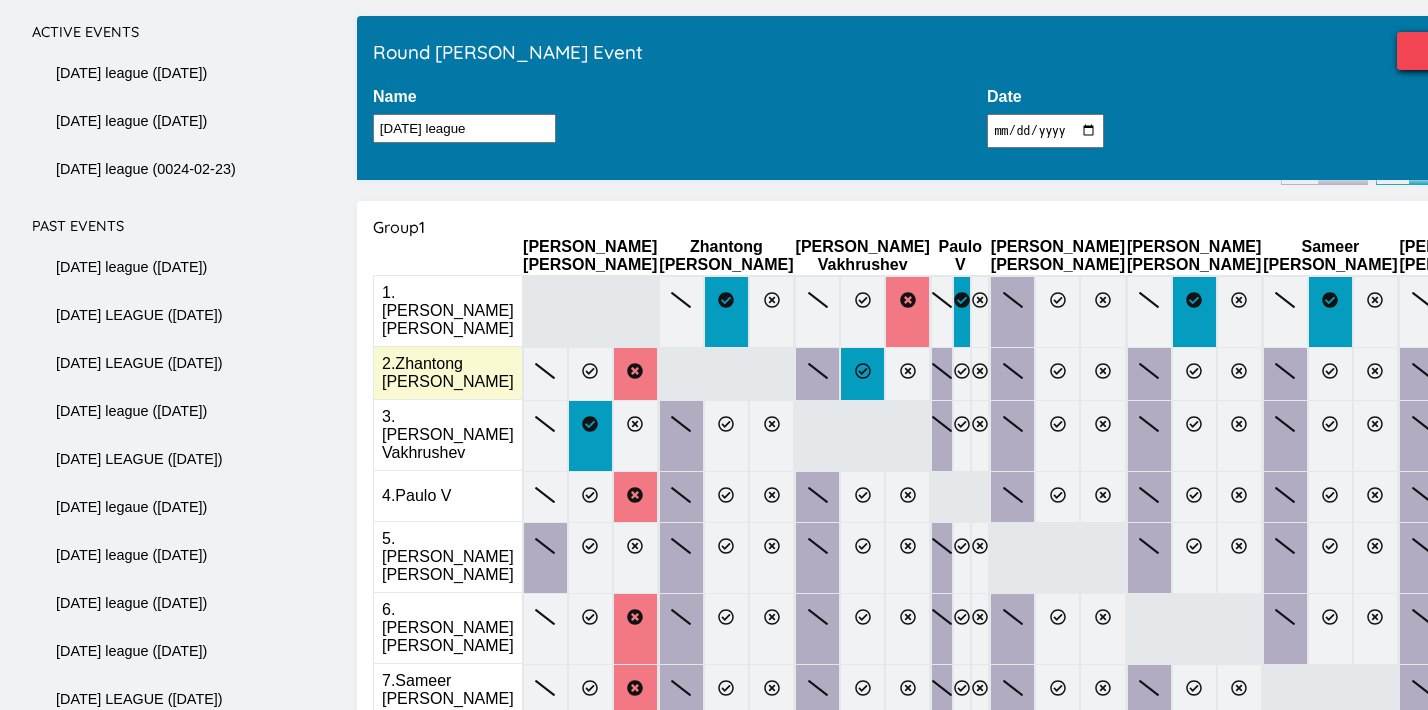 click at bounding box center [862, 374] 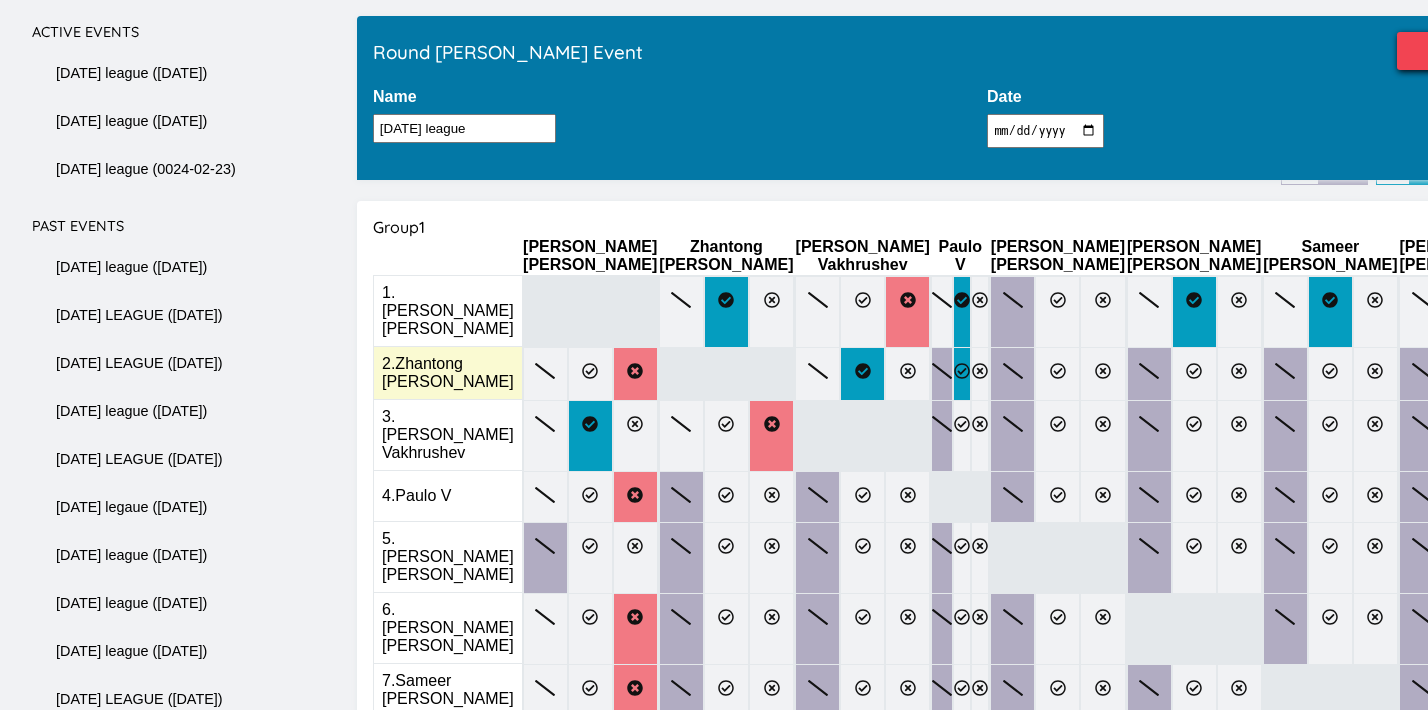 click at bounding box center [962, 374] 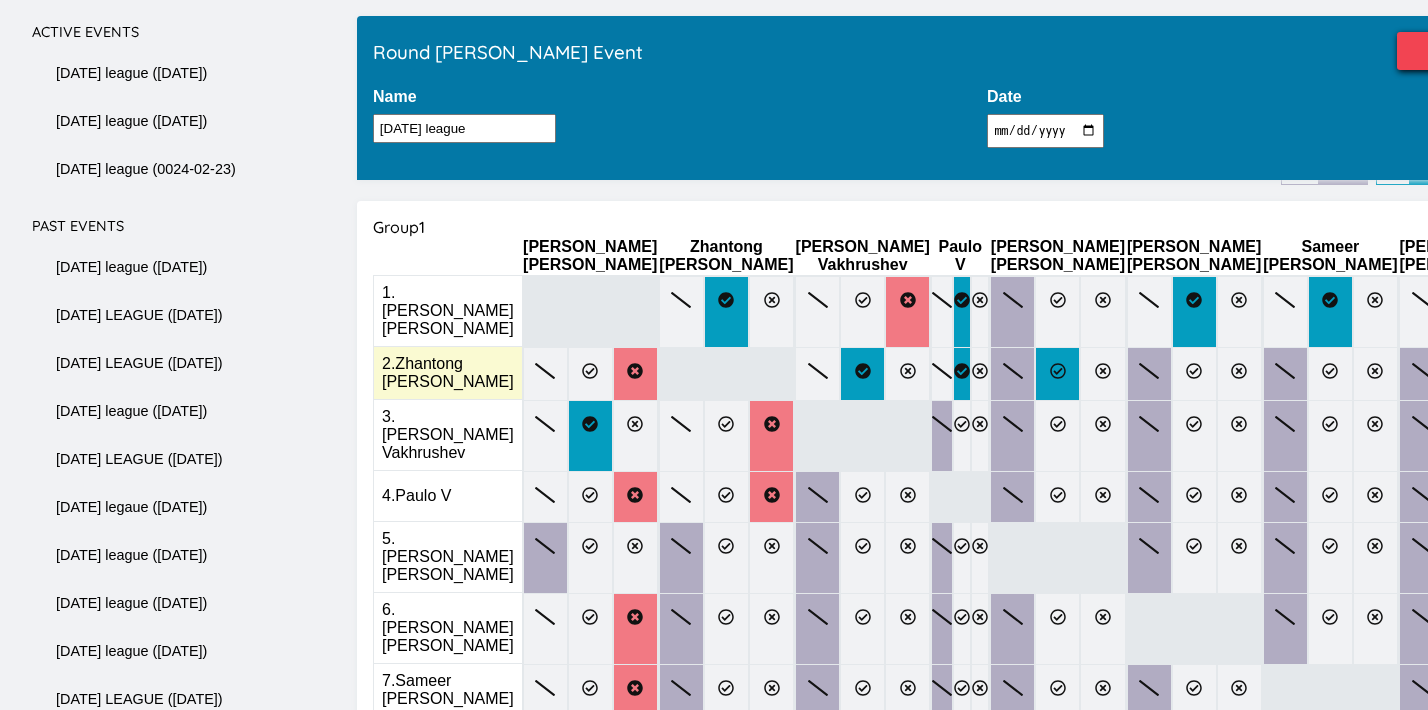 click at bounding box center [1057, 374] 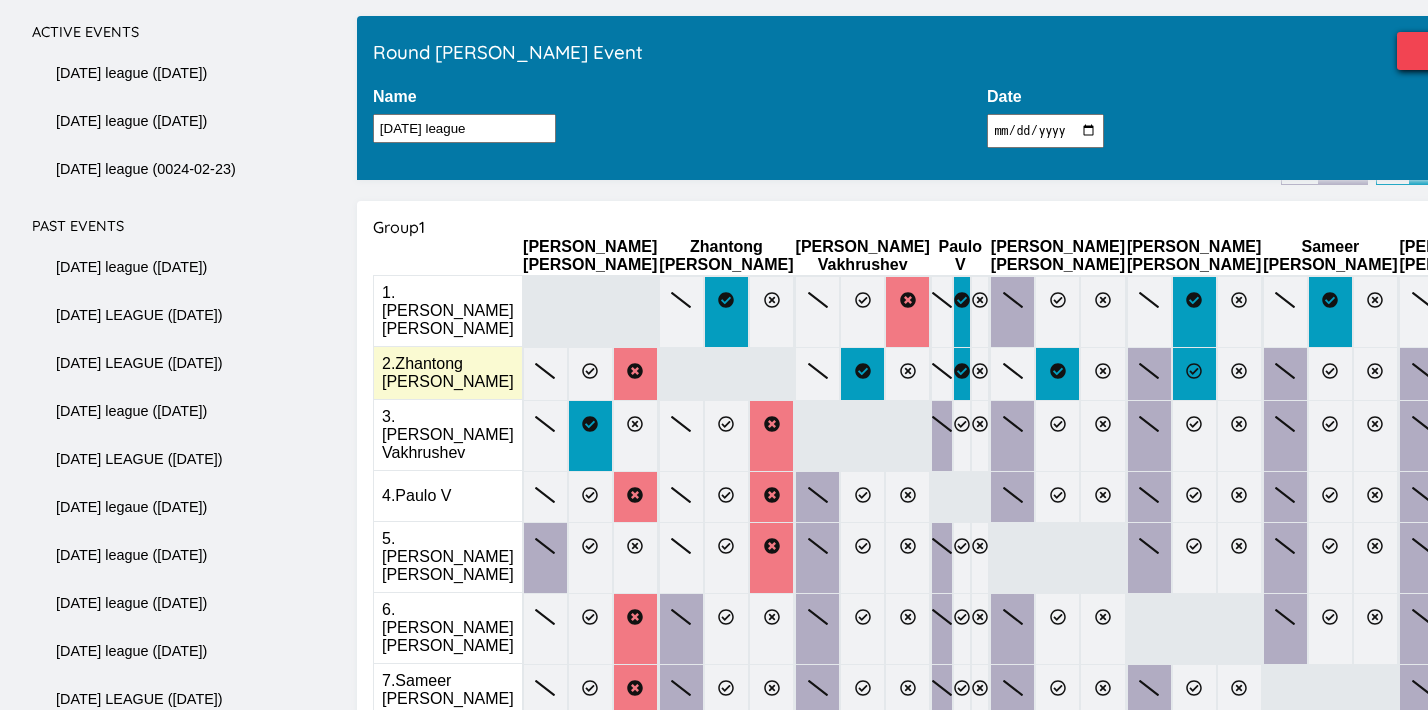 click at bounding box center (1194, 374) 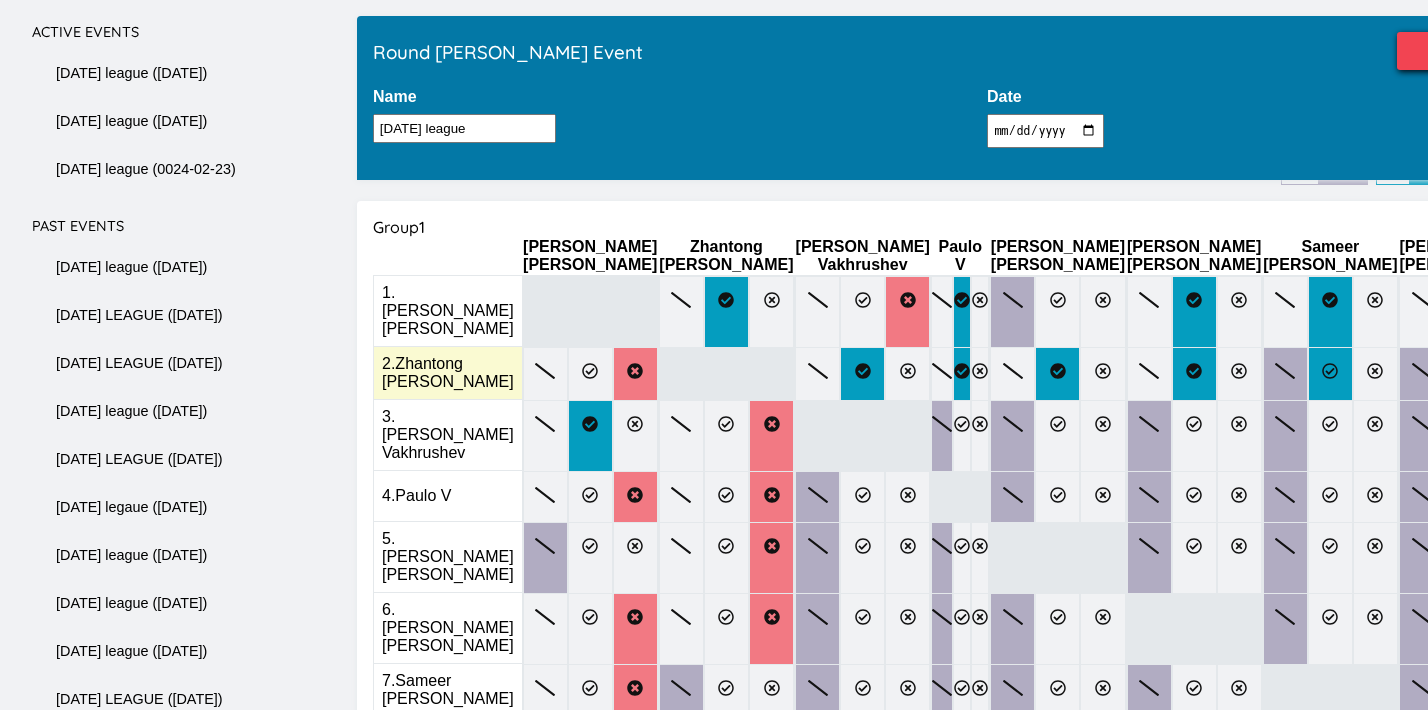 click 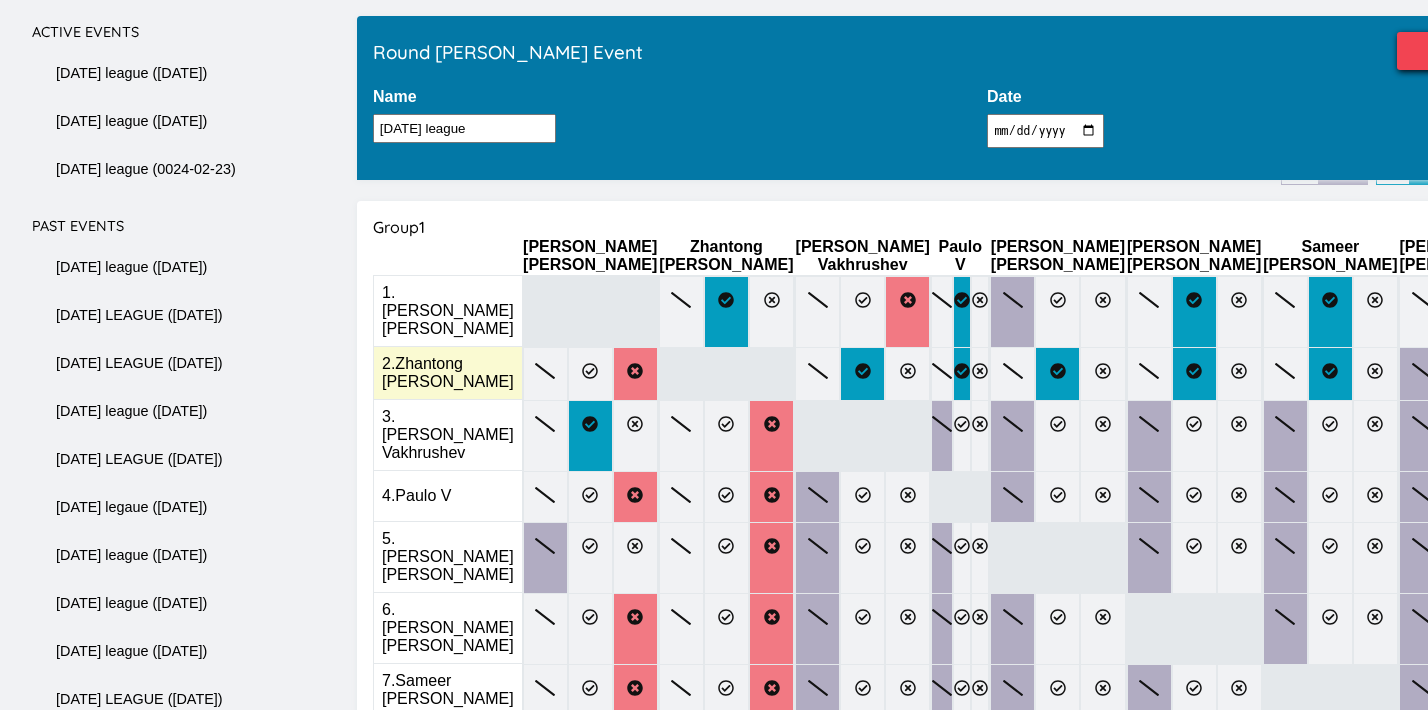 click at bounding box center (1466, 374) 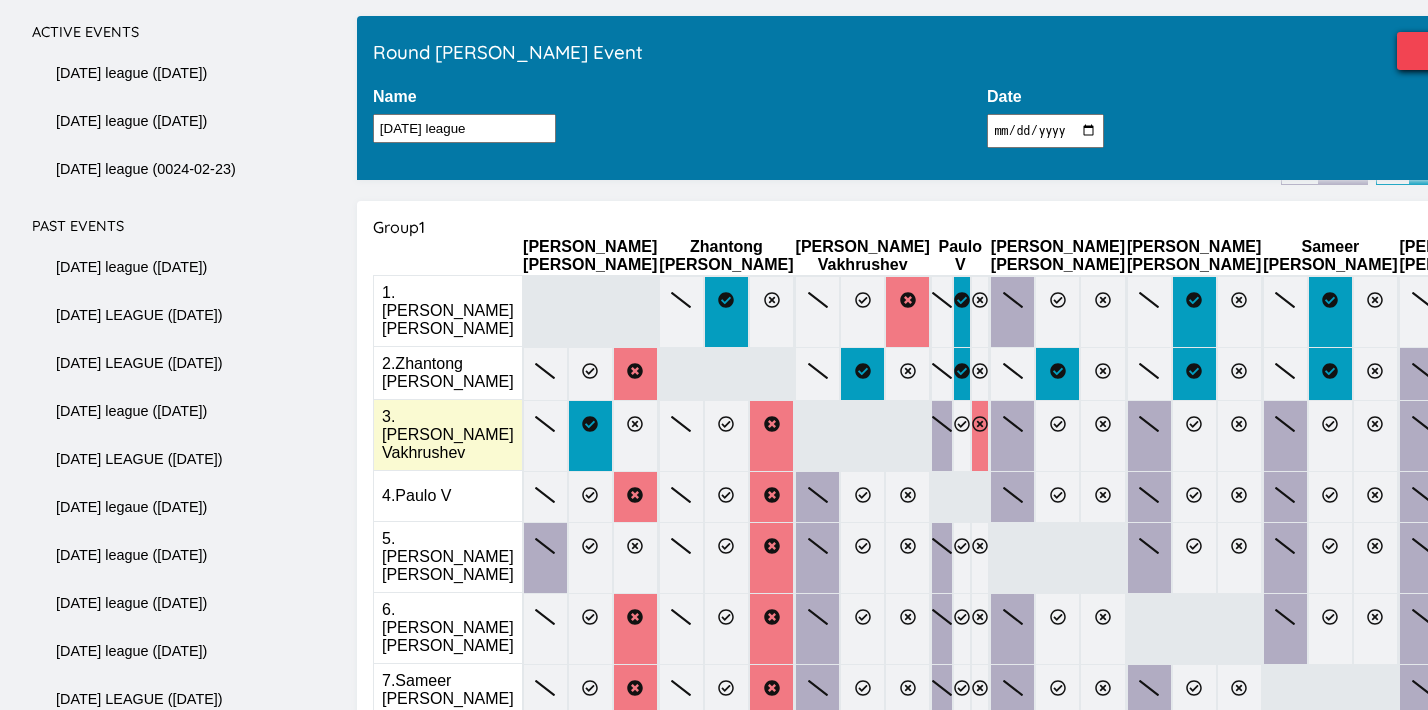 click 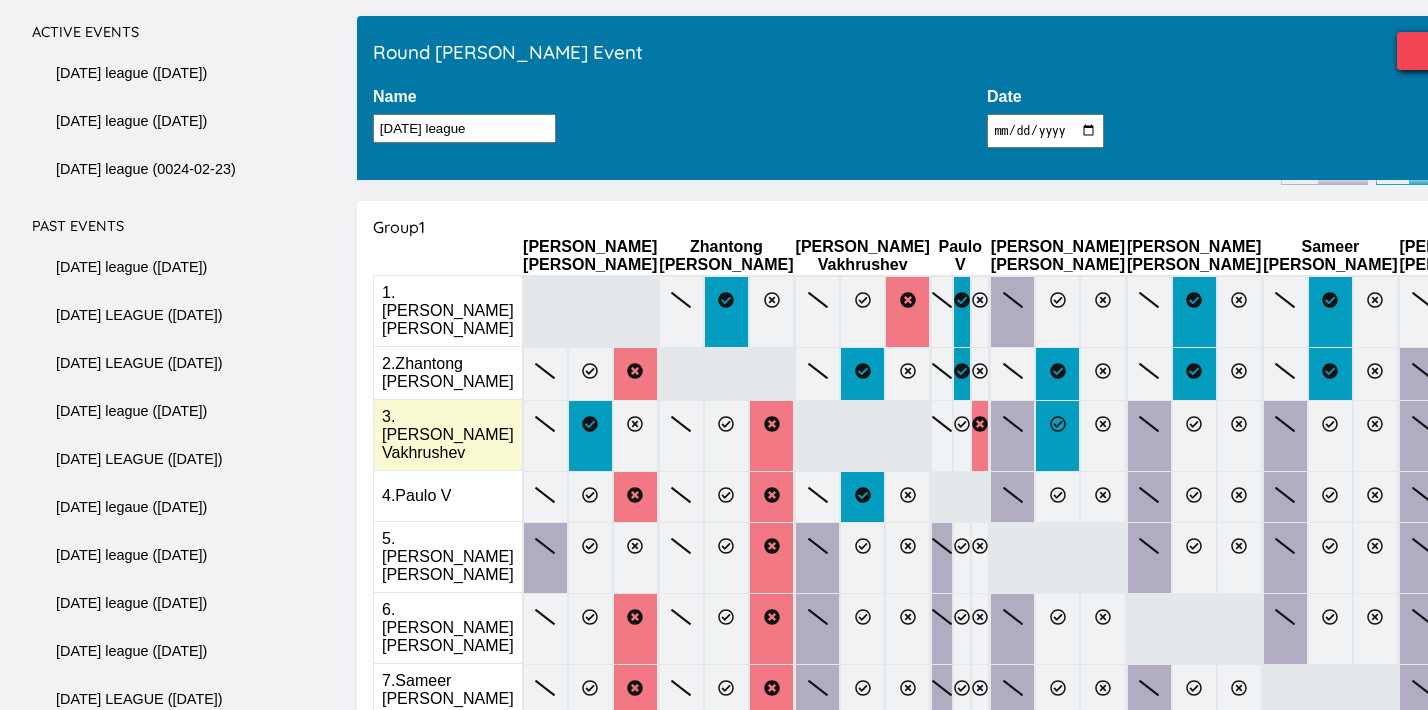 click 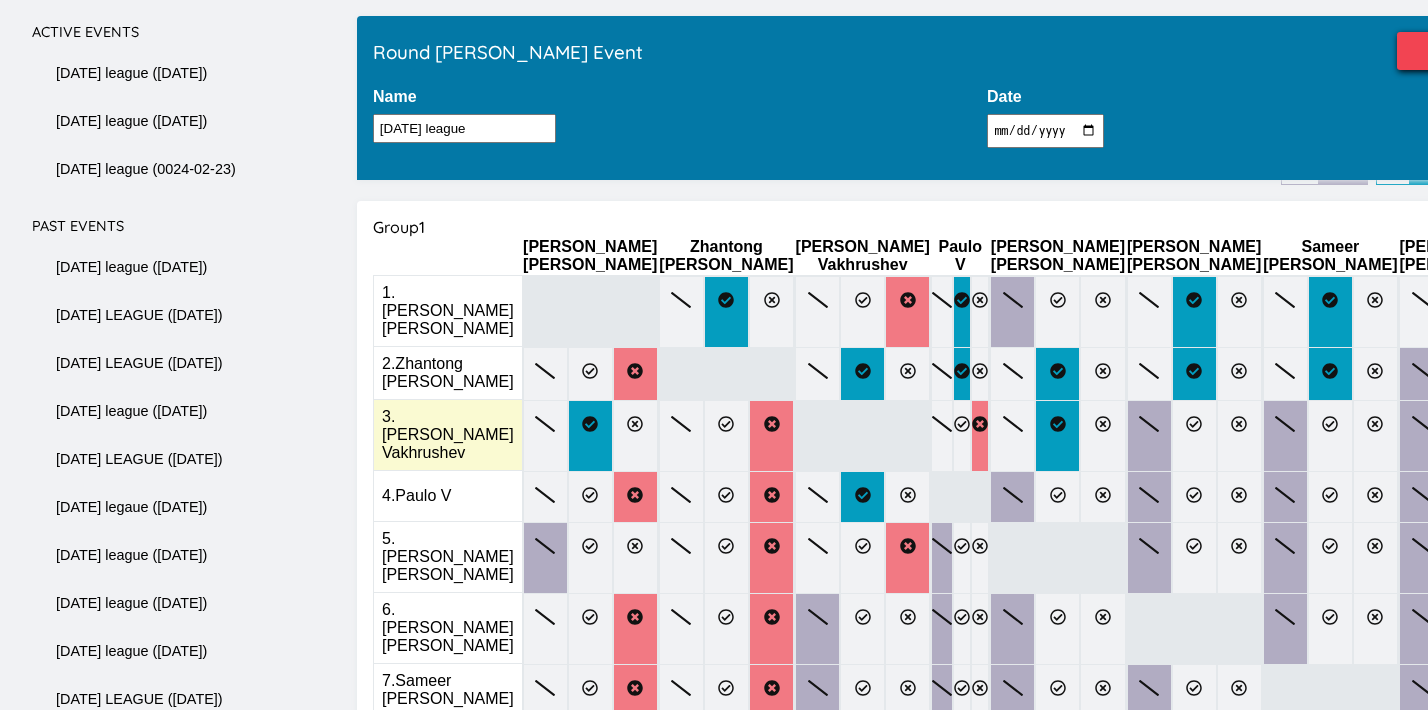 click 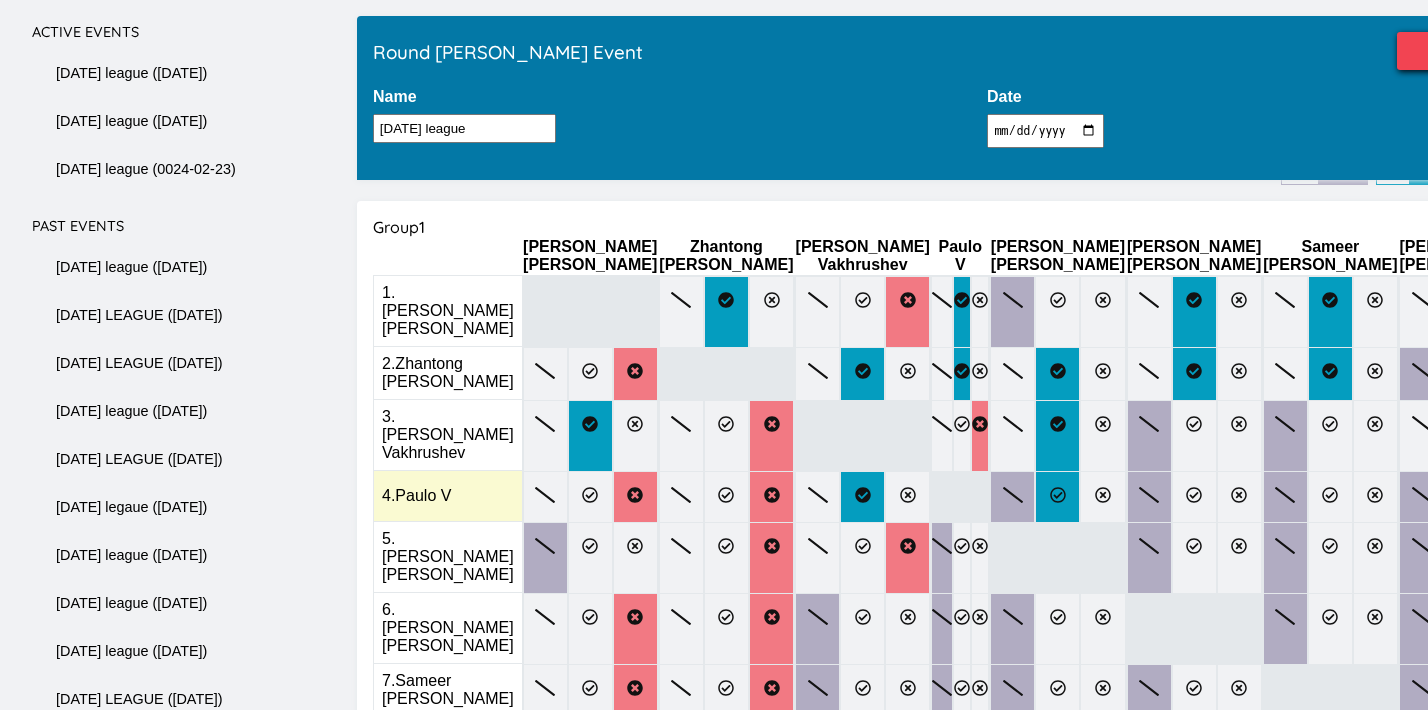 click 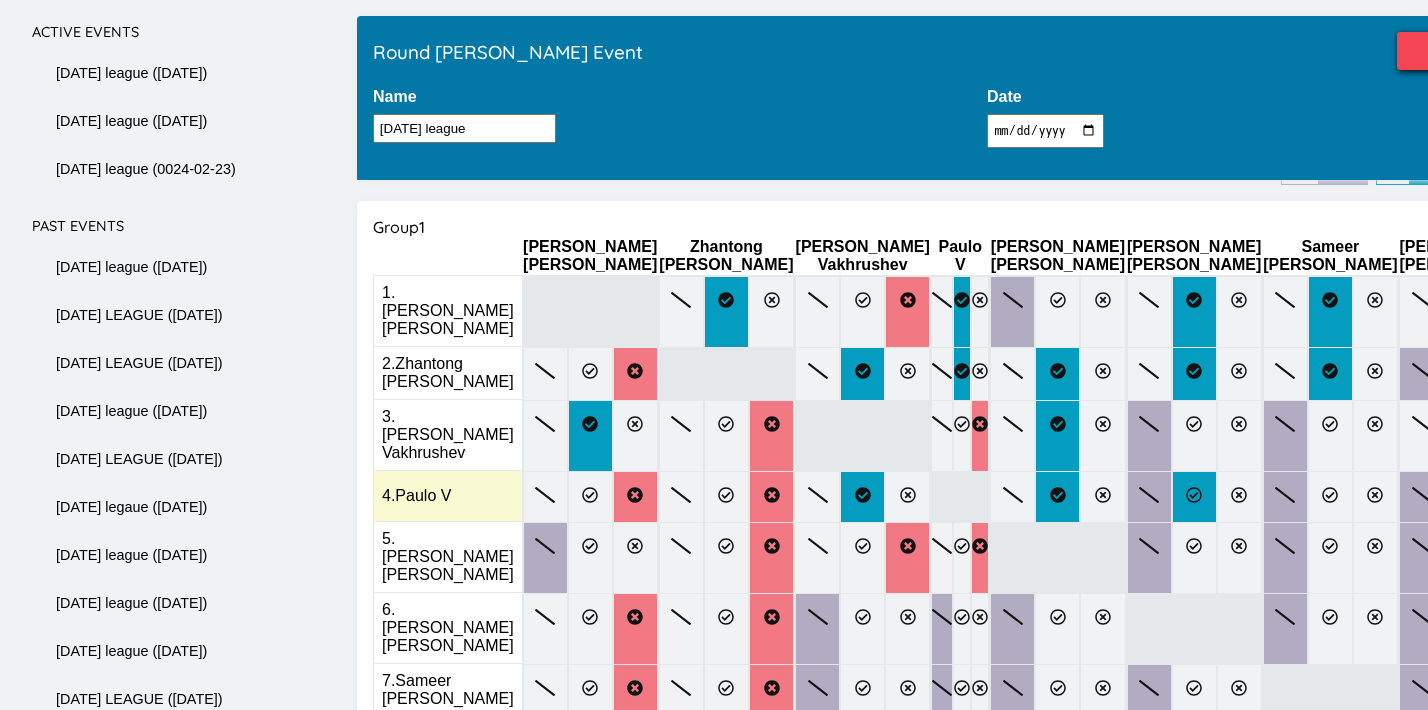 click 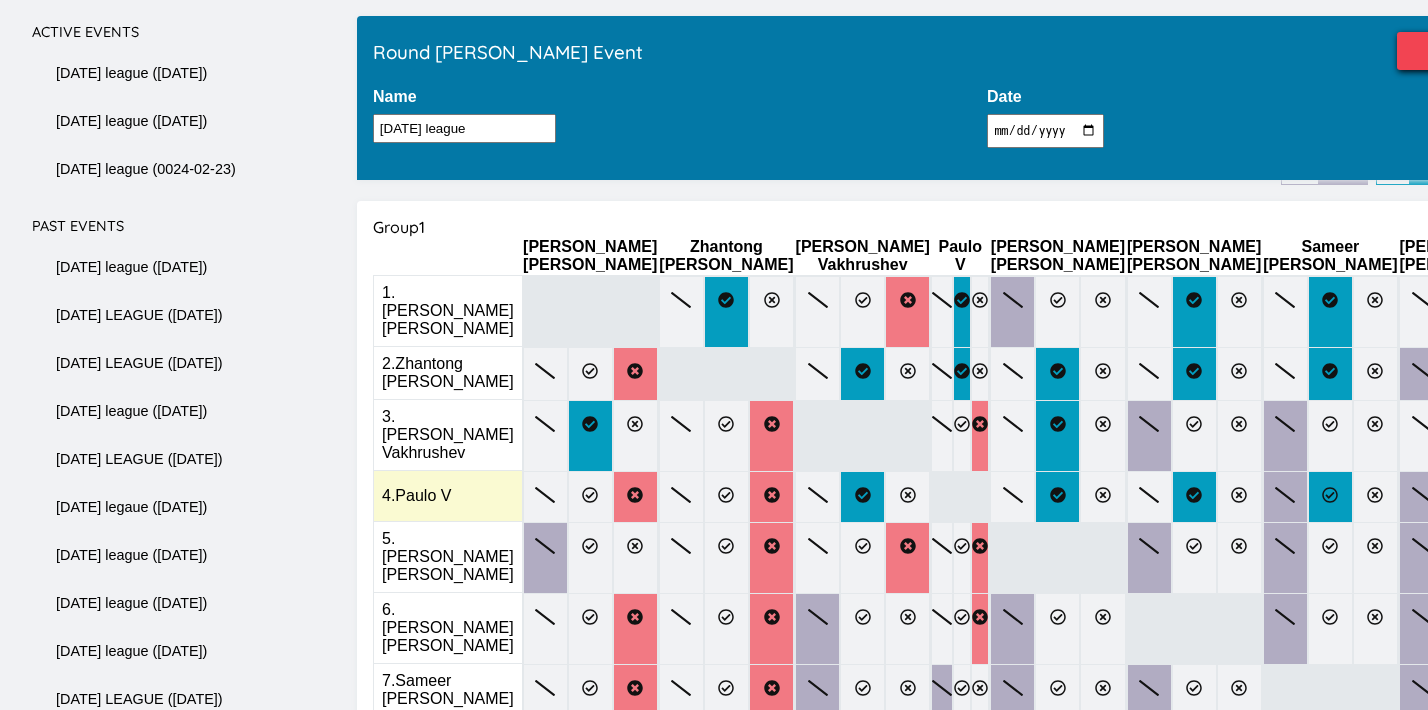 click 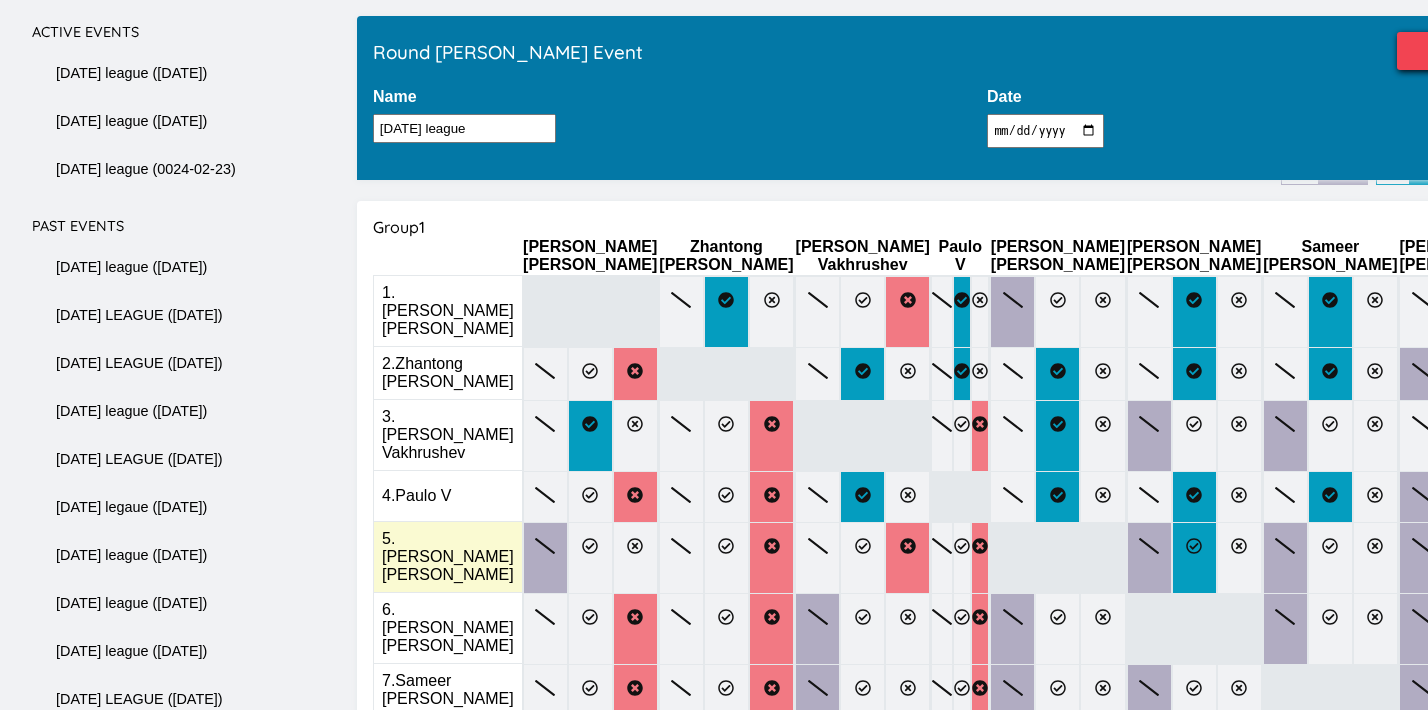 click 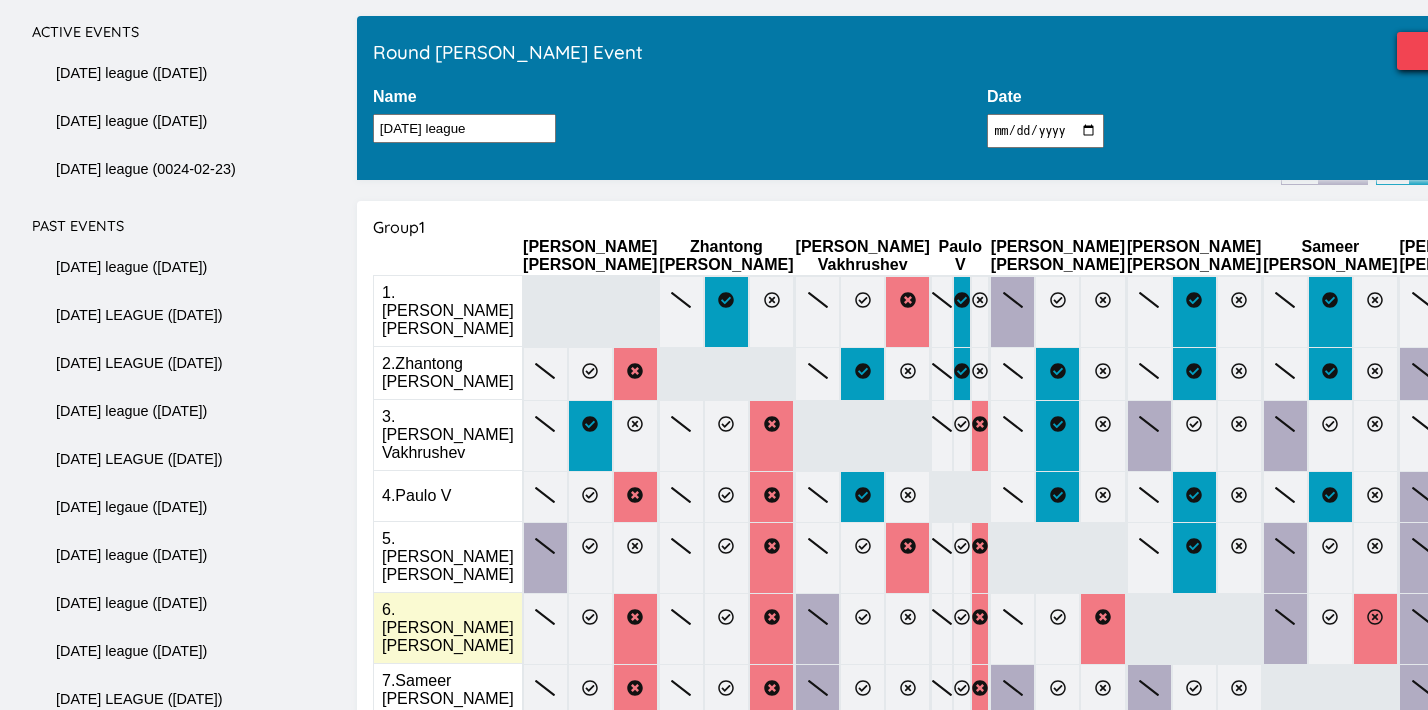 click 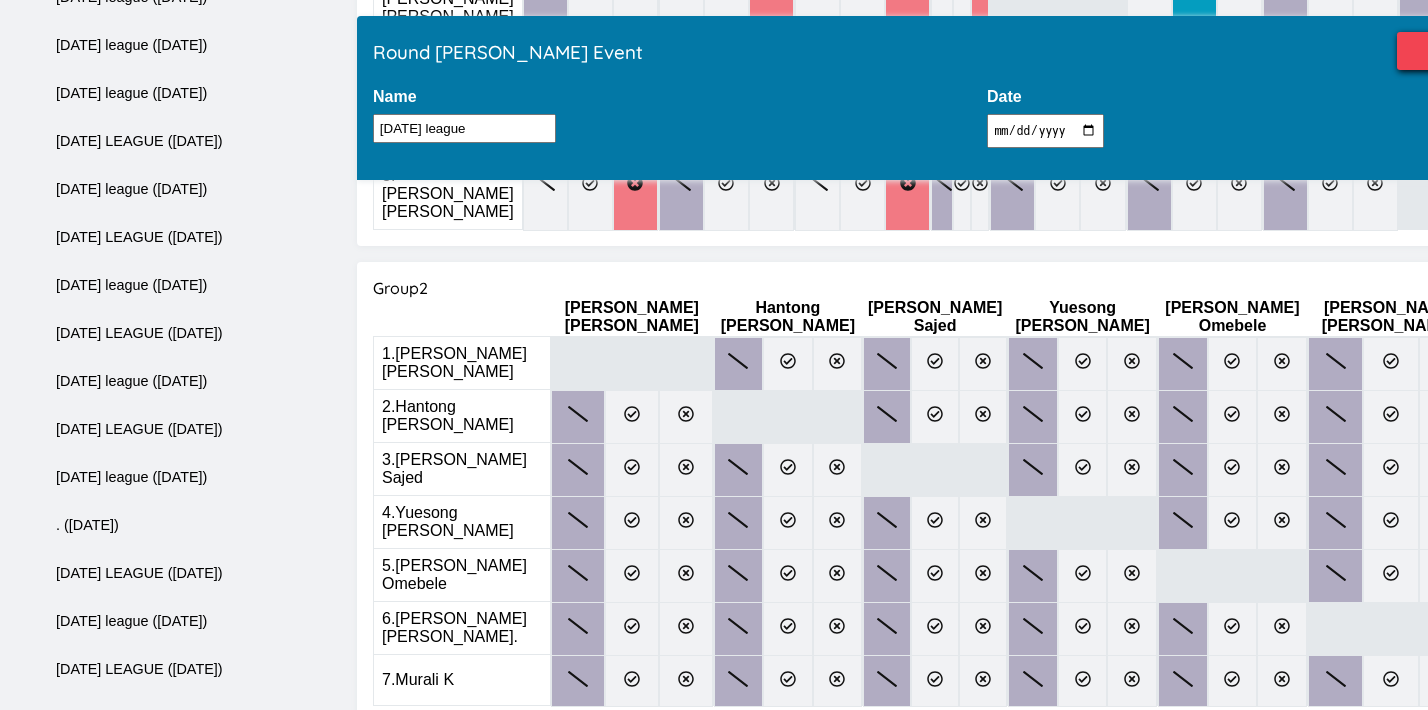 scroll, scrollTop: 763, scrollLeft: 0, axis: vertical 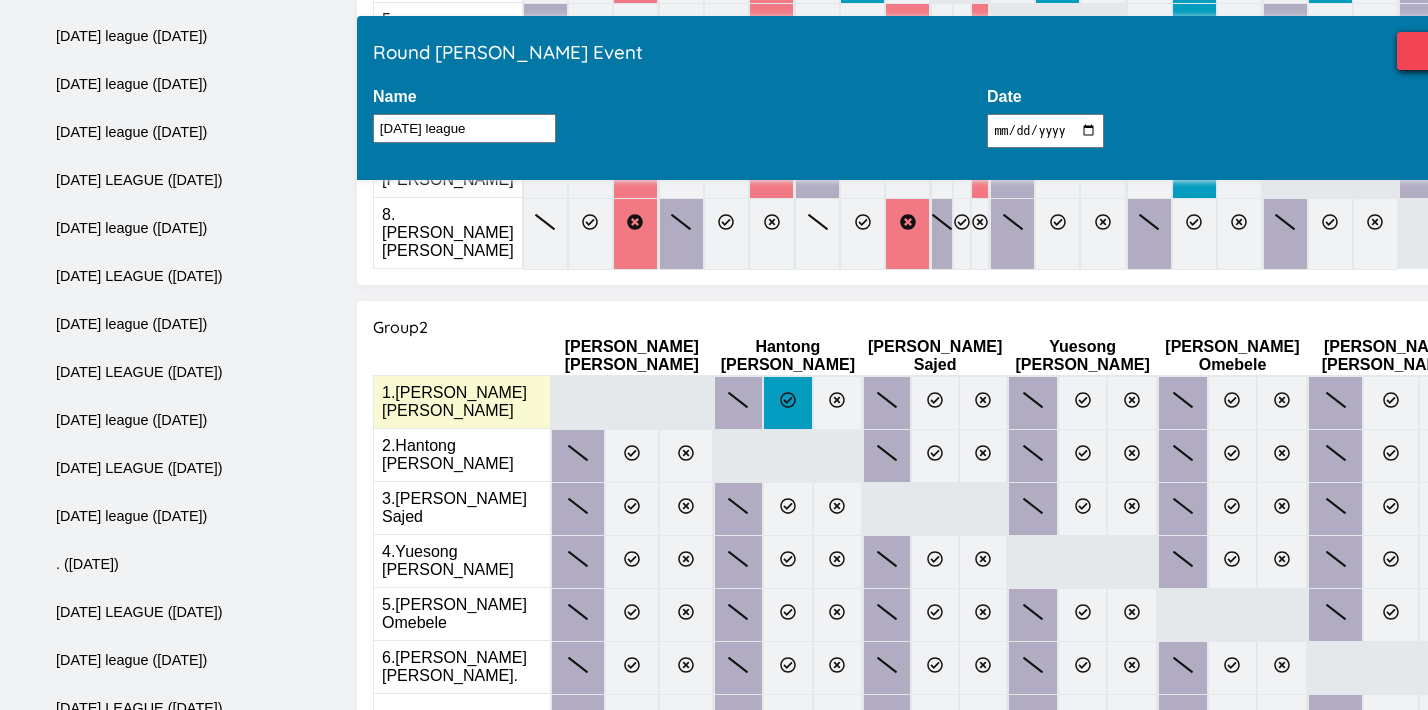 click 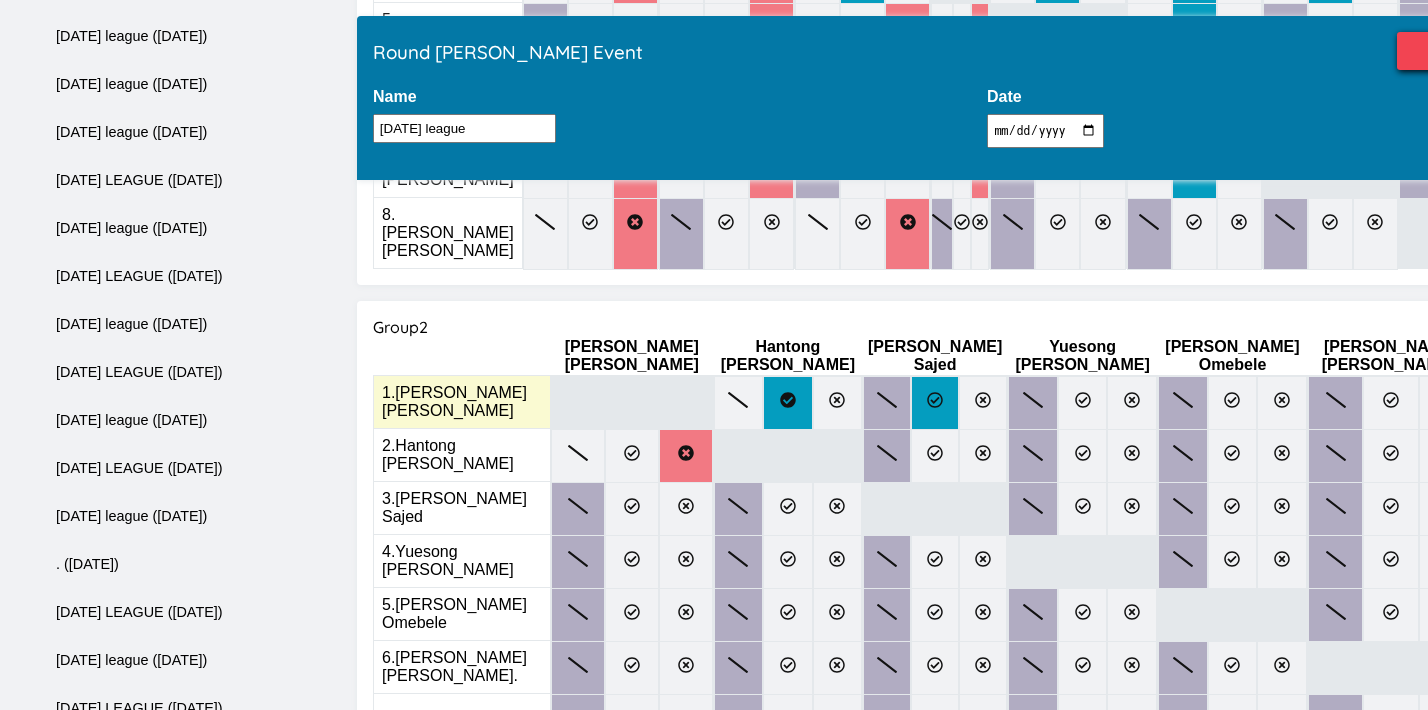 click at bounding box center (935, 403) 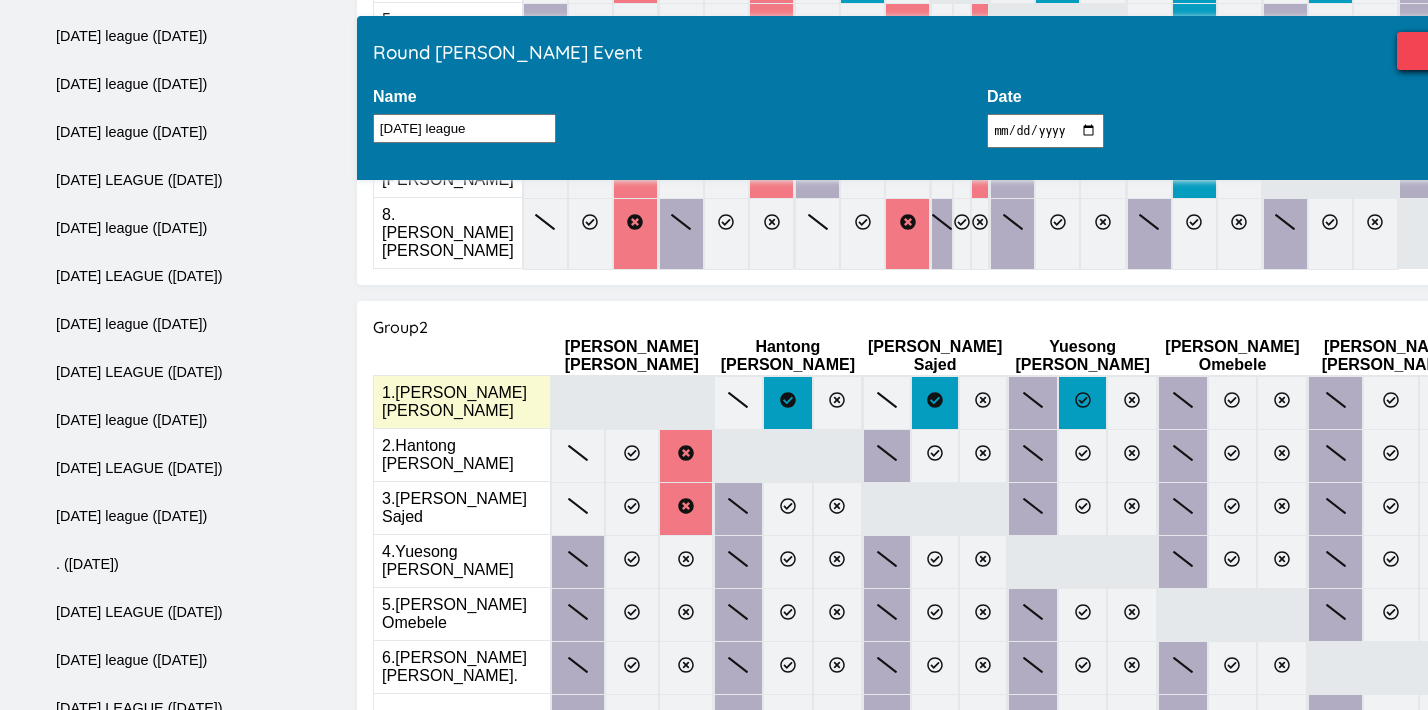 click 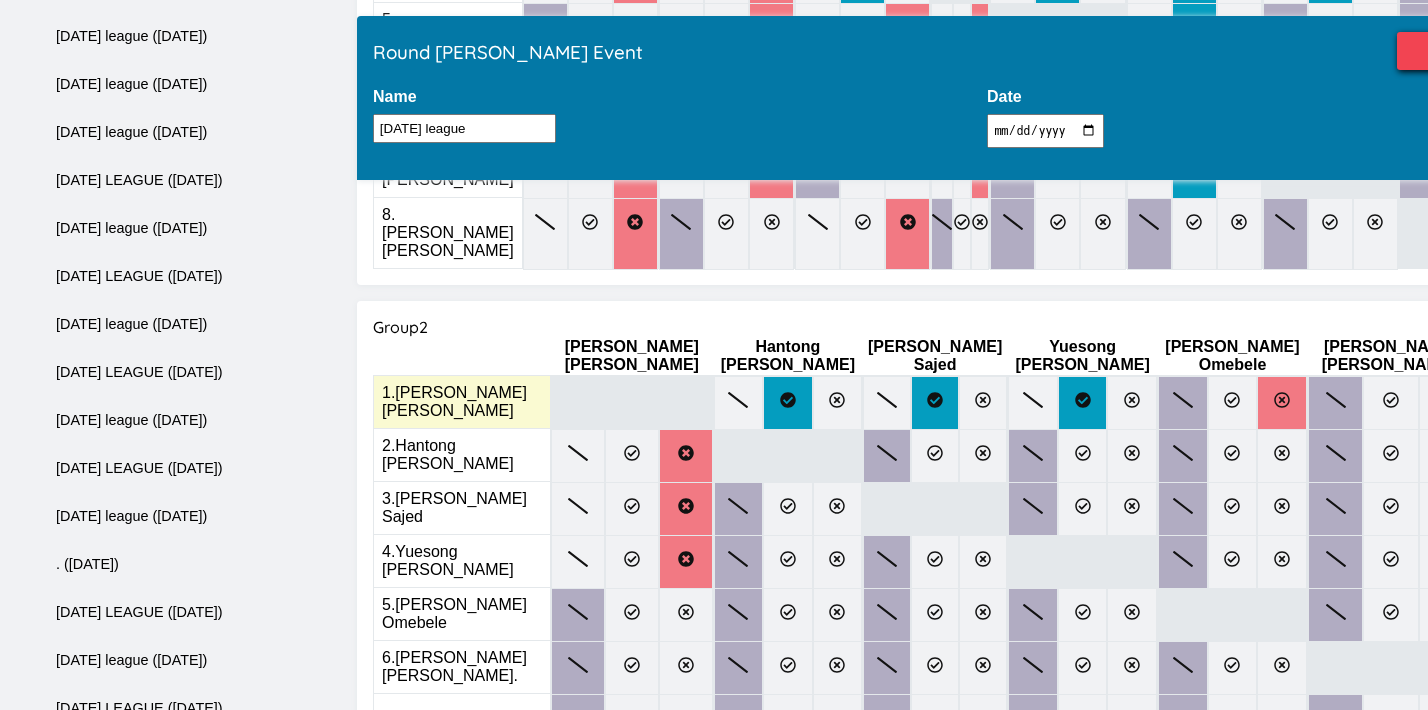 click at bounding box center [1282, 403] 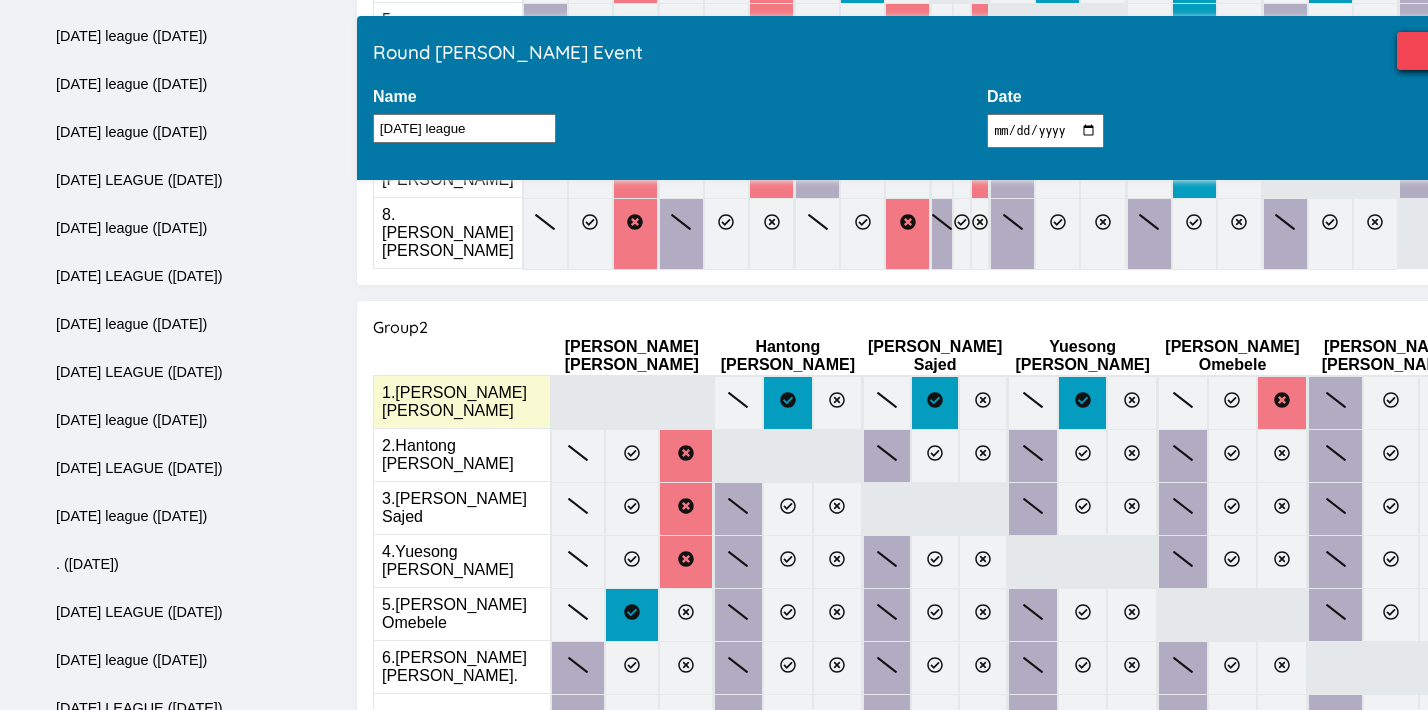 click at bounding box center (1486, 403) 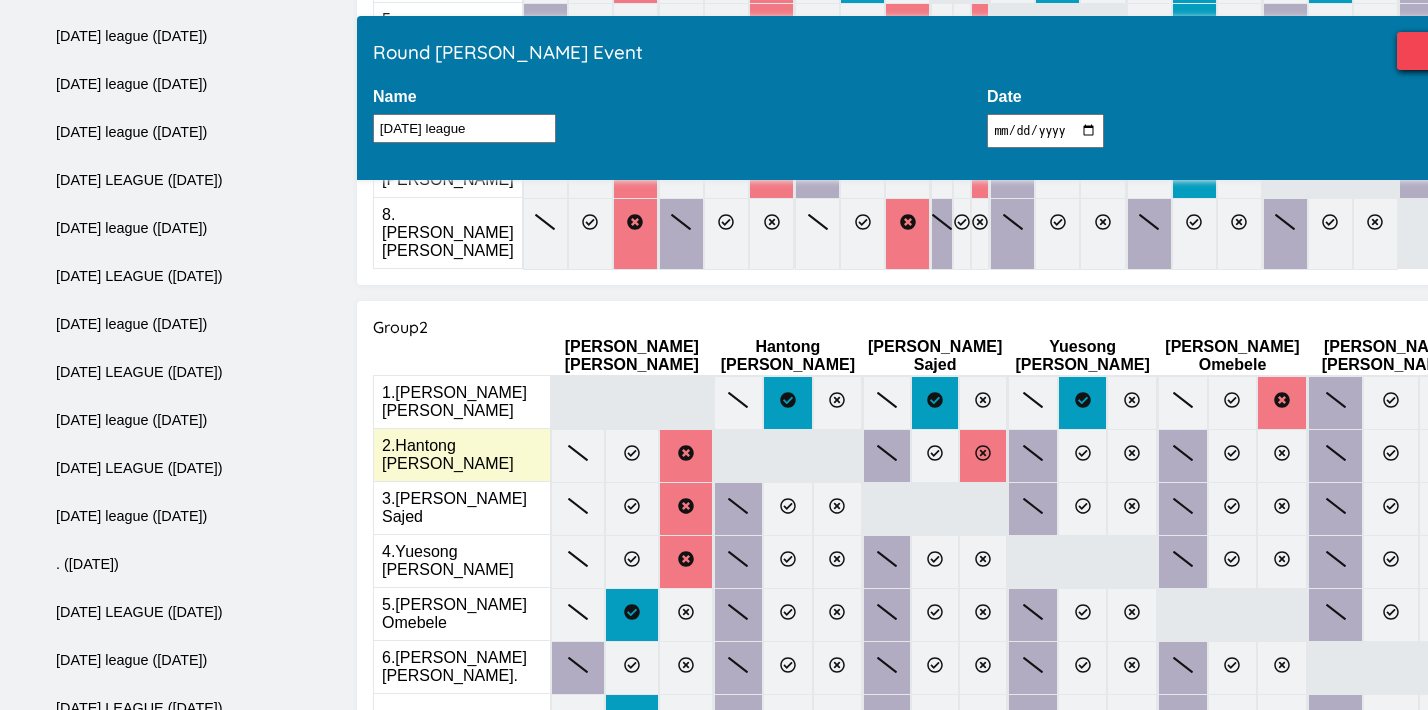 click at bounding box center (983, 456) 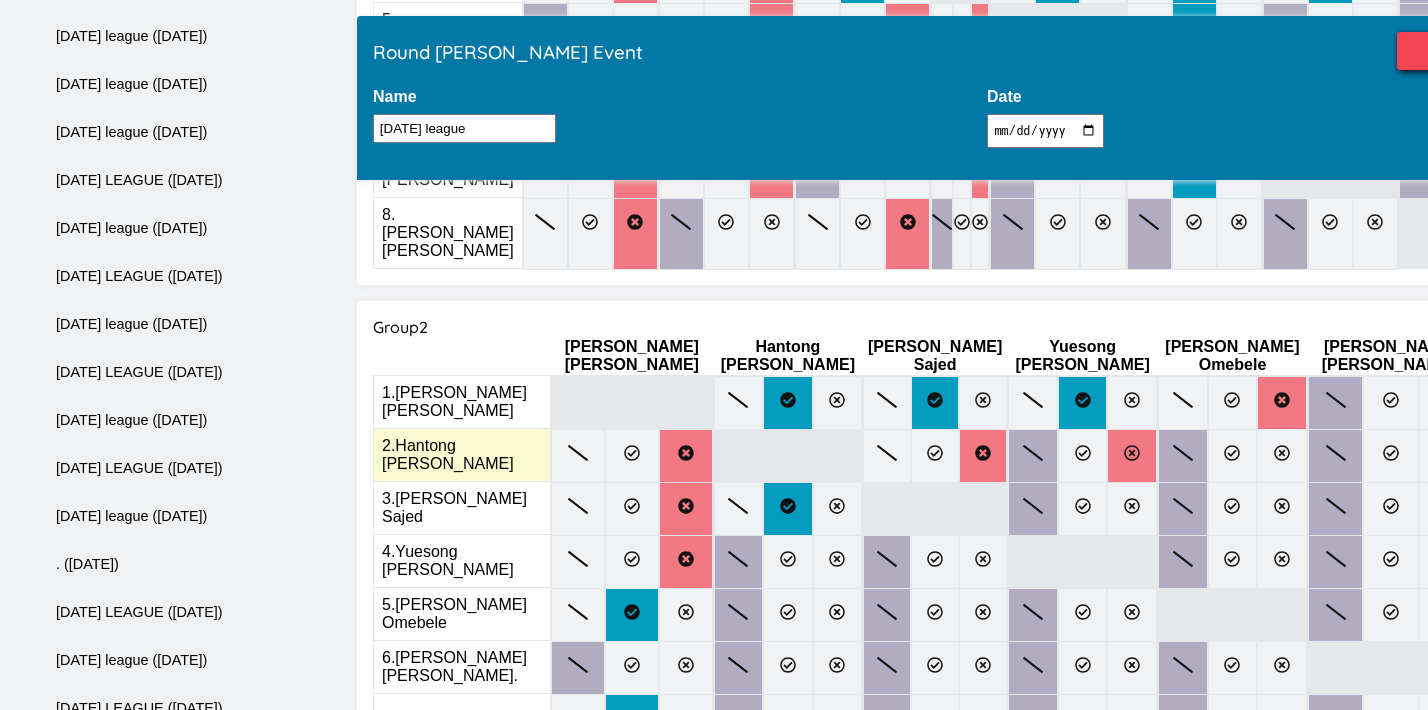 click 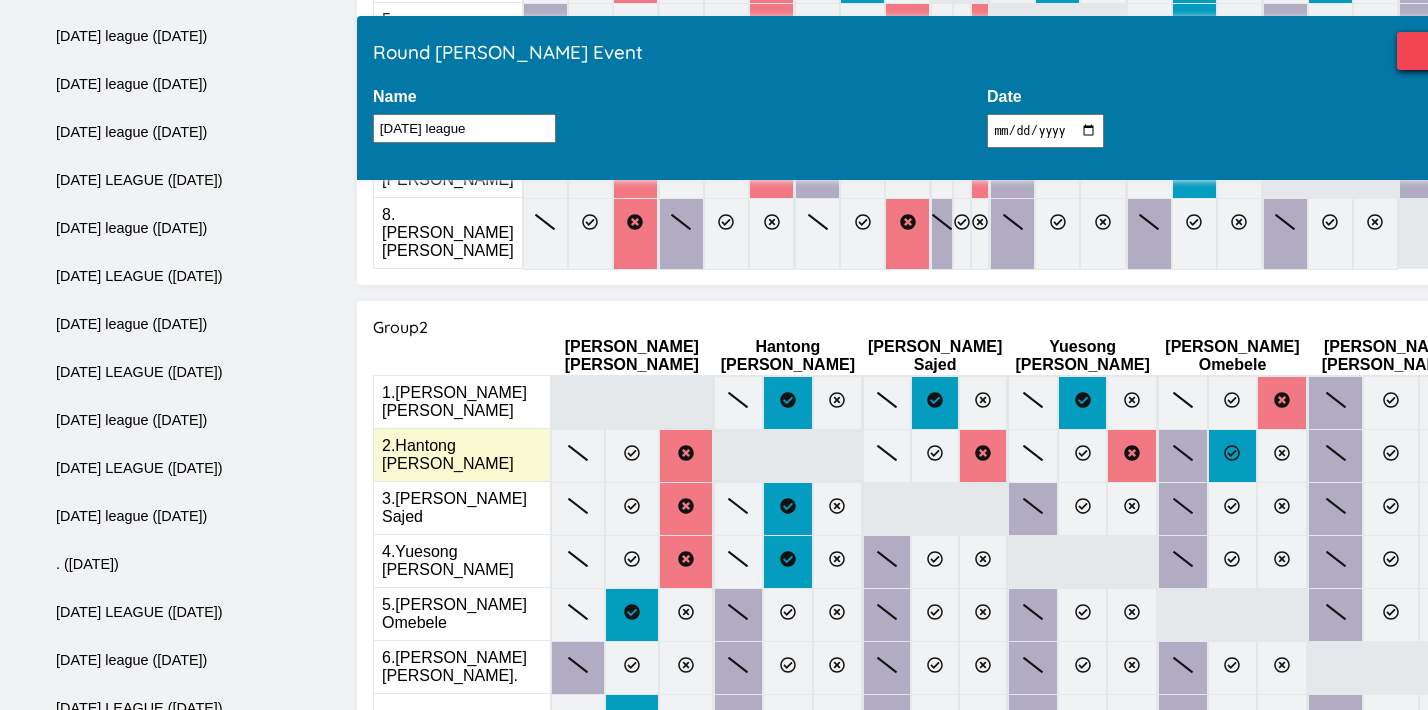 click at bounding box center [1233, 456] 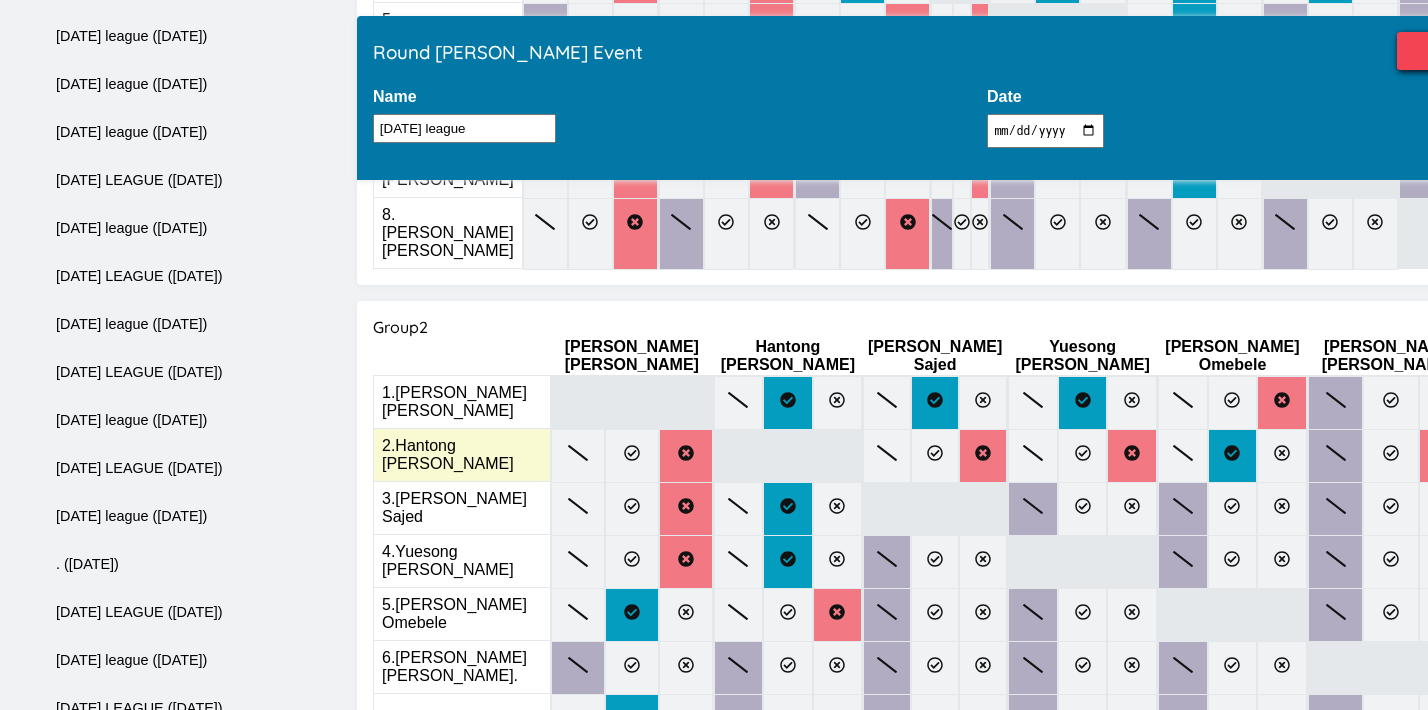 click 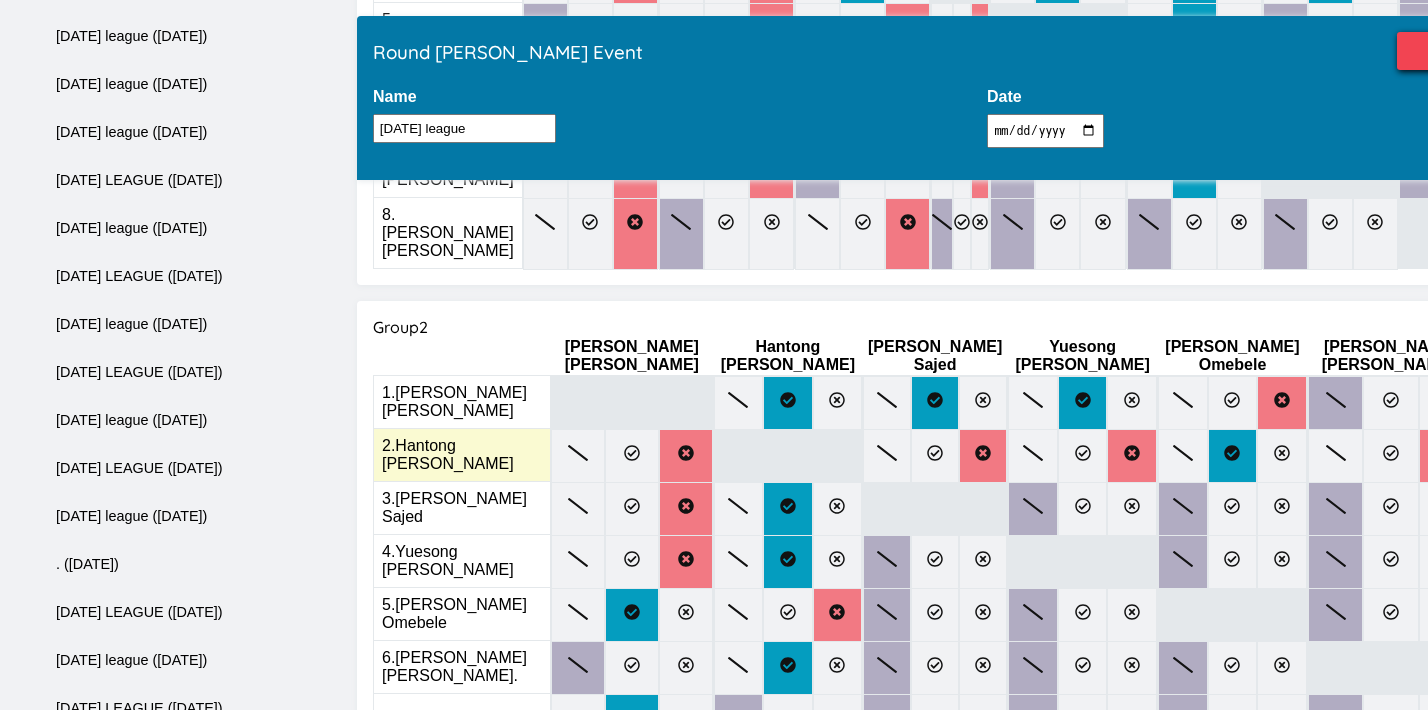 click 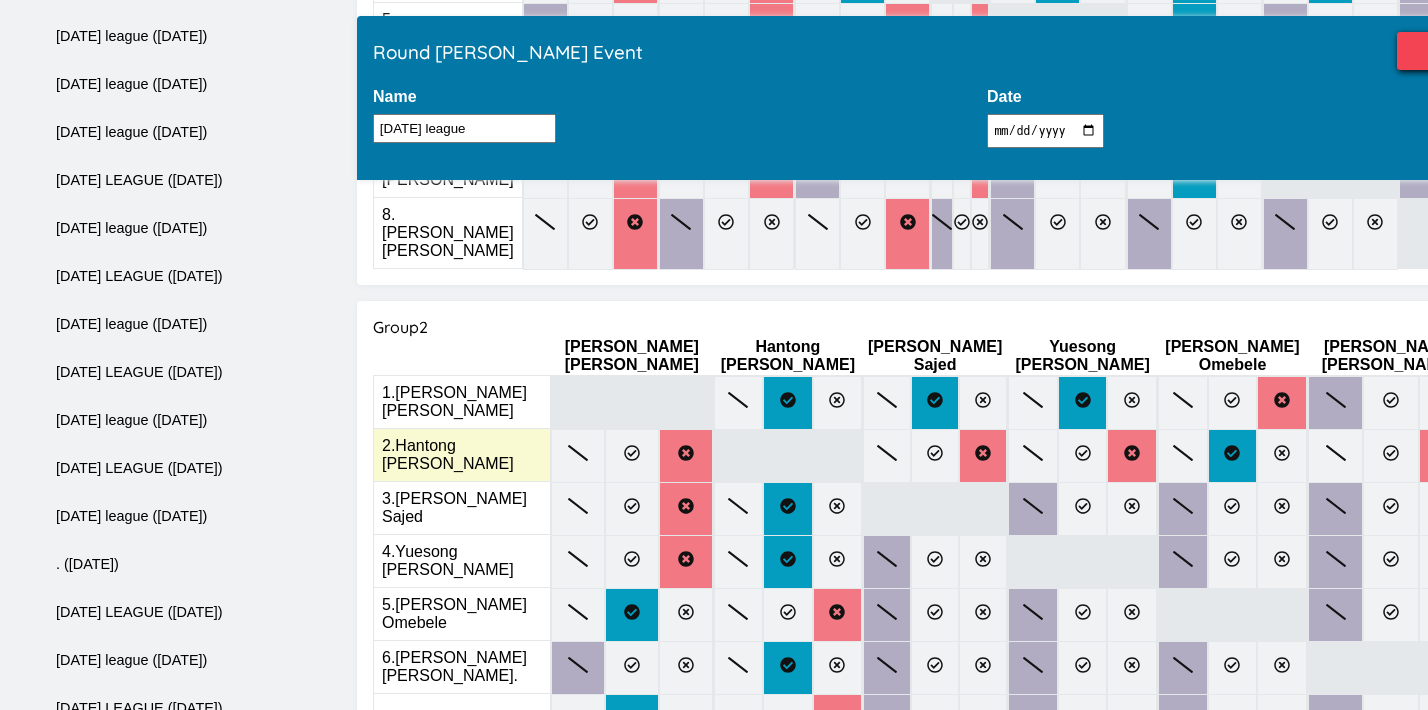 click at bounding box center (1525, 456) 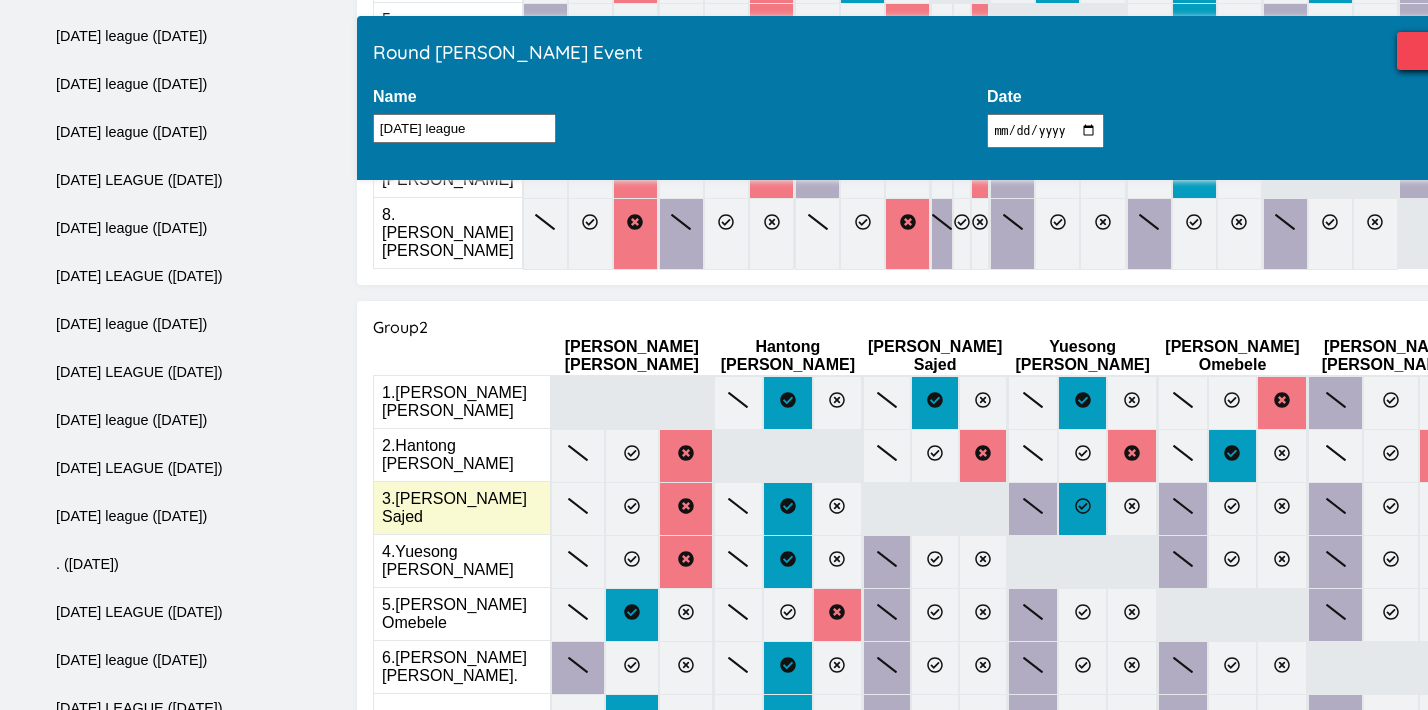 click 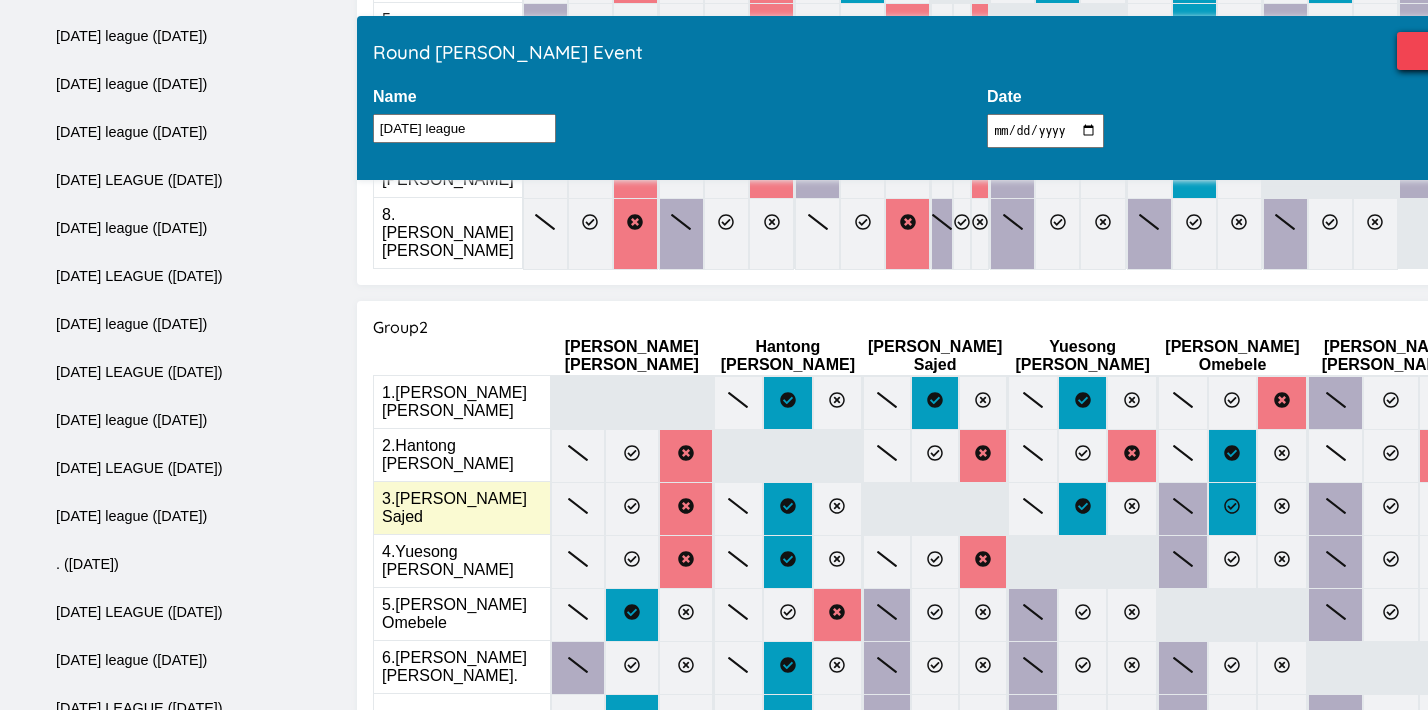 click 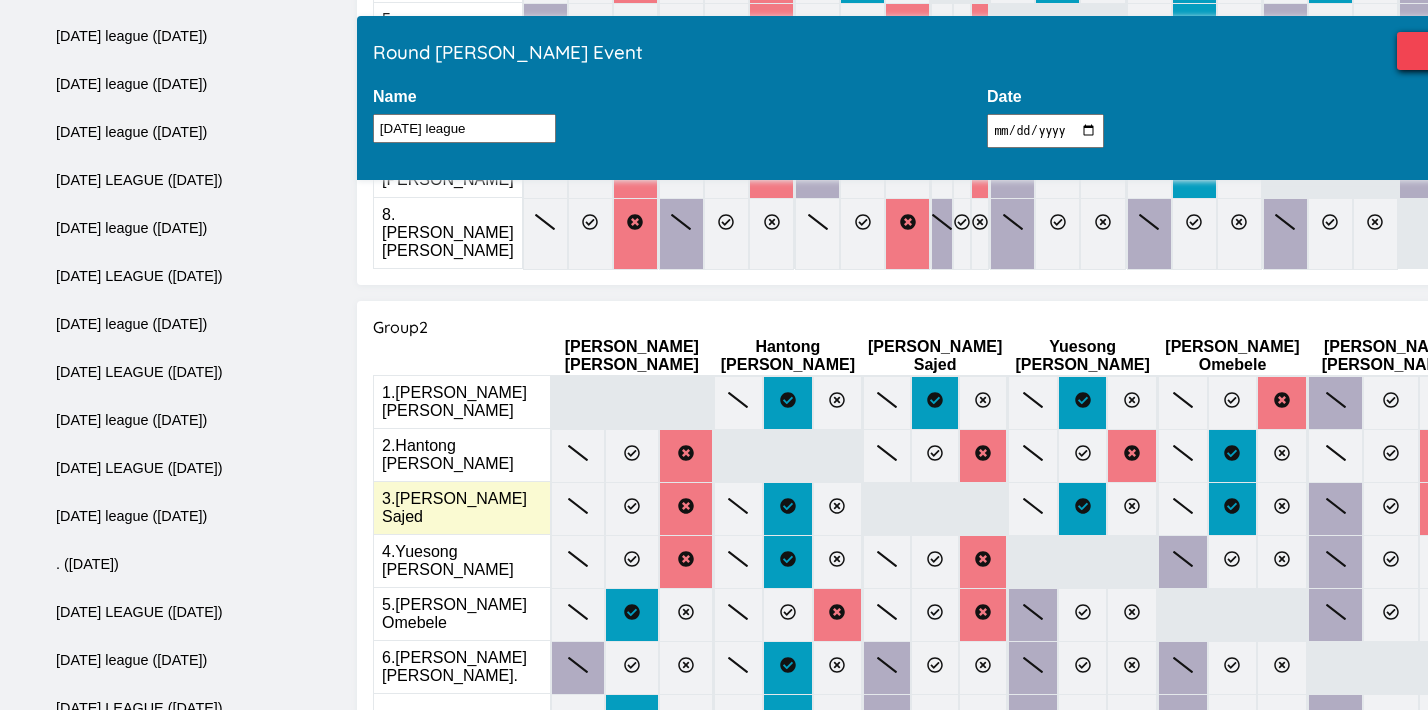 click at bounding box center [1446, 509] 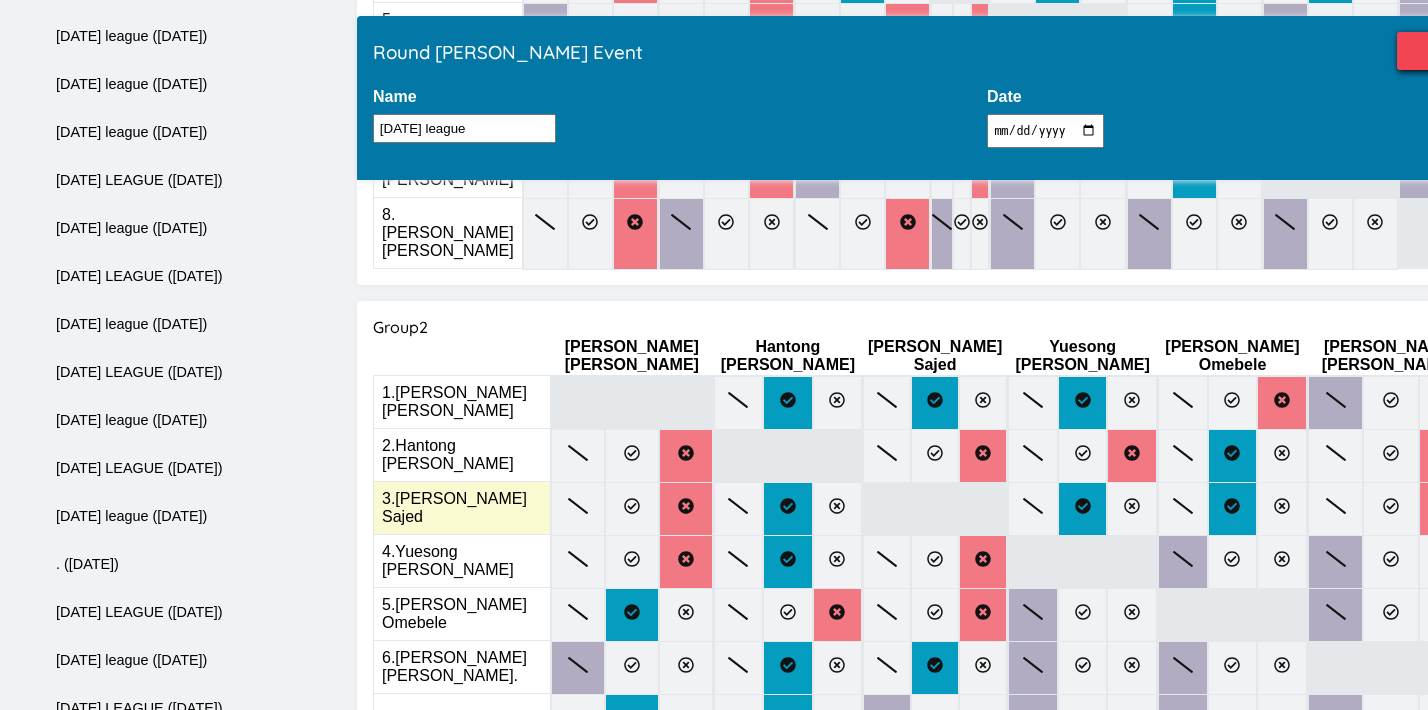 click 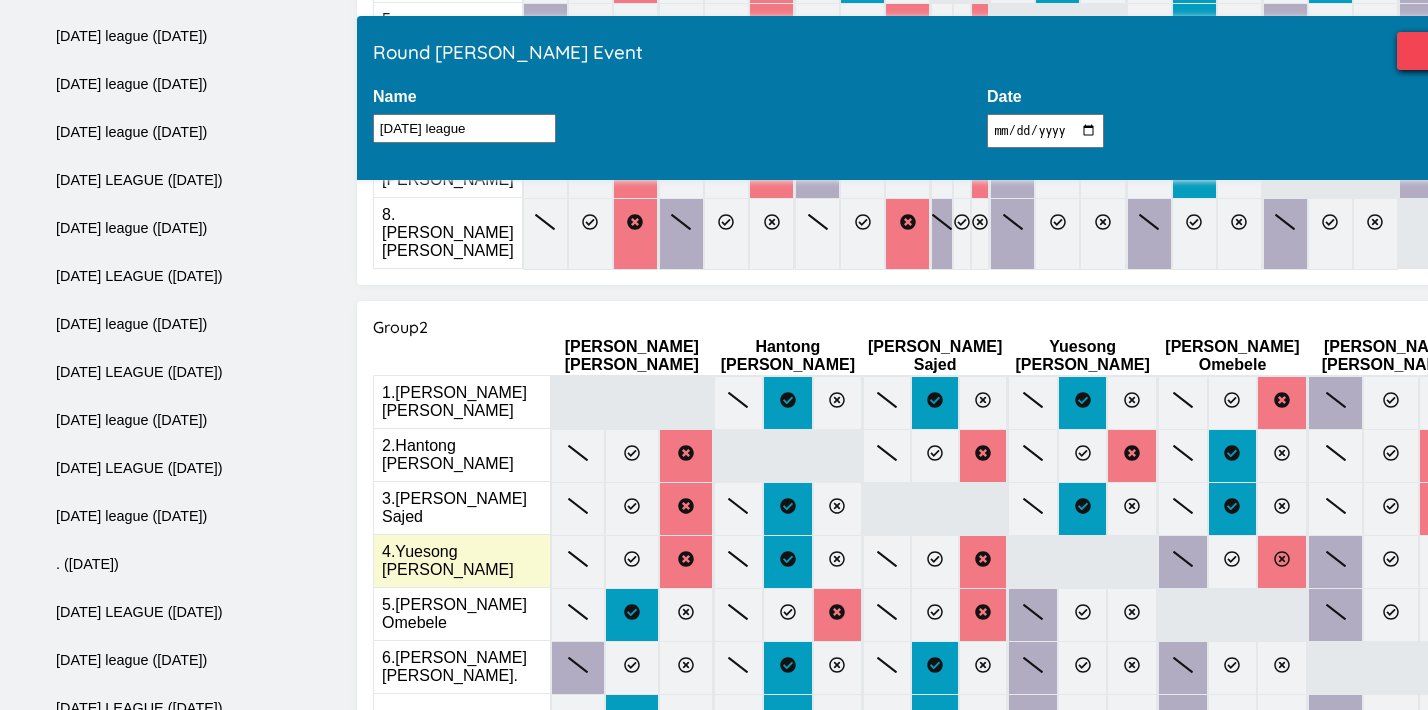 click 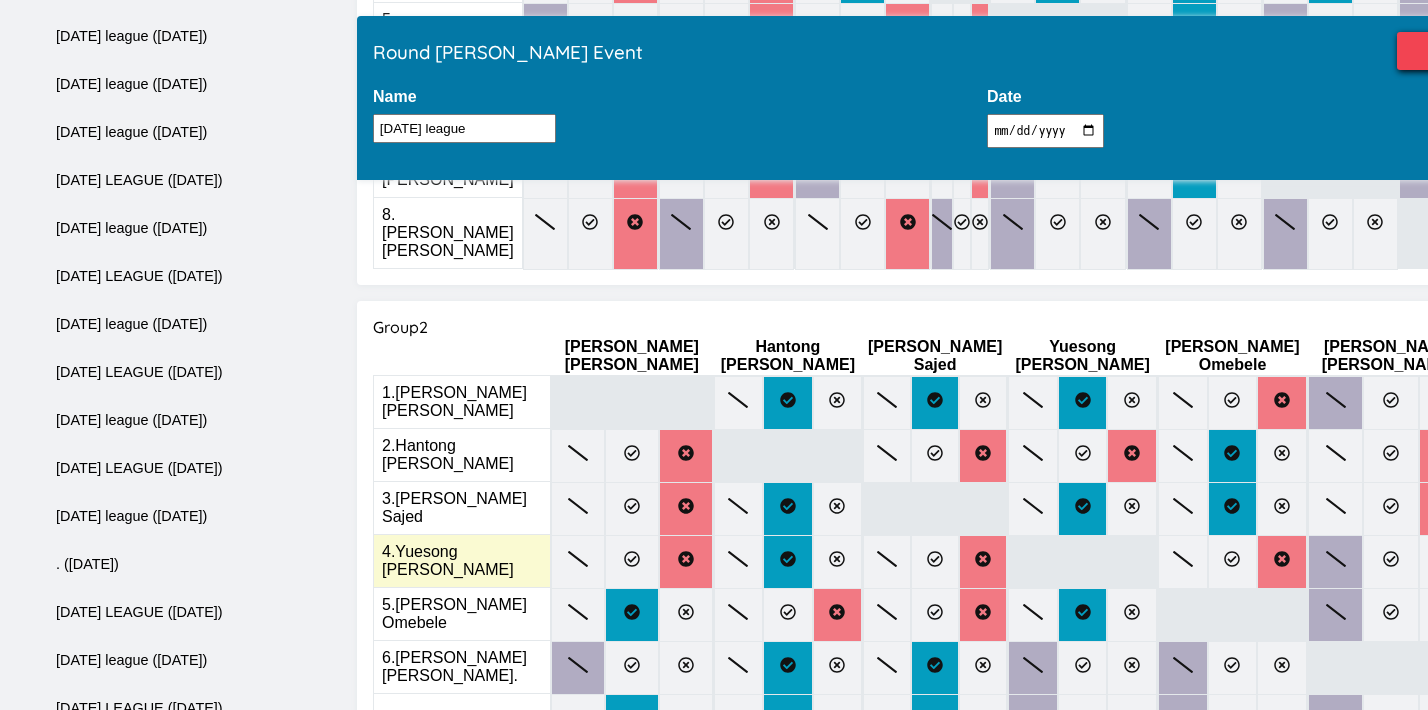 click 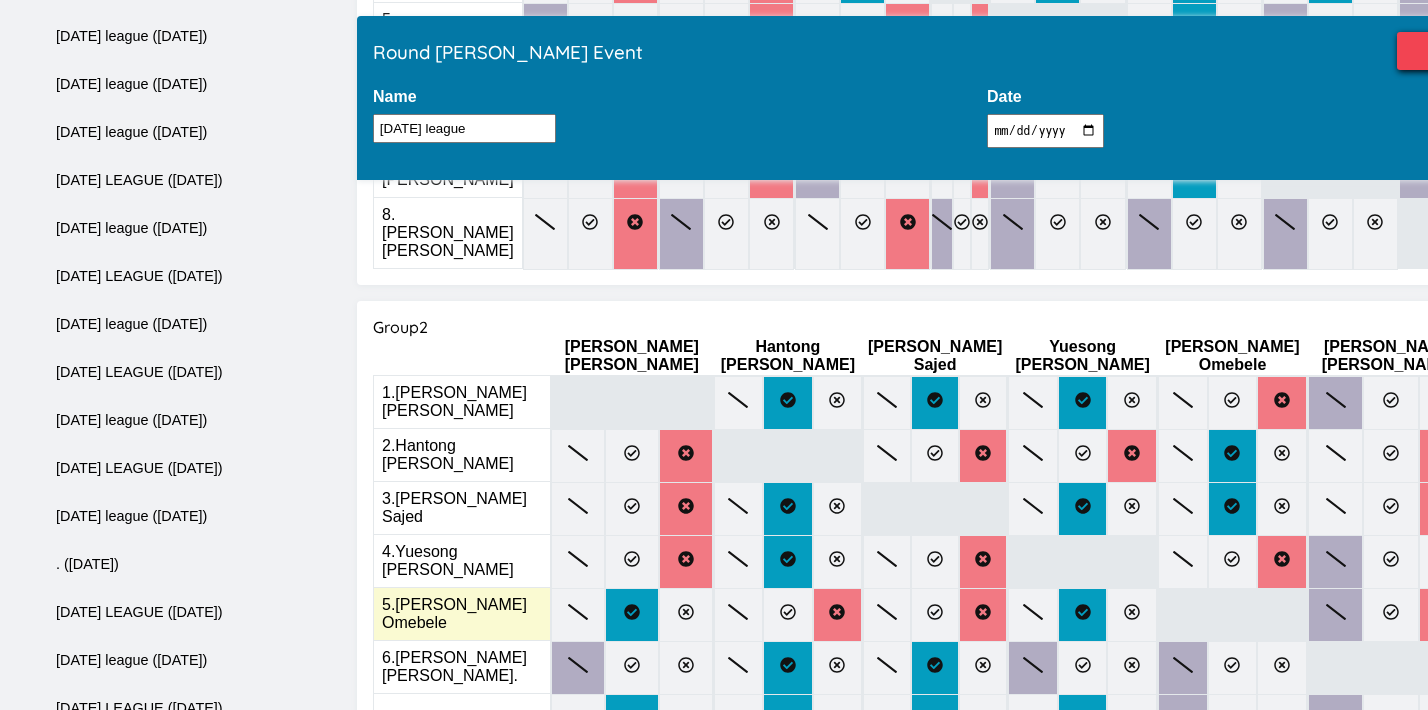 click at bounding box center [1446, 615] 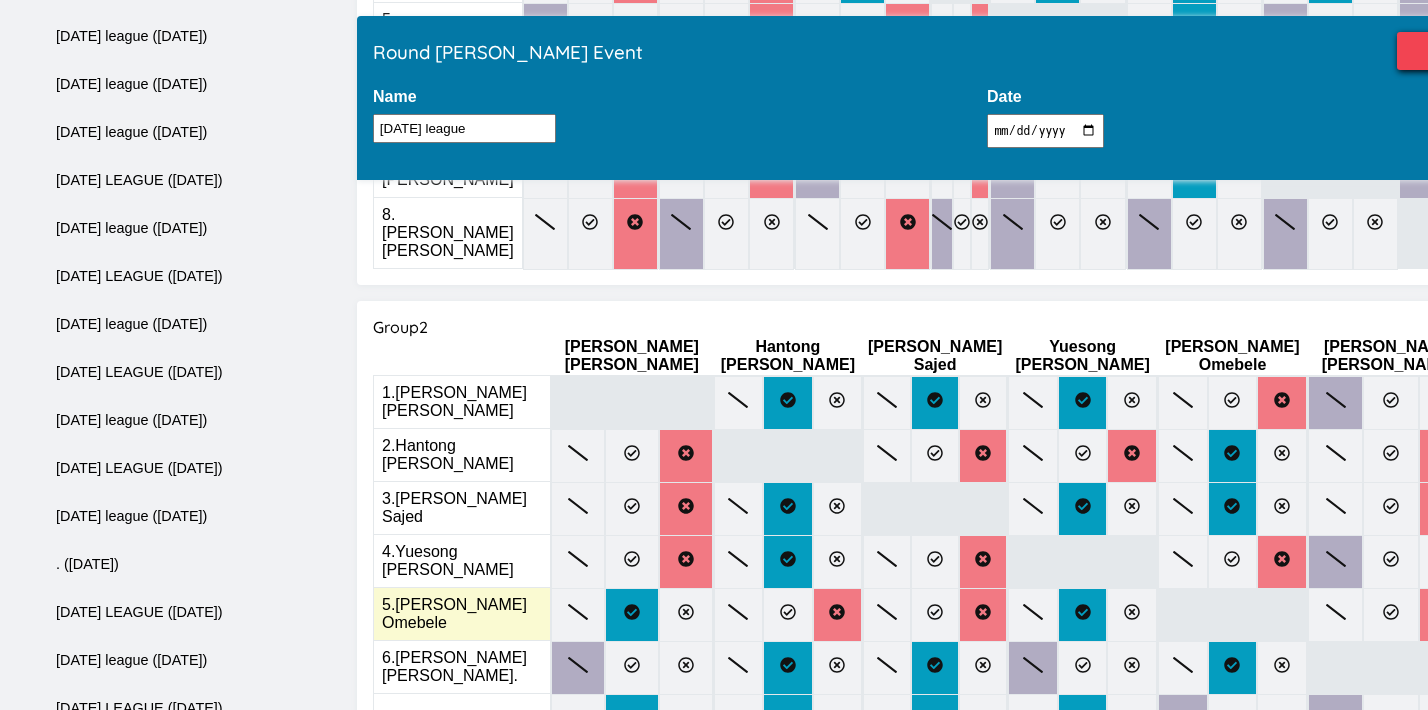 click 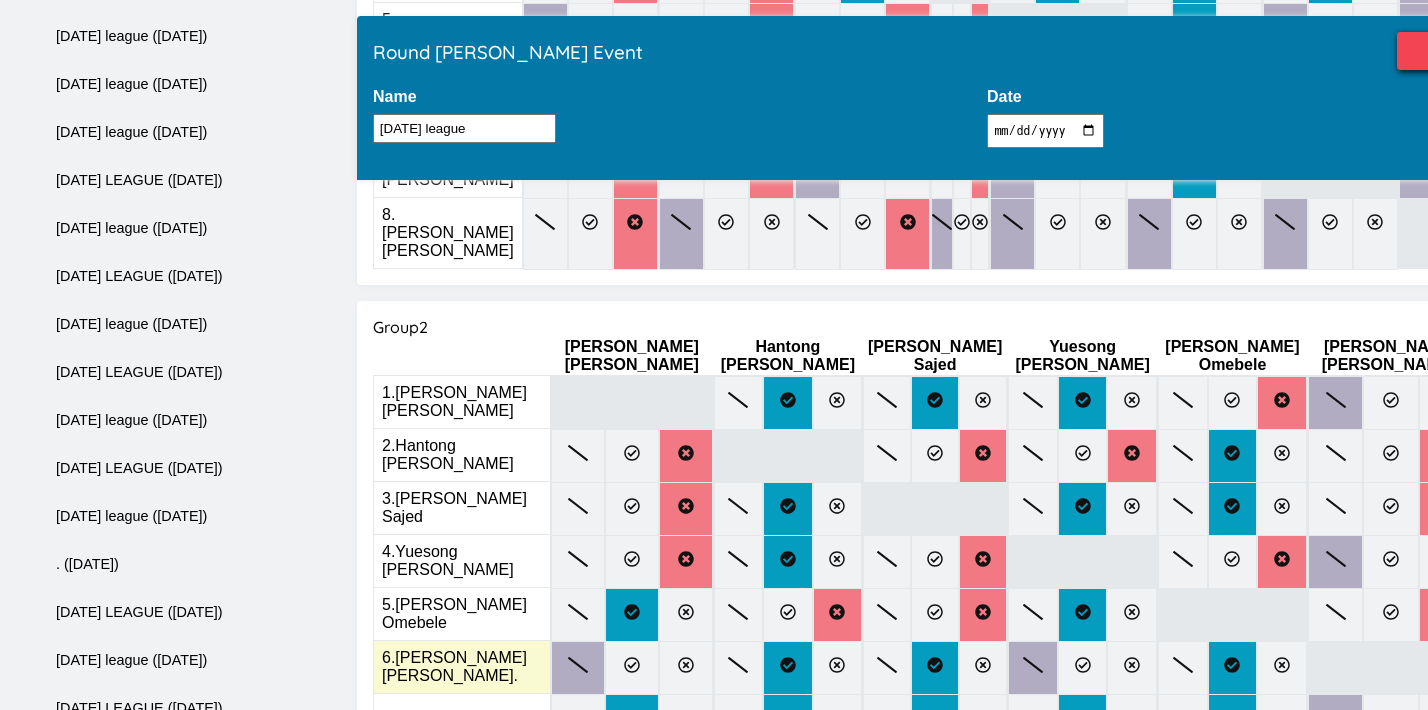 click at bounding box center [1506, 668] 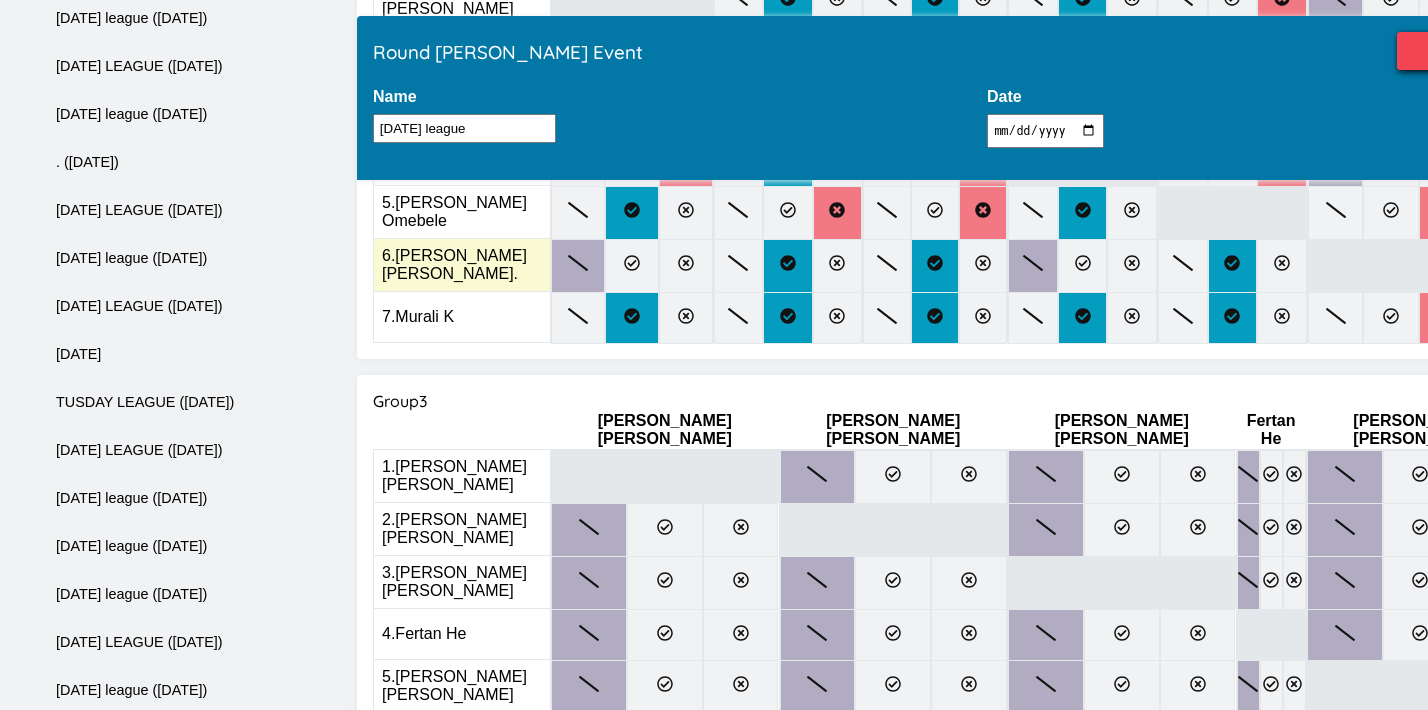 scroll, scrollTop: 1186, scrollLeft: 0, axis: vertical 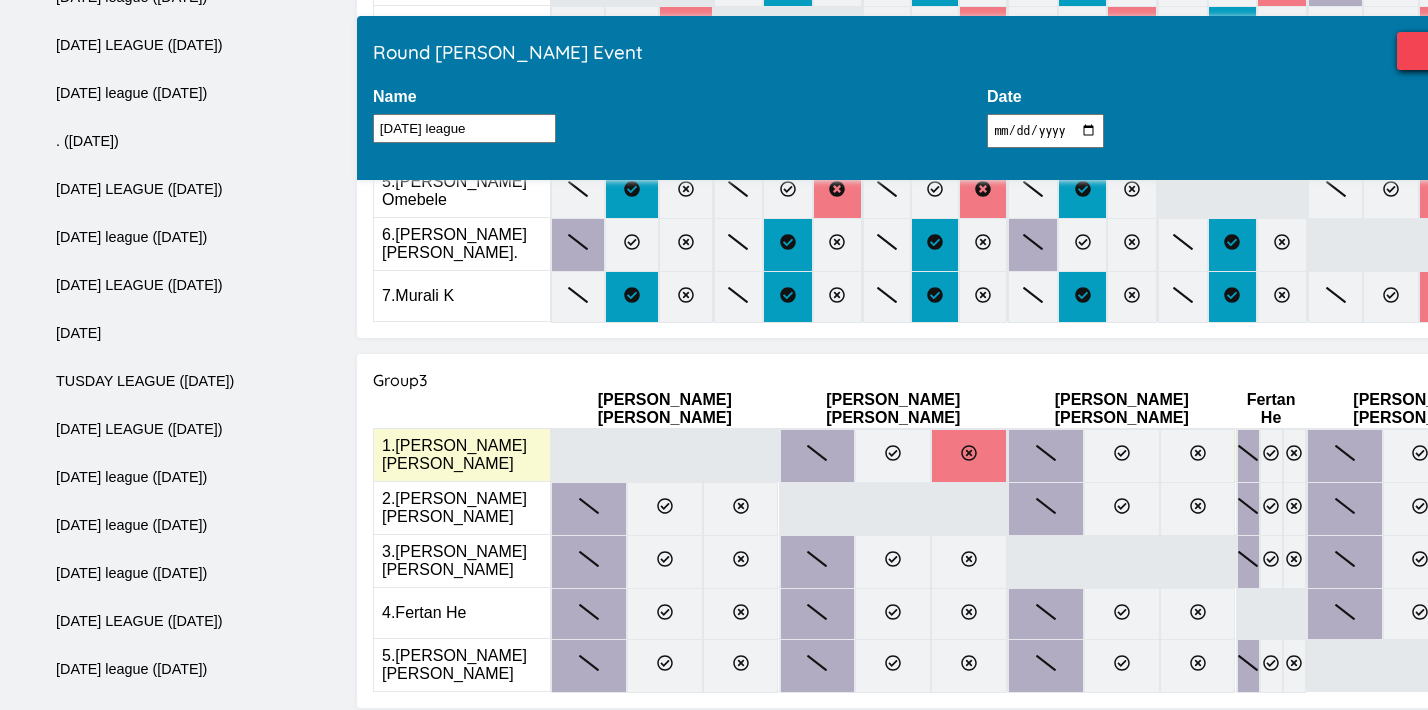 click at bounding box center [969, 456] 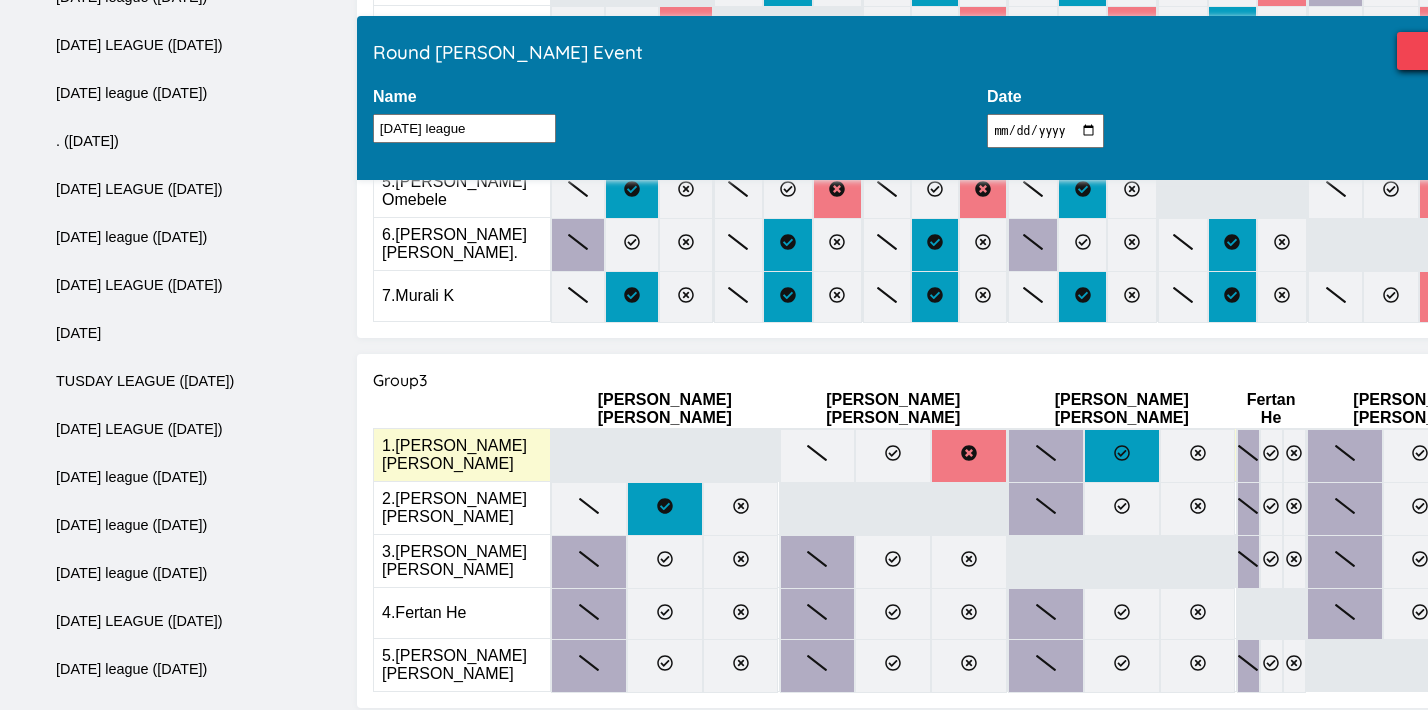 click 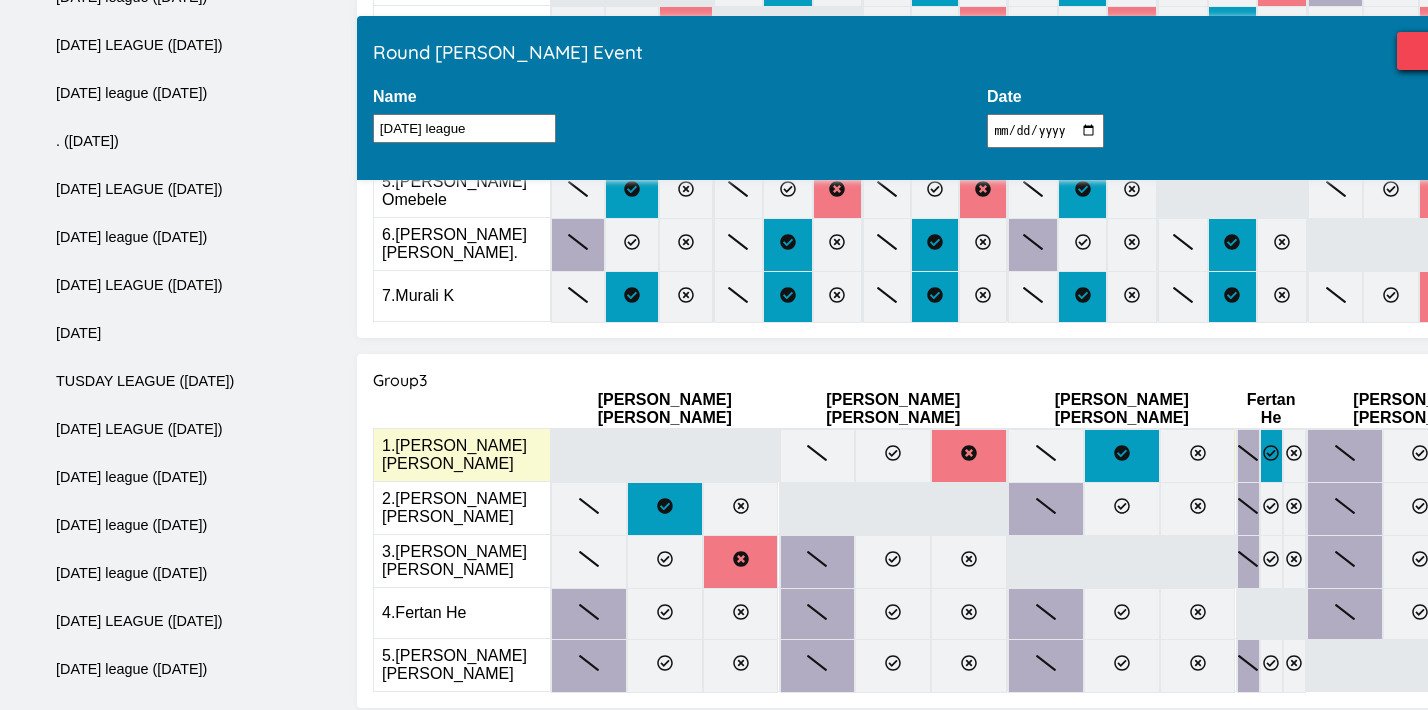 click 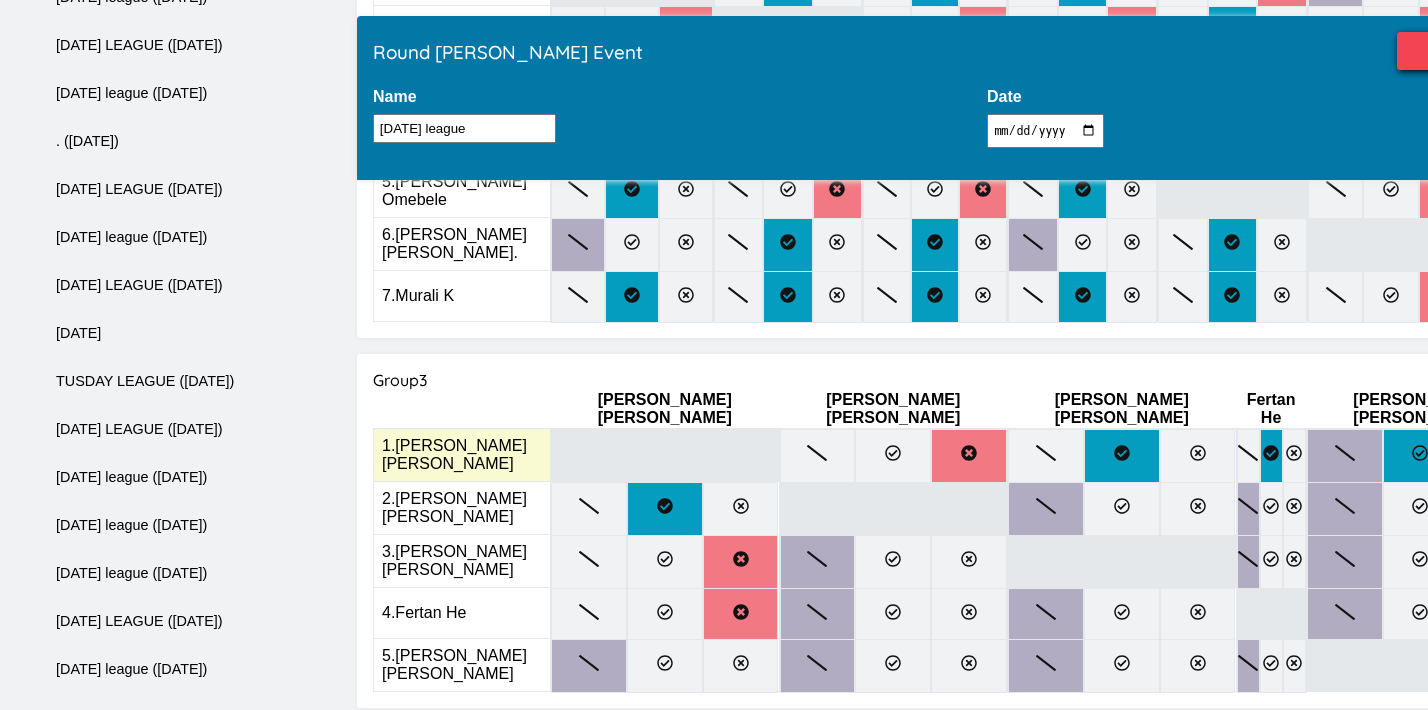 click 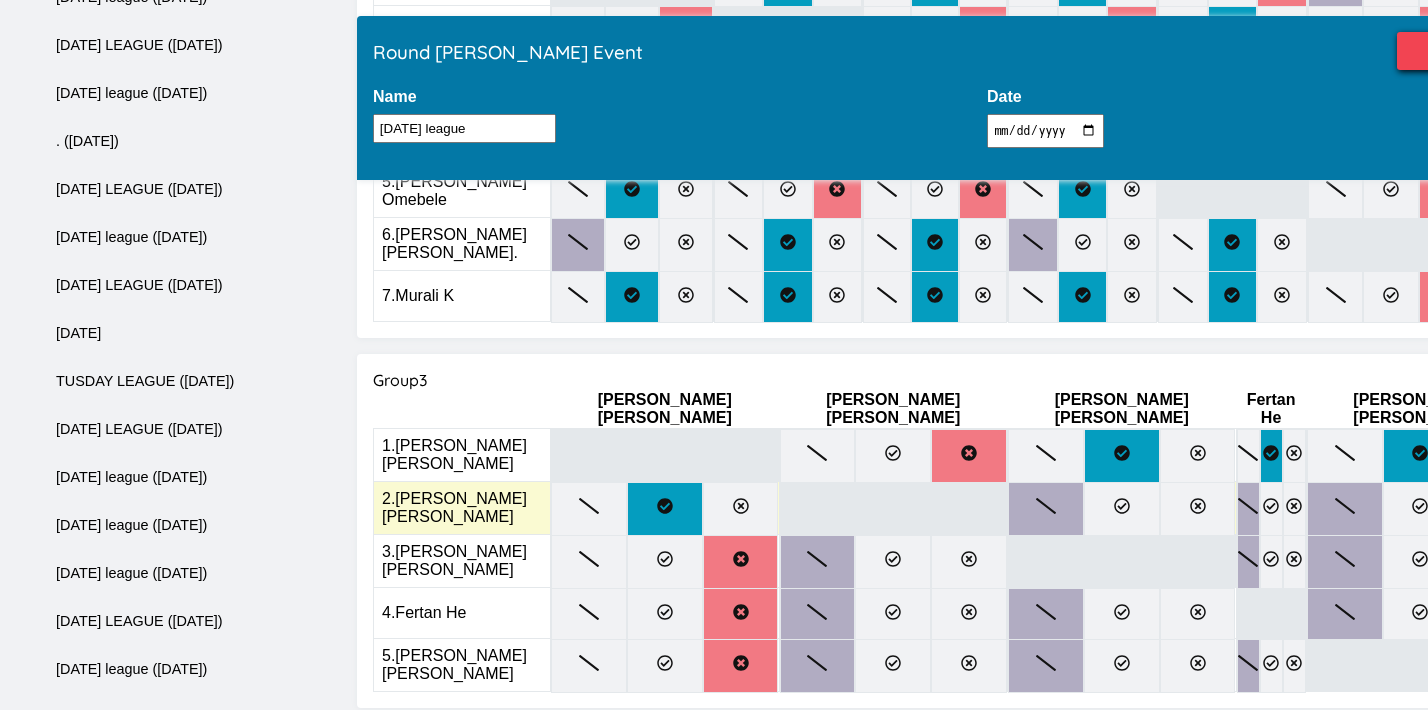 click at bounding box center (1248, 509) 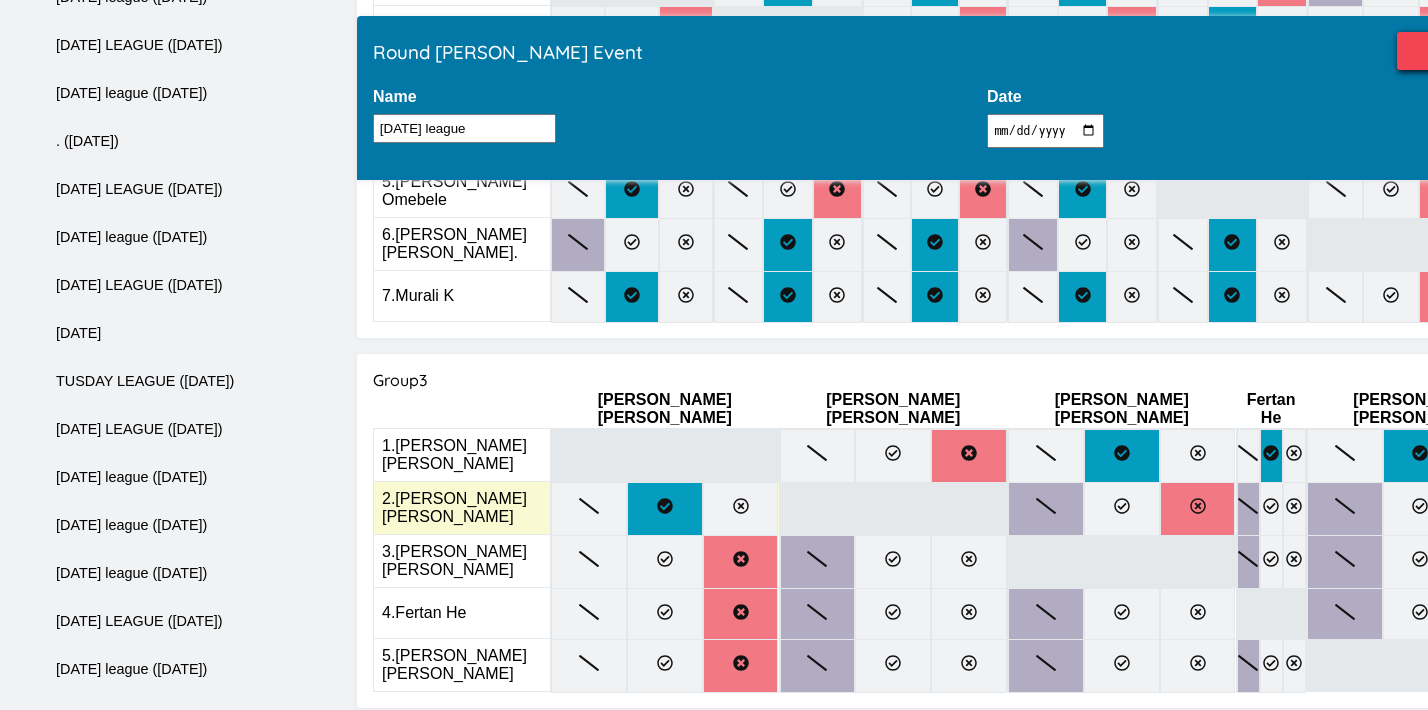 click 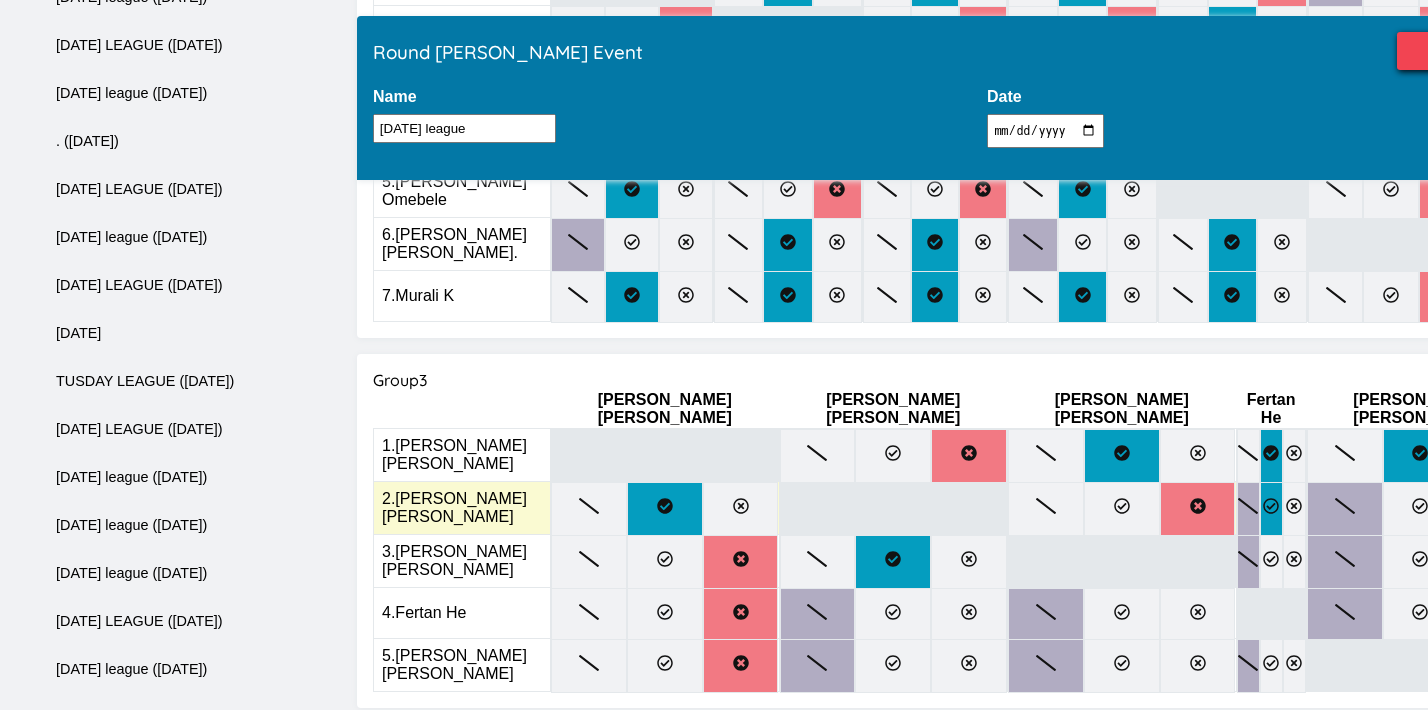 click at bounding box center (1271, 509) 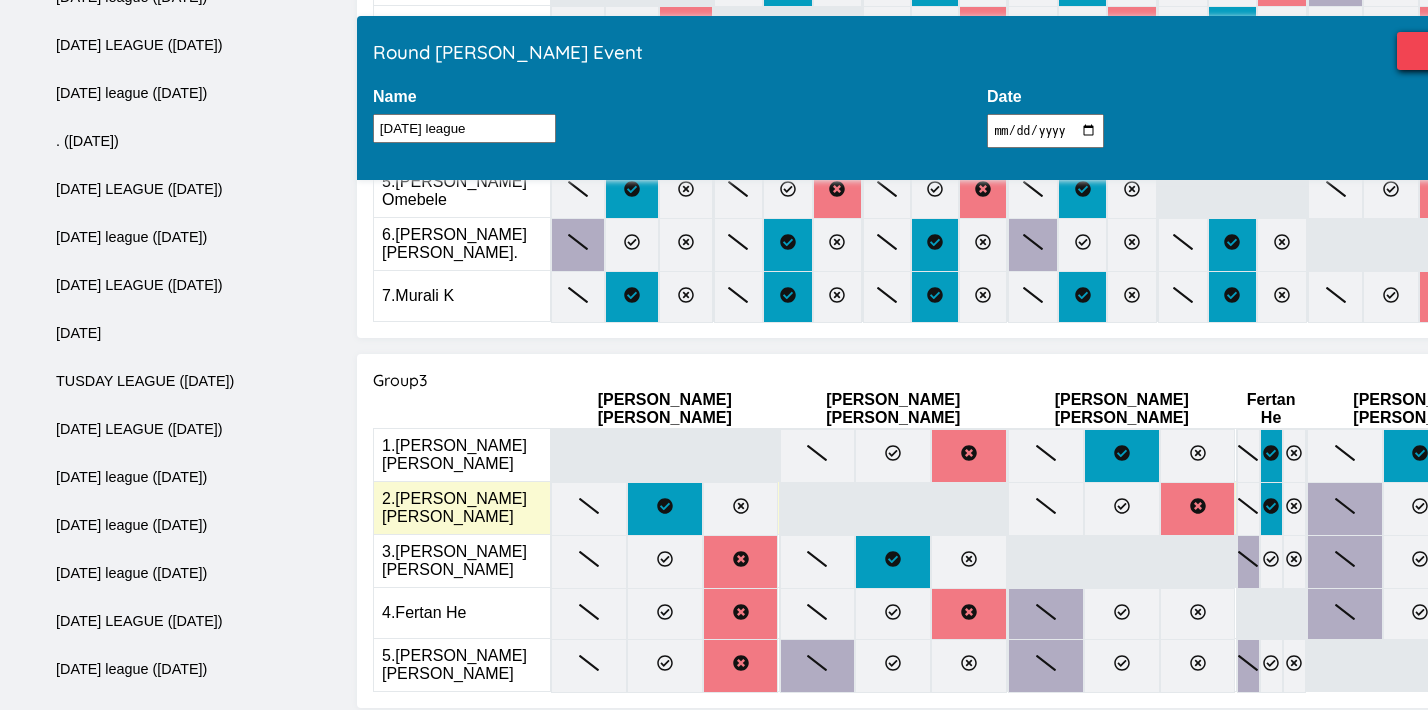 click 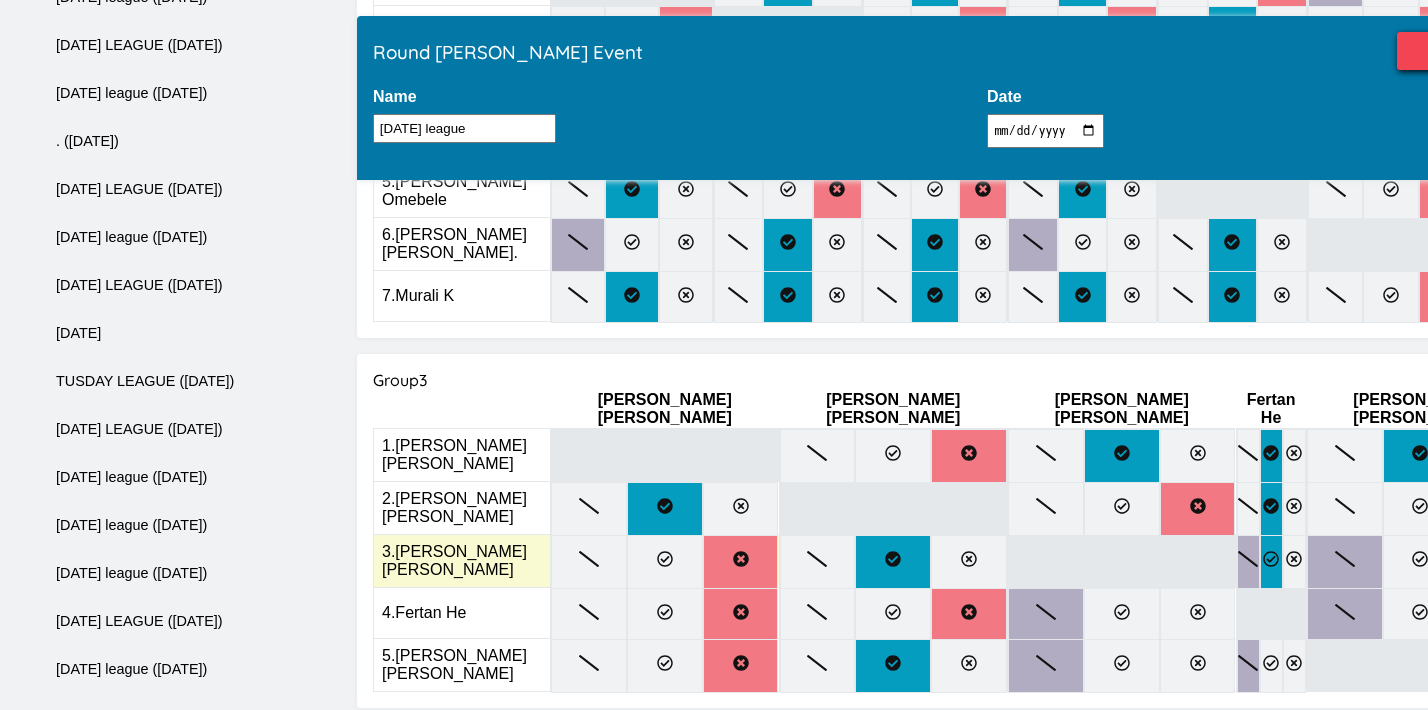 click at bounding box center [1271, 562] 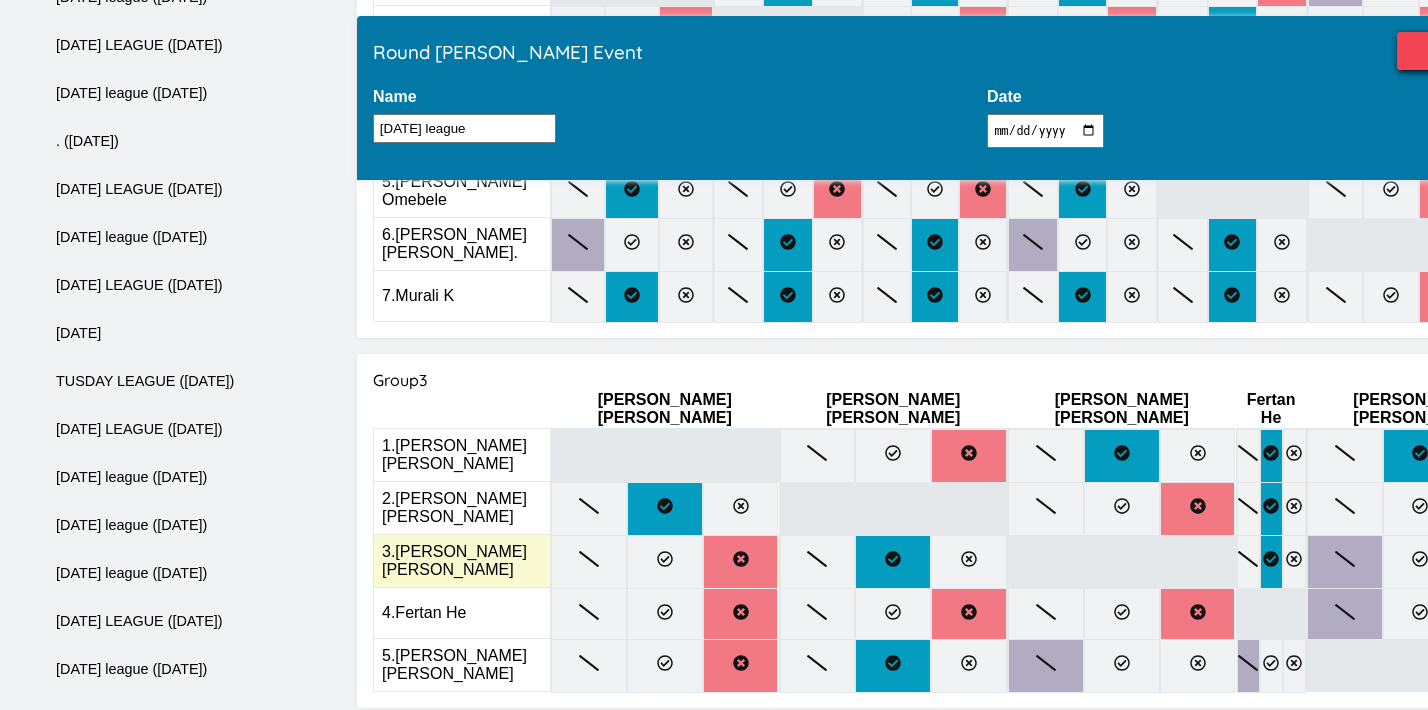 click 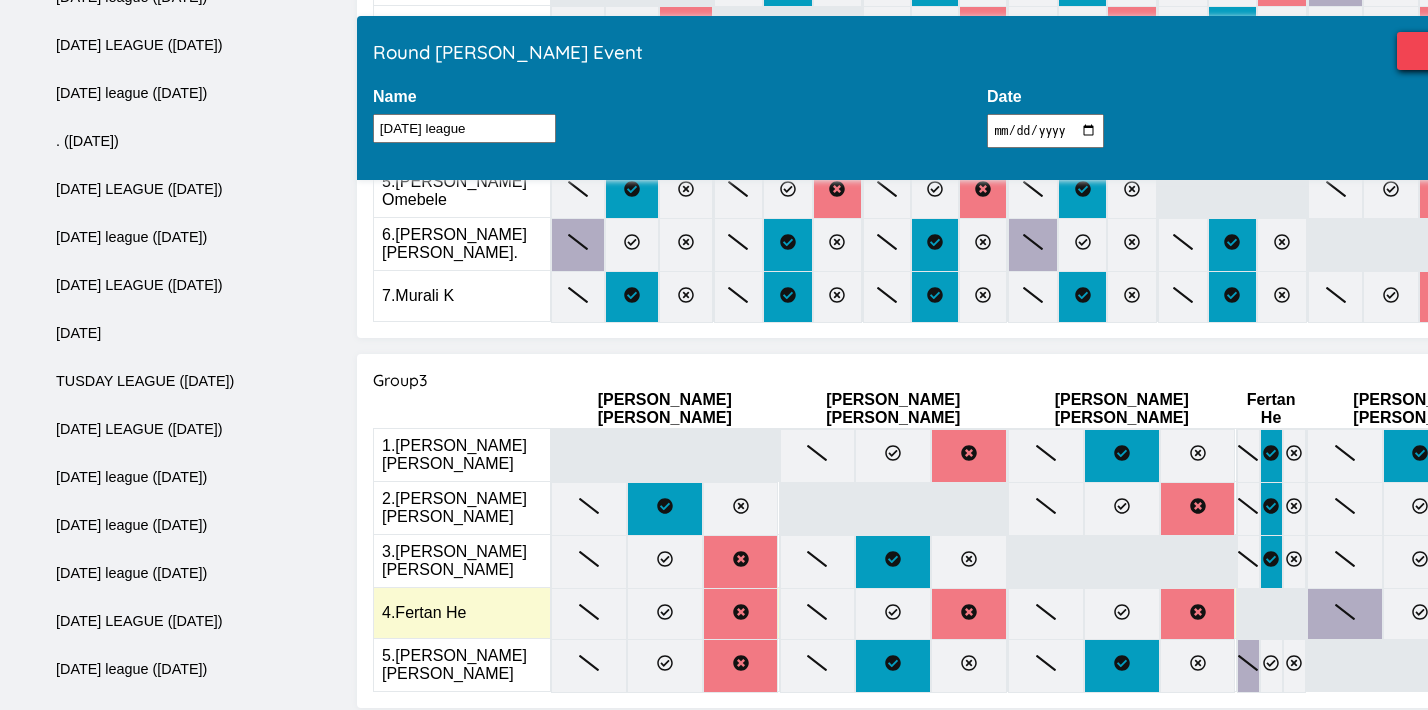click 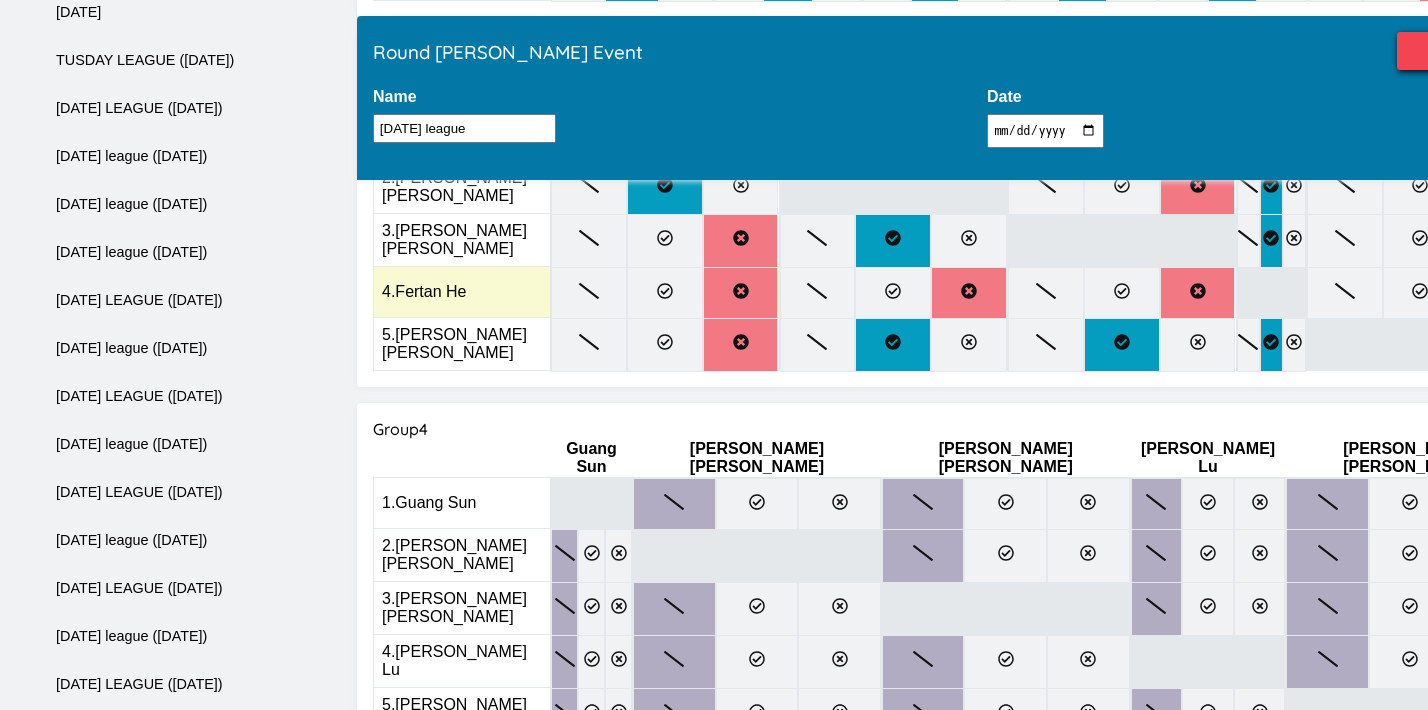 scroll, scrollTop: 1508, scrollLeft: 0, axis: vertical 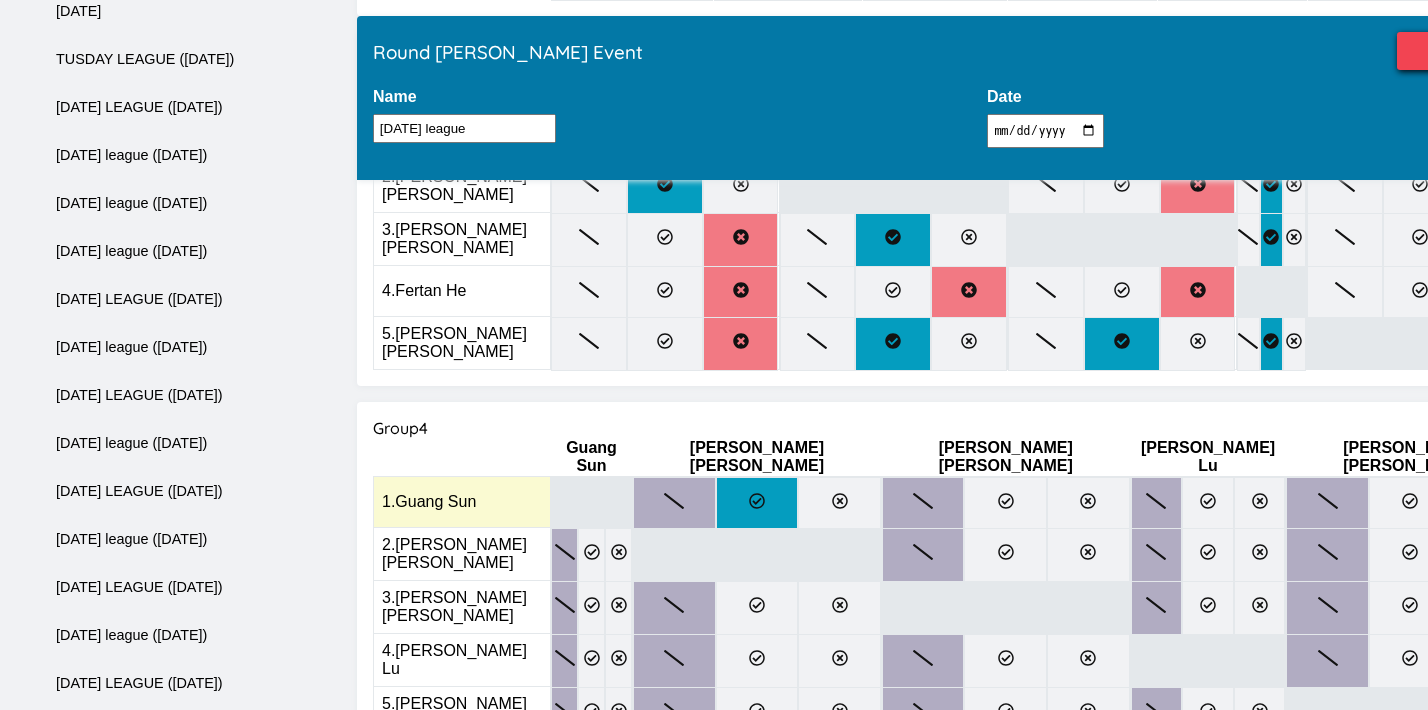 click 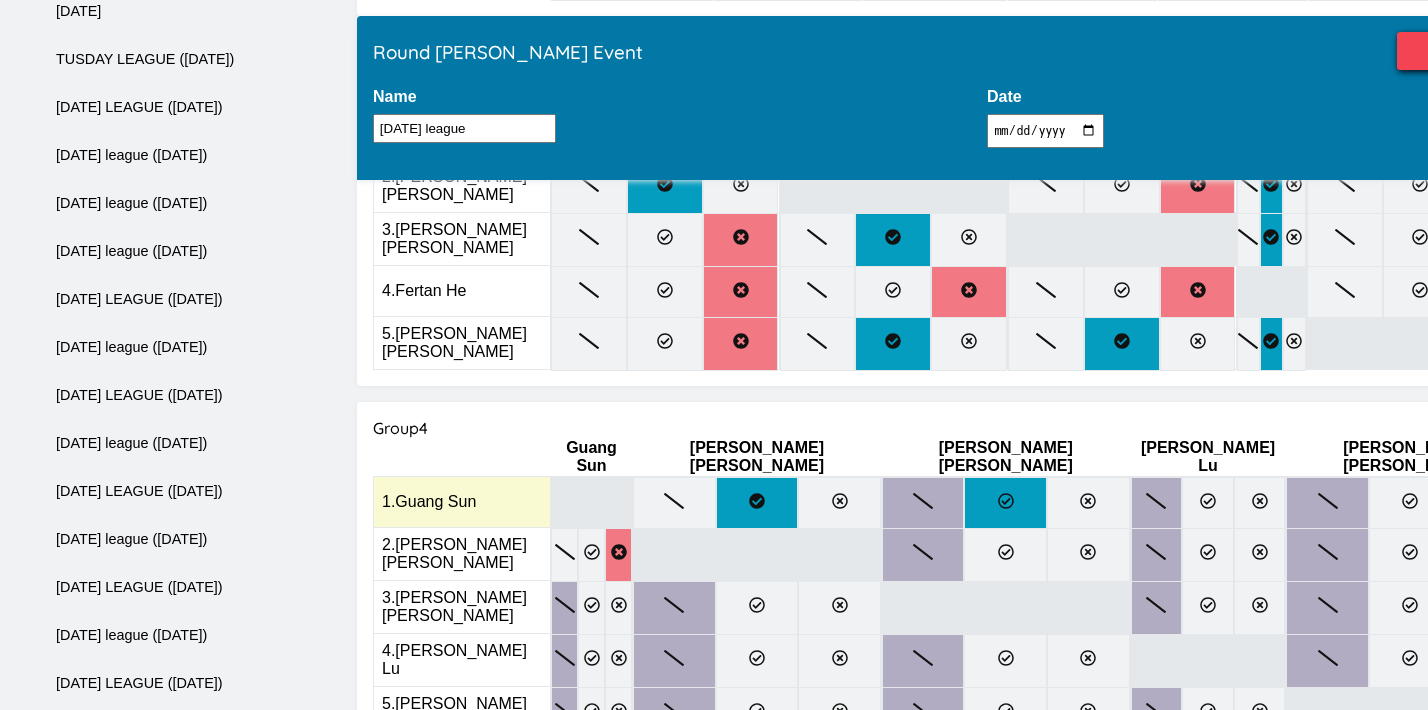 click at bounding box center [1005, 503] 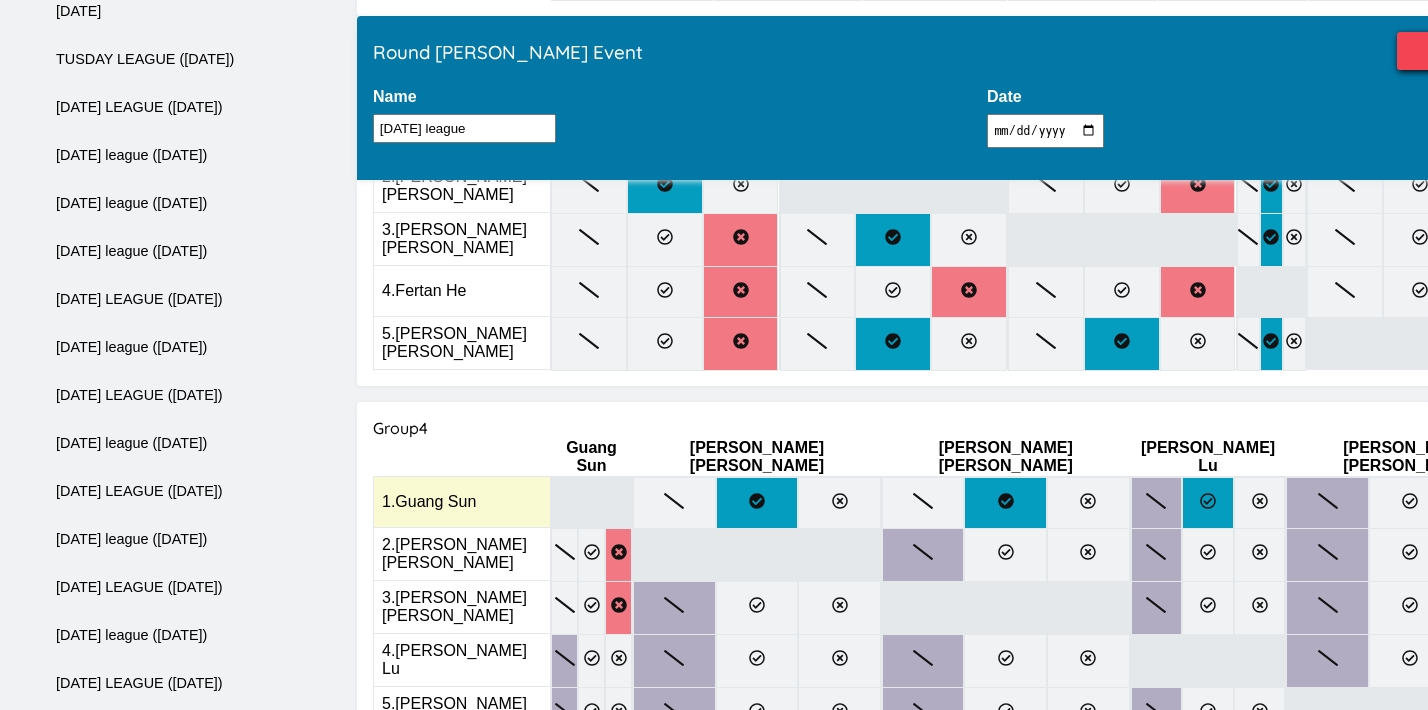 click 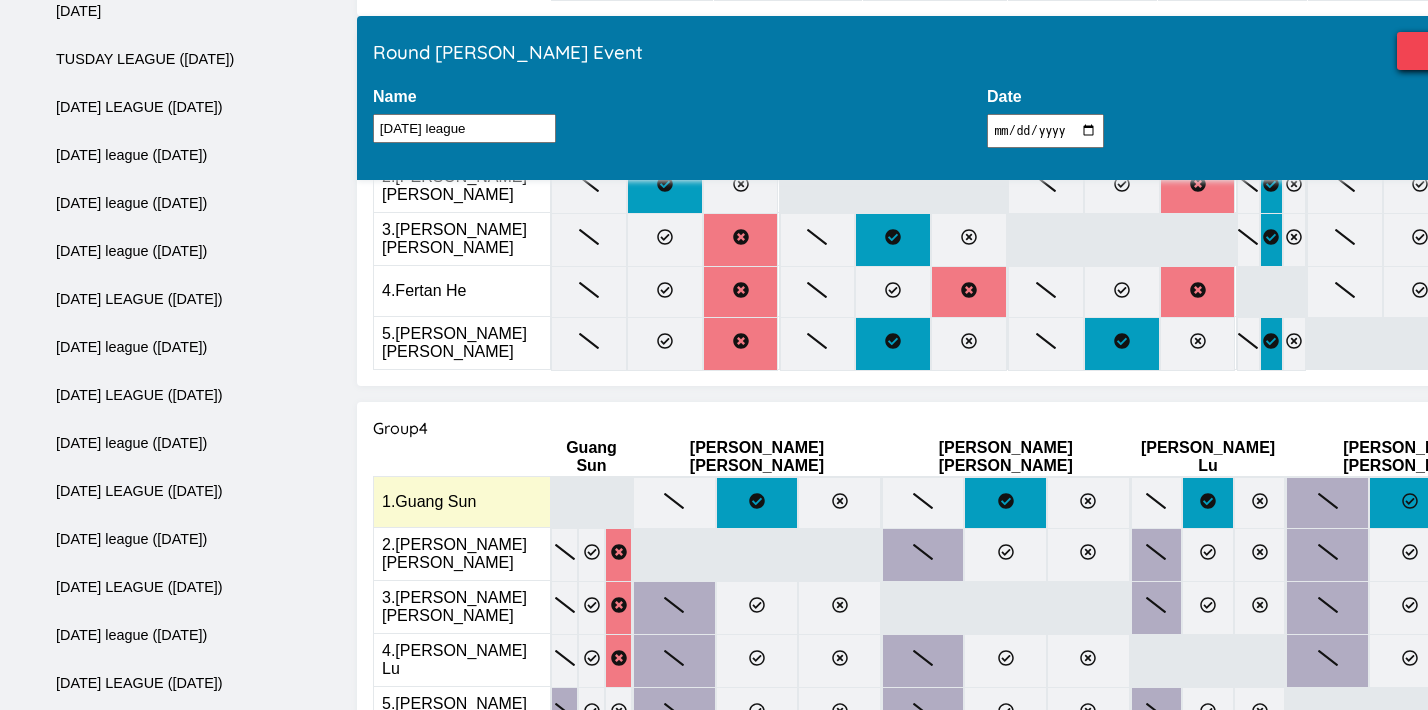 click 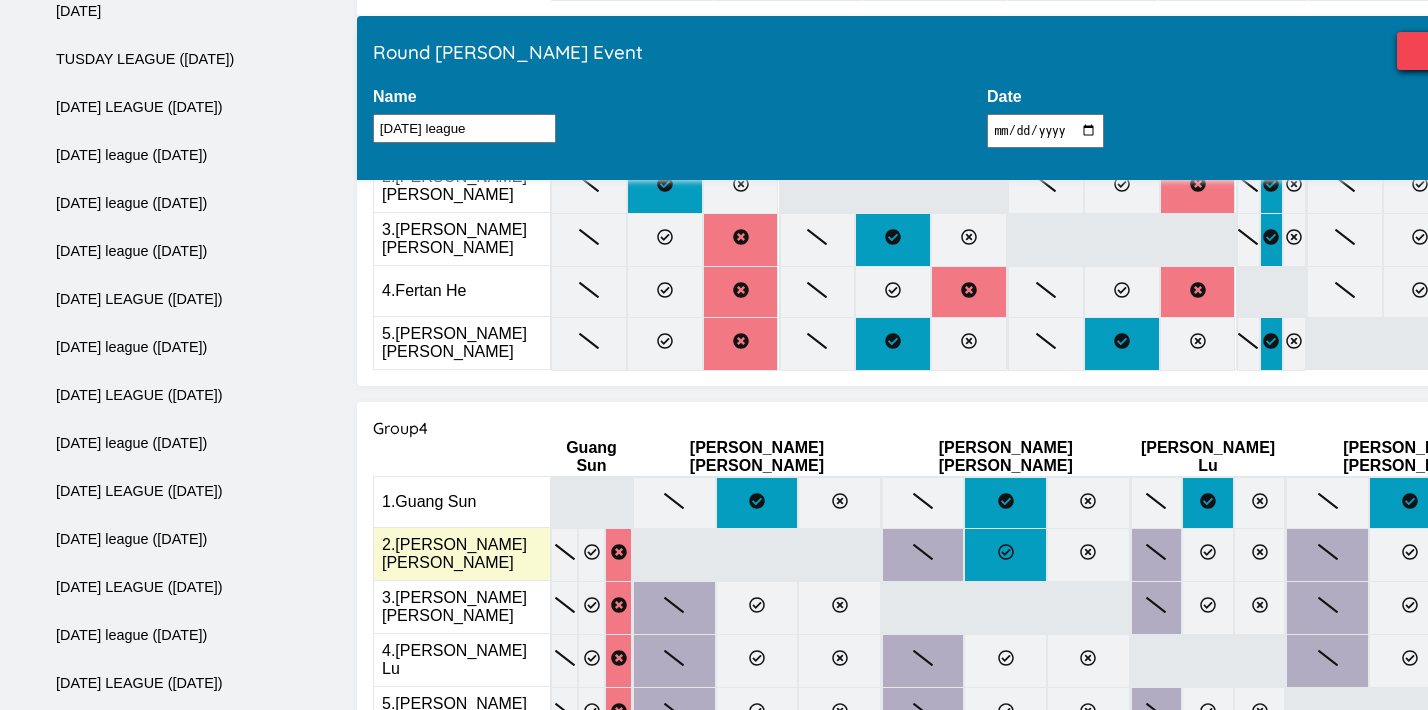click at bounding box center [1005, 555] 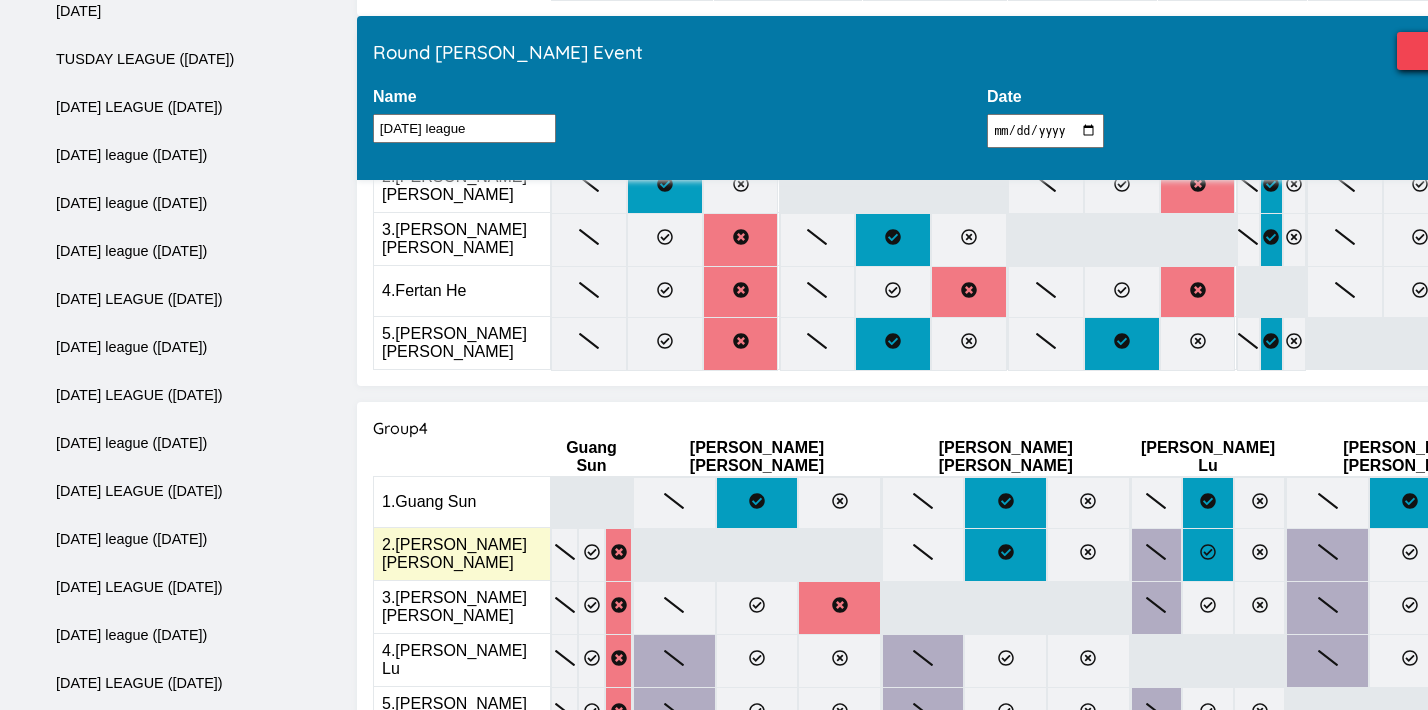 click 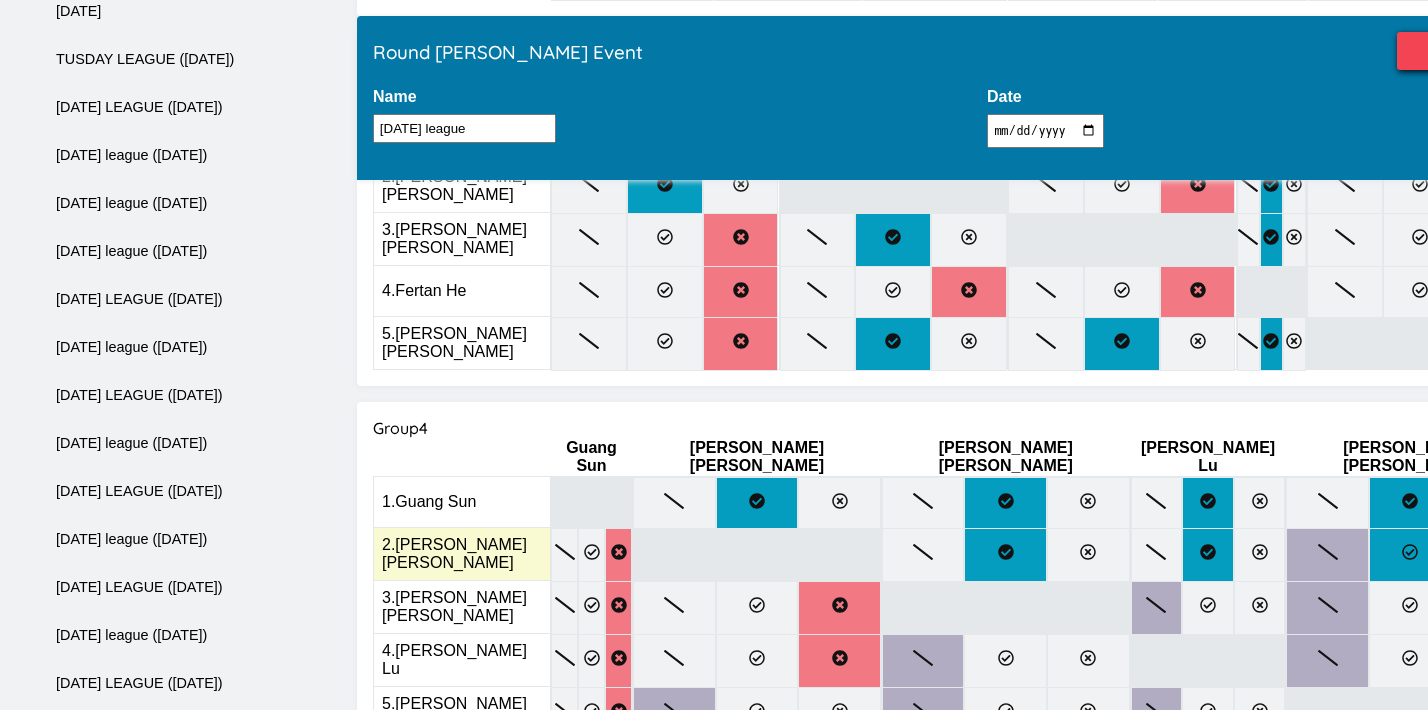click at bounding box center (1410, 555) 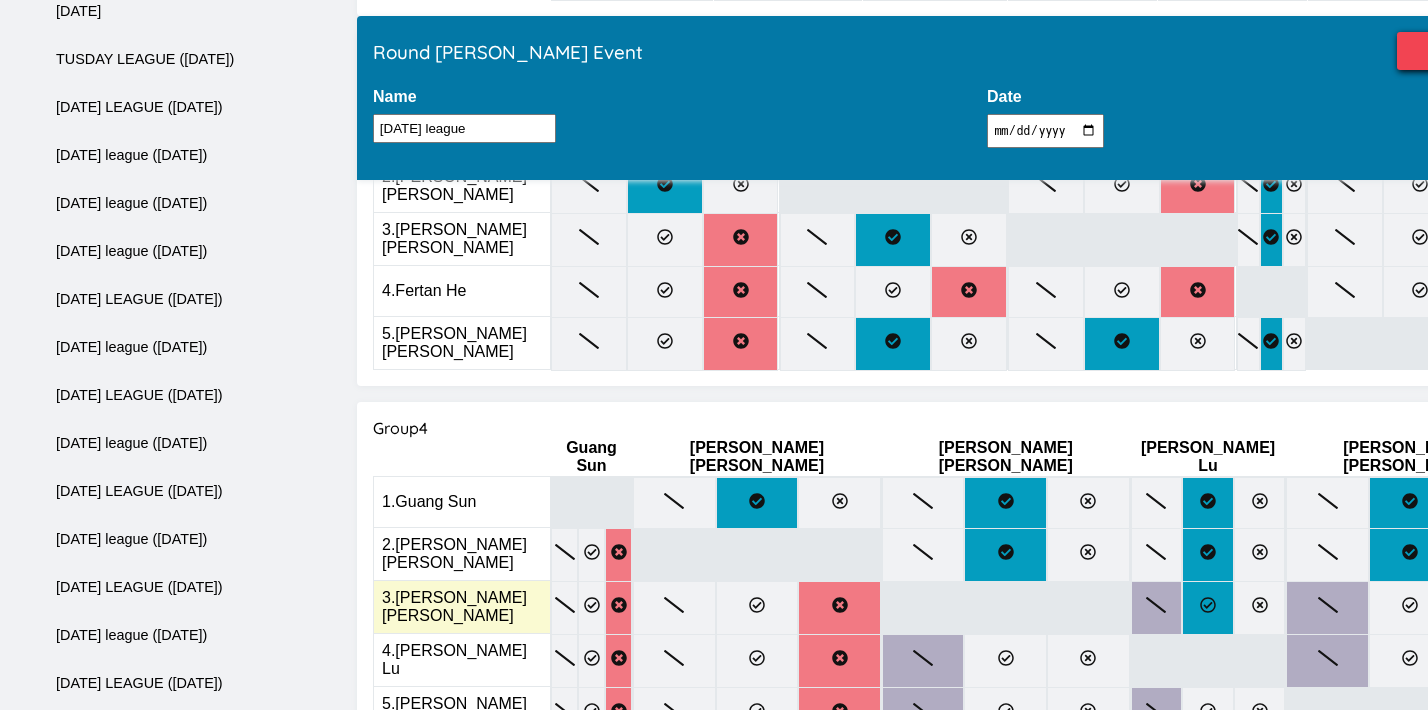 click at bounding box center [1208, 608] 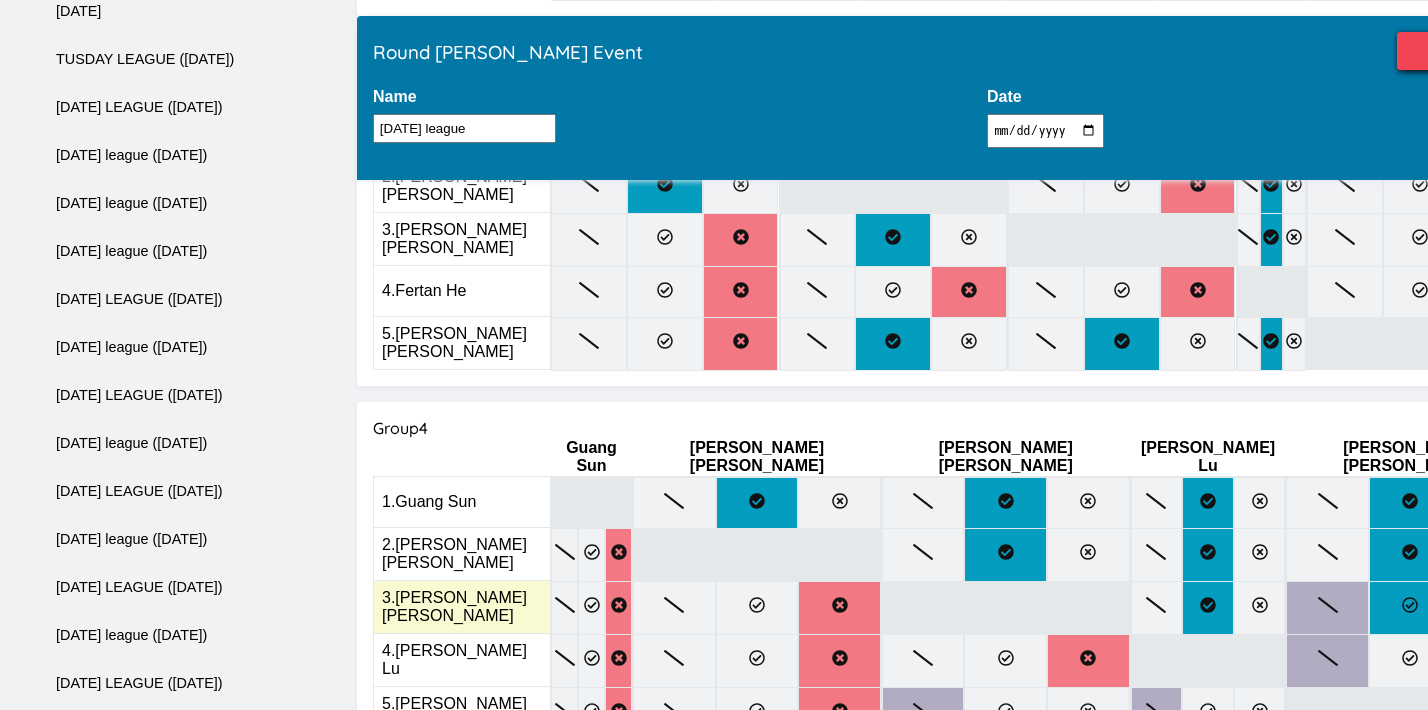 click at bounding box center (1410, 608) 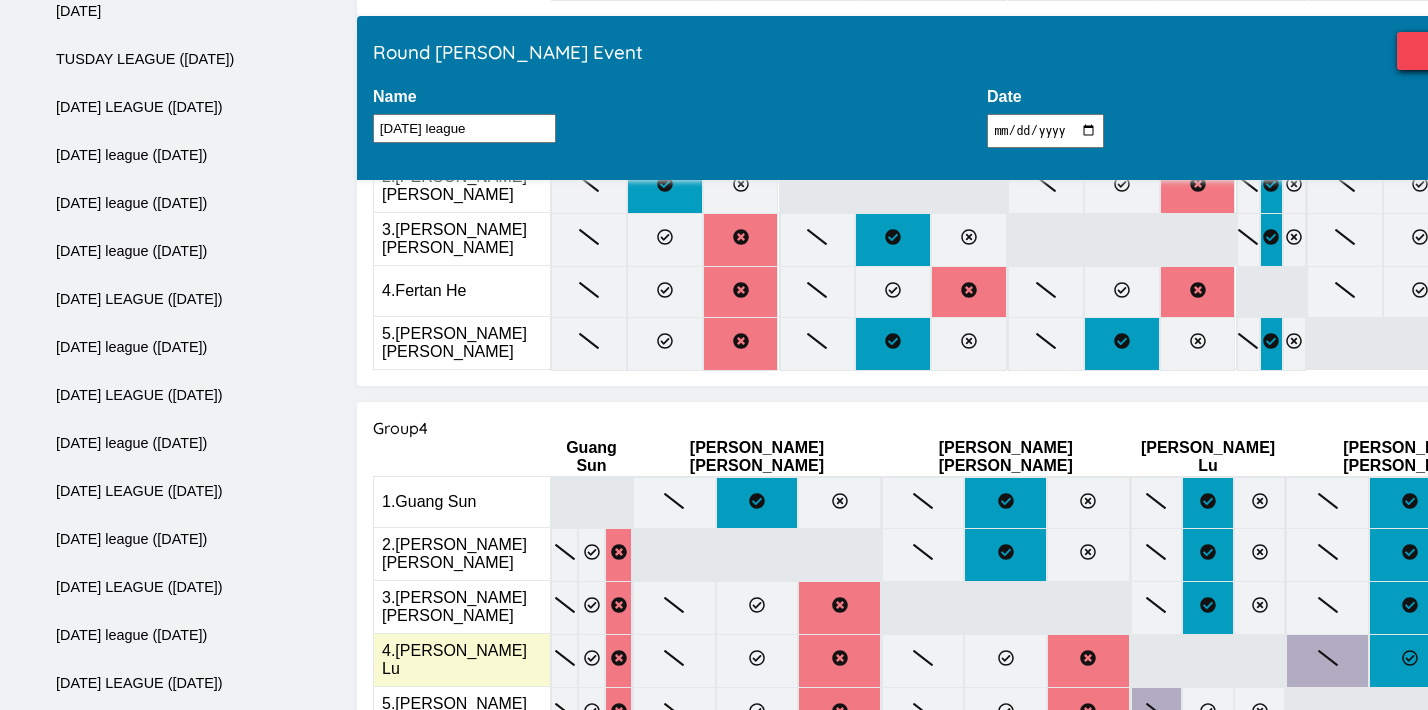 click at bounding box center (1410, 661) 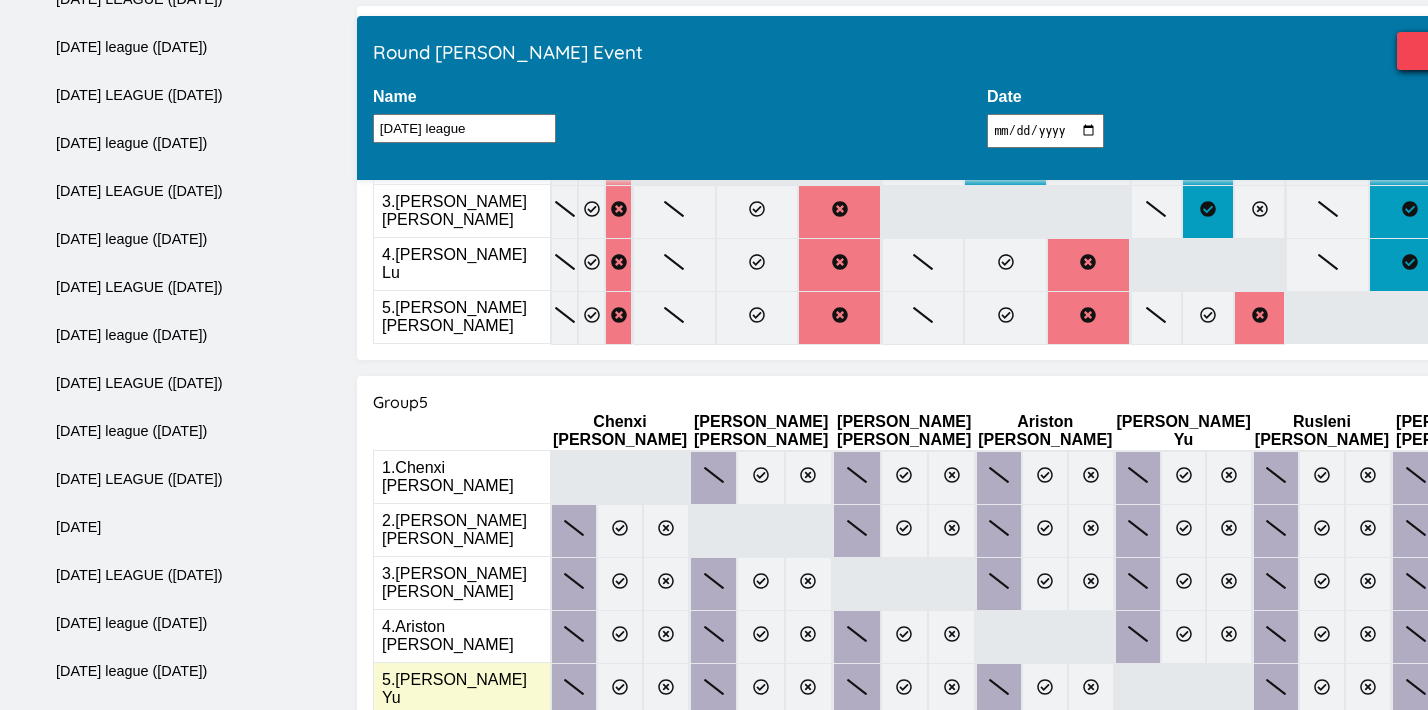 scroll, scrollTop: 1906, scrollLeft: 0, axis: vertical 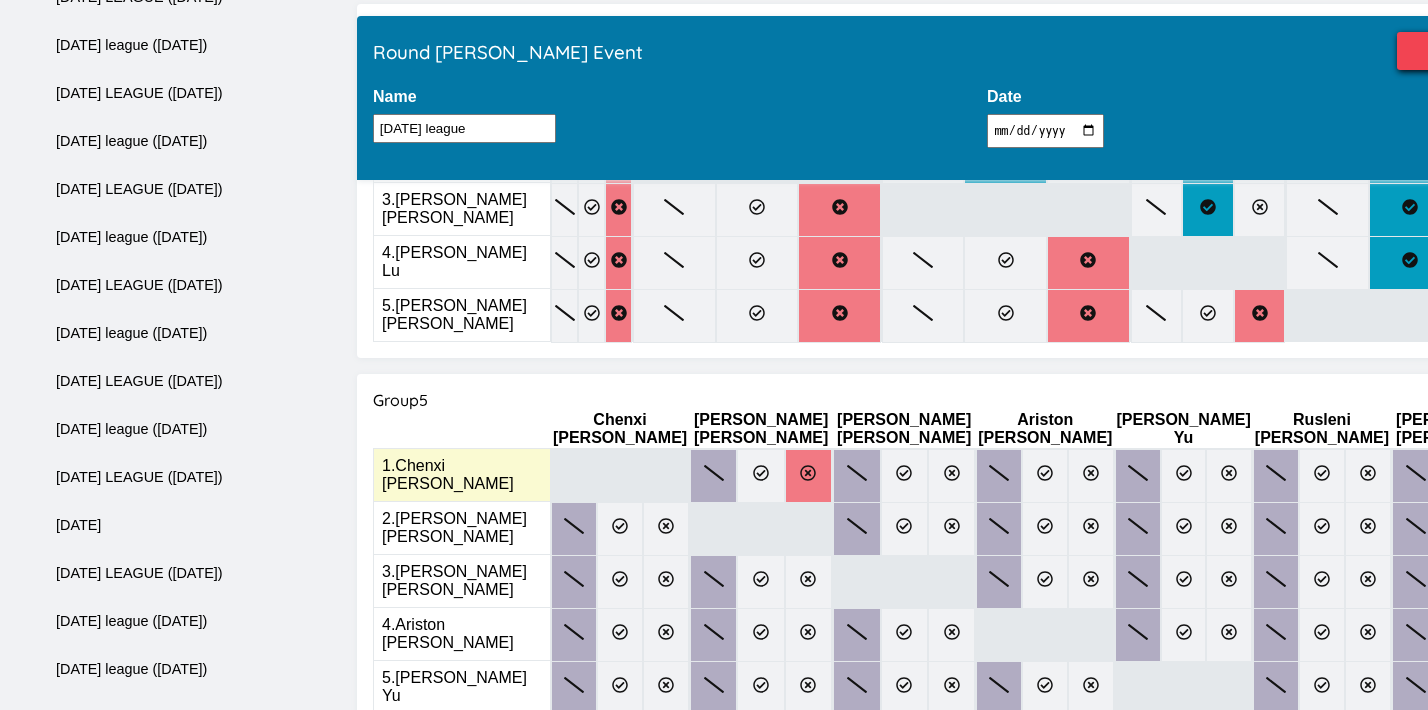 click at bounding box center (808, 476) 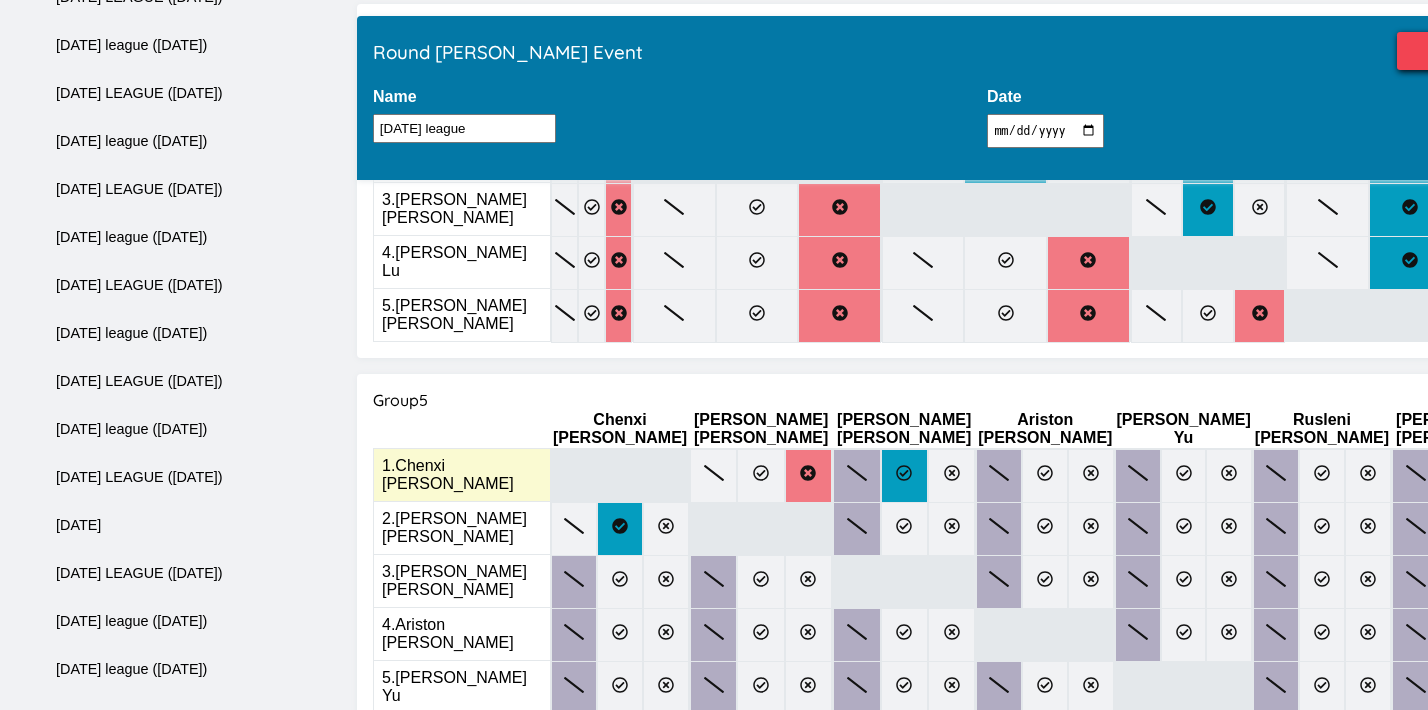 click 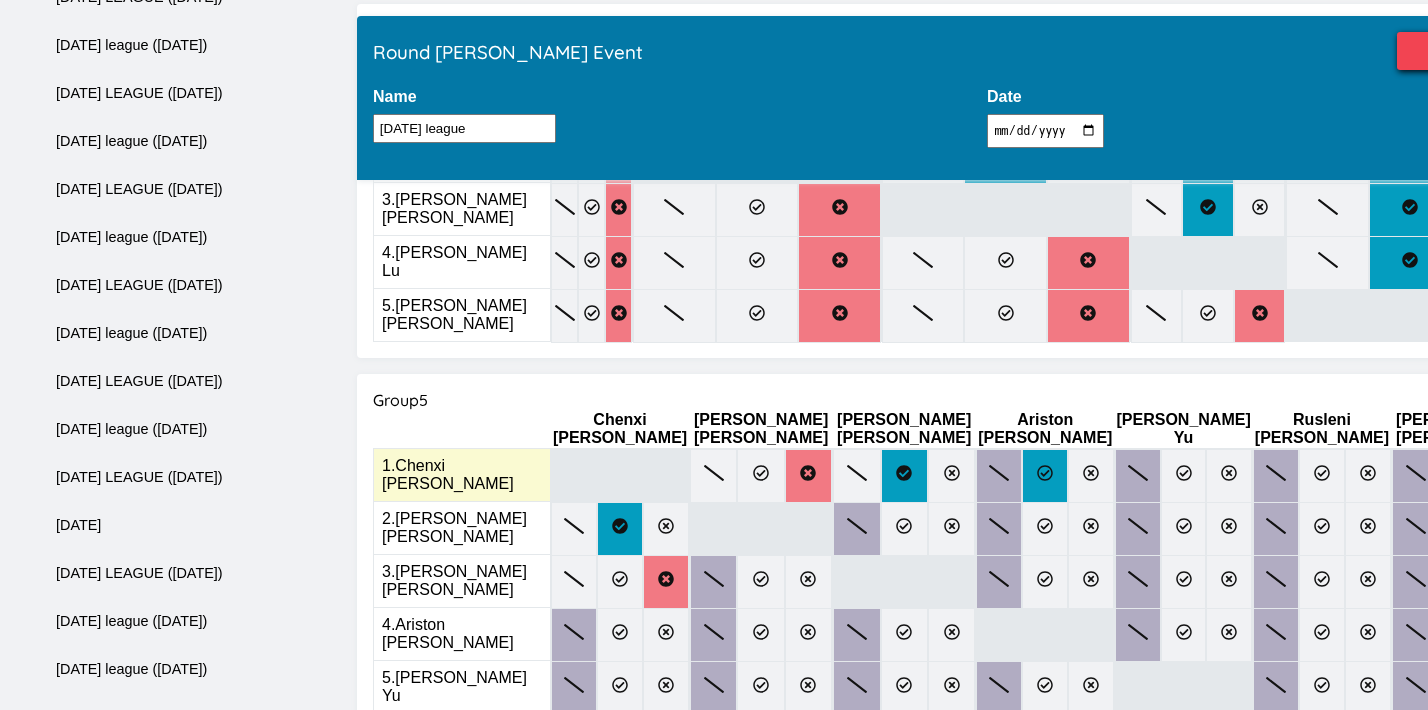click 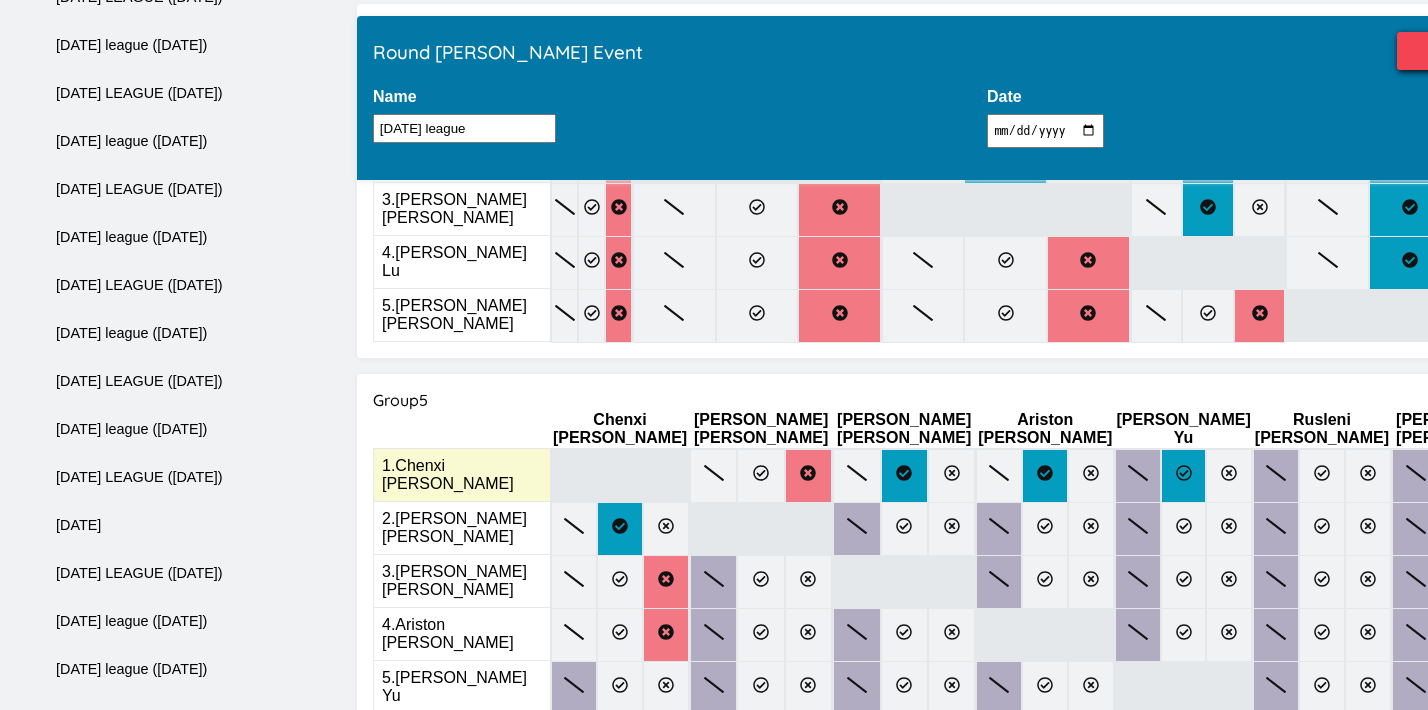 click 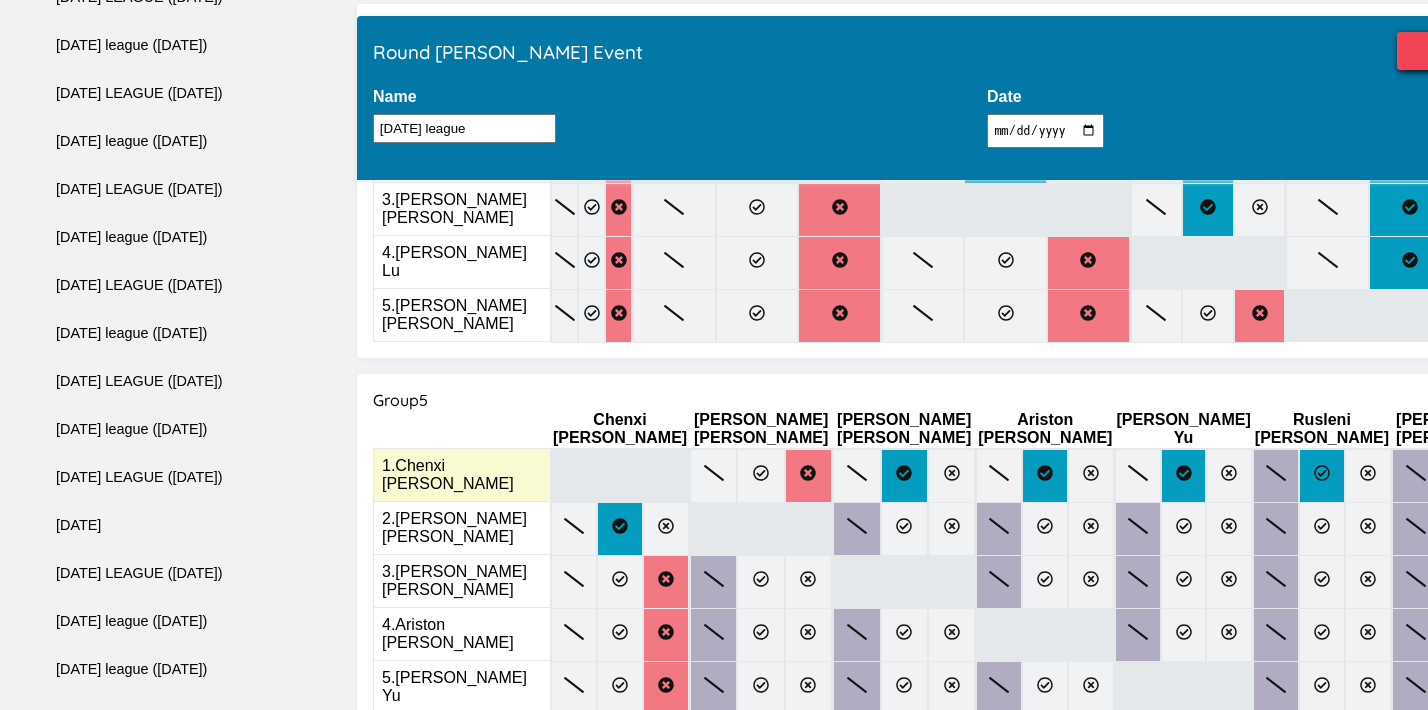 click 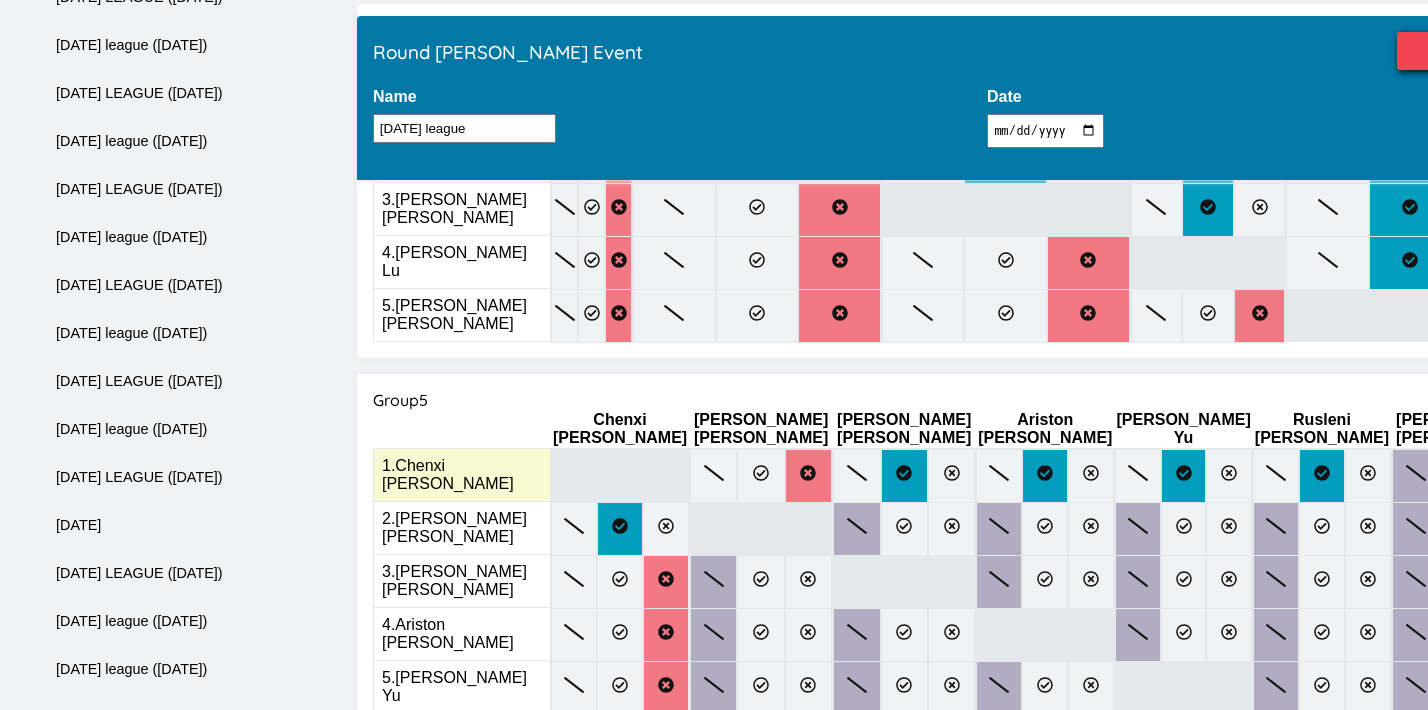 click 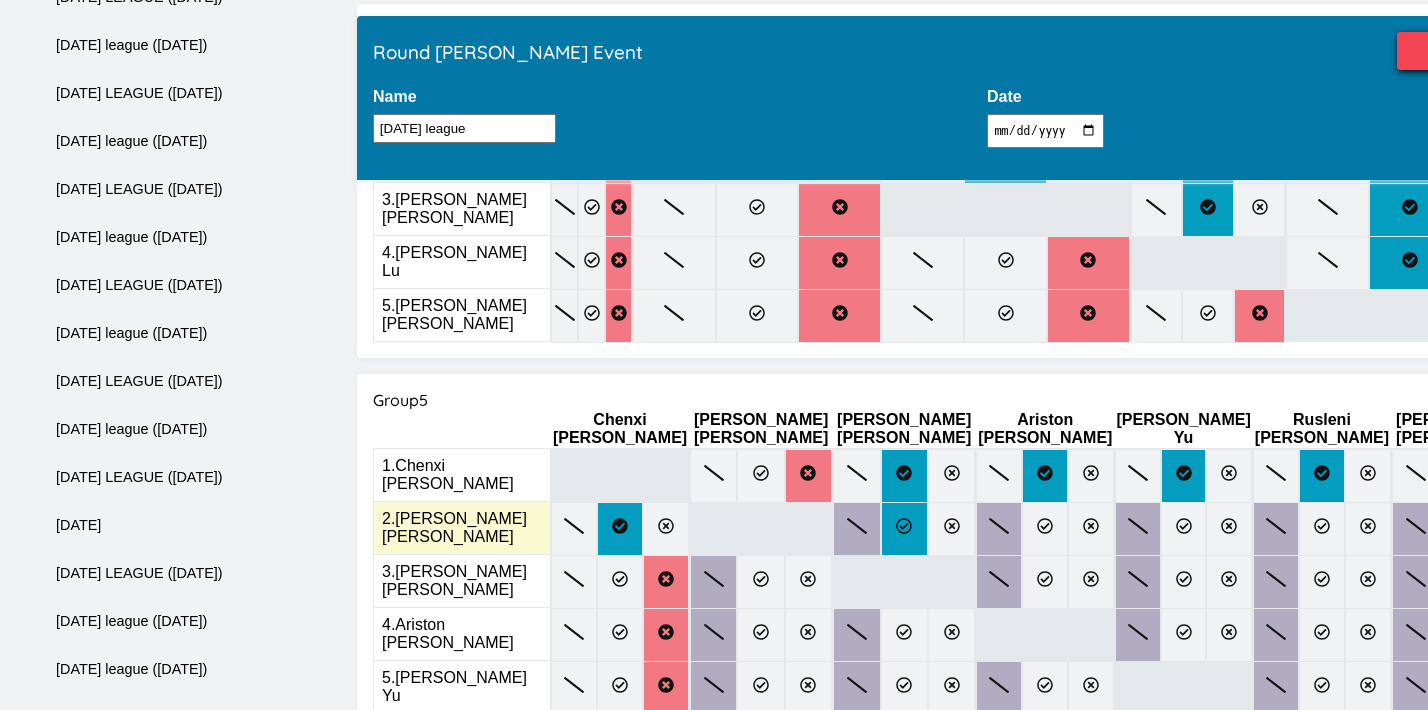 click 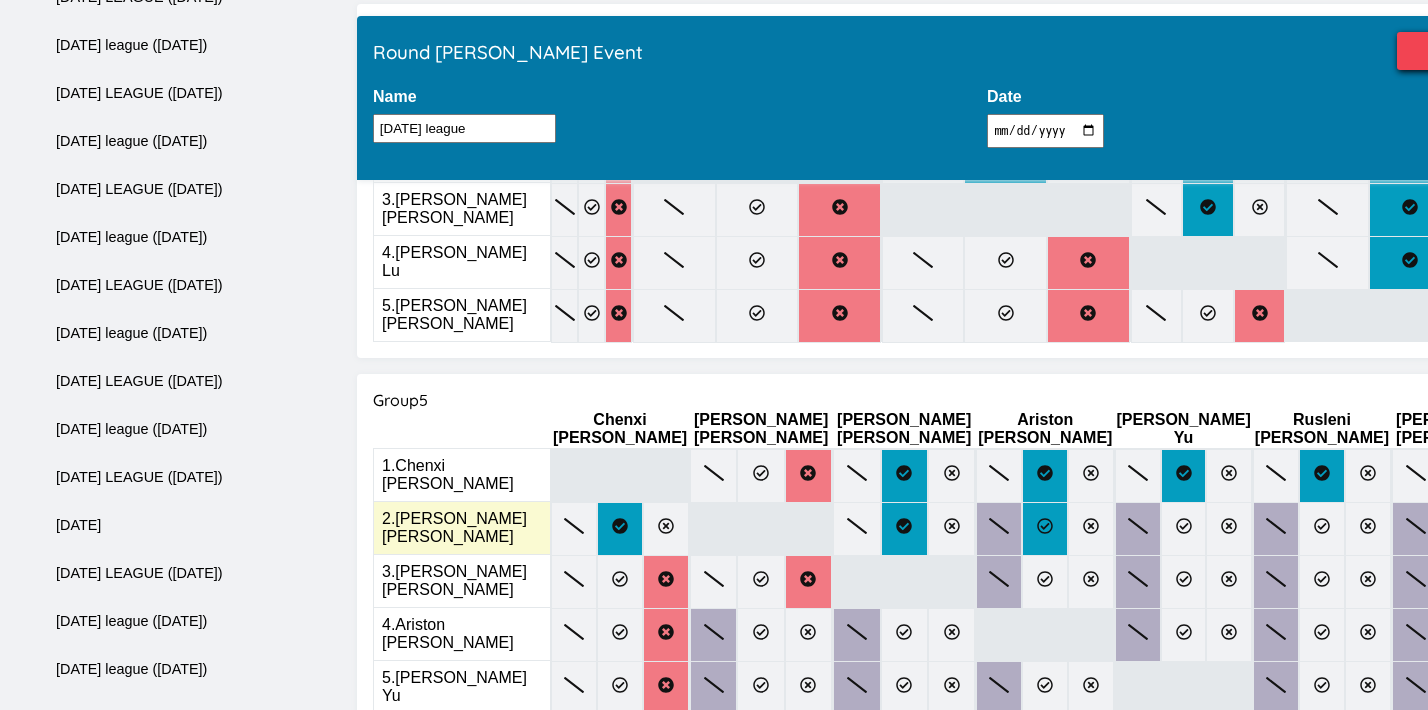 click at bounding box center [1045, 529] 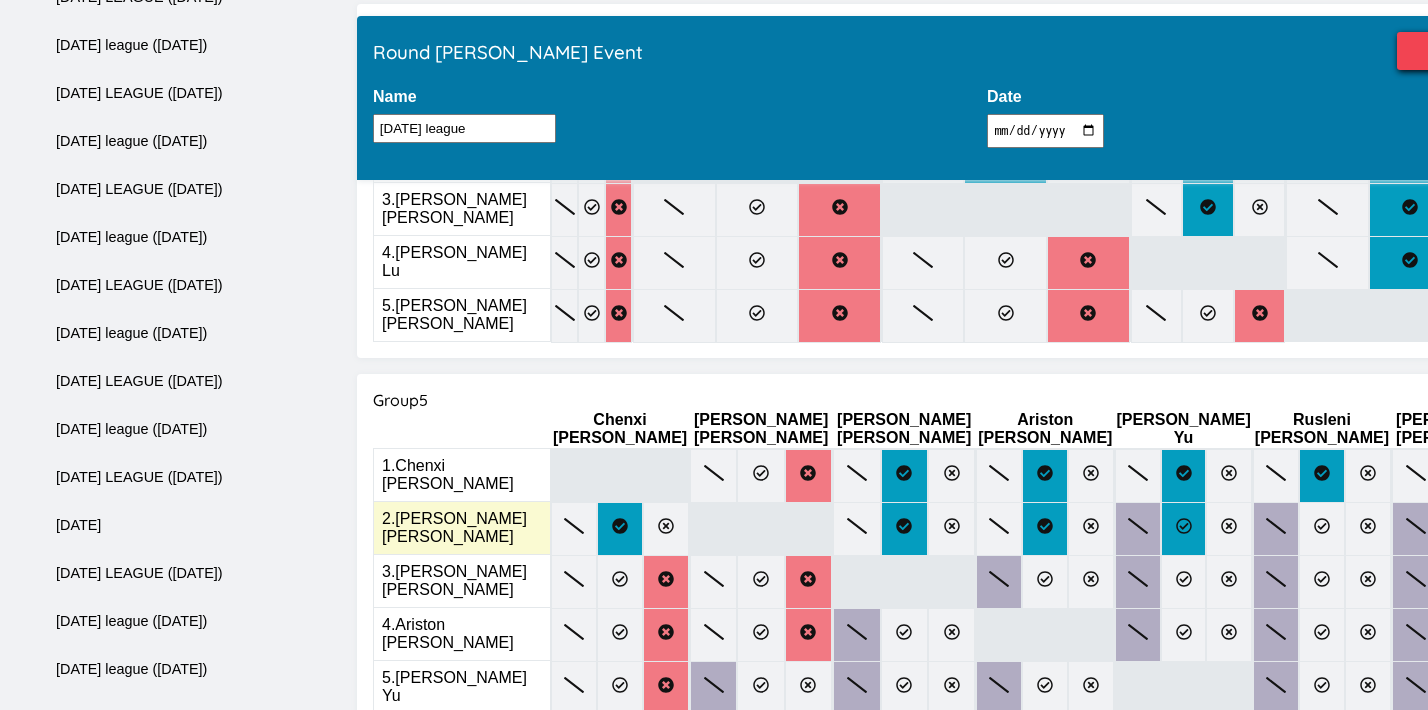 click at bounding box center [1183, 529] 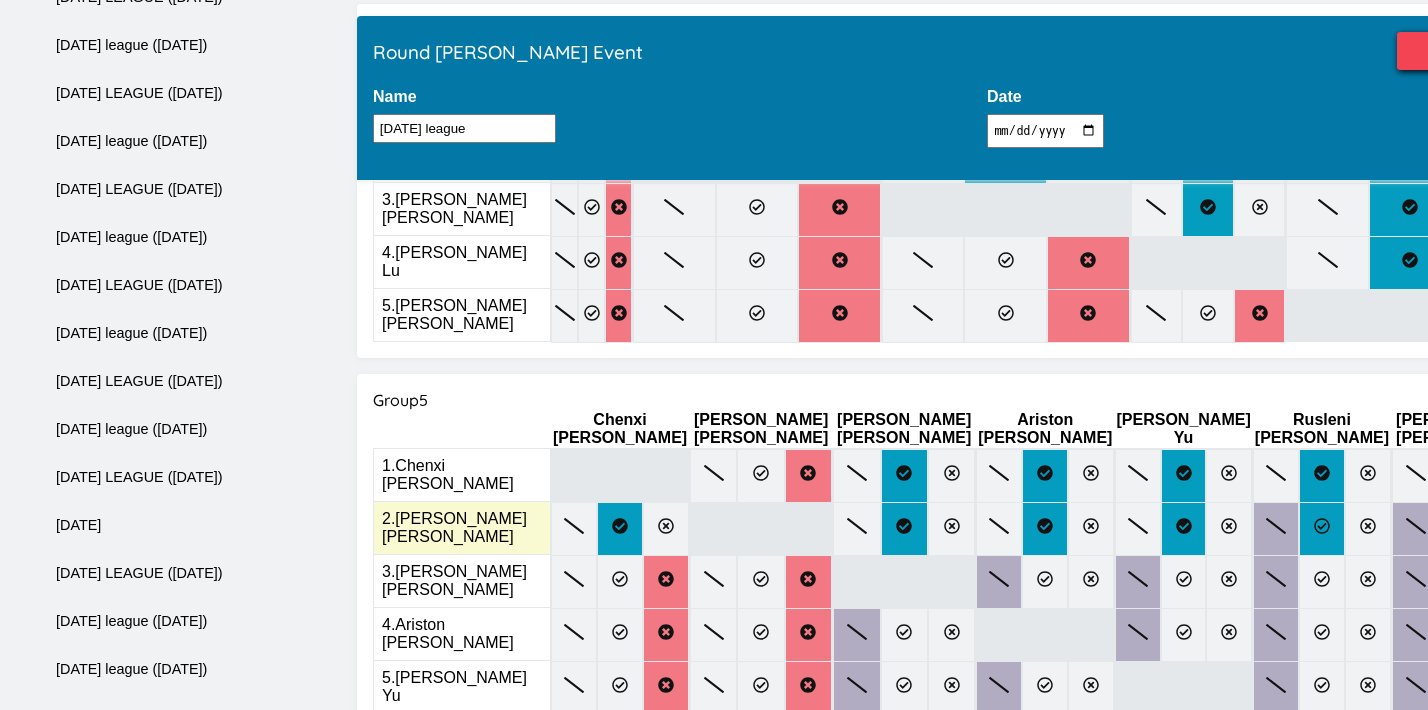 click at bounding box center [1322, 529] 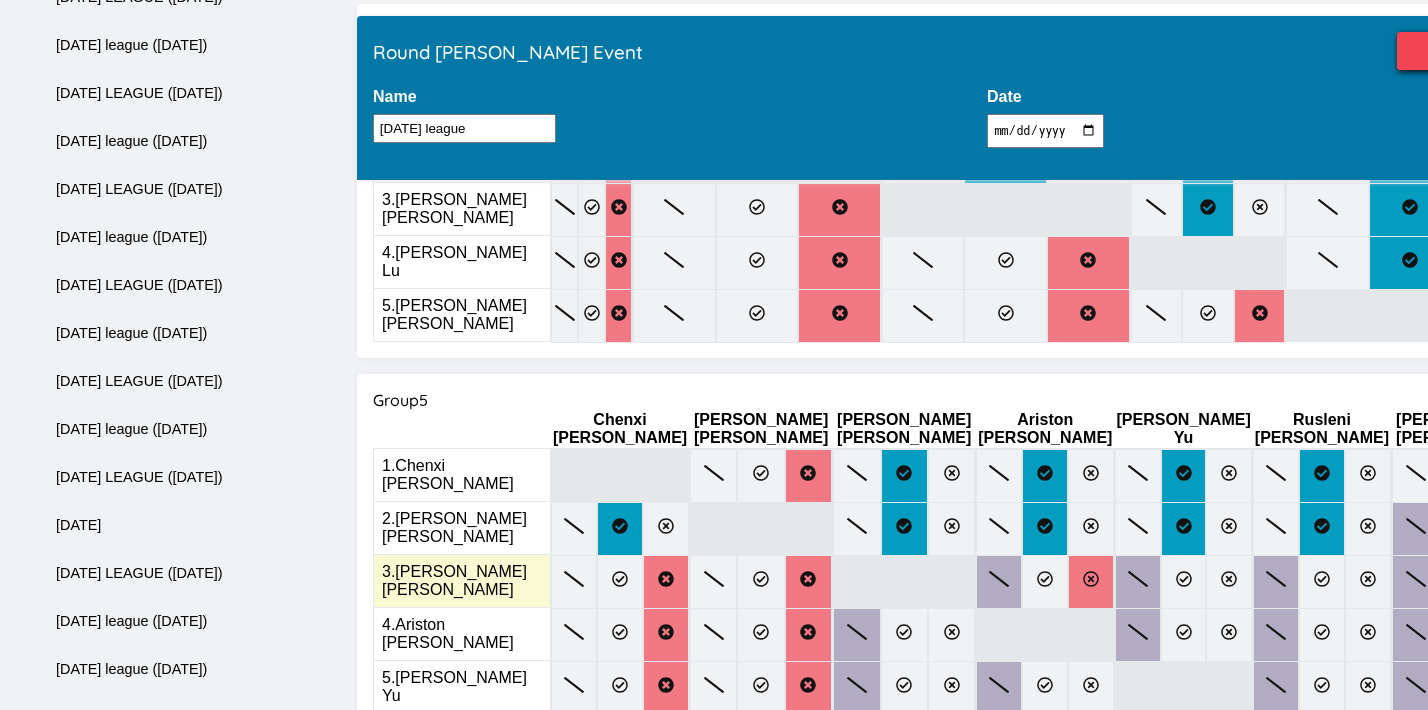 click 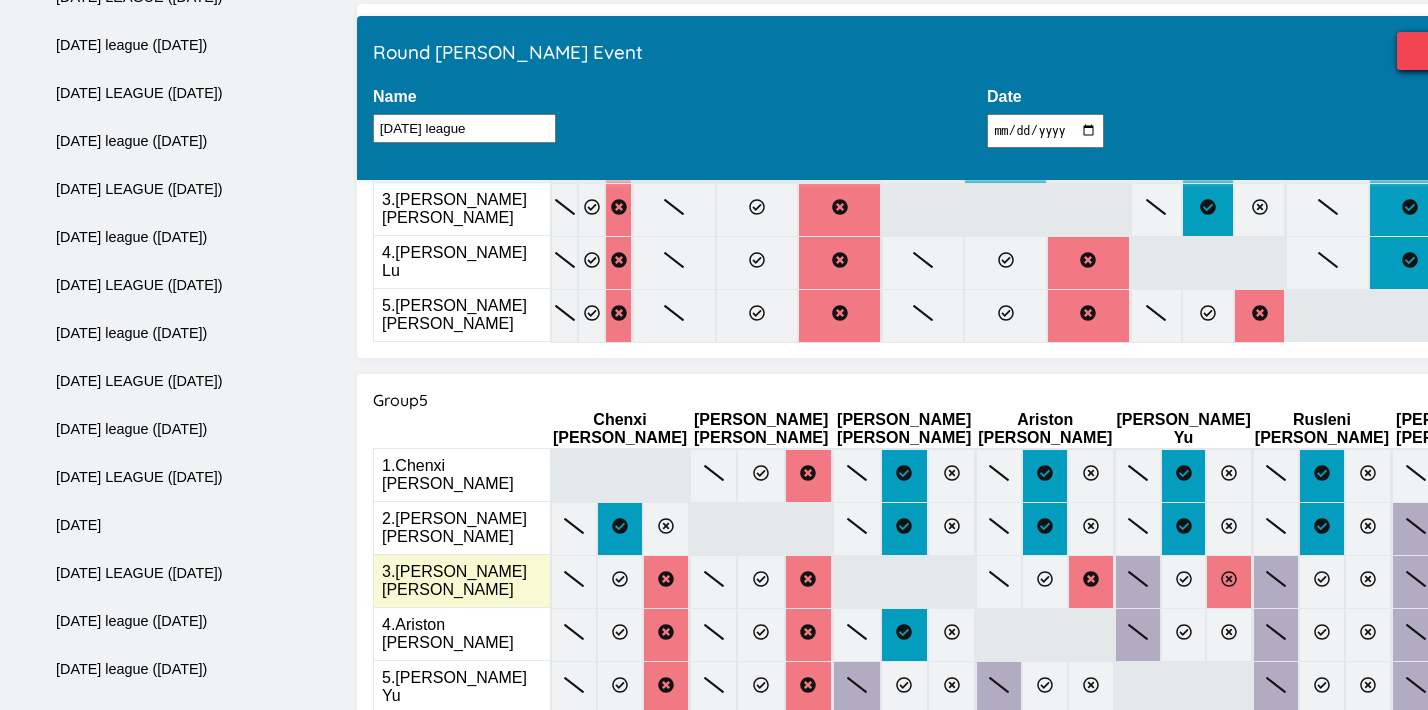 click 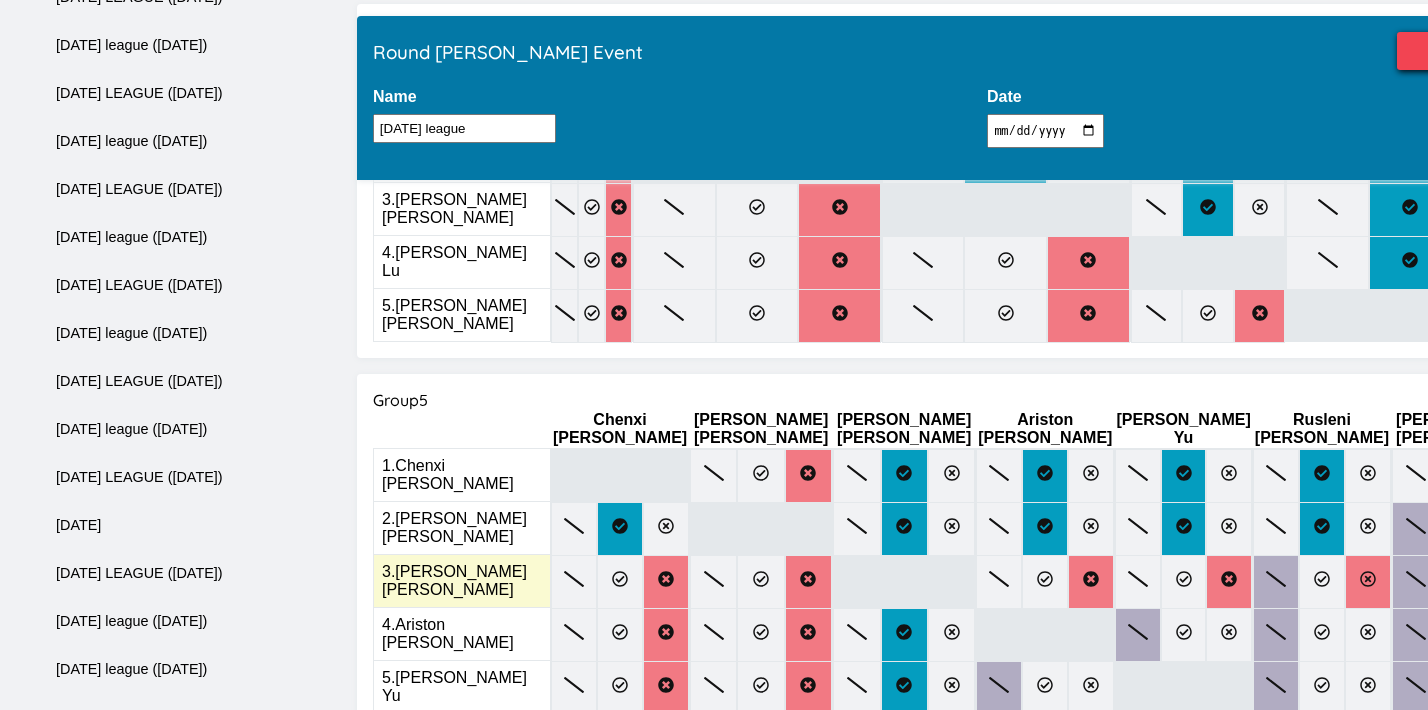 click at bounding box center (1368, 582) 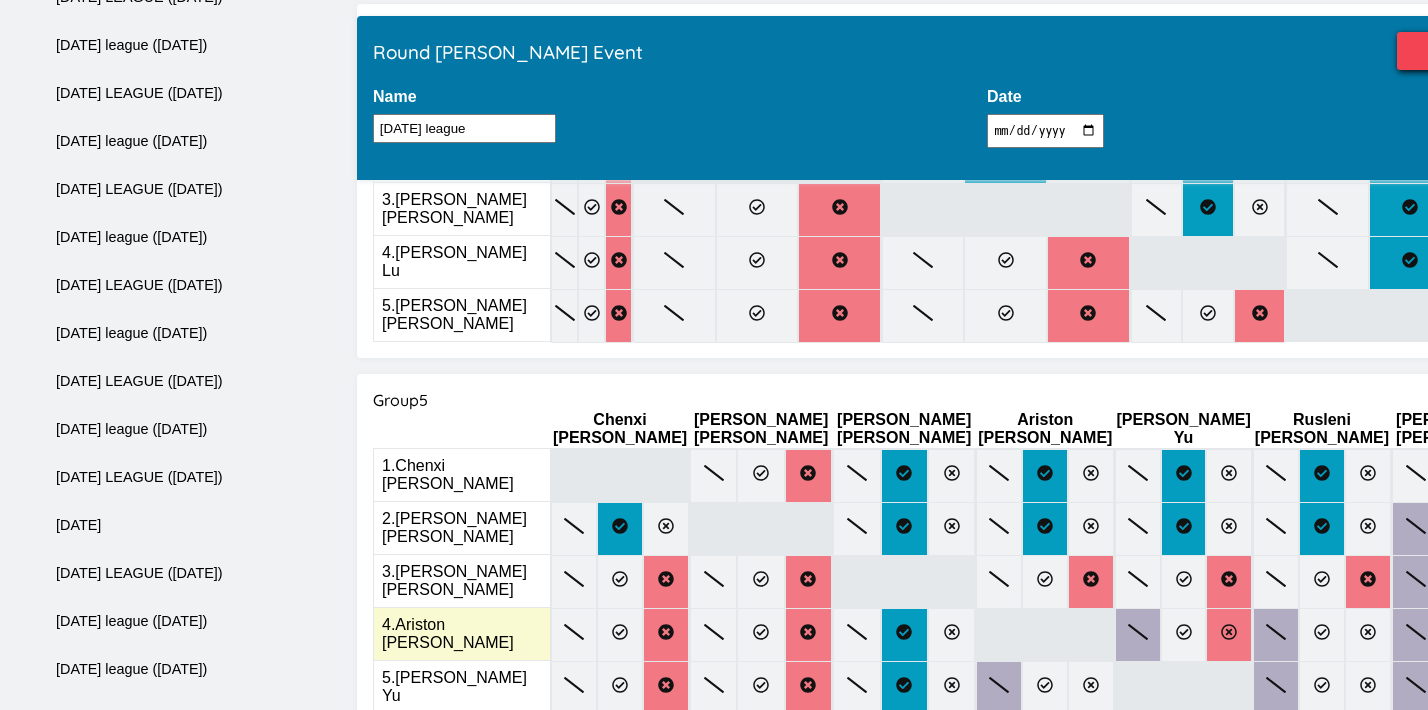 click at bounding box center (1228, 635) 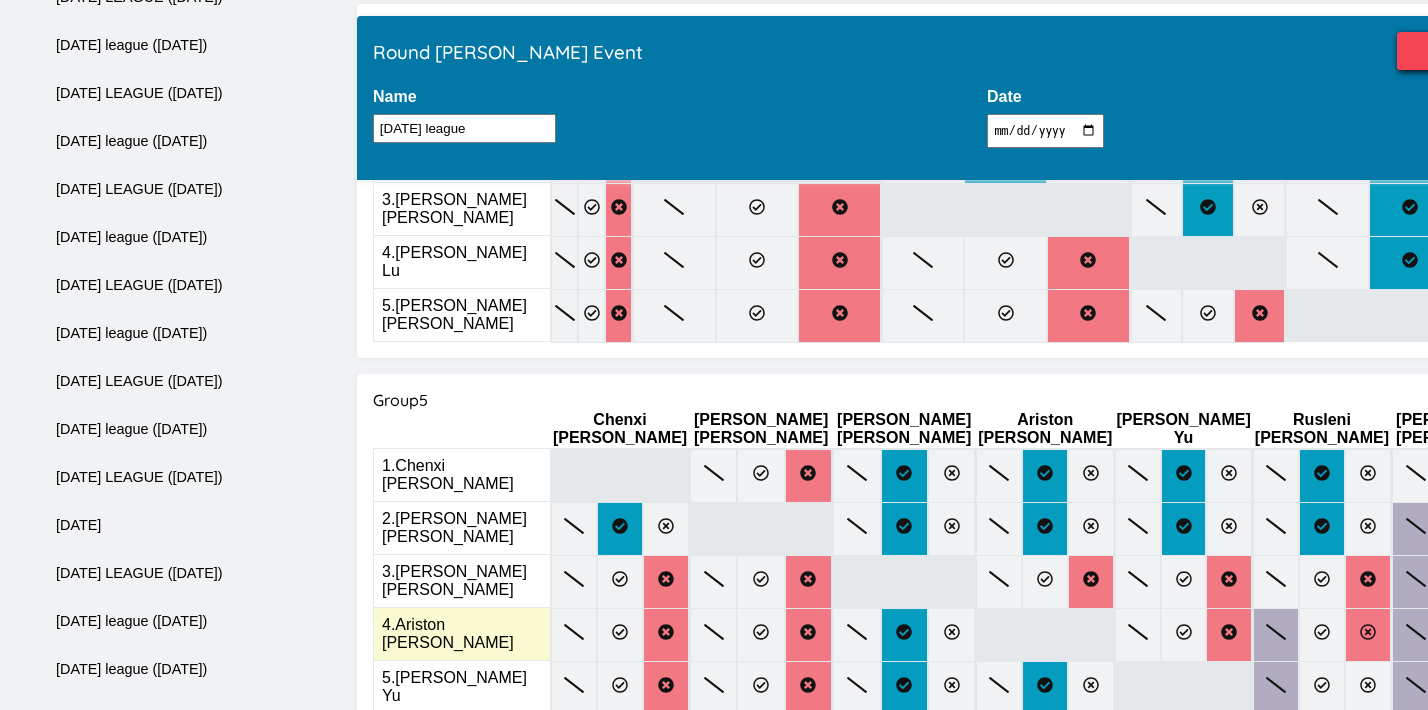 click 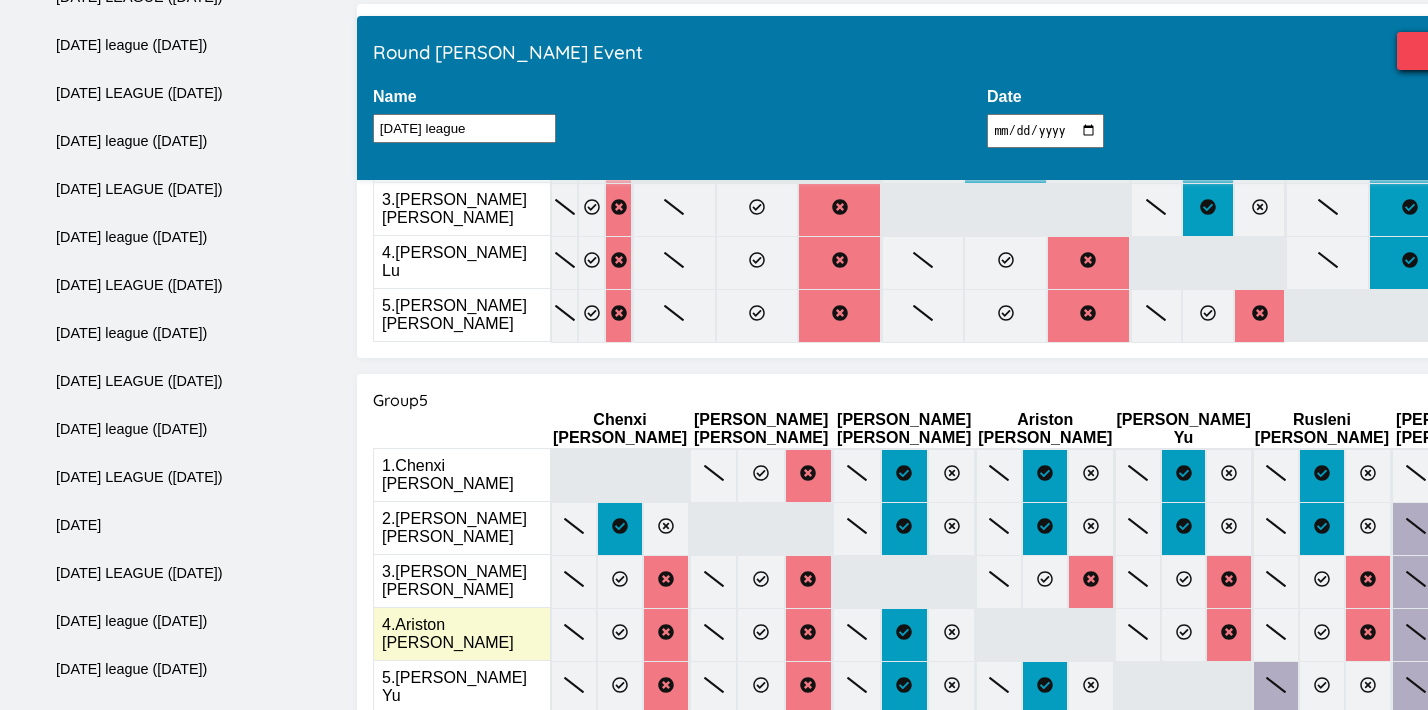 click 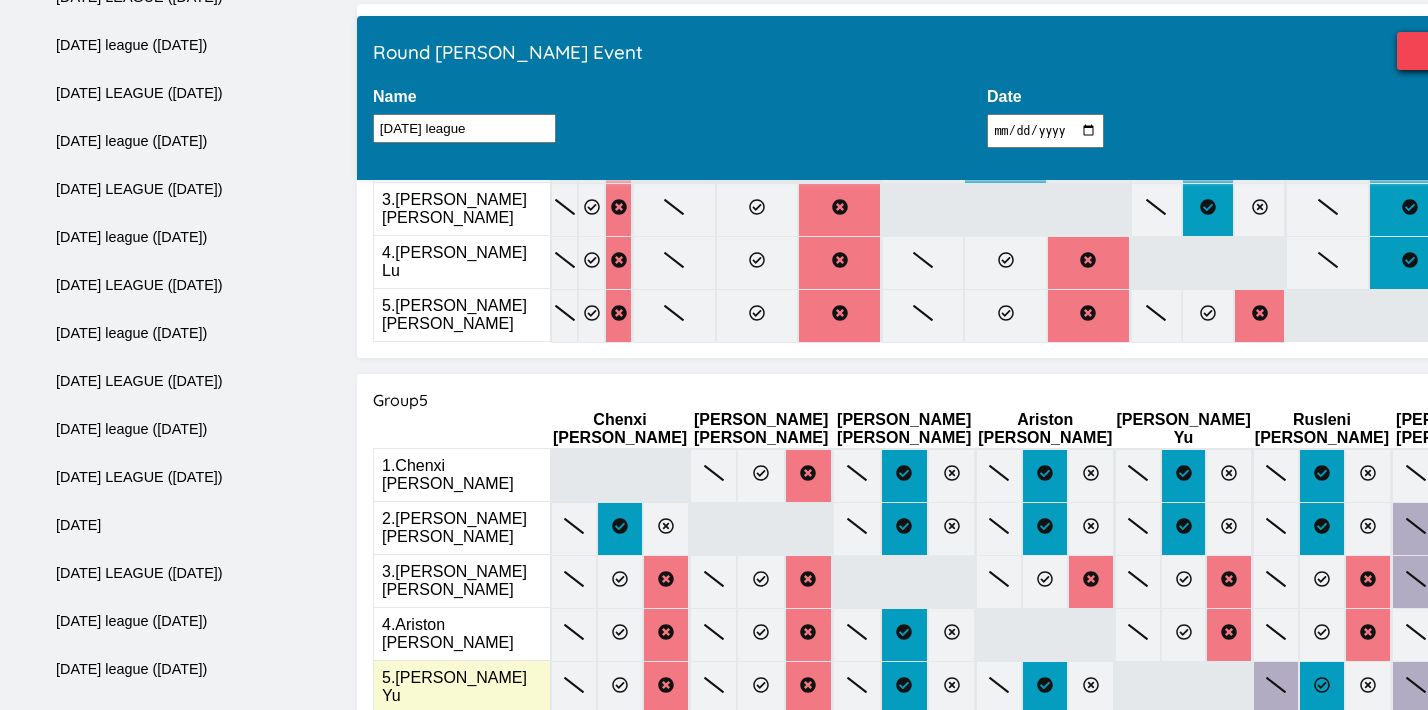click at bounding box center (1322, 688) 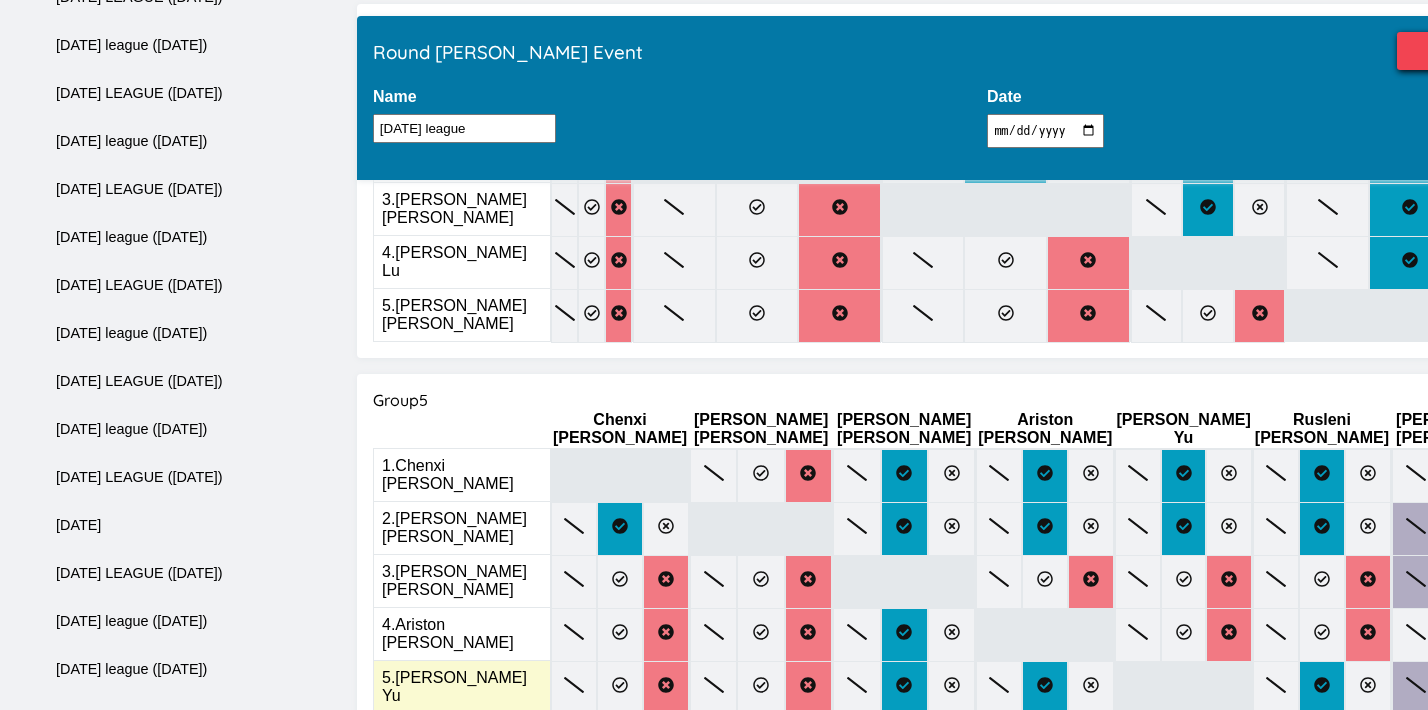 click at bounding box center [1462, 688] 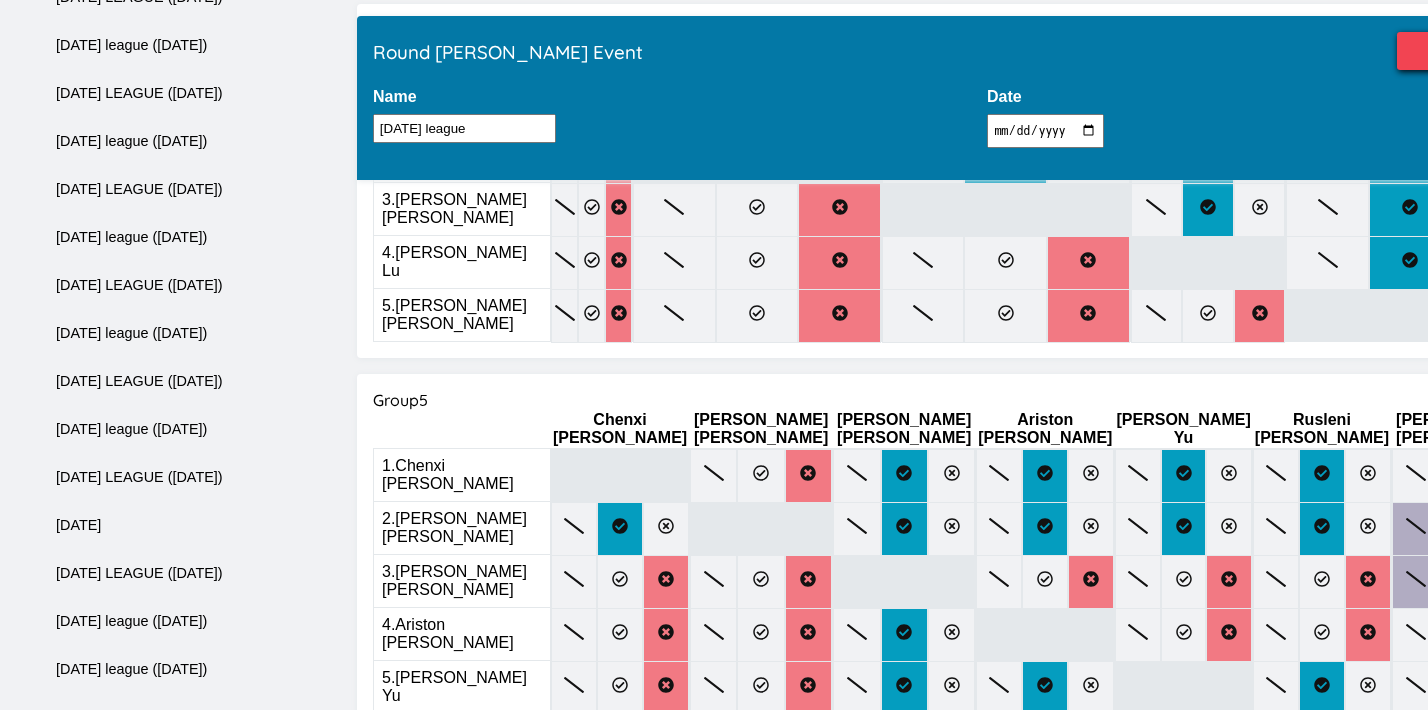 click 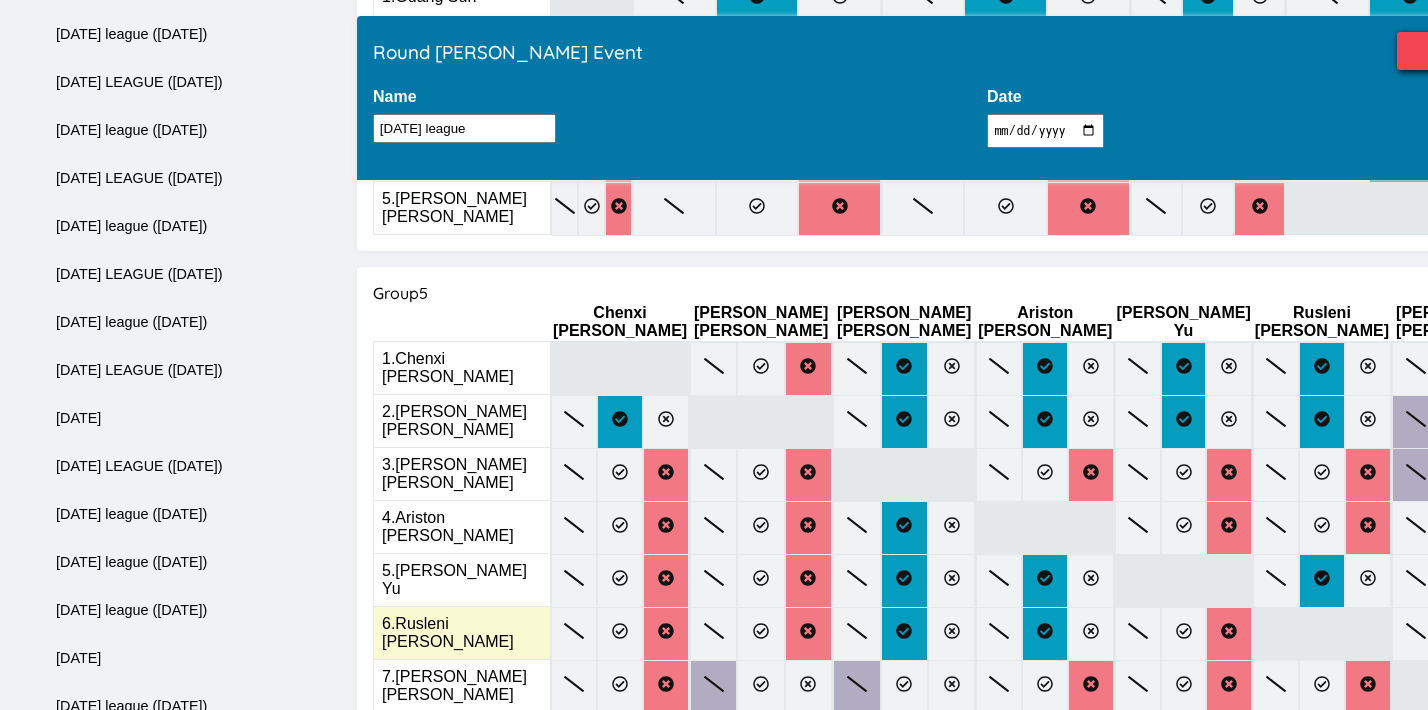 scroll, scrollTop: 2024, scrollLeft: 0, axis: vertical 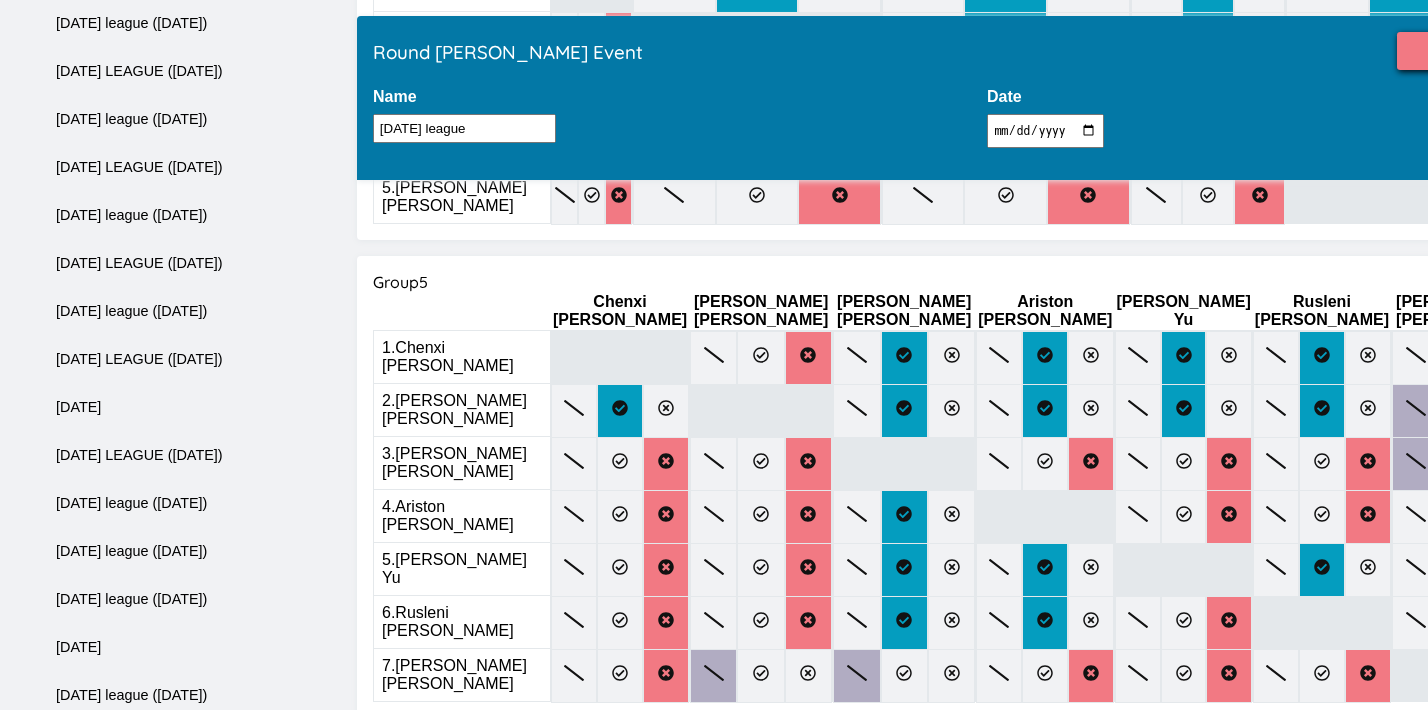 click on "Finish" at bounding box center (1466, 51) 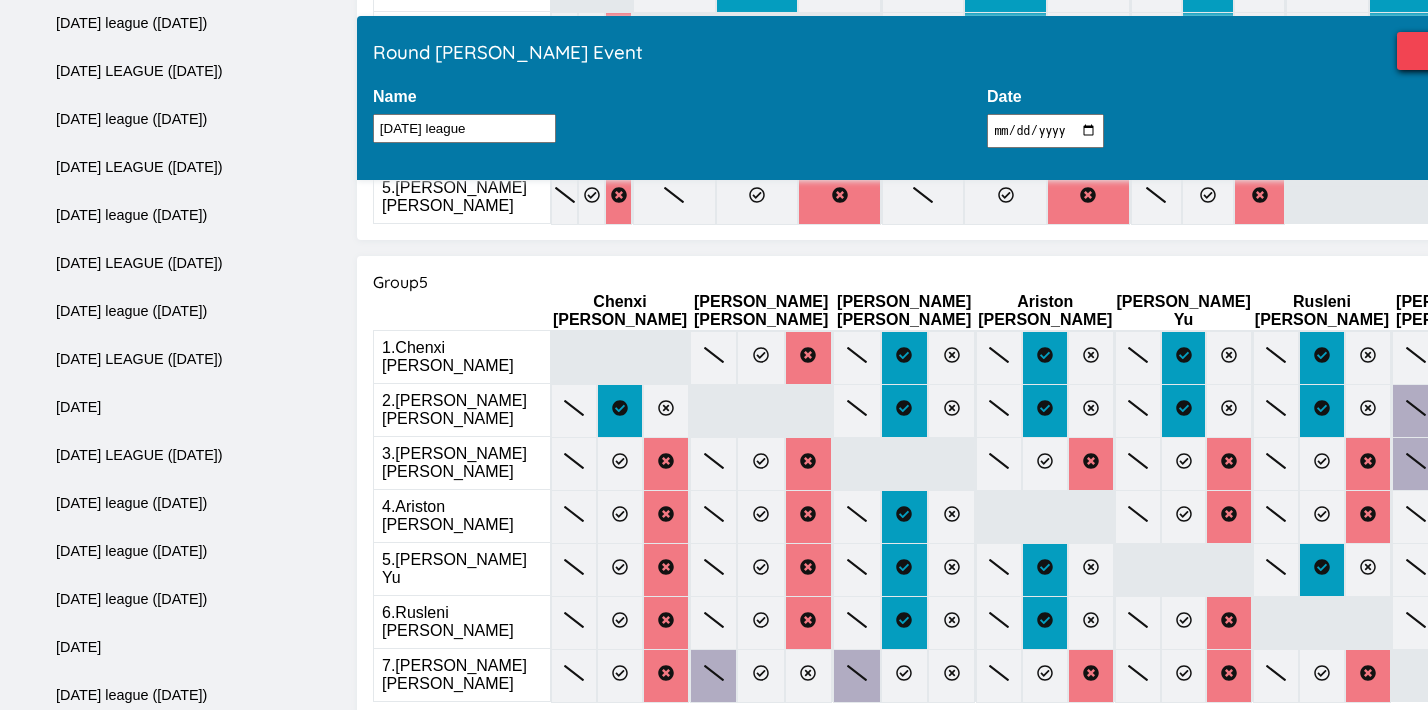 scroll, scrollTop: 0, scrollLeft: 0, axis: both 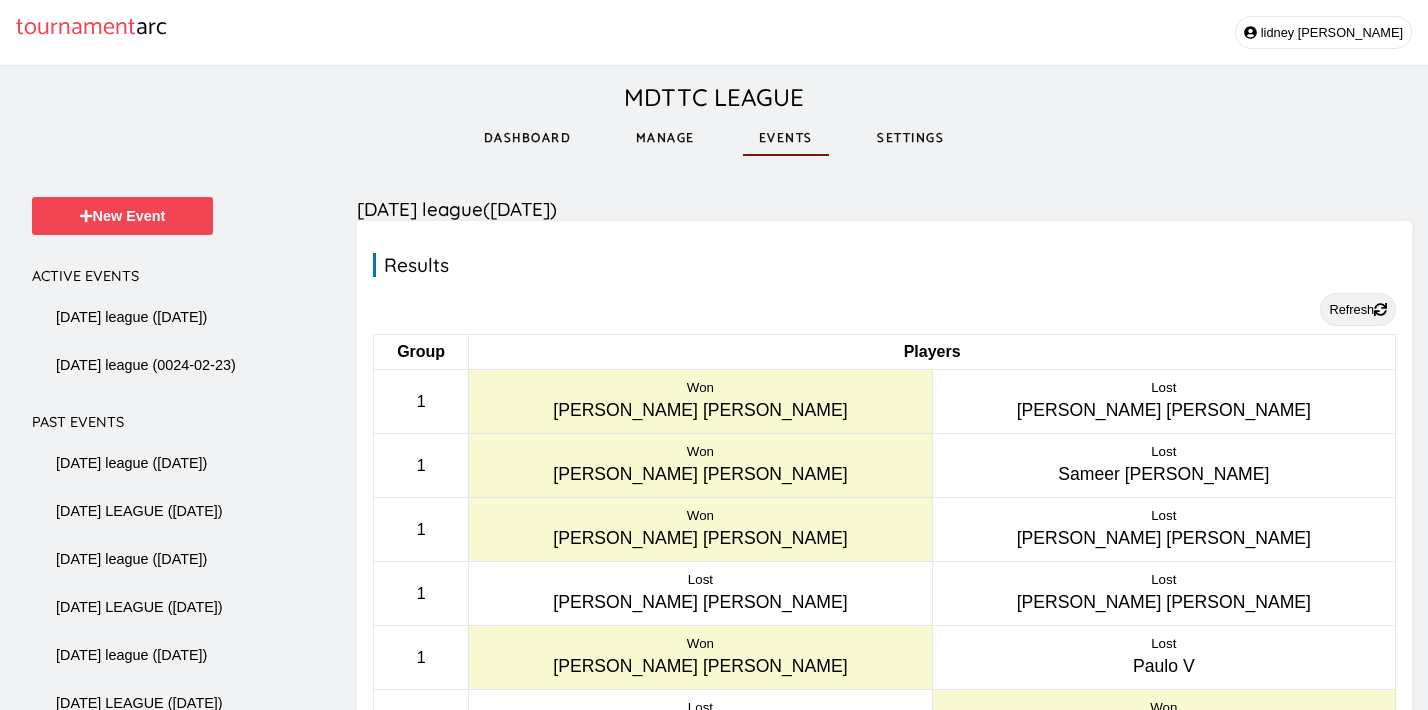 click on "Refresh" at bounding box center [1358, 309] 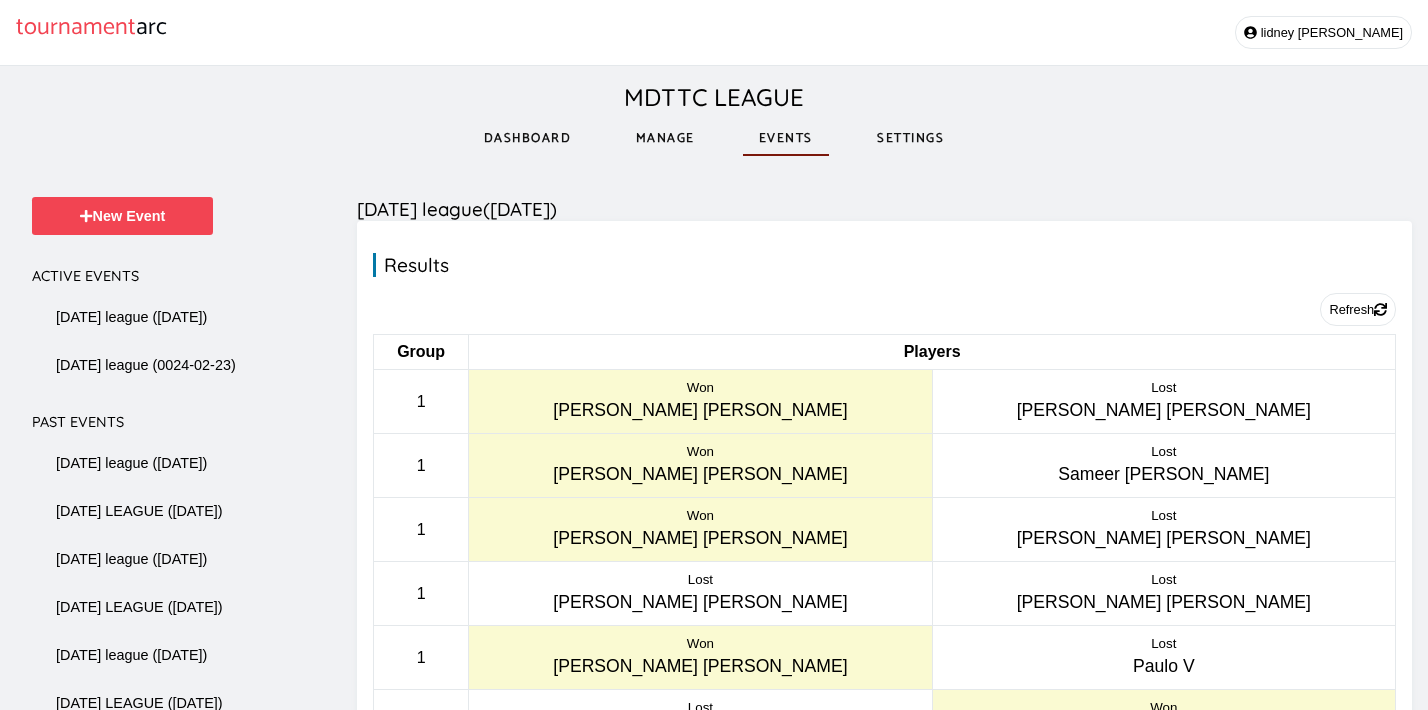 click on "Manage" at bounding box center [665, 138] 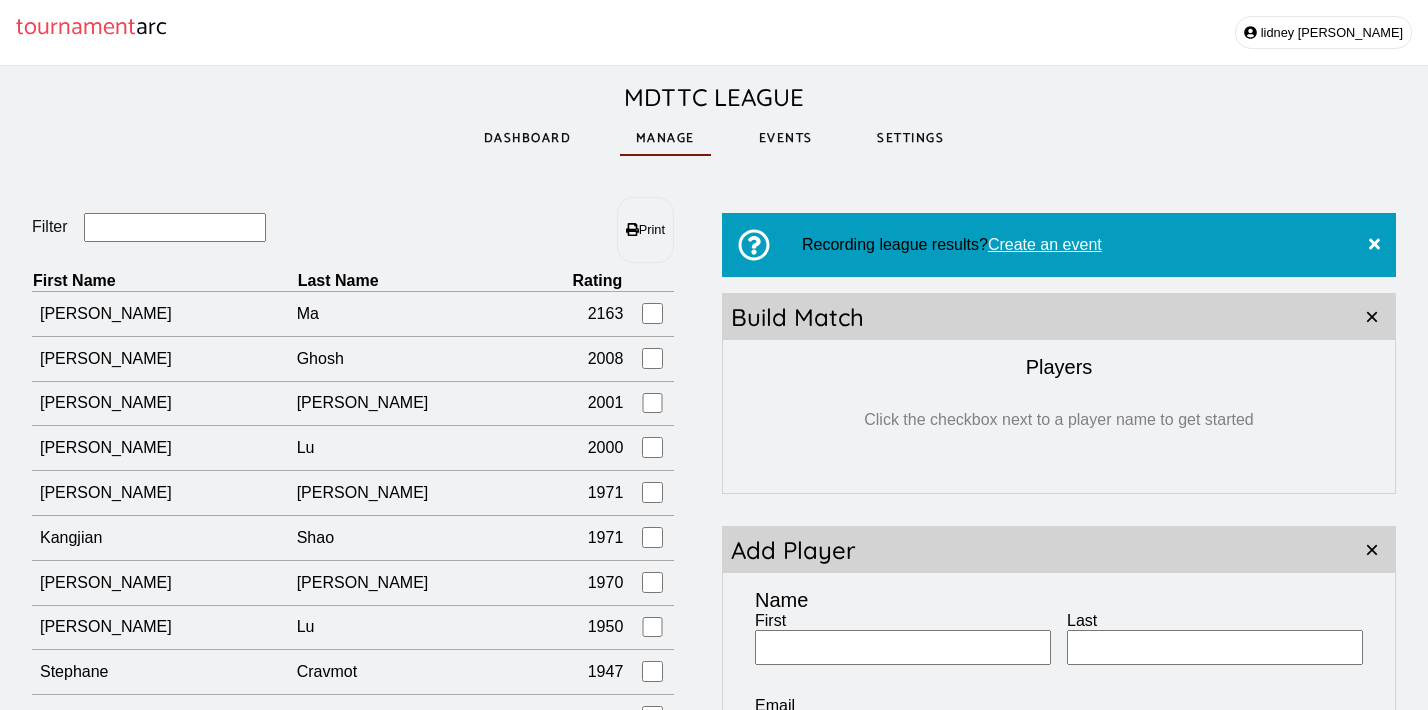click on "Events" at bounding box center (786, 138) 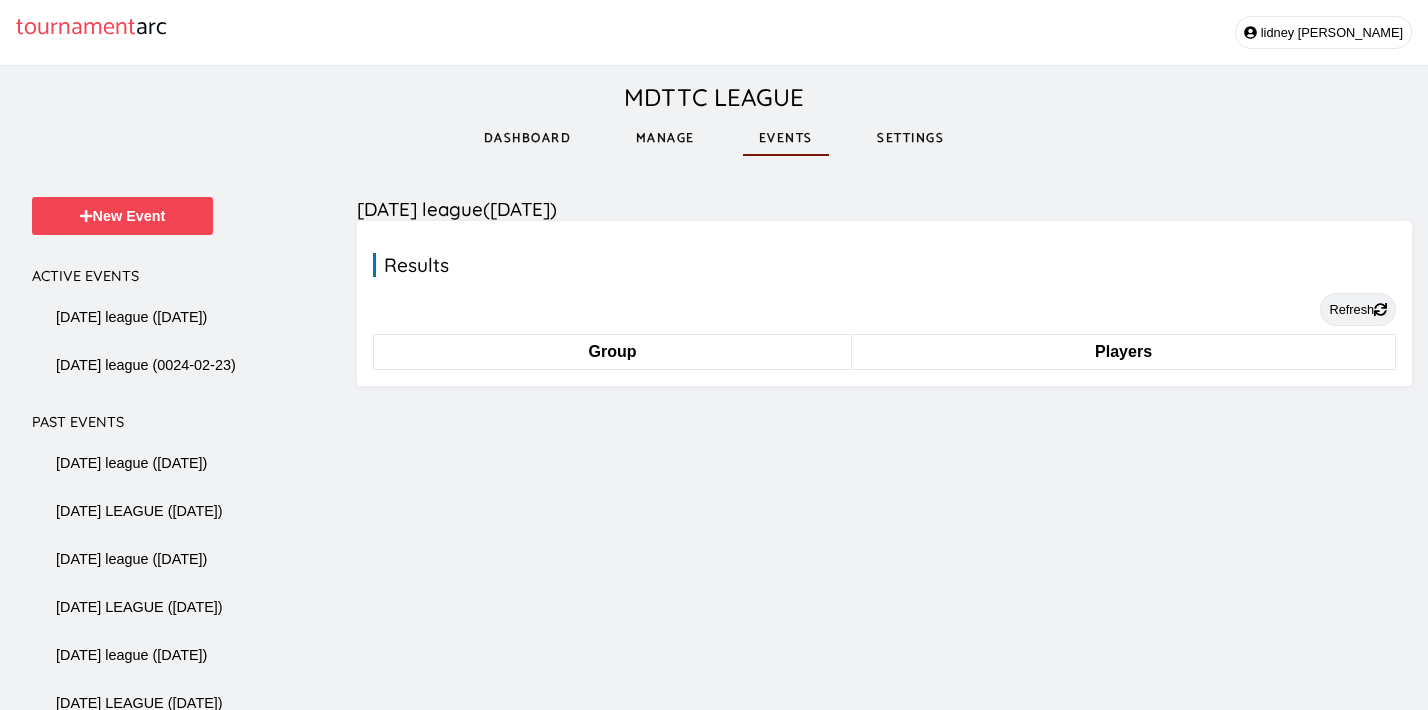 click on "Refresh" at bounding box center (1358, 309) 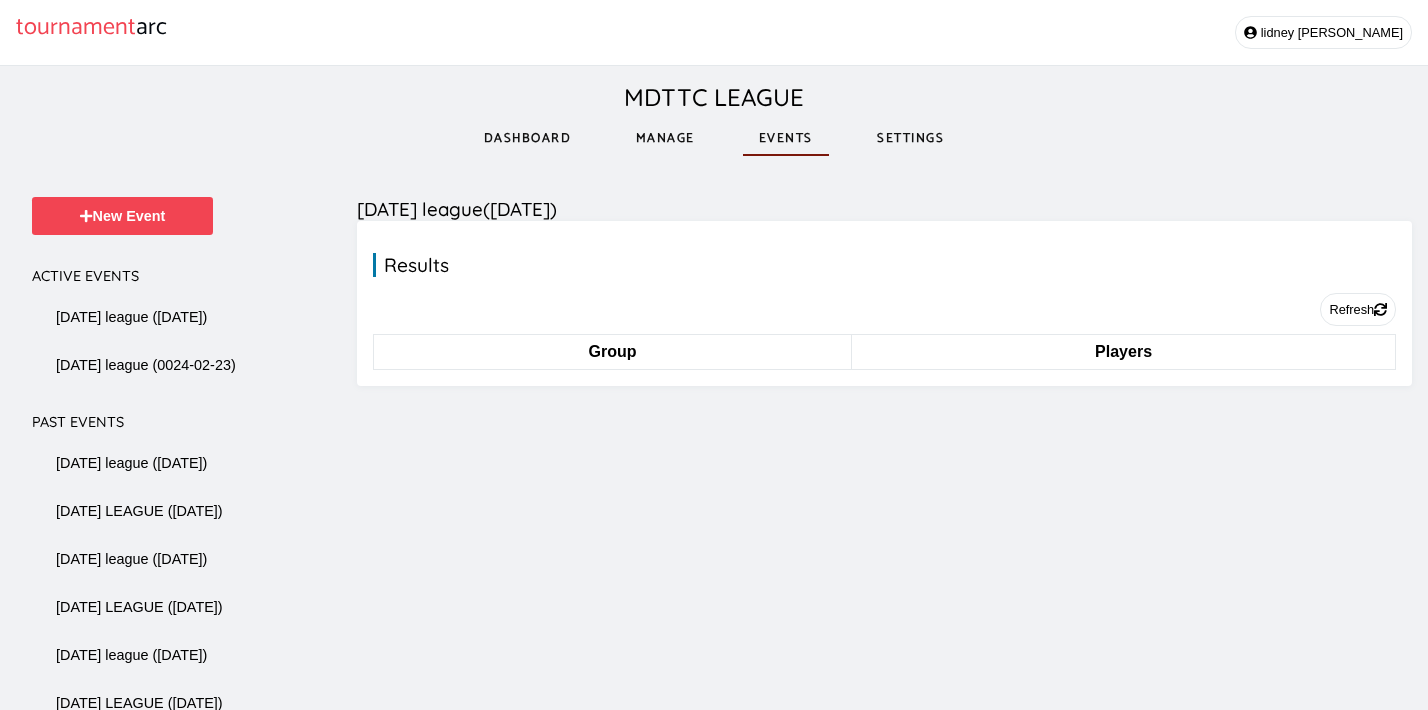 click on "Dashboard" at bounding box center [528, 138] 